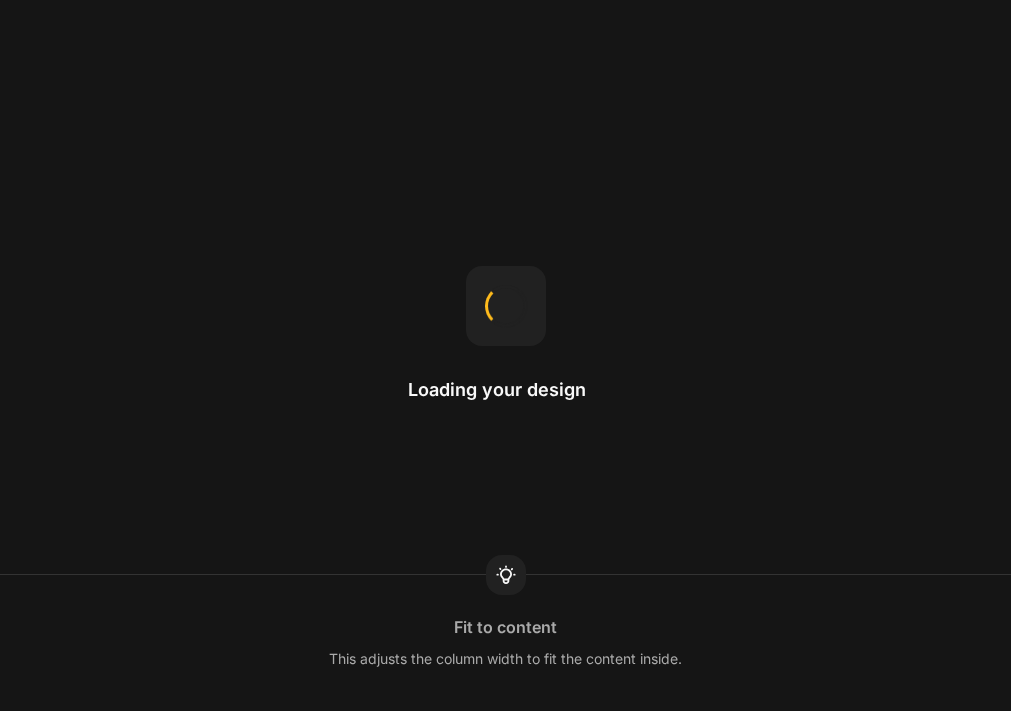 scroll, scrollTop: 0, scrollLeft: 0, axis: both 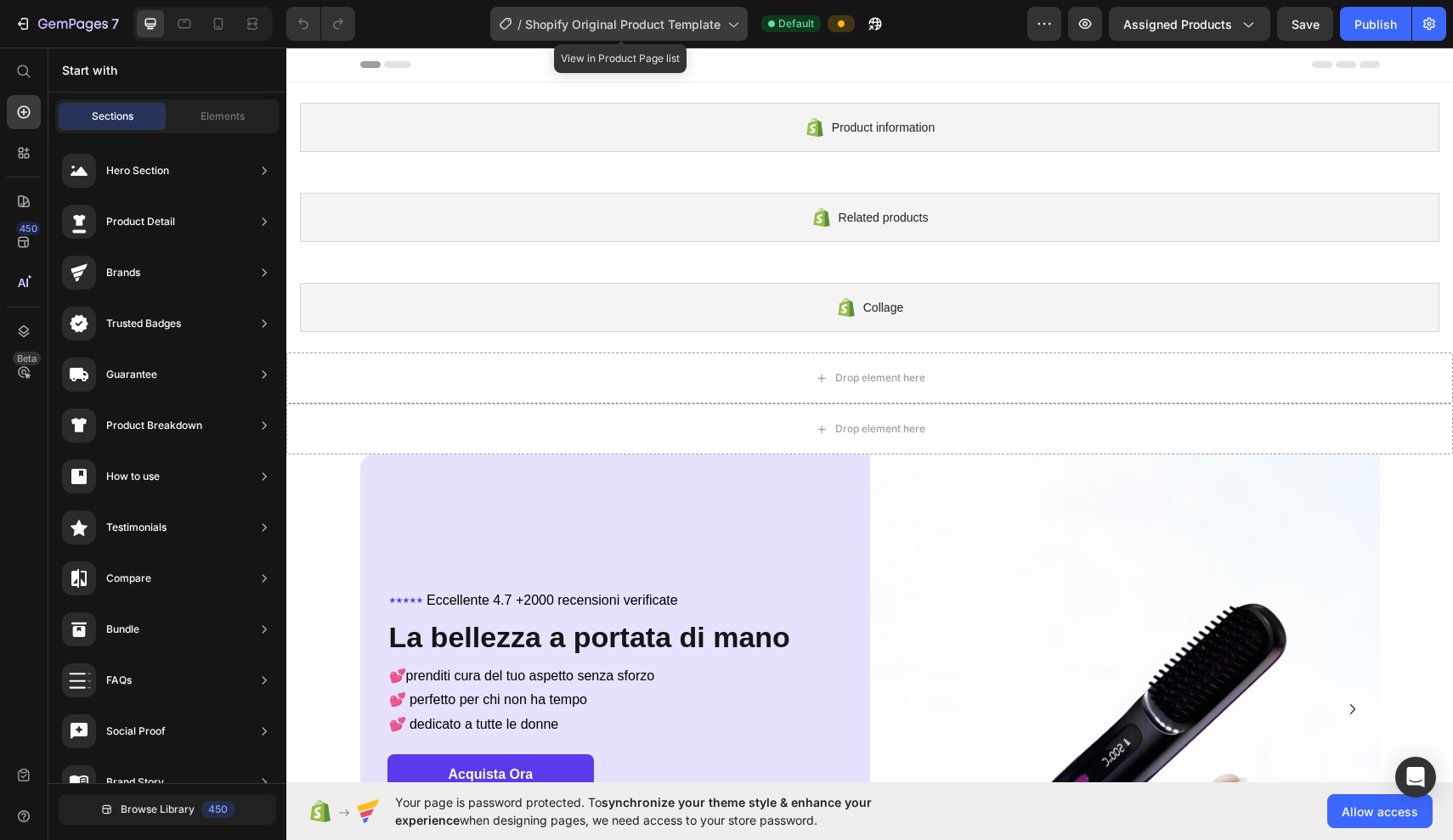 click on "Shopify Original Product Template" at bounding box center [623, 24] 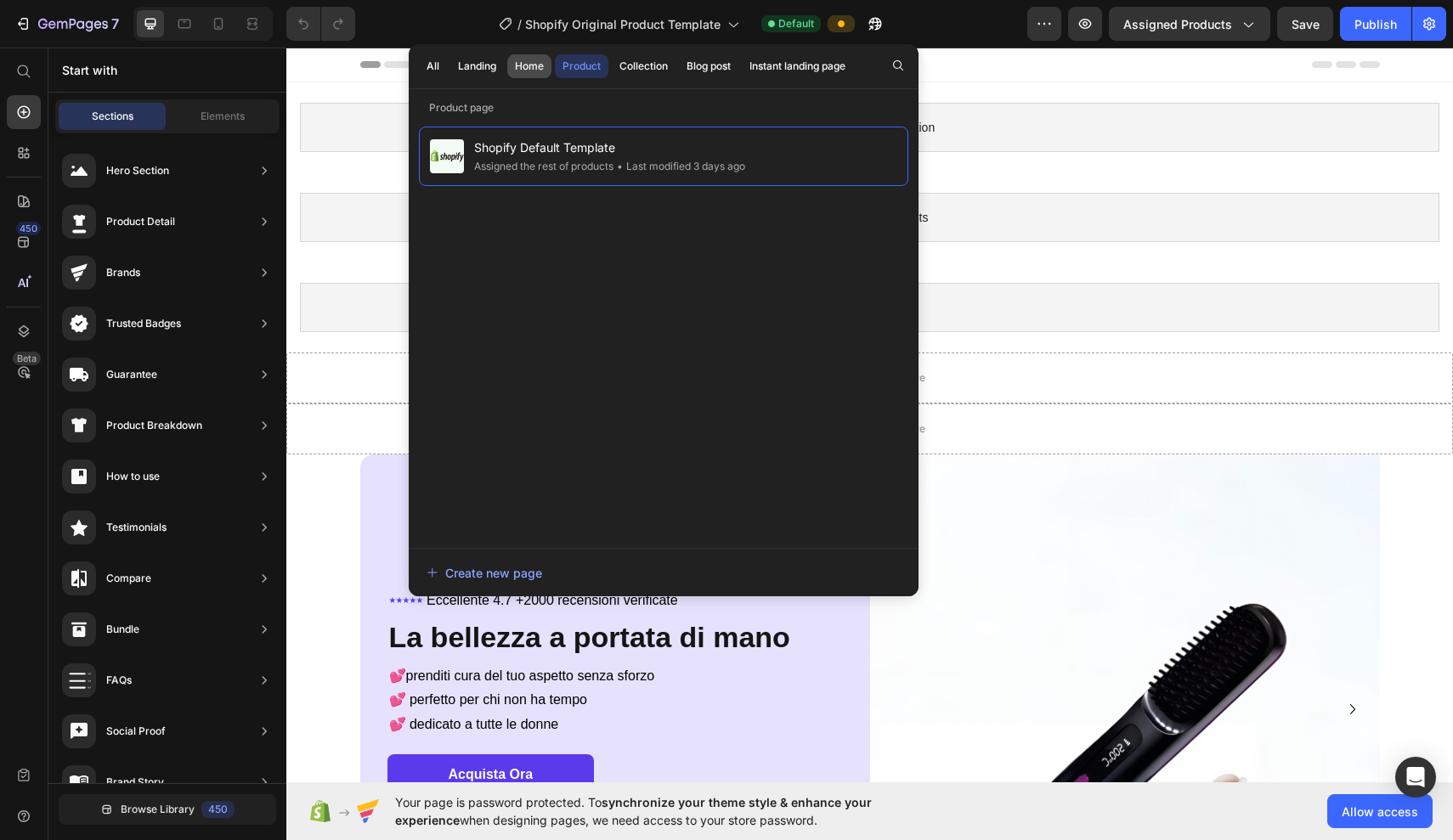 click on "Home" at bounding box center [529, 66] 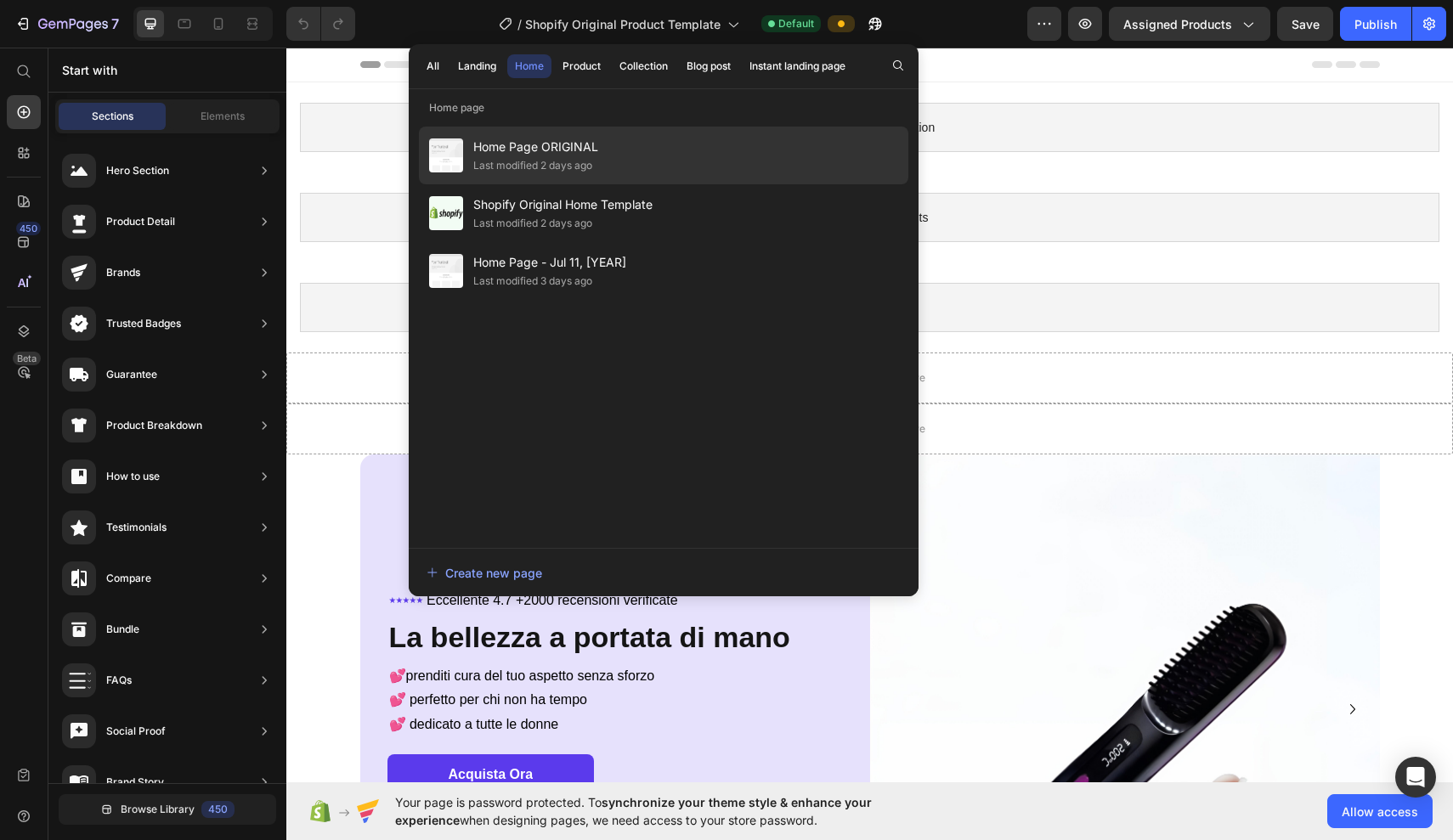 click on "Home Page ORIGINAL" at bounding box center [535, 147] 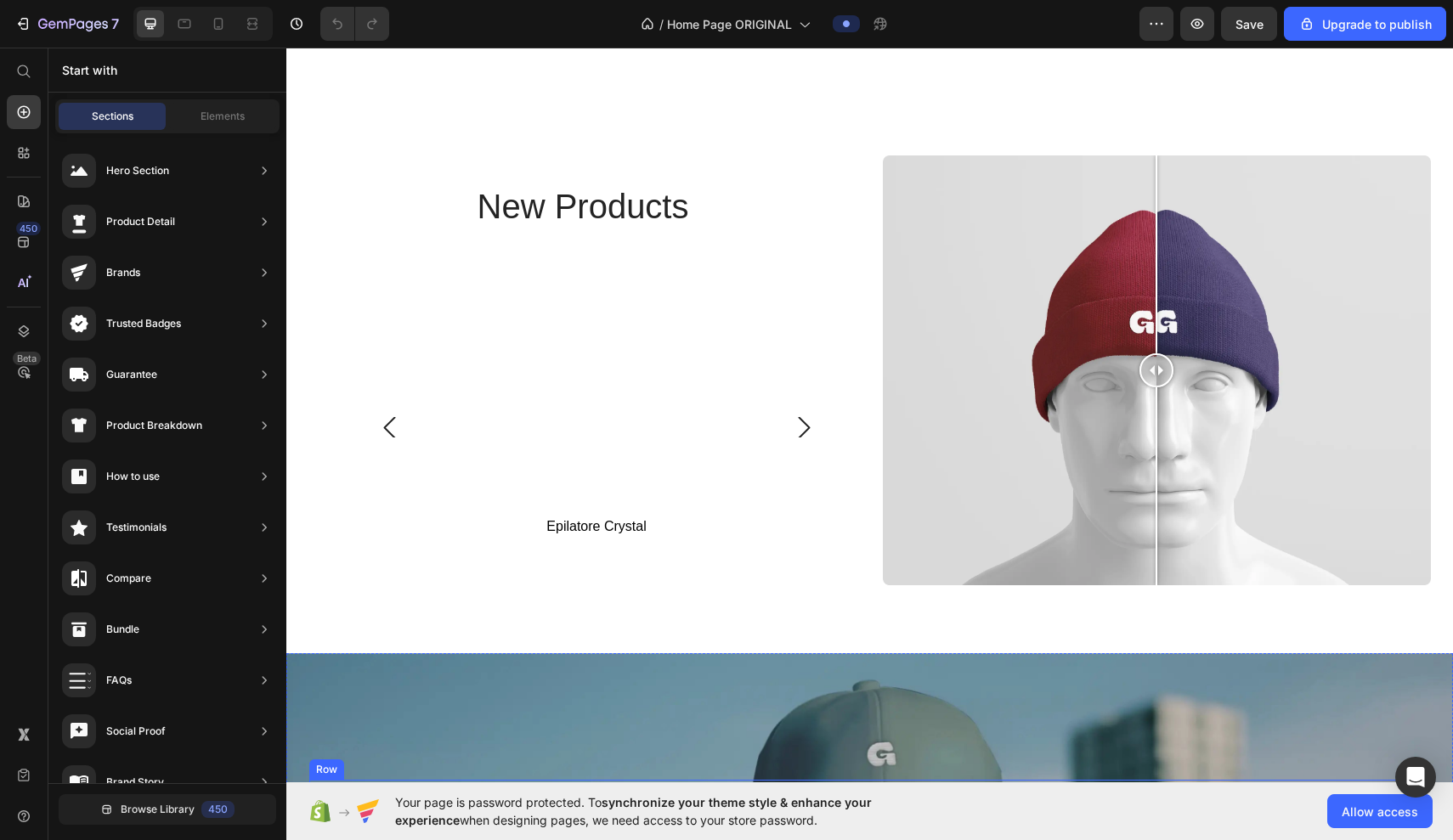 scroll, scrollTop: 2656, scrollLeft: 0, axis: vertical 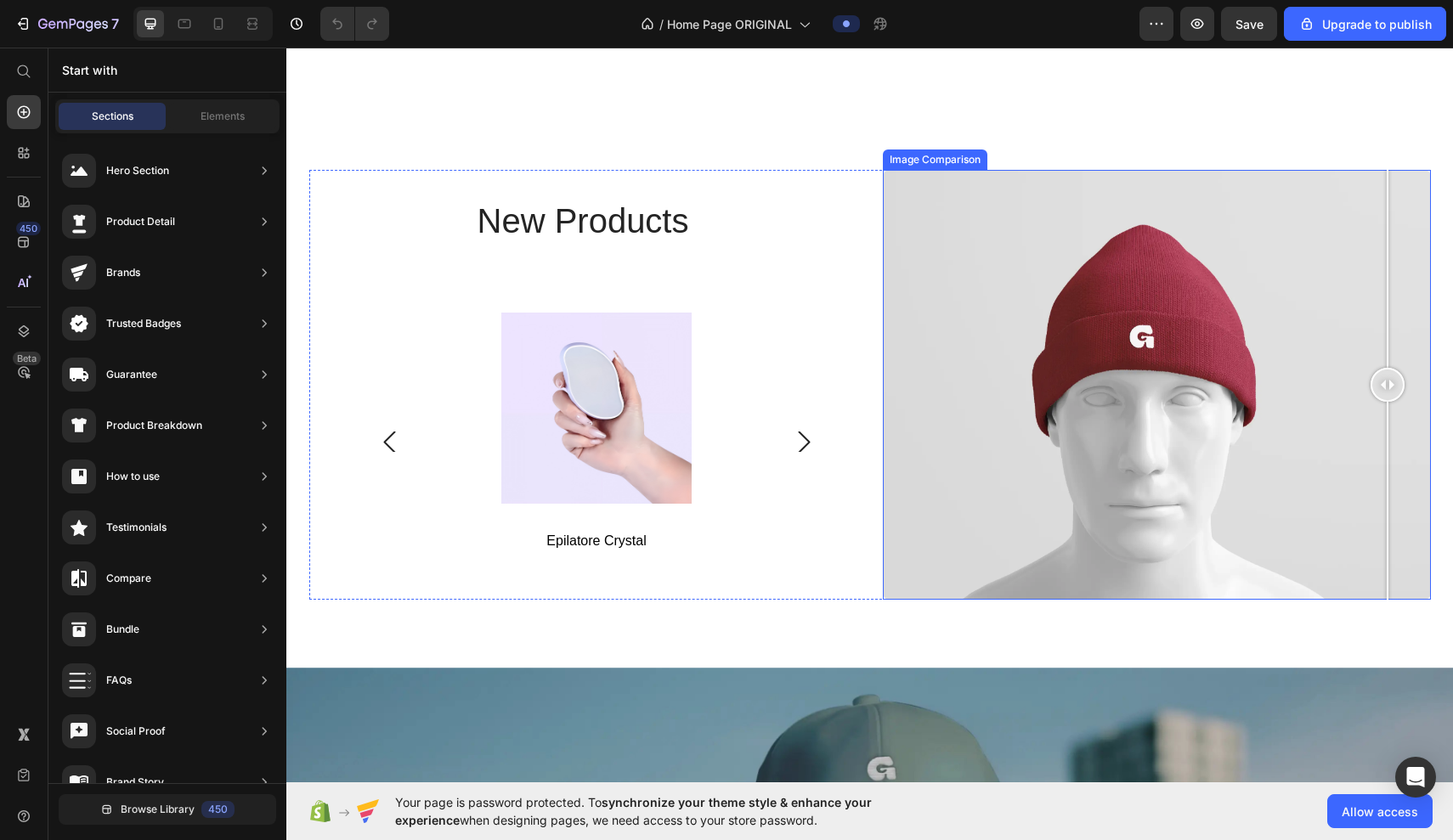drag, startPoint x: 1146, startPoint y: 386, endPoint x: 1388, endPoint y: 393, distance: 242.10122 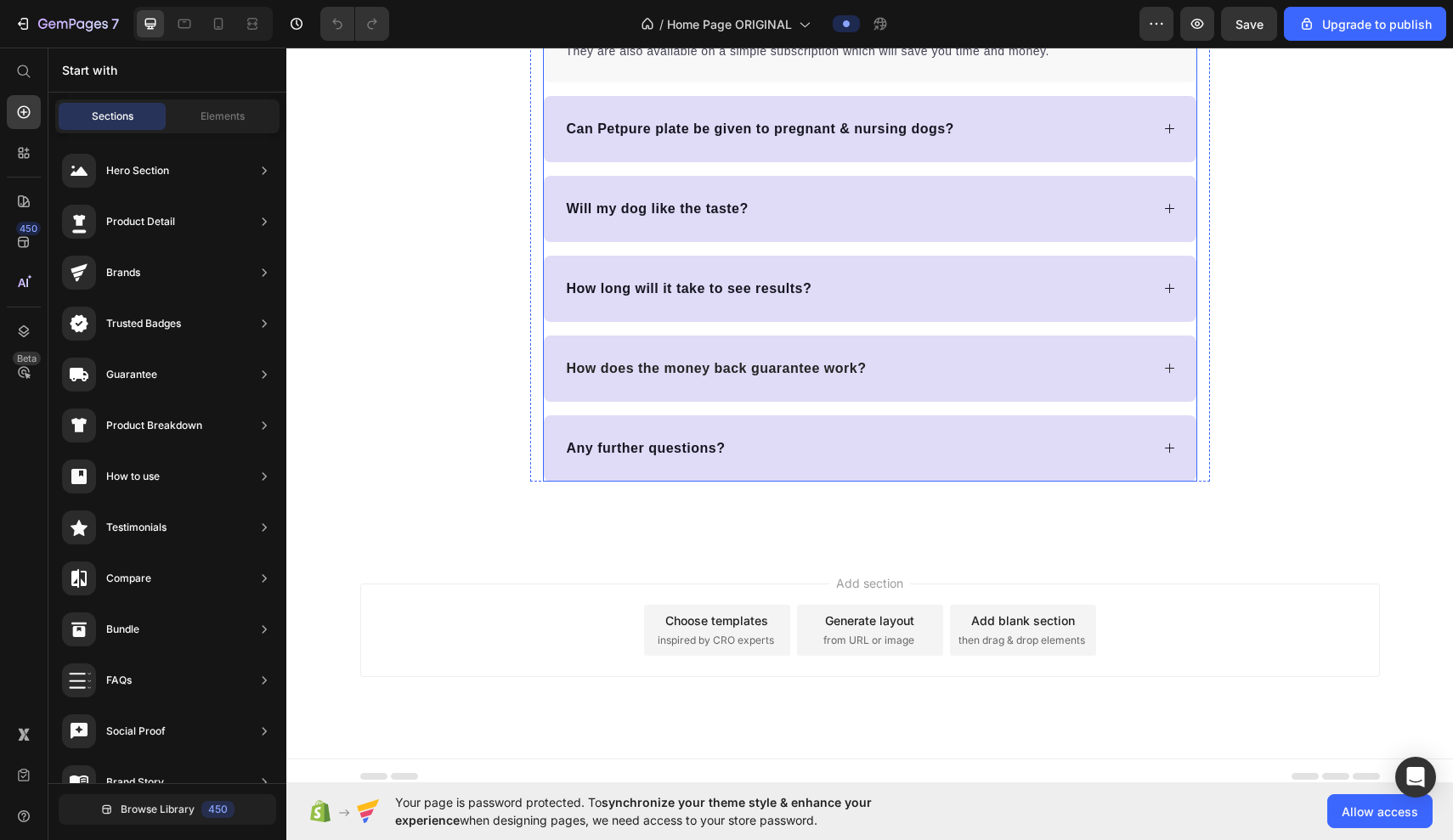 scroll, scrollTop: 13088, scrollLeft: 0, axis: vertical 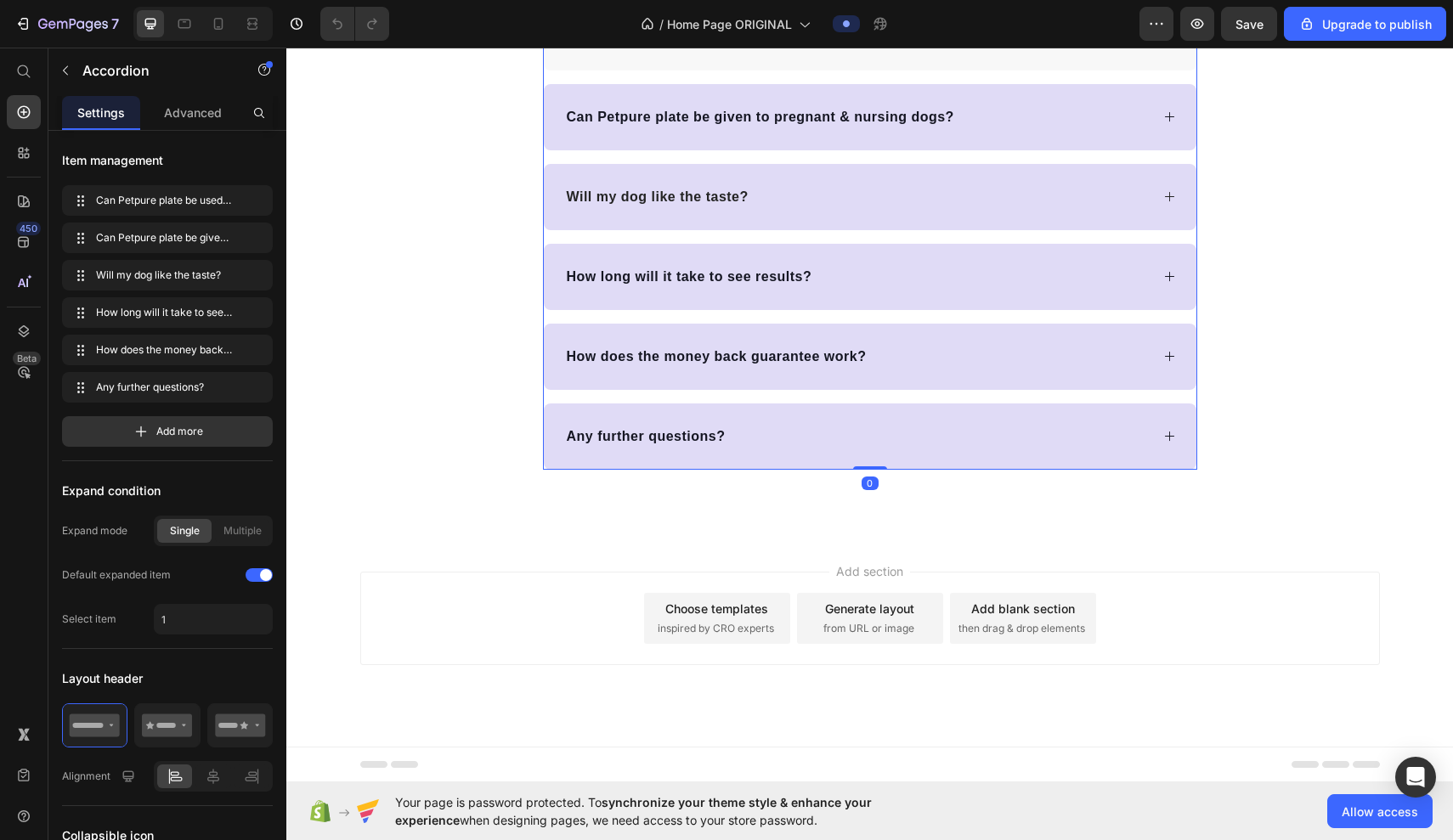 click on "Will my dog like the taste?" at bounding box center [870, 197] 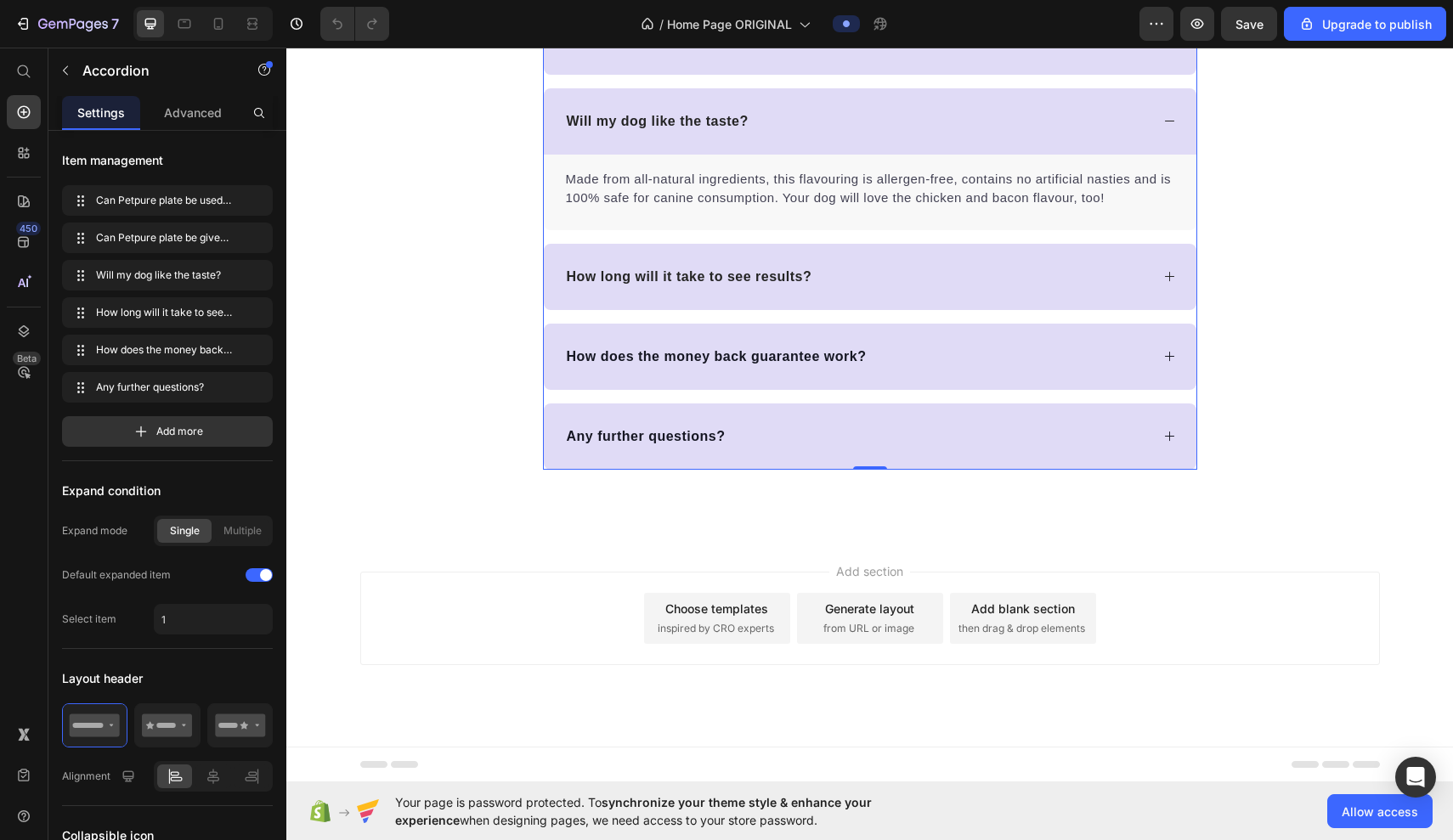 click on "How long will it take to see results?" at bounding box center [857, 277] 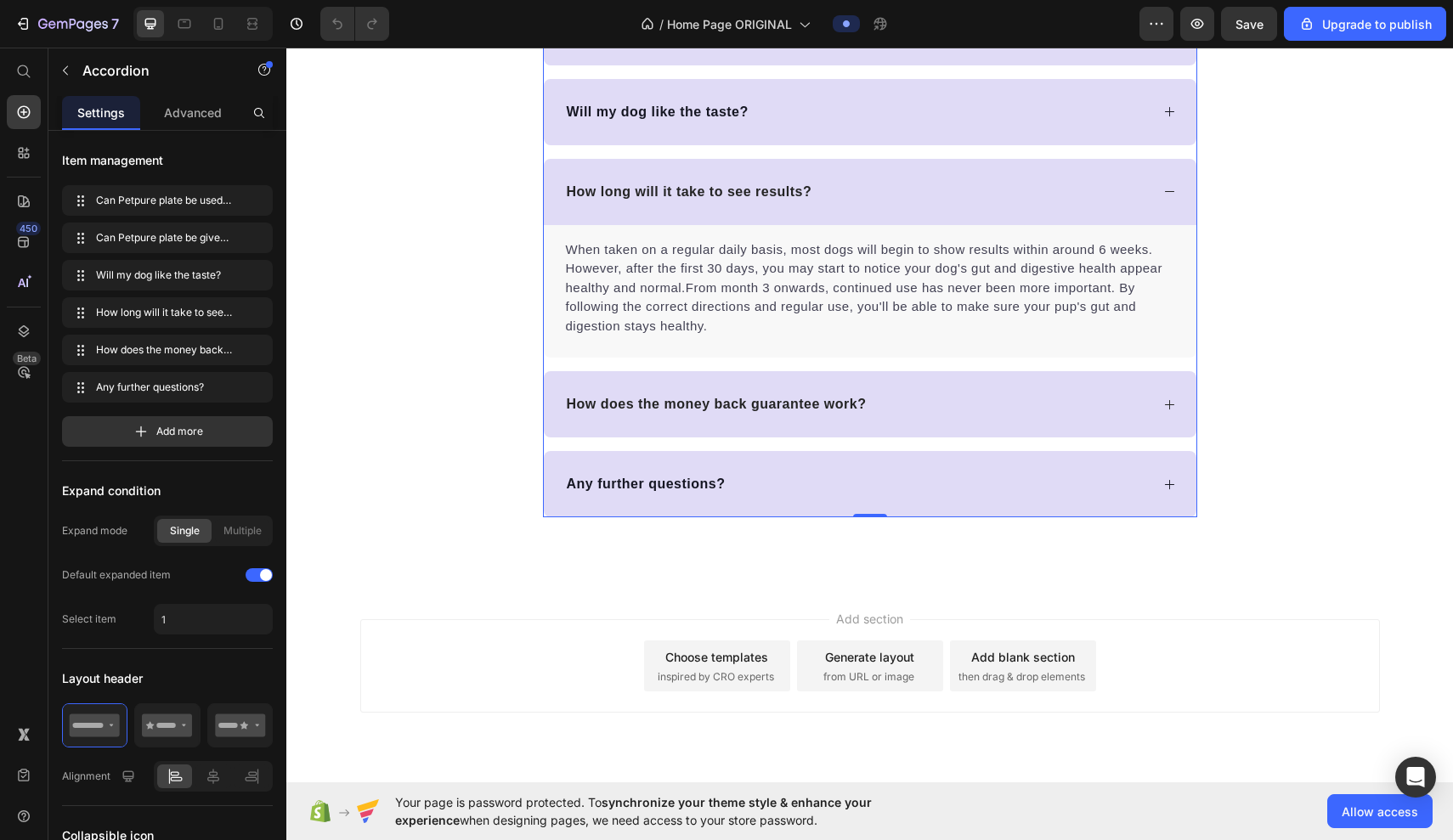 click on "How does the money back guarantee work?" at bounding box center (857, 404) 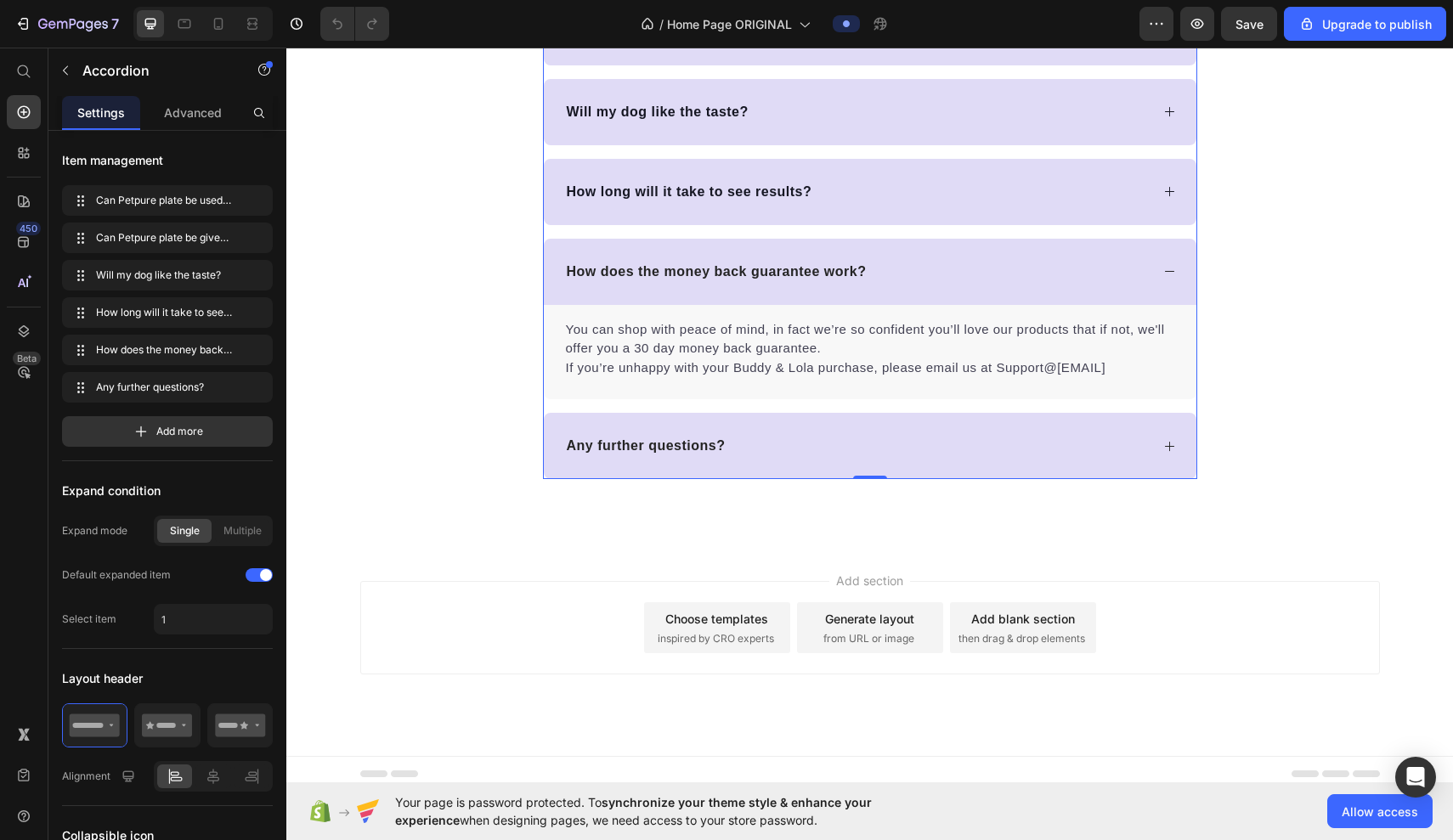 click on "Any further questions?" at bounding box center (870, 446) 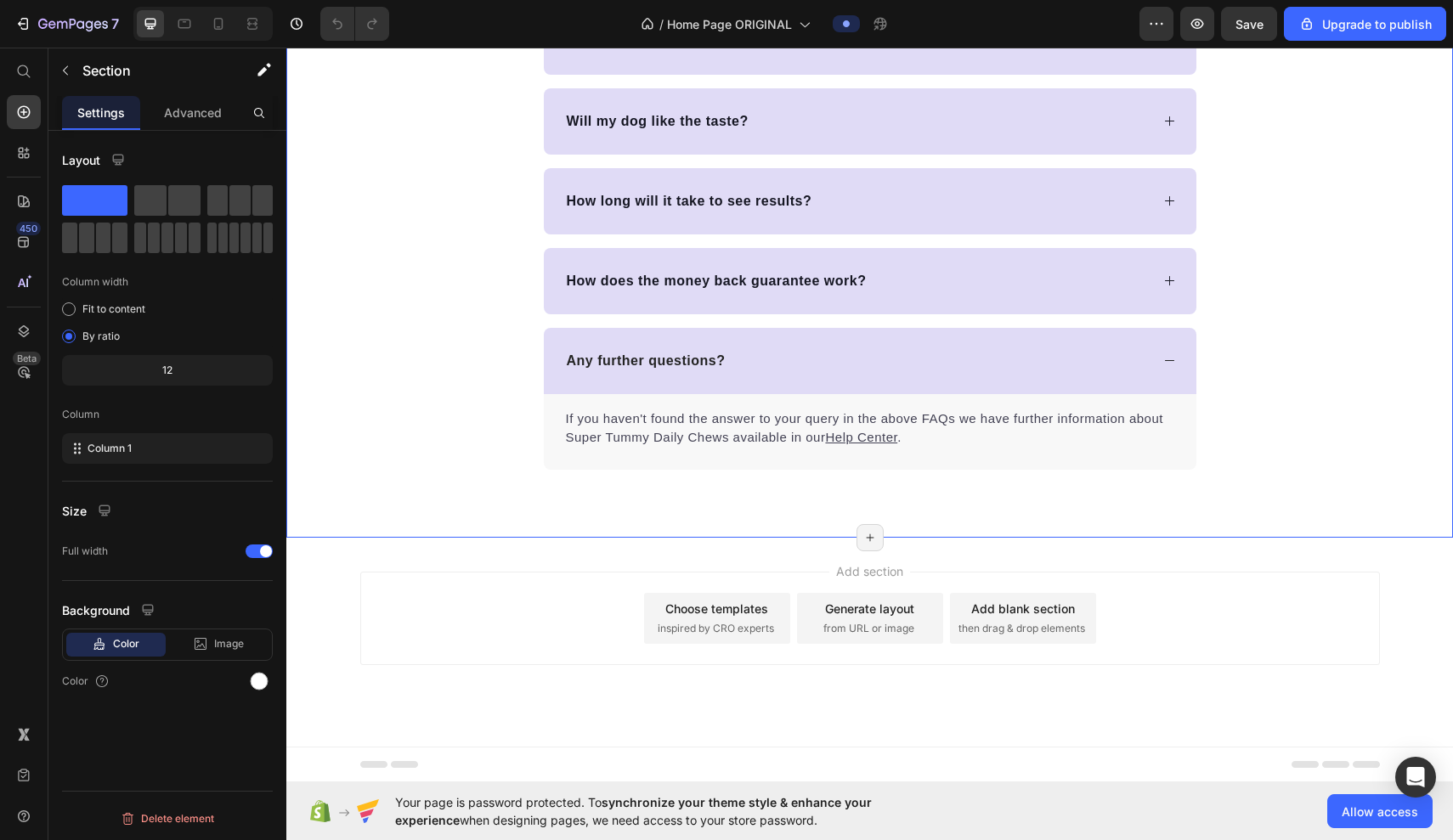 click on "Frequently Asked Questions Heading
Can Petpure plate be used on a regular basis?
Can Petpure plate be given to pregnant & nursing dogs?
Will my dog like the taste?
How long will it take to see results?
How does the money back guarantee work?
Any further questions? If you haven't found the answer to your query in the above FAQs we have further information about Super Tummy Daily Chews available in our  Help Center . Text block Accordion Row" at bounding box center [869, 155] 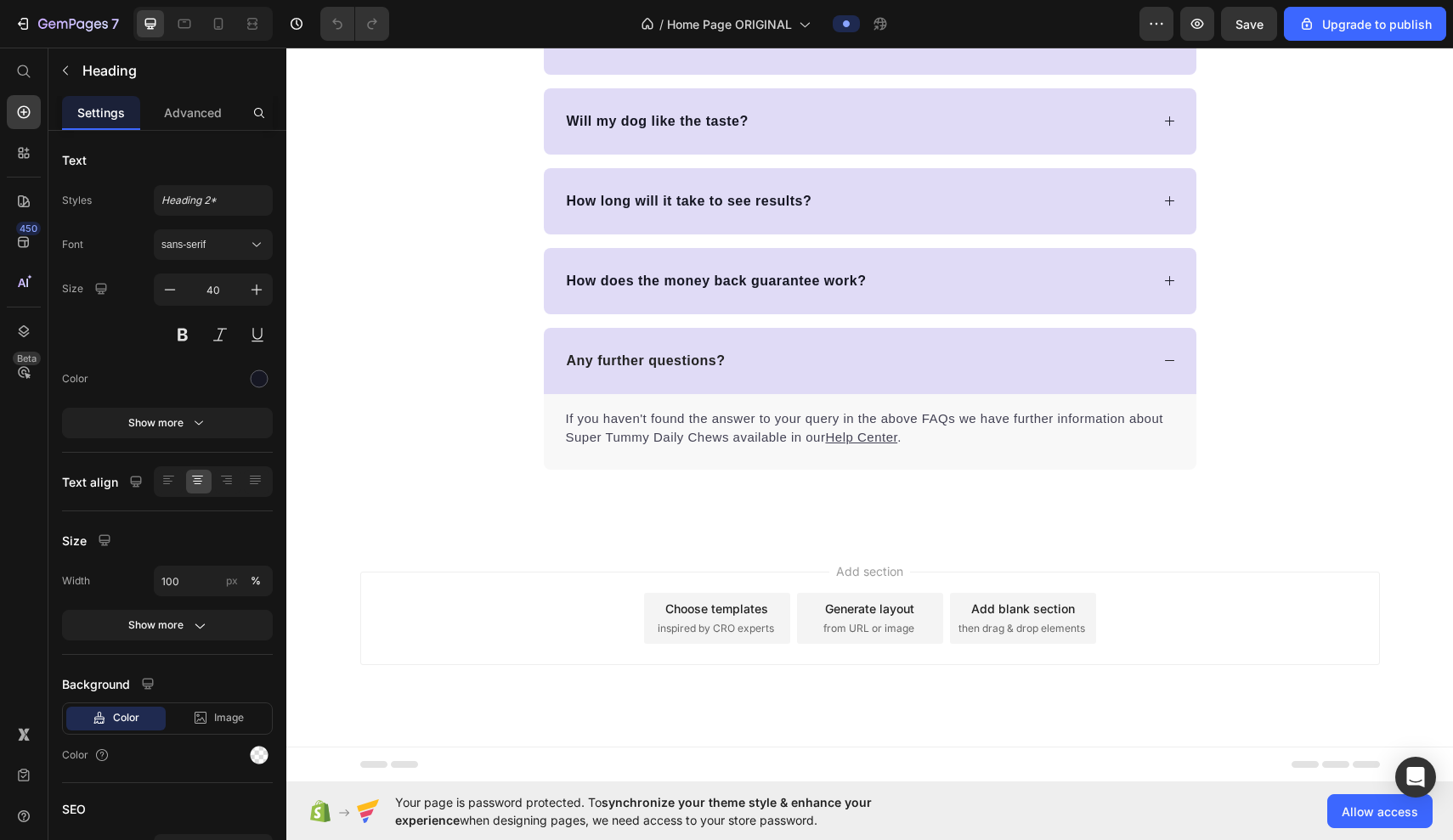 click on "Frequently Asked Questions" at bounding box center (870, -136) 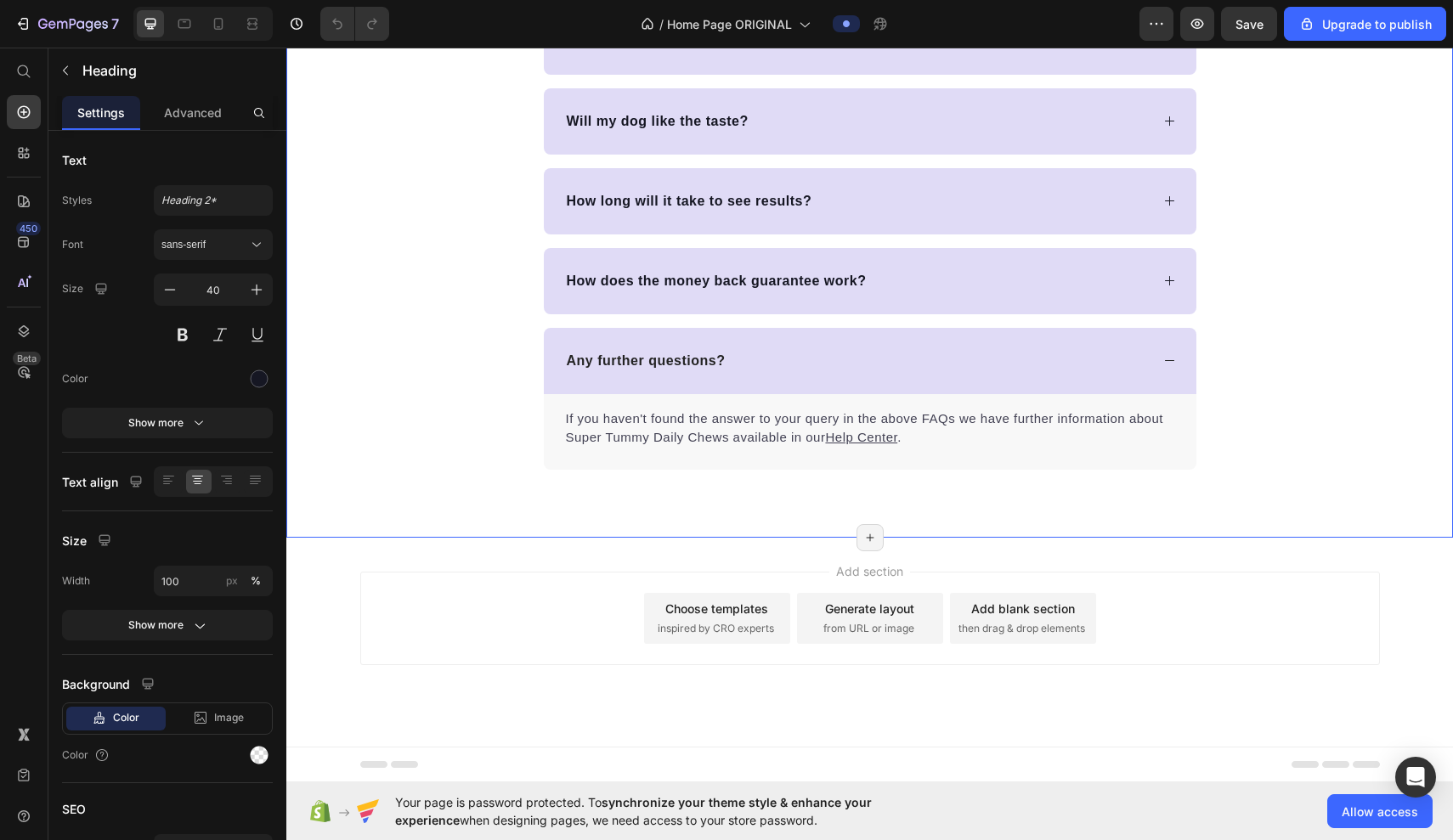 click on "Frequently Asked Questions Heading   0
Can Petpure plate be used on a regular basis?
Can Petpure plate be given to pregnant & nursing dogs?
Will my dog like the taste?
How long will it take to see results?
How does the money back guarantee work?
Any further questions? If you haven't found the answer to your query in the above FAQs we have further information about Super Tummy Daily Chews available in our  Help Center . Text block Accordion Row" at bounding box center [869, 155] 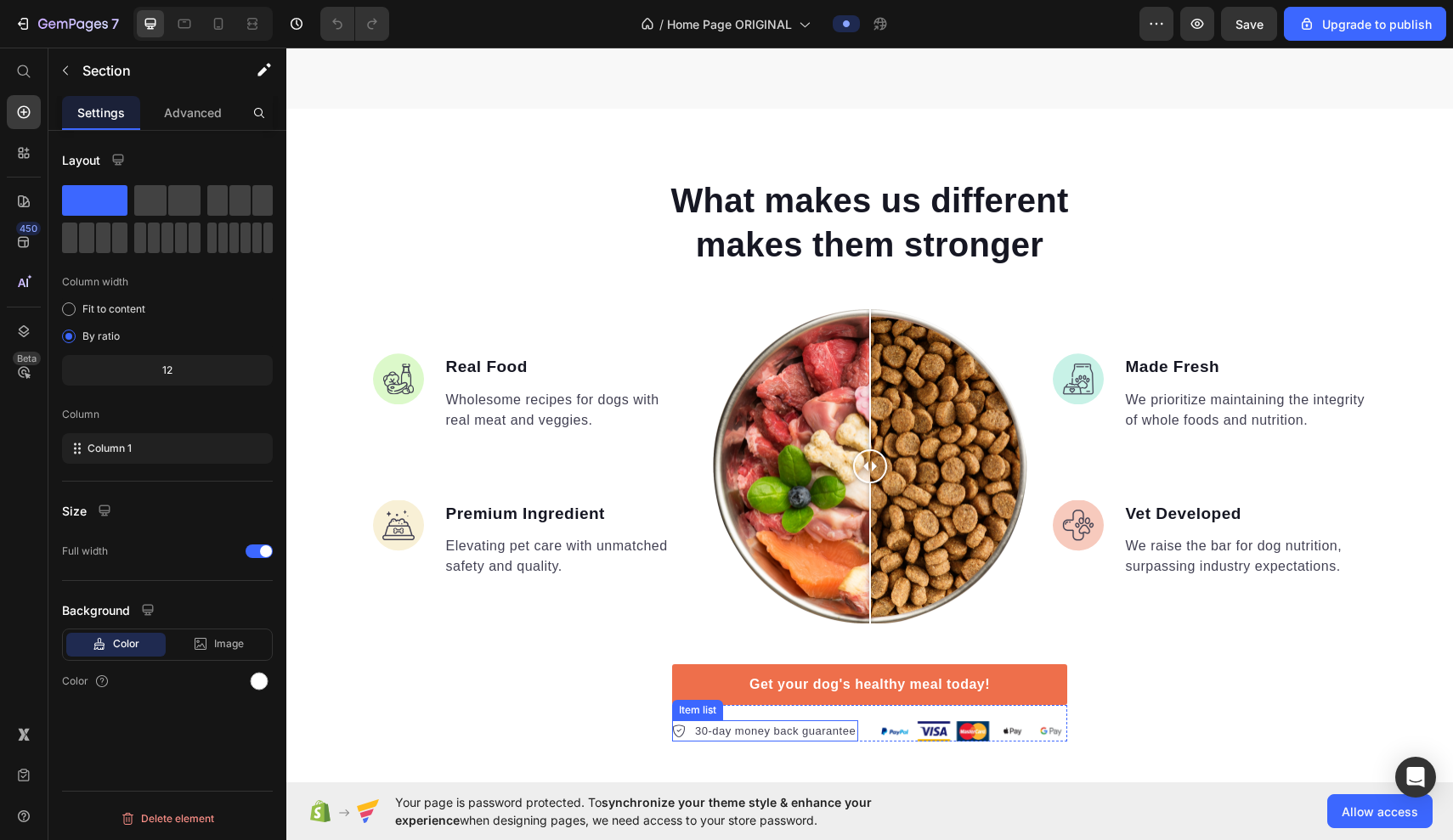 scroll, scrollTop: 6428, scrollLeft: 0, axis: vertical 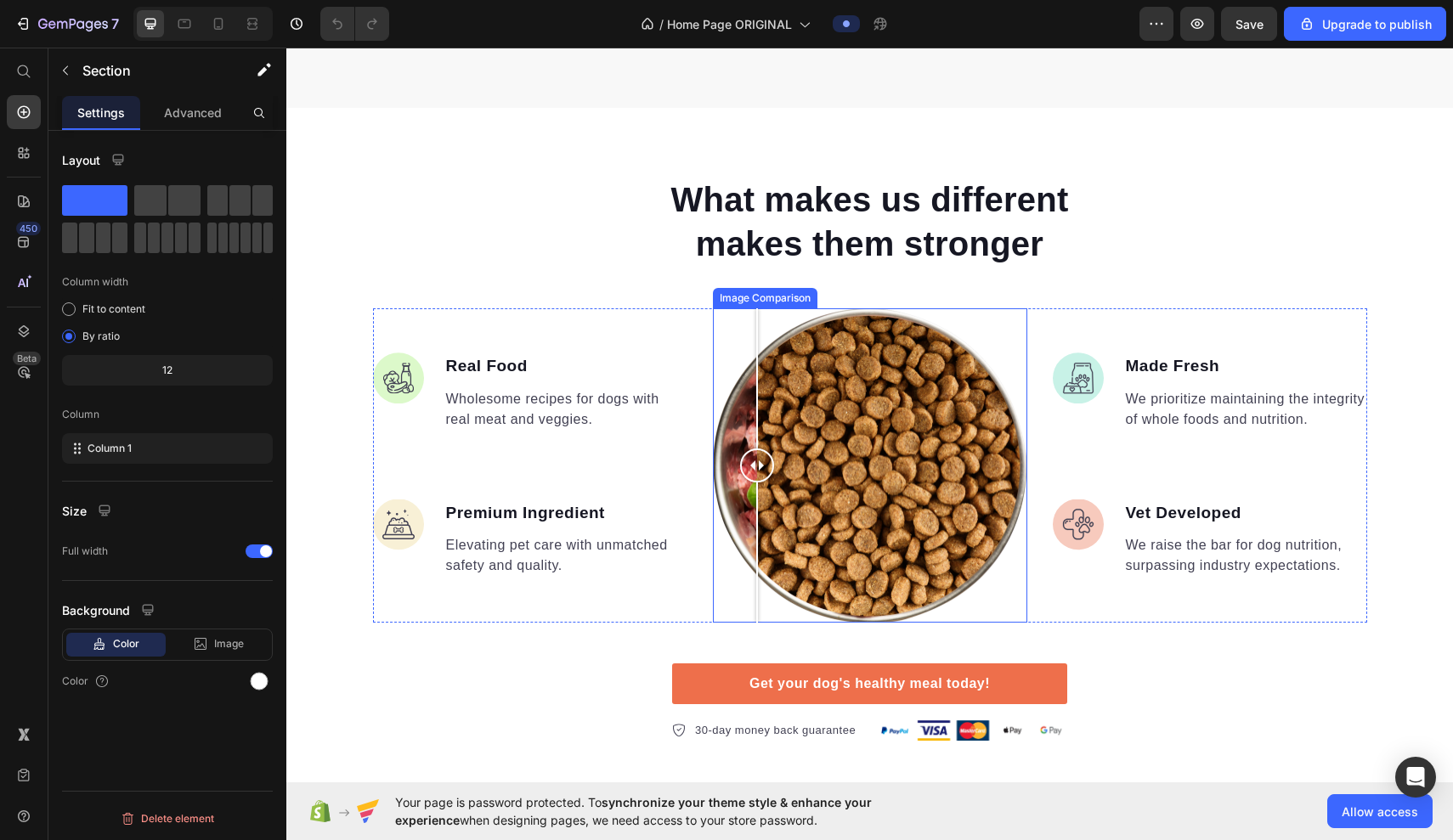 drag, startPoint x: 763, startPoint y: 290, endPoint x: 849, endPoint y: 507, distance: 233.42022 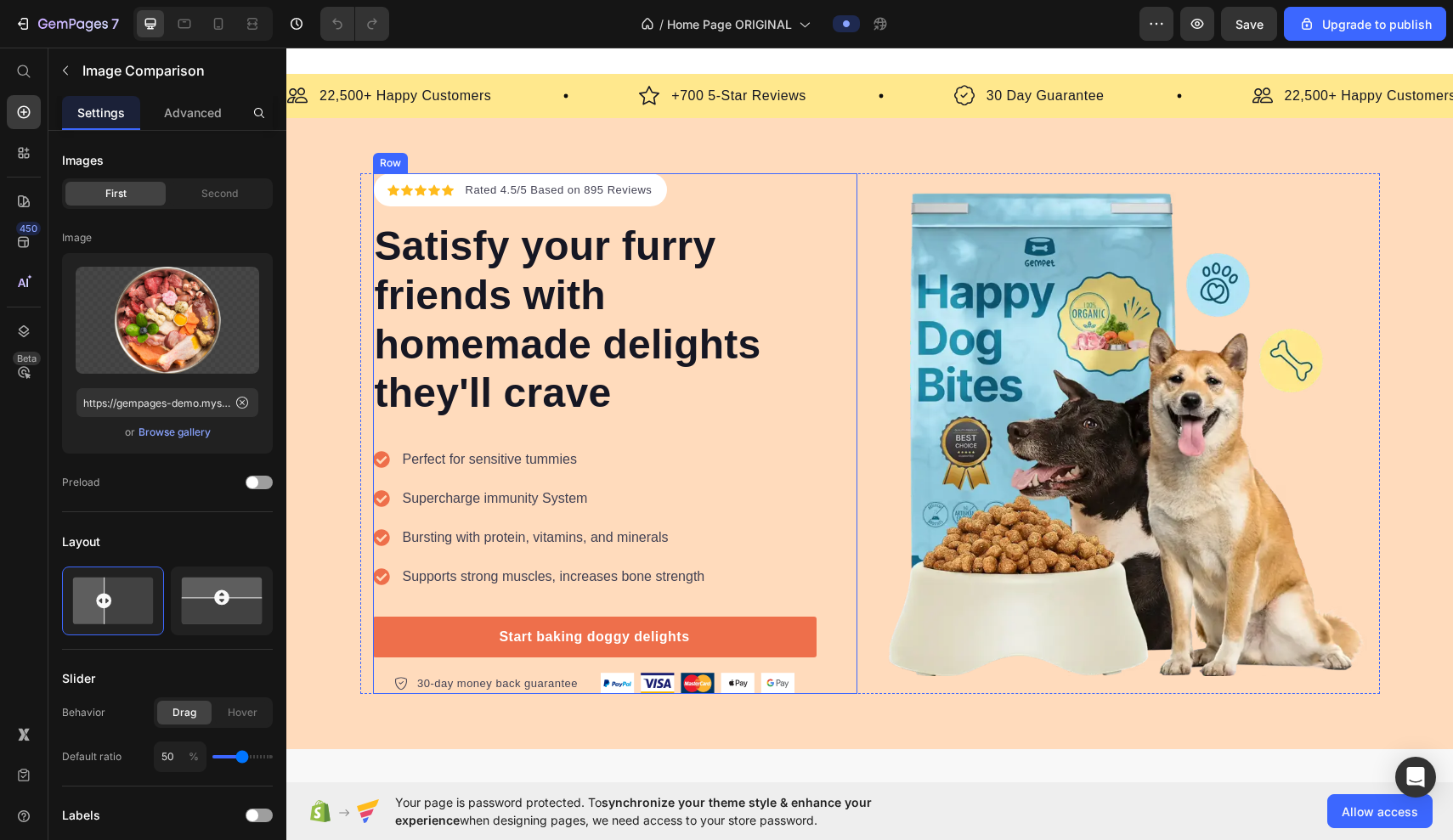 scroll, scrollTop: 5483, scrollLeft: 0, axis: vertical 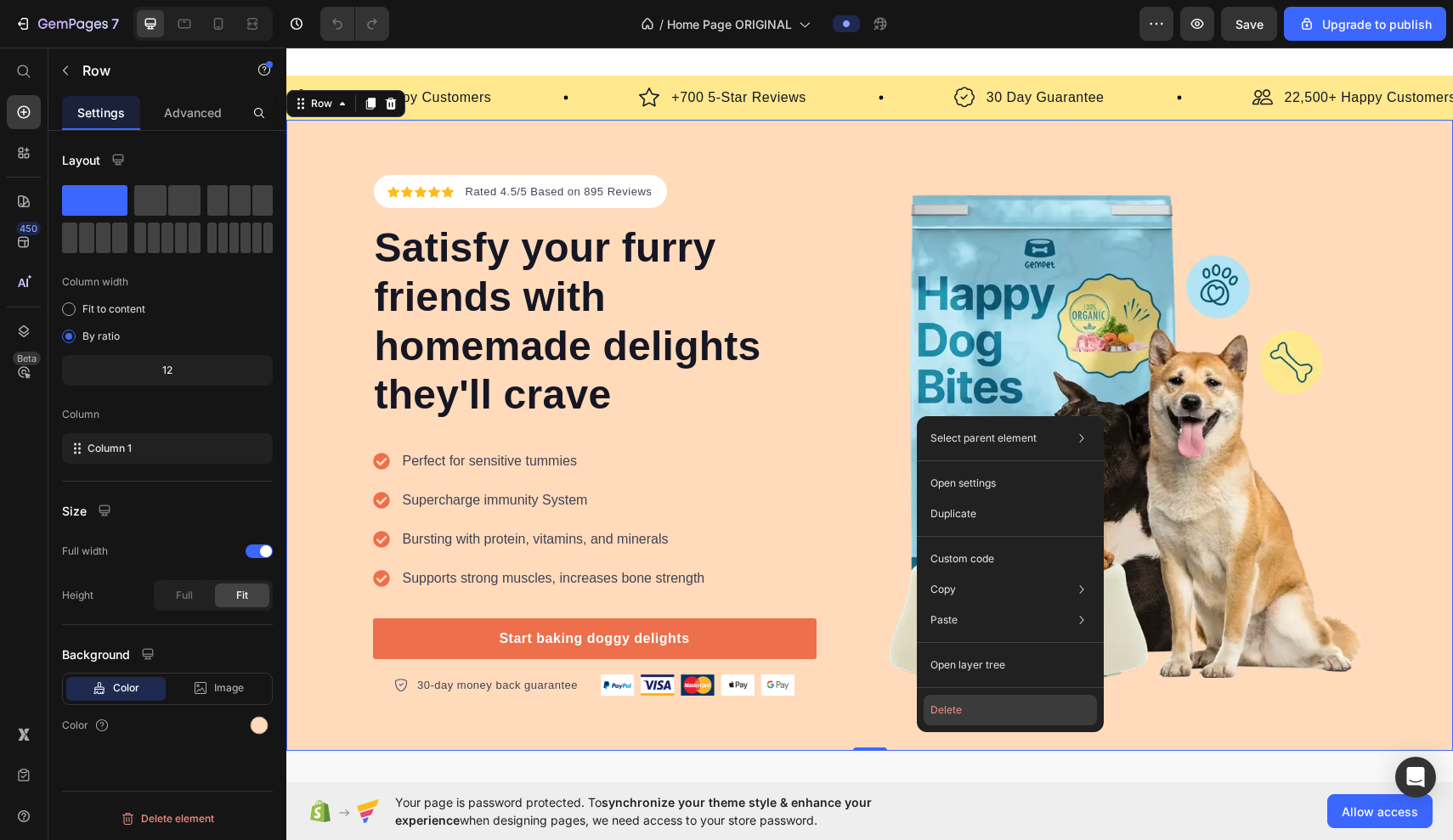 click on "Delete" 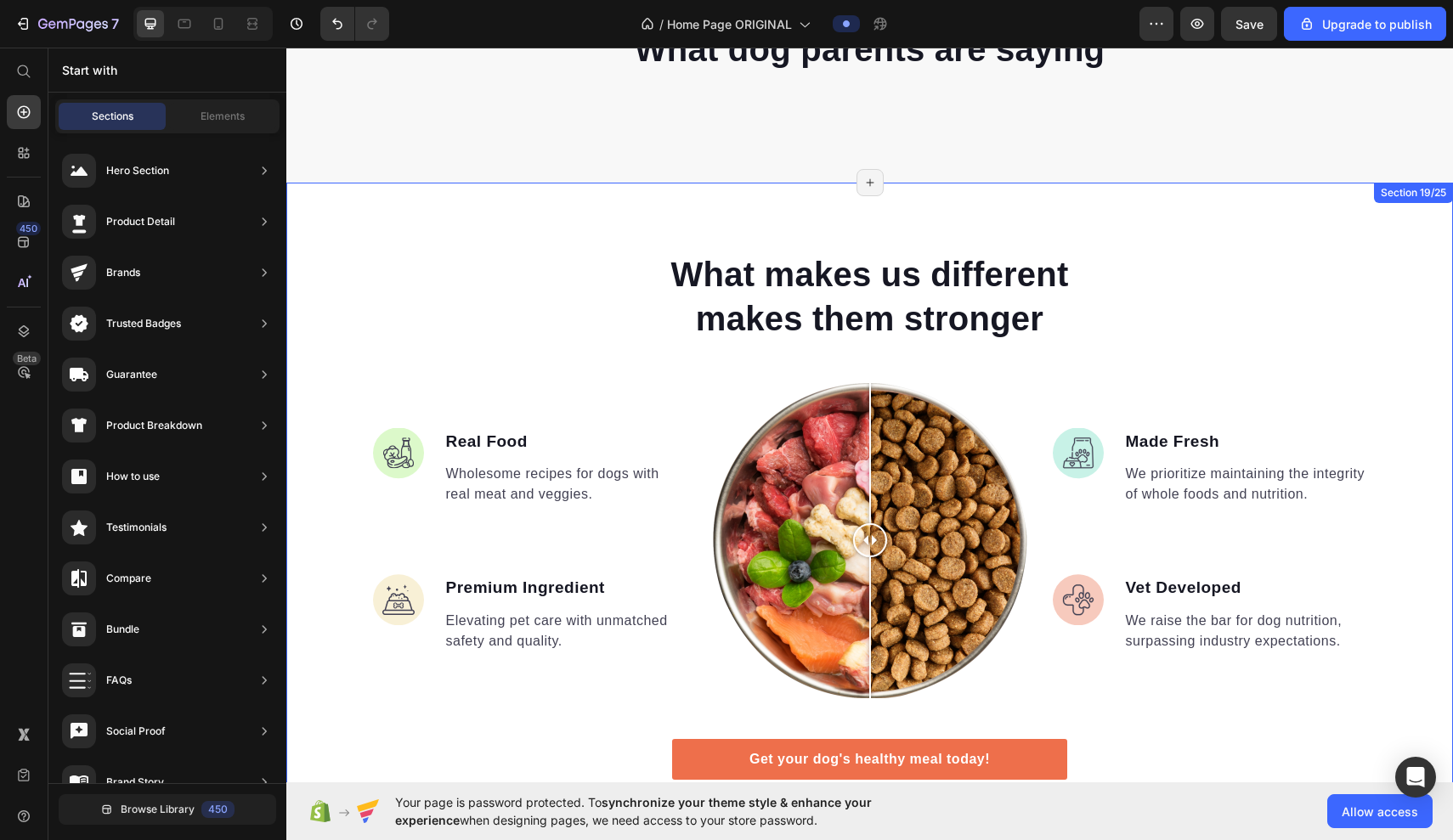 scroll, scrollTop: 5723, scrollLeft: 0, axis: vertical 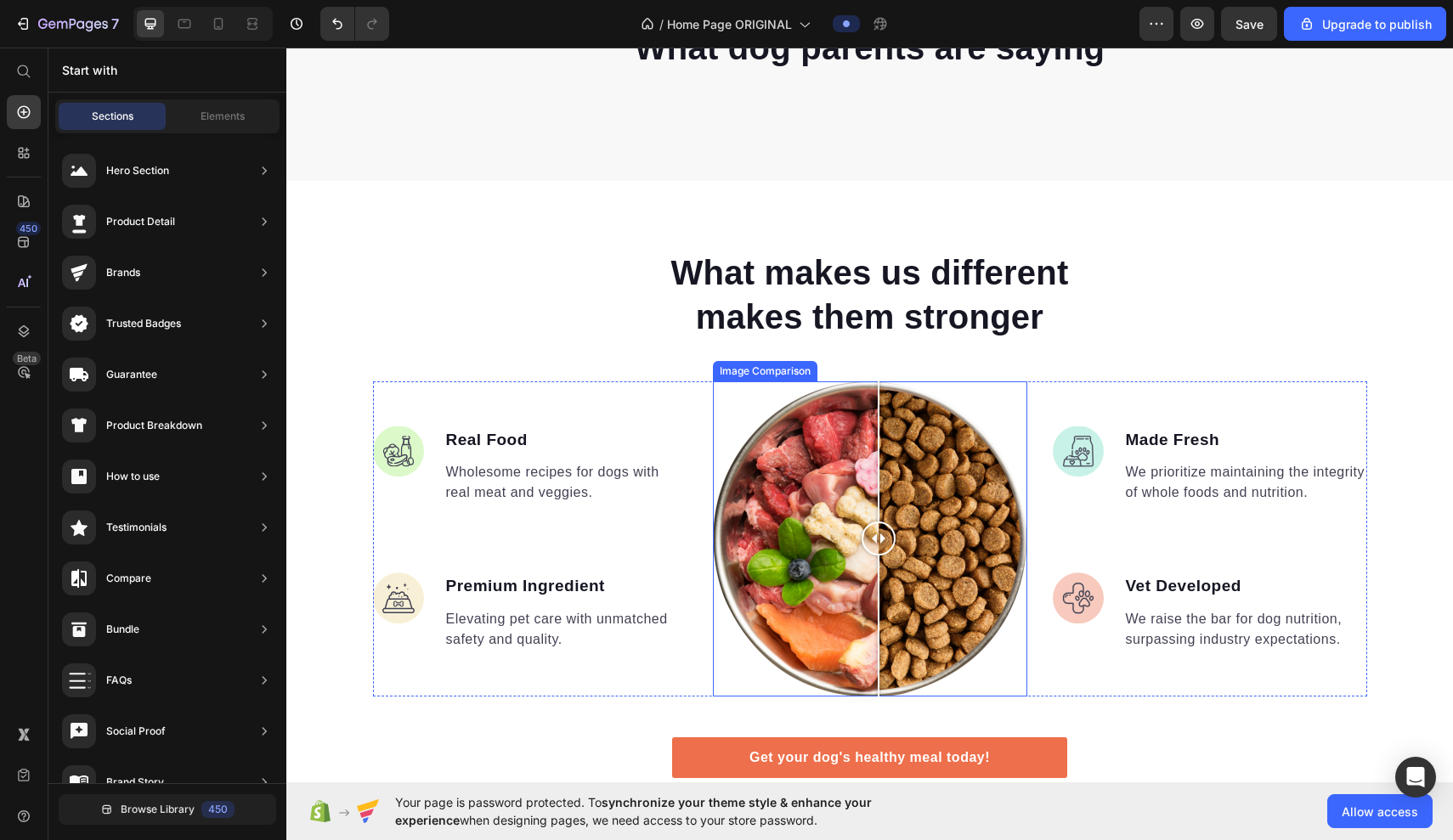 drag, startPoint x: 870, startPoint y: 593, endPoint x: 925, endPoint y: 598, distance: 55.22681 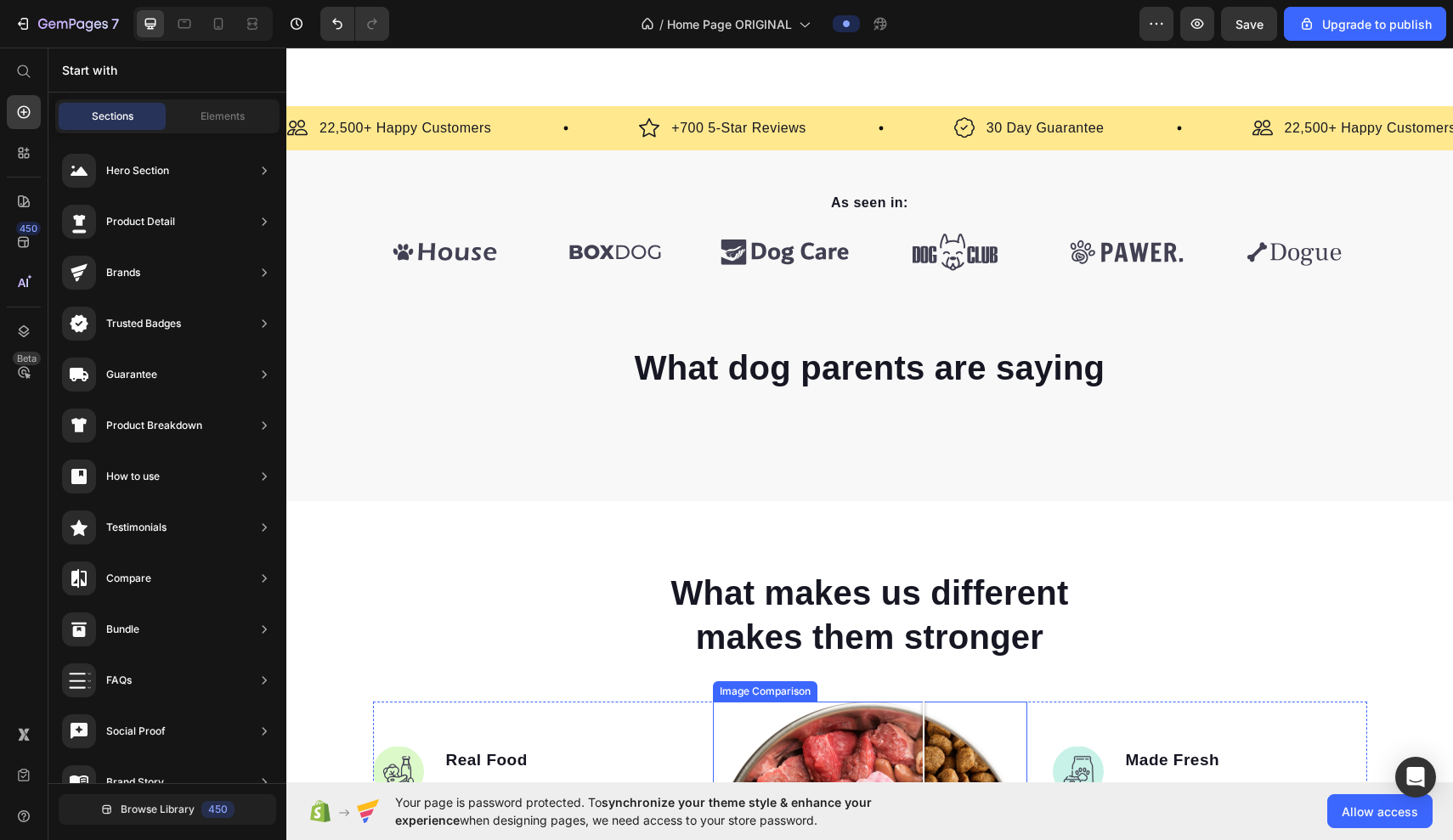 scroll, scrollTop: 5435, scrollLeft: 0, axis: vertical 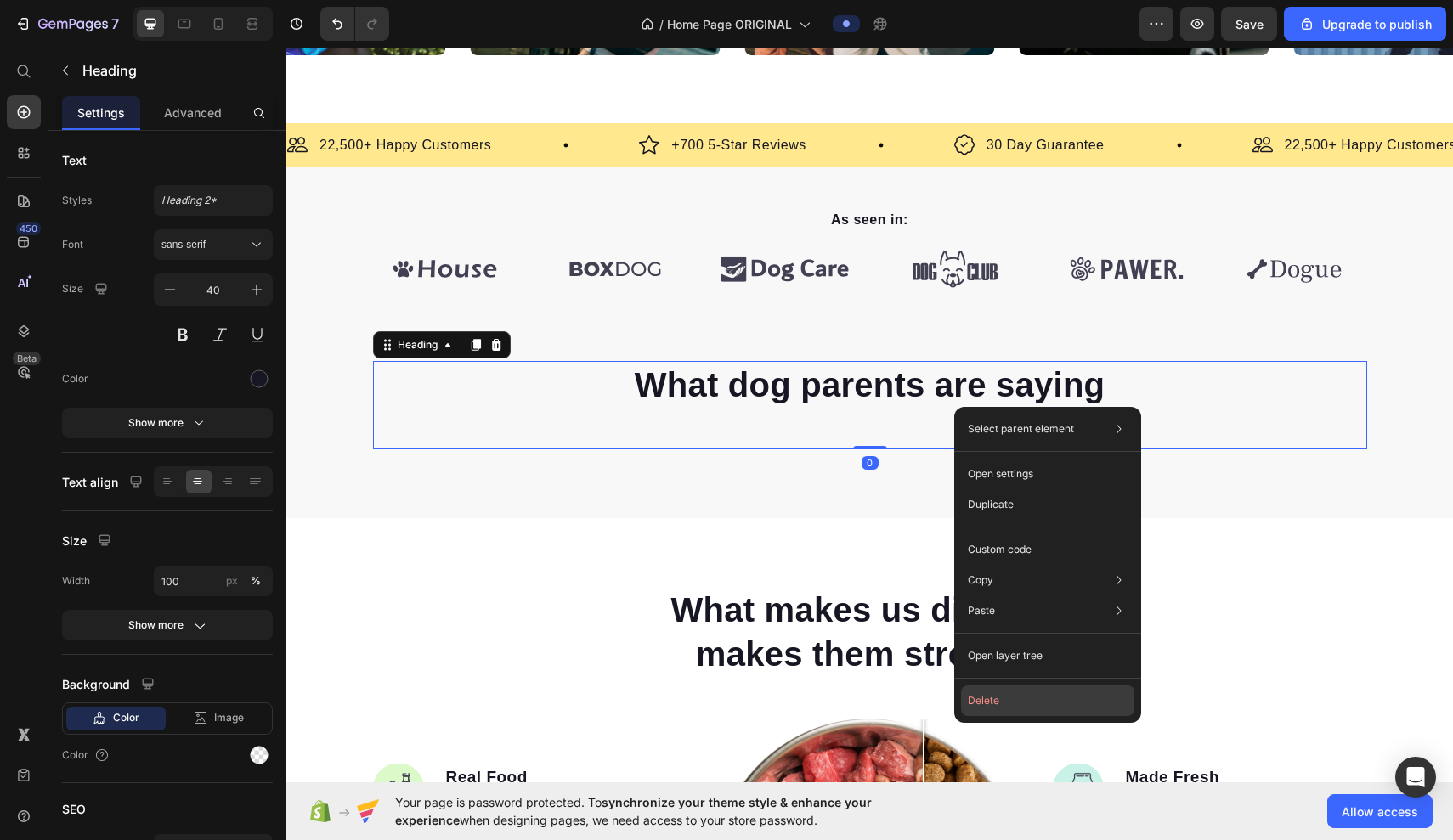 click on "Delete" 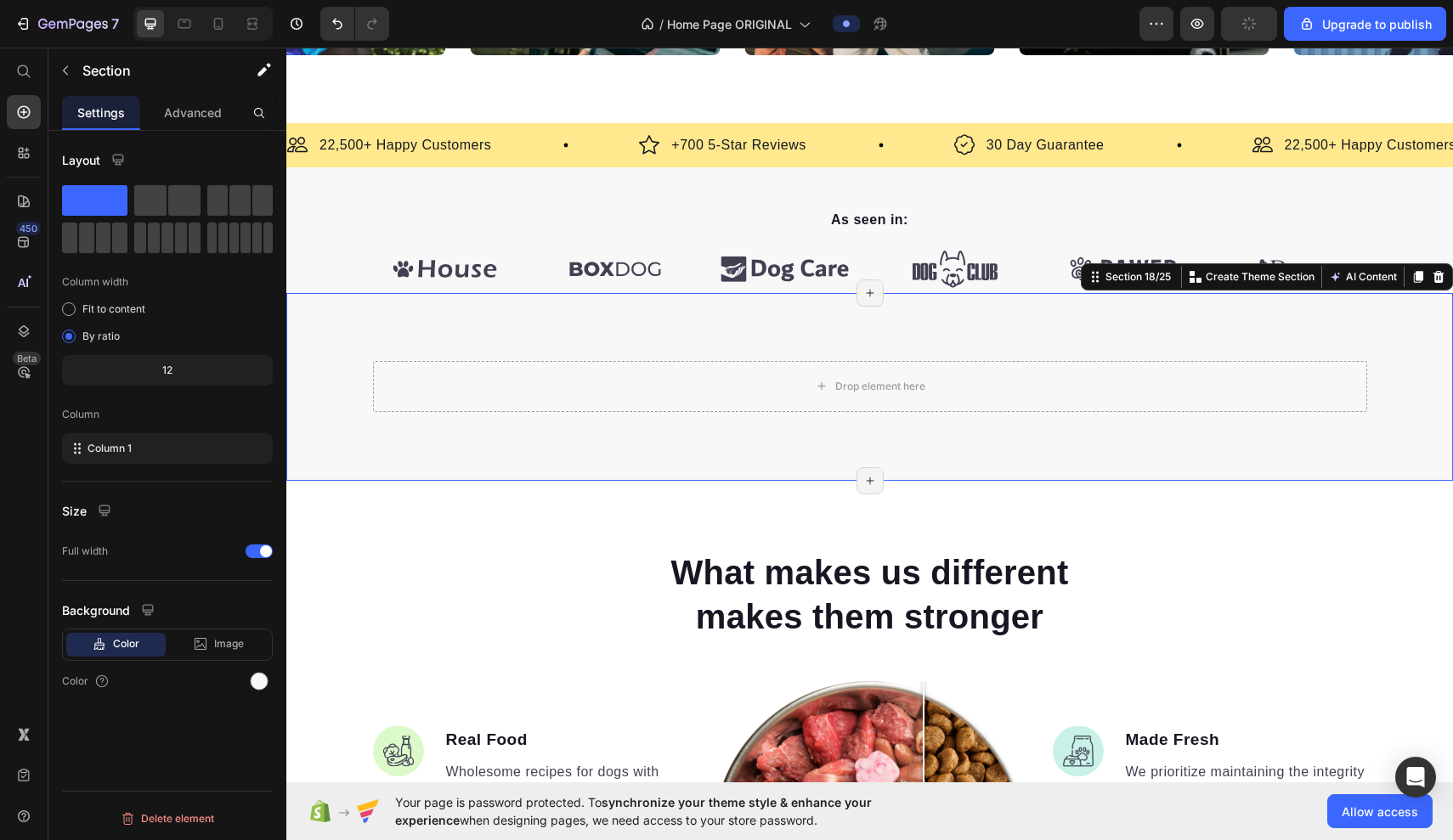 click on "Drop element here Row Section 18/25   You can create reusable sections Create Theme Section AI Content Write with GemAI What would you like to describe here? Tone and Voice Persuasive Product Epilatore Crystal Show more Generate Page has reached Shopify’s 25 section-limit Page has reached Shopify’s 25 section-limit Page has reached Shopify’s 25 section-limit" at bounding box center [869, 386] 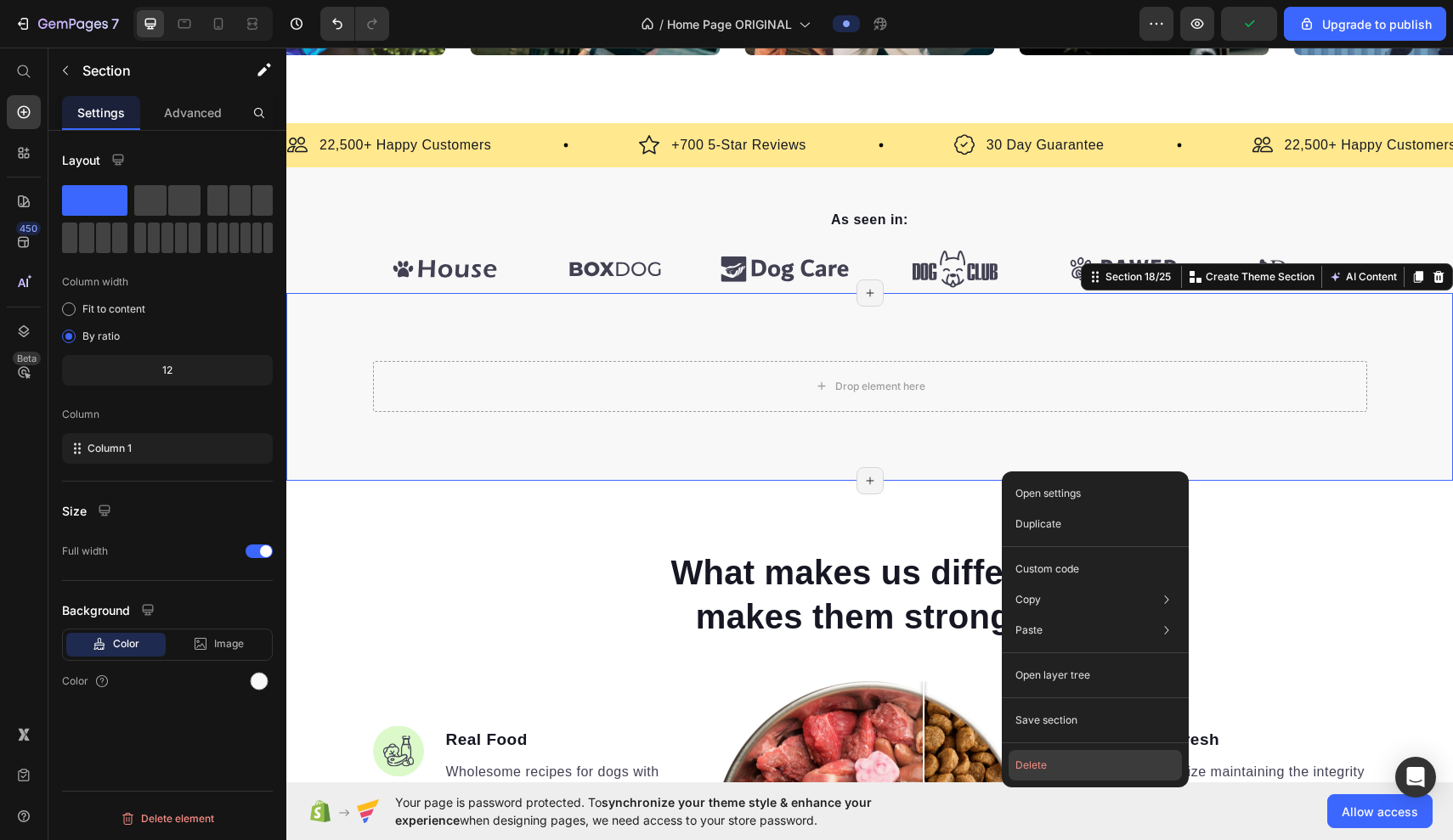 click on "Delete" 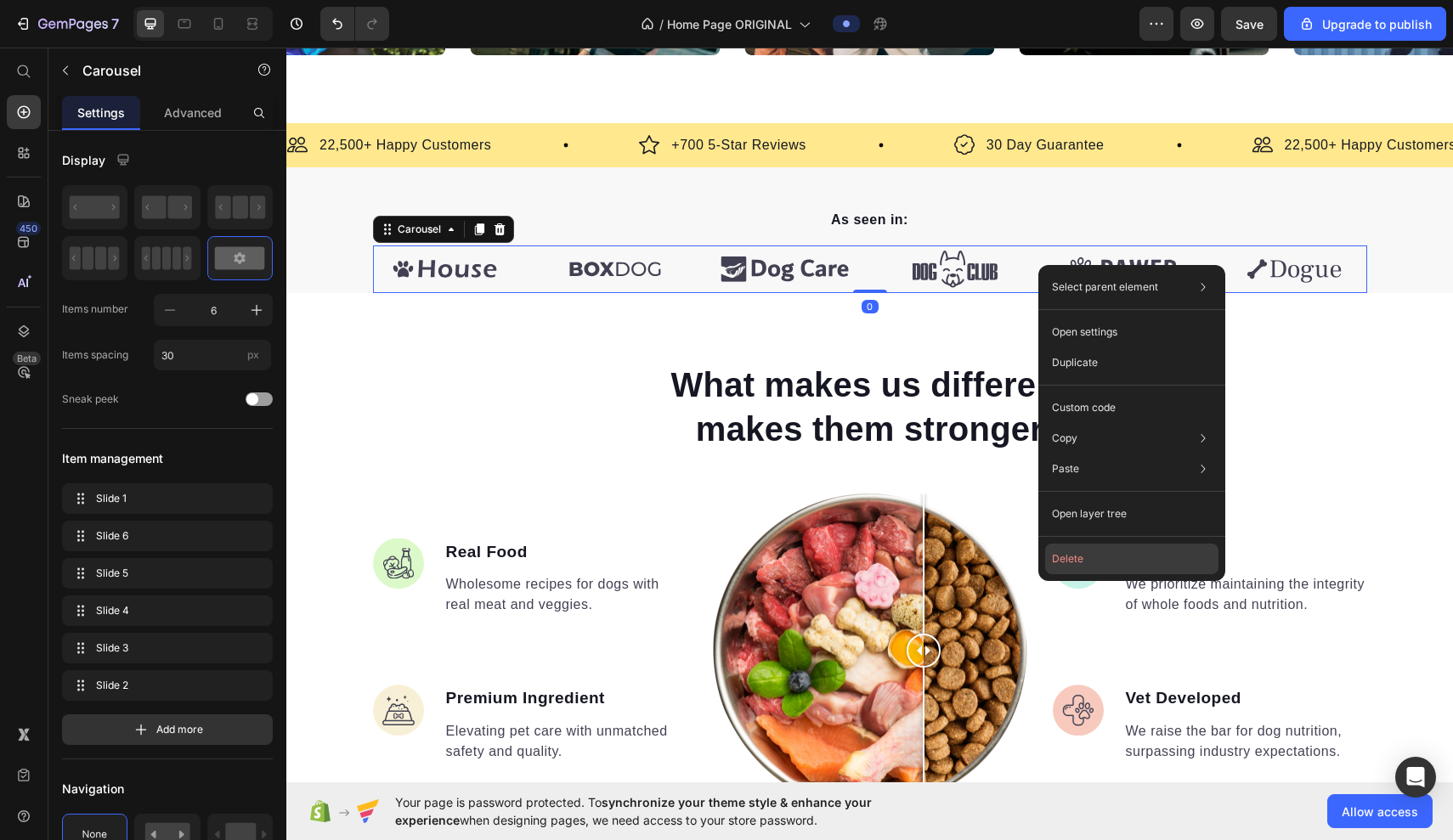 click on "Delete" 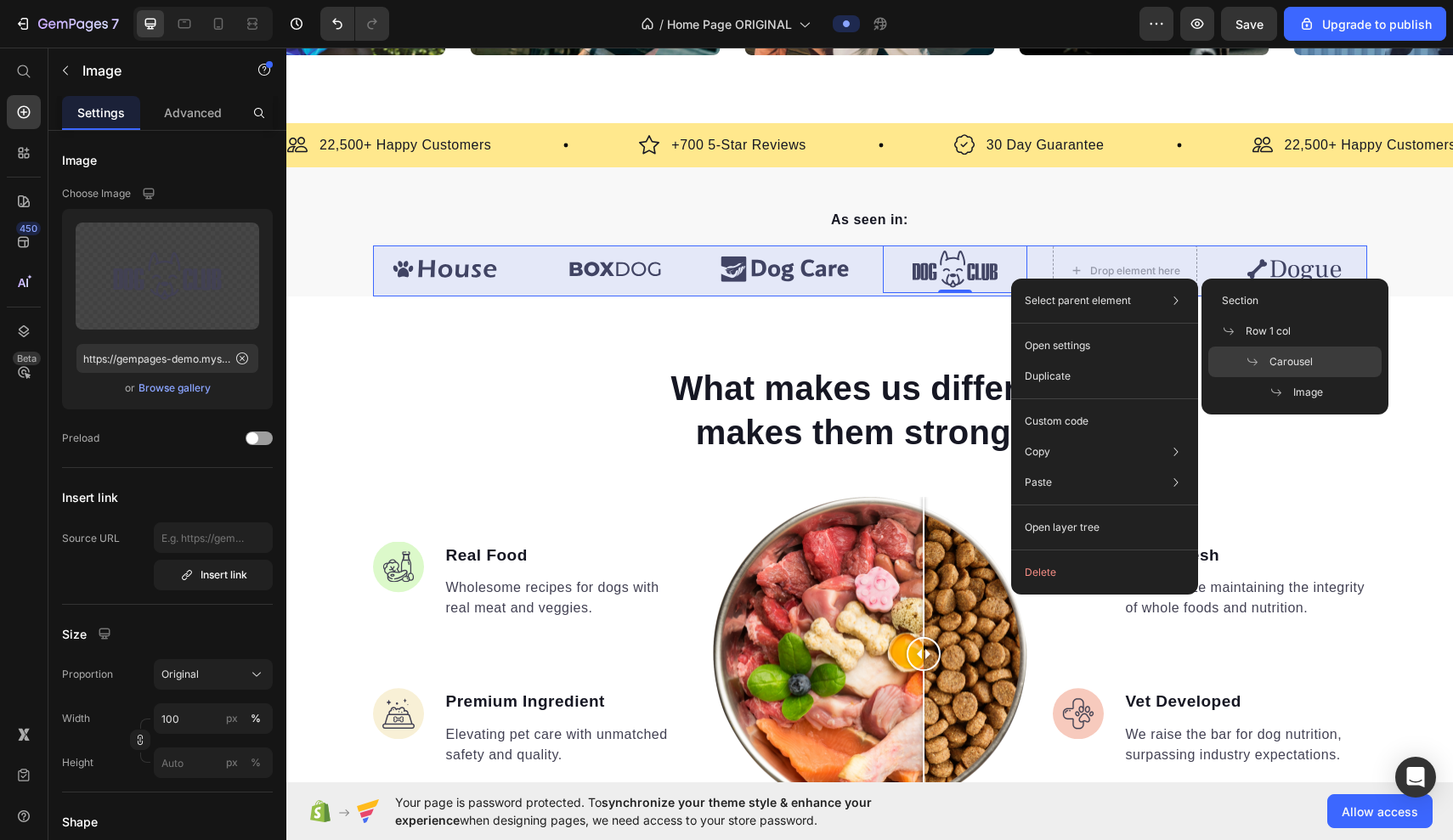 click 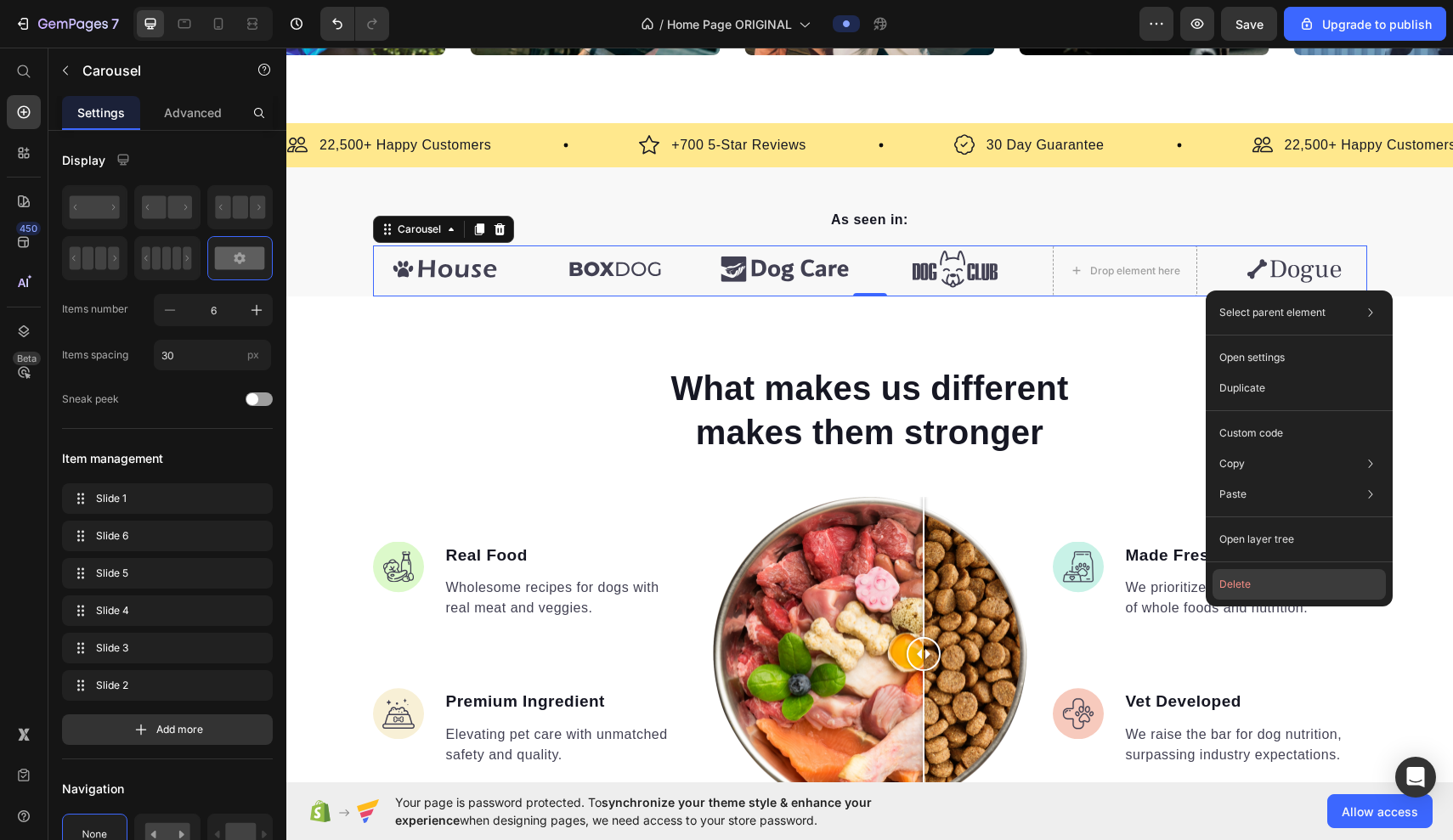 click on "Delete" 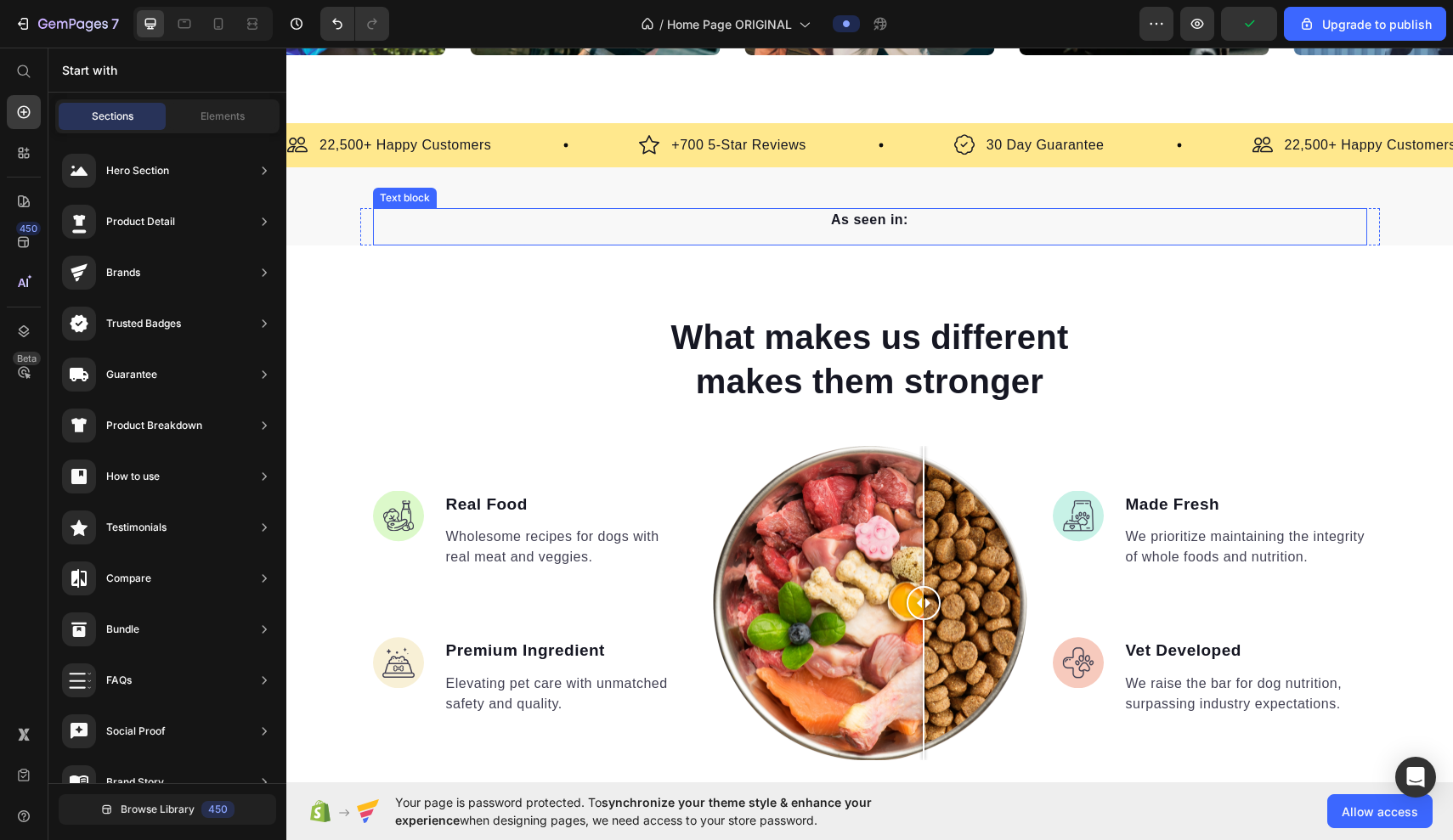 click on "As seen in:" at bounding box center (870, 220) 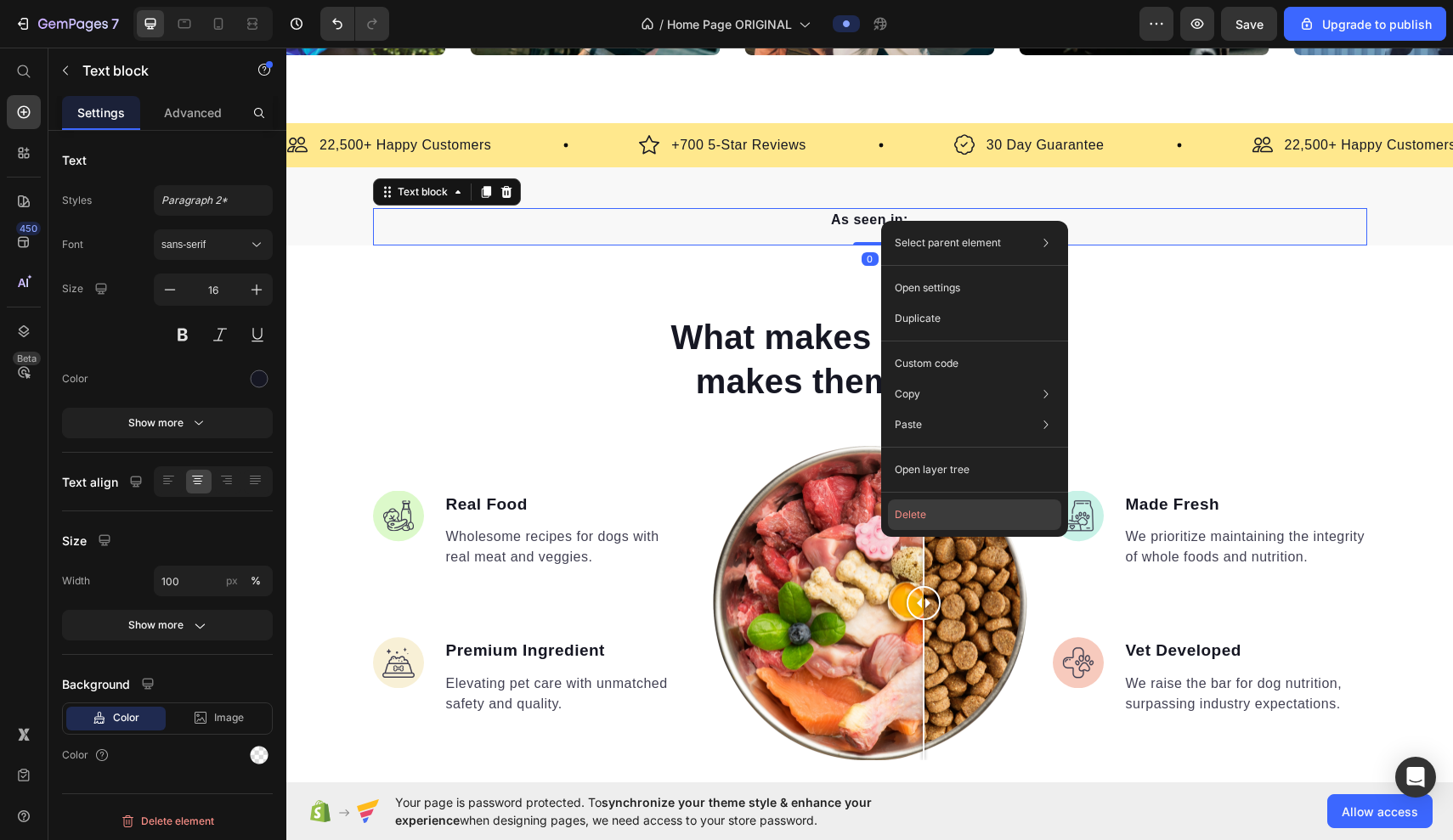 click on "Delete" 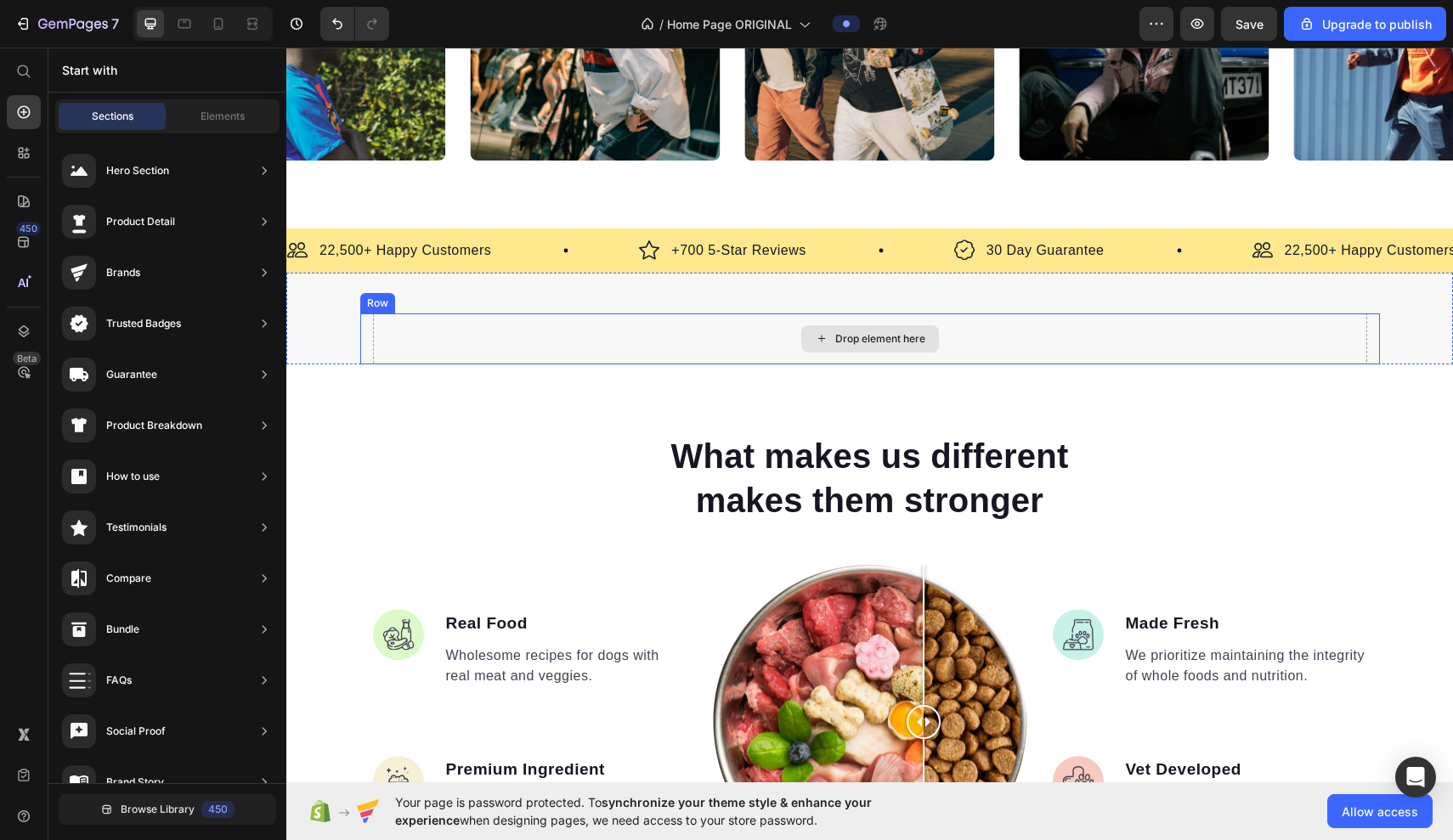 scroll, scrollTop: 5326, scrollLeft: 0, axis: vertical 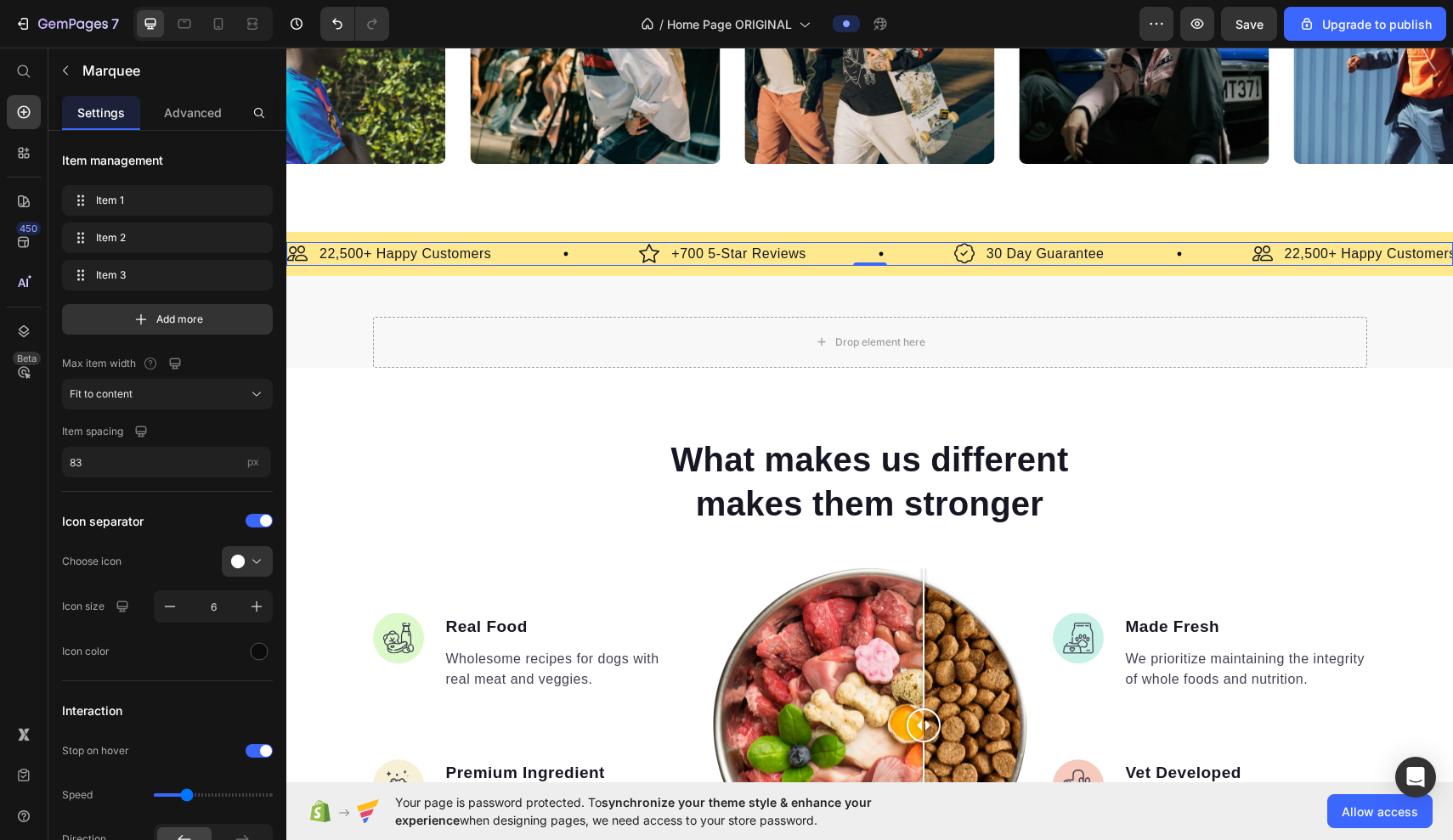 click on "Image +700 5-Star Reviews Text Block Row" at bounding box center (796, 254) 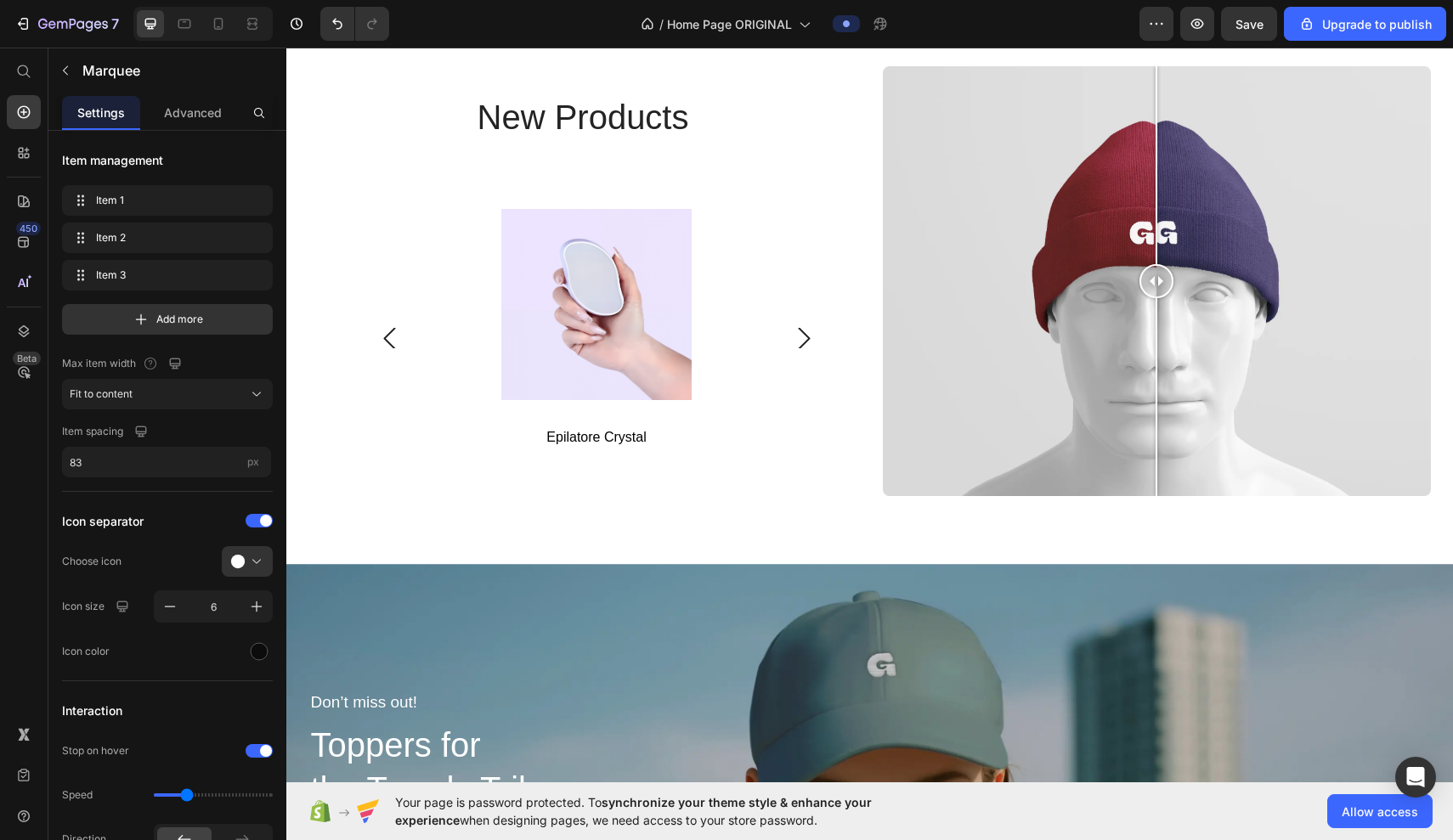 scroll, scrollTop: 2755, scrollLeft: 0, axis: vertical 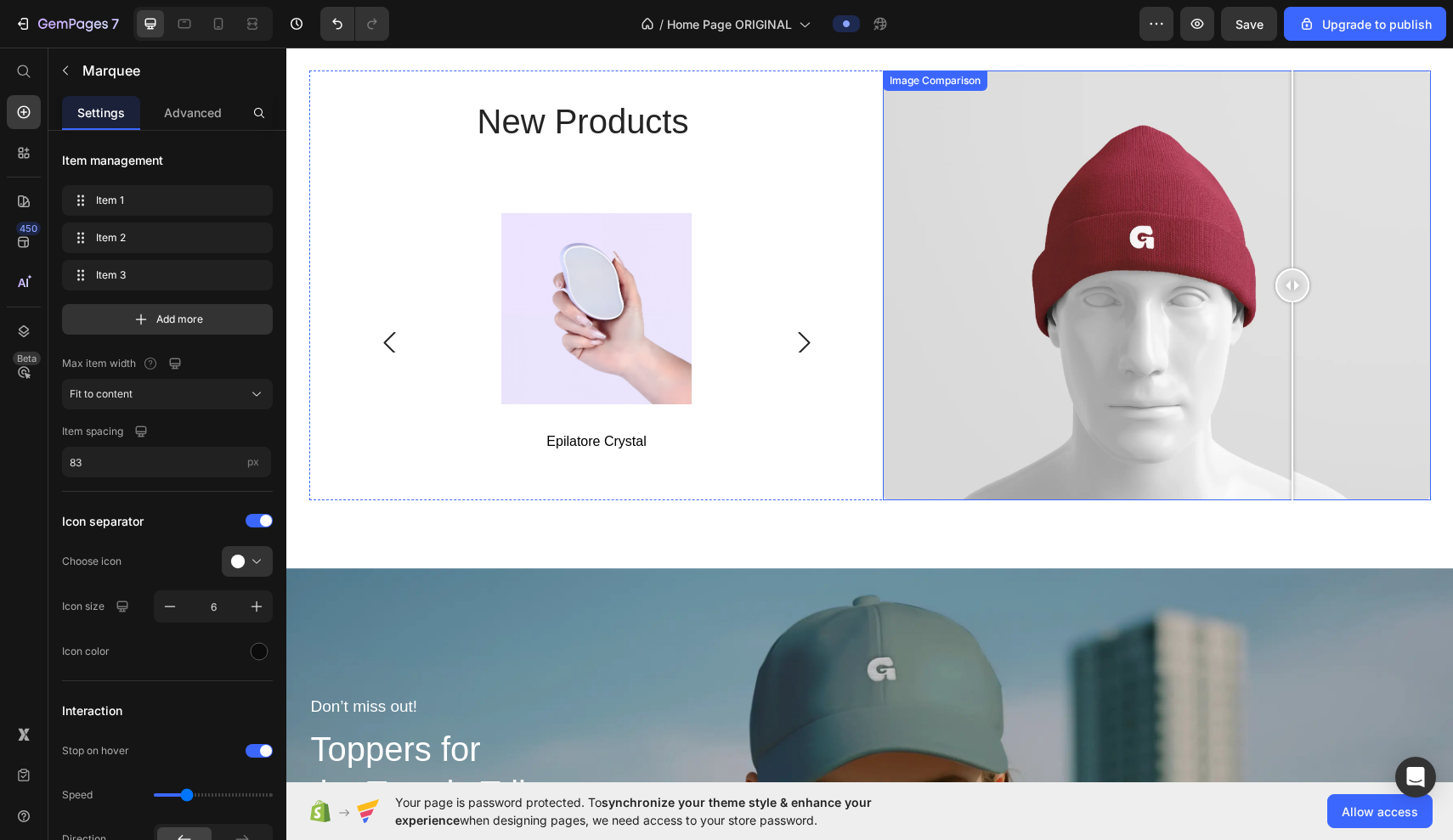 drag, startPoint x: 1157, startPoint y: 293, endPoint x: 1294, endPoint y: 329, distance: 141.651 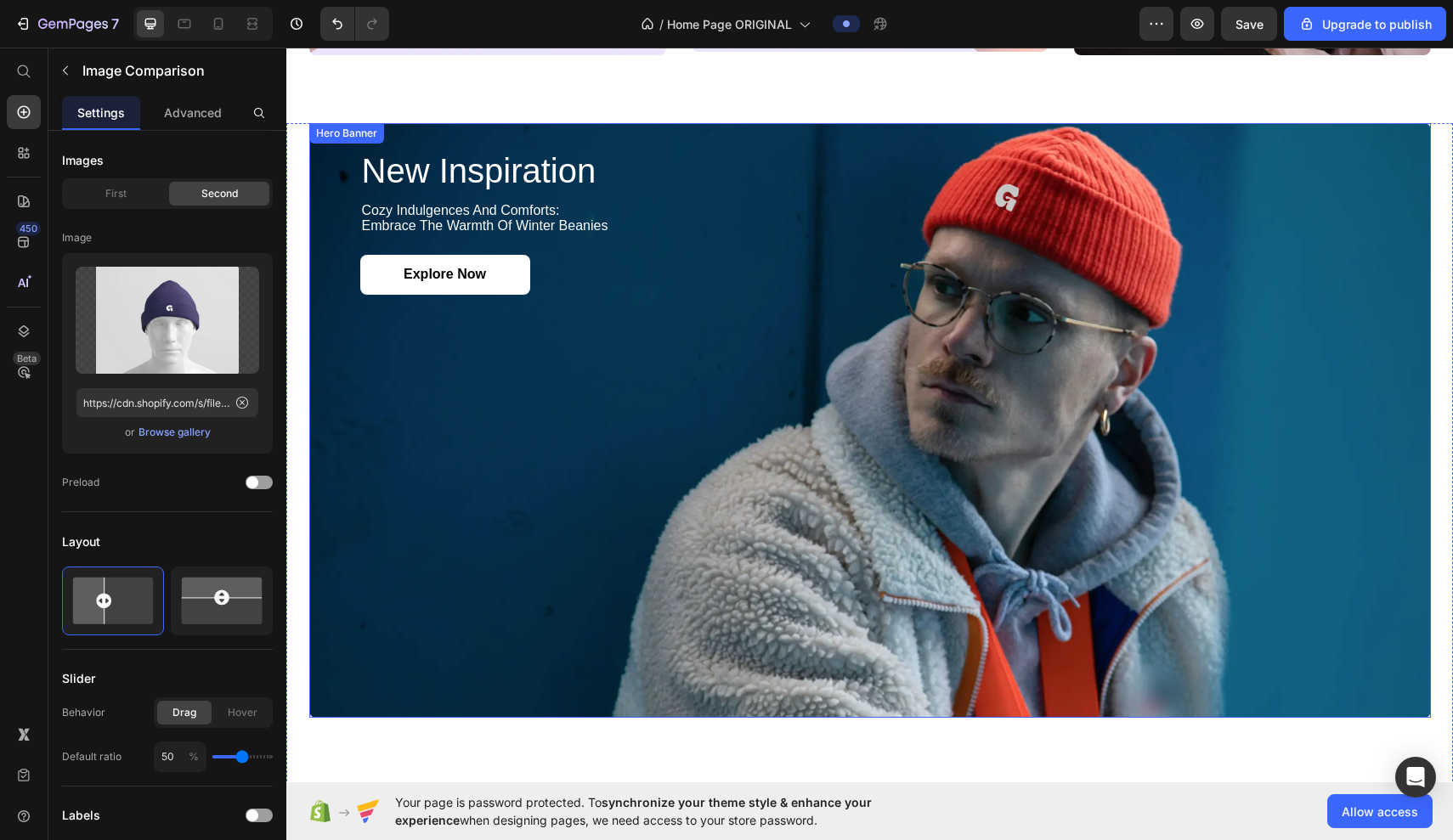 scroll, scrollTop: 1978, scrollLeft: 0, axis: vertical 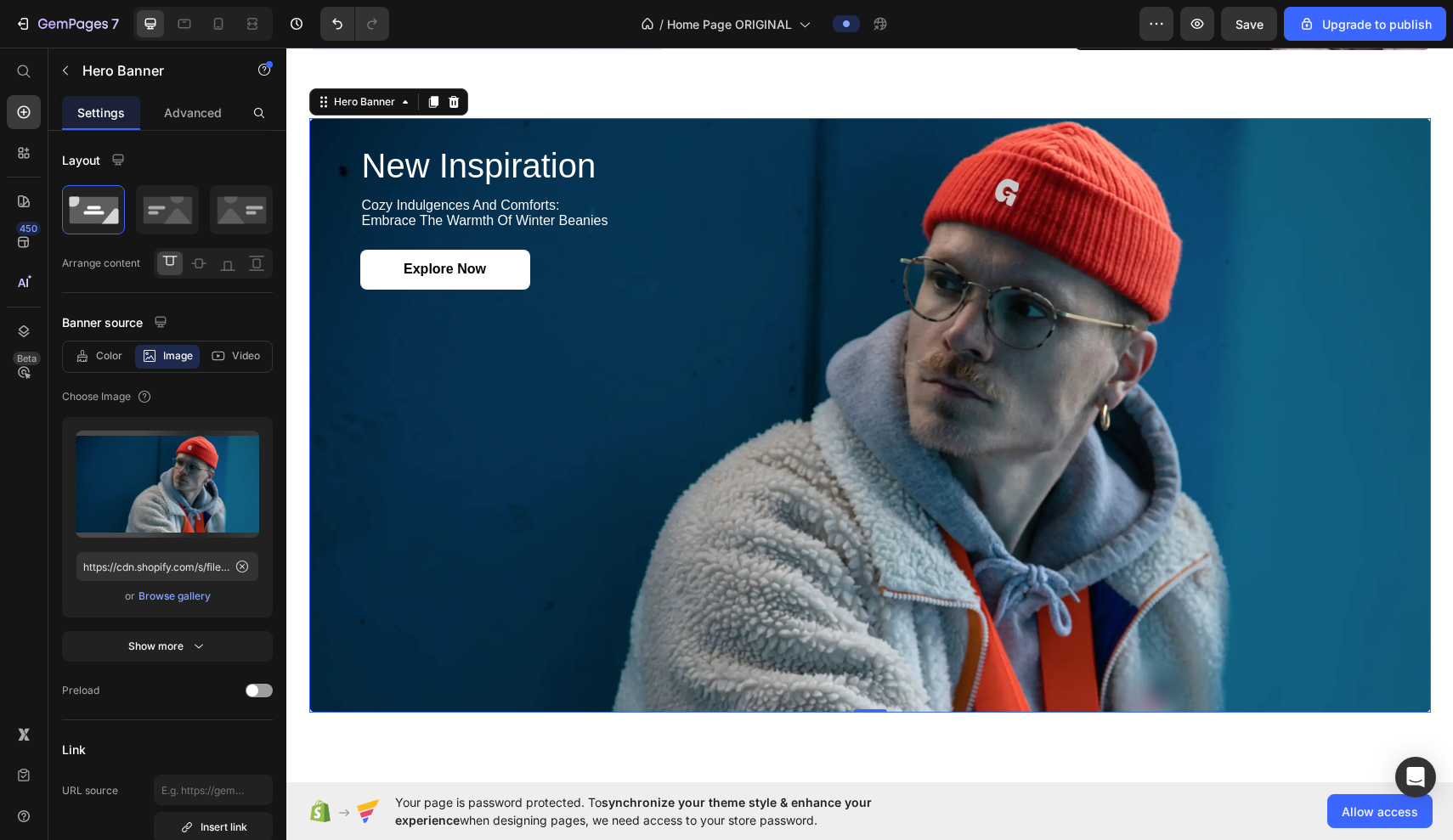 click at bounding box center [870, 415] 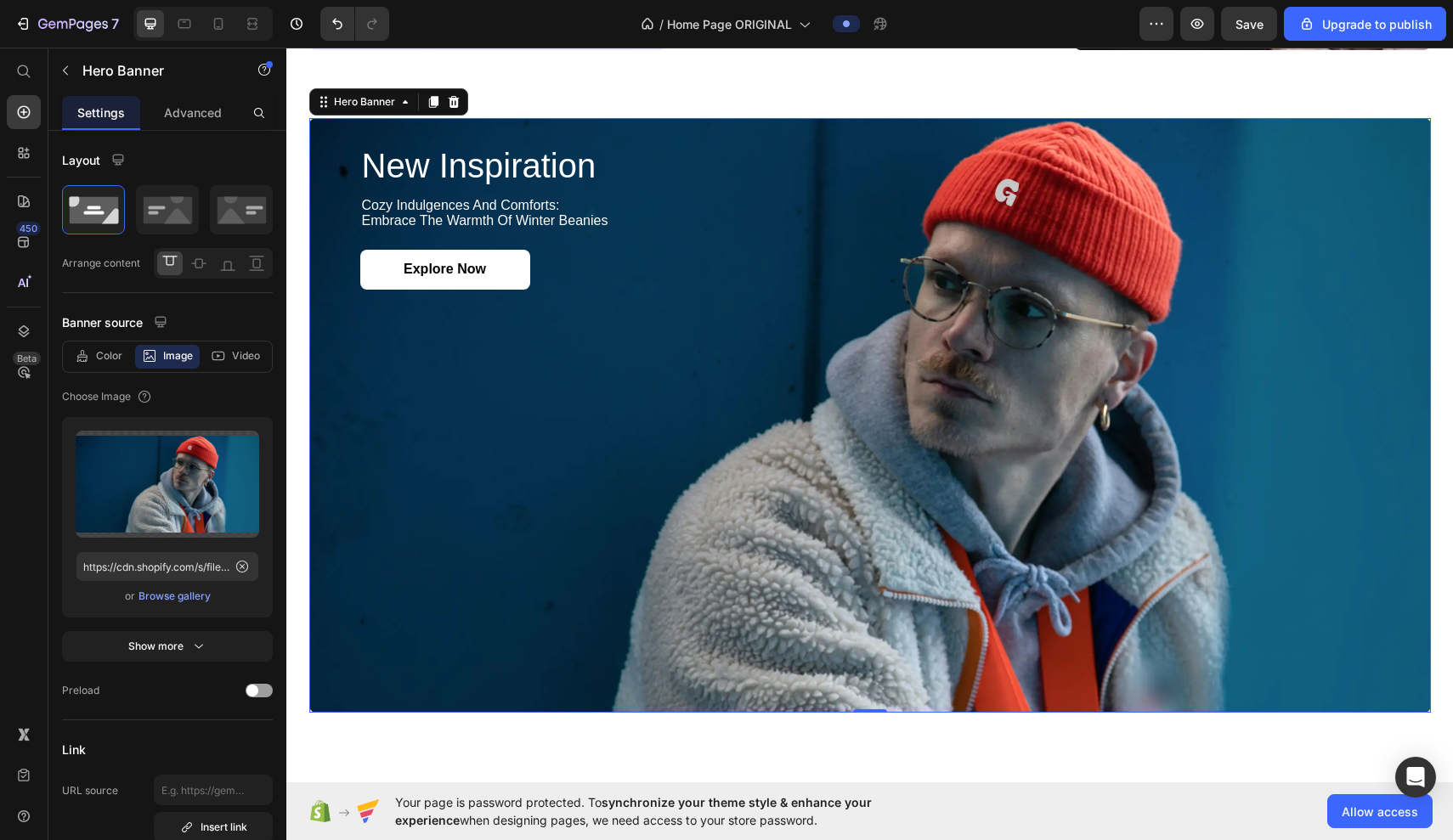 click at bounding box center (870, 415) 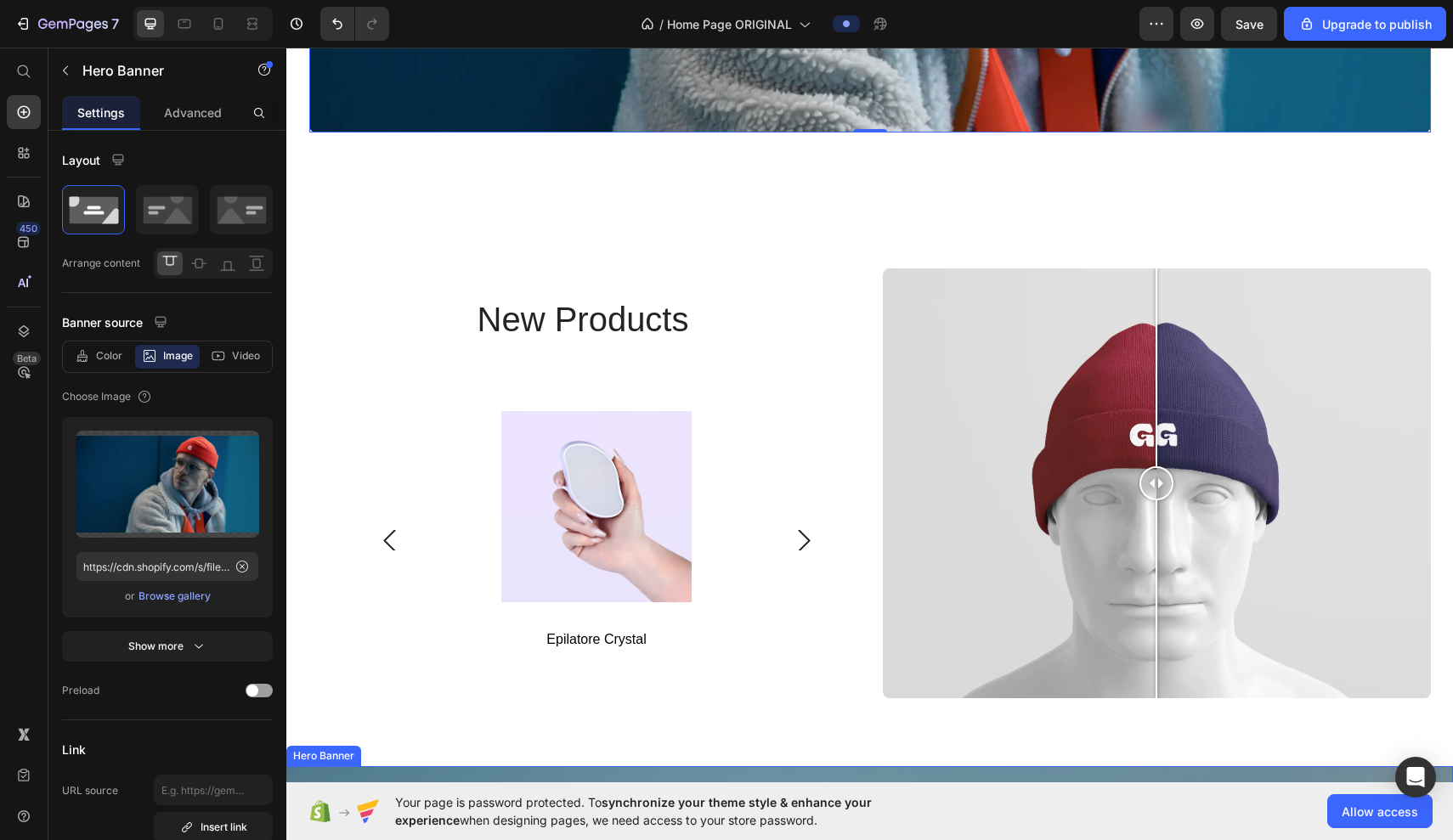scroll, scrollTop: 2551, scrollLeft: 0, axis: vertical 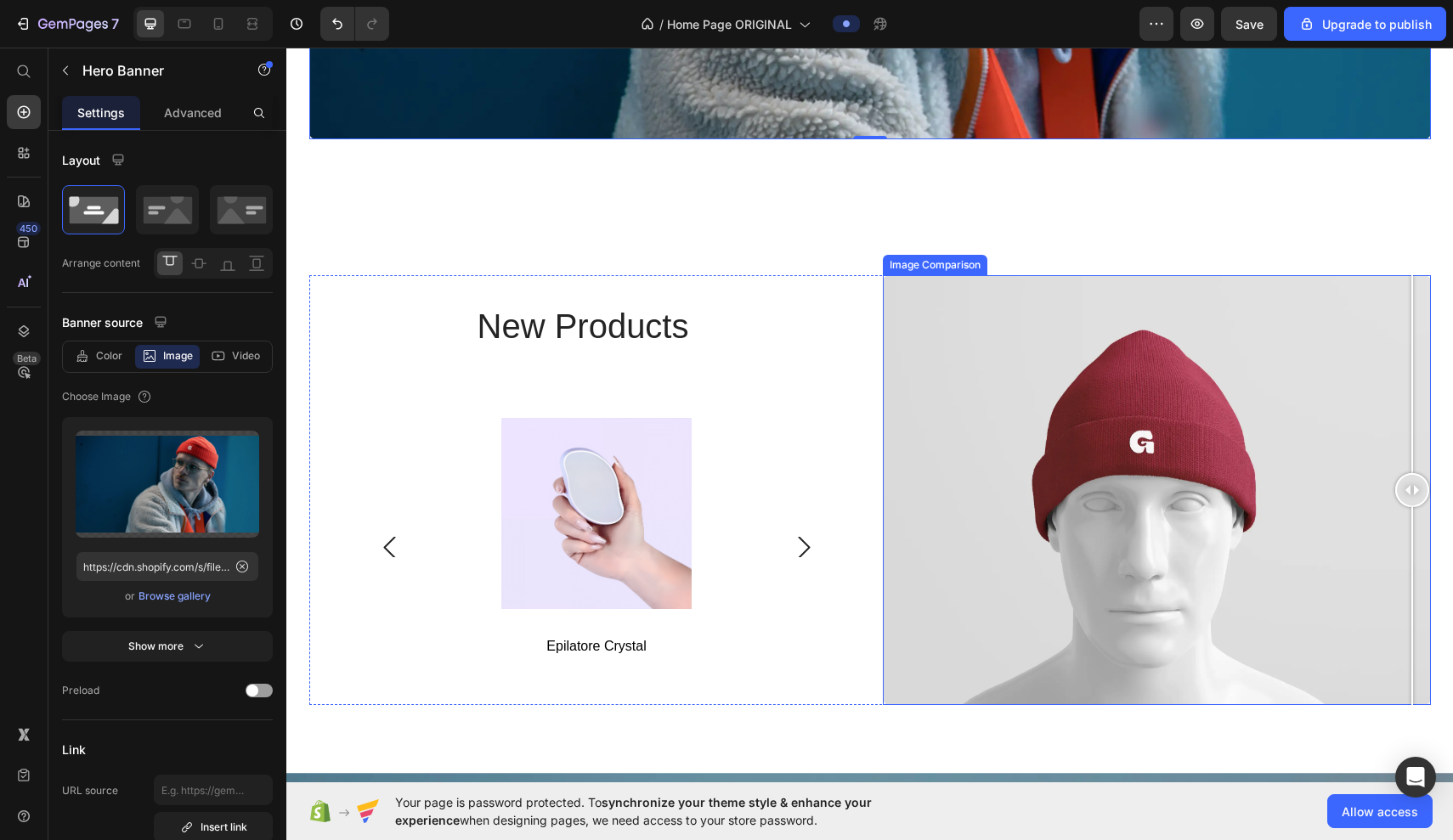 drag, startPoint x: 1156, startPoint y: 493, endPoint x: 1413, endPoint y: 620, distance: 286.6671 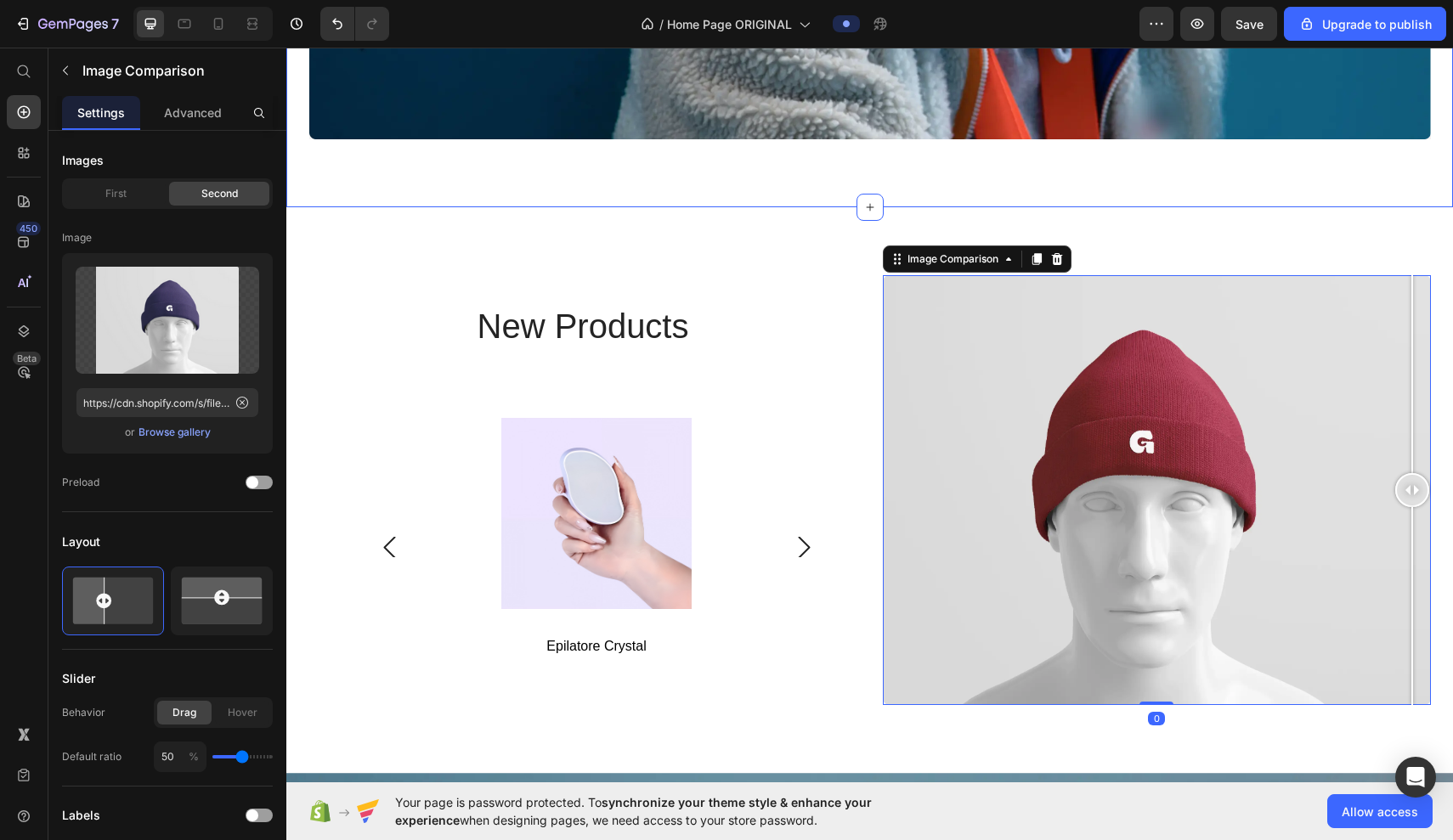 click on "New Inspiration Heading Cozy Indulgences and Comforts: Embrace the Warmth of Winter Beanies Text Block explore now Button Hero Banner Section 9/25" at bounding box center [869, -124] 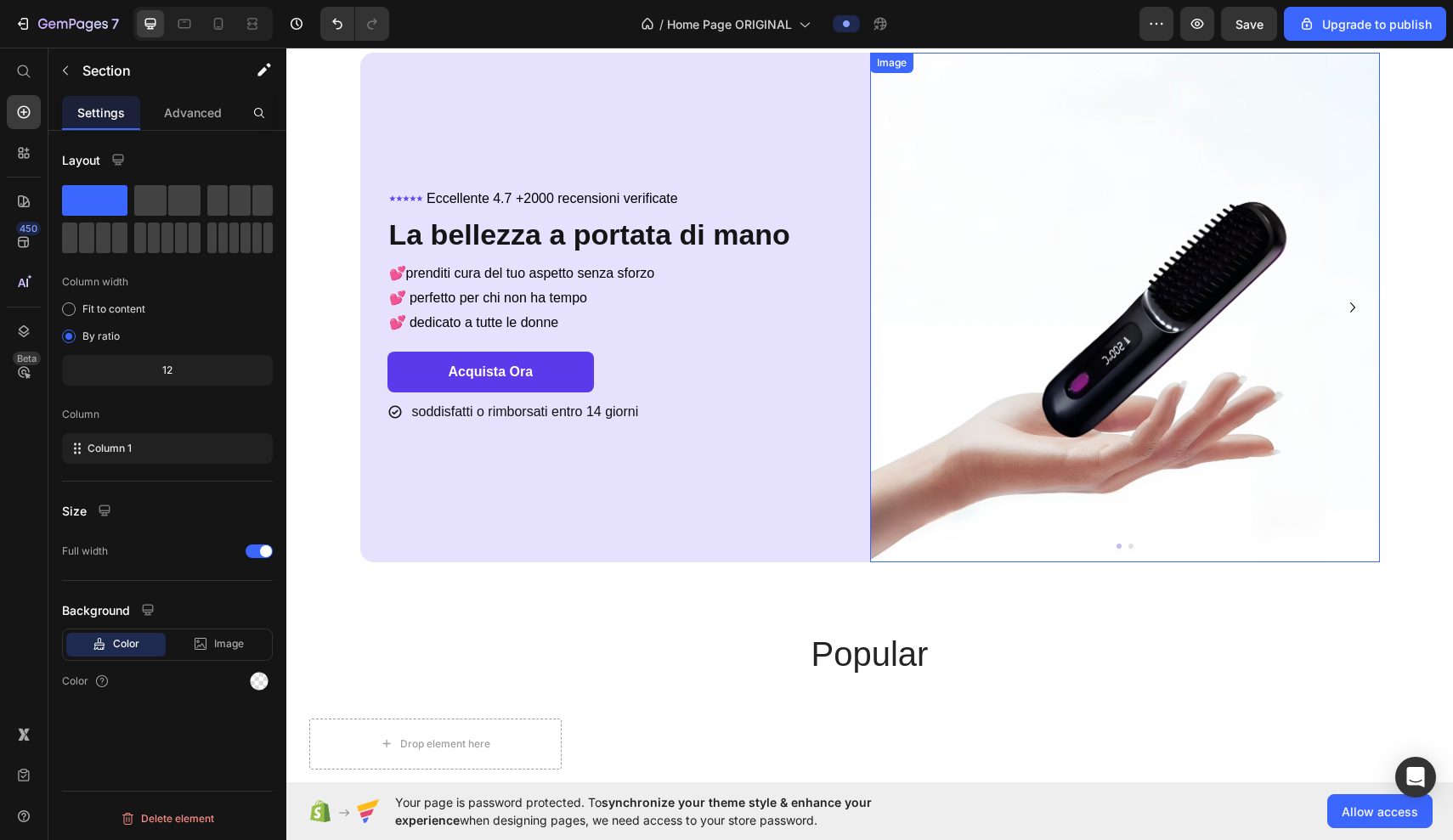 scroll, scrollTop: 282, scrollLeft: 0, axis: vertical 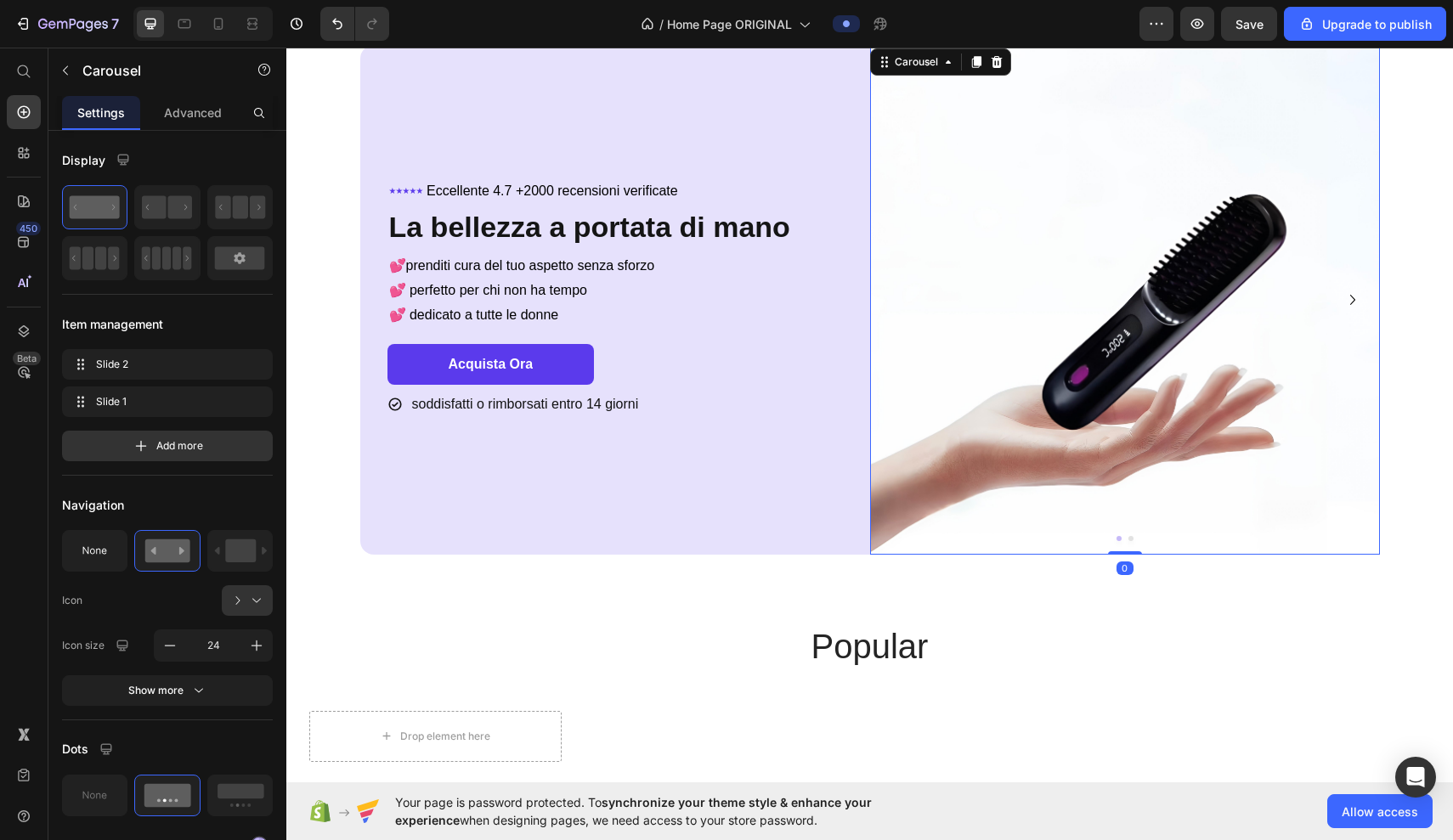 click 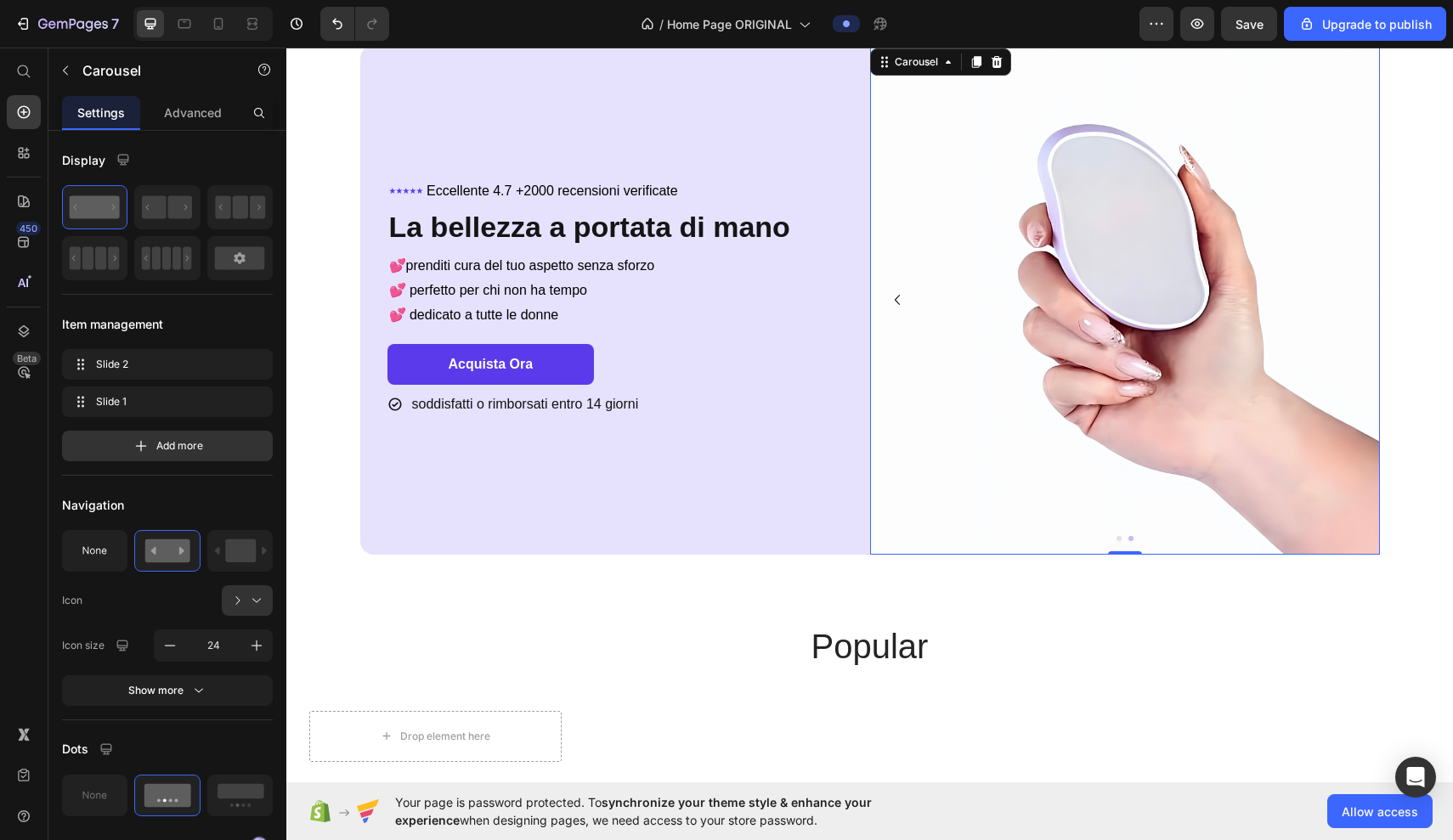 click 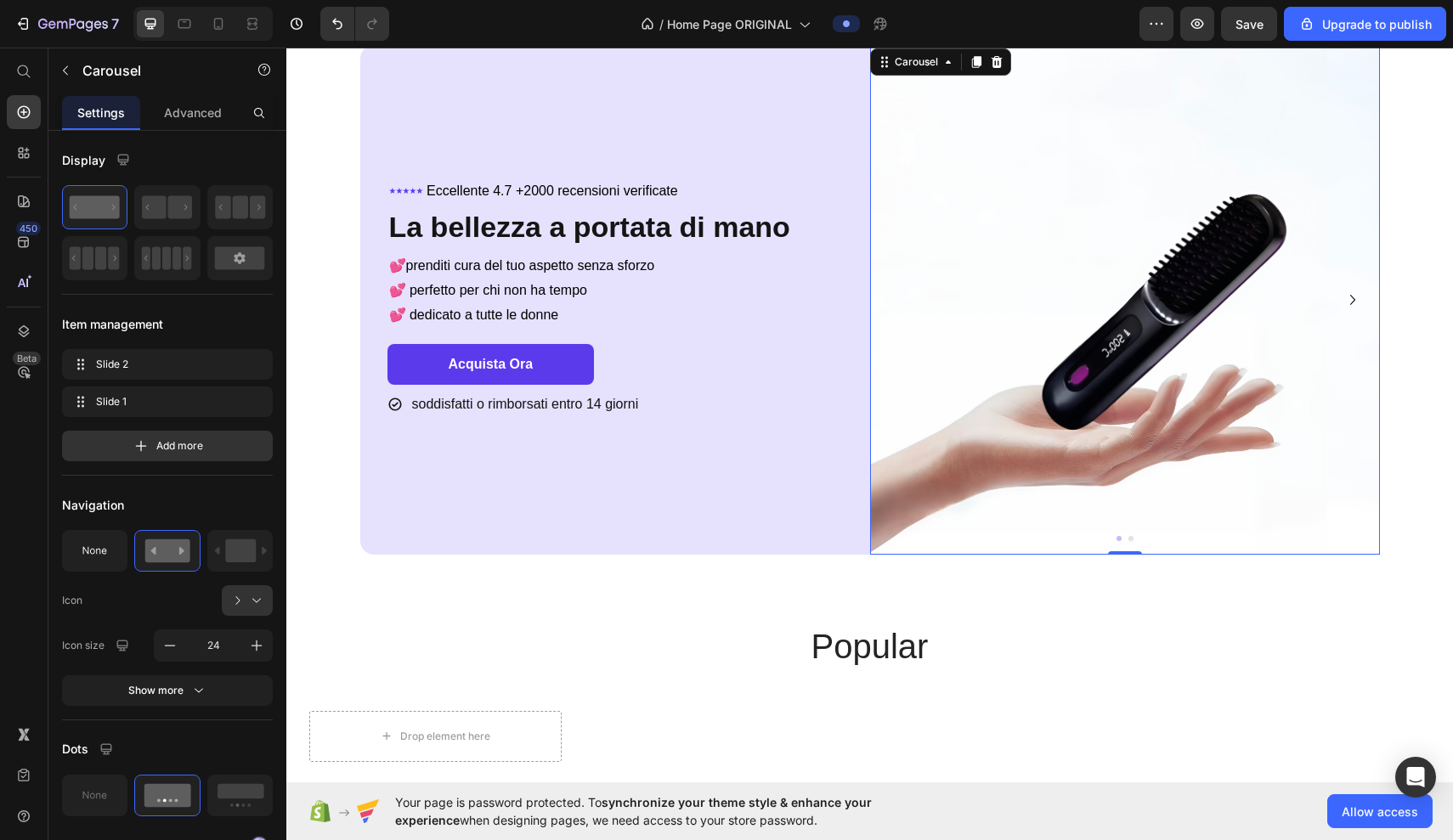 click 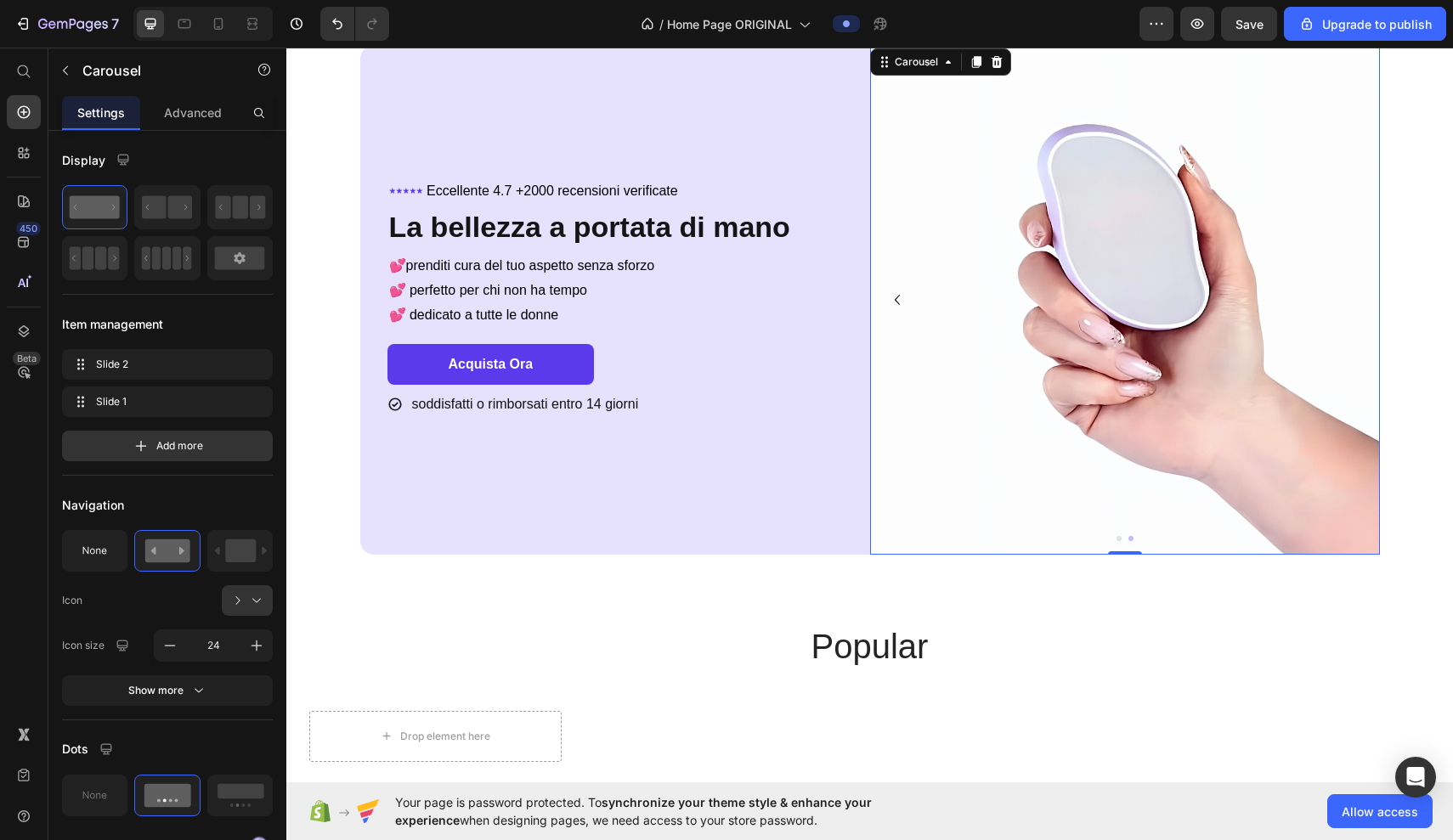click 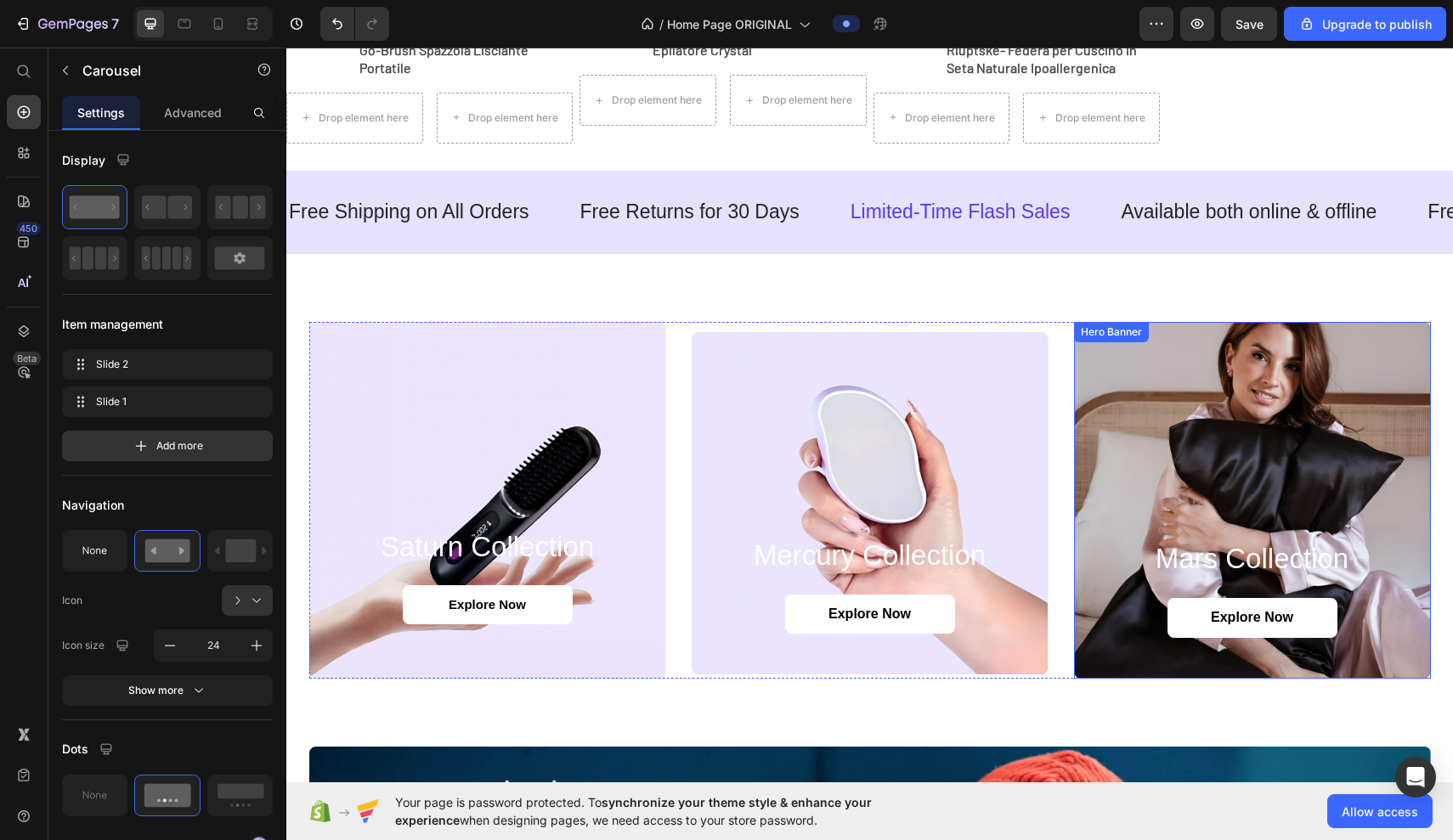 scroll, scrollTop: 1353, scrollLeft: 0, axis: vertical 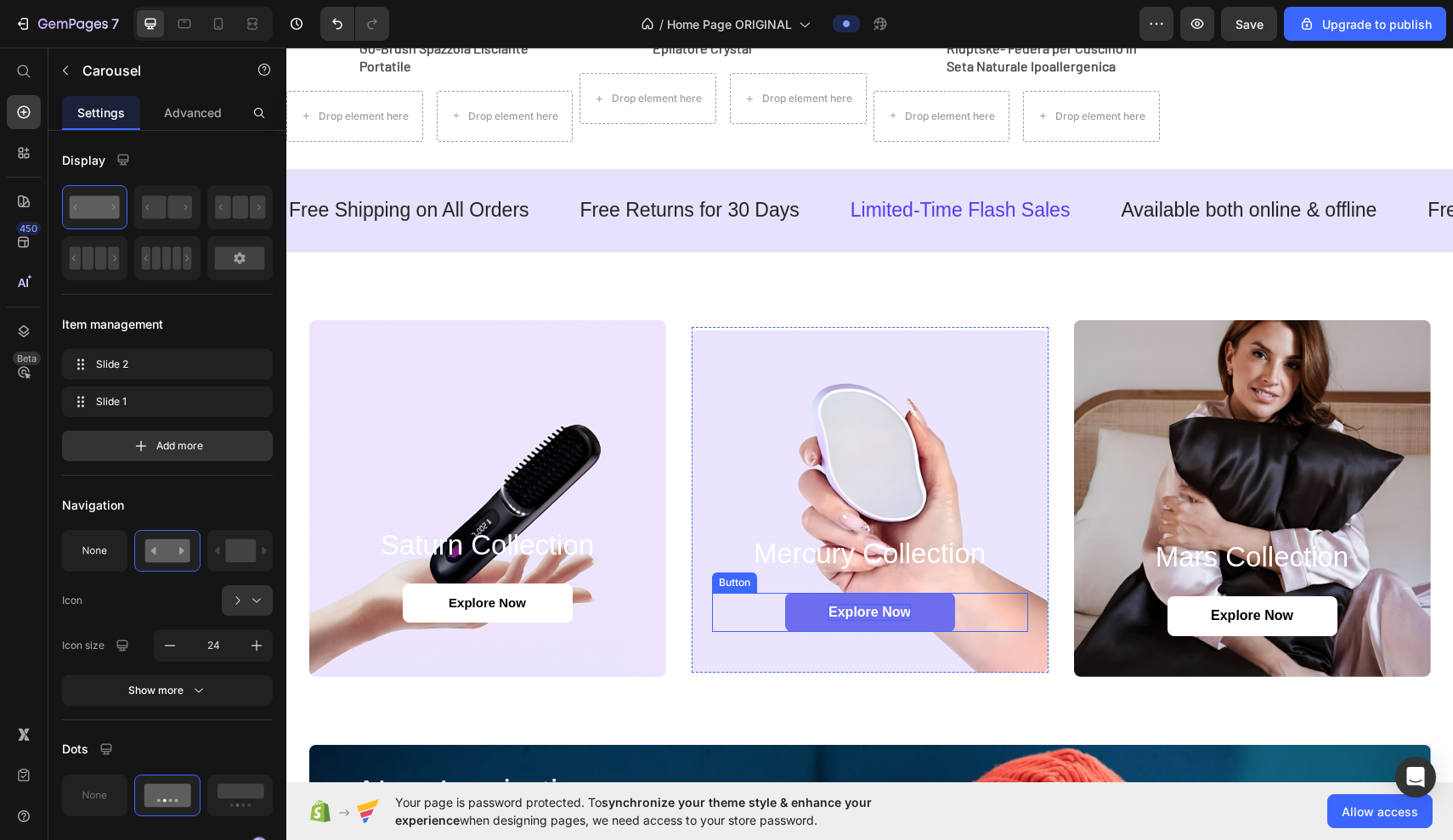 click on "explore now" at bounding box center (869, 612) 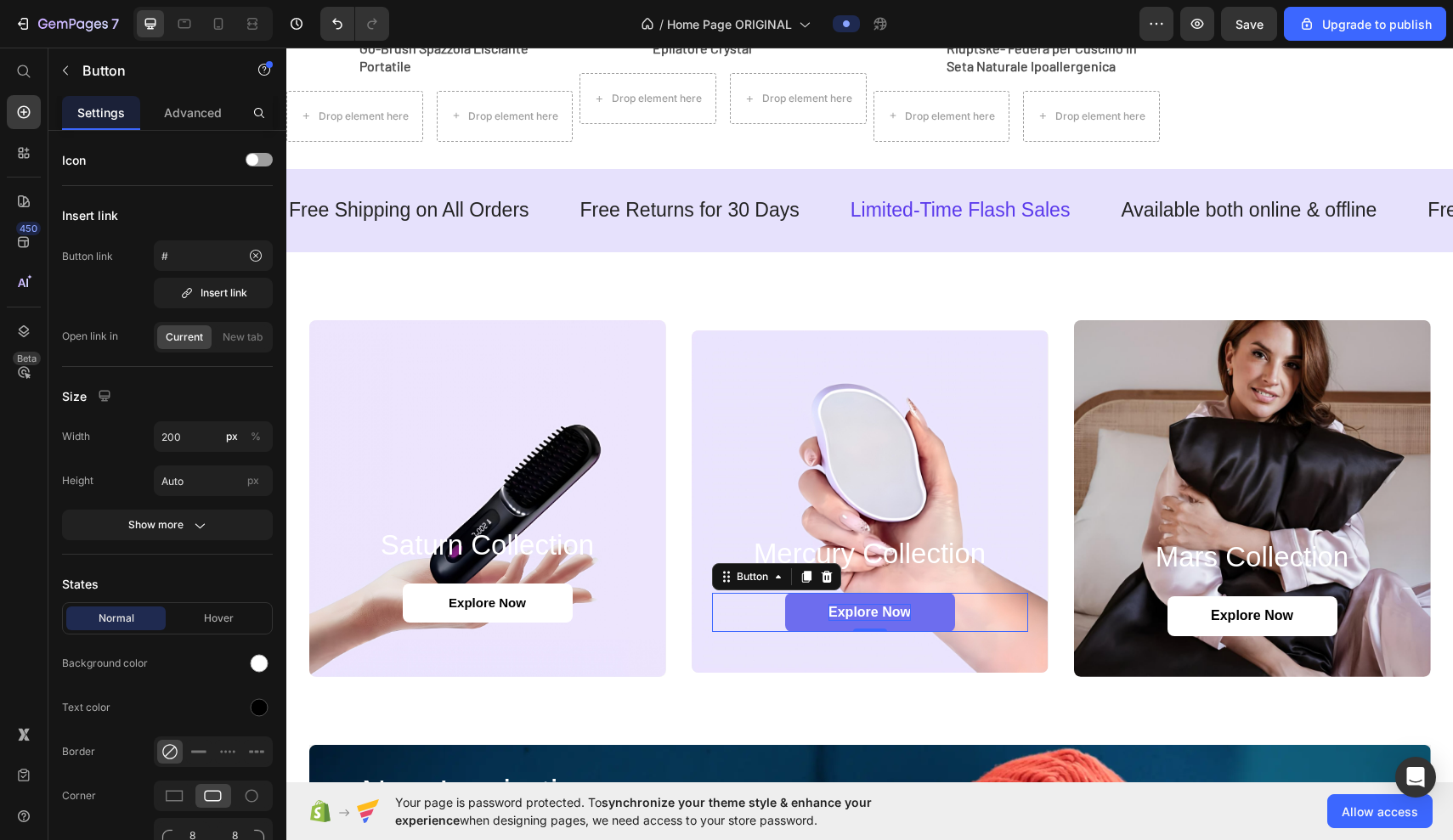 click on "explore now" at bounding box center [869, 612] 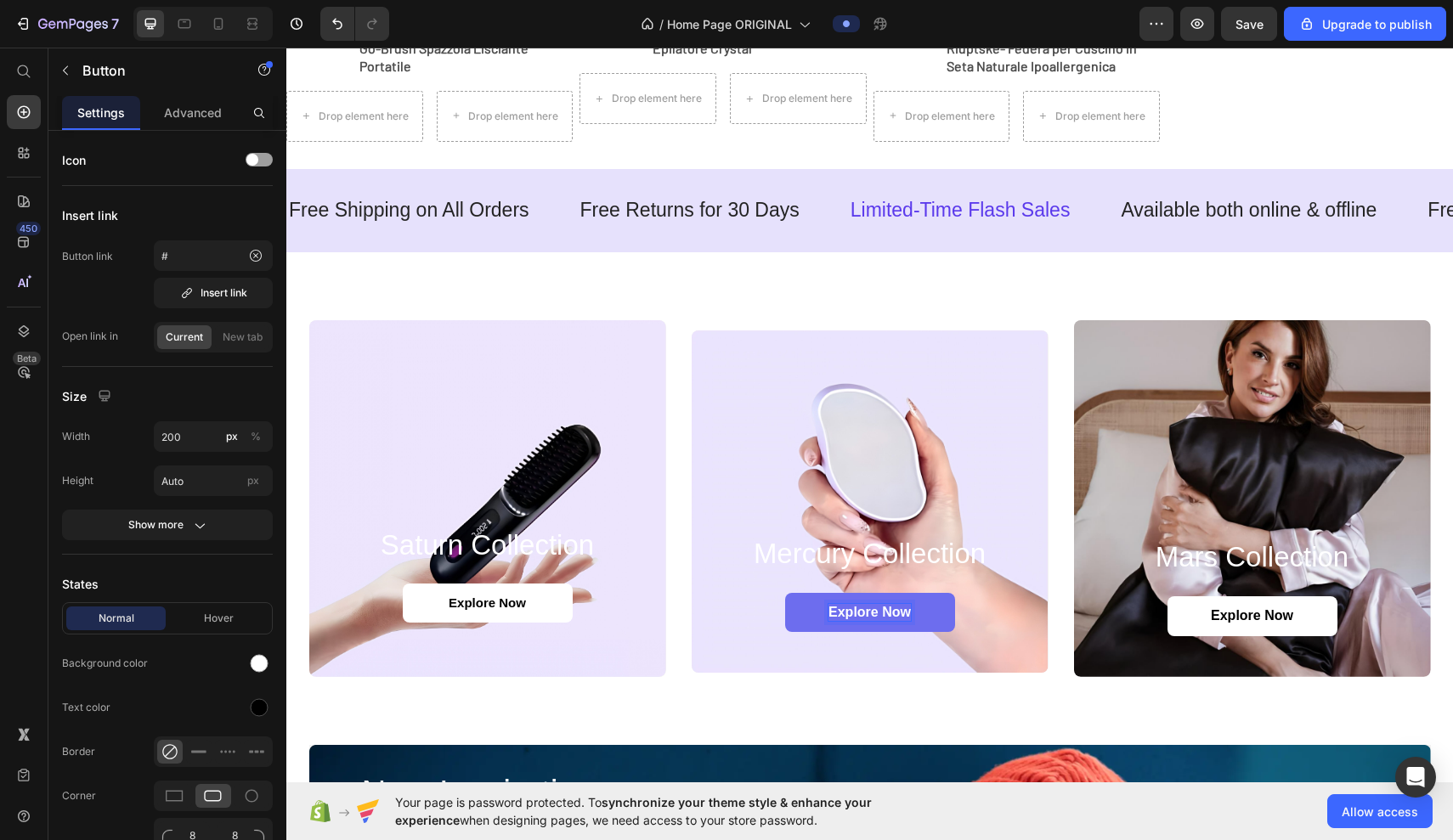 click on "explore now" at bounding box center [869, 612] 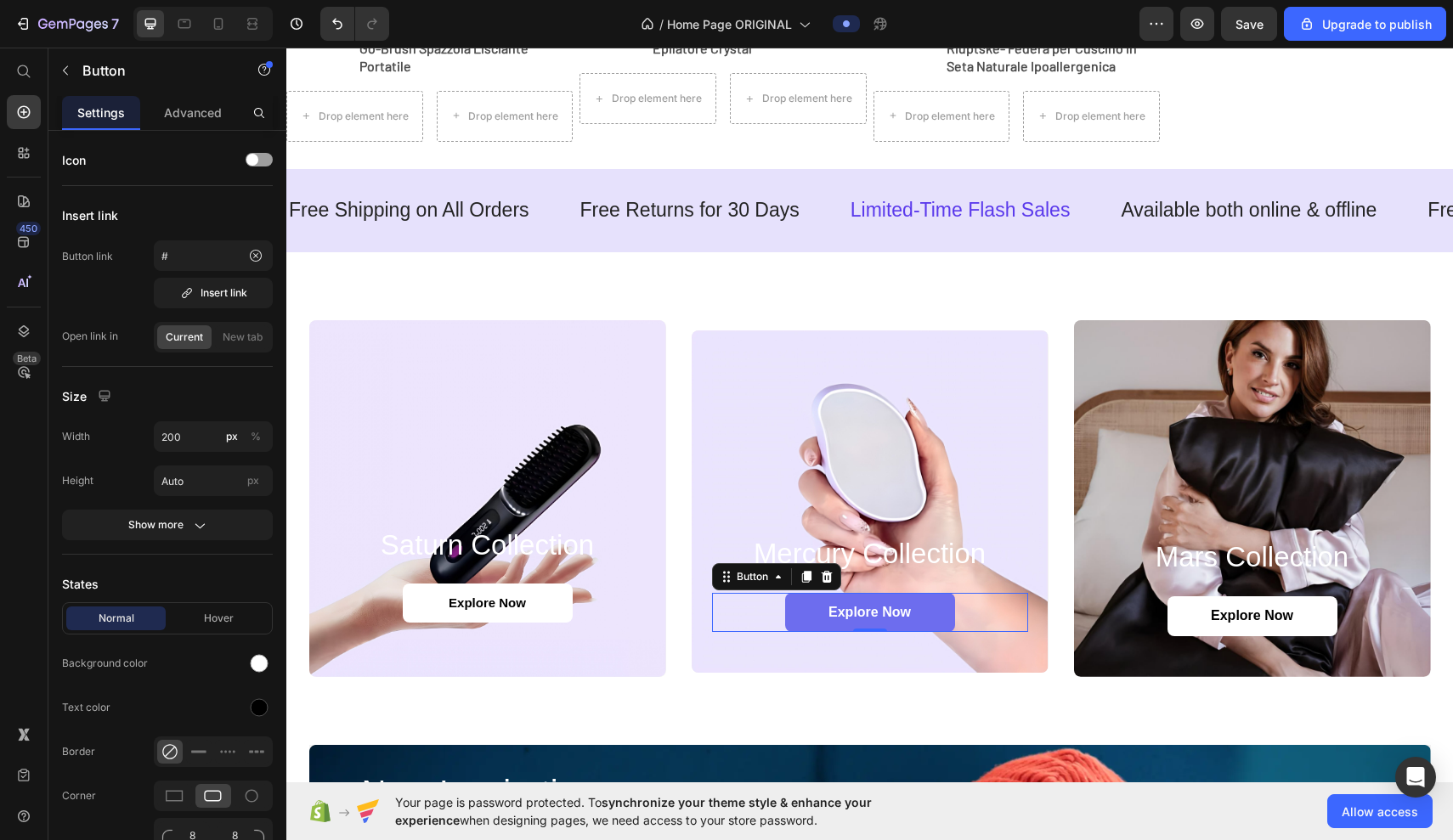 click on "explore now" at bounding box center [870, 612] 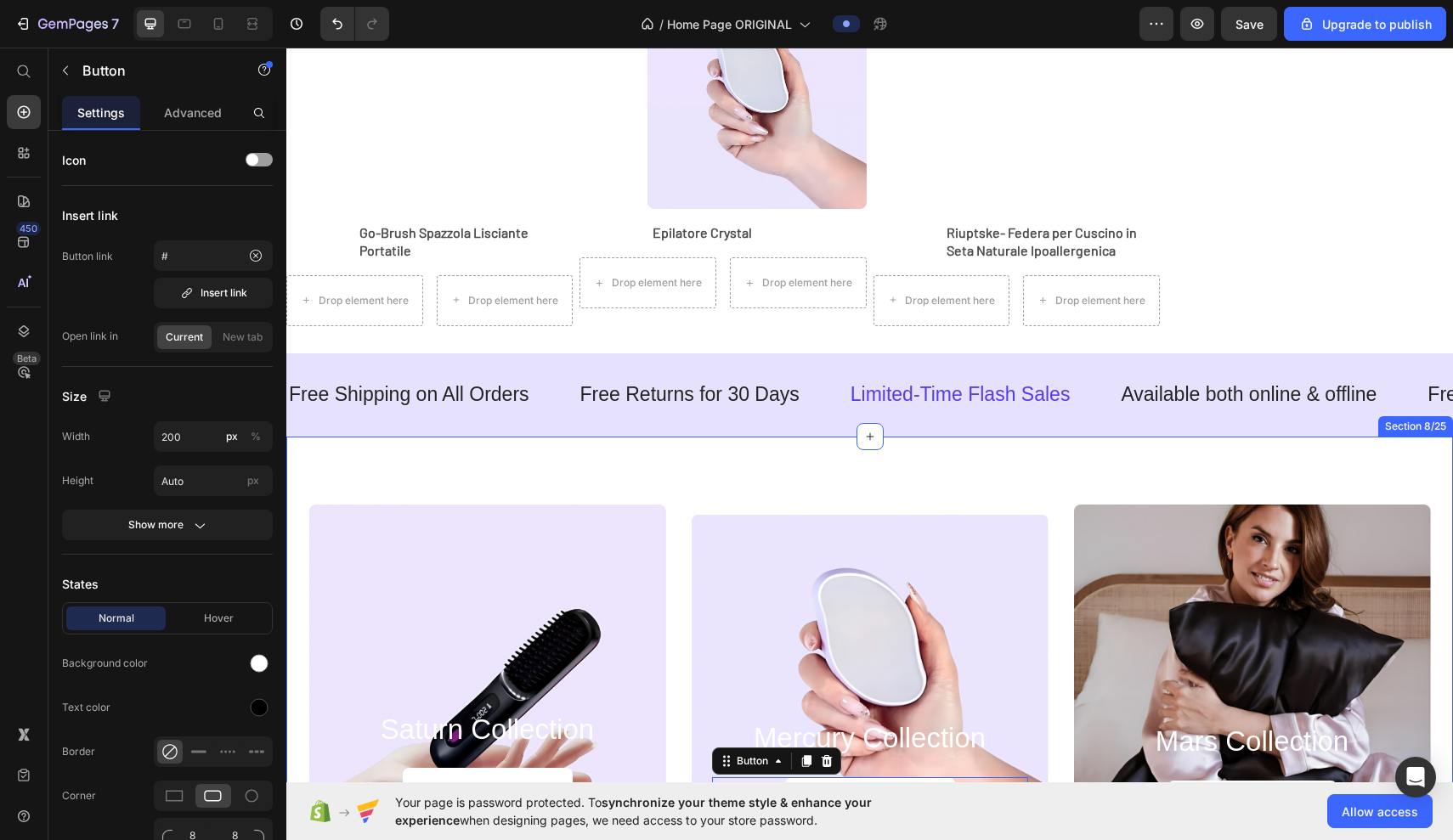 scroll, scrollTop: 1164, scrollLeft: 0, axis: vertical 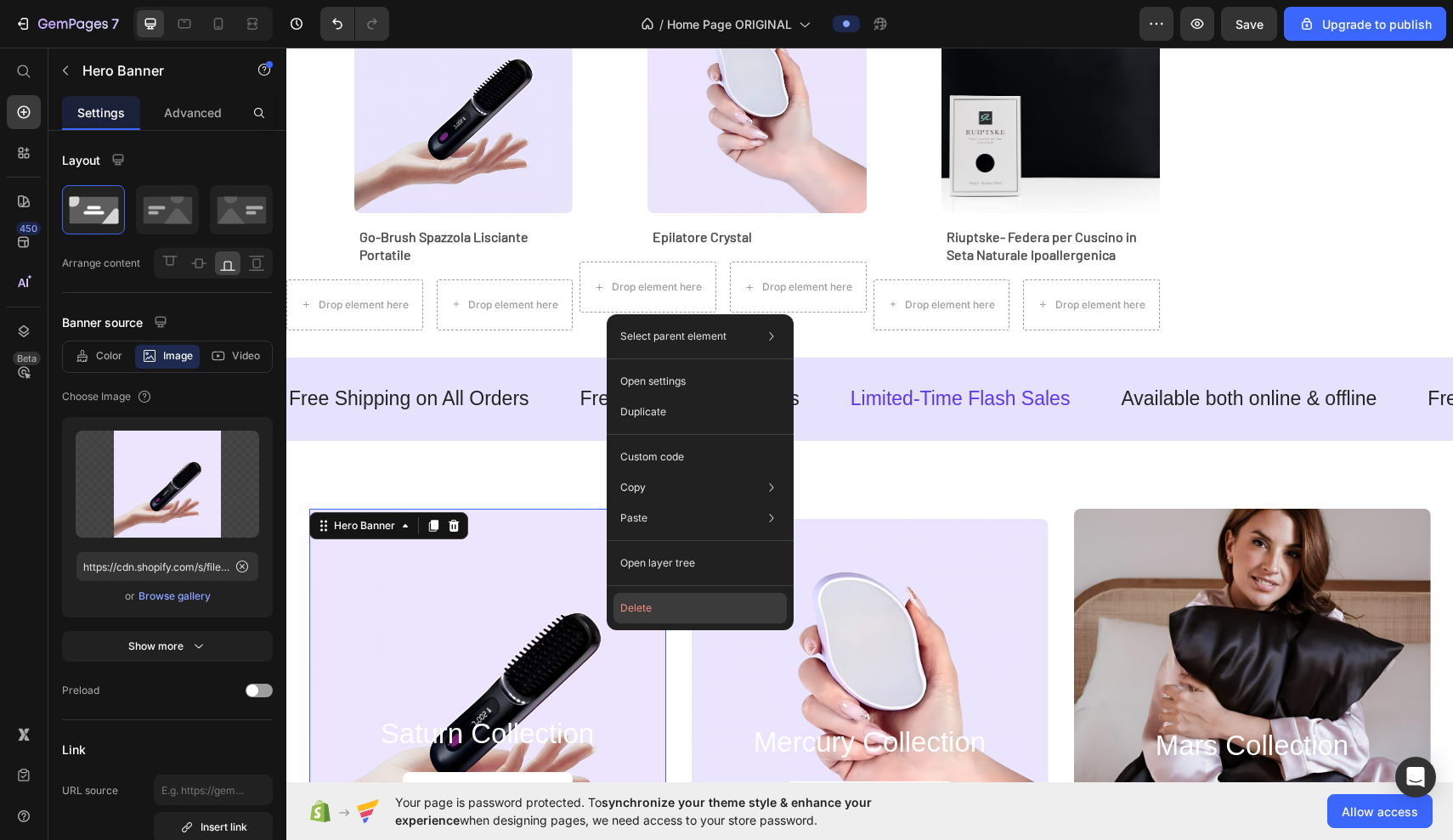 click on "Delete" 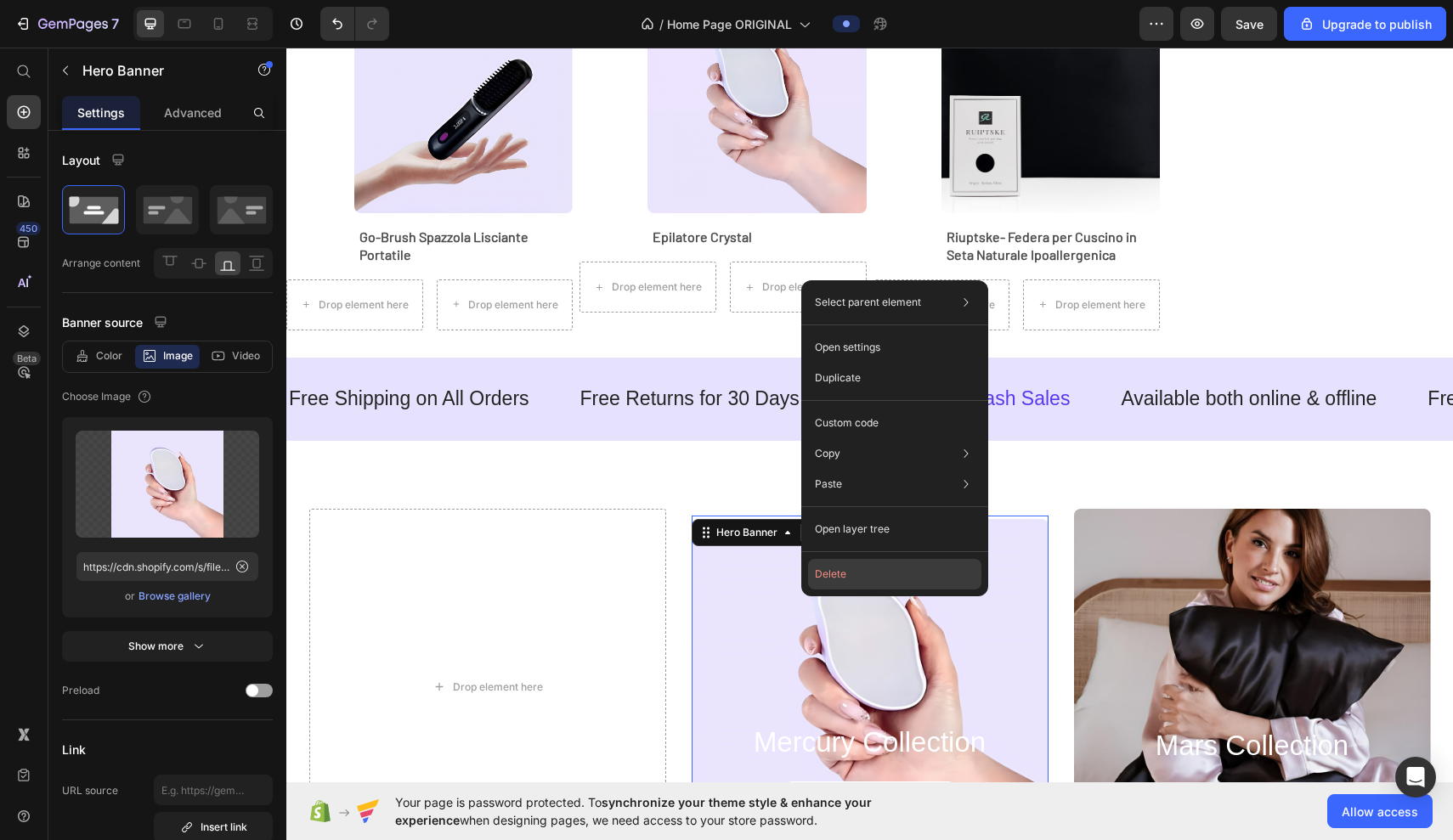 click on "Delete" 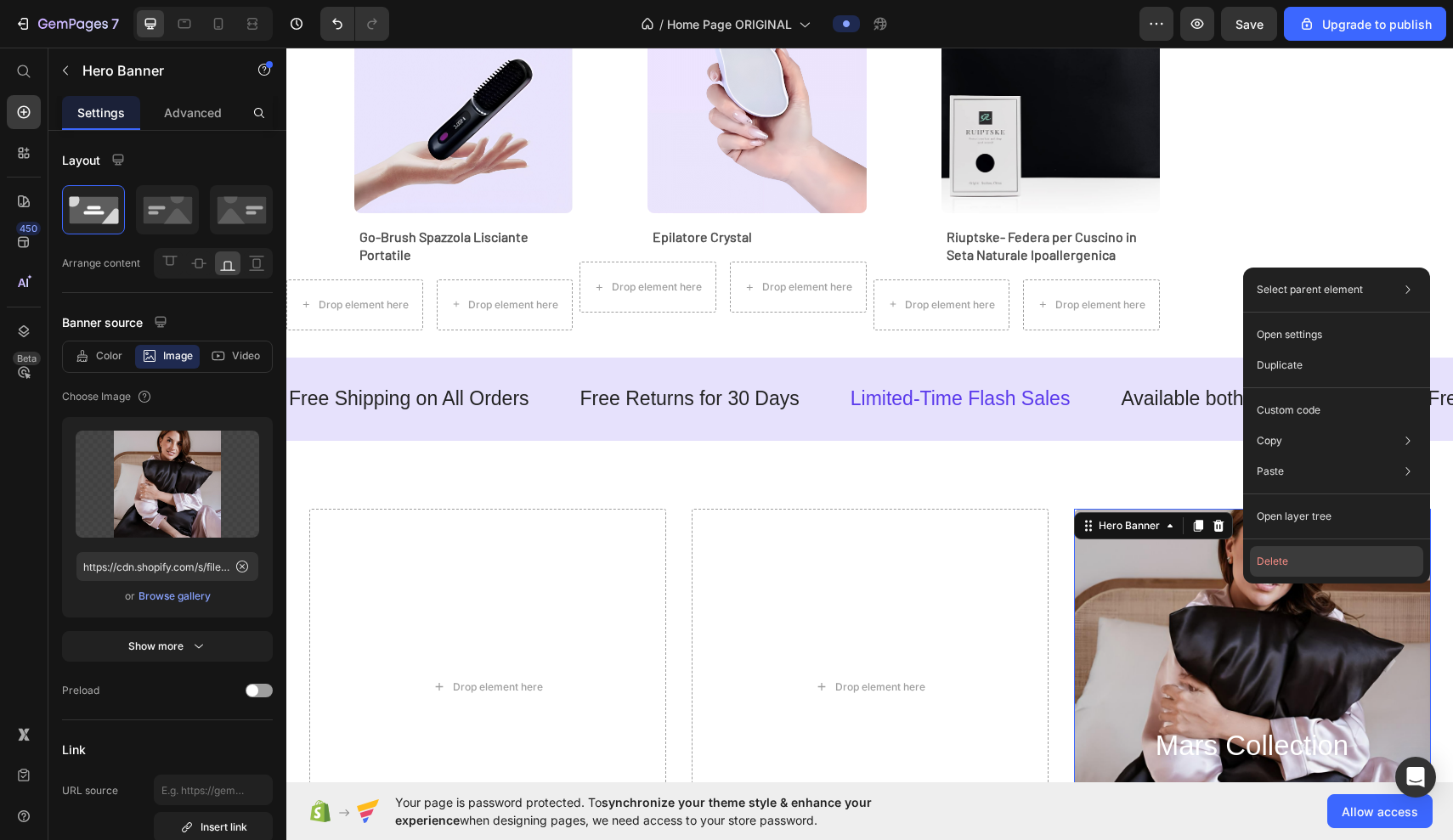 click on "Delete" 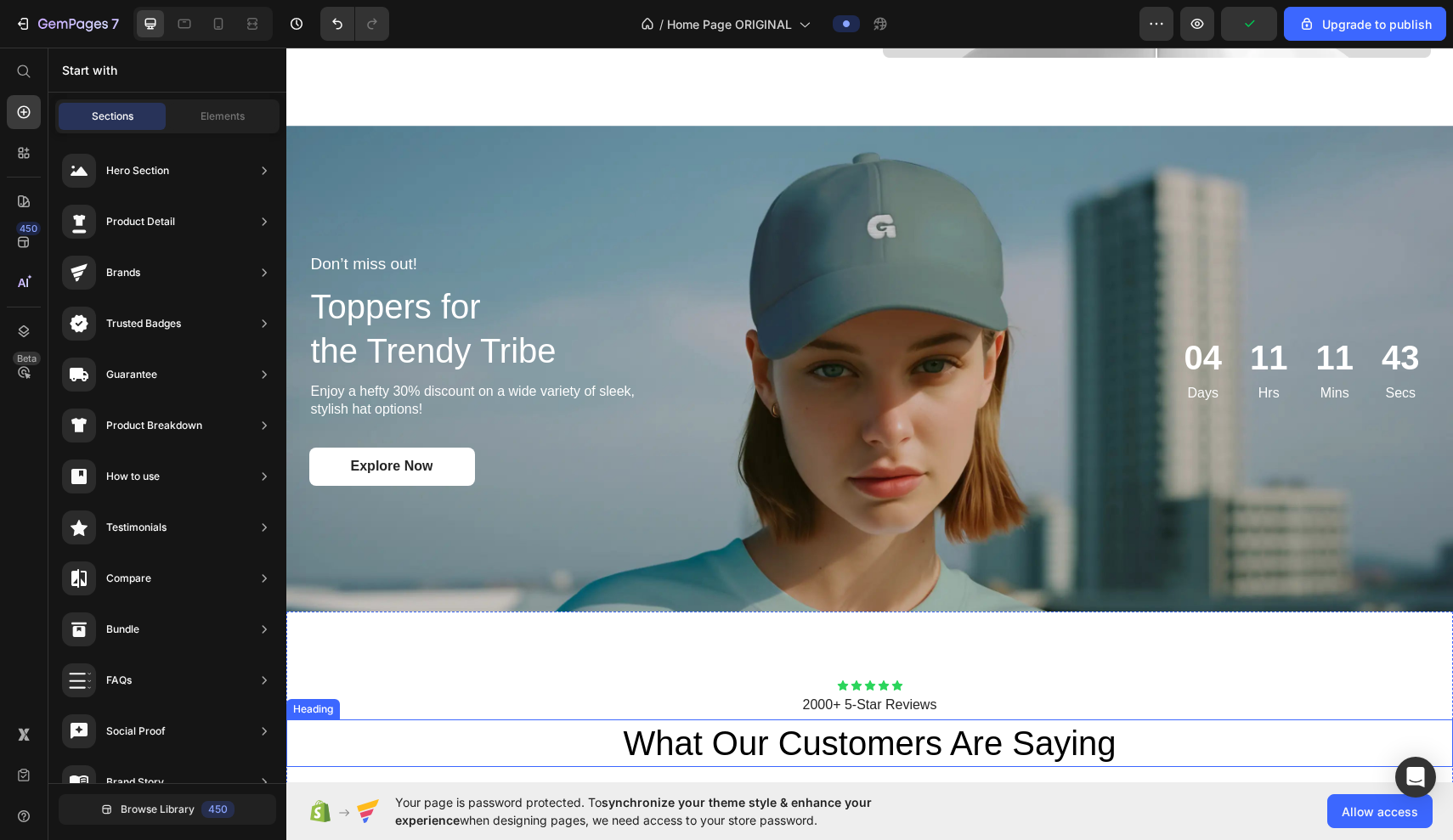 scroll, scrollTop: 2893, scrollLeft: 0, axis: vertical 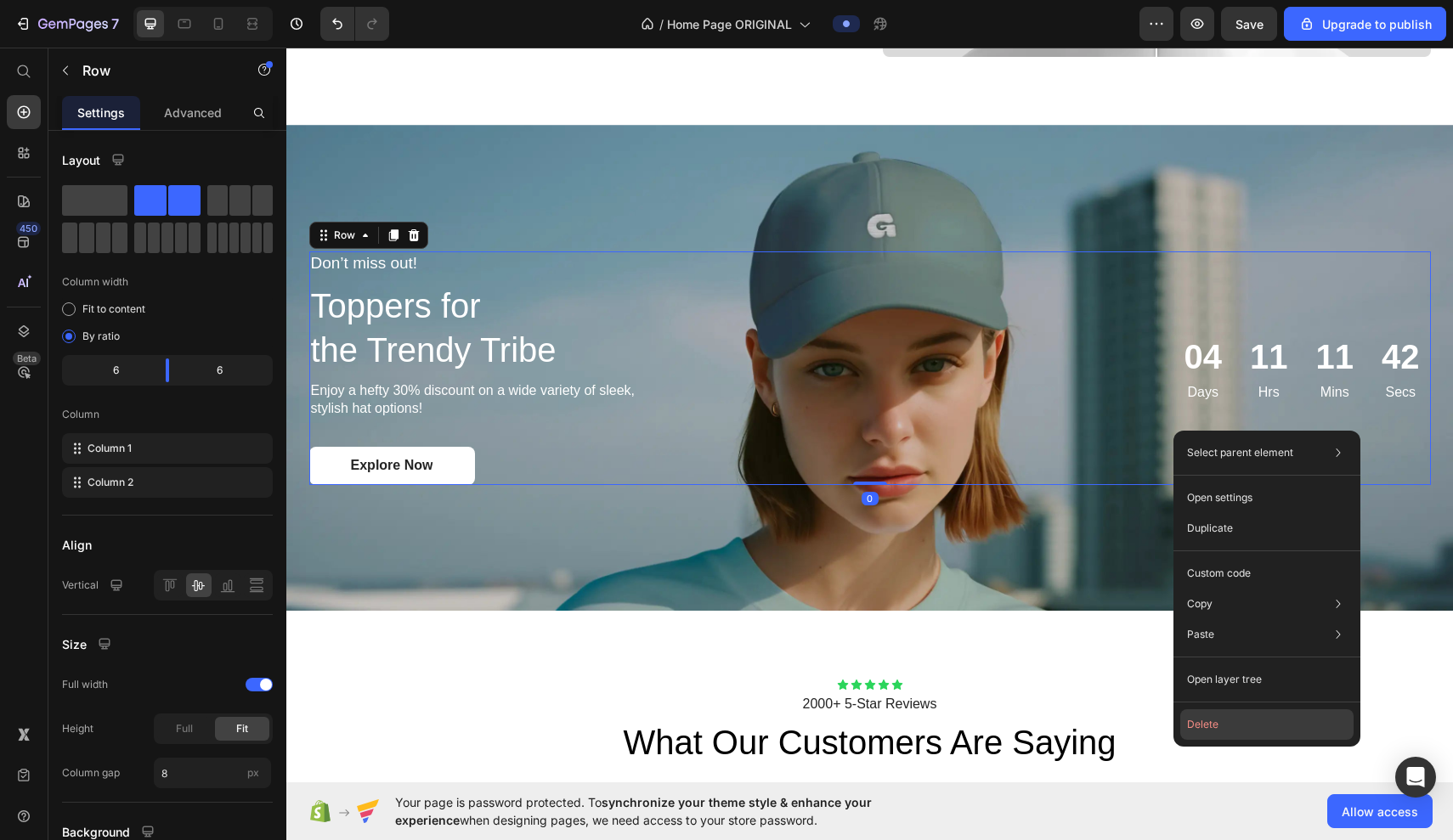 click on "Delete" 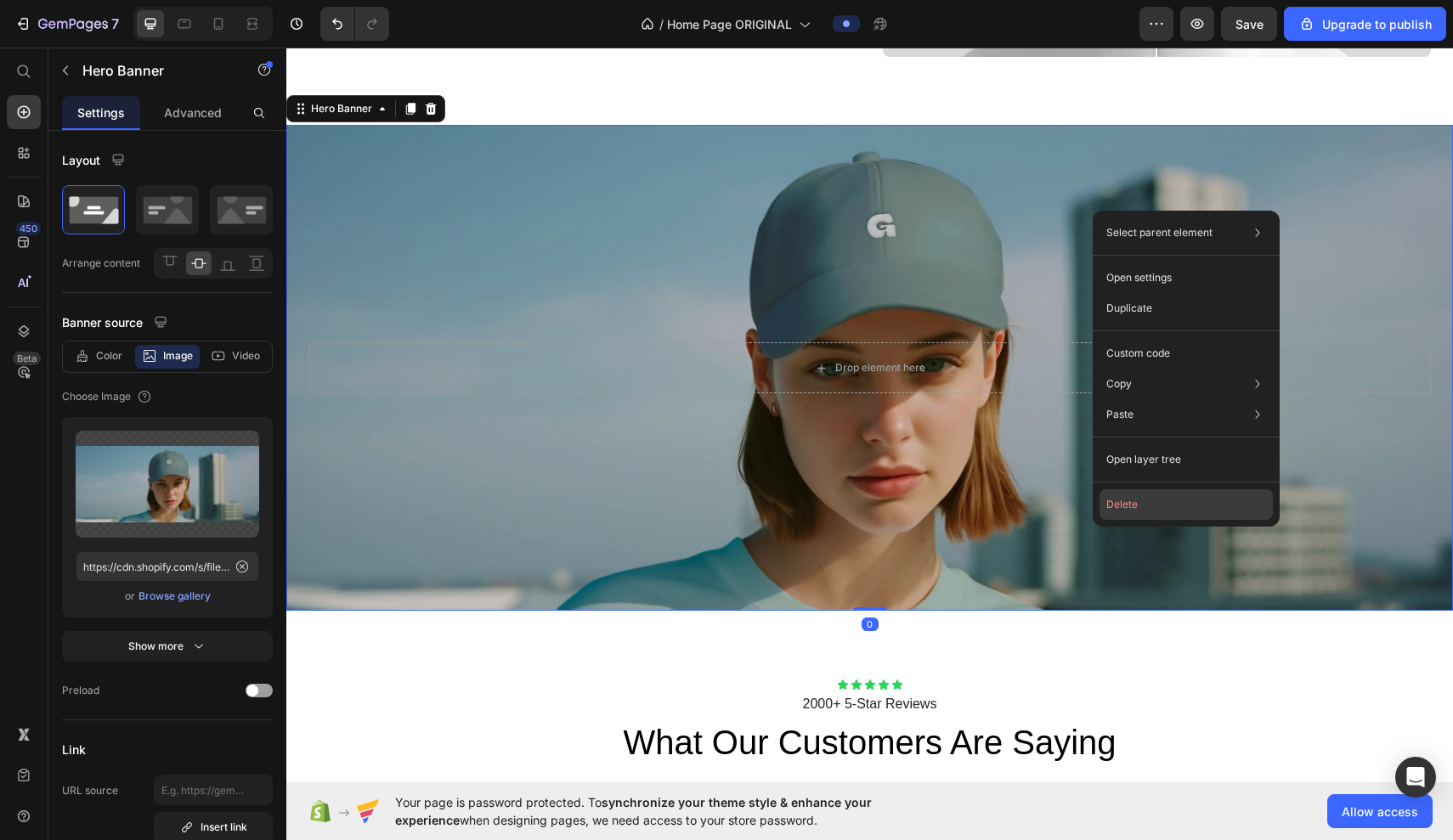 click on "Delete" 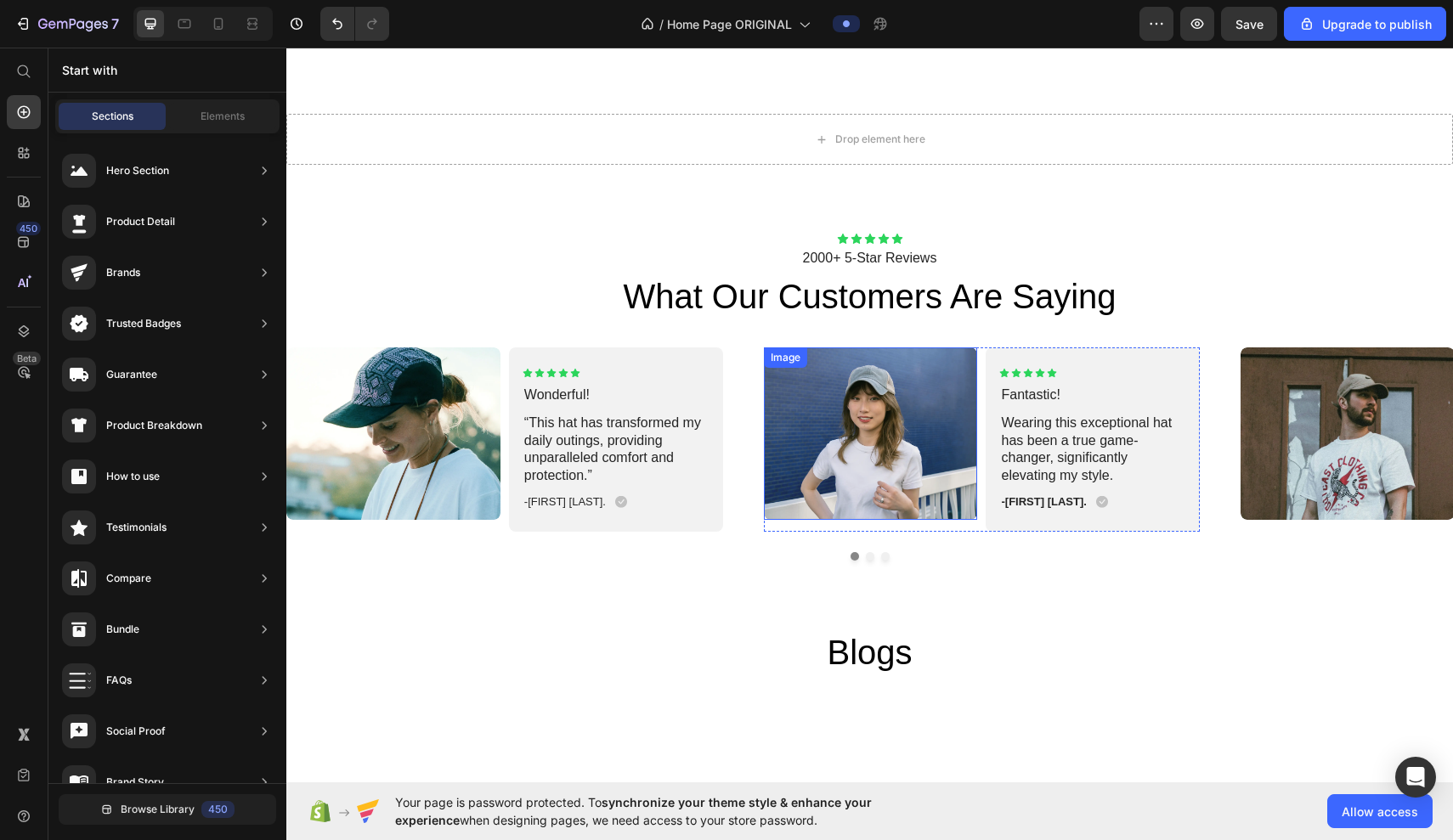 scroll, scrollTop: 2909, scrollLeft: 0, axis: vertical 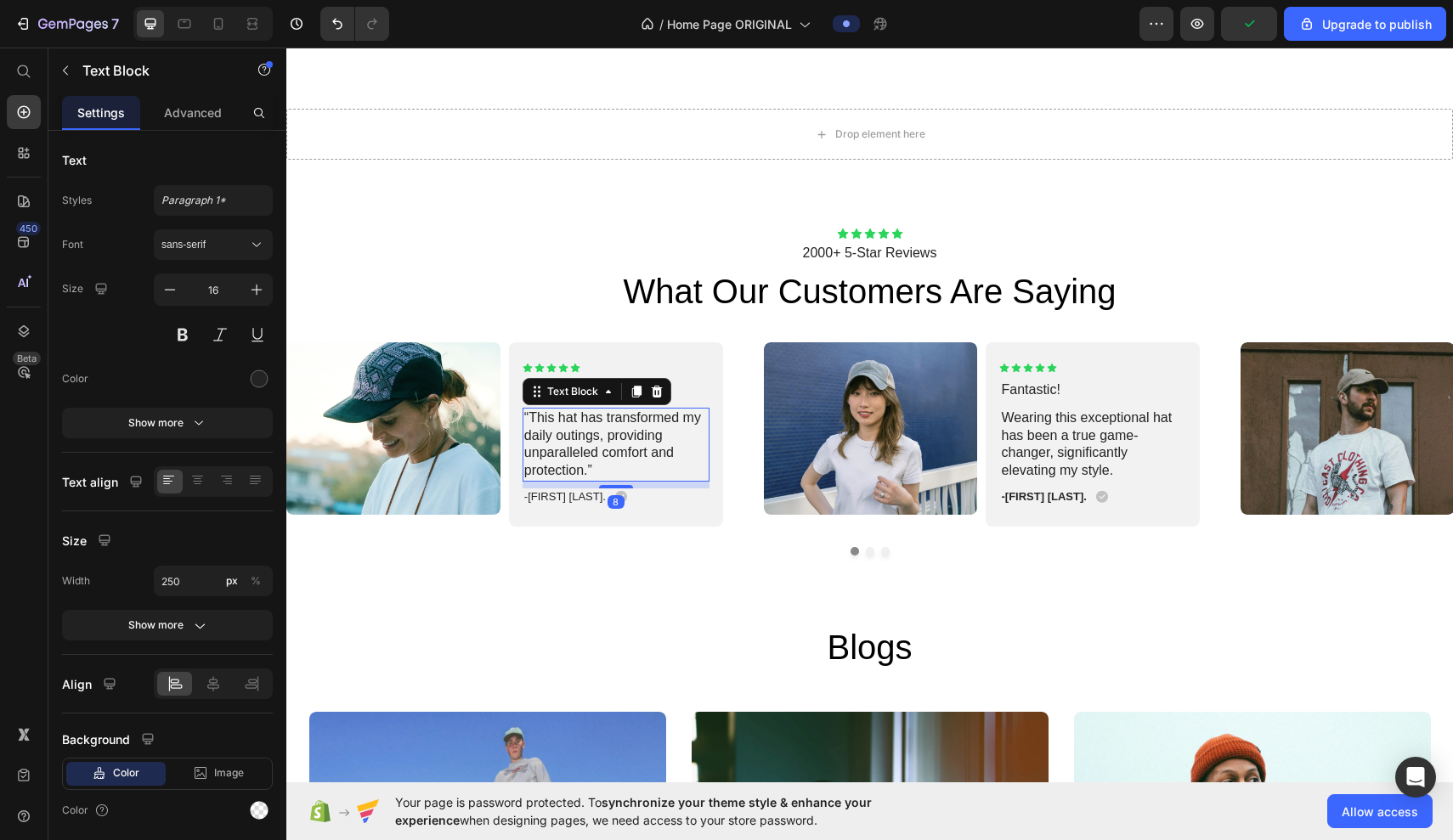 click on "“This hat has transformed my daily outings, providing unparalleled comfort and protection.”" at bounding box center (616, 444) 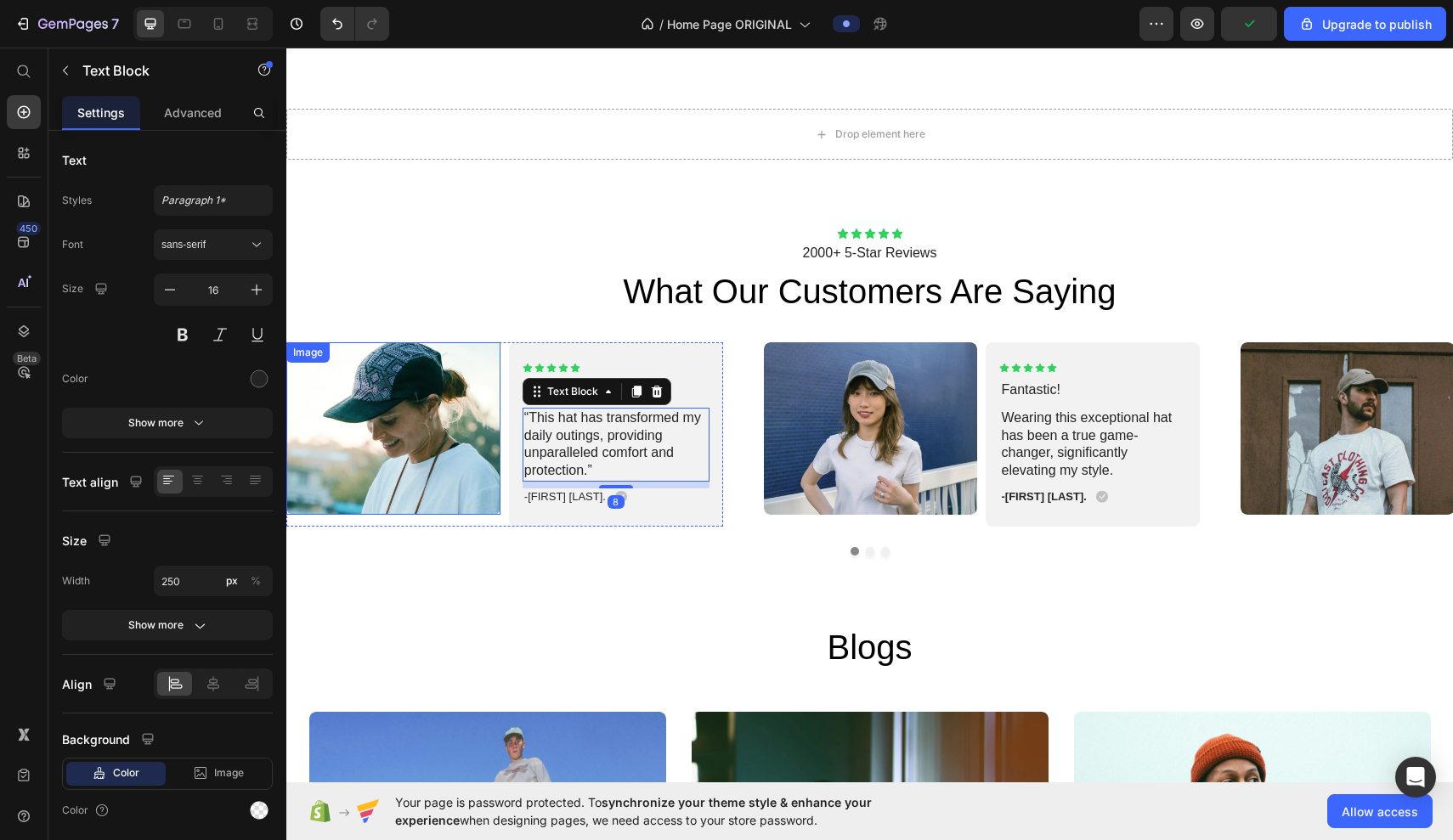 click at bounding box center (393, 428) 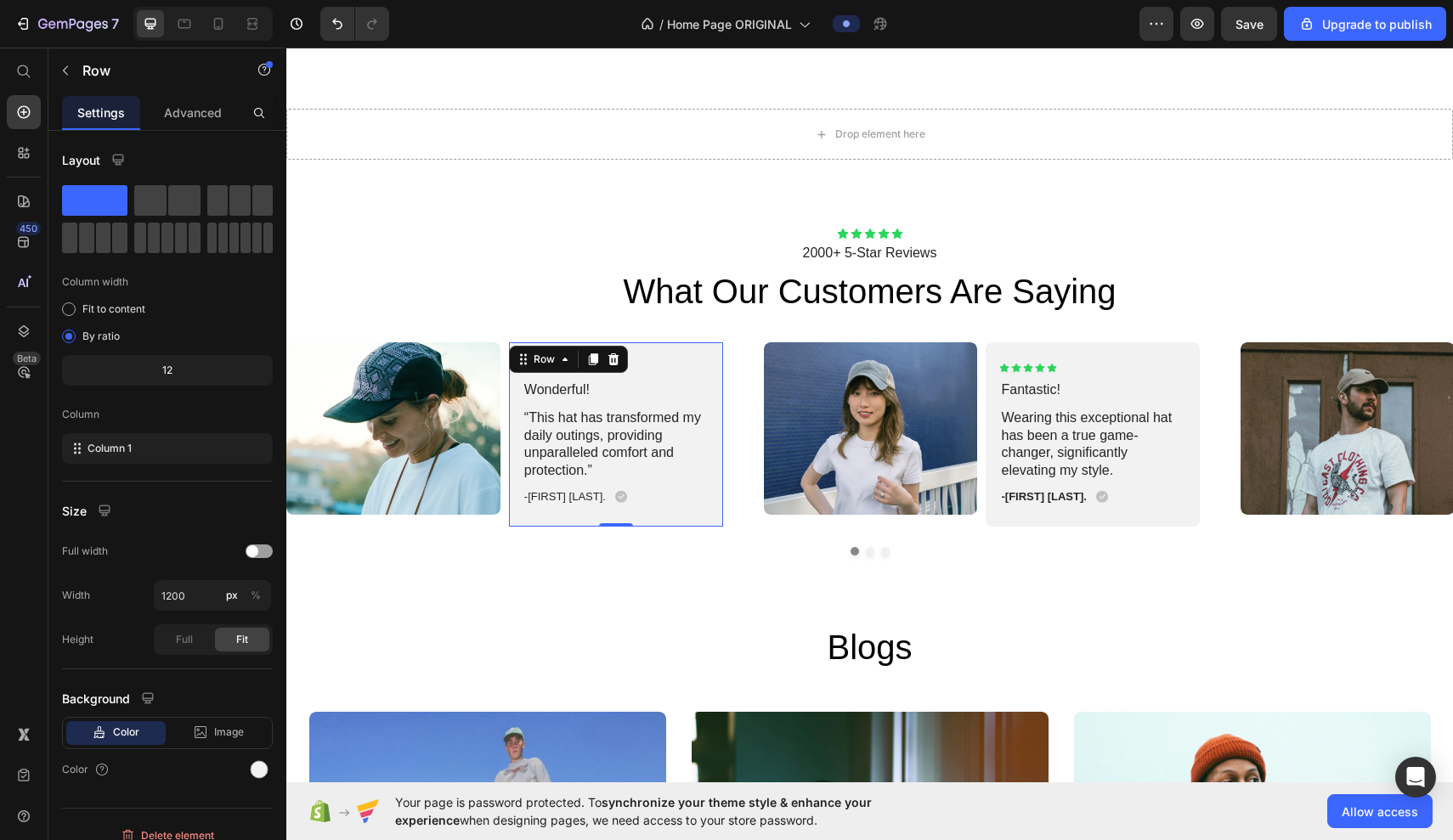 click on "Icon
Icon
Icon
Icon
Icon Icon List Wonderful! Text Block “This hat has transformed my daily outings, providing unparalleled comfort and protection.” Text Block -Maria K. Text Block
Icon Row" at bounding box center [616, 434] 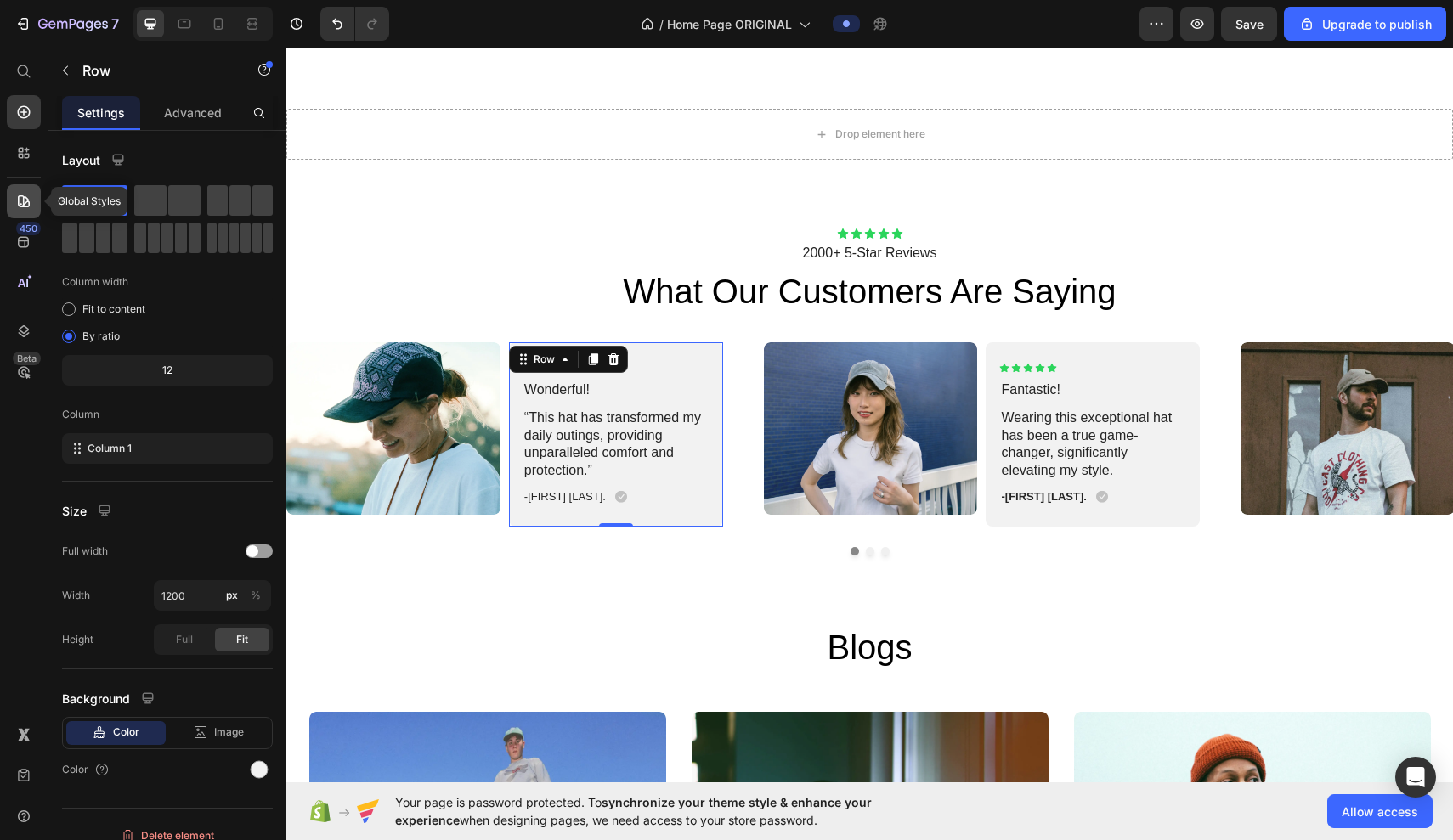 click 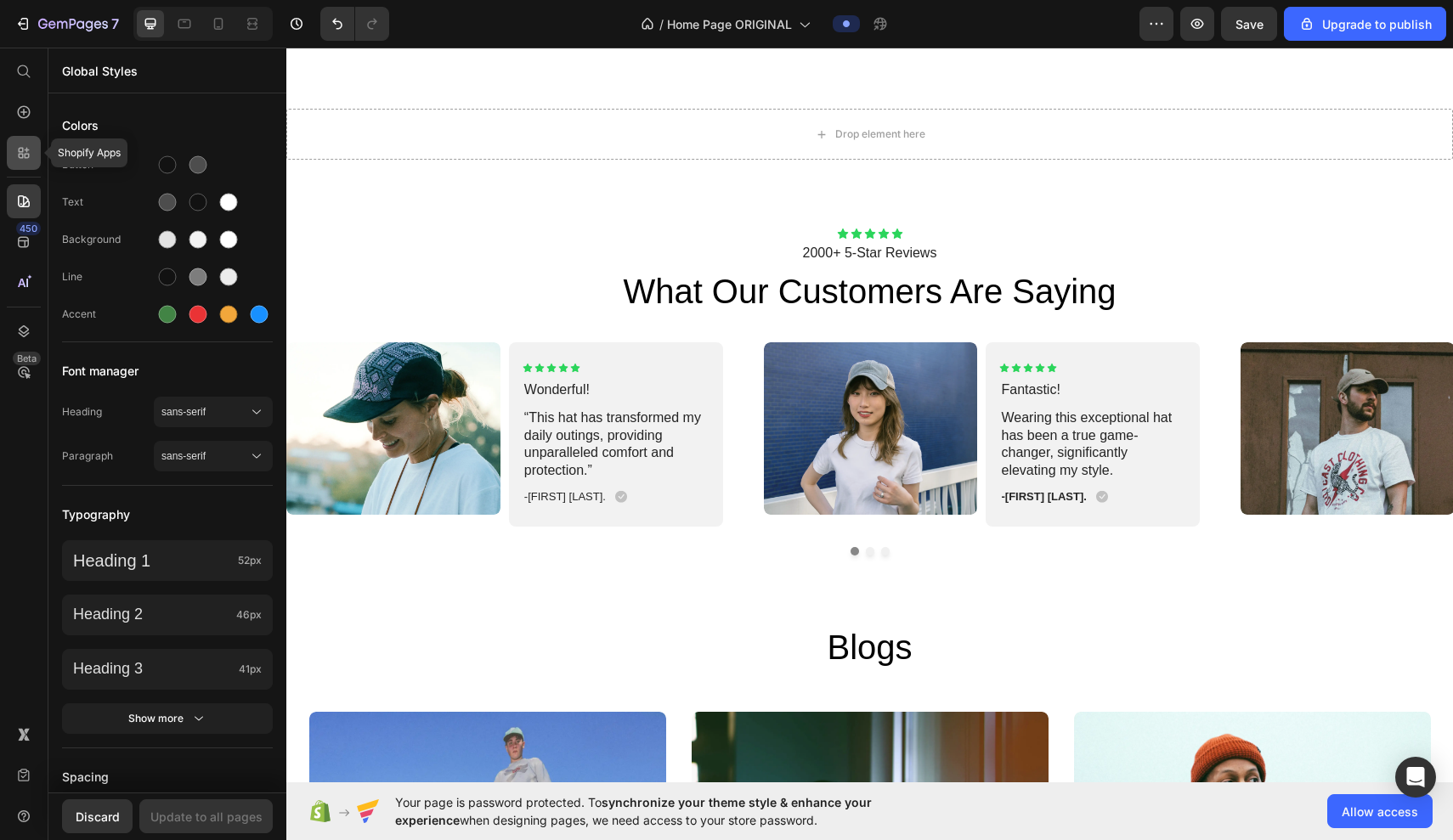 click 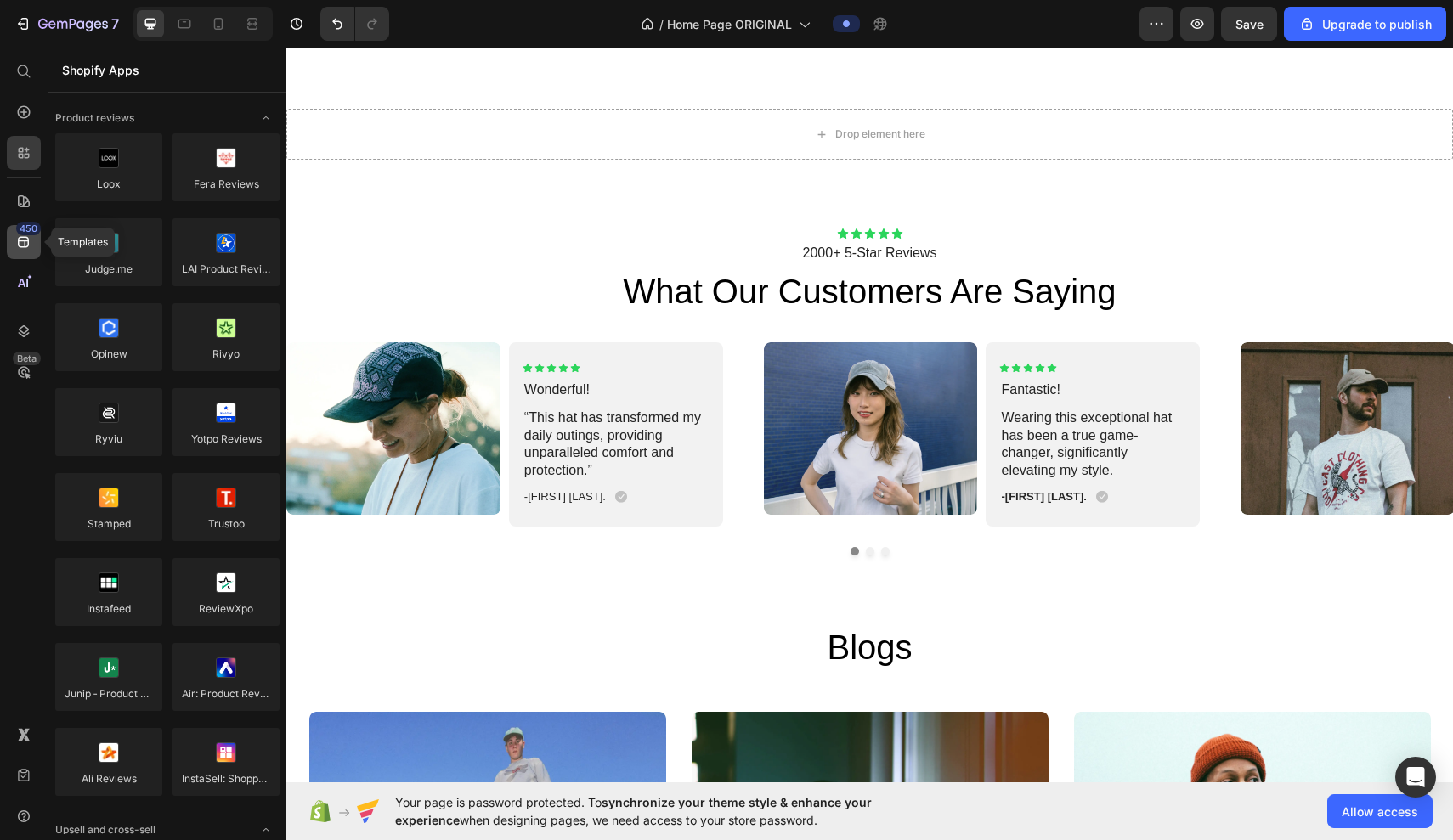click on "450" at bounding box center [28, 228] 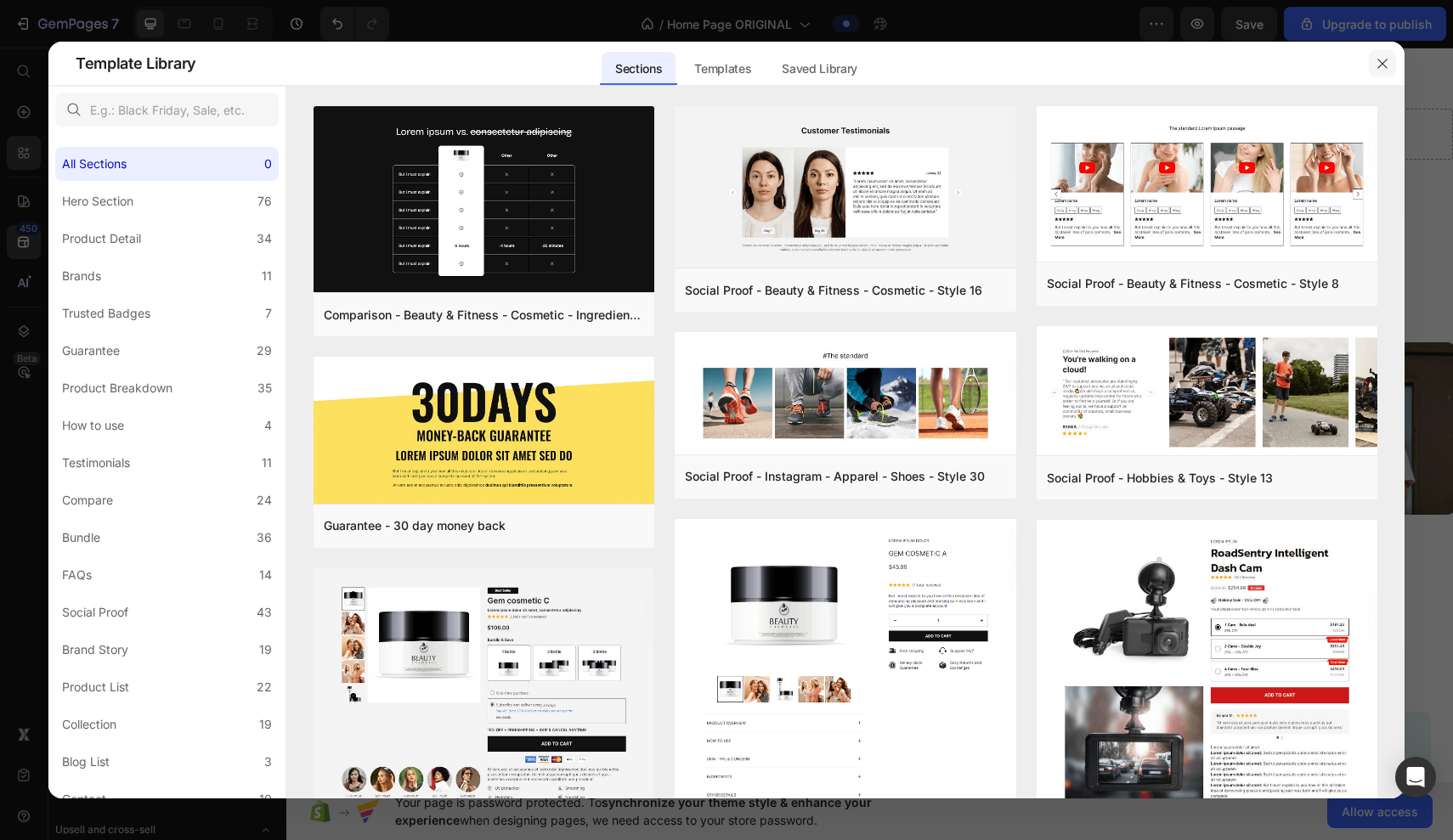 click 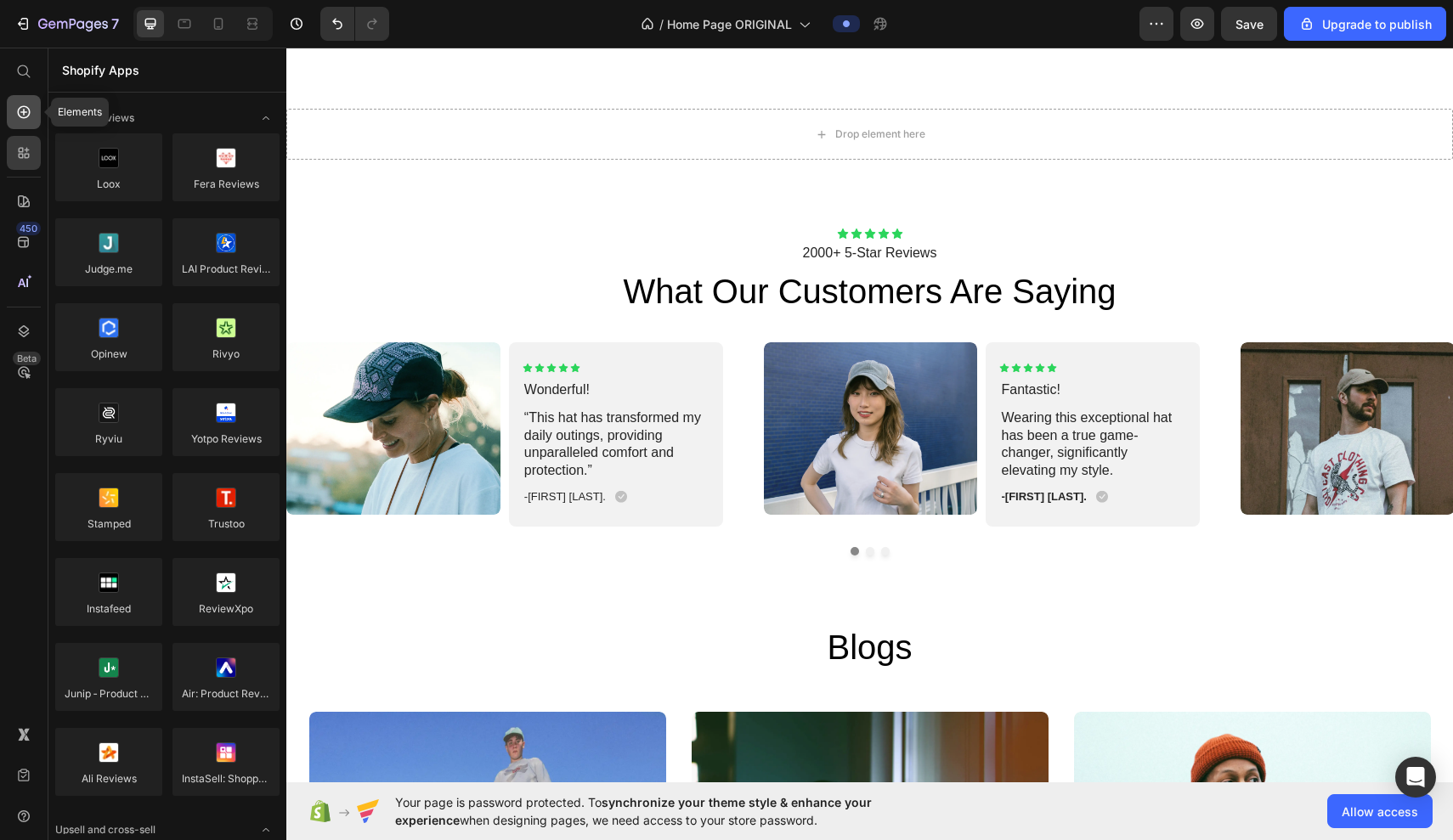 click 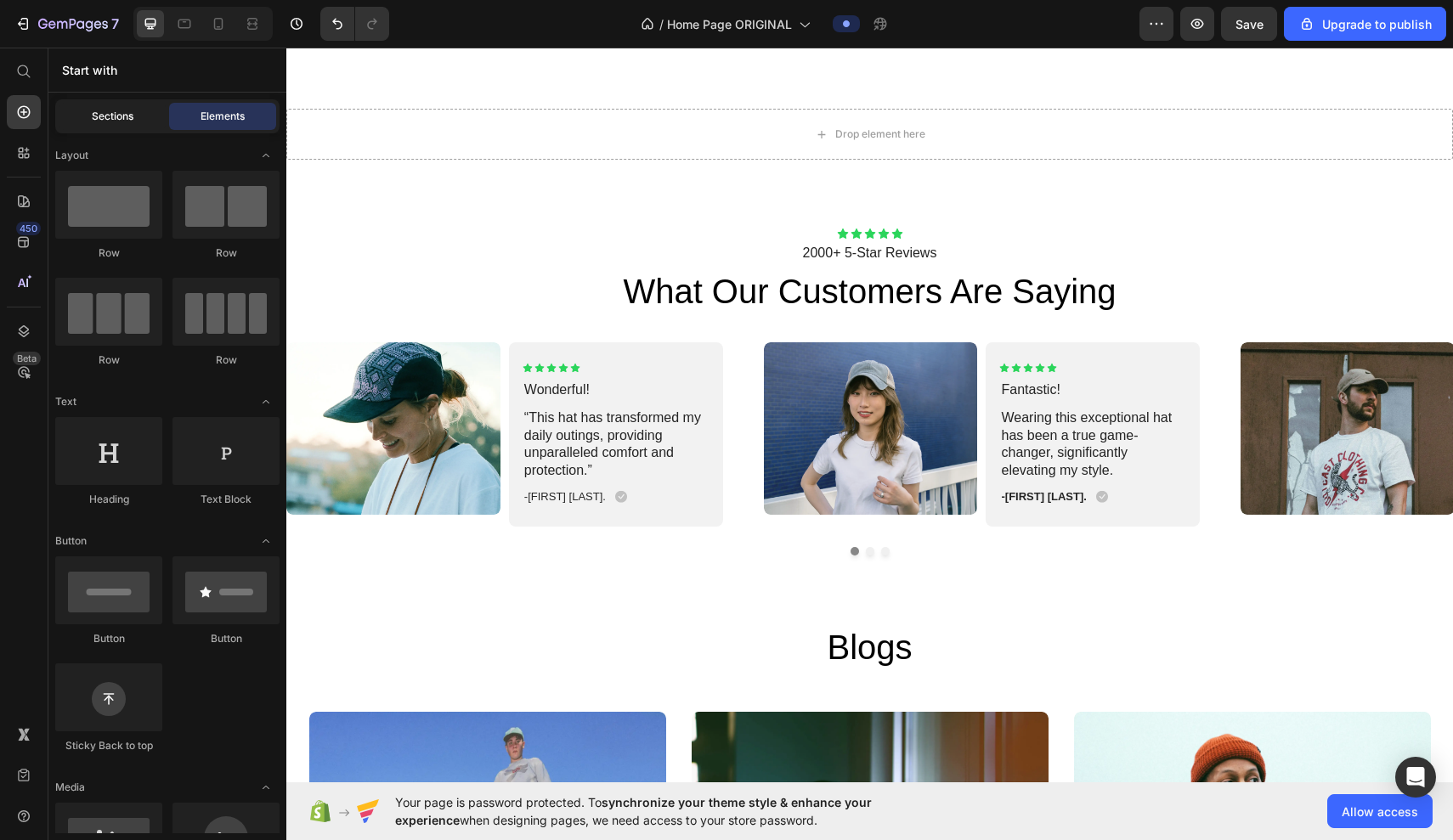click on "Sections" at bounding box center (112, 116) 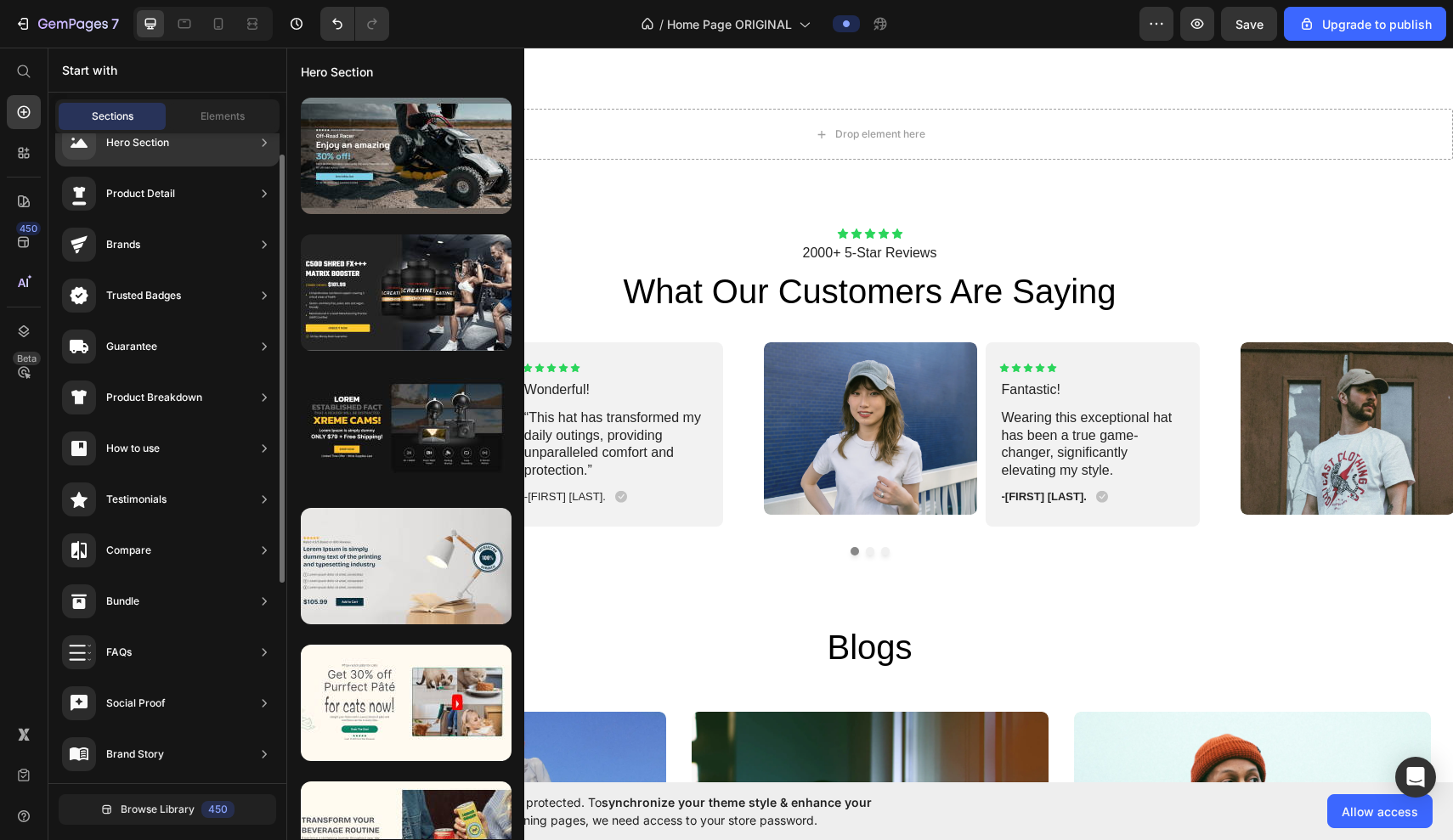 scroll, scrollTop: 31, scrollLeft: 0, axis: vertical 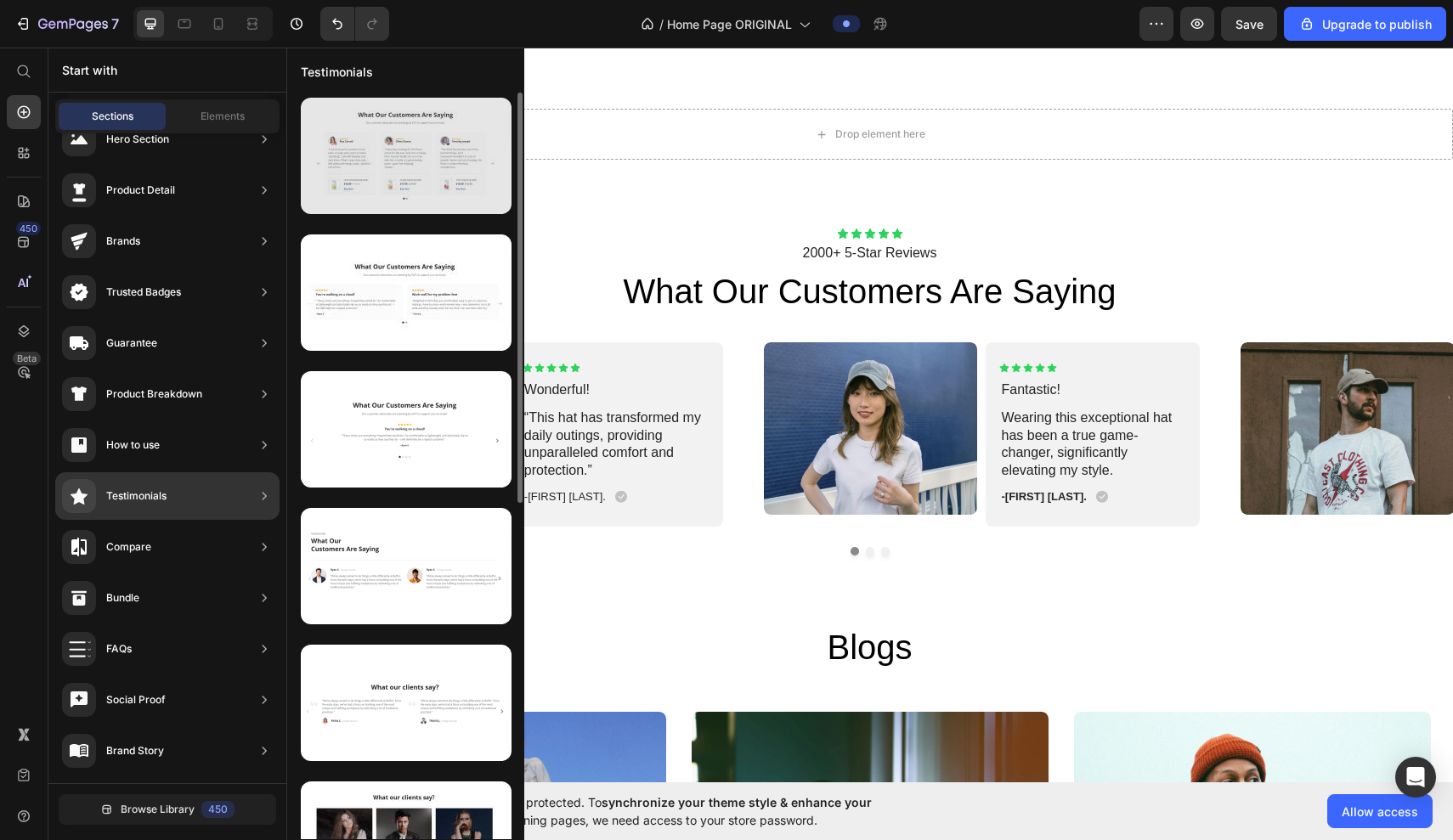 click at bounding box center [406, 155] 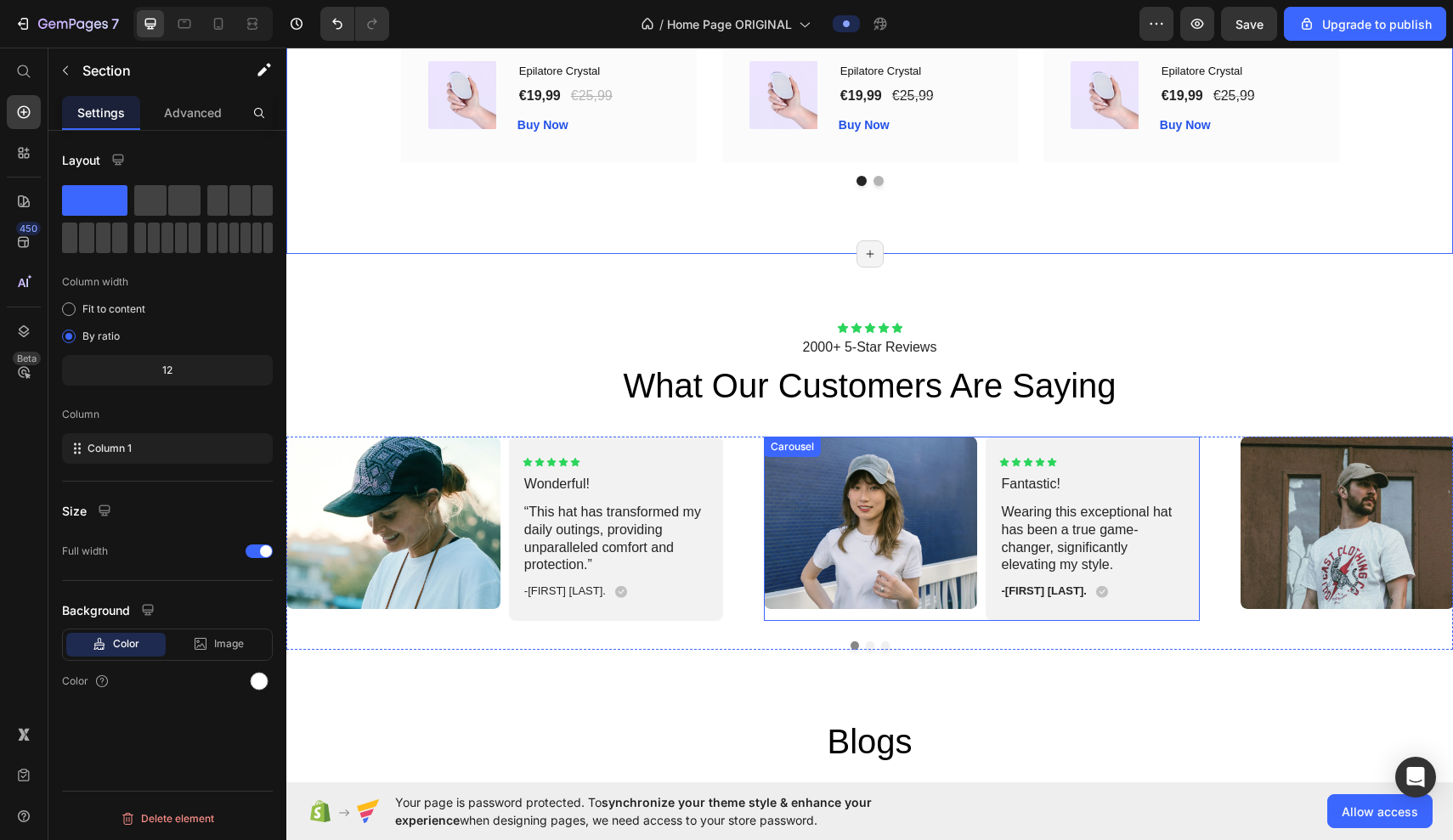 scroll, scrollTop: 3486, scrollLeft: 0, axis: vertical 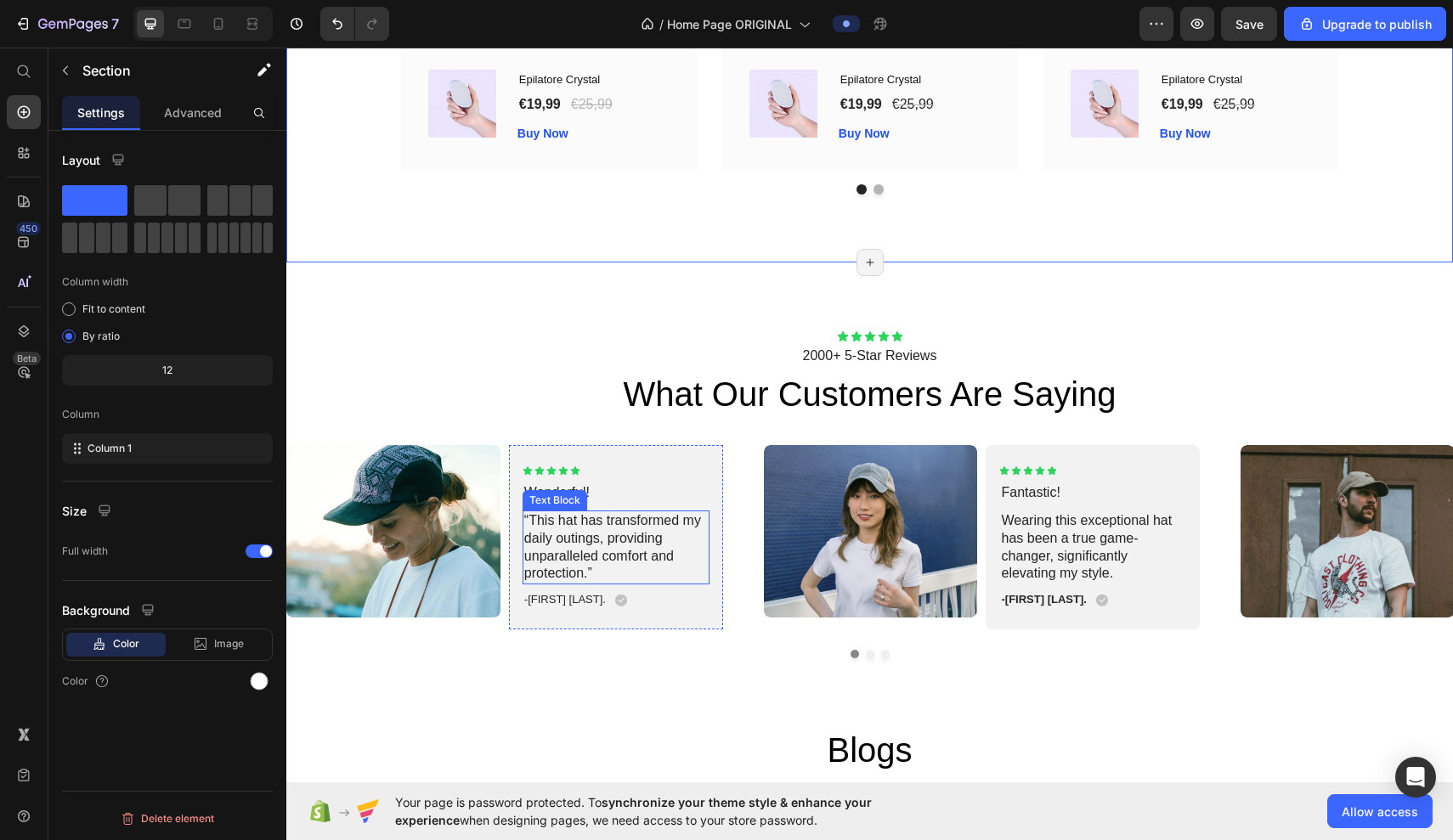 click on "“This hat has transformed my daily outings, providing unparalleled comfort and protection.”" at bounding box center (616, 547) 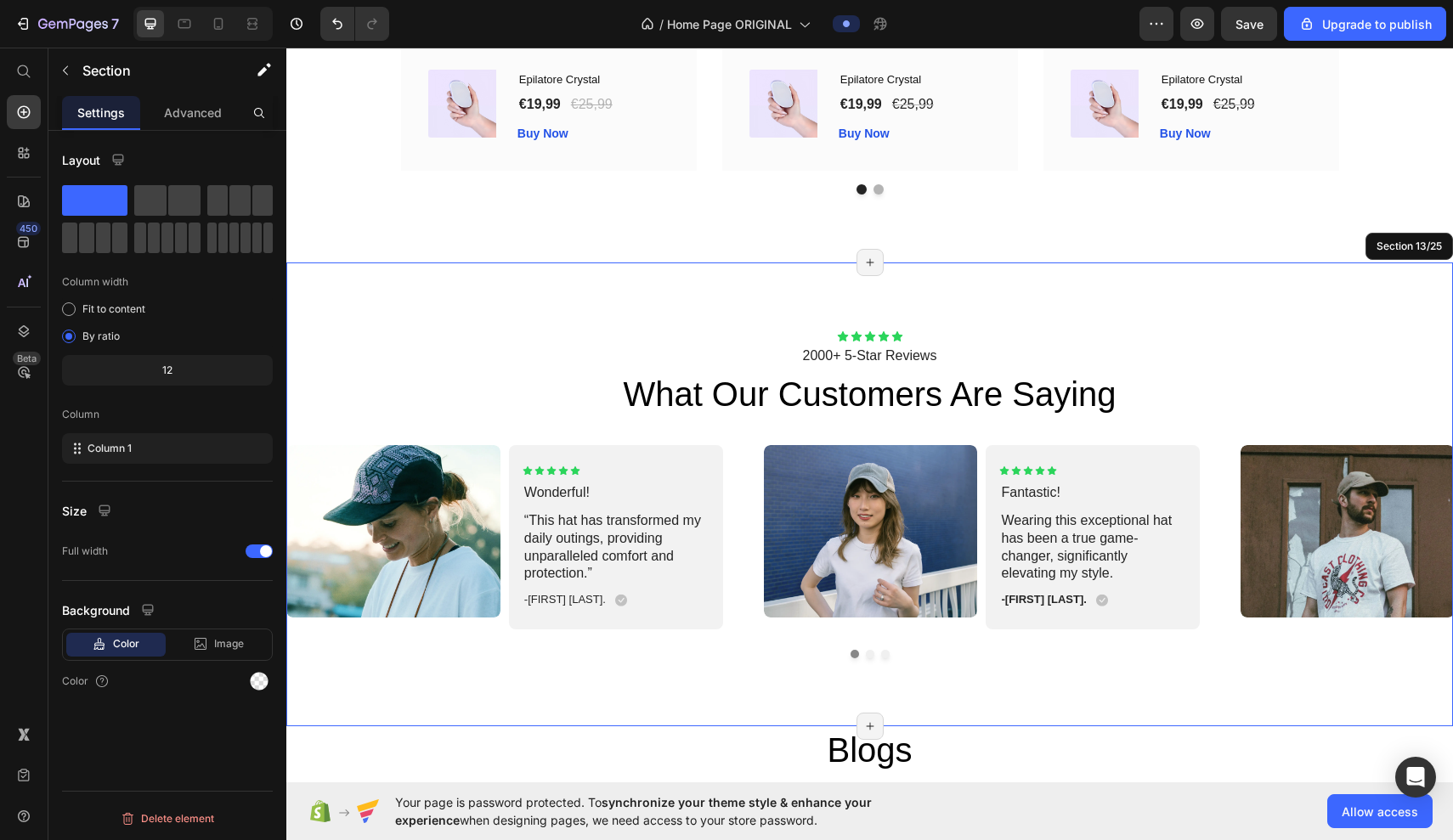 click on "Icon
Icon
Icon
Icon
Icon Icon List 2000+ 5-Star Reviews Text Block What Our Customers Are Saying Heading Image
Icon
Icon
Icon
Icon
Icon Icon List Wonderful! Text Block “This hat has transformed my daily outings, providing unparalleled comfort and protection.” Text Block   8 -Maria K. Text Block
Icon Row Row Carousel Image
Icon
Icon
Icon
Icon
Icon Icon List Fantastic! Text Block Wearing this exceptional hat has been a true game-changer, significantly elevating my style. Text Block -Jonh L. Text Block
Icon Row Row Carousel Image
Icon
Icon
Icon
Icon
Icon Icon List Fantastic! Text Block Text Block -Ken K. Text Block" at bounding box center [869, 494] 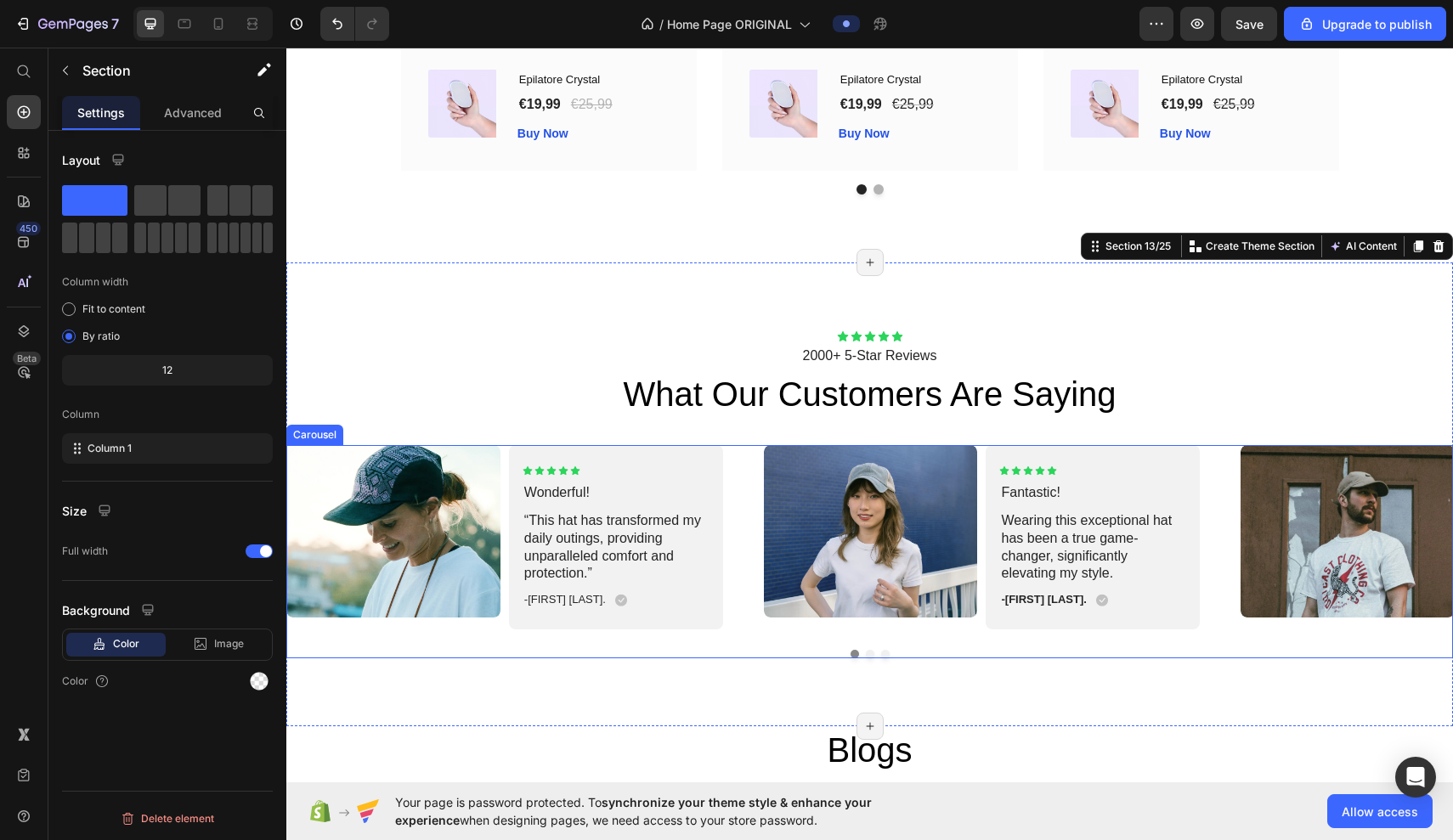 click at bounding box center (870, 654) 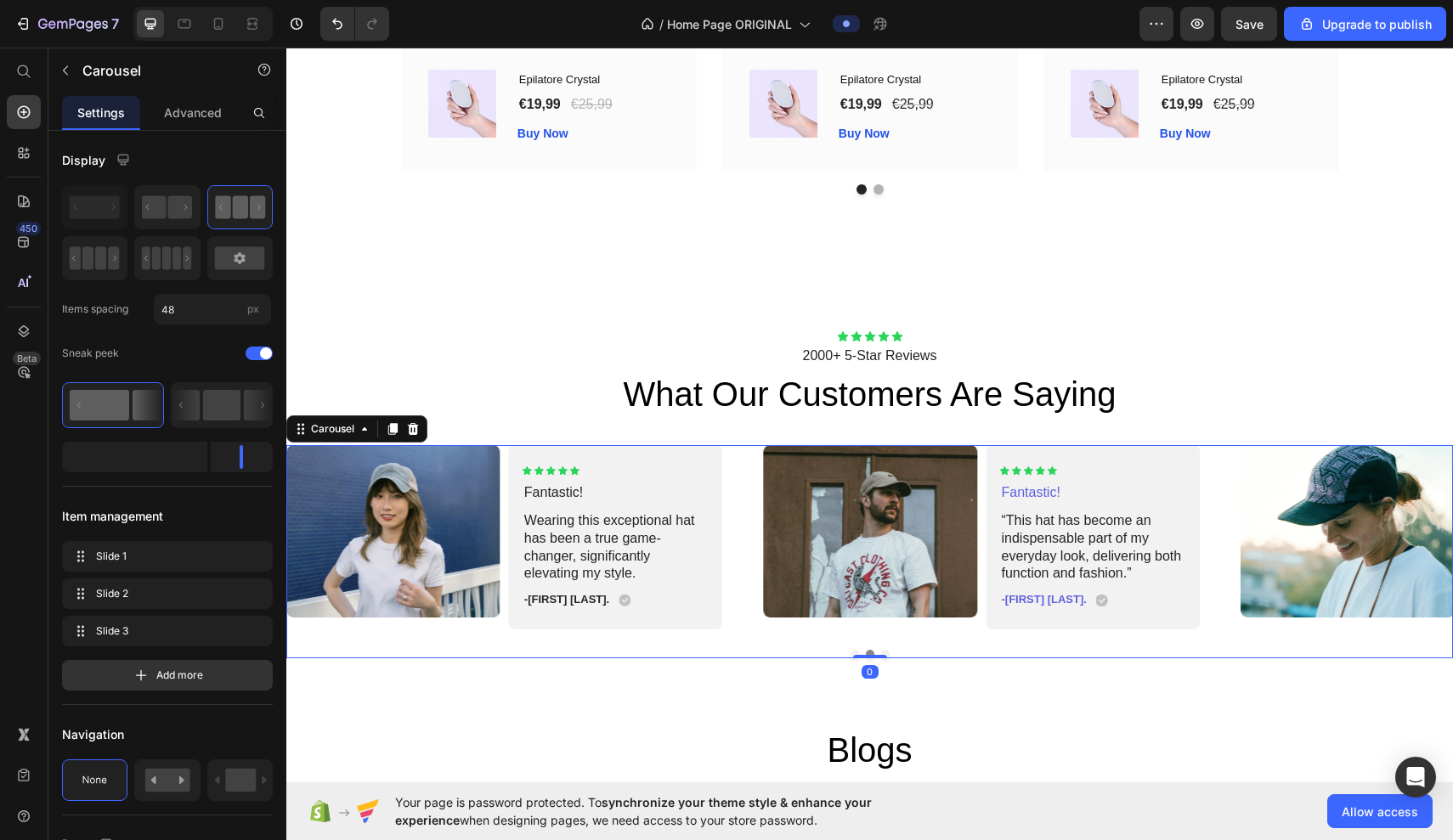 click at bounding box center [869, 654] 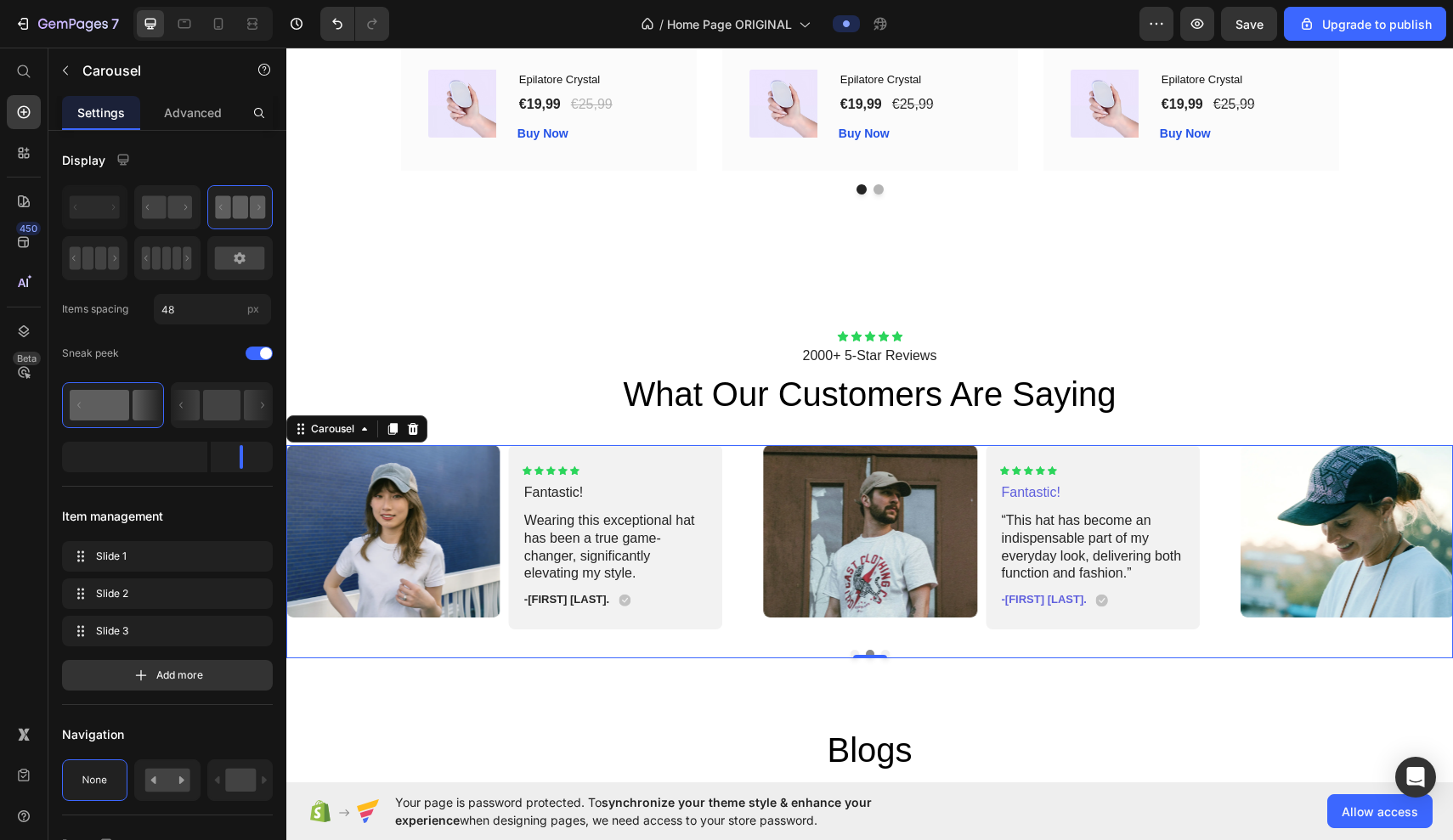 click at bounding box center [855, 654] 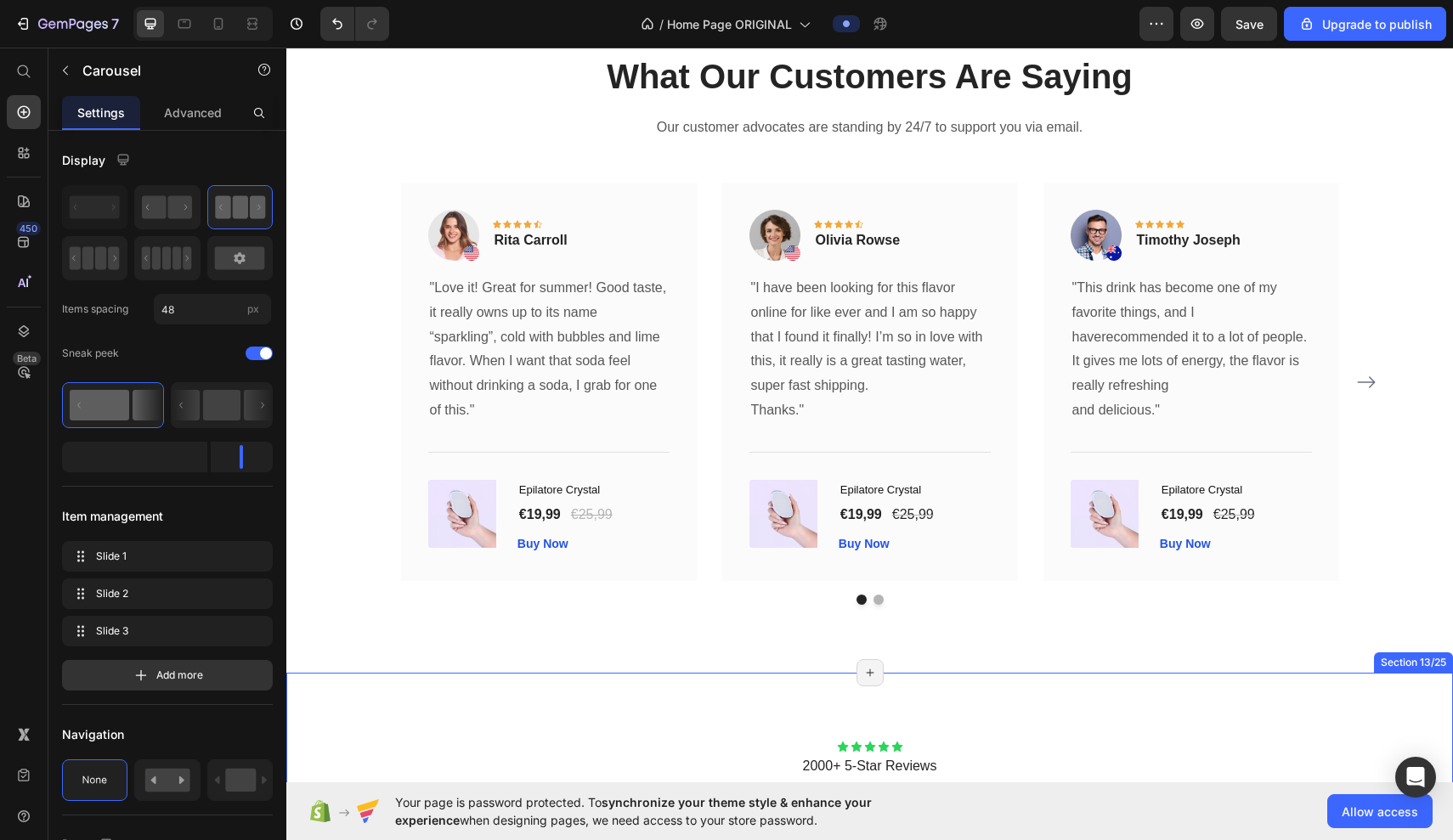 scroll, scrollTop: 3078, scrollLeft: 0, axis: vertical 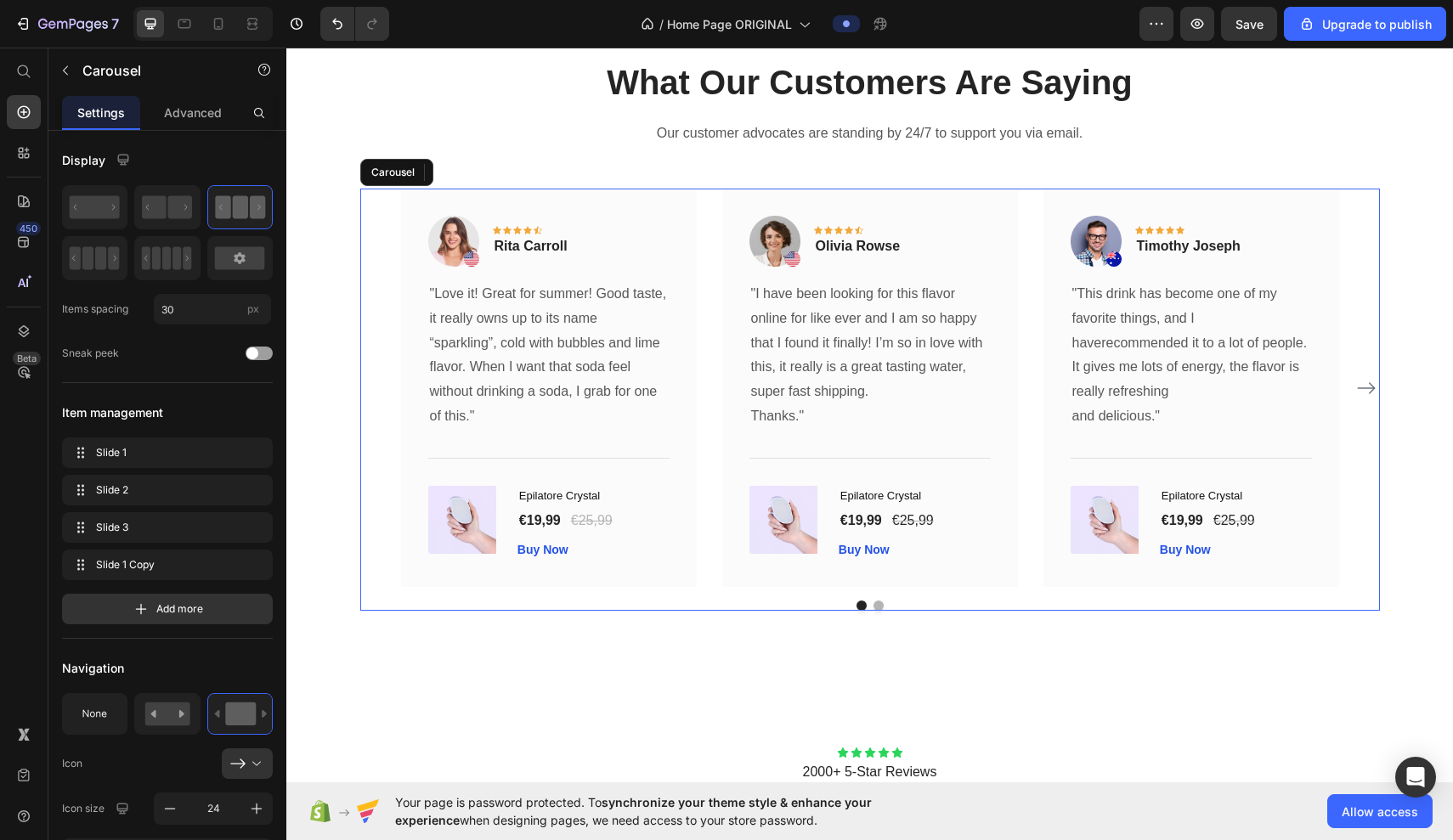 click on "Image
Icon
Icon
Icon
Icon
Icon Row Rita Carroll Text block Row "Love it! Great for summer! Good taste, it really owns up to its name “sparkling”, cold with bubbles and lime flavor. When I want that soda feel without drinking a soda, I grab for one of this." Text block                Title Line (P) Images & Gallery Epilatore Crystal (P) Title €19,99 (P) Price €25,99 (P) Price Row Buy Now (P) Cart Button Product Row Image
Icon
Icon
Icon
Icon
Icon Row Olivia Rowse Text block Row "I have been looking for this flavor online for like ever and I am so happy that I found it finally! I’m so in love with this, it really is a great tasting water, super fast shipping.  Thanks." Text block                Title Line (P) Images & Gallery Epilatore Crystal (P) Title €19,99 (P) Price €25,99 (P) Price Row Buy Now (P) Cart Button Product" at bounding box center [870, 399] 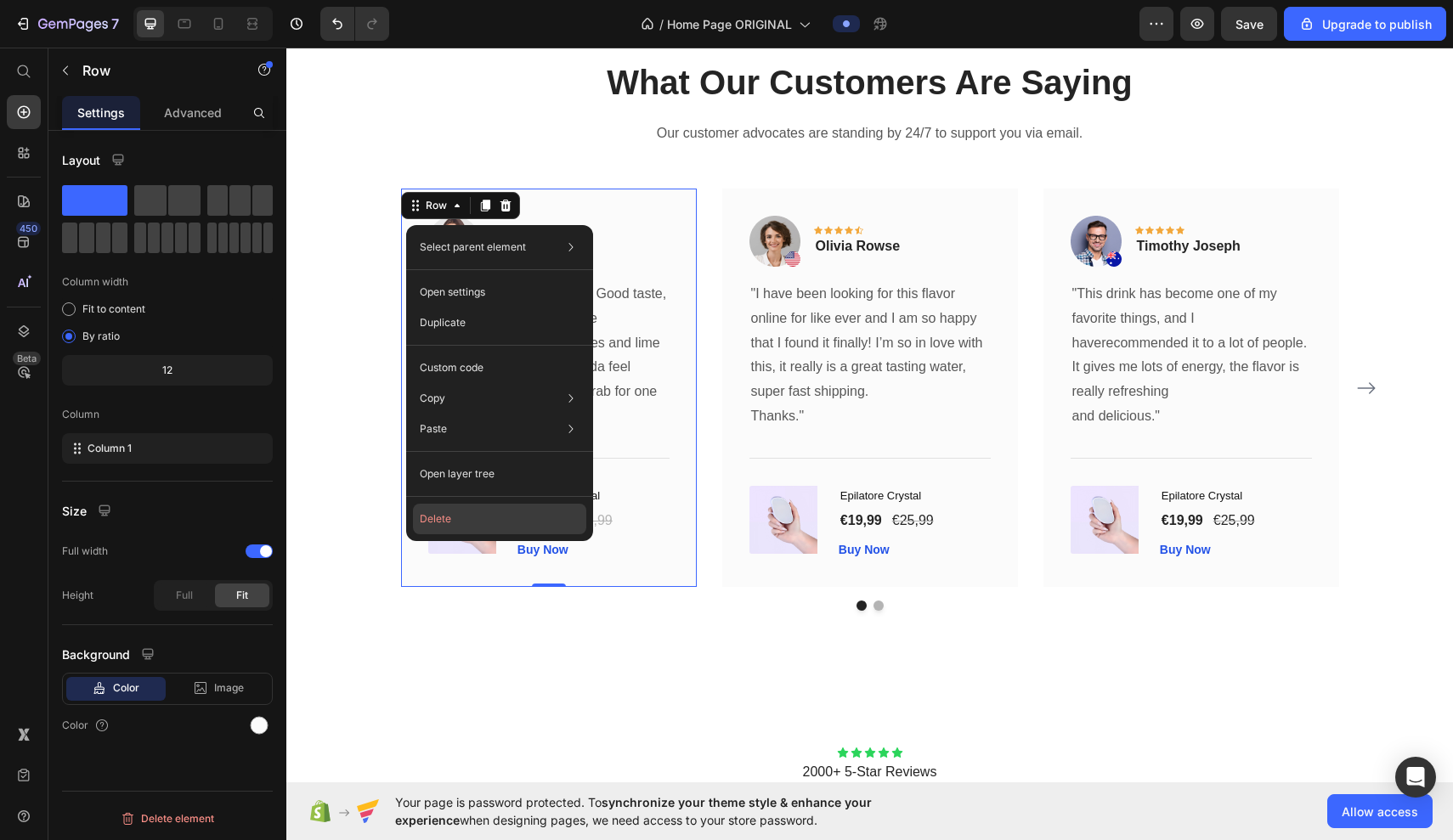 click on "Delete" 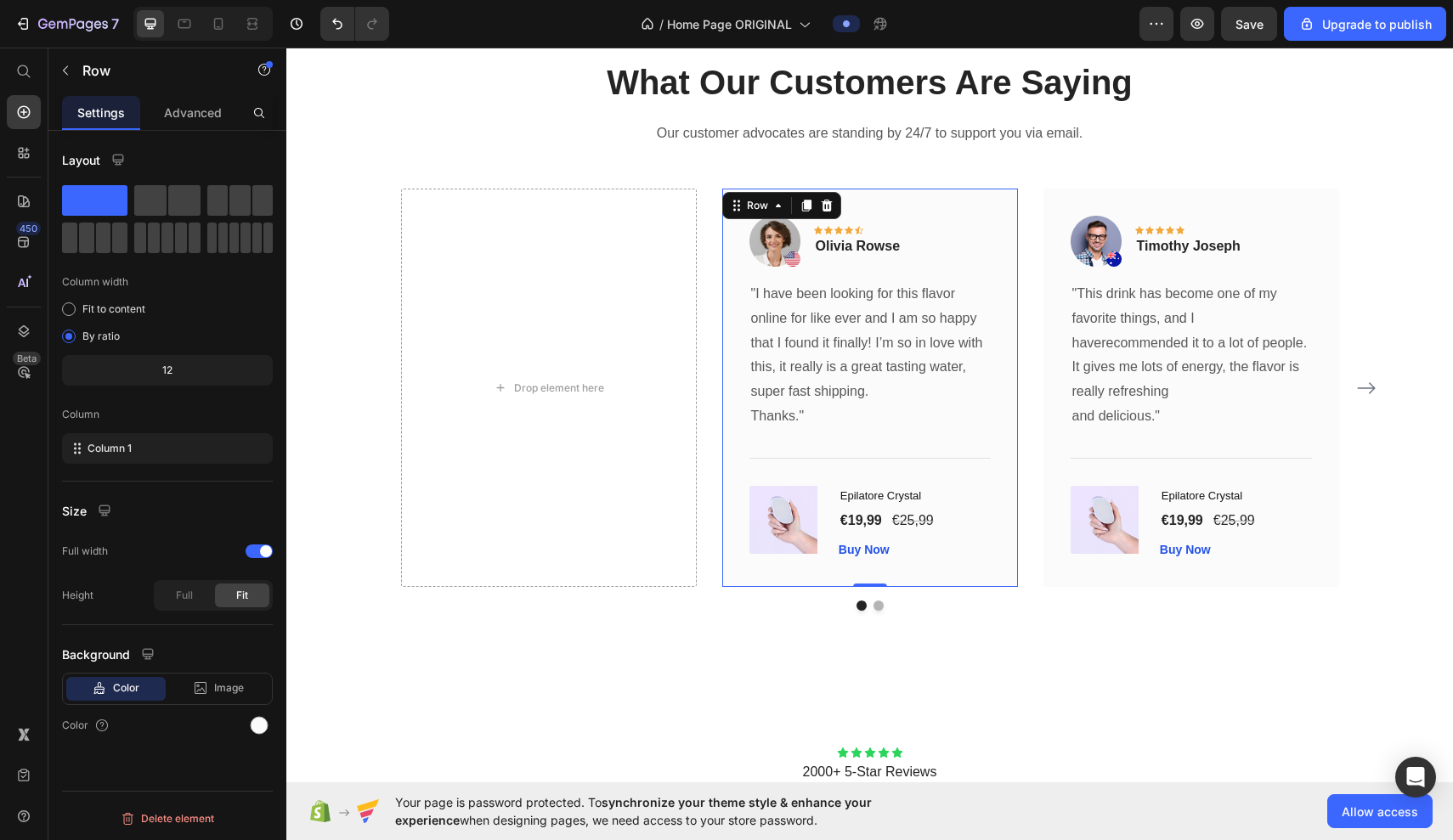 click on "Image
Icon
Icon
Icon
Icon
Icon Row Olivia Rowse Text block Row "I have been looking for this flavor online for like ever and I am so happy that I found it finally! I’m so in love with this, it really is a great tasting water, super fast shipping.  Thanks." Text block                Title Line (P) Images & Gallery Epilatore Crystal (P) Title €19,99 (P) Price €25,99 (P) Price Row Buy Now (P) Cart Button Product Row   0" at bounding box center [870, 387] 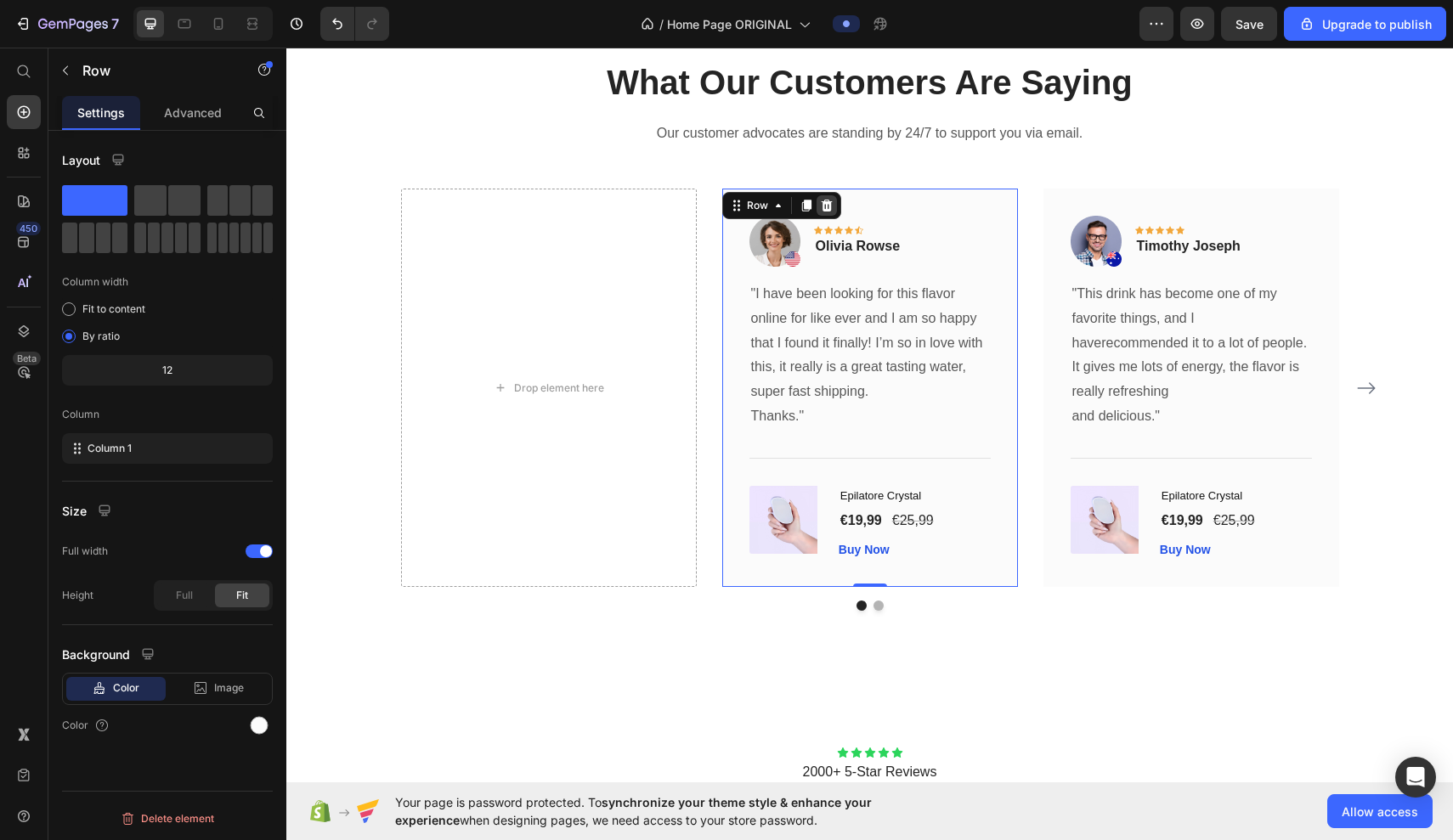 click 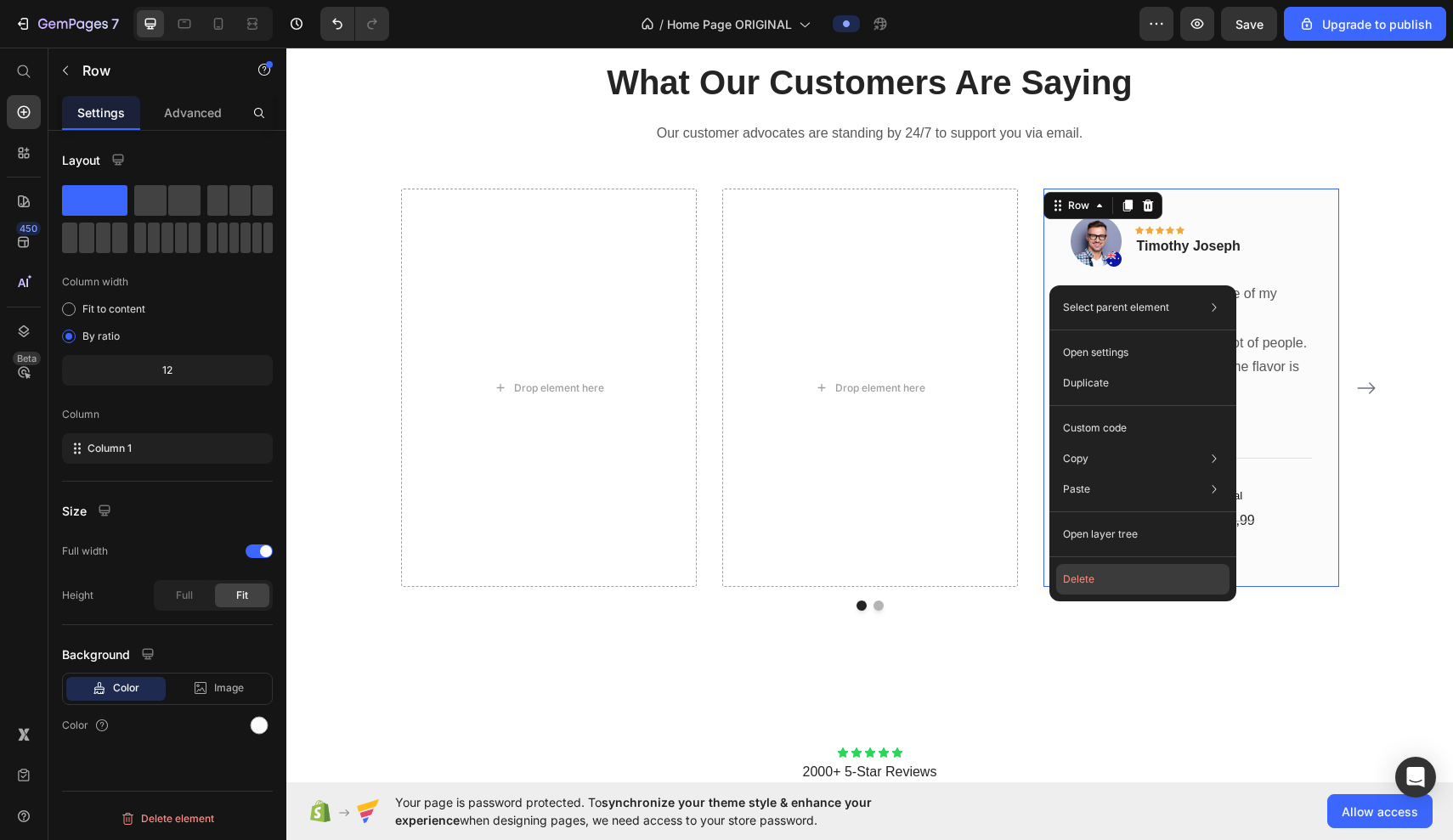 click on "Delete" 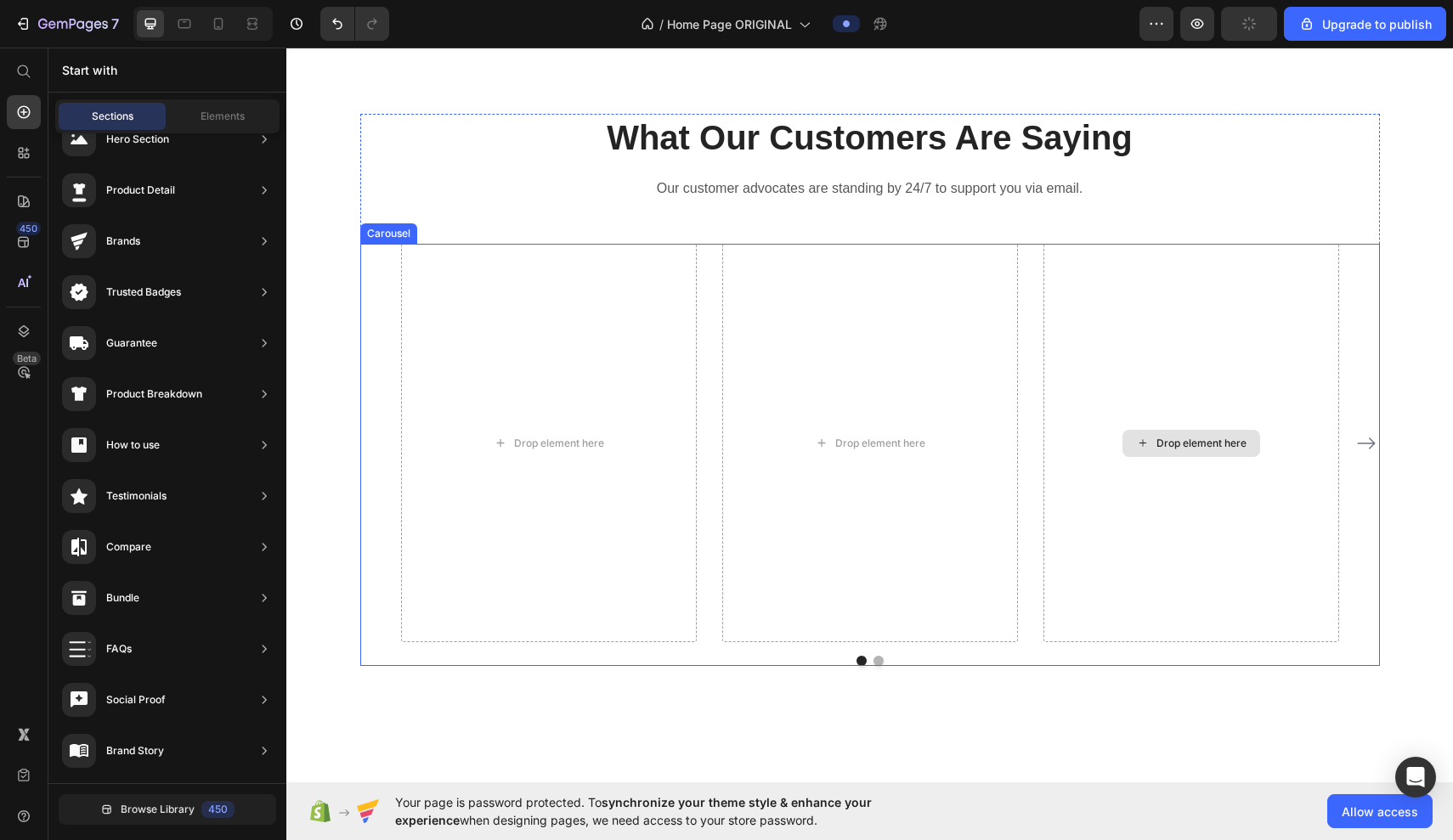 scroll, scrollTop: 3019, scrollLeft: 0, axis: vertical 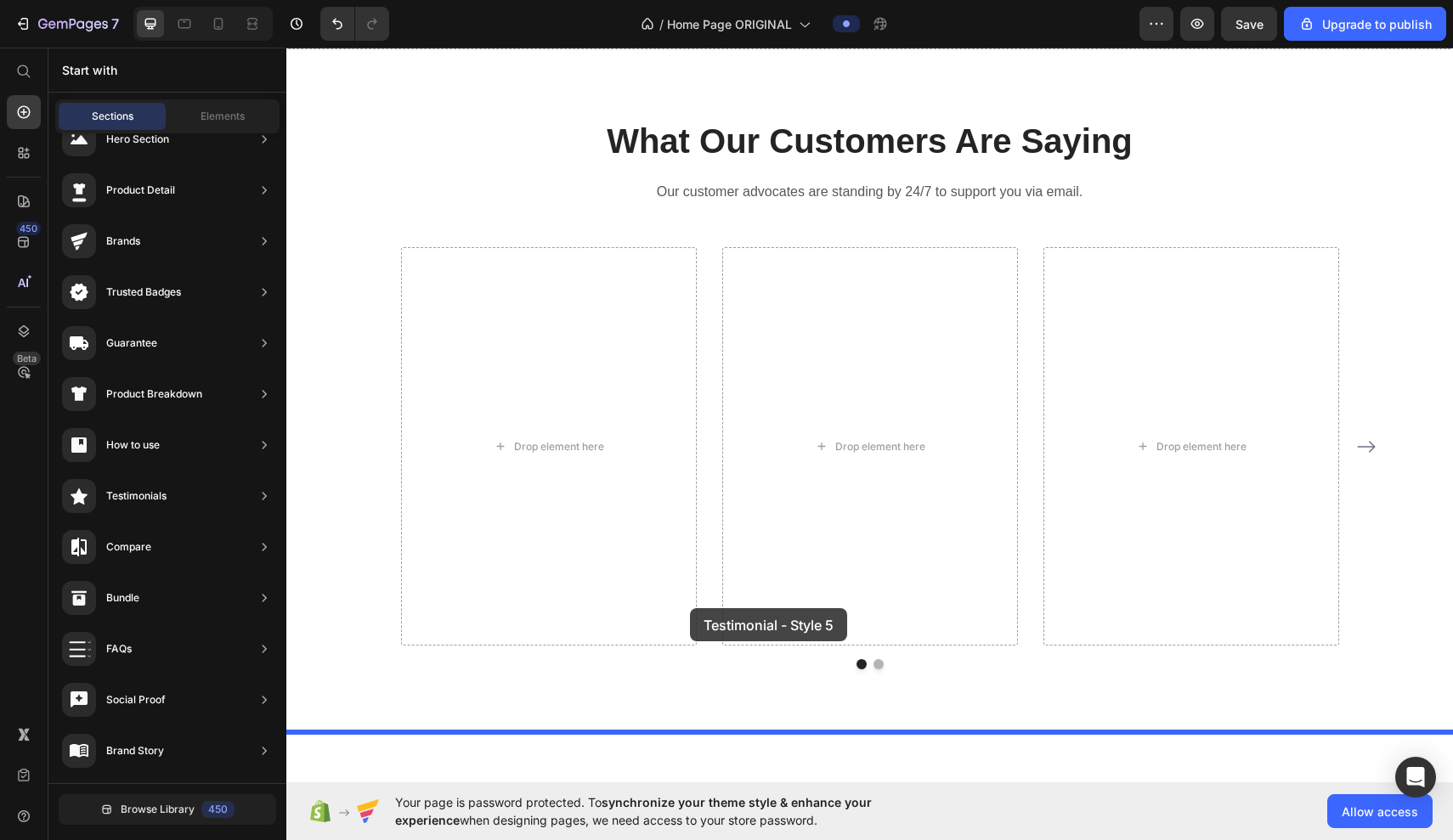 drag, startPoint x: 733, startPoint y: 406, endPoint x: 689, endPoint y: 609, distance: 207.71375 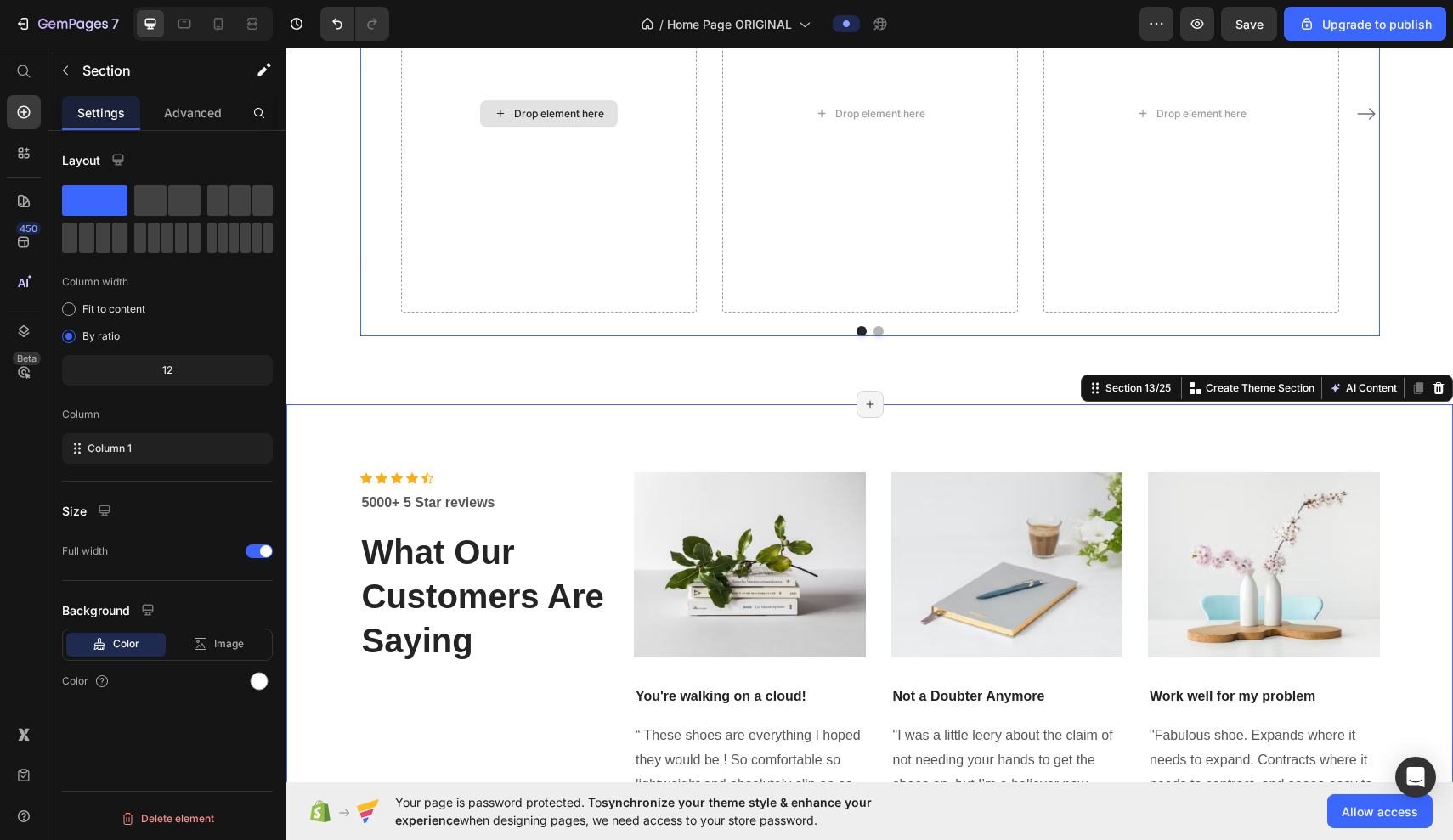 scroll, scrollTop: 3645, scrollLeft: 0, axis: vertical 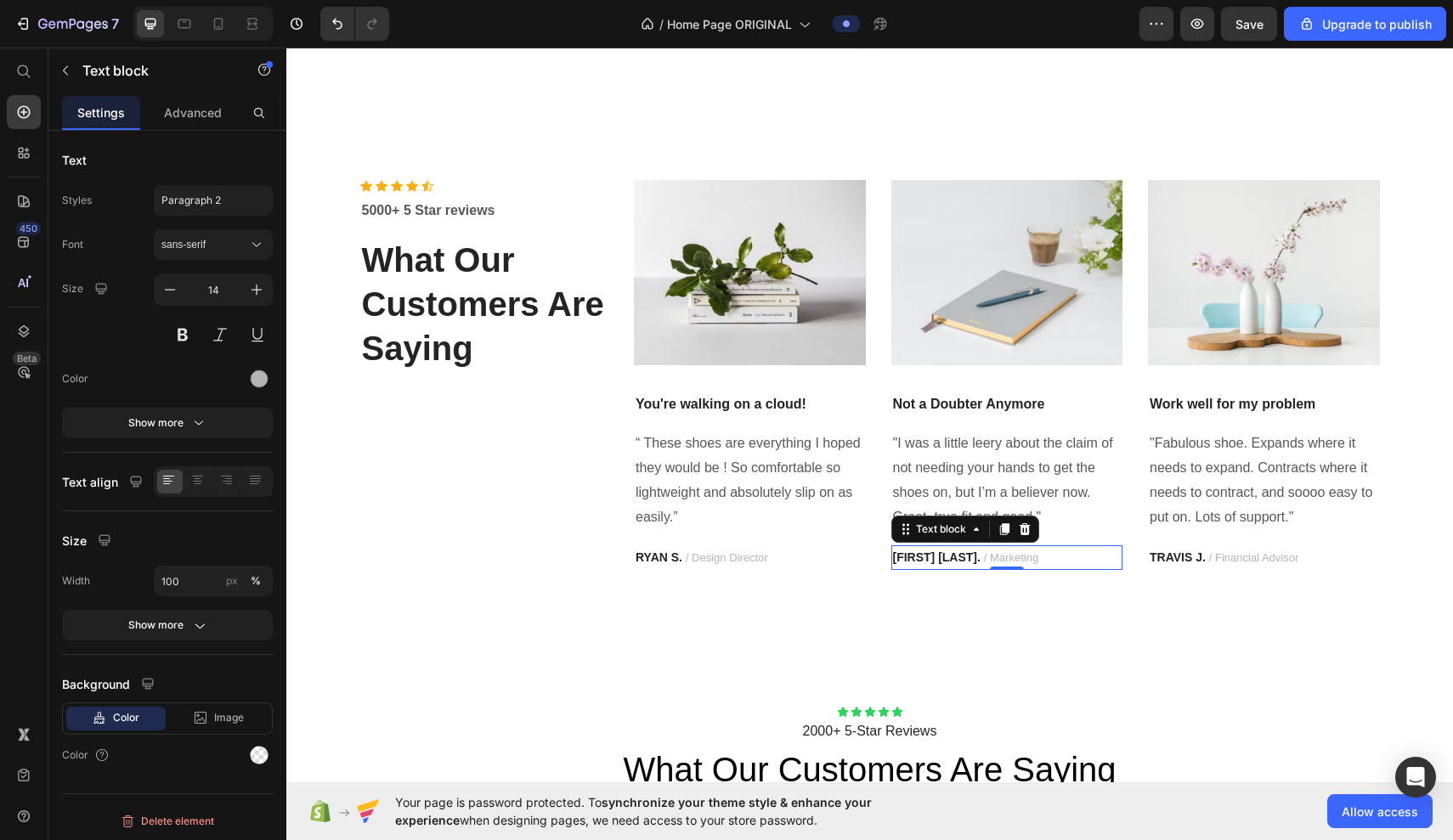 click on "/ Marketing" at bounding box center (1011, 557) 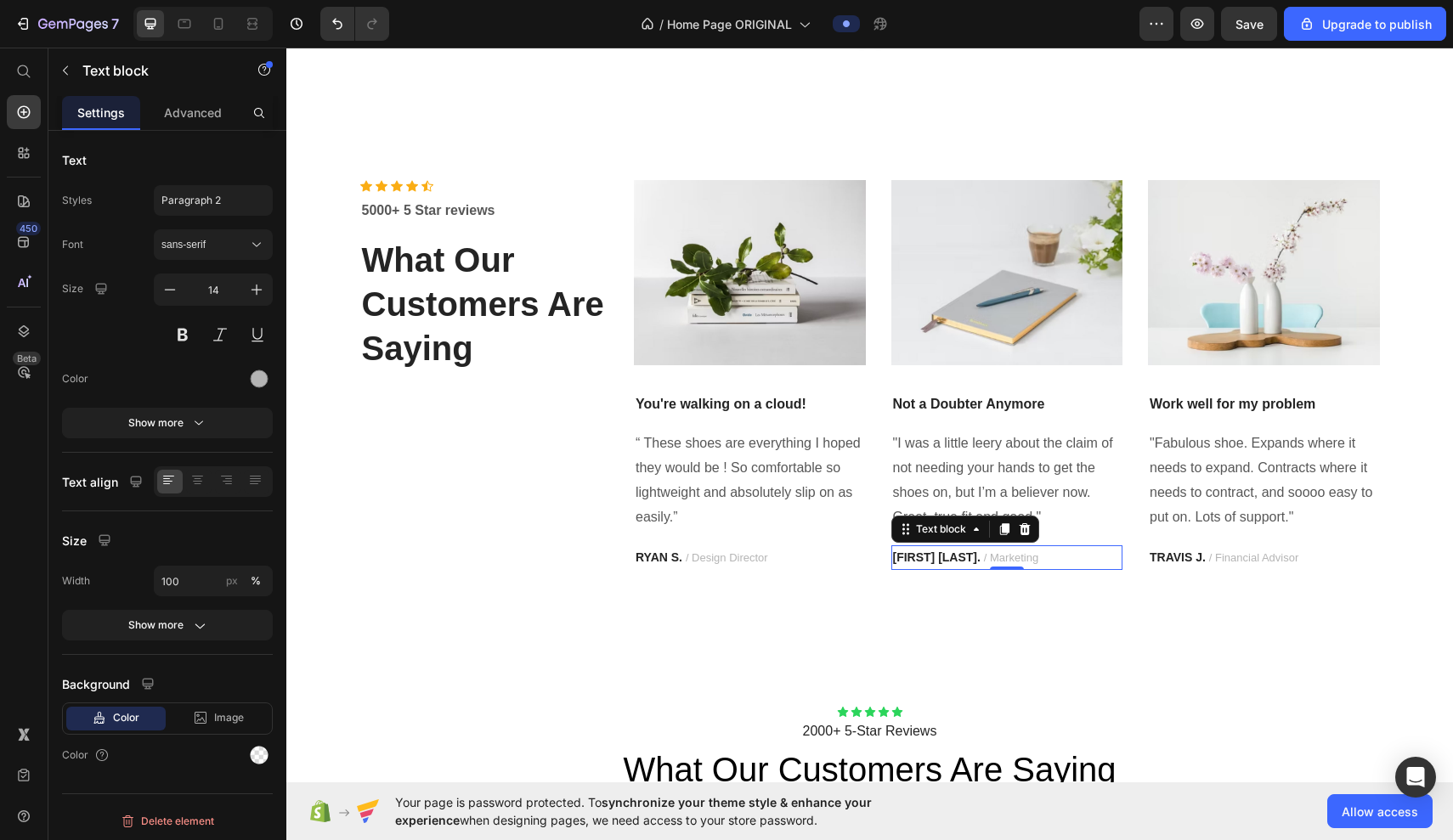 click on "PATRICIA B.   / Marketing" at bounding box center [1007, 557] 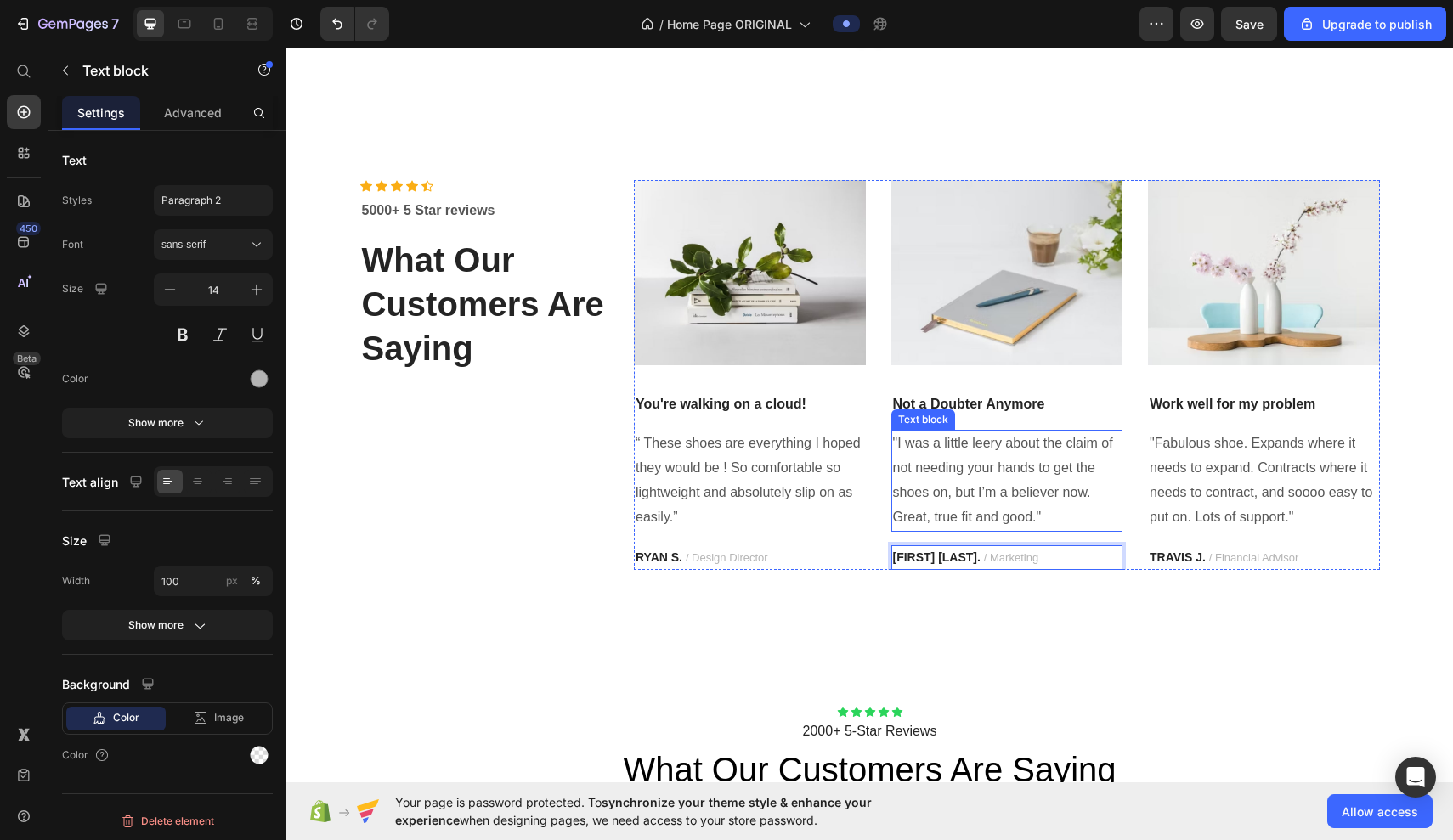 click on ""I was a little leery about the claim of not needing your hands to get the shoes on, but I’m a believer now. Great, true fit and good."" at bounding box center [1007, 480] 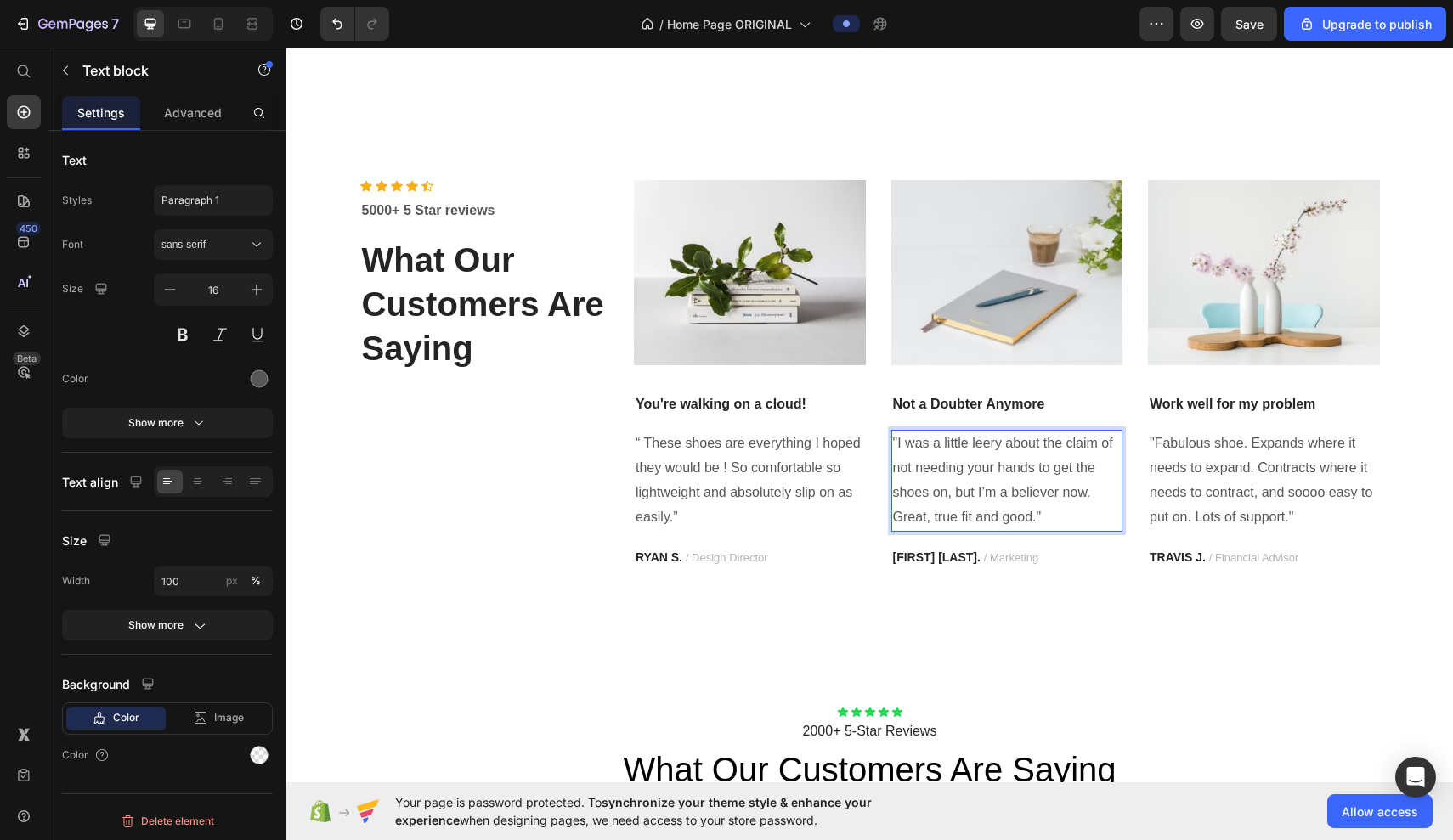 click on ""I was a little leery about the claim of not needing your hands to get the shoes on, but I’m a believer now. Great, true fit and good."" at bounding box center (1007, 480) 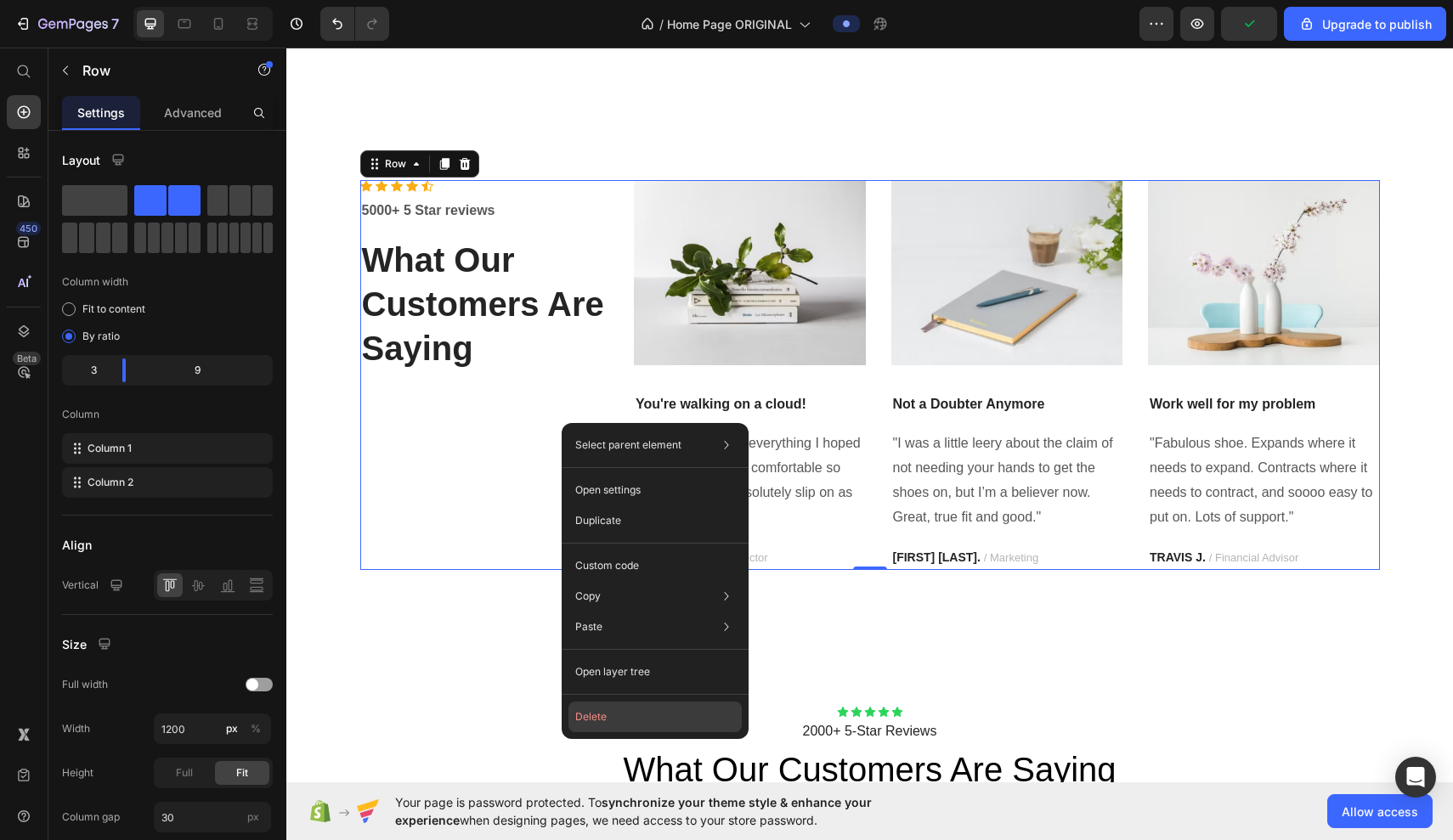 click on "Delete" 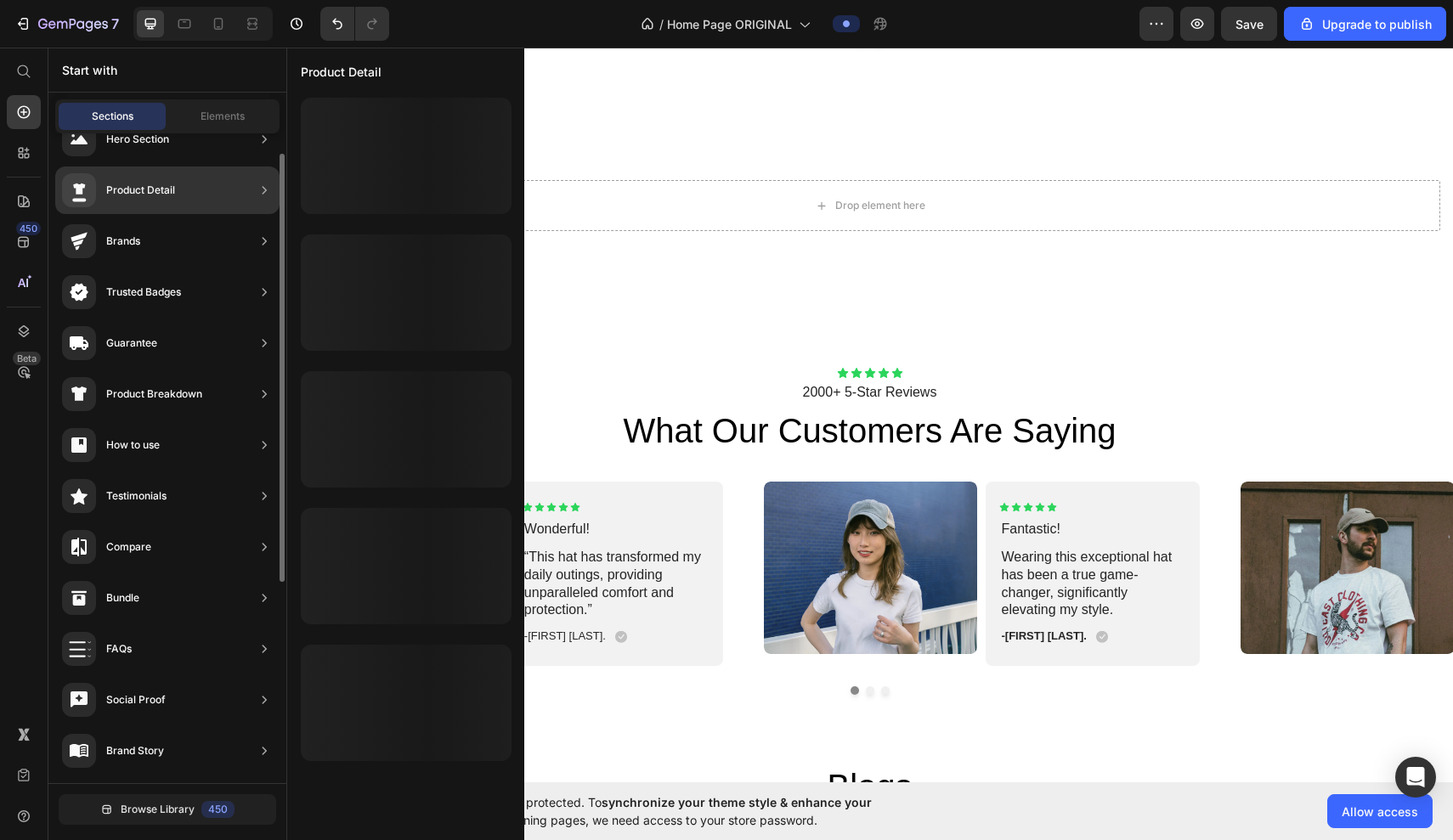 scroll, scrollTop: 0, scrollLeft: 0, axis: both 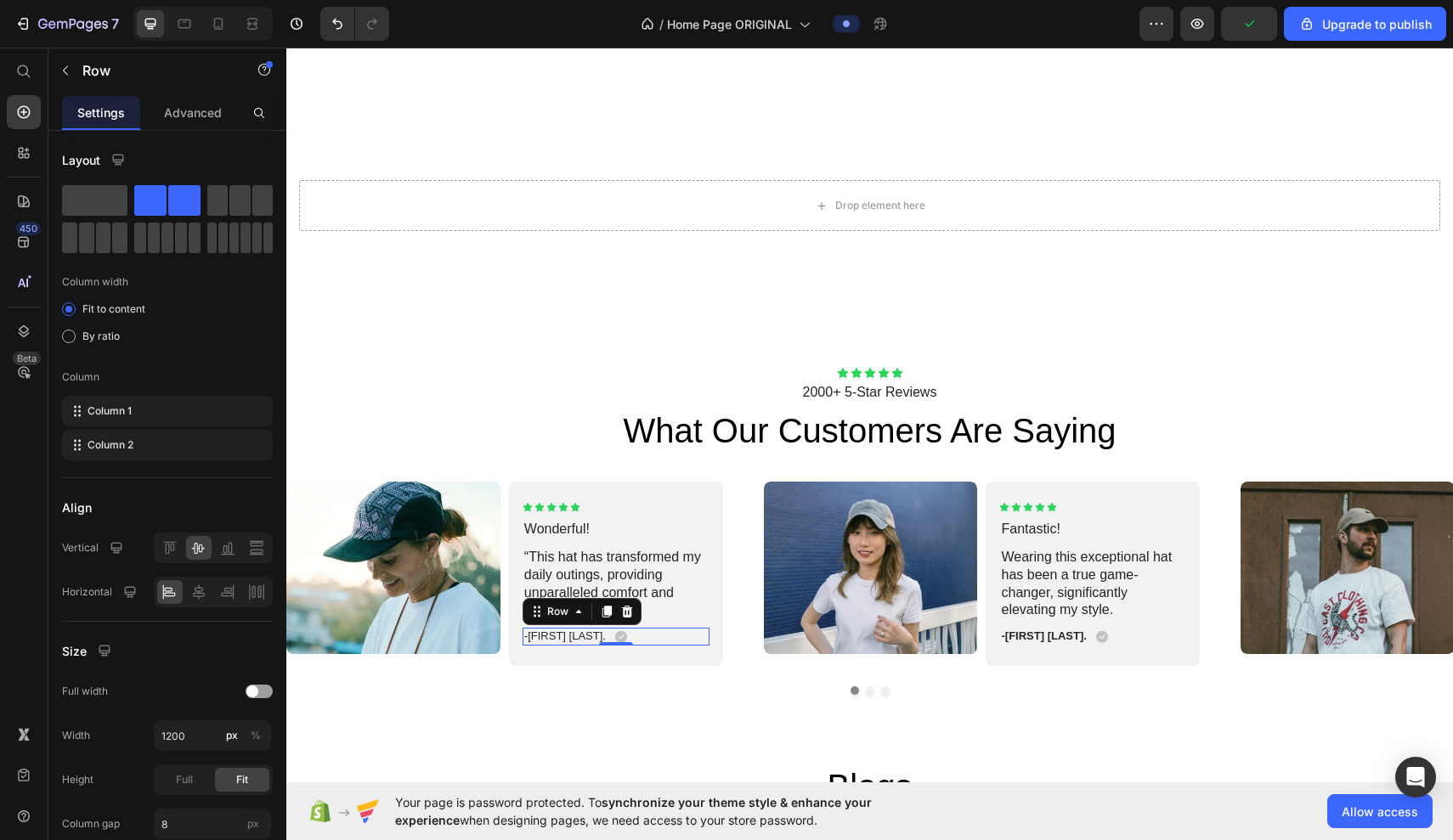 click on "-Maria K. Text Block
Icon Row   0" at bounding box center (616, 636) 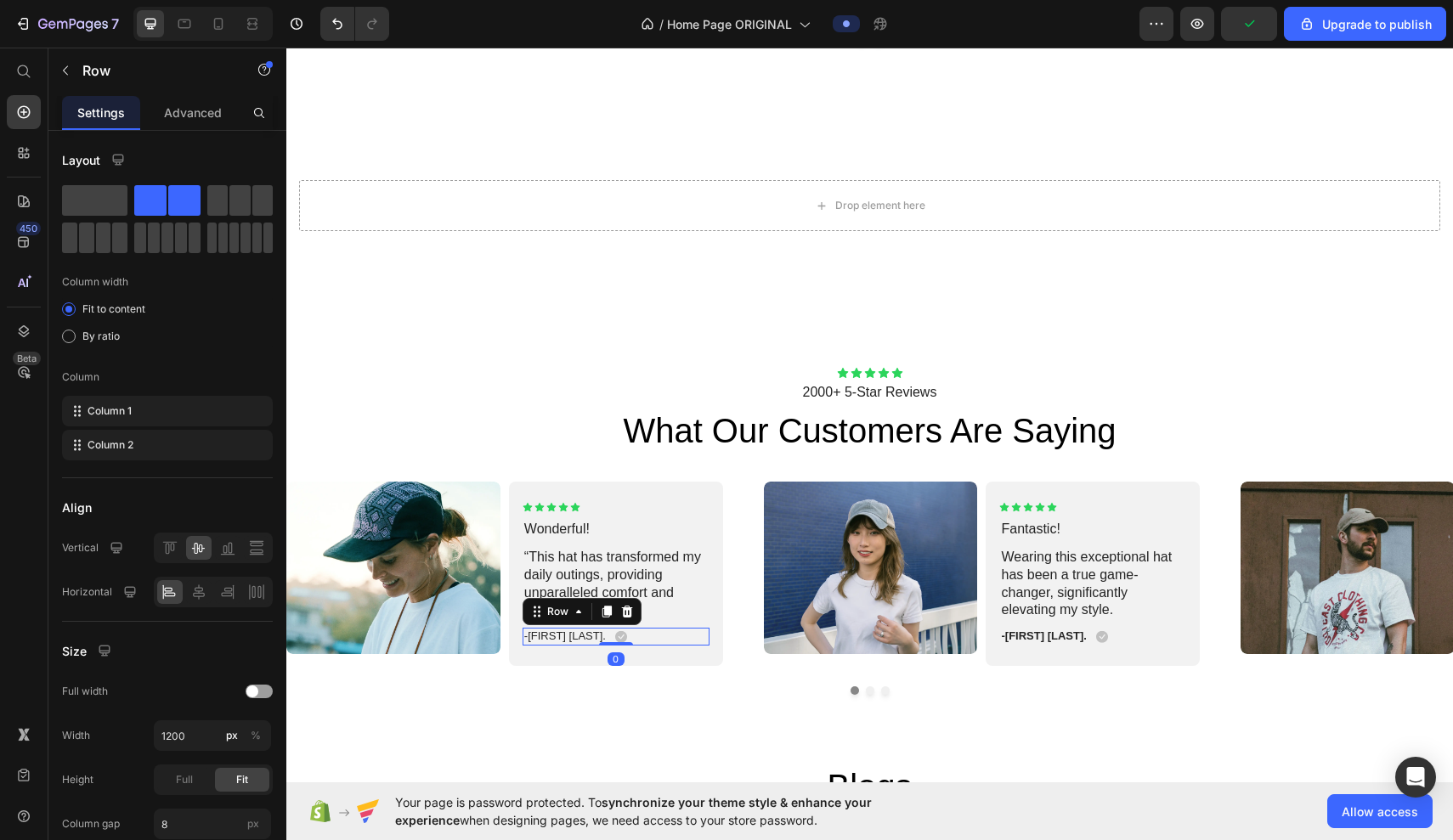 click on "-Maria K. Text Block
Icon Row   0" at bounding box center (616, 636) 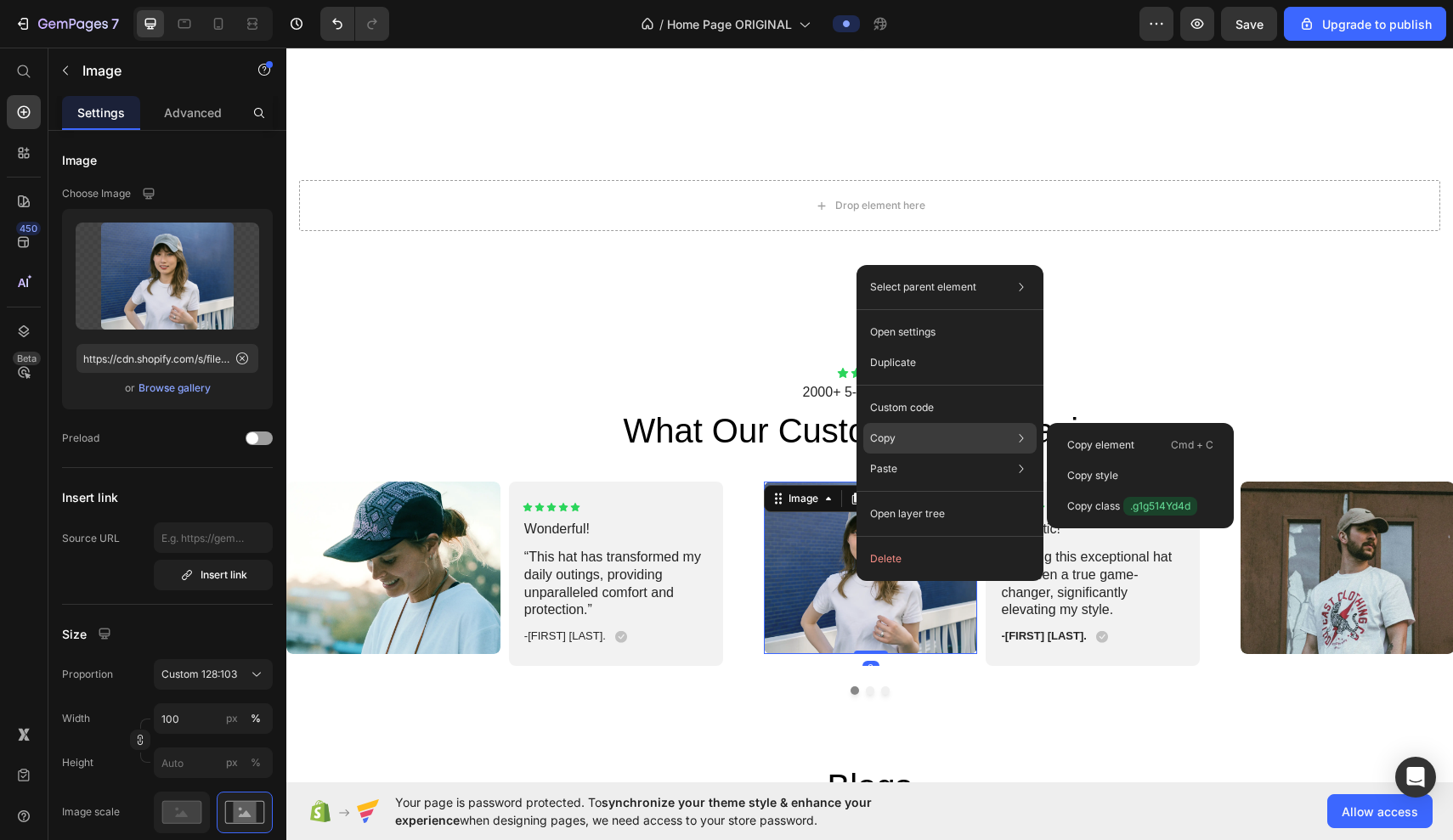 click on "Copy" at bounding box center (883, 438) 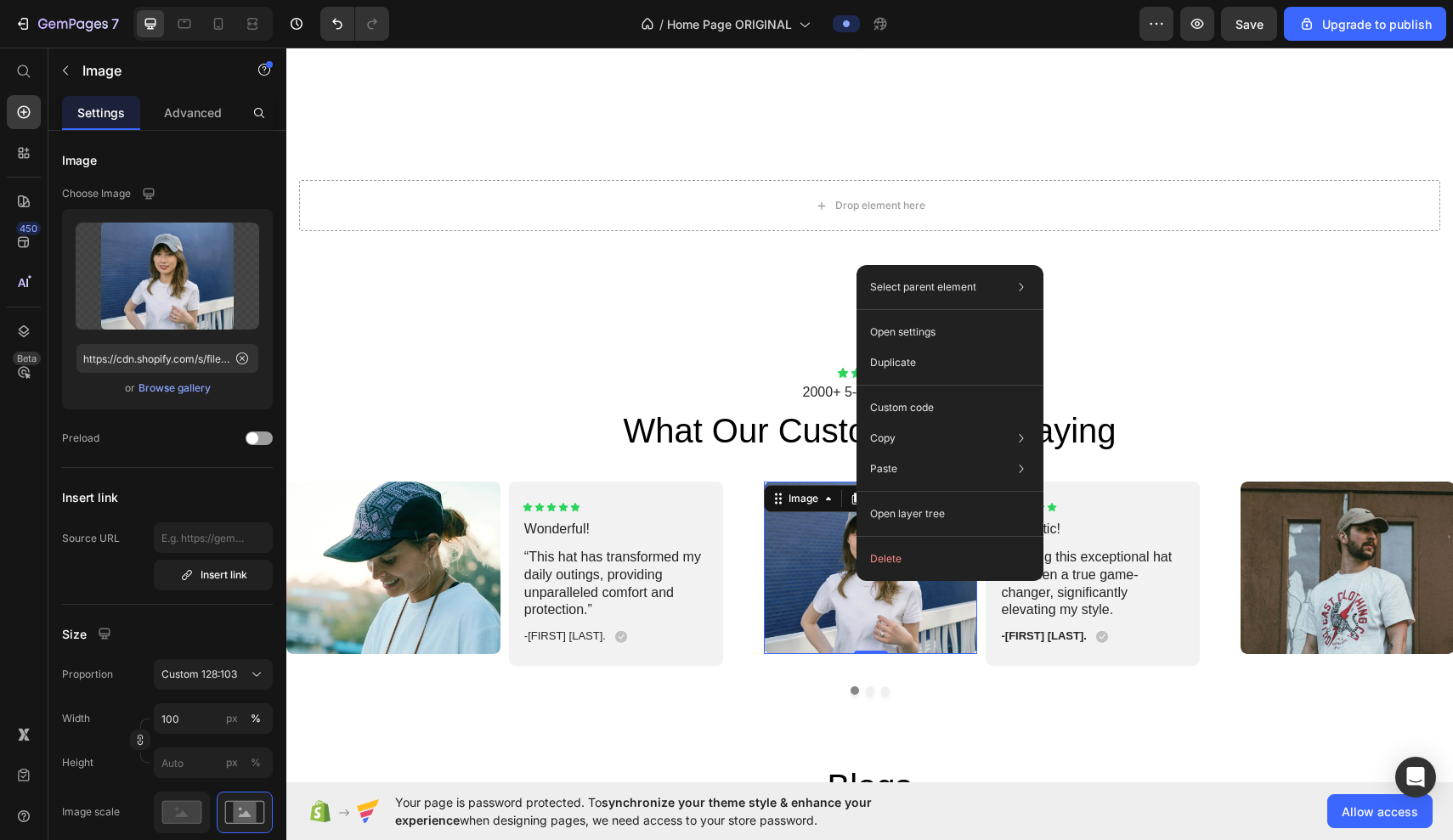 click on "7   /  Home Page ORIGINAL Preview  Save  Upgrade to publish" 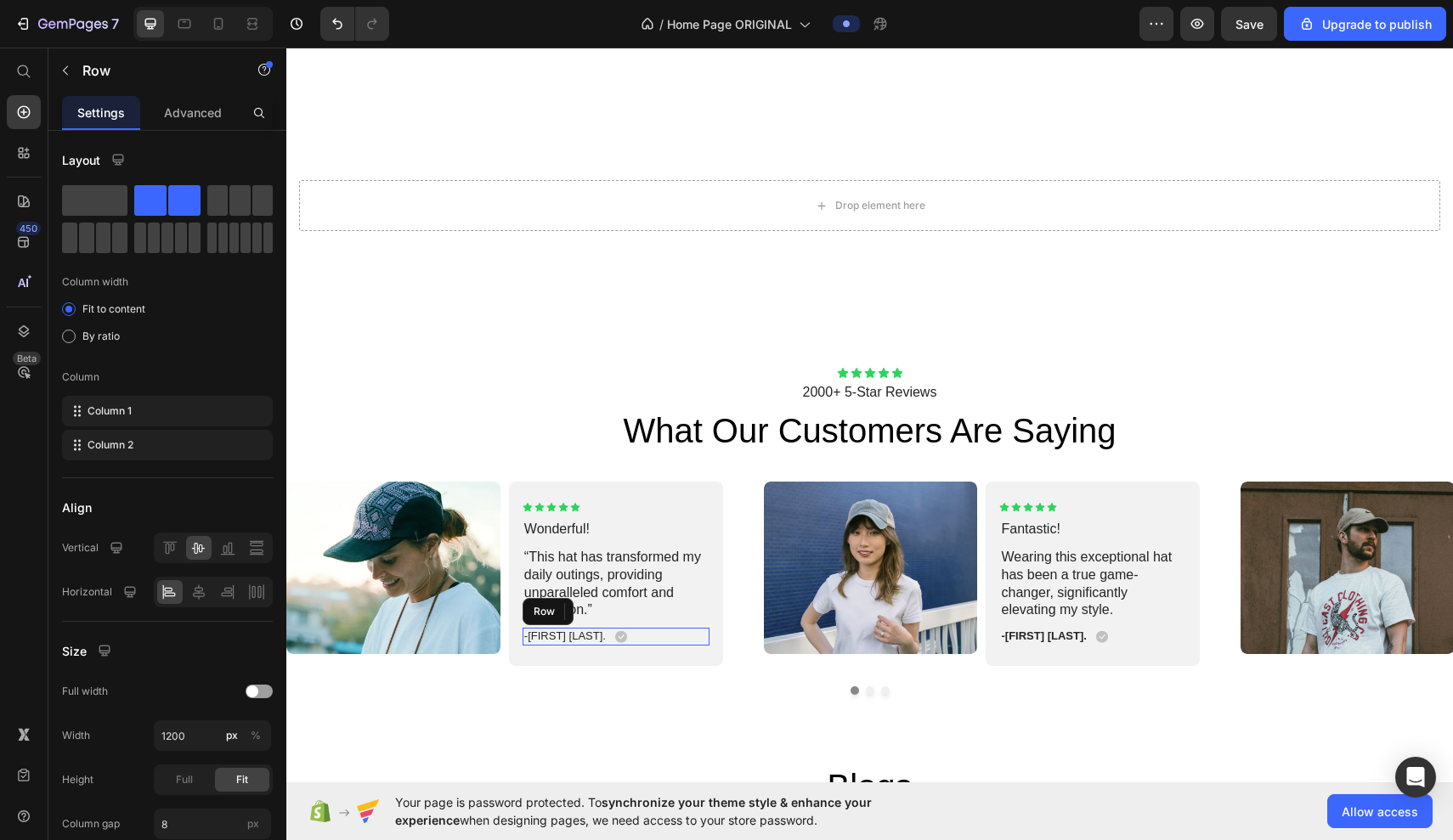 click on "-Maria K. Text Block
Icon Row" at bounding box center (616, 636) 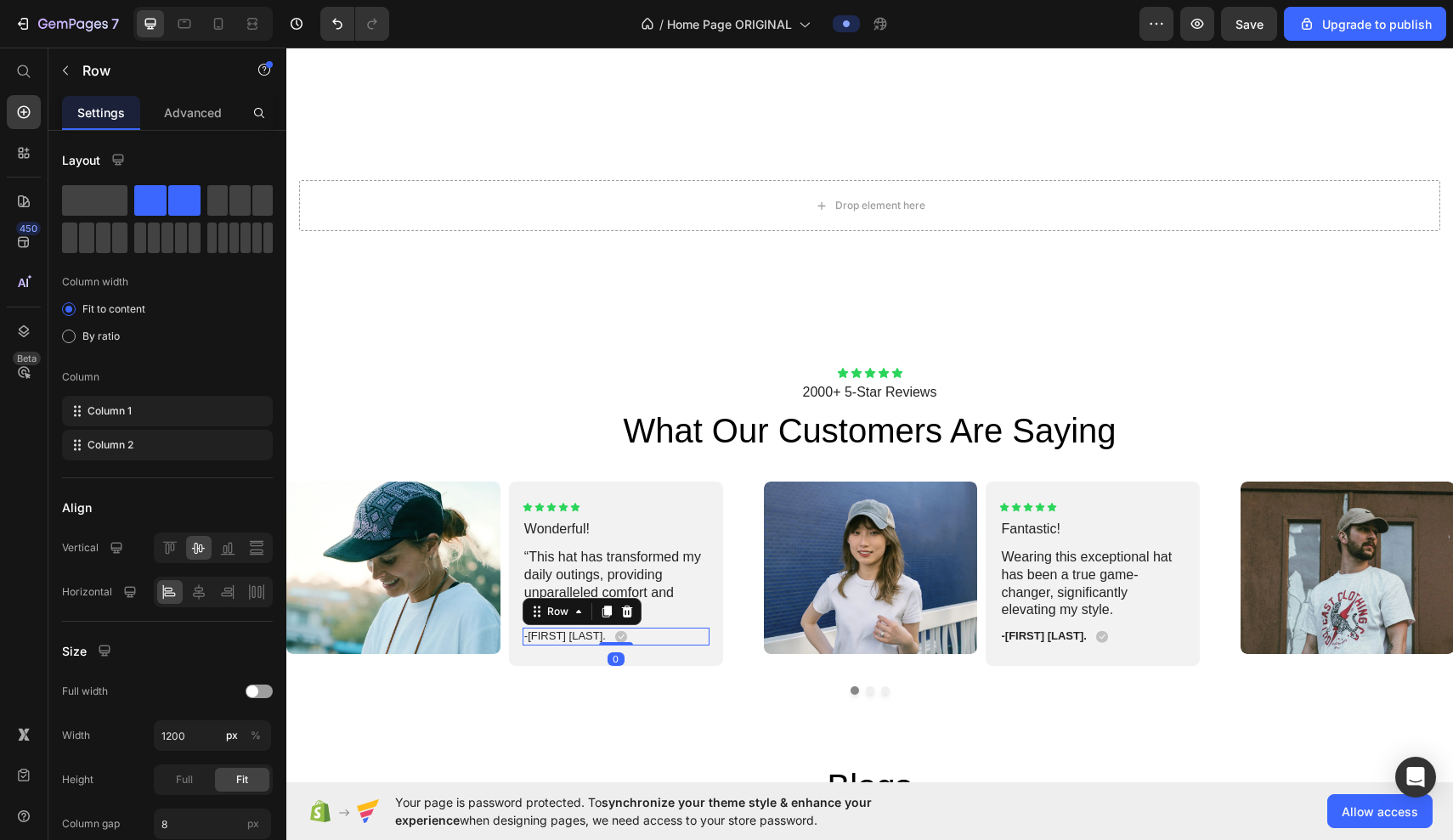 click on "-Maria K. Text Block
Icon Row   0" at bounding box center [616, 636] 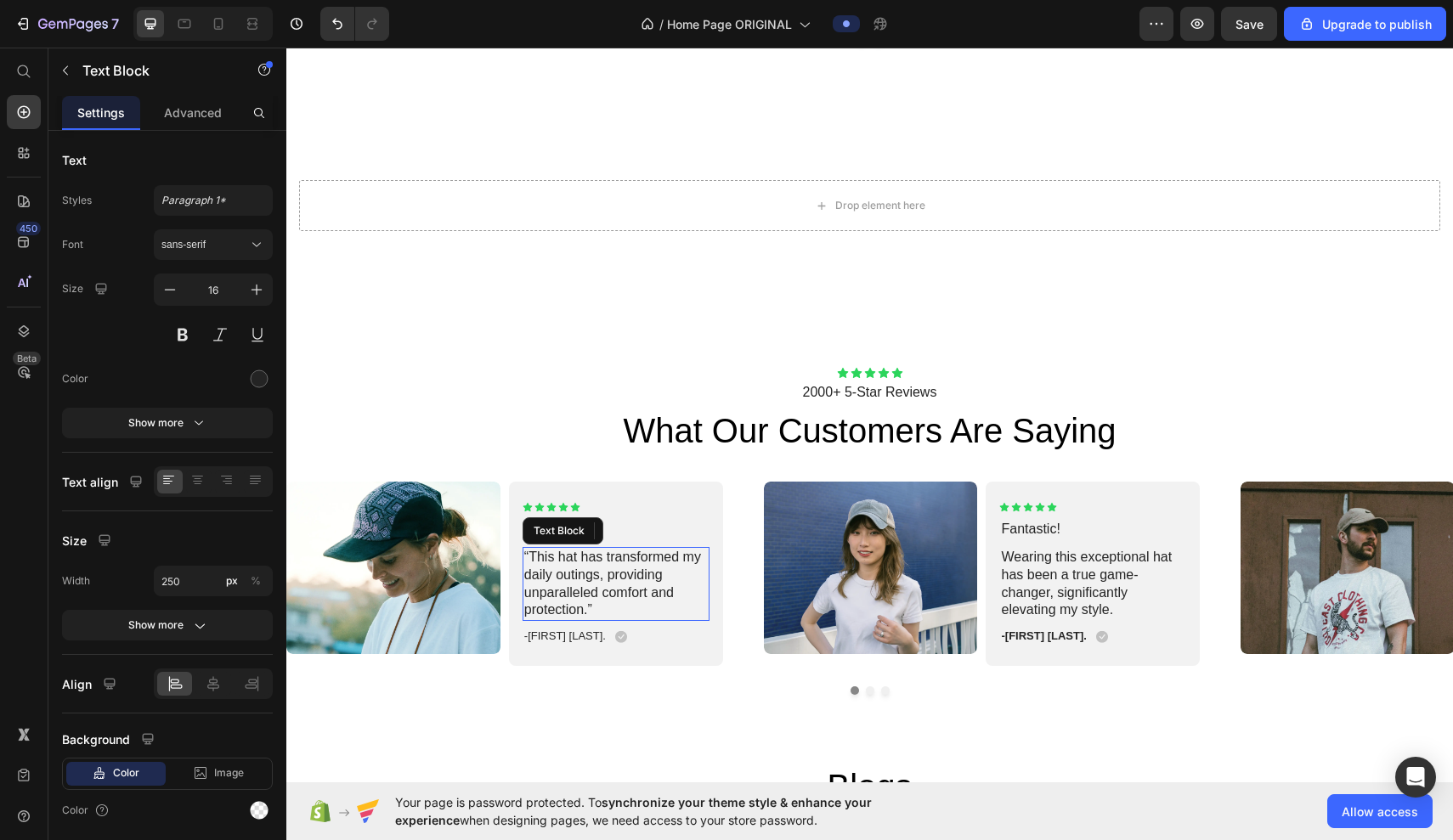 click on "“This hat has transformed my daily outings, providing unparalleled comfort and protection.”" at bounding box center [616, 583] 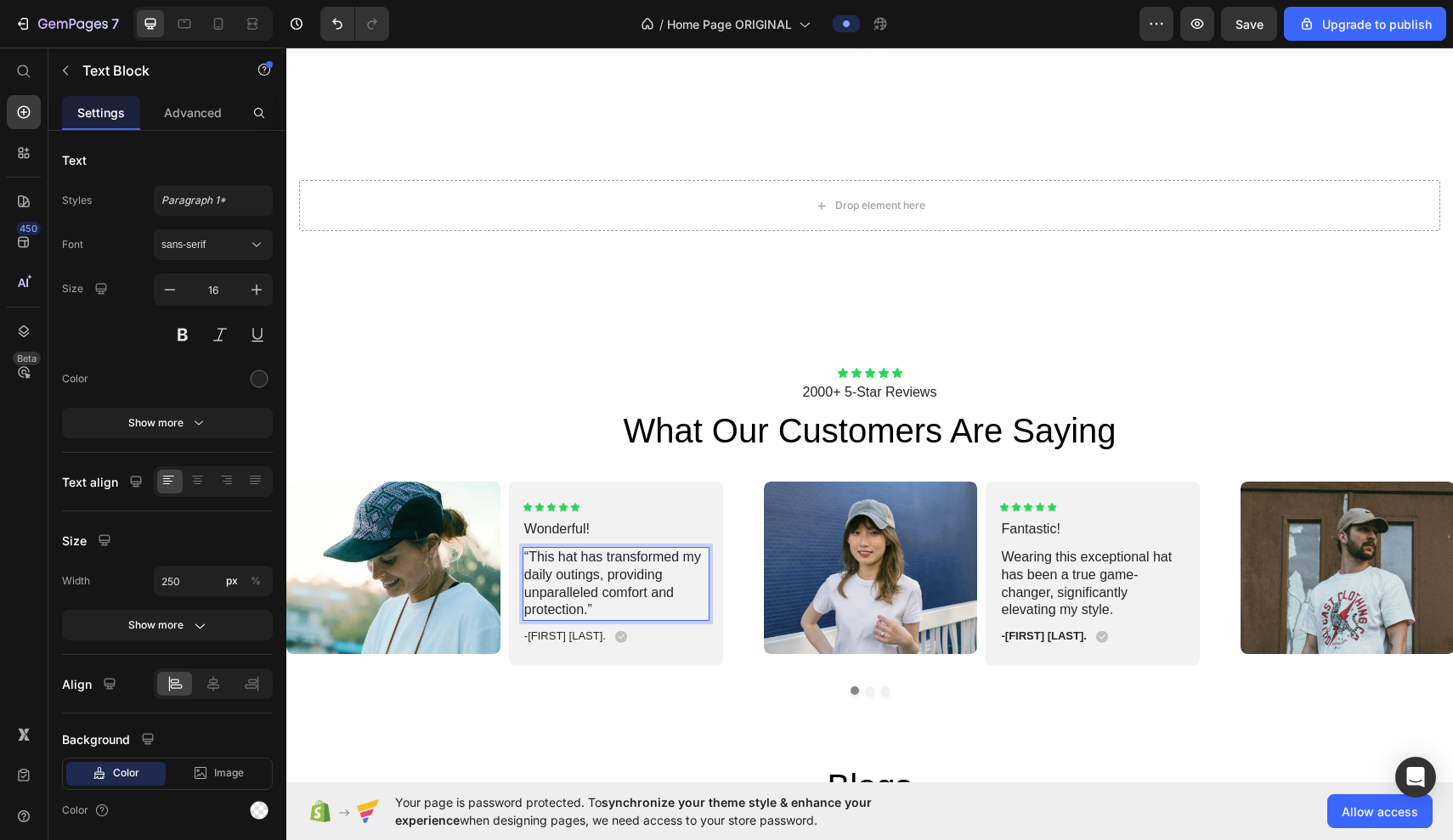 click on "“This hat has transformed my daily outings, providing unparalleled comfort and protection.”" at bounding box center (616, 583) 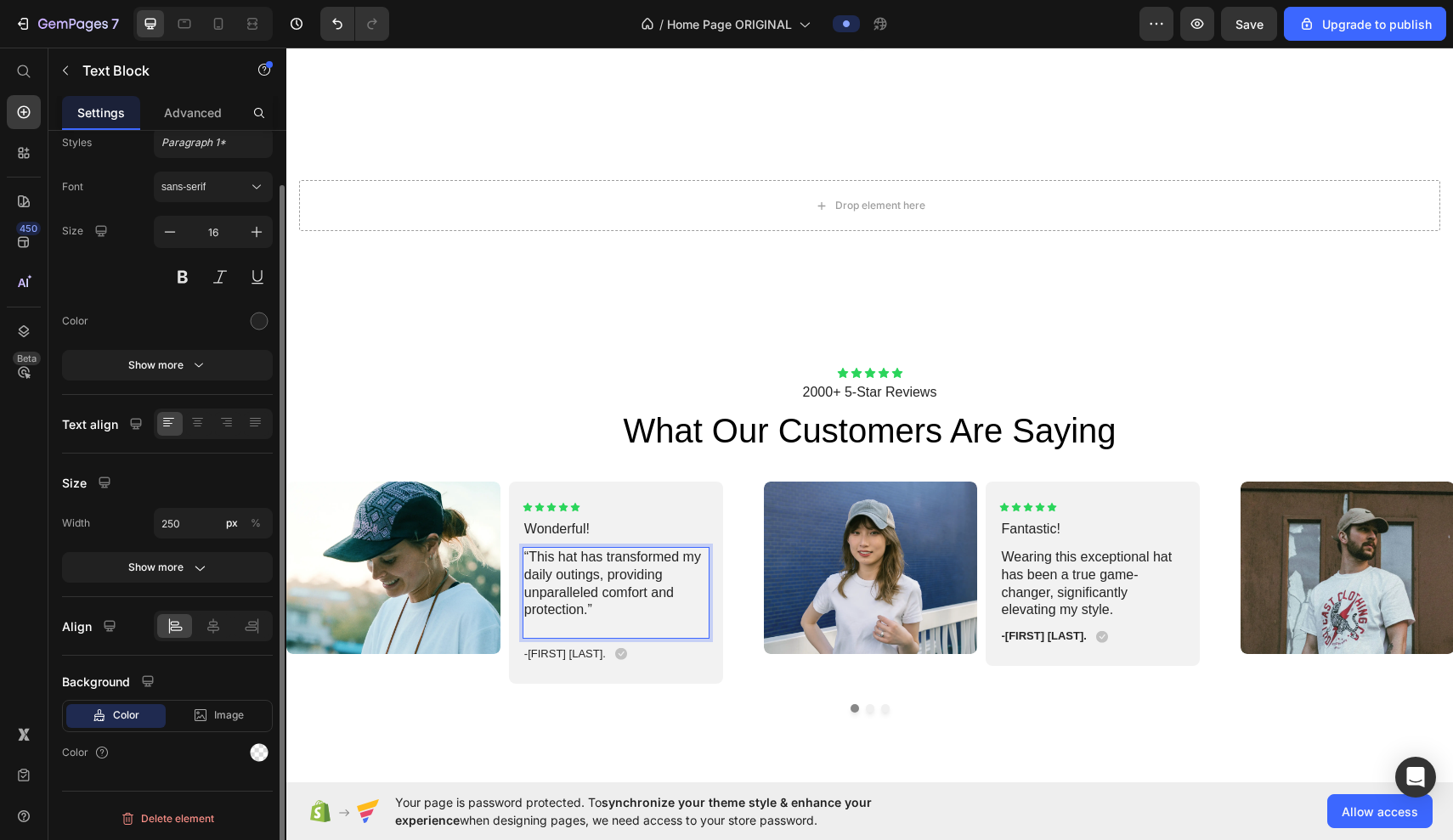 scroll, scrollTop: 58, scrollLeft: 0, axis: vertical 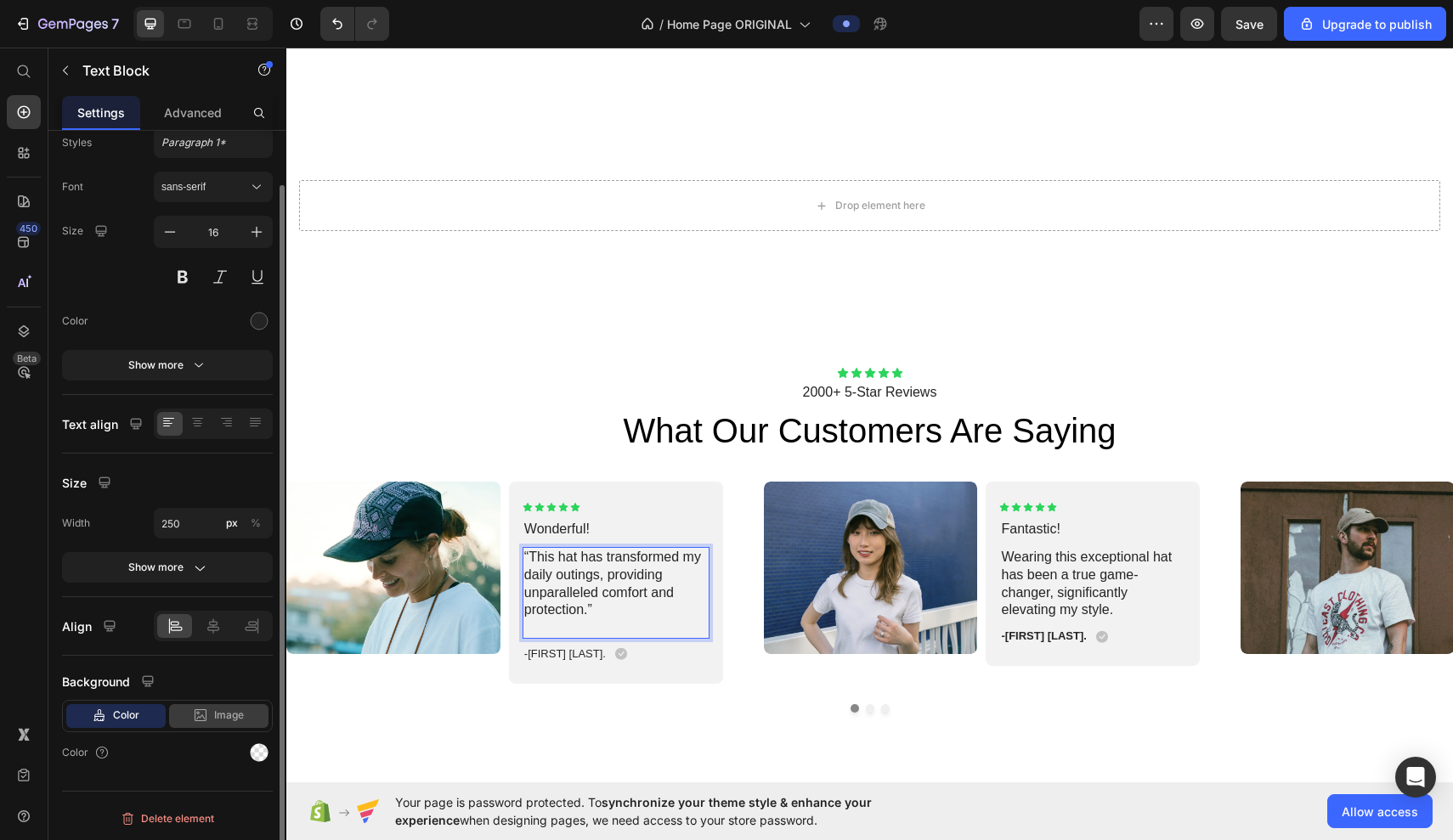 click on "Image" at bounding box center (229, 715) 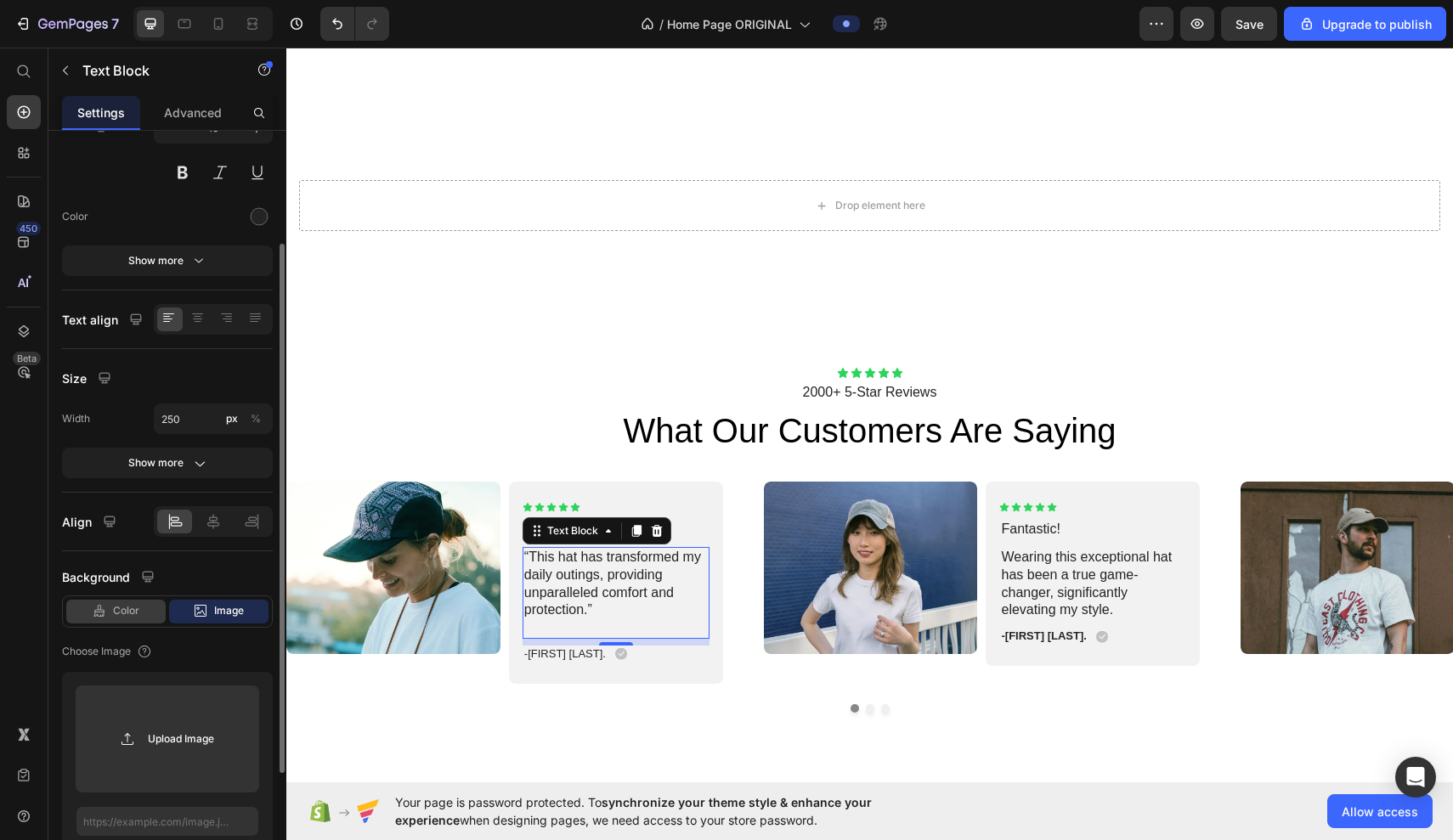 click on "Color" at bounding box center (126, 611) 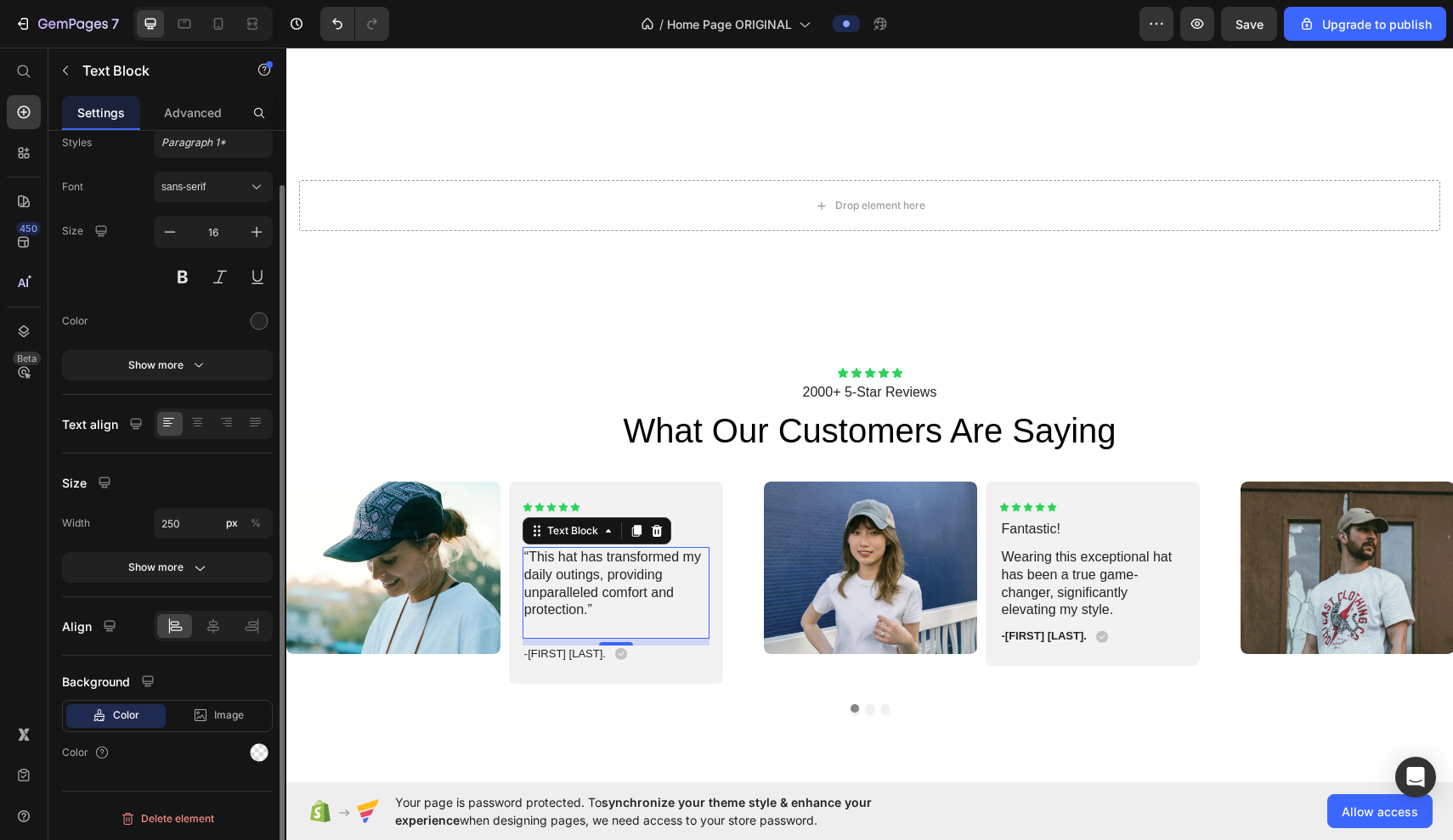scroll, scrollTop: 58, scrollLeft: 0, axis: vertical 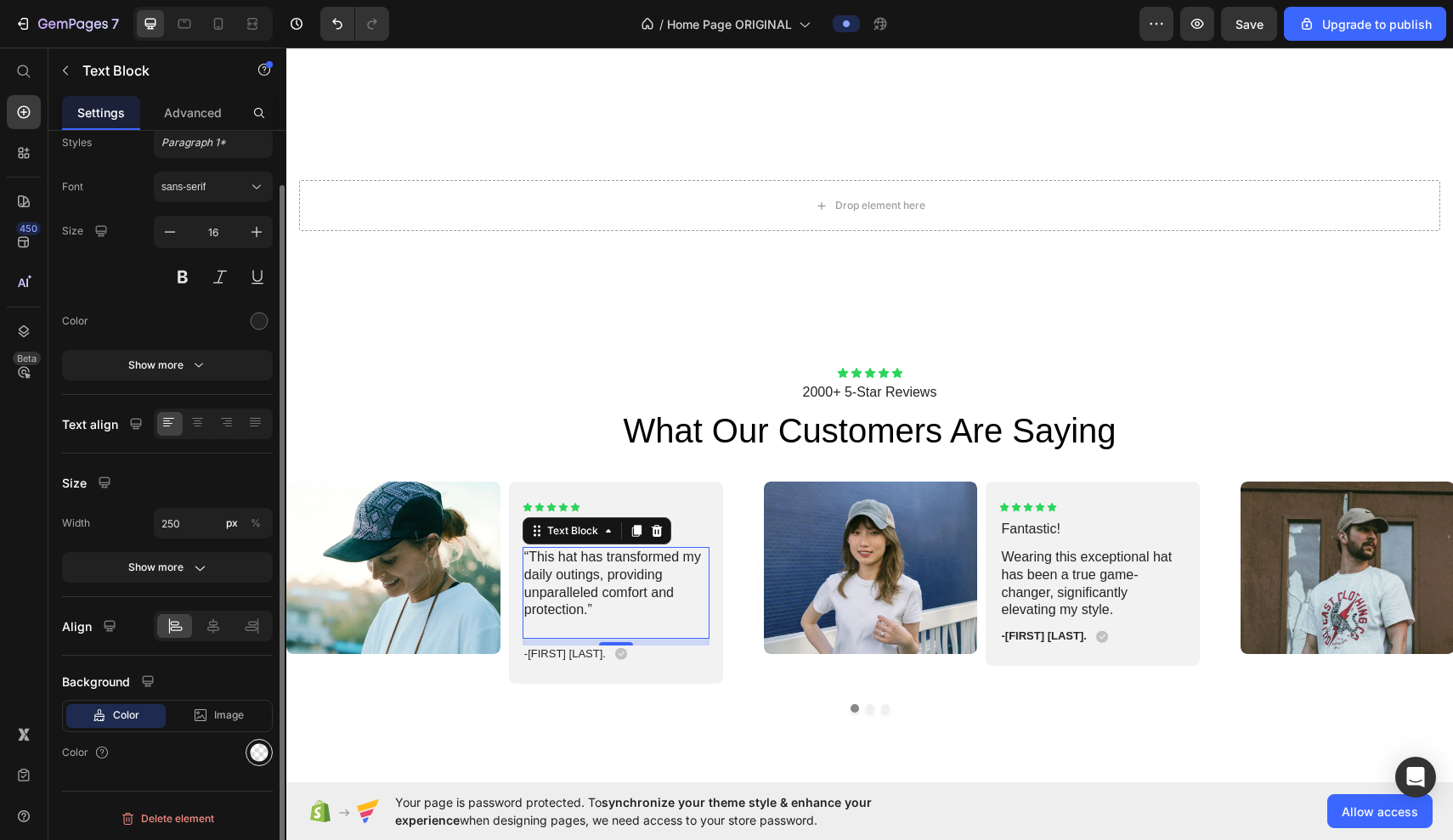 click at bounding box center (259, 753) 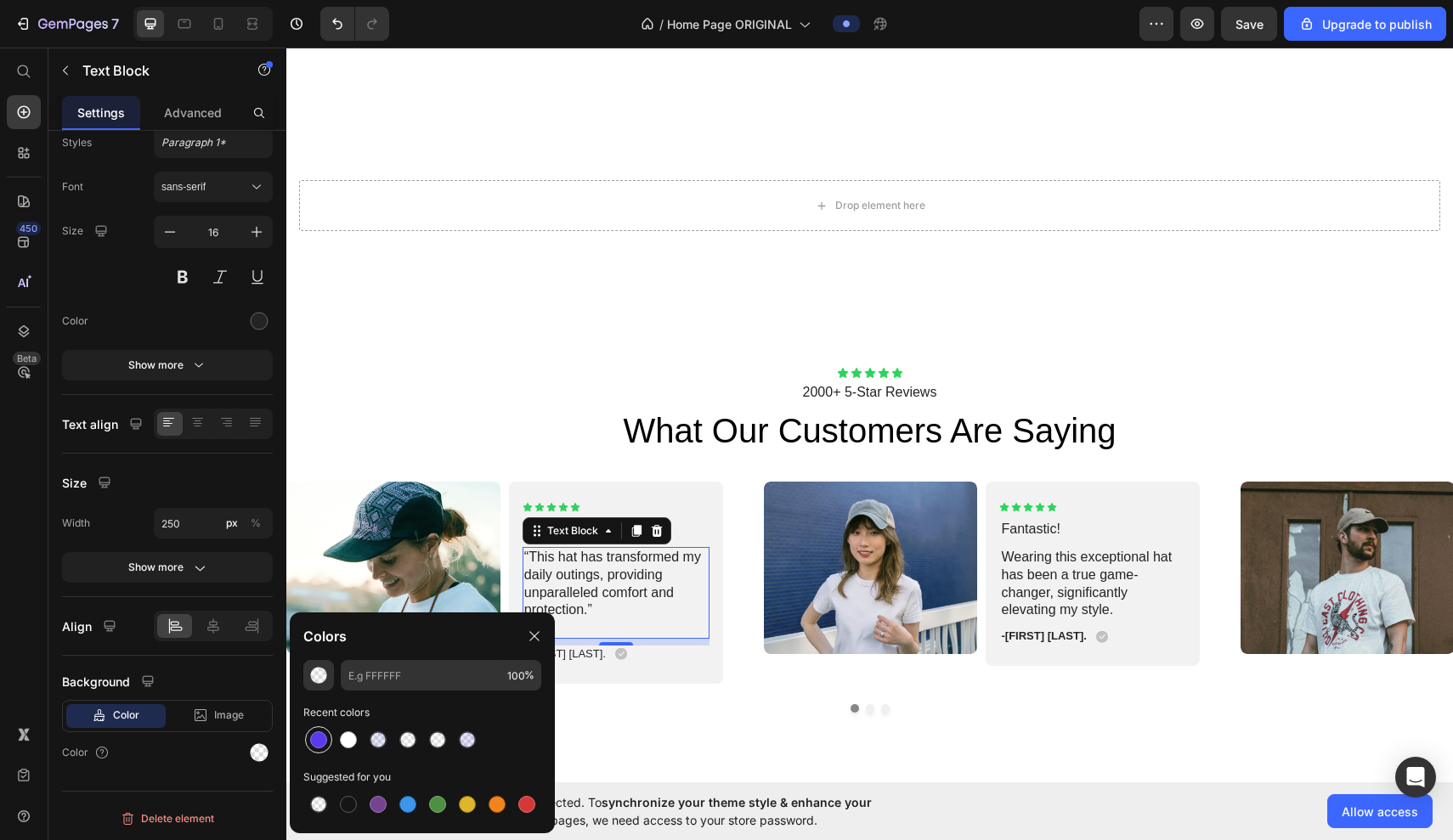 click at bounding box center [319, 740] 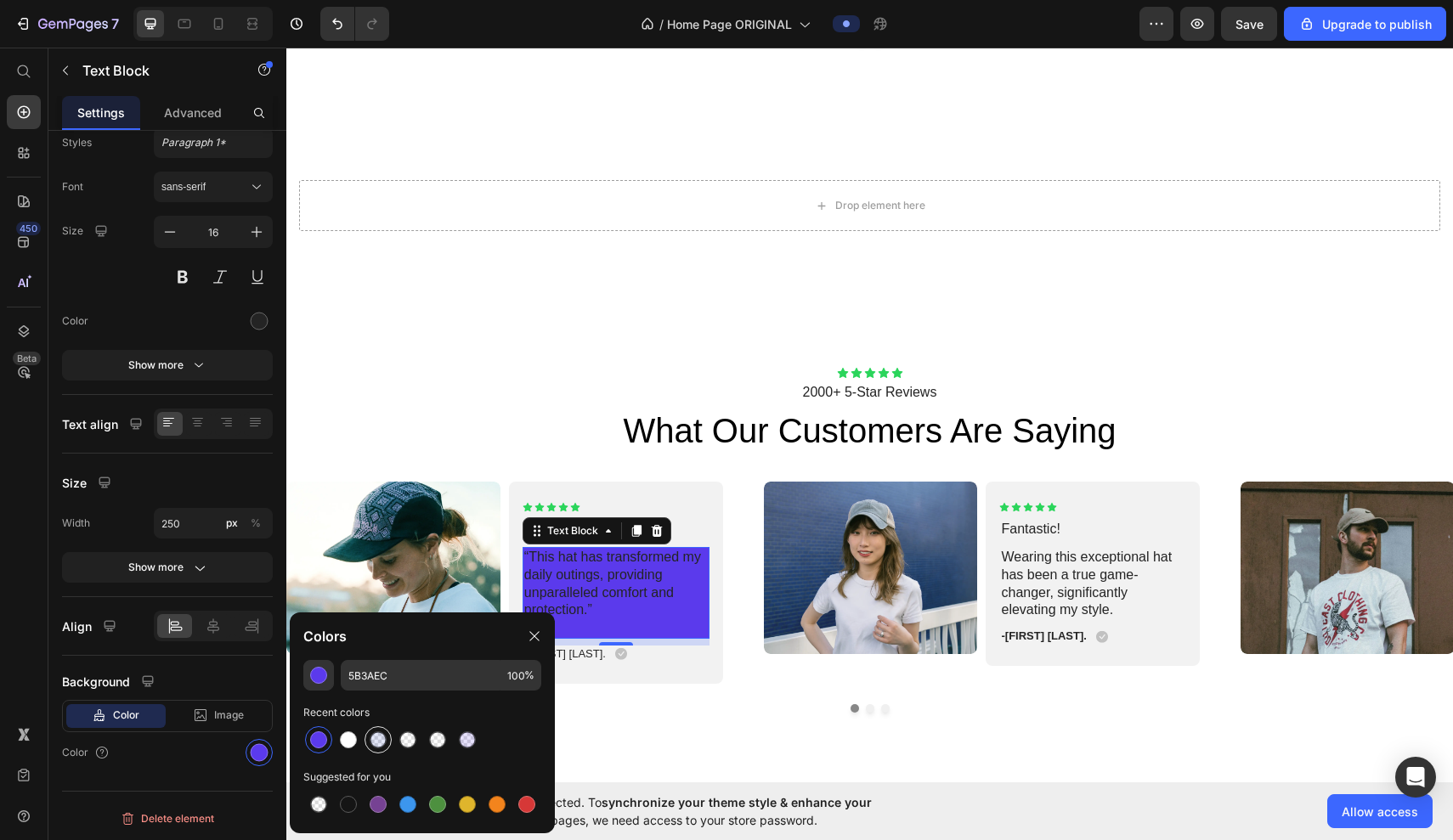 click at bounding box center [378, 740] 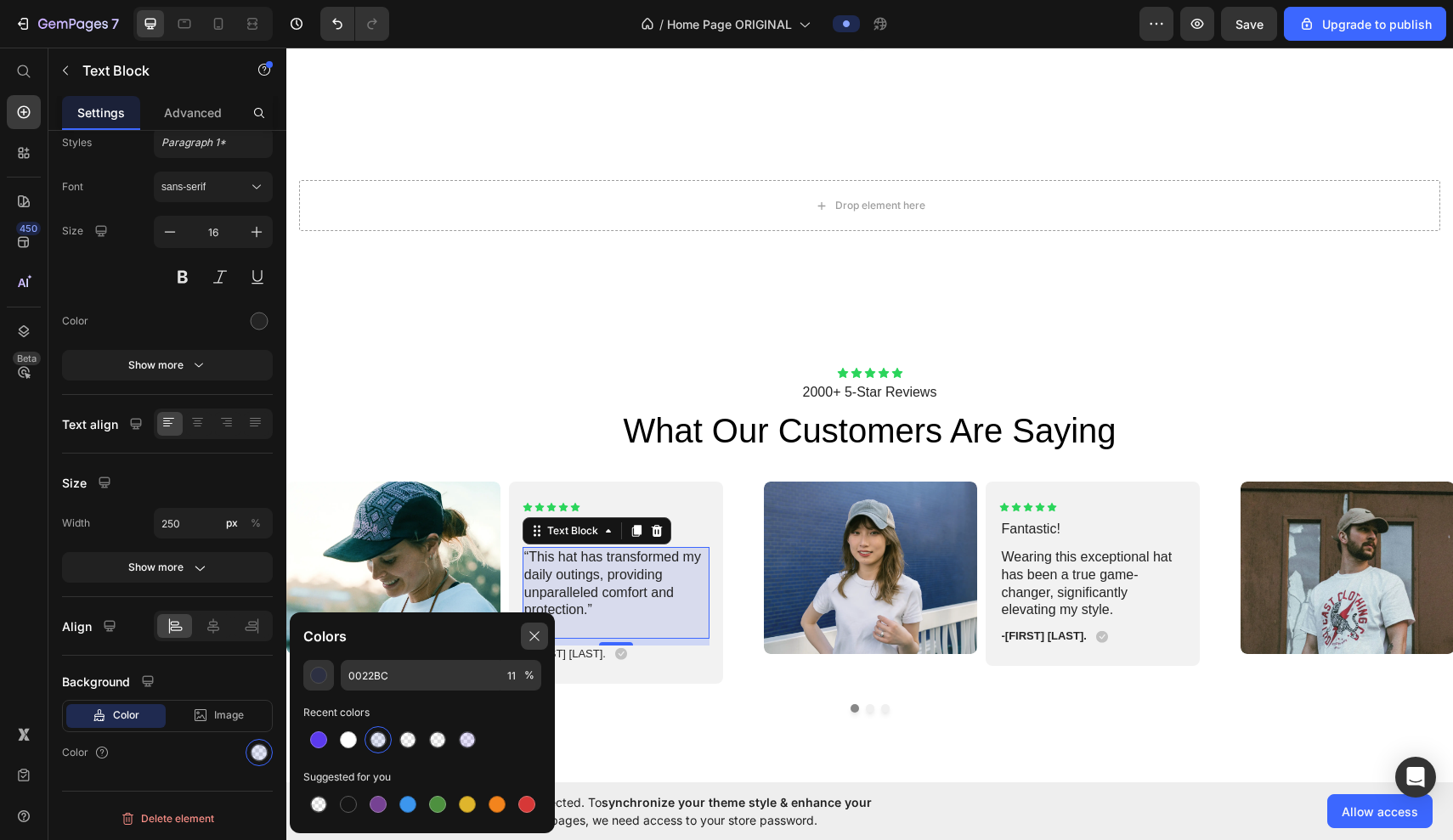 click 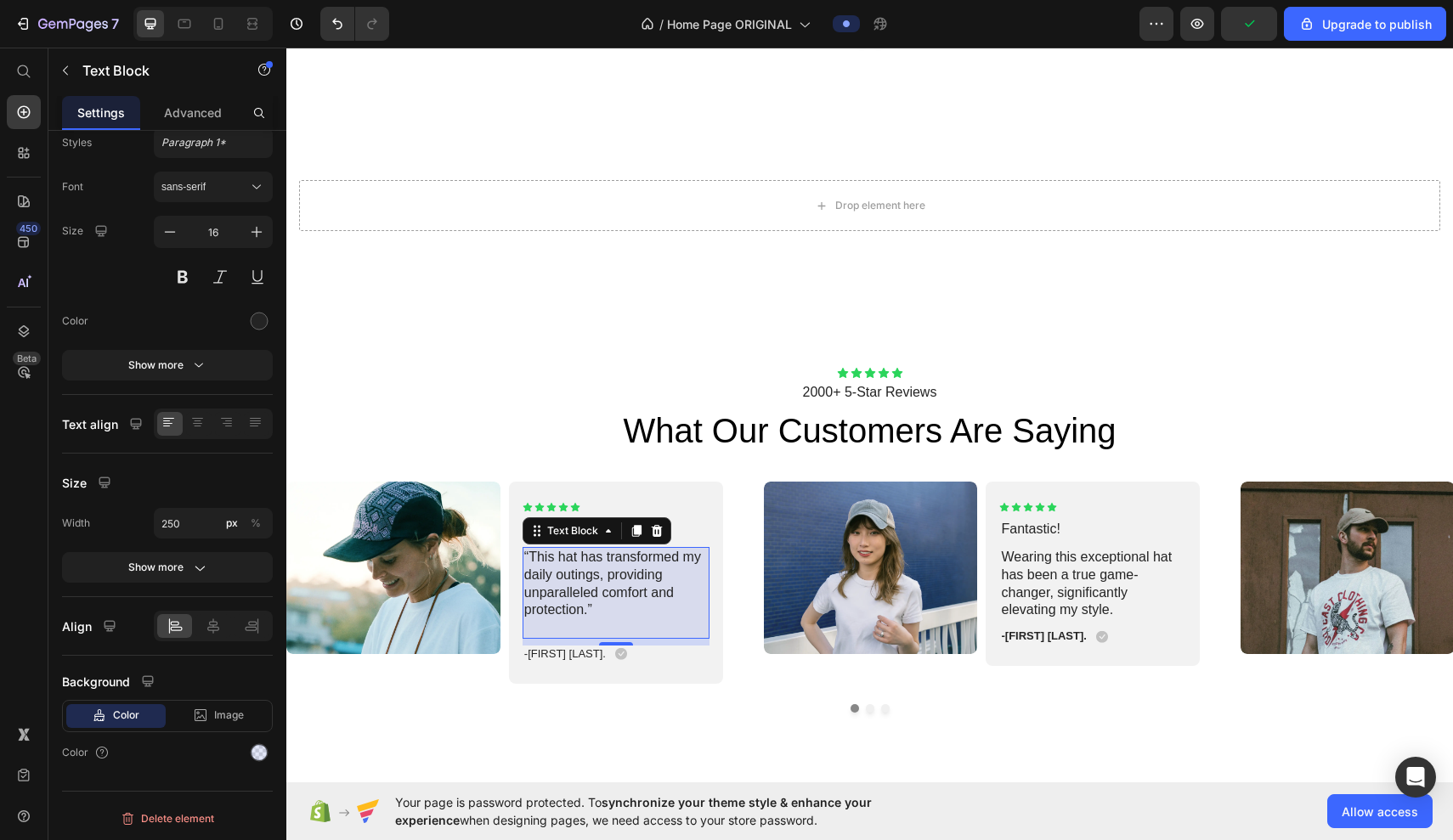 click on "8" at bounding box center [616, 659] 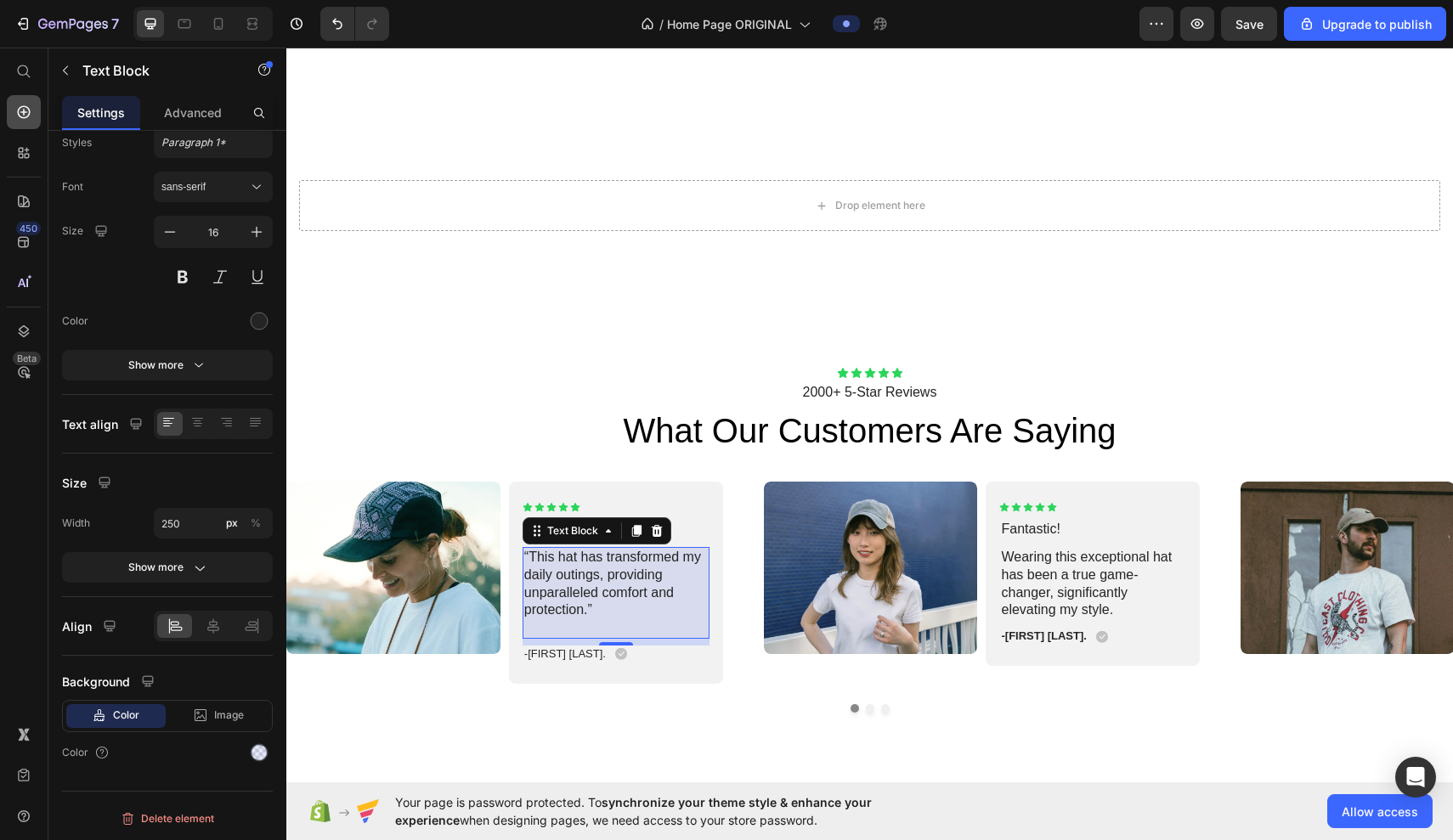 click 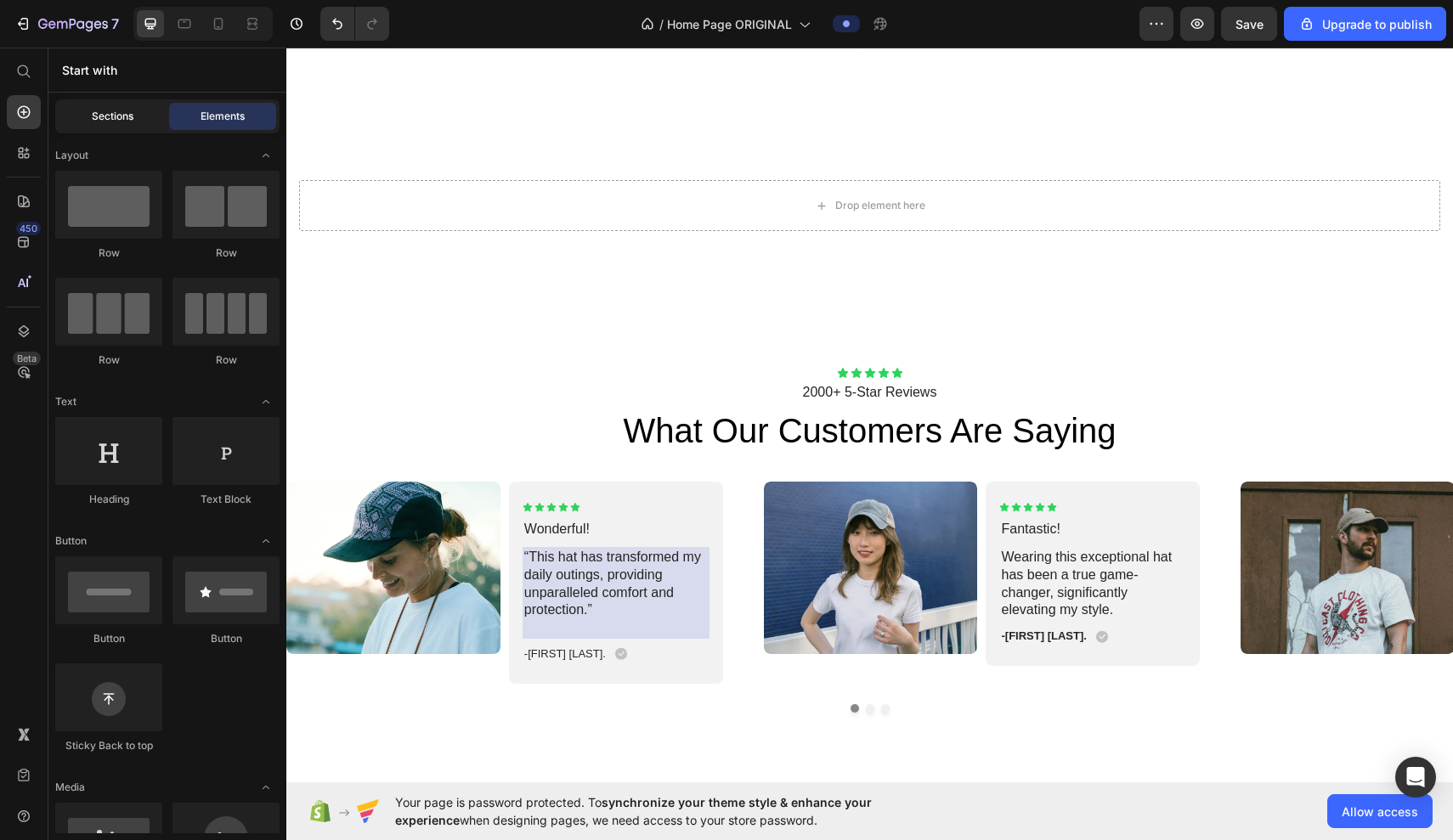 click on "Sections" at bounding box center [112, 116] 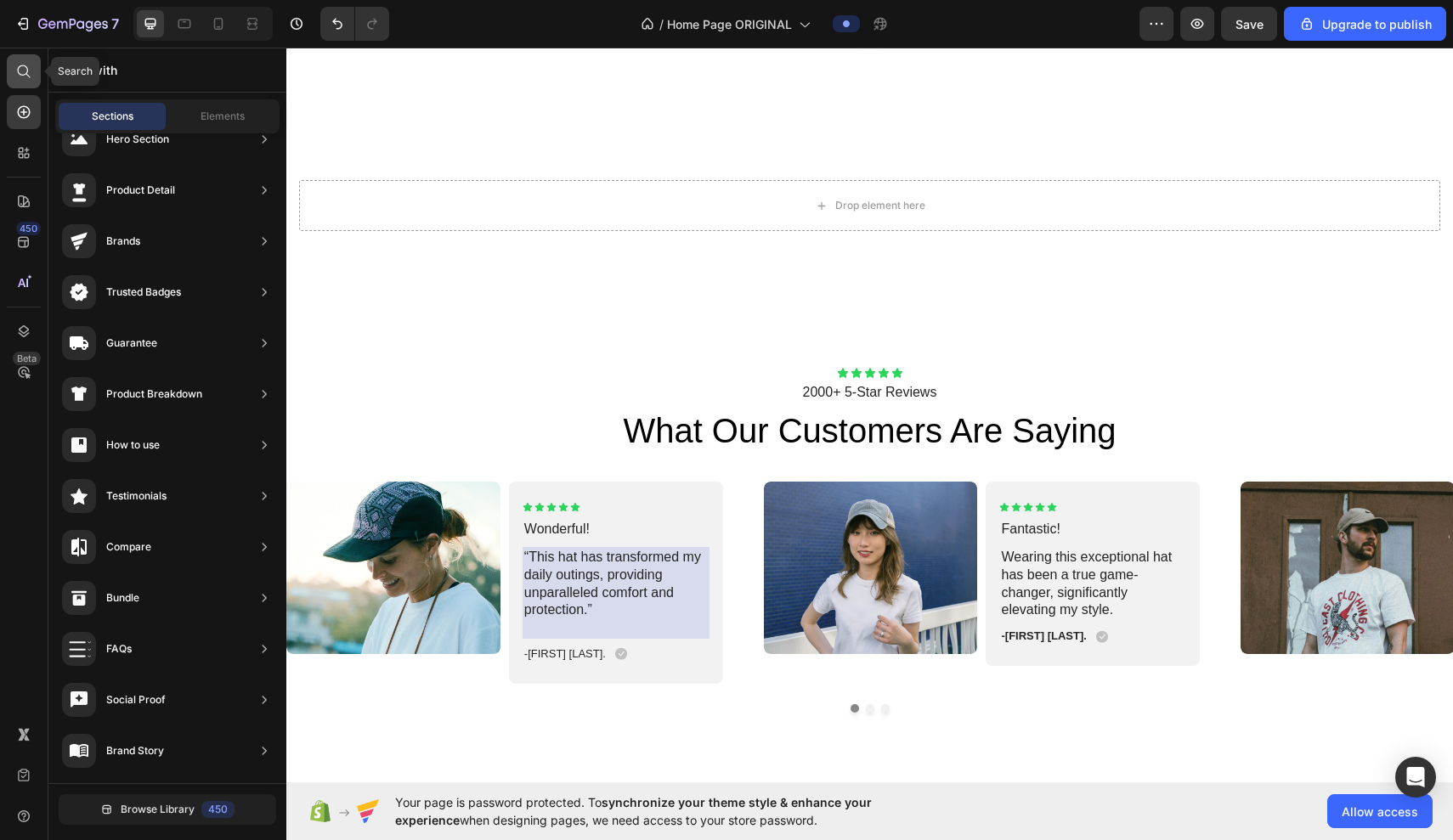 click 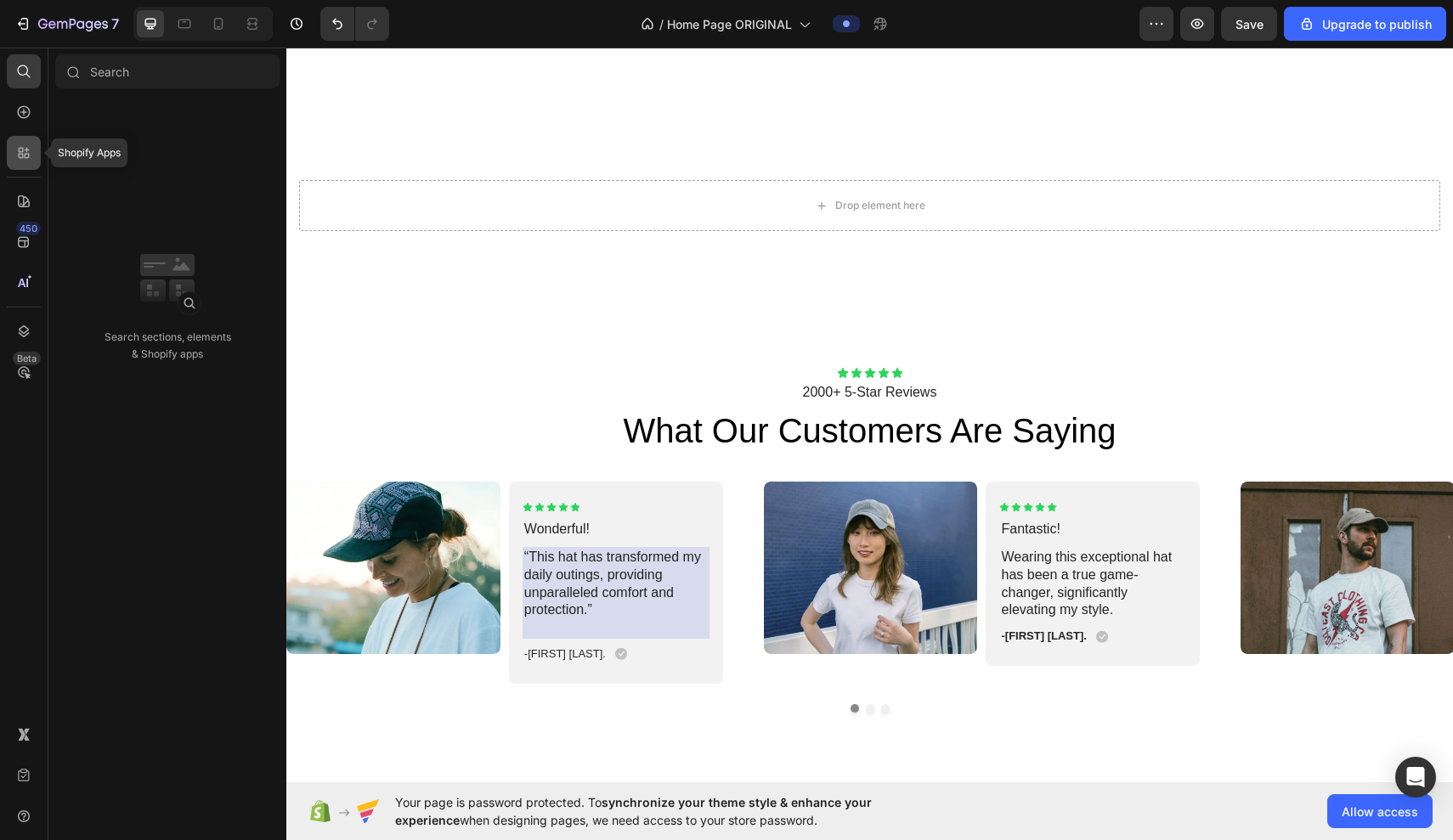 click 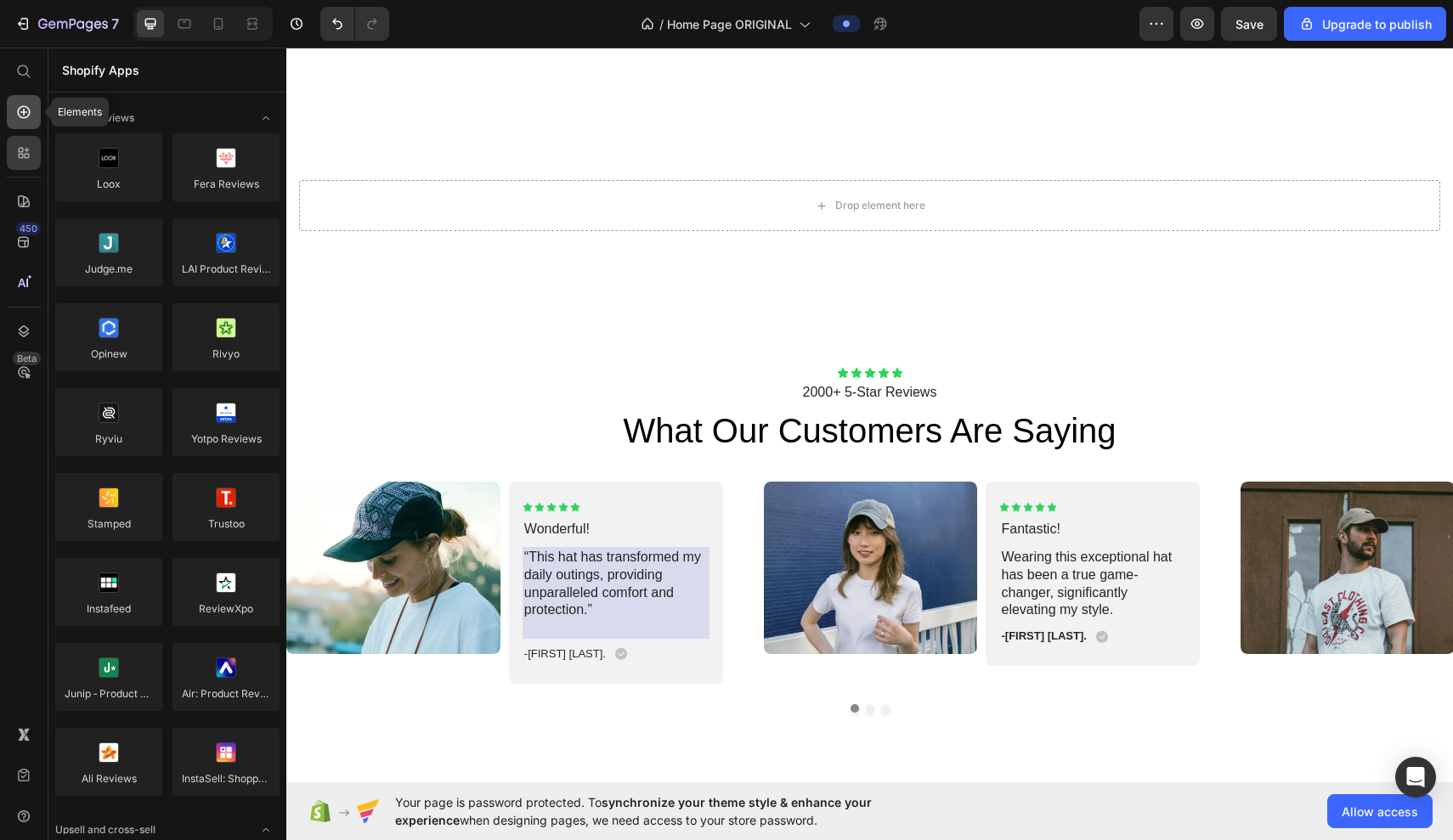 click 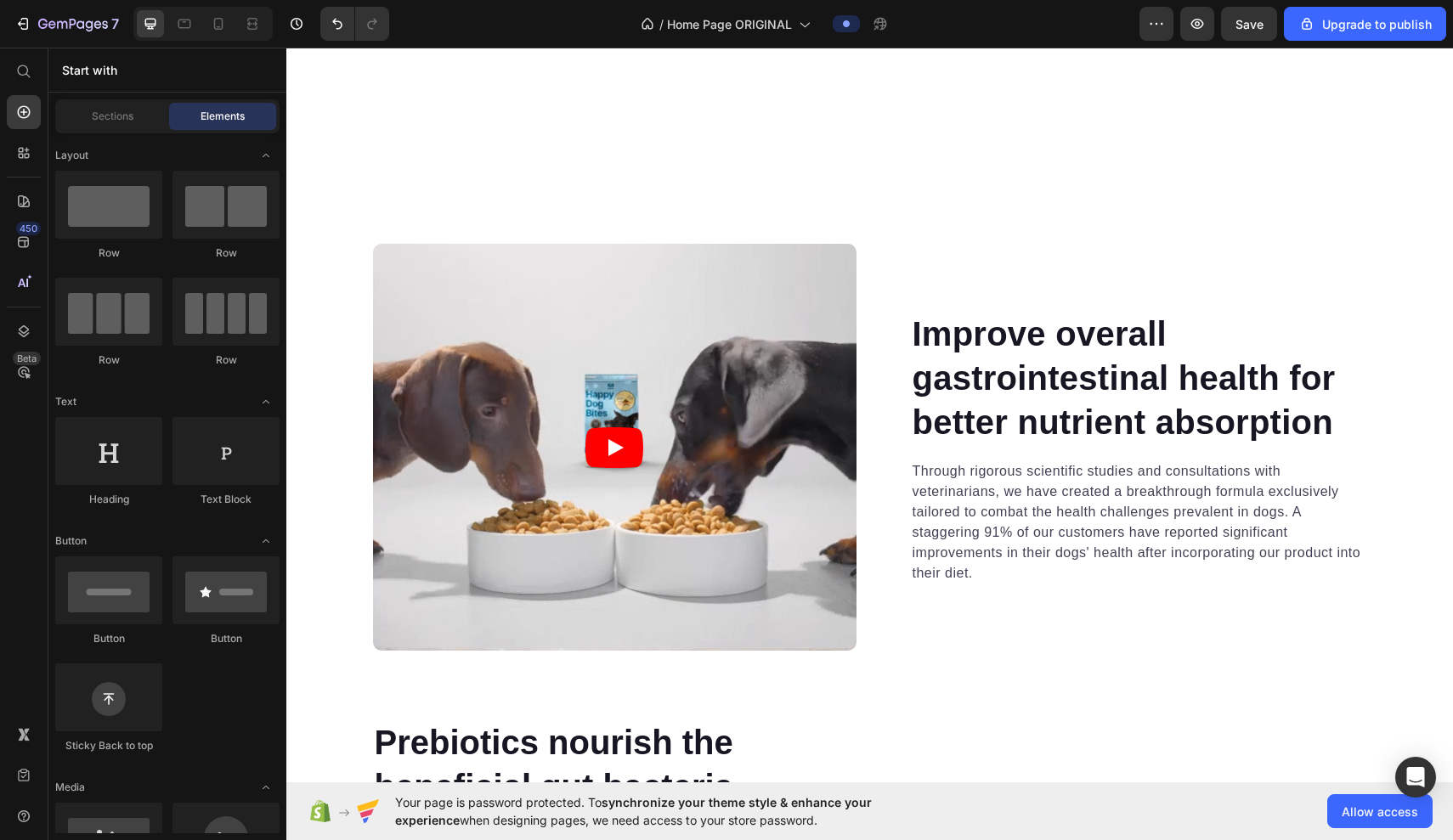 scroll, scrollTop: 7817, scrollLeft: 0, axis: vertical 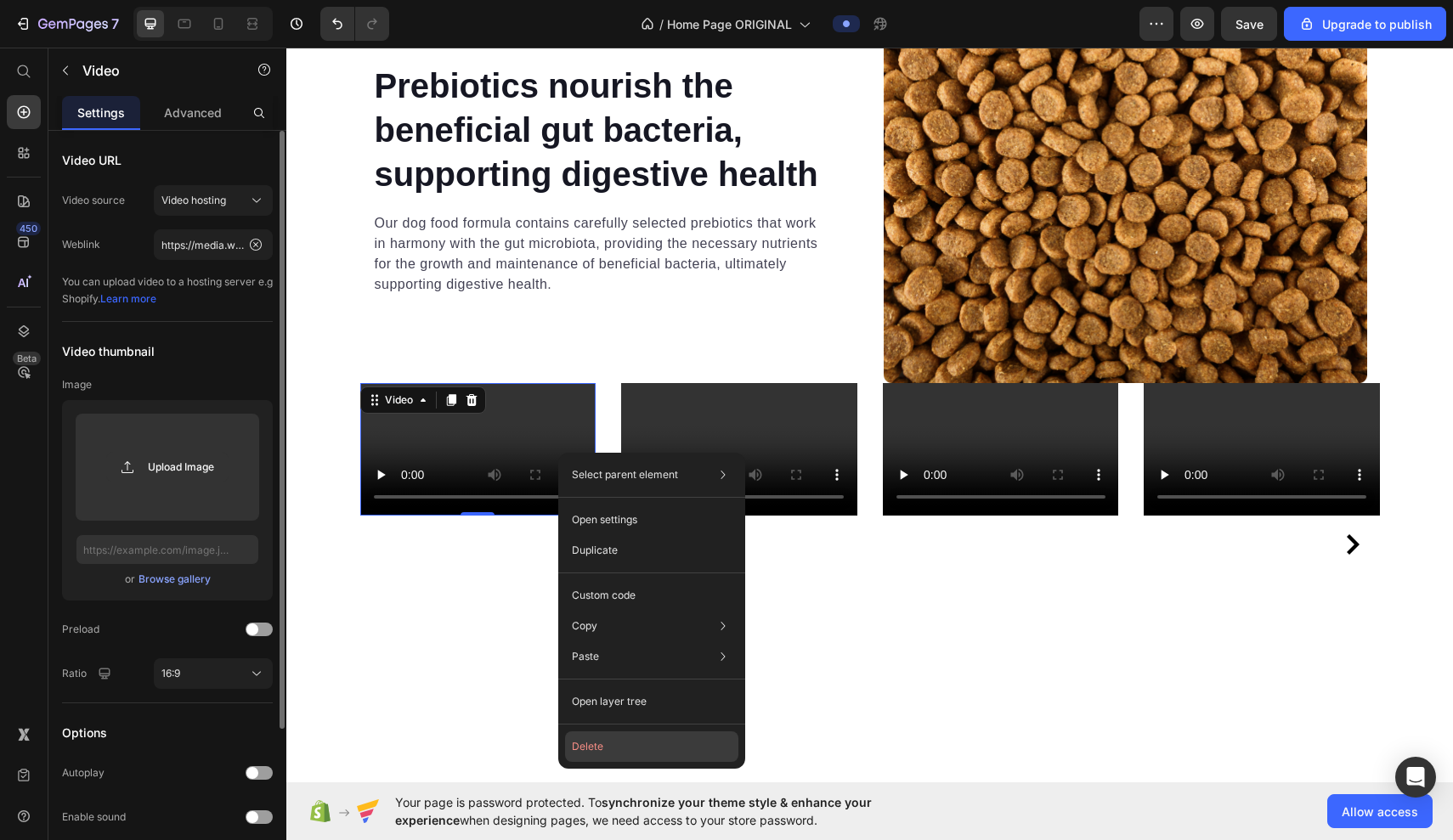 click on "Delete" 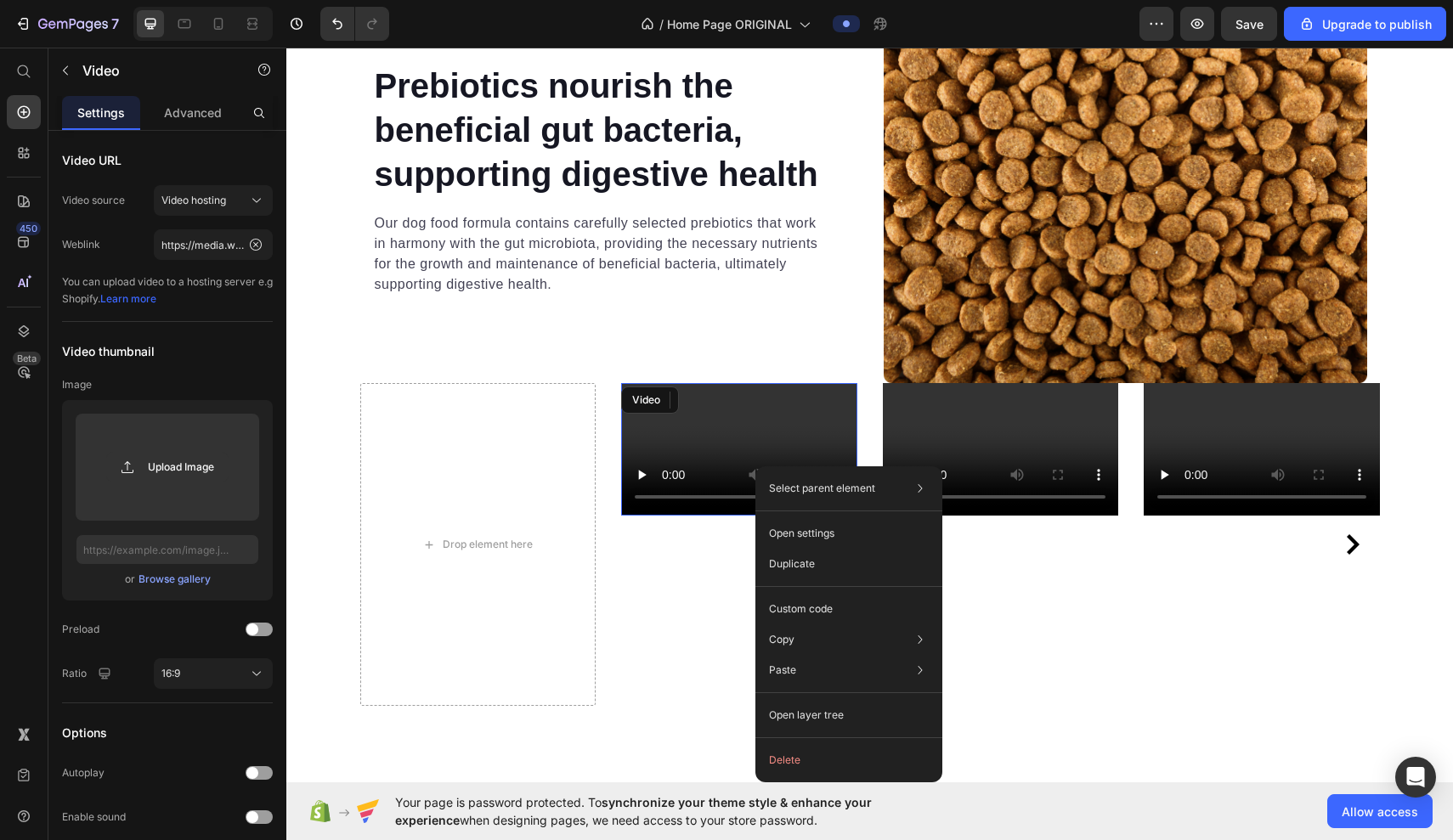 drag, startPoint x: 755, startPoint y: 466, endPoint x: 1042, endPoint y: 521, distance: 292.22252 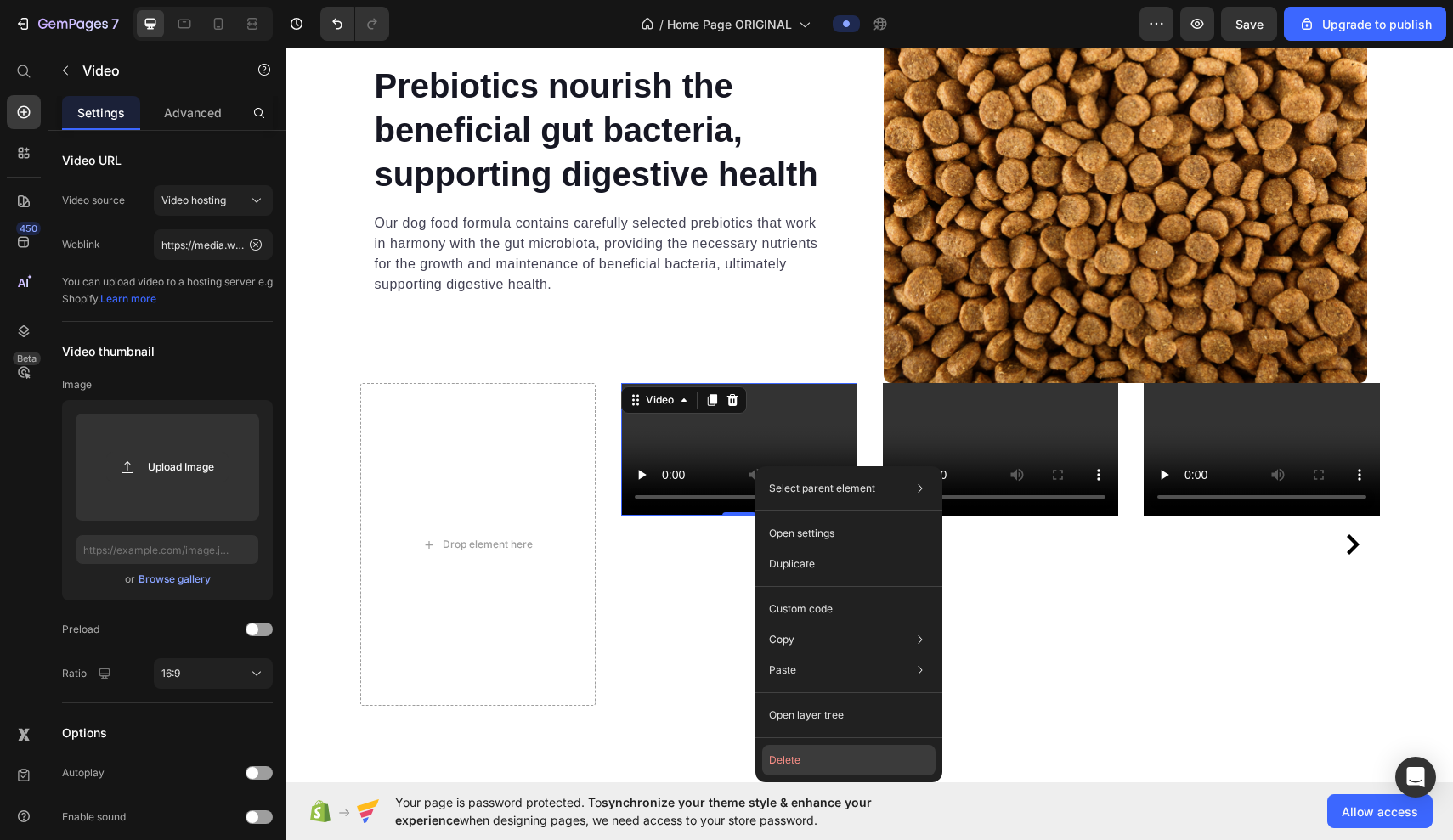 click on "Delete" 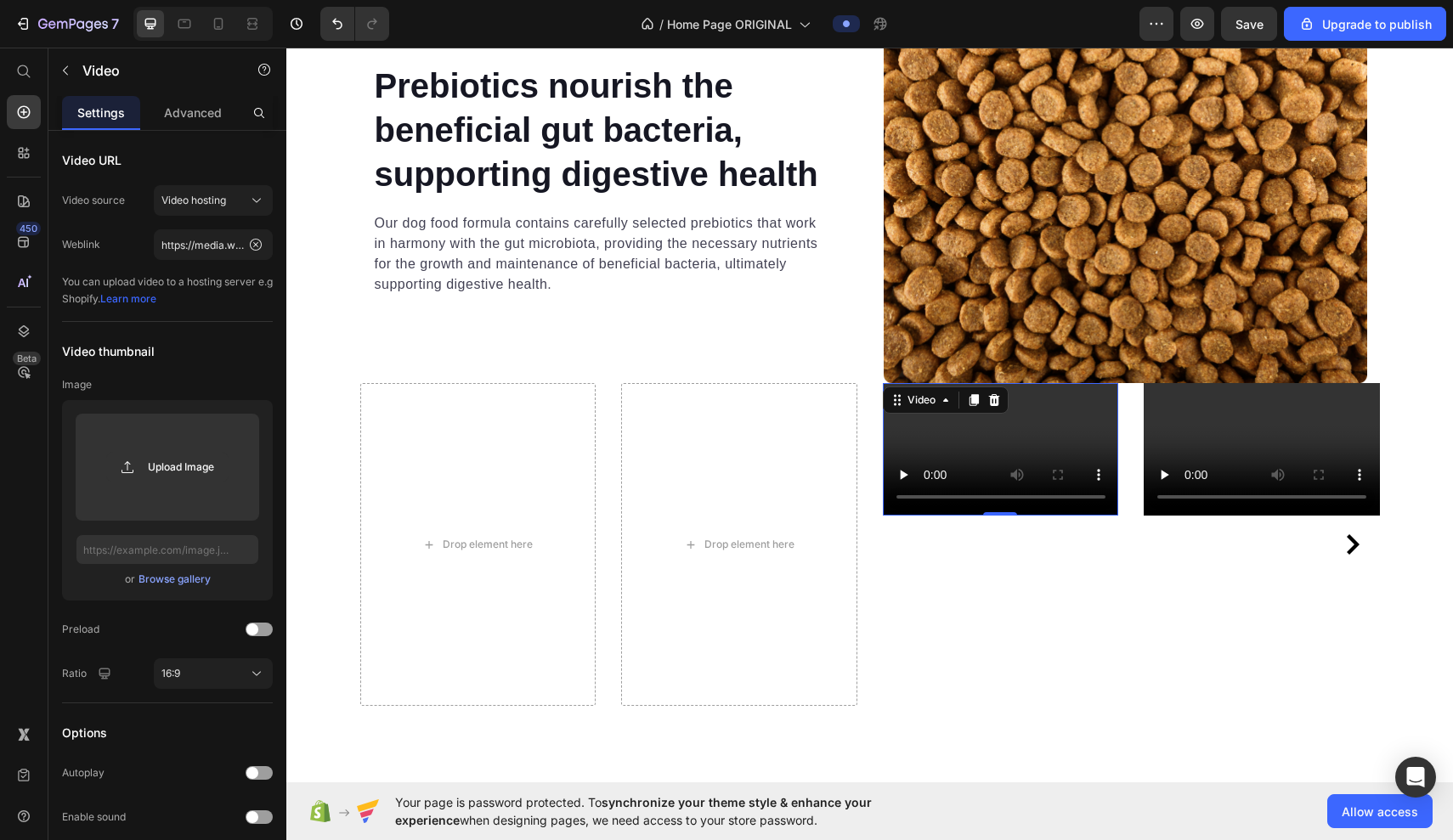 click at bounding box center [1001, 449] 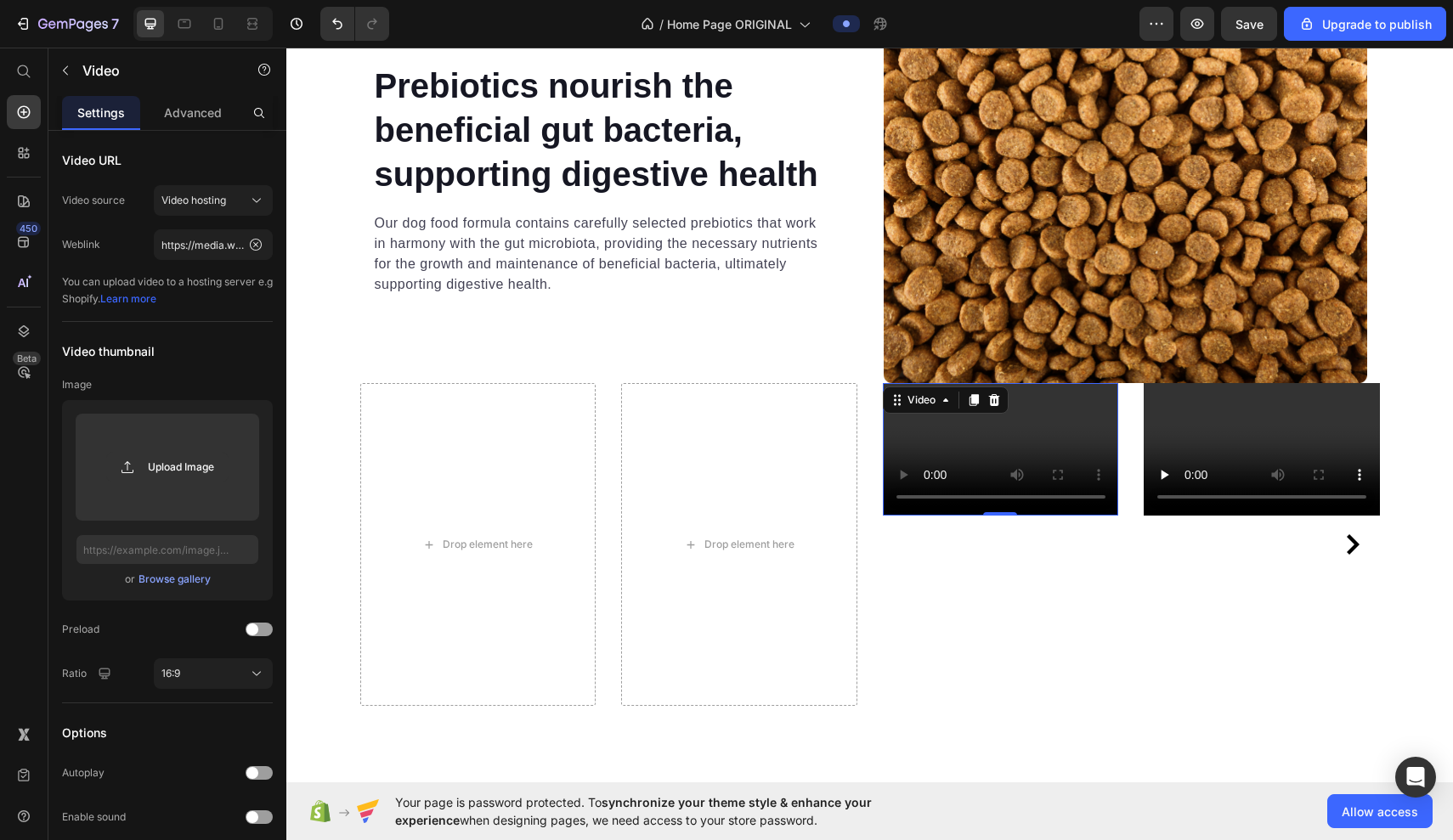 click at bounding box center (1001, 449) 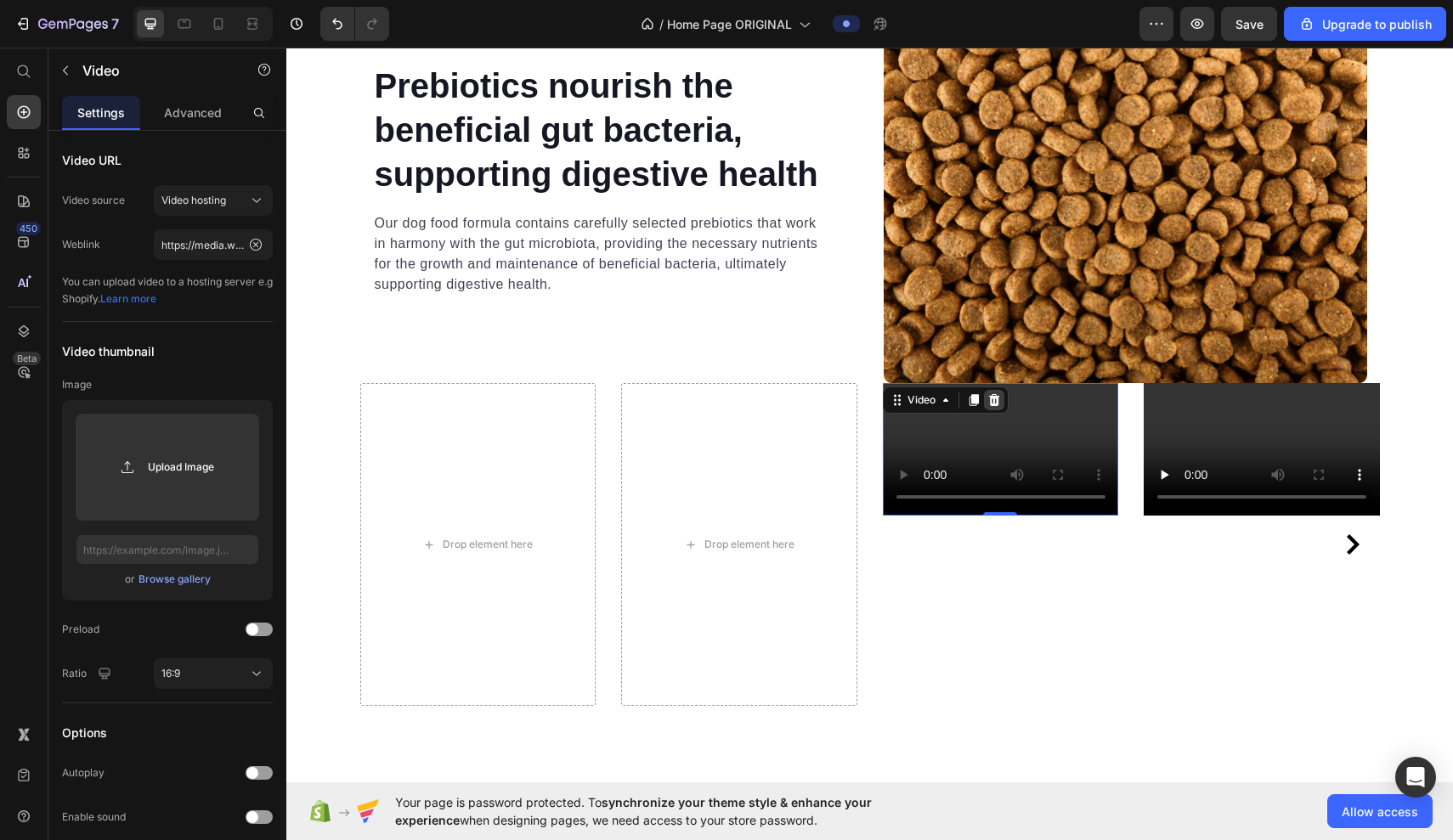 click 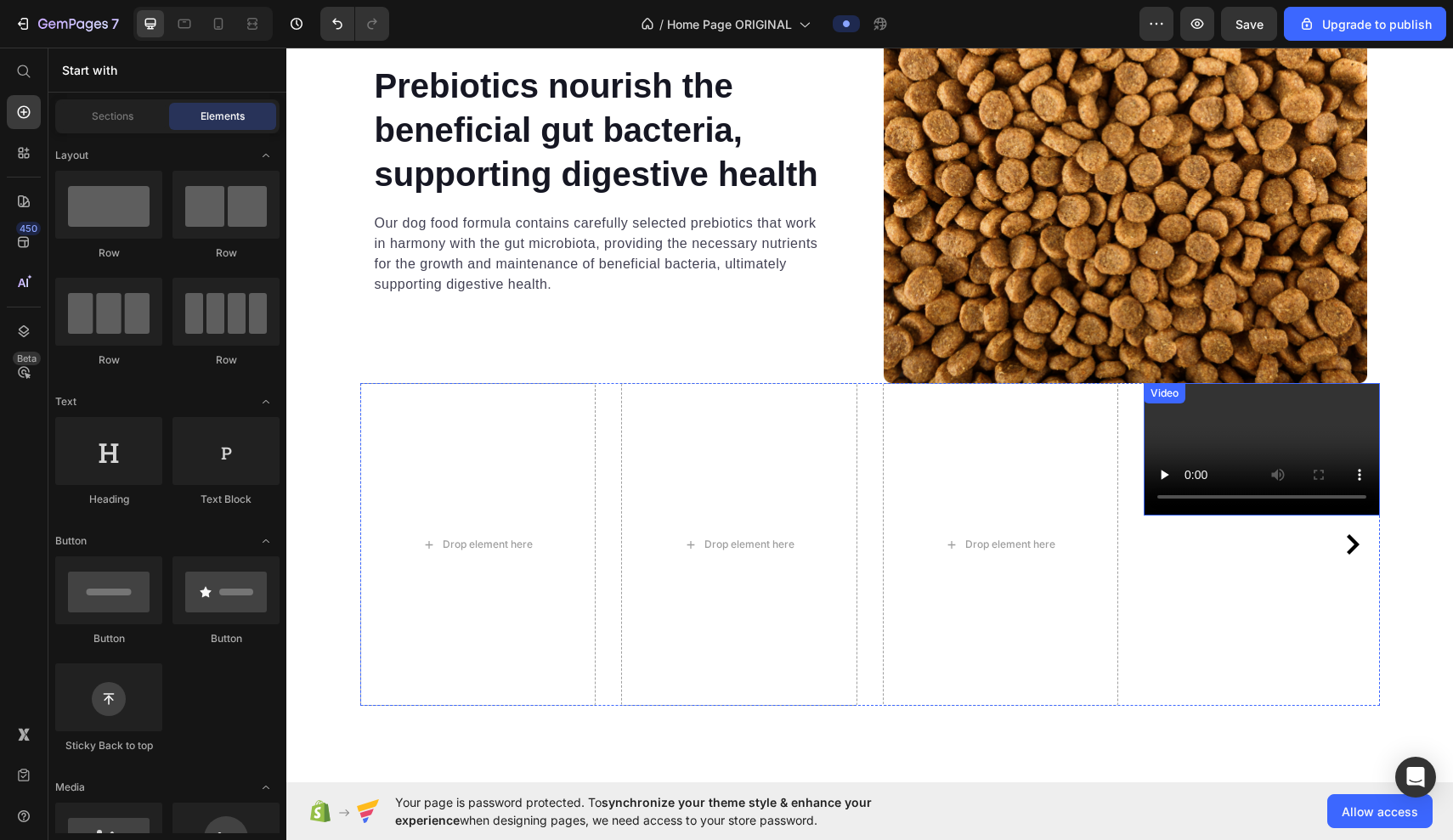 click at bounding box center [1262, 449] 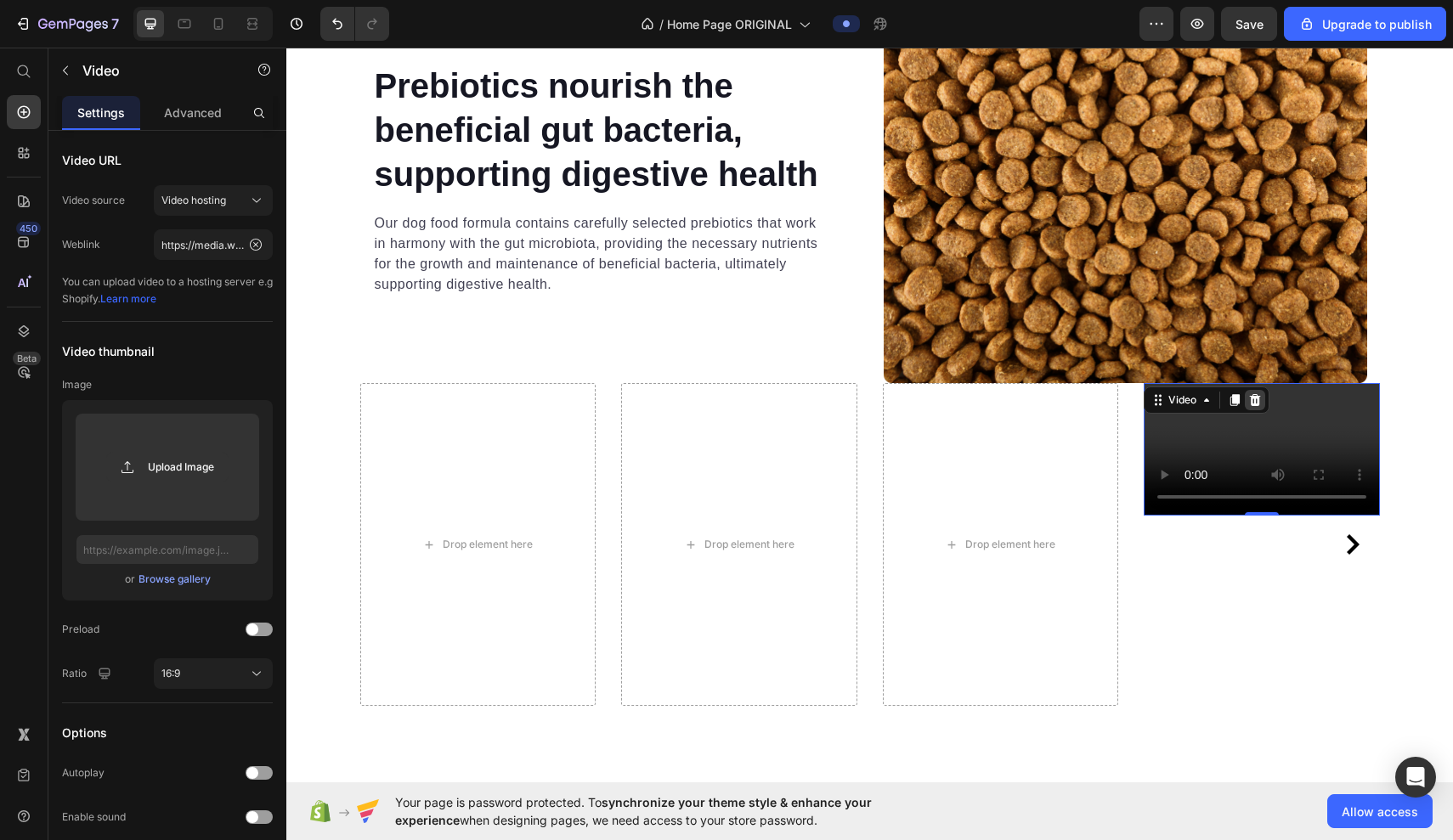 click 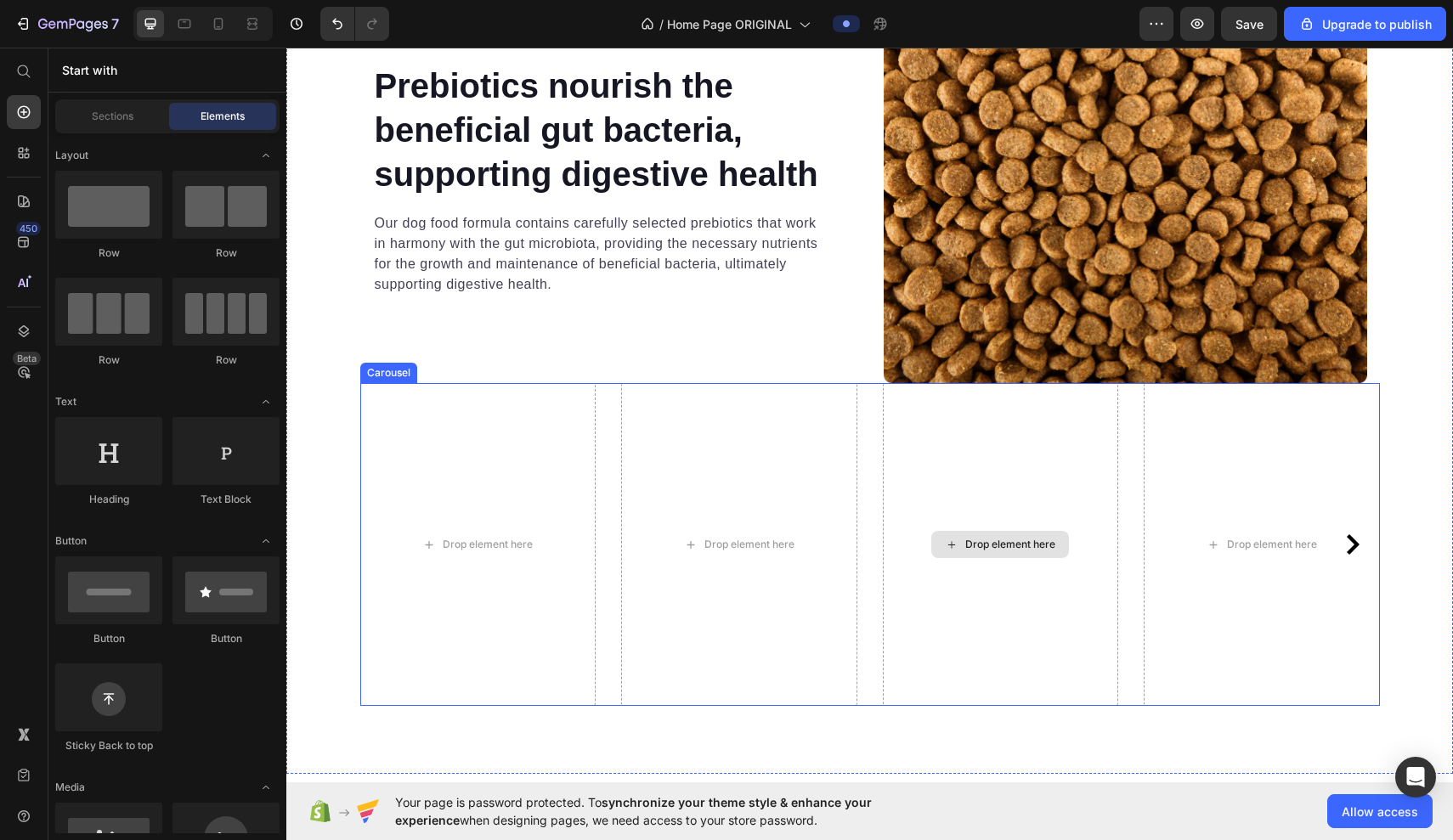 click on "Drop element here" at bounding box center [1001, 544] 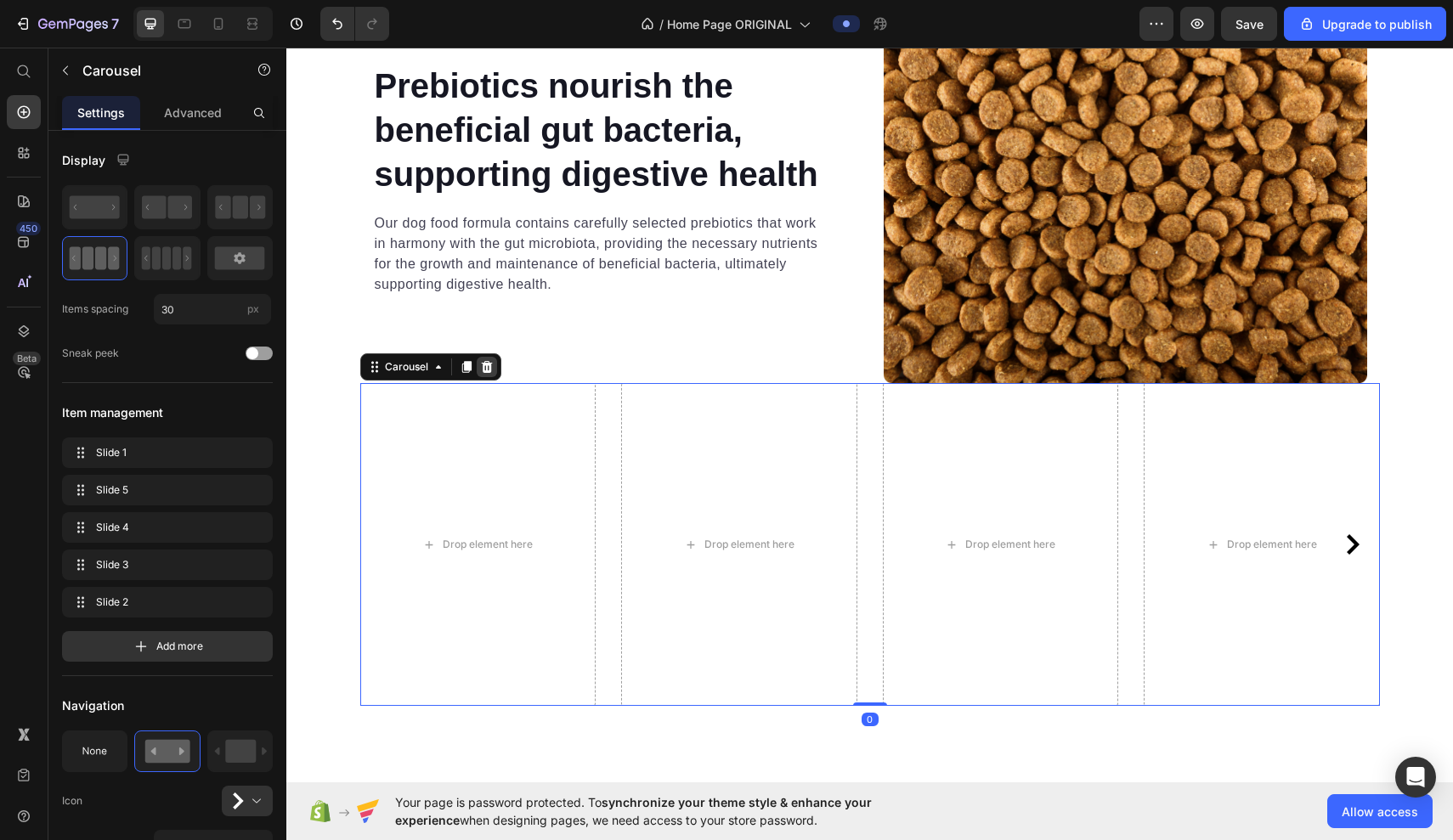 click 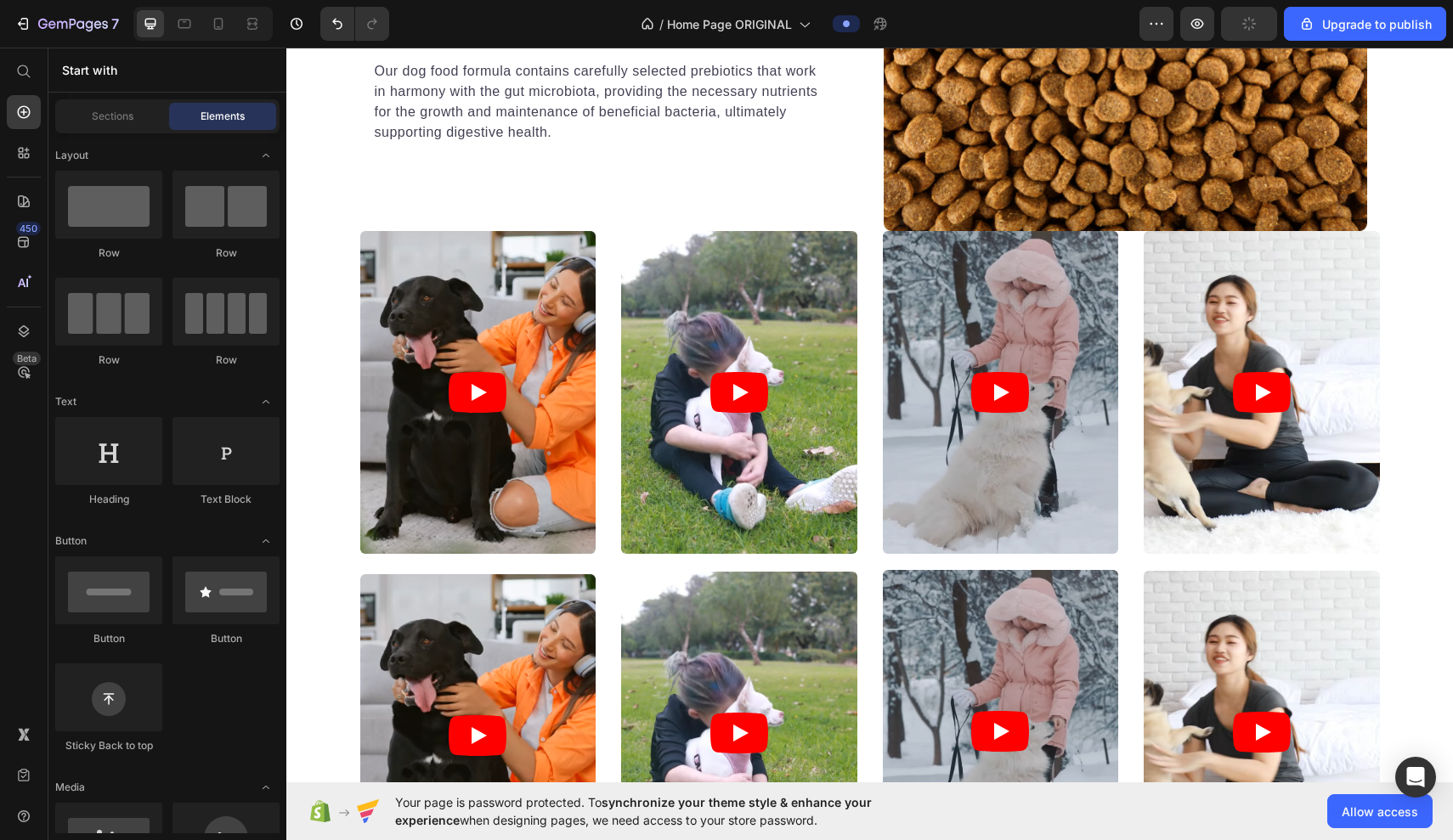 scroll, scrollTop: 8983, scrollLeft: 0, axis: vertical 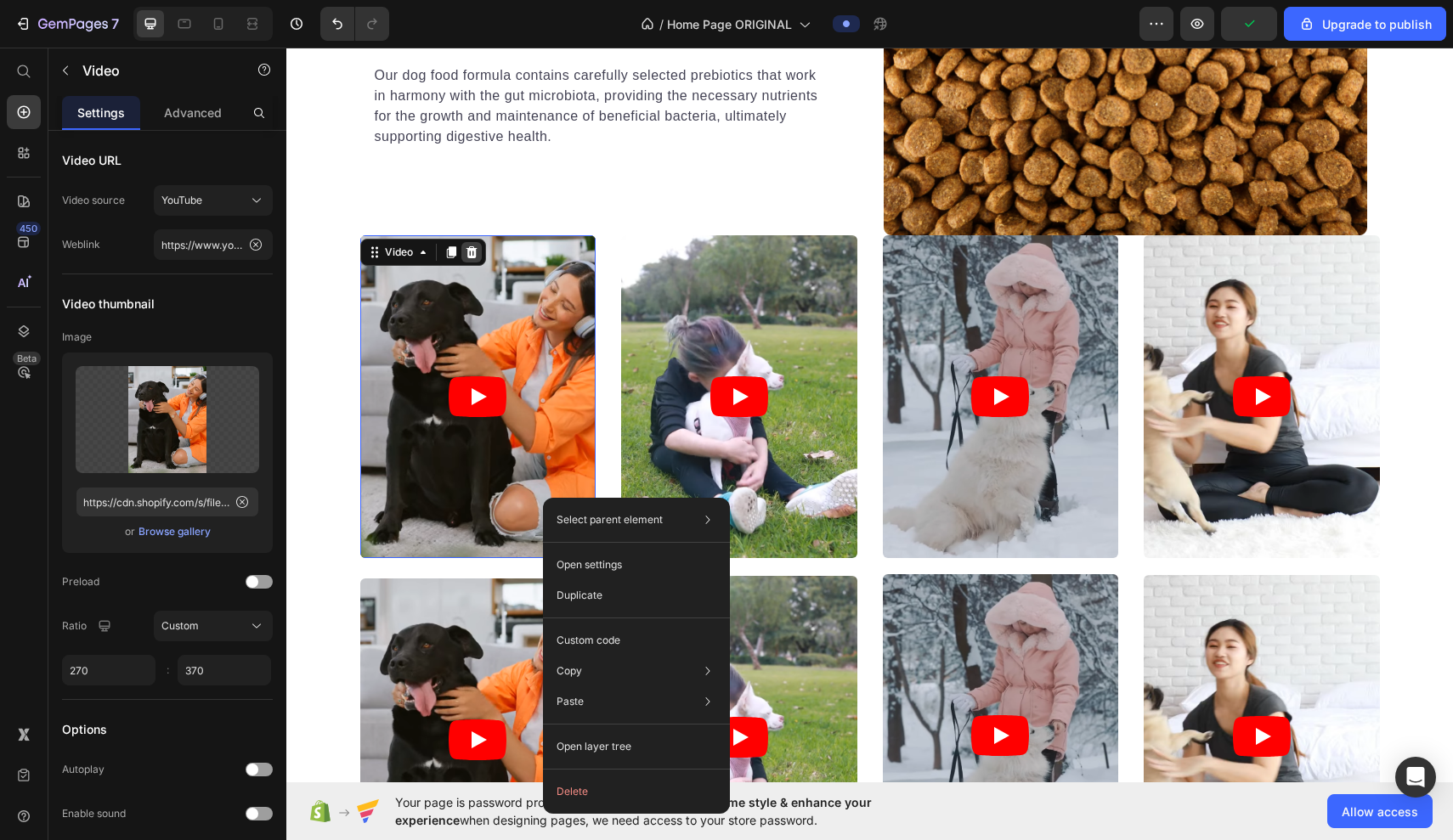 click 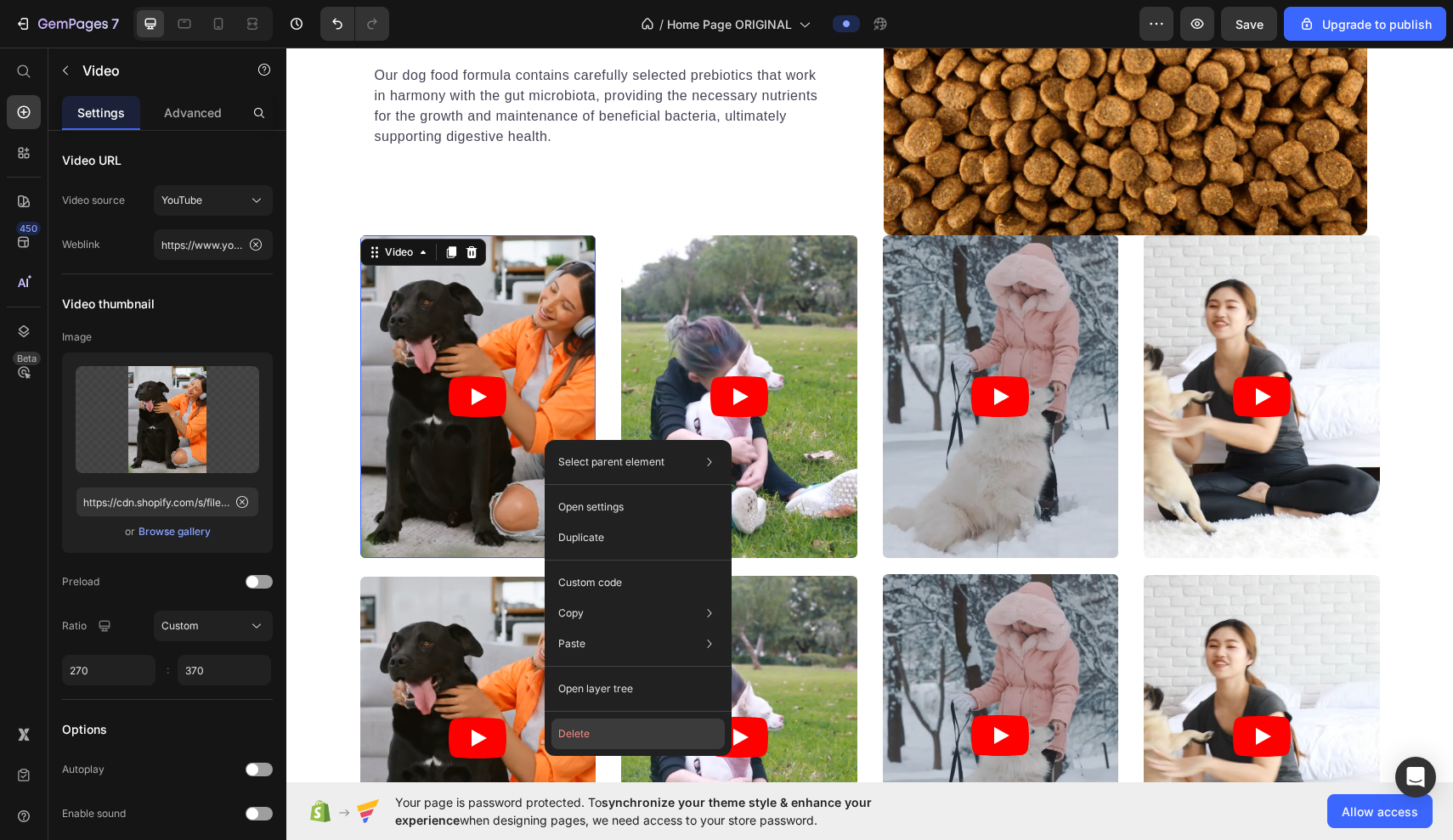 click on "Delete" 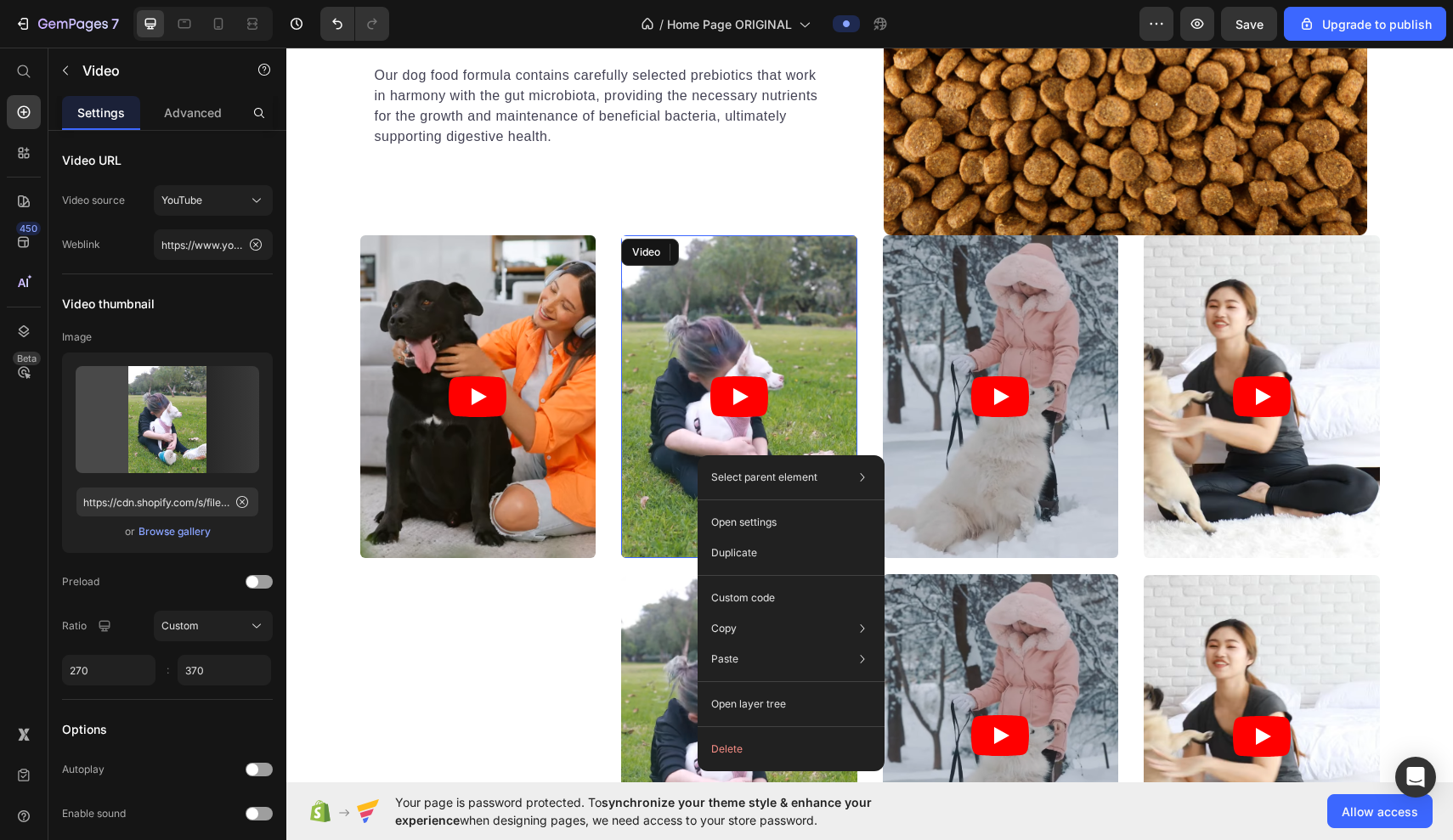 drag, startPoint x: 698, startPoint y: 455, endPoint x: 986, endPoint y: 515, distance: 294.1836 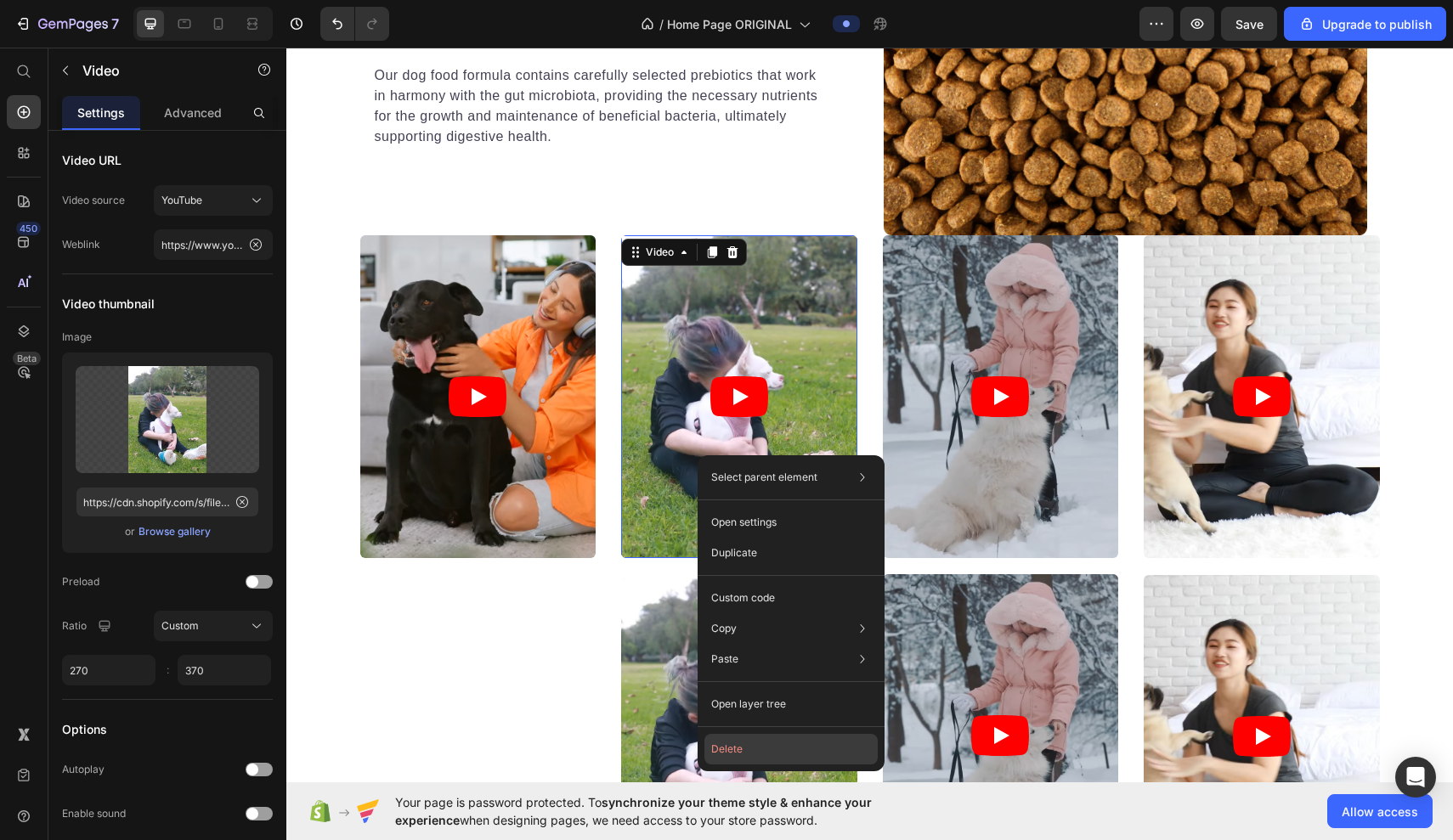 click on "Delete" 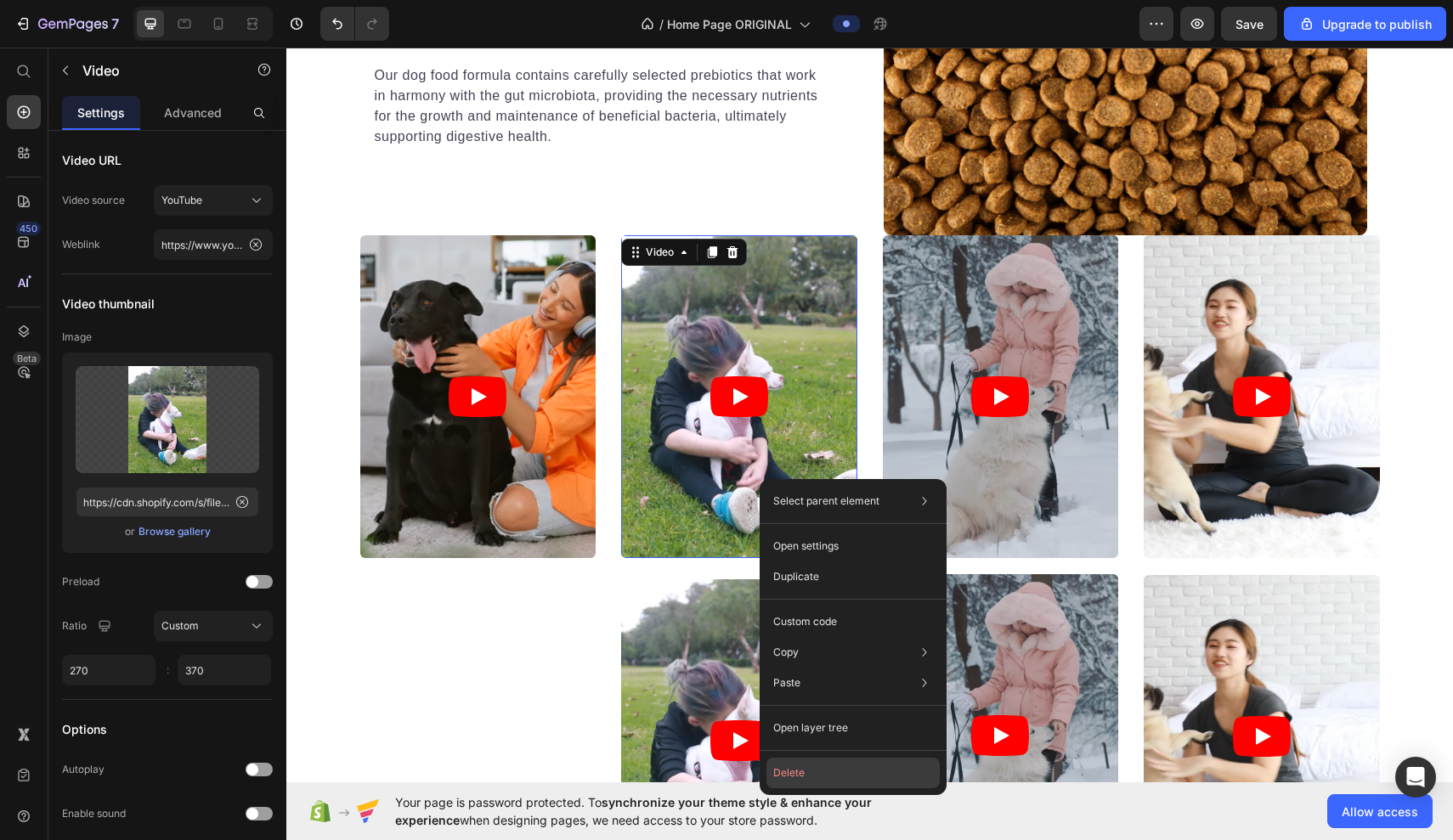 click on "Delete" 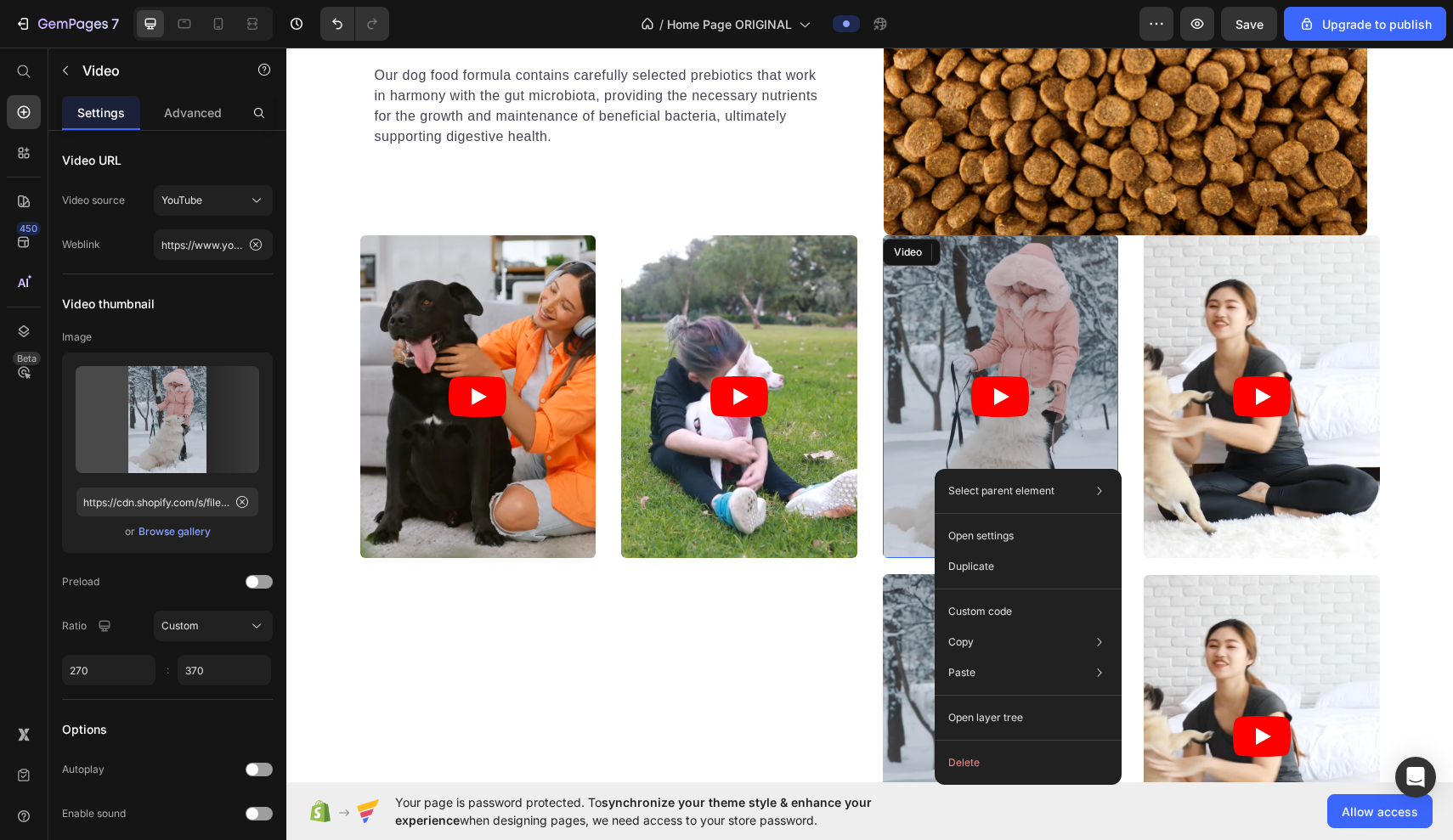 drag, startPoint x: 935, startPoint y: 469, endPoint x: 1221, endPoint y: 523, distance: 291.05326 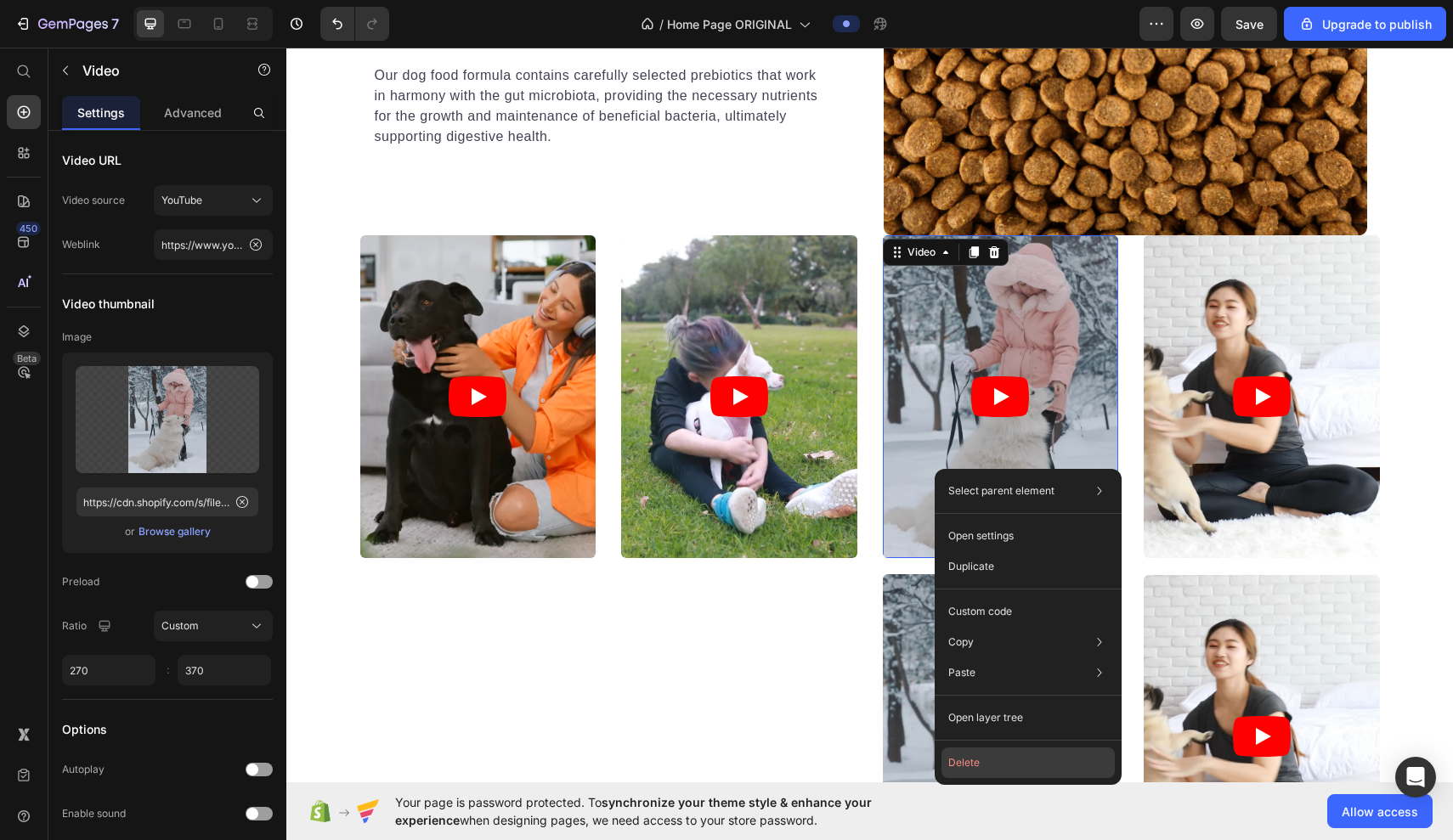 click on "Delete" 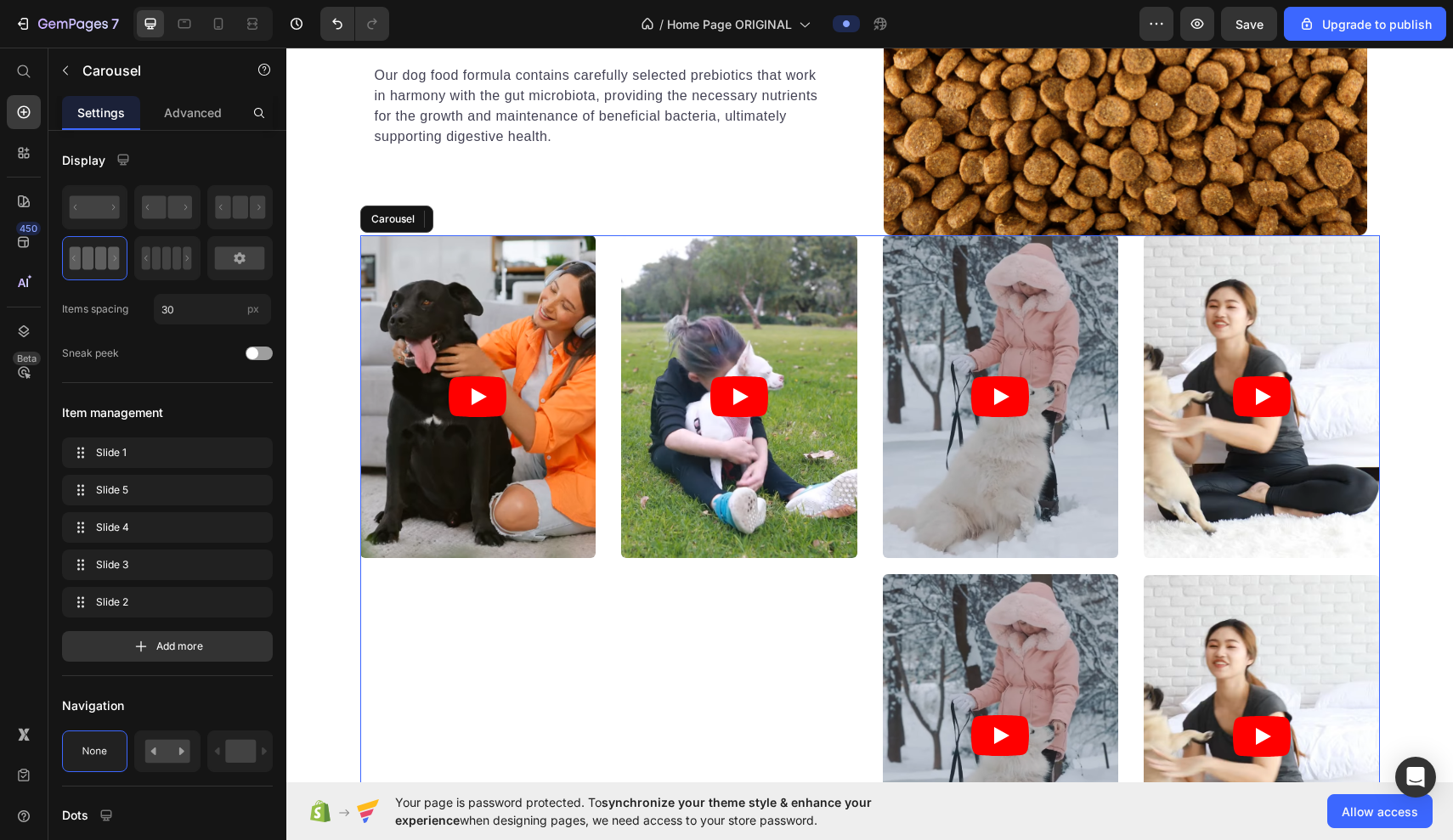 click on "Video Video Video Video Video Video Video Video" at bounding box center [870, 736] 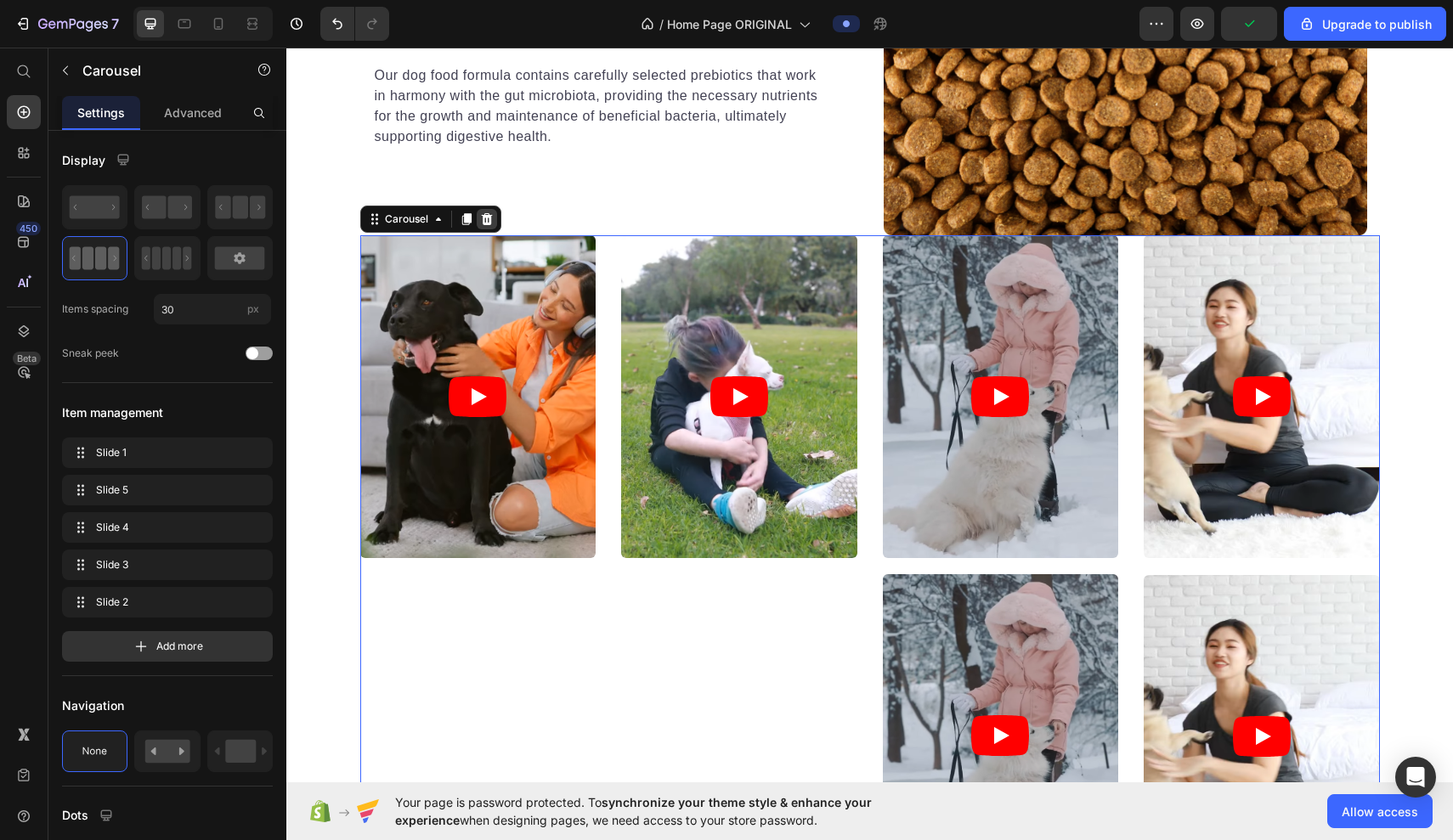 click 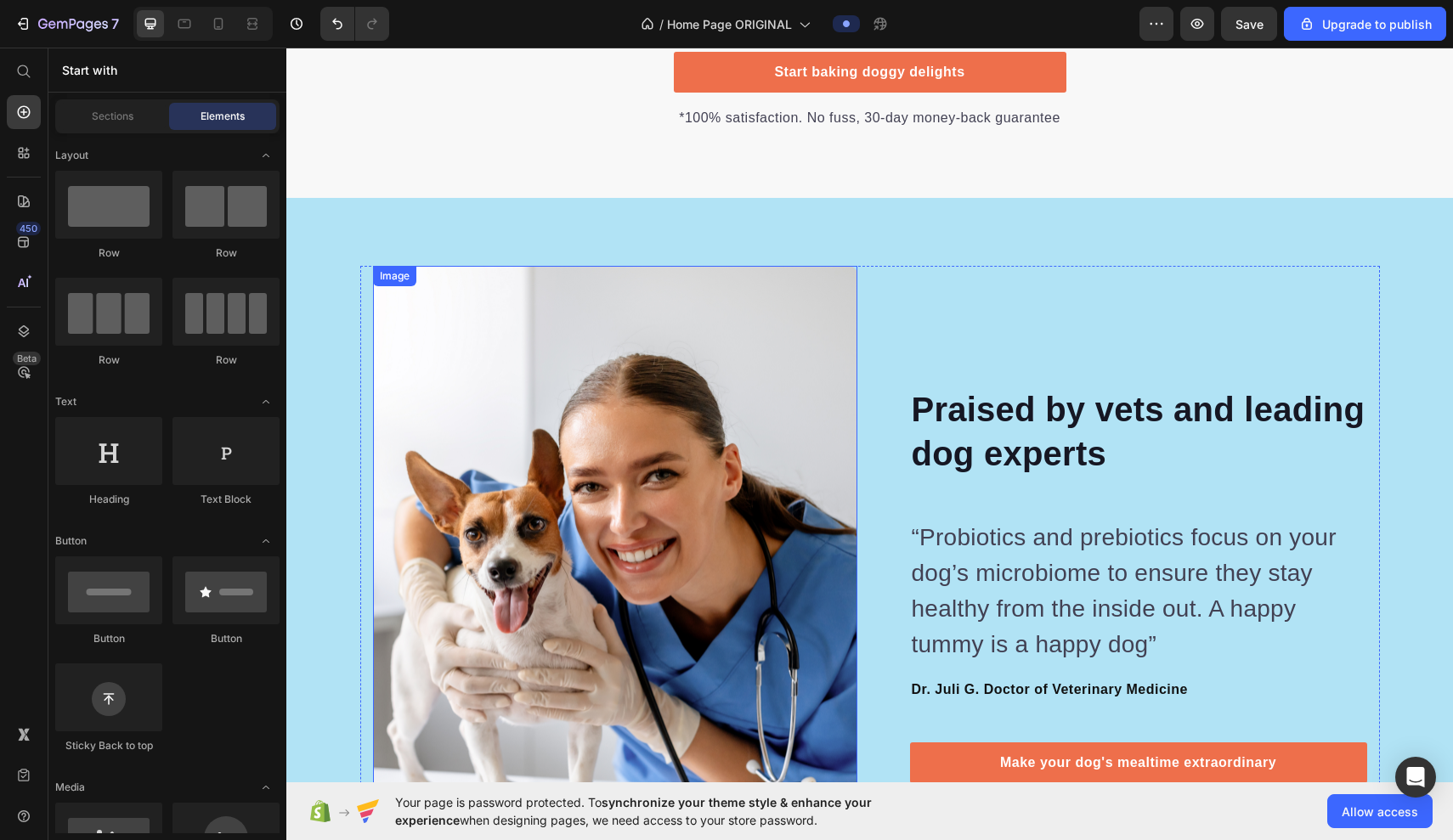 scroll, scrollTop: 9863, scrollLeft: 0, axis: vertical 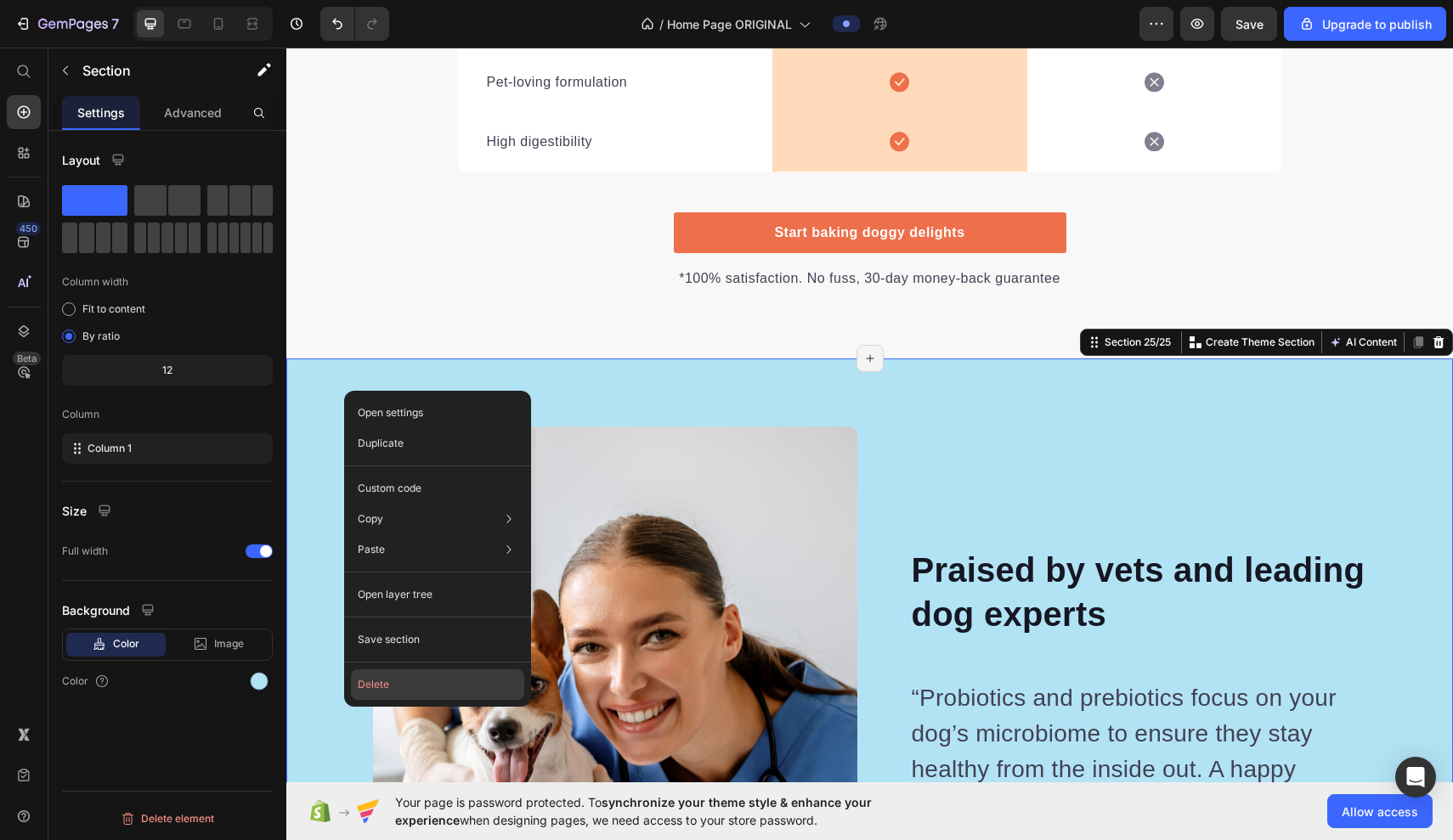 click on "Delete" 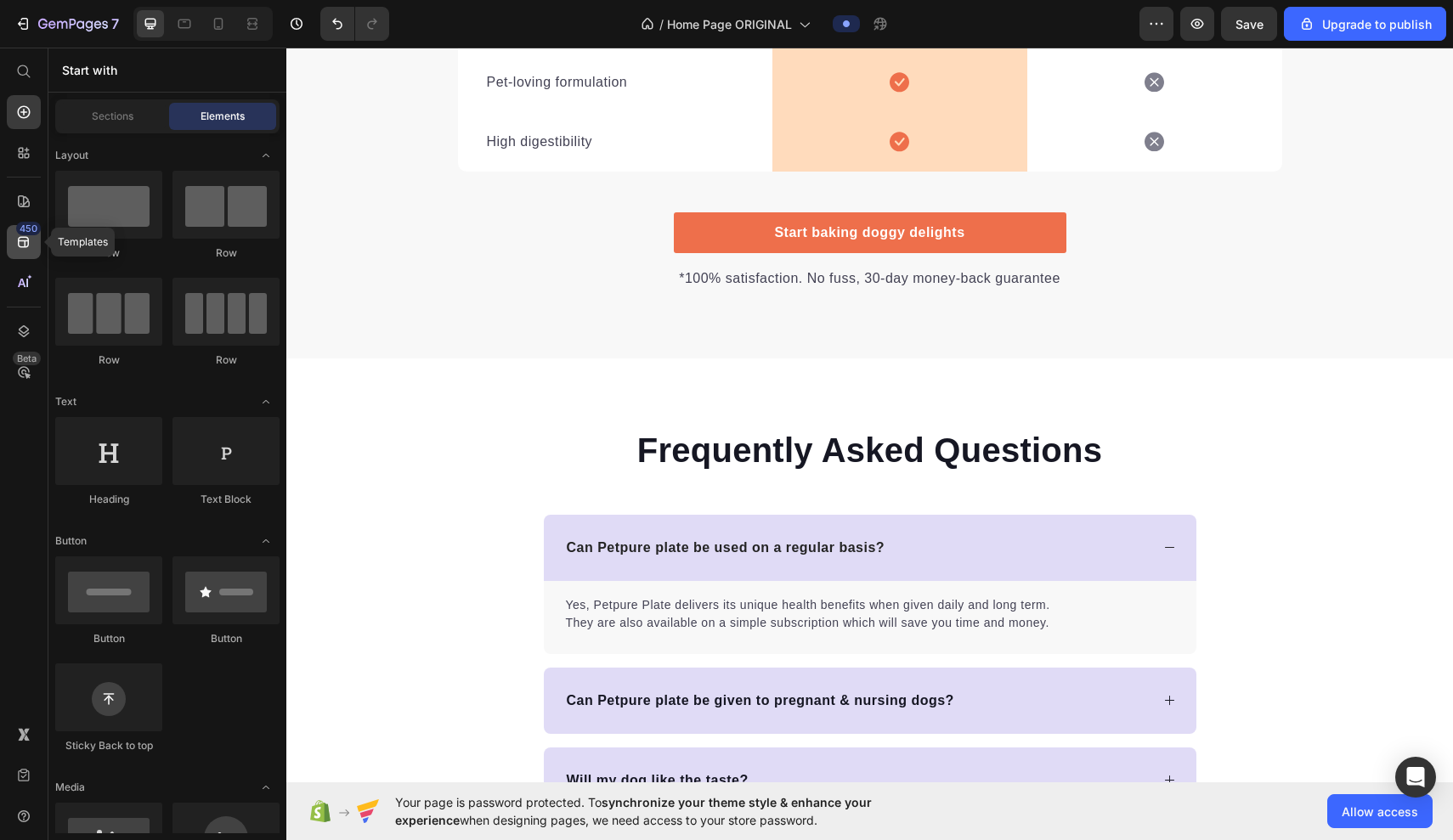 click 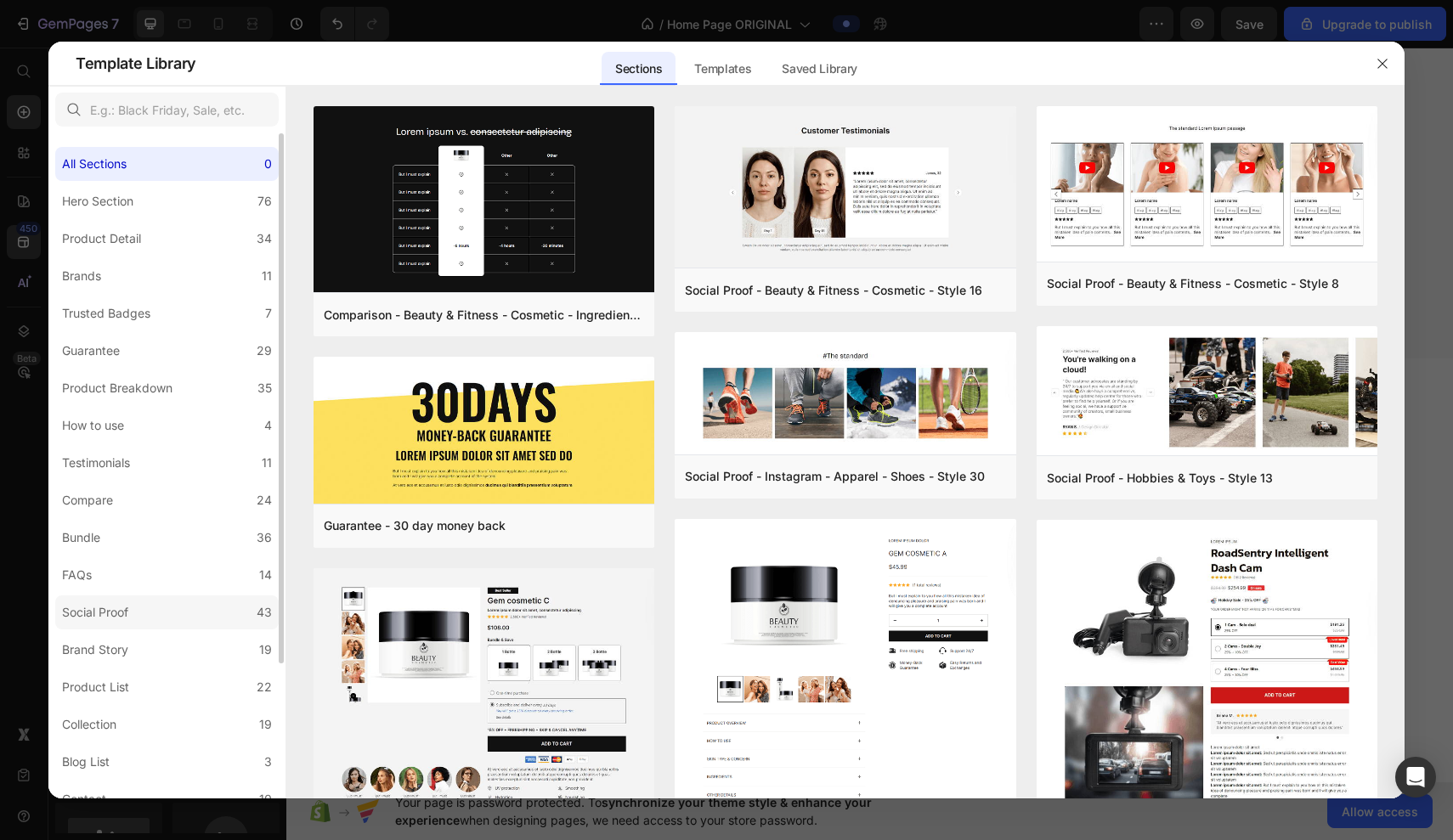 click on "Social Proof 43" 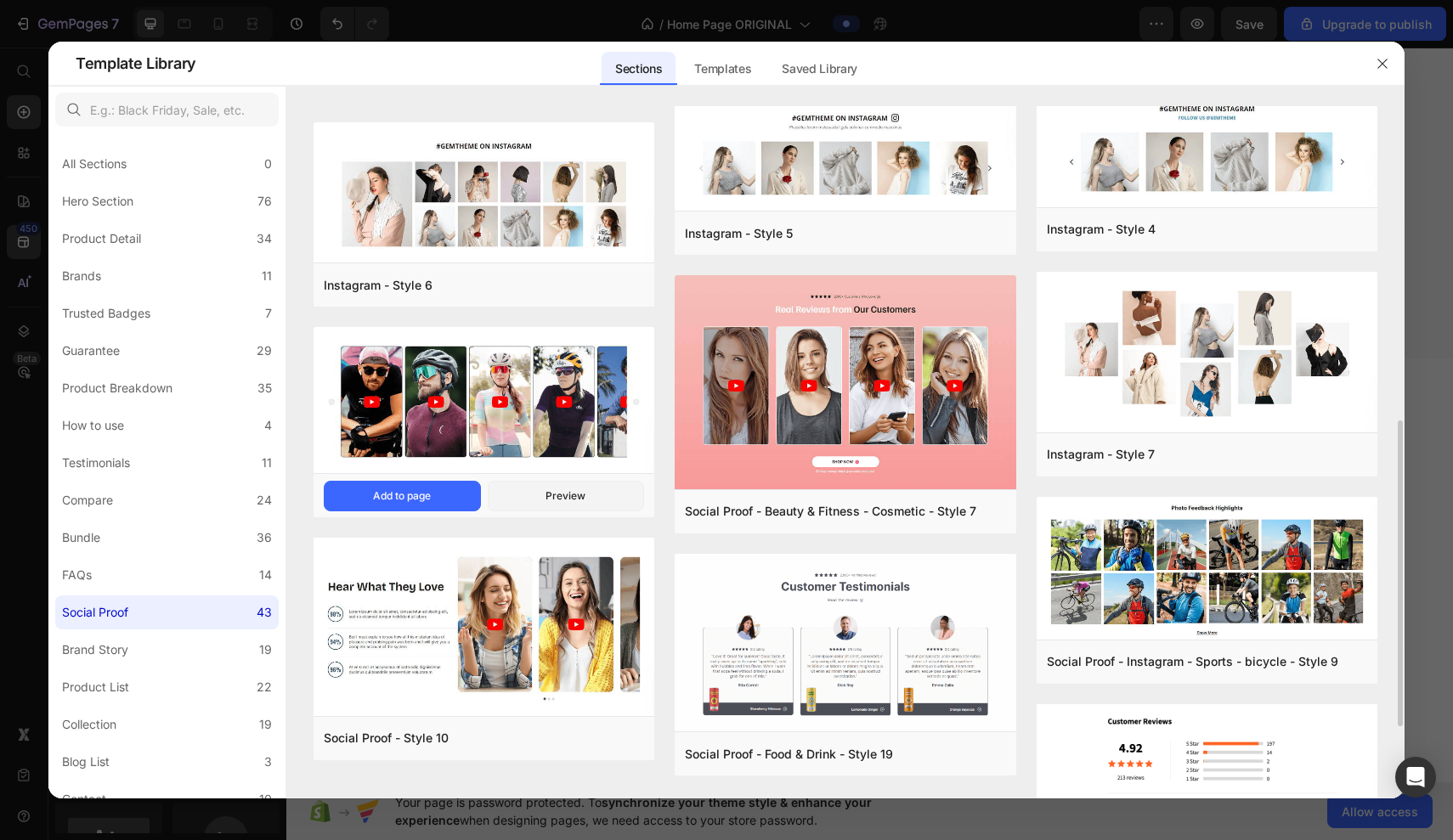 scroll, scrollTop: 745, scrollLeft: 0, axis: vertical 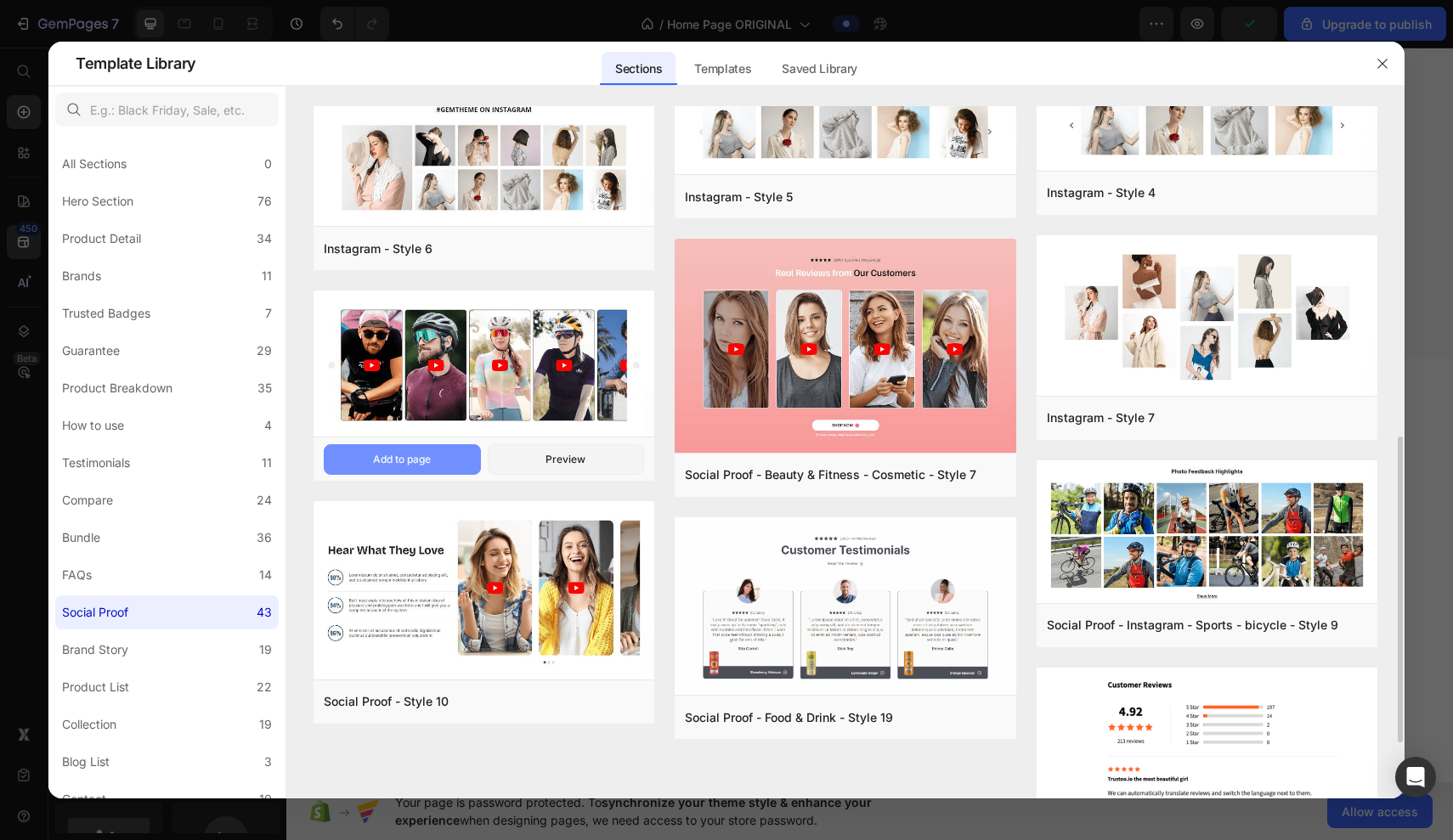 click on "Add to page" at bounding box center [402, 459] 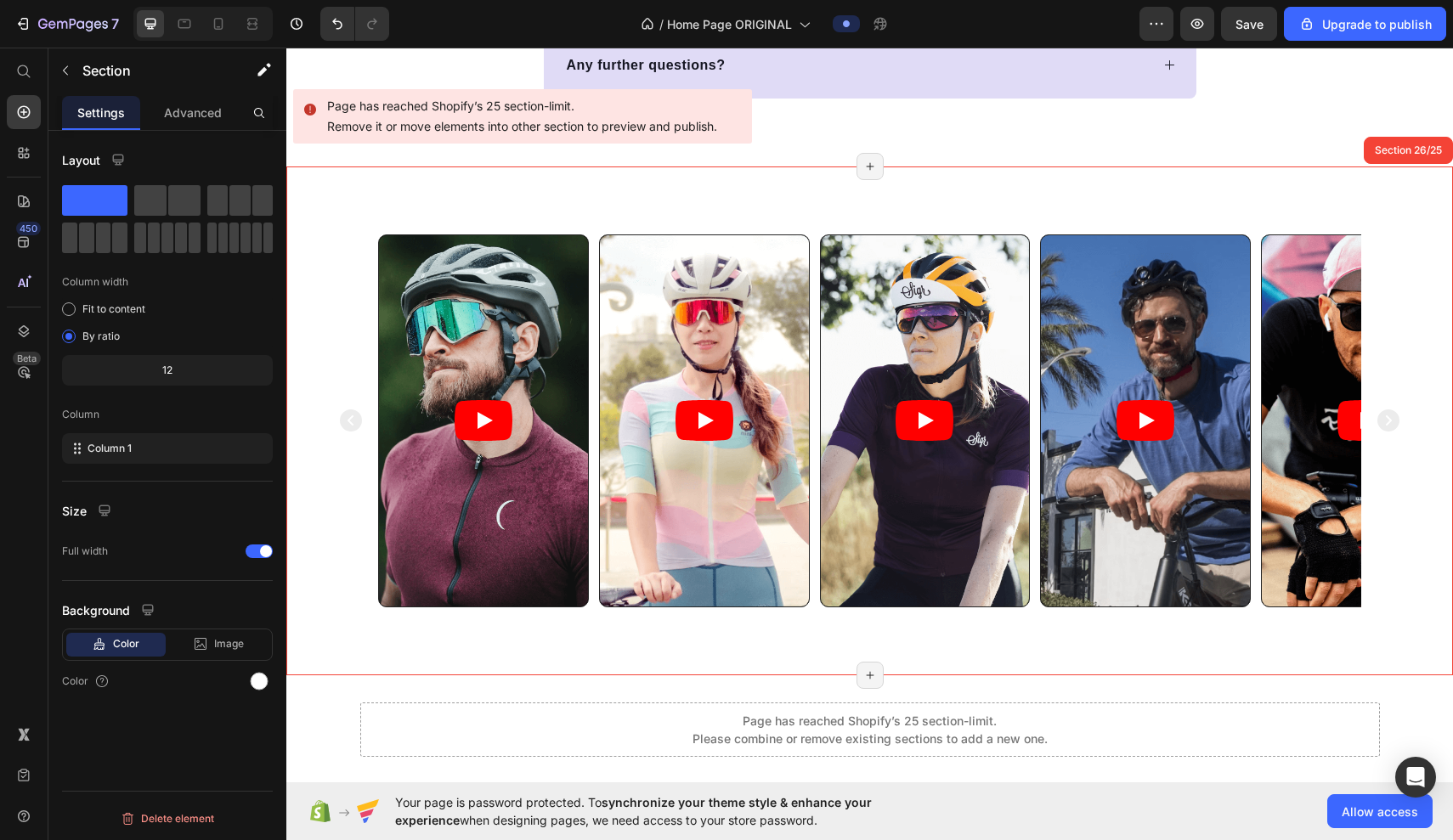 scroll, scrollTop: 10936, scrollLeft: 0, axis: vertical 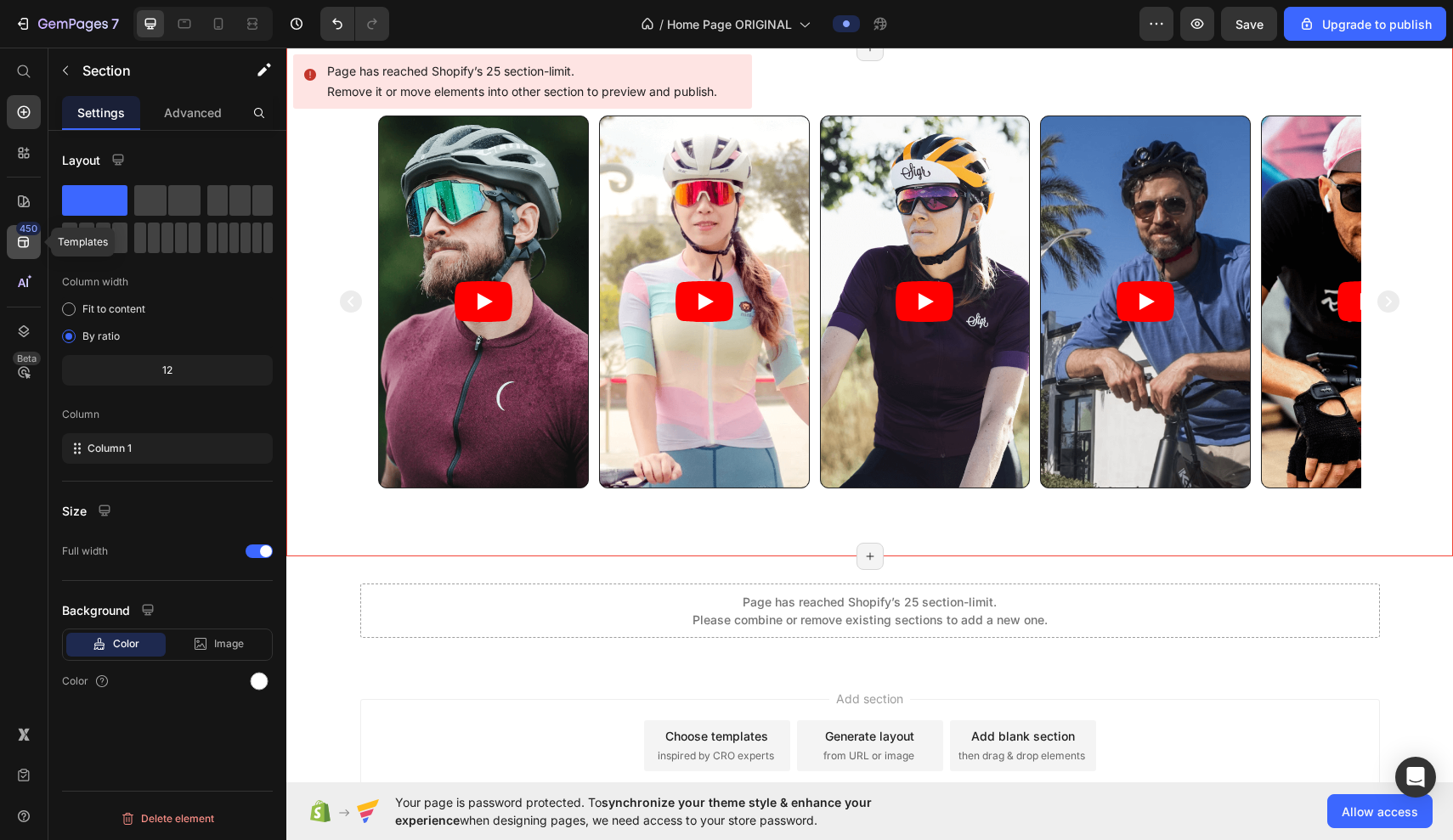 click 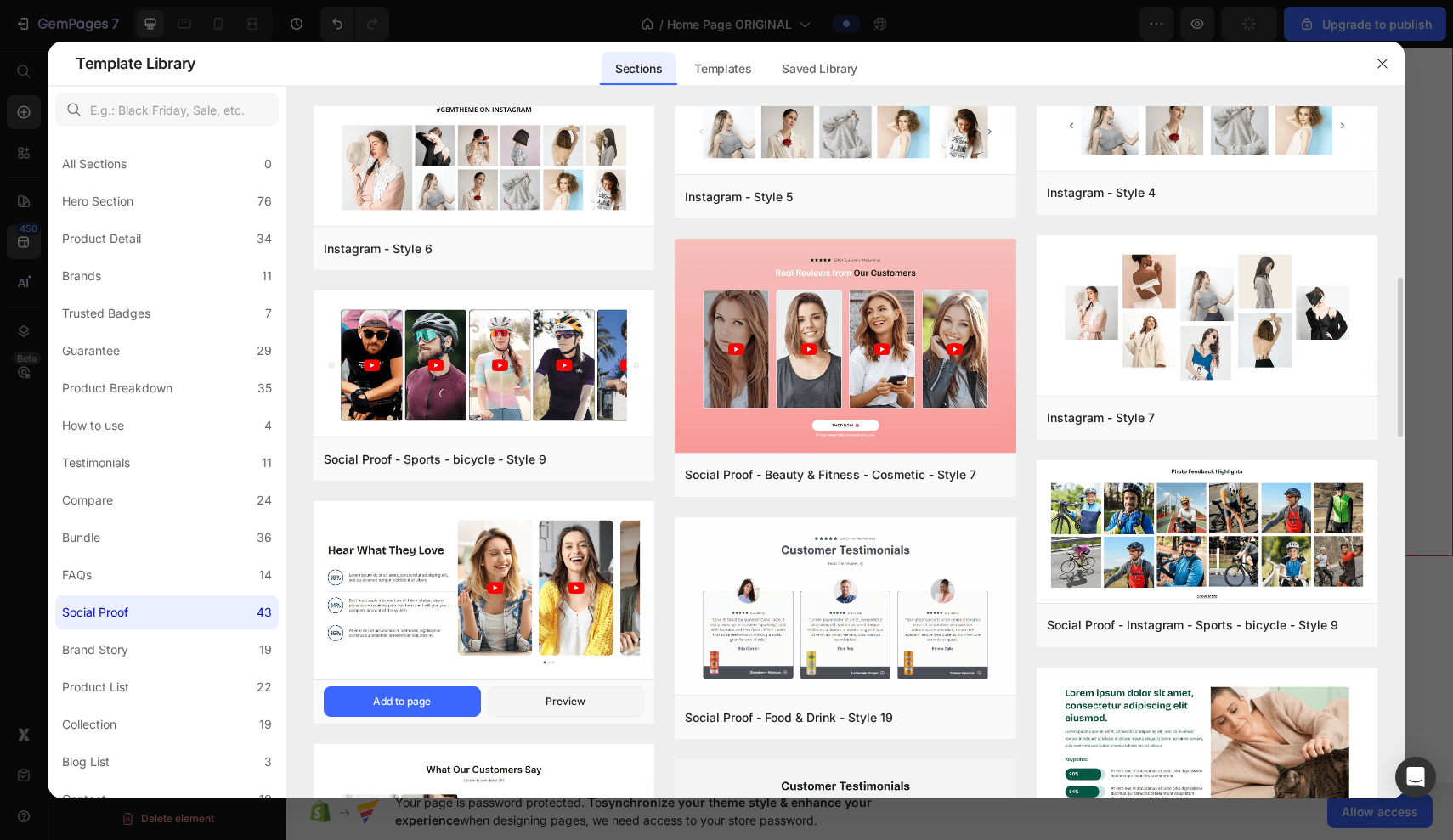 scroll, scrollTop: 746, scrollLeft: 0, axis: vertical 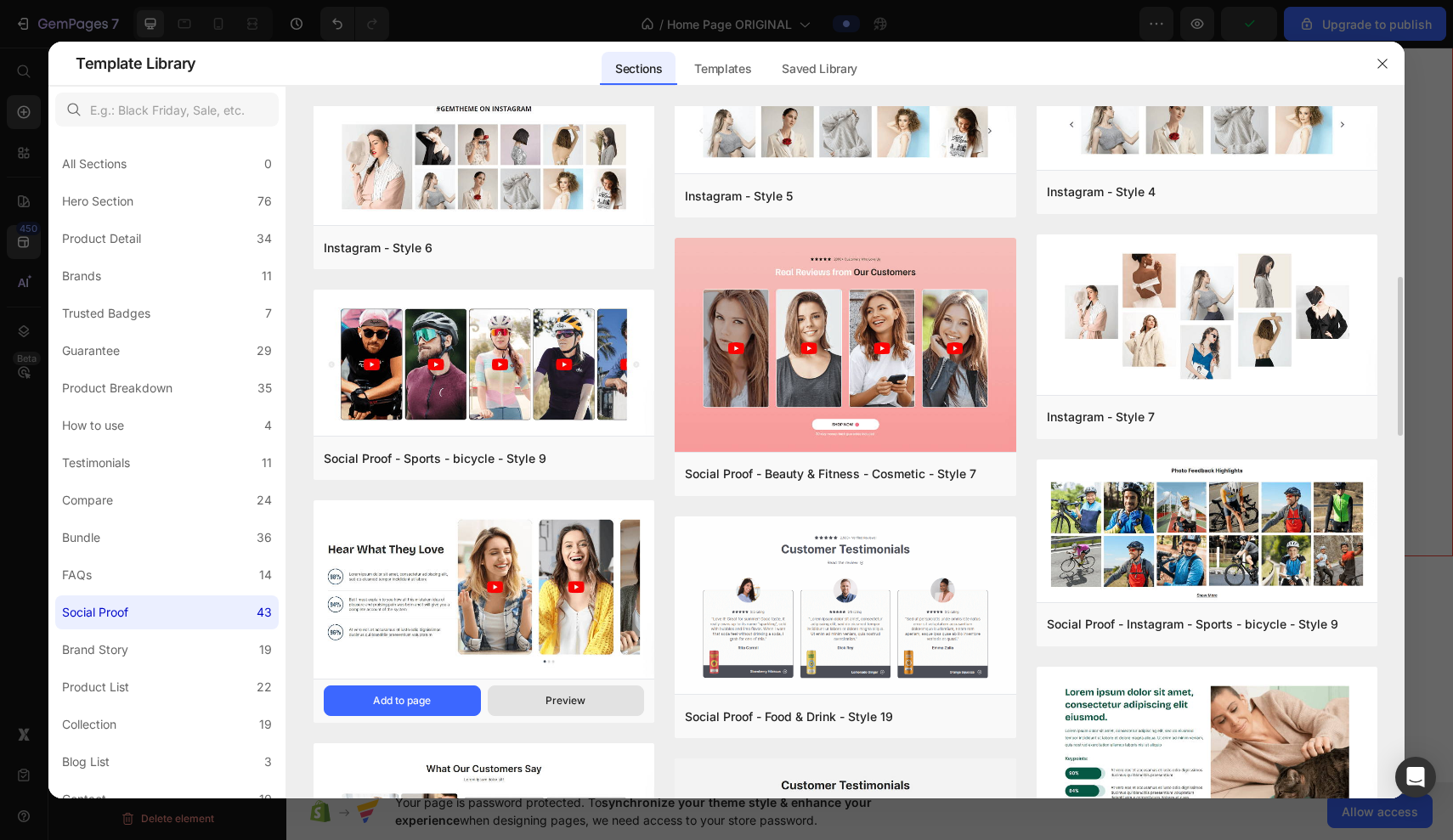 click on "Preview" at bounding box center [565, 701] 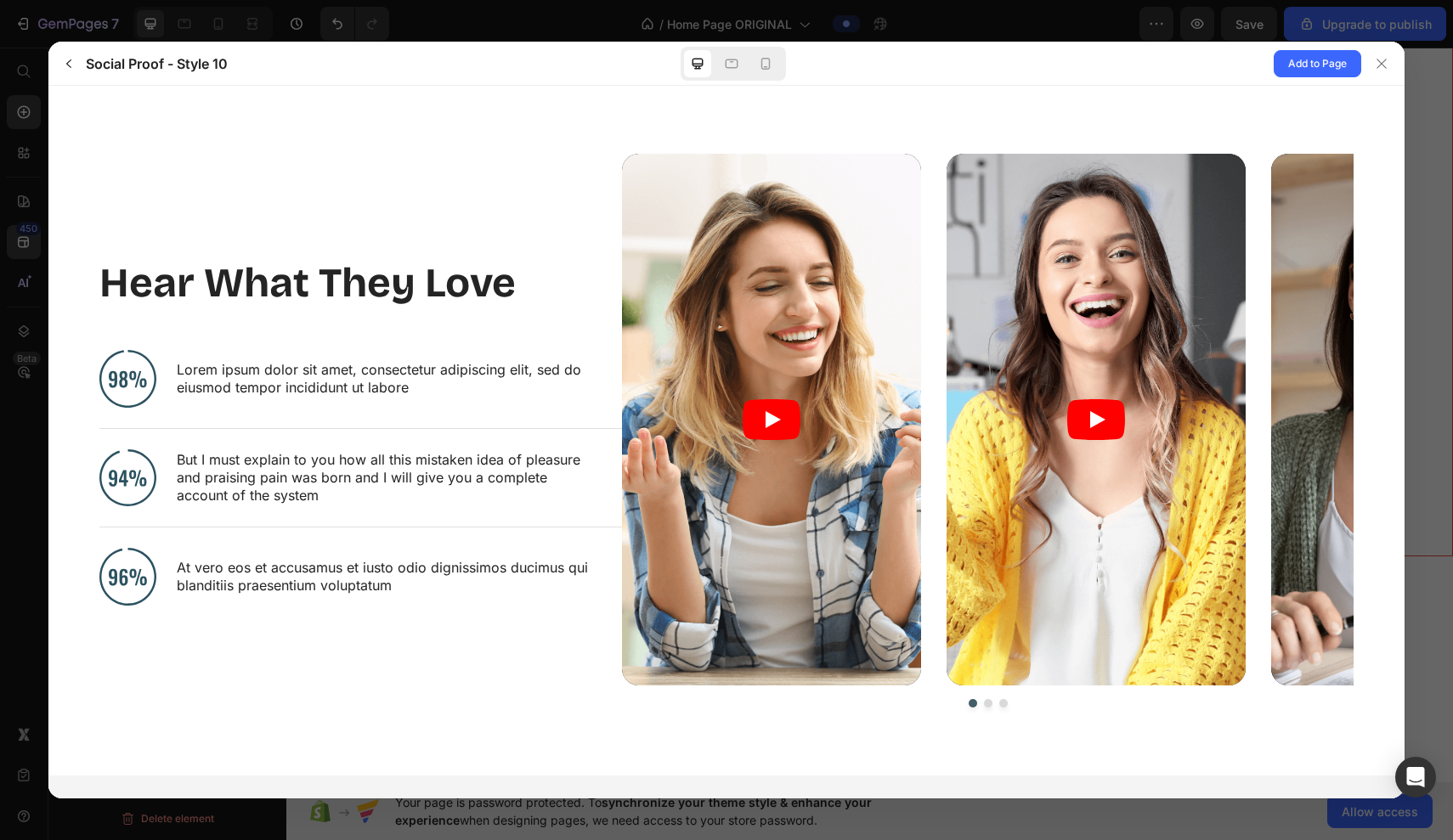 scroll, scrollTop: 0, scrollLeft: 0, axis: both 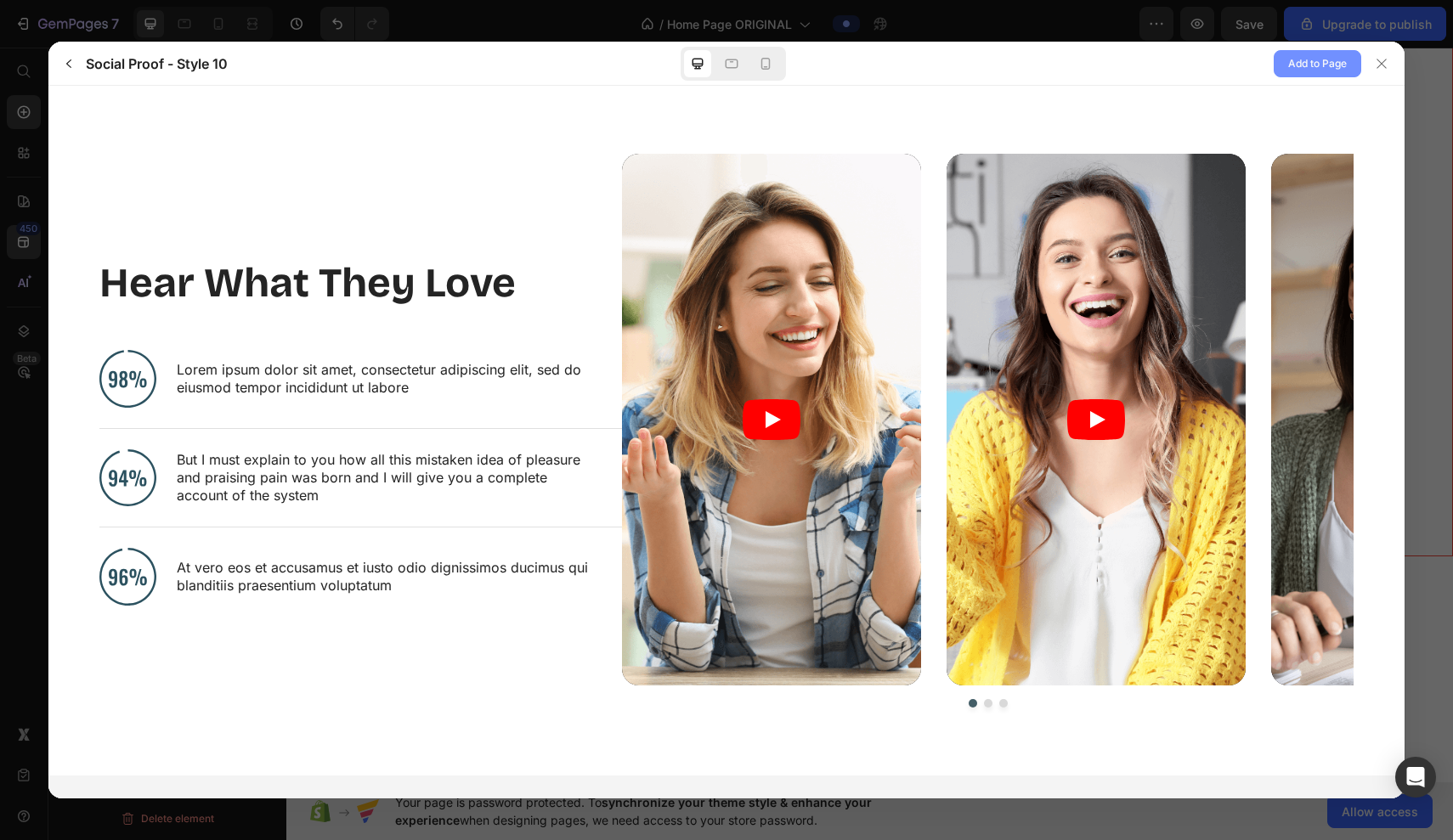 click on "Add to Page" 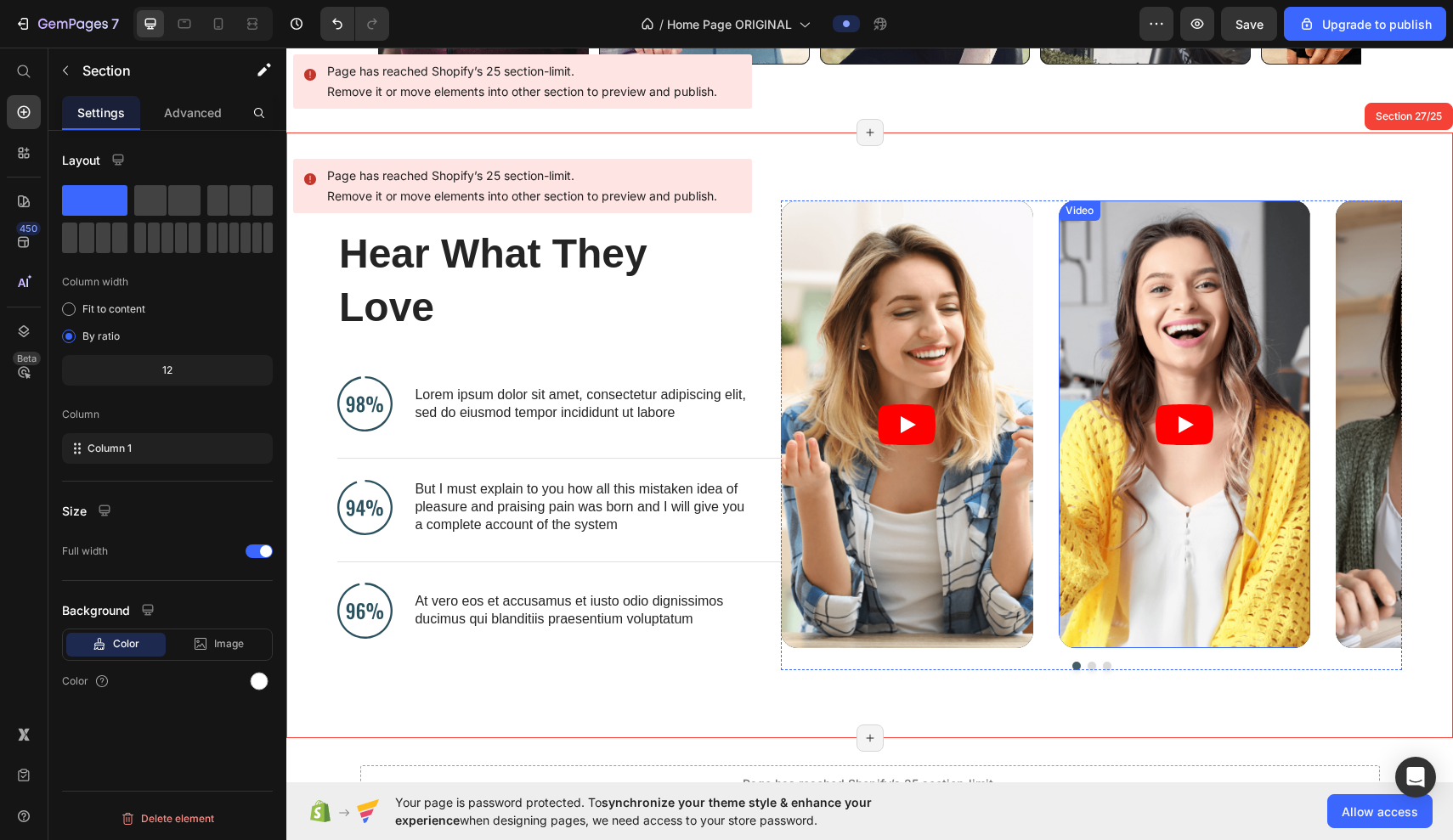 scroll, scrollTop: 11375, scrollLeft: 0, axis: vertical 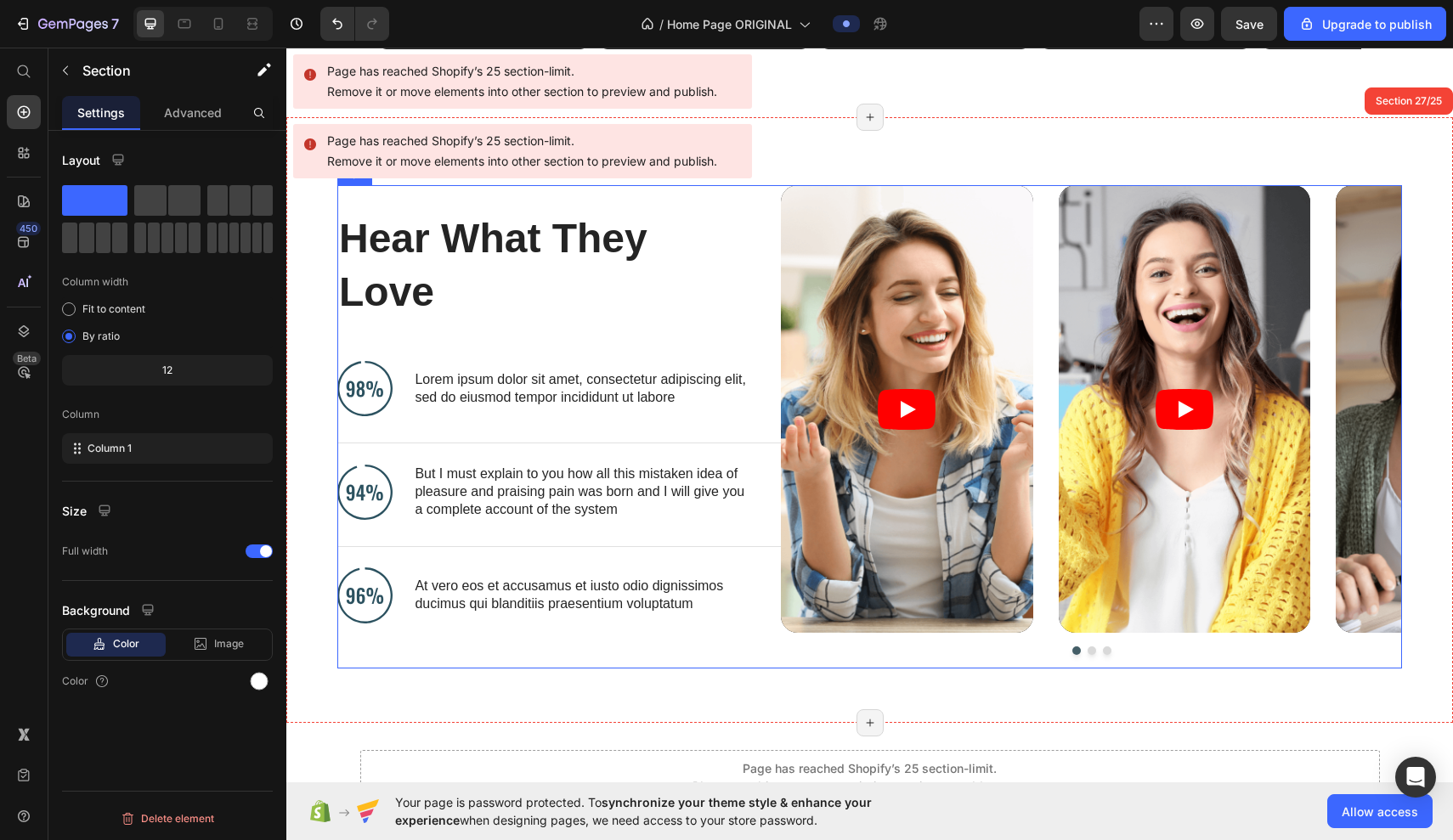 click on "Video Video Video Carousel" at bounding box center [1091, 427] 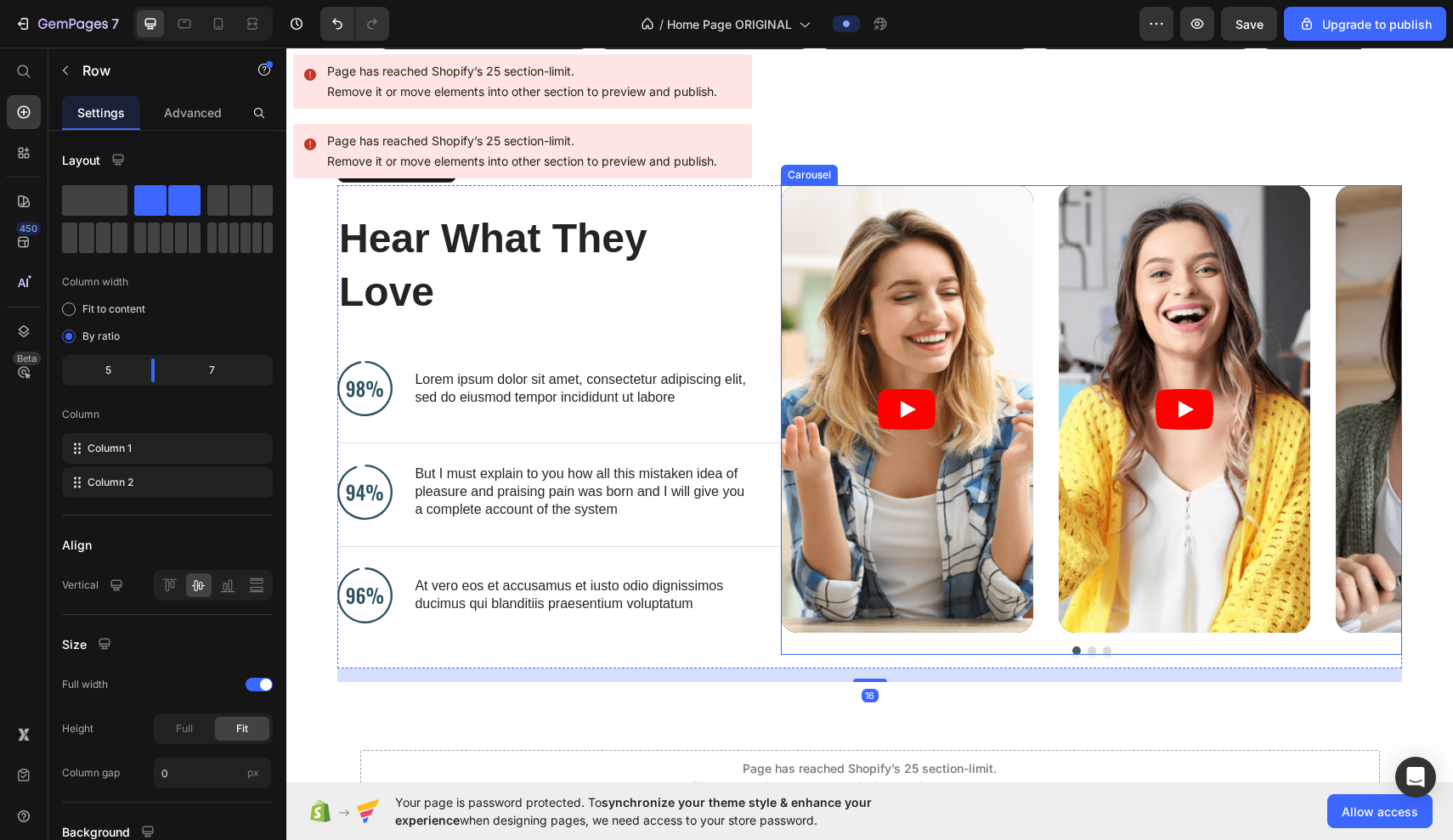click at bounding box center (1092, 651) 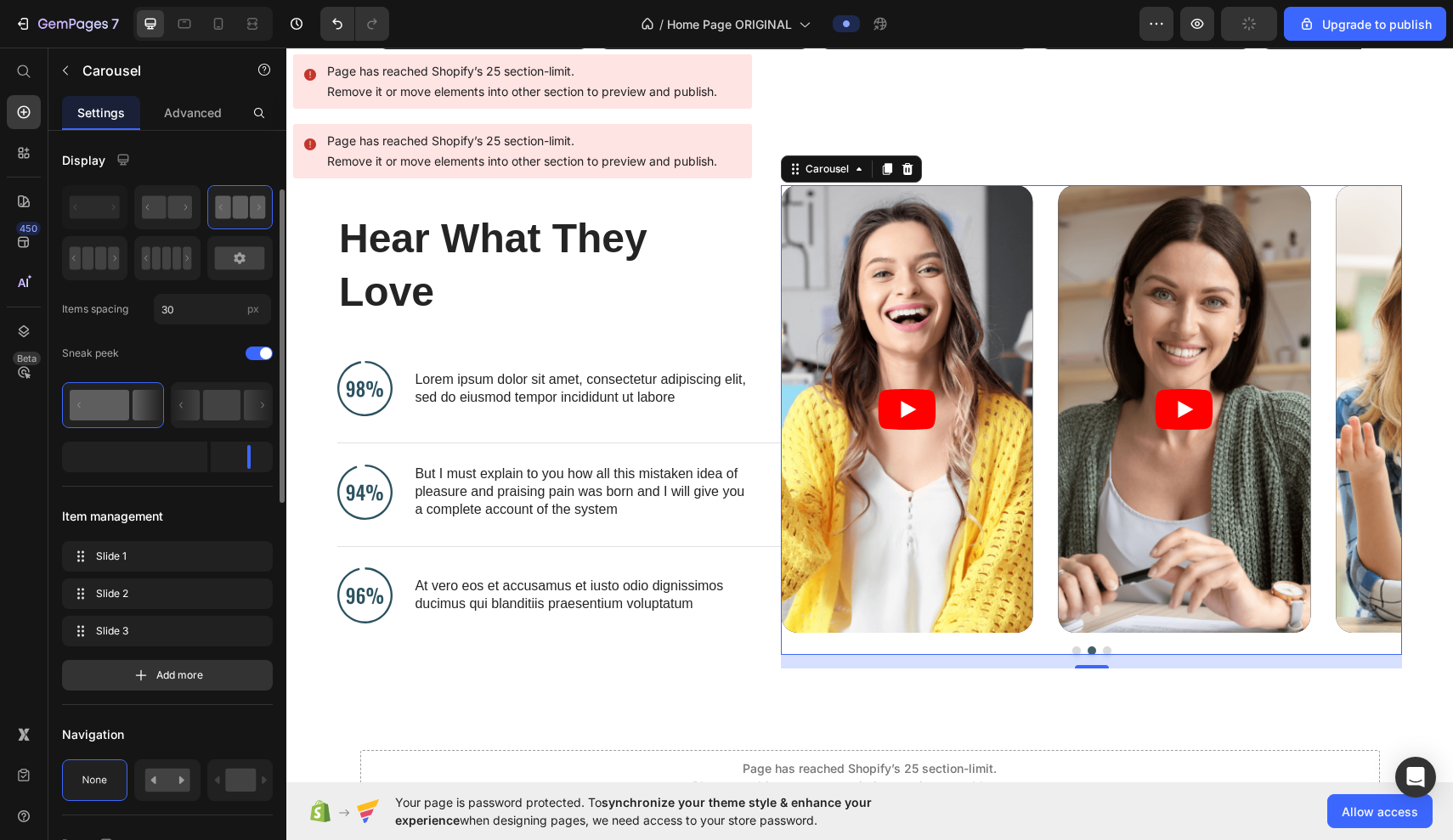 scroll, scrollTop: 70, scrollLeft: 0, axis: vertical 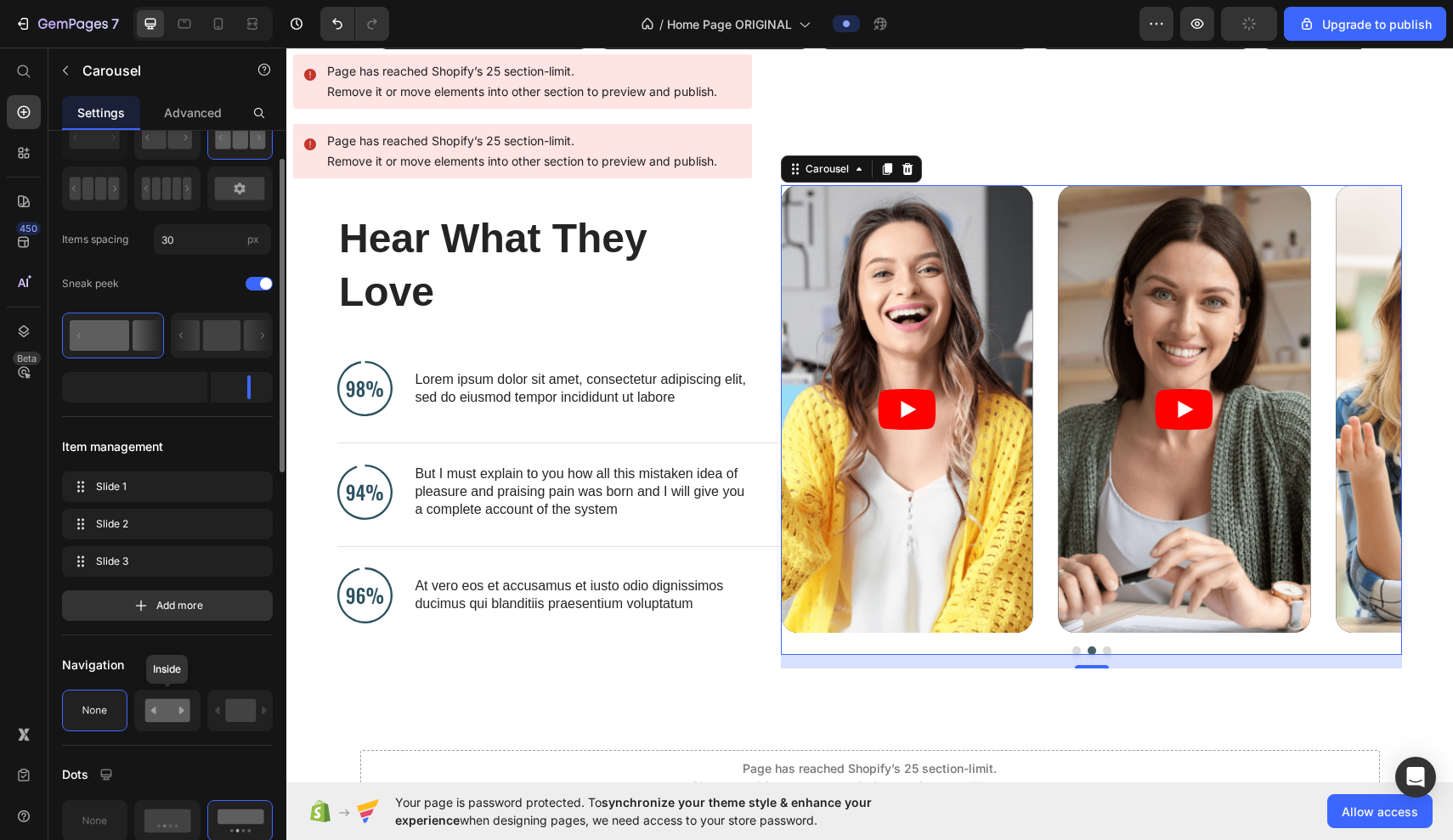 click 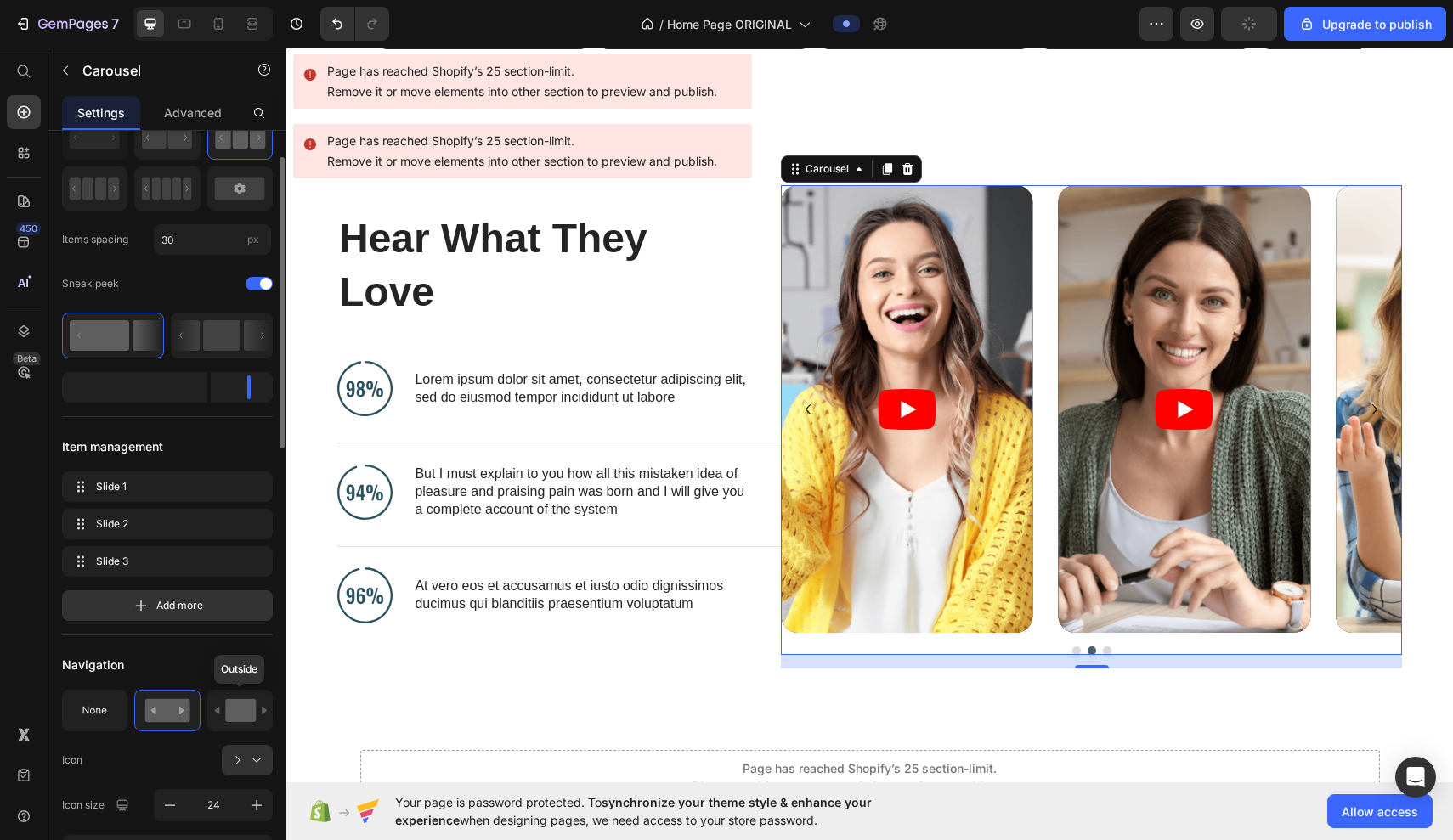 click 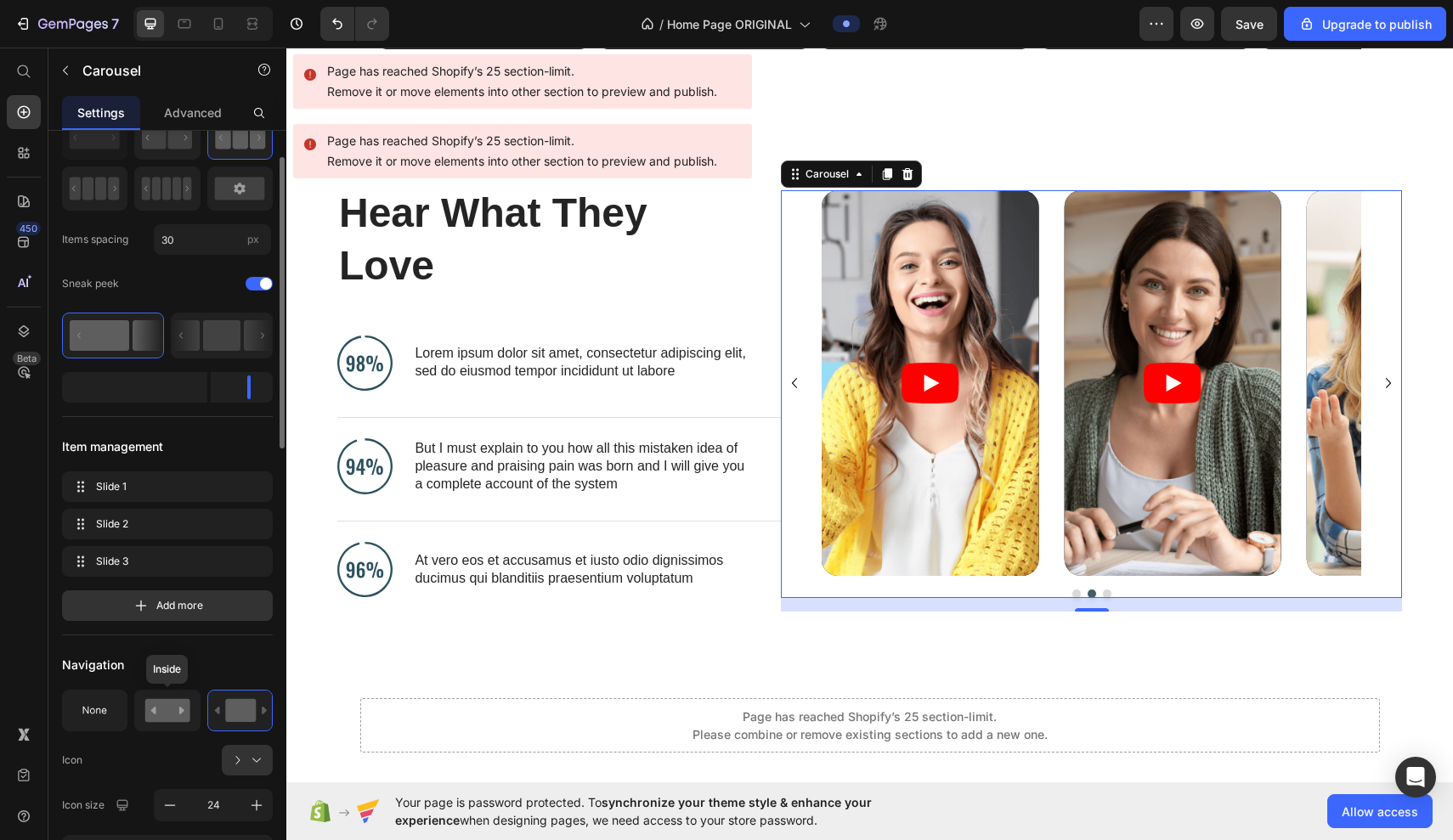 click 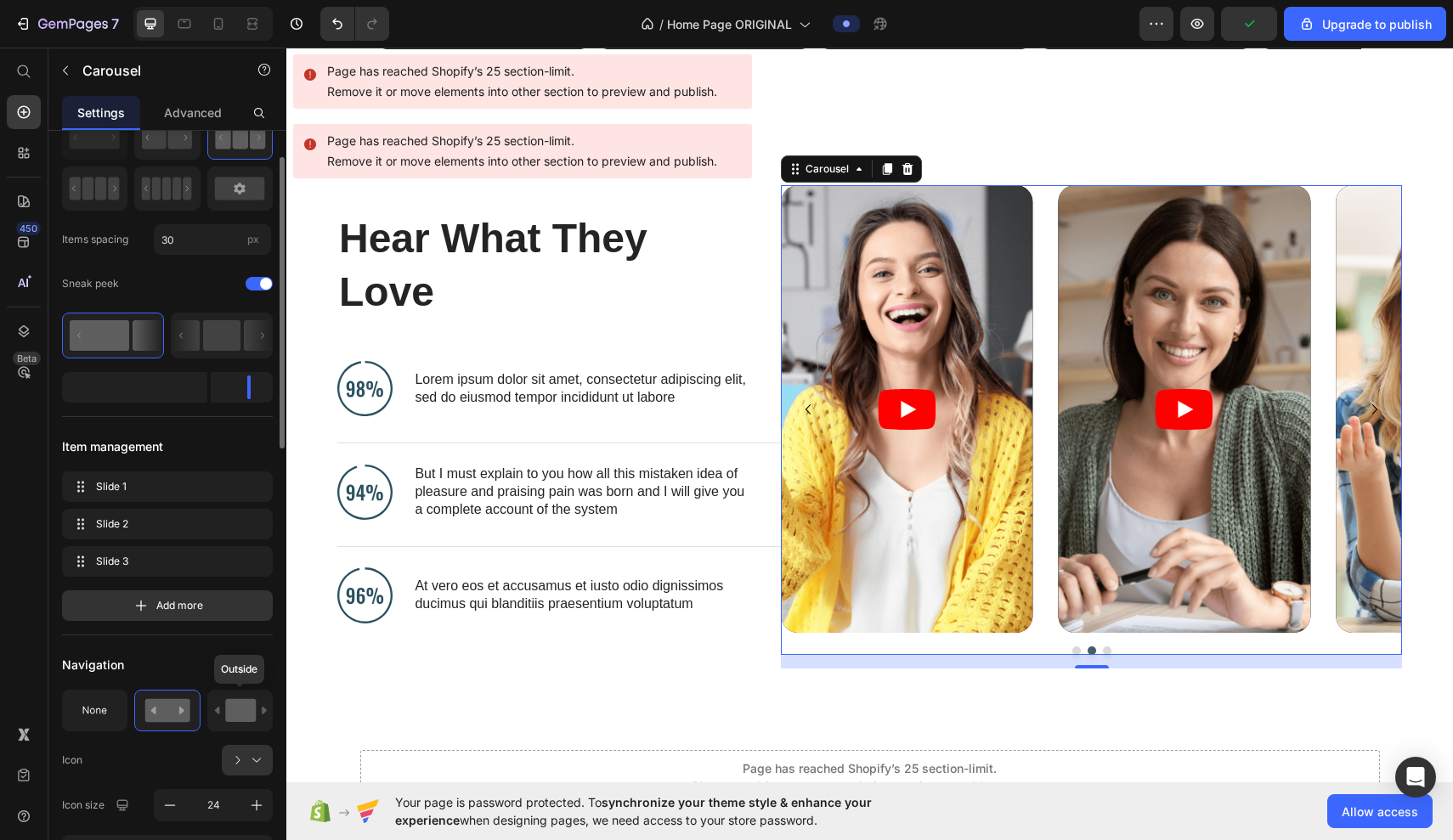 click 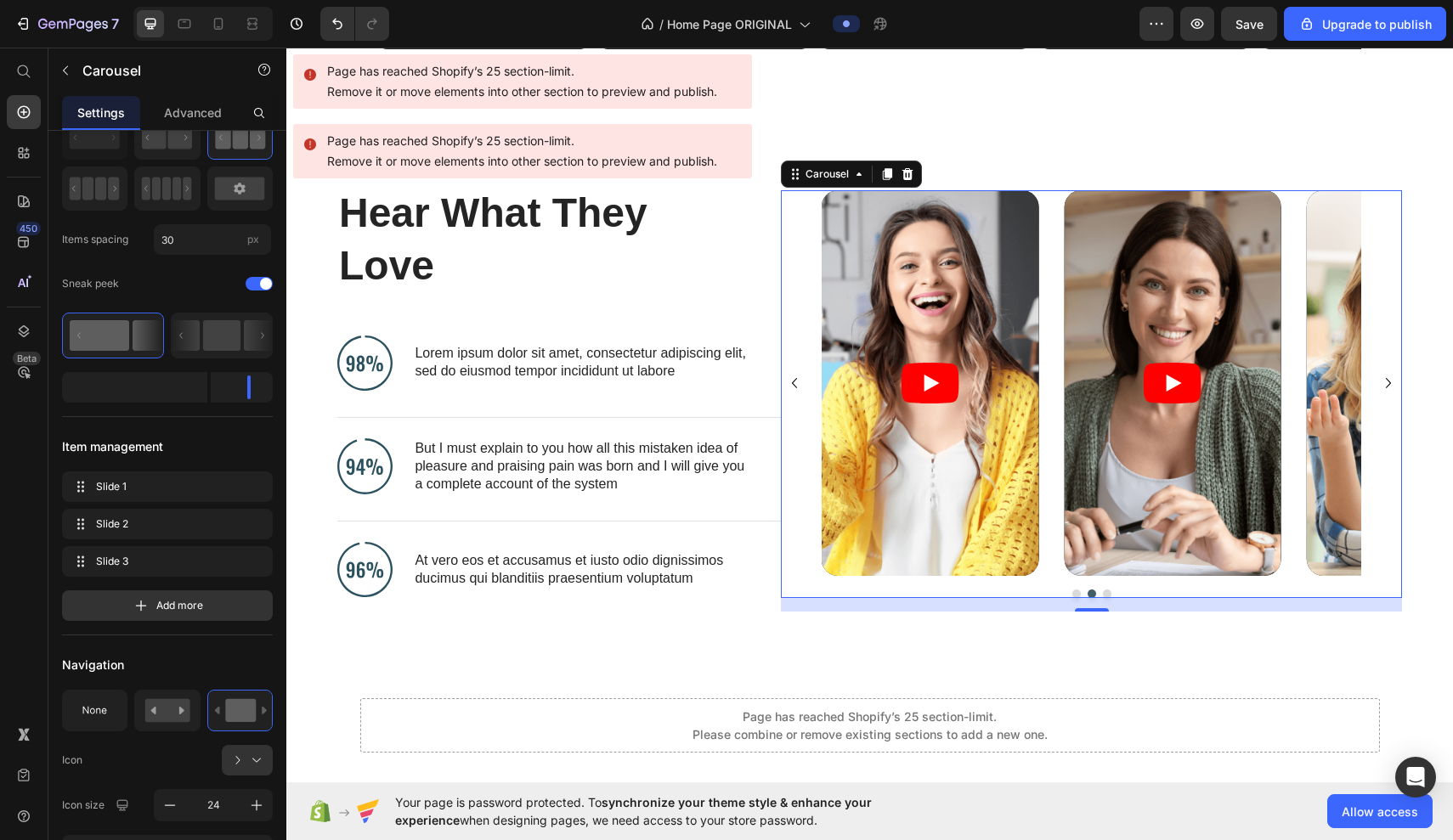drag, startPoint x: 1093, startPoint y: 606, endPoint x: 1093, endPoint y: 627, distance: 21 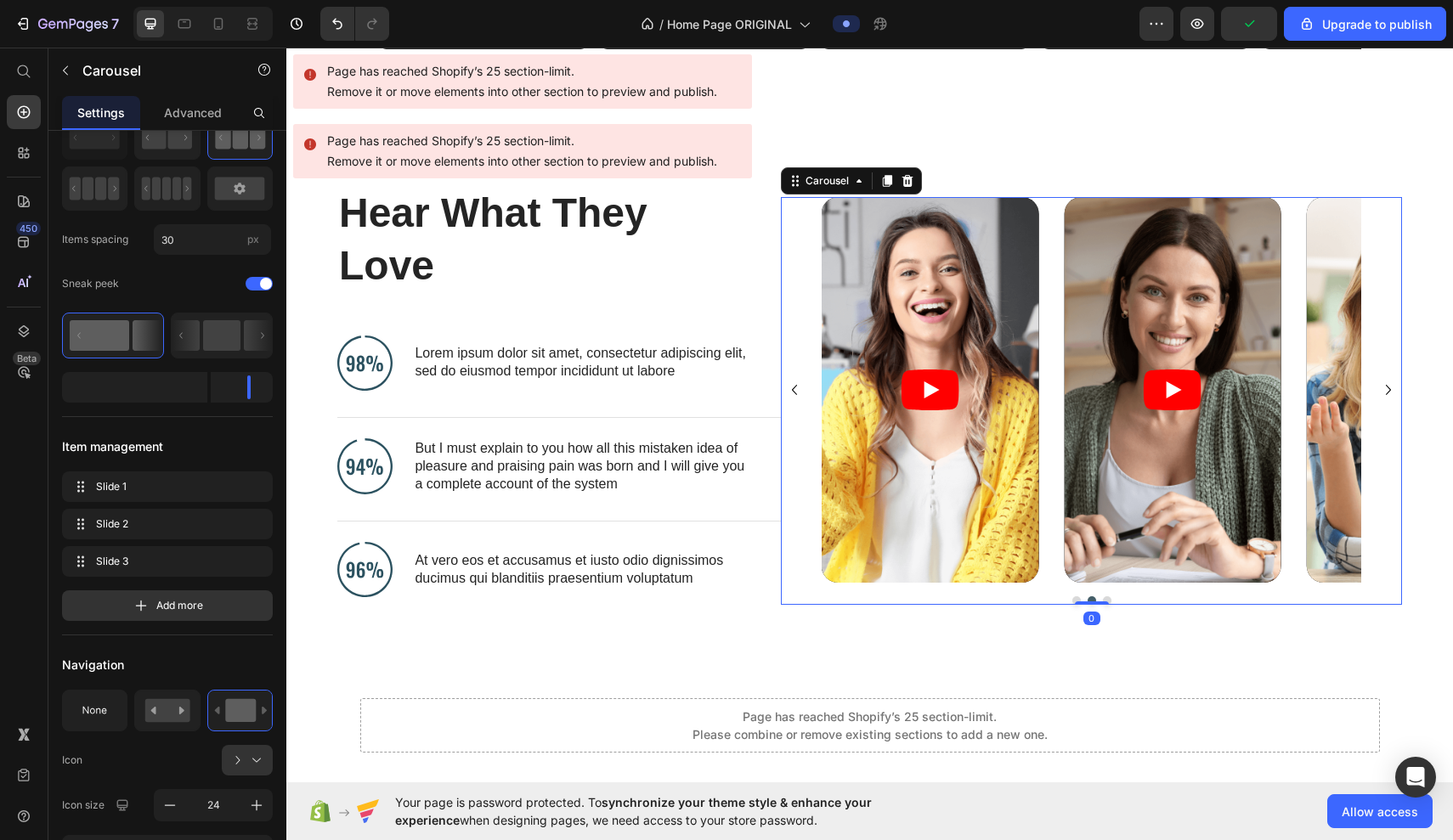 drag, startPoint x: 1092, startPoint y: 607, endPoint x: 1093, endPoint y: 586, distance: 21.023796 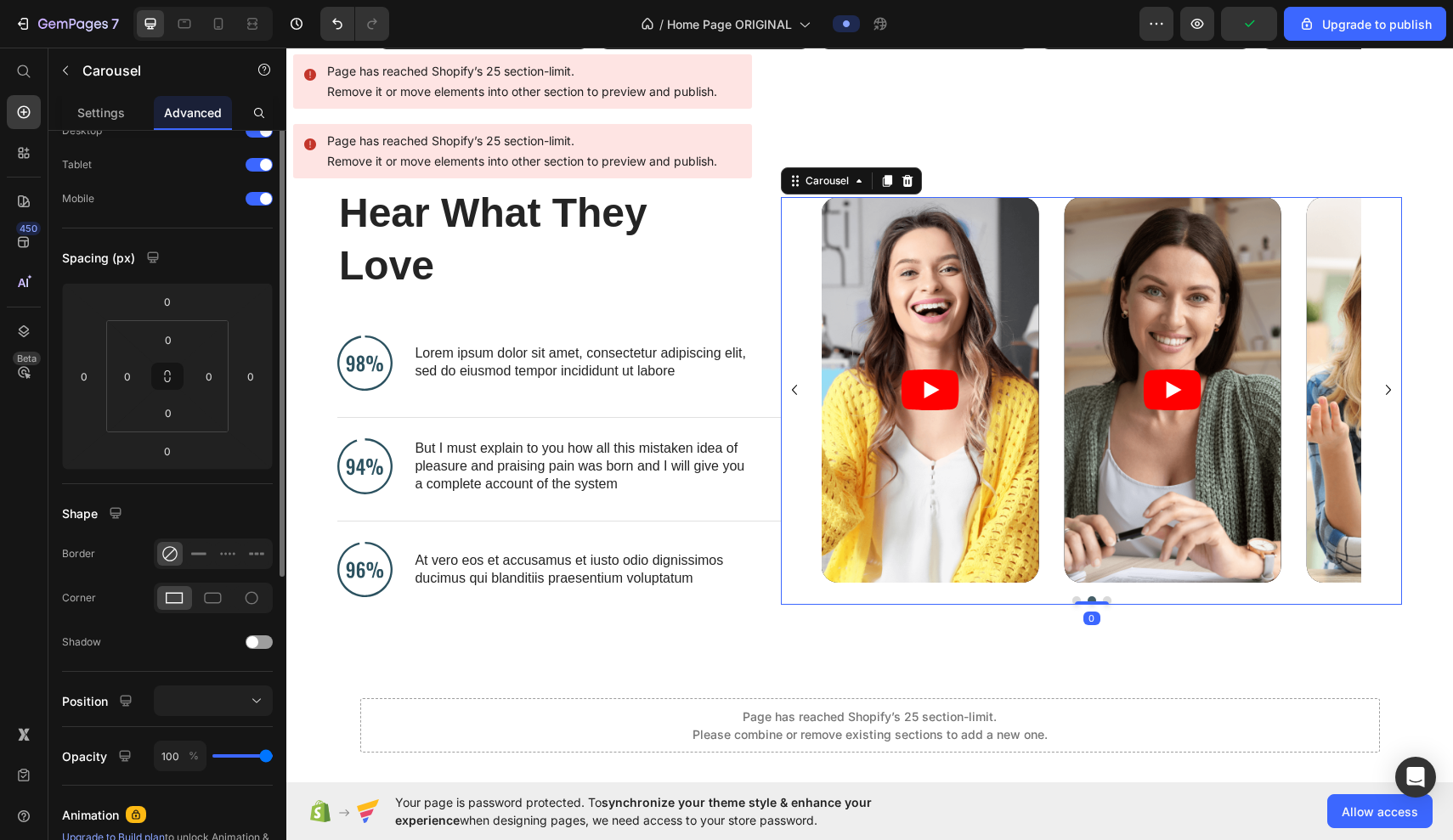 scroll, scrollTop: 0, scrollLeft: 0, axis: both 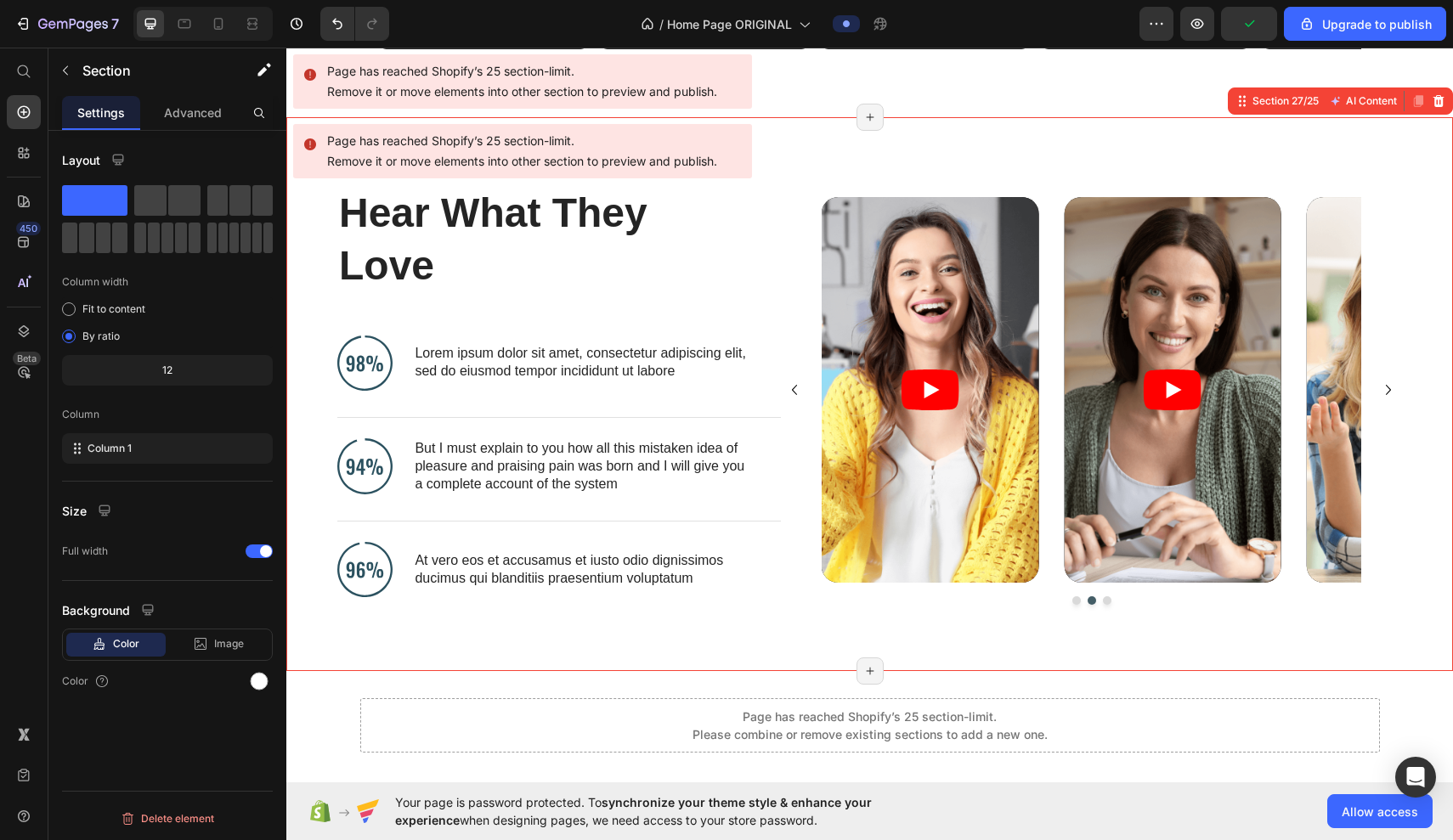 click on "Hear What They Love Heading Image Lorem ipsum dolor sit amet, consectetur adipiscing elit, sed do eiusmod tempor incididunt ut labore Text Block Advanced List Image But I must explain to you how all this mistaken idea of pleasure and praising pain was born and I will give you a complete account of the system Text Block Advanced List Image At vero eos et accusamus et iusto odio dignissimos ducimus qui blanditiis praesentium voluptatum Text Block Advanced List Row
Video Video Video
Carousel Row Section 27/25   AI Content Write with GemAI What would you like to describe here? Tone and Voice Persuasive Product Epilatore Crystal Show more Generate Page has reached Shopify’s 25 section-limit Page has reached Shopify’s 25 section-limit Page has reached Shopify’s 25 section-limit" at bounding box center [869, 394] 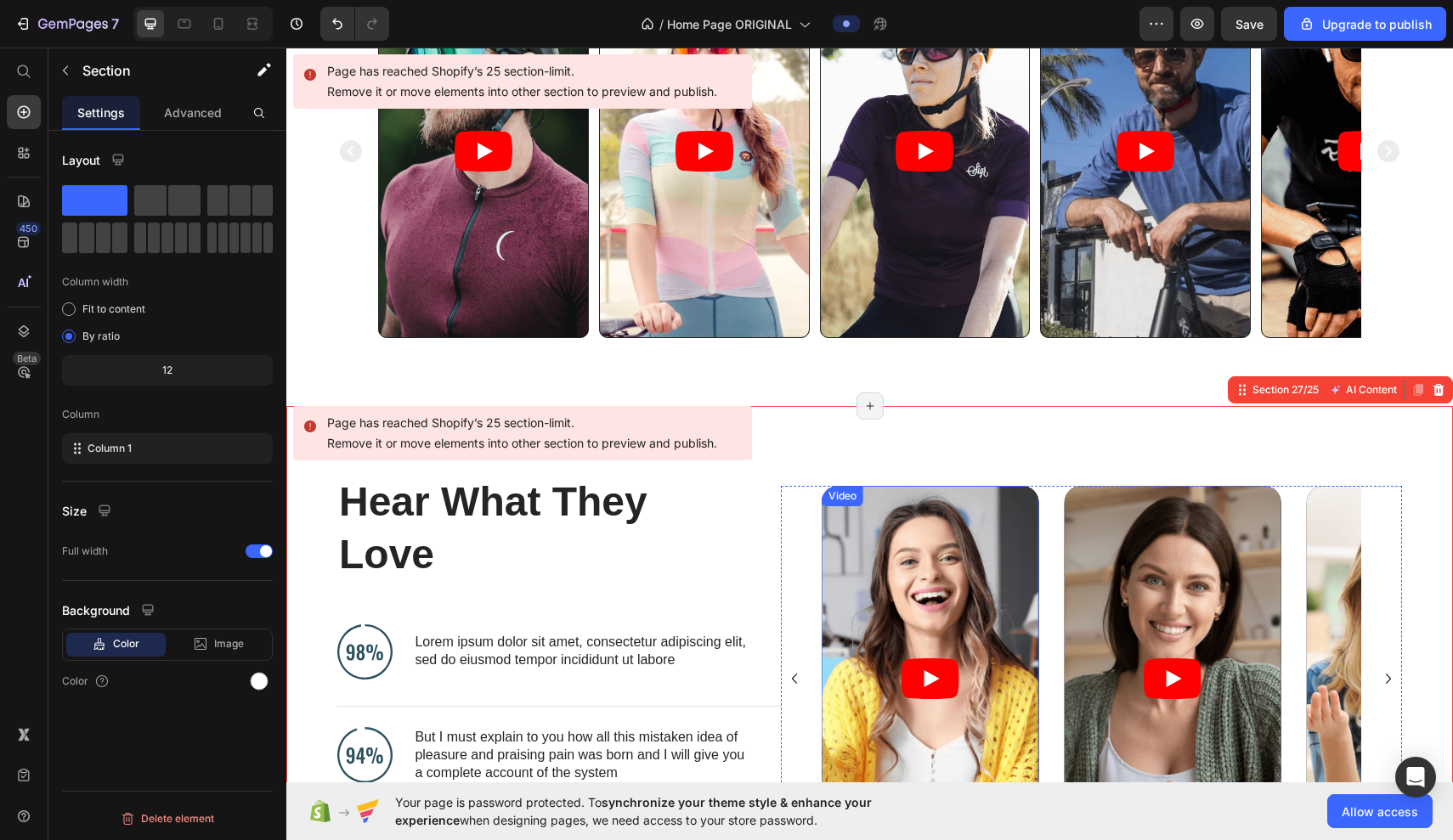 scroll, scrollTop: 11047, scrollLeft: 0, axis: vertical 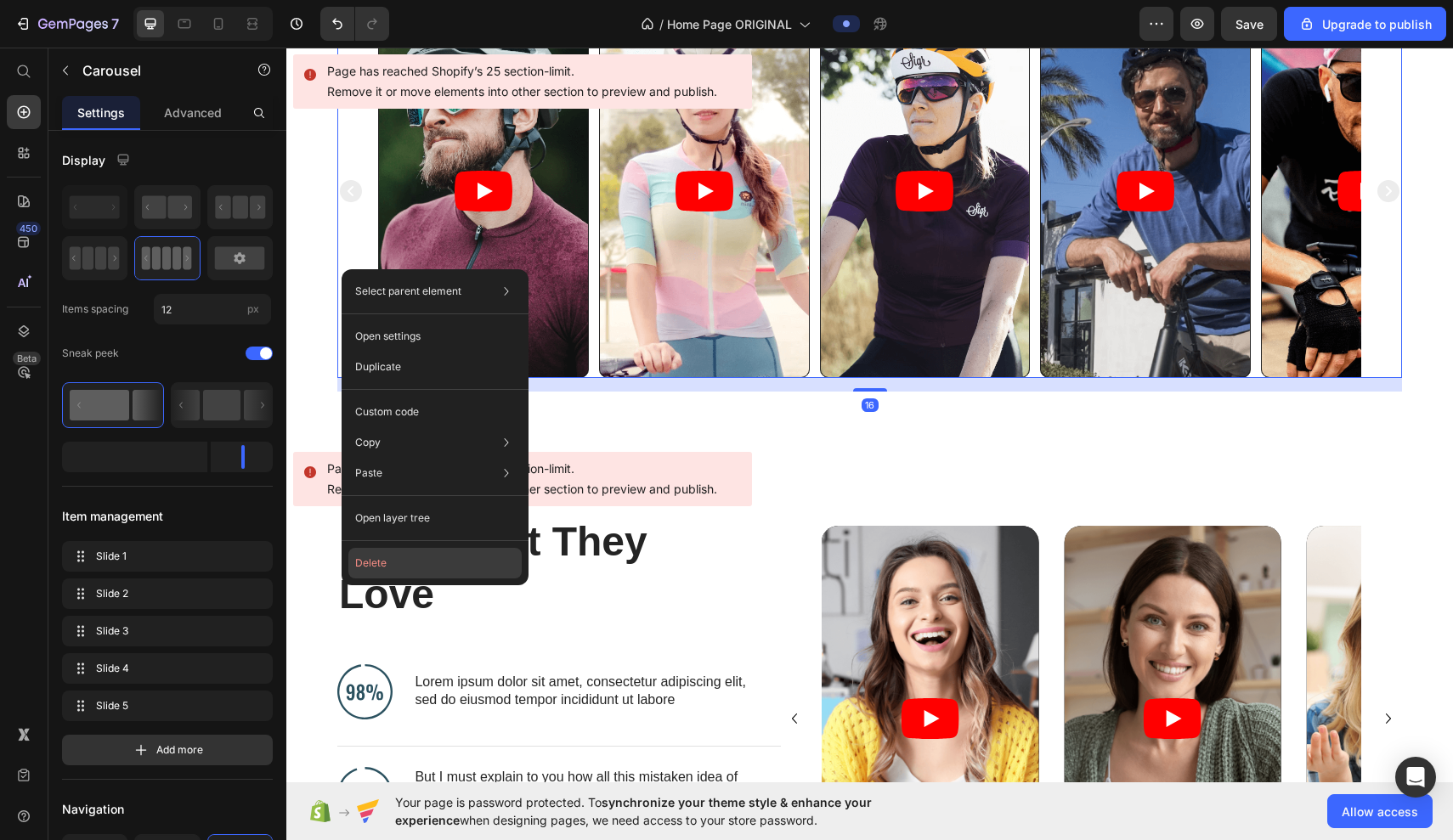 click on "Delete" 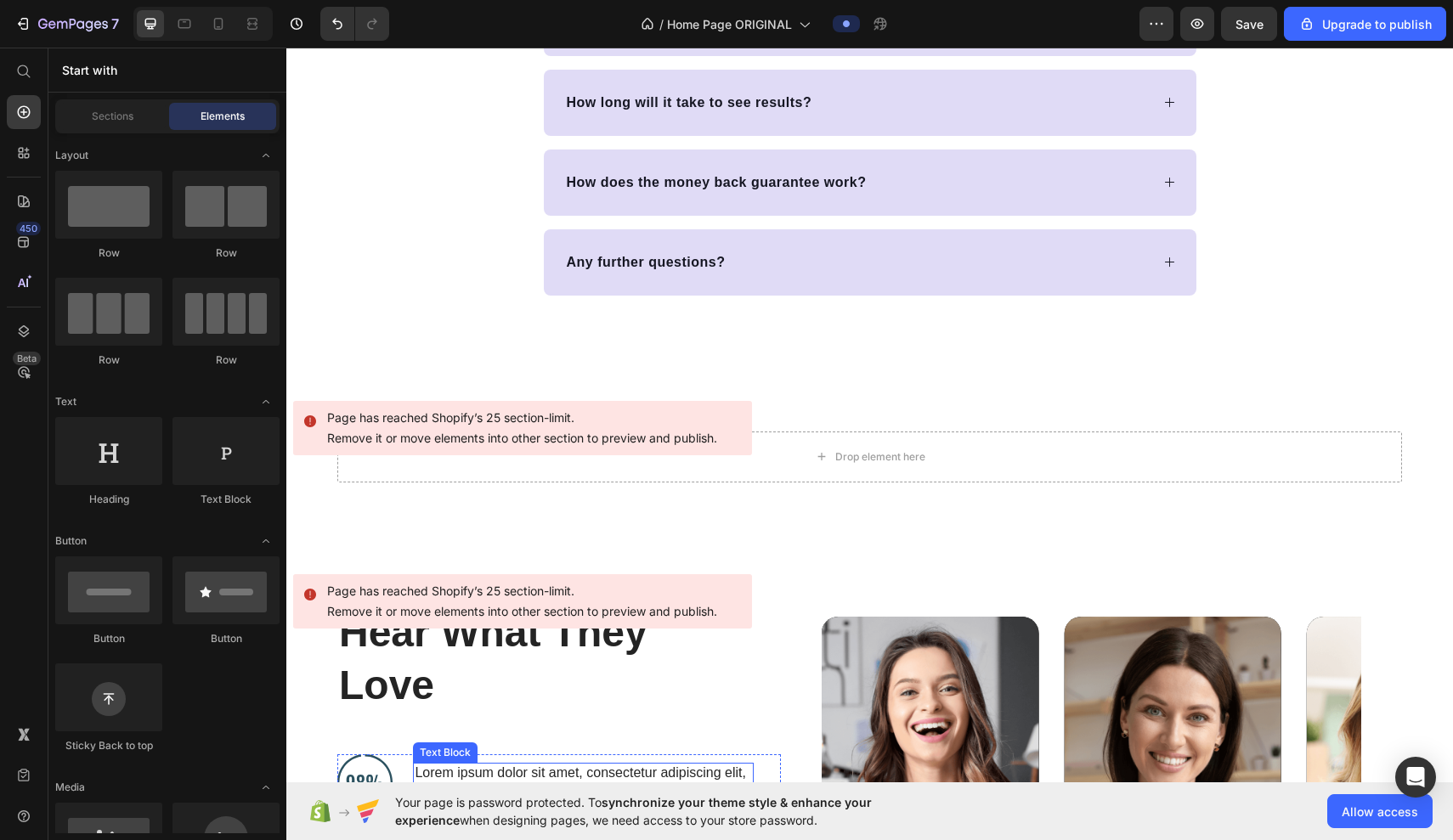 scroll, scrollTop: 10579, scrollLeft: 0, axis: vertical 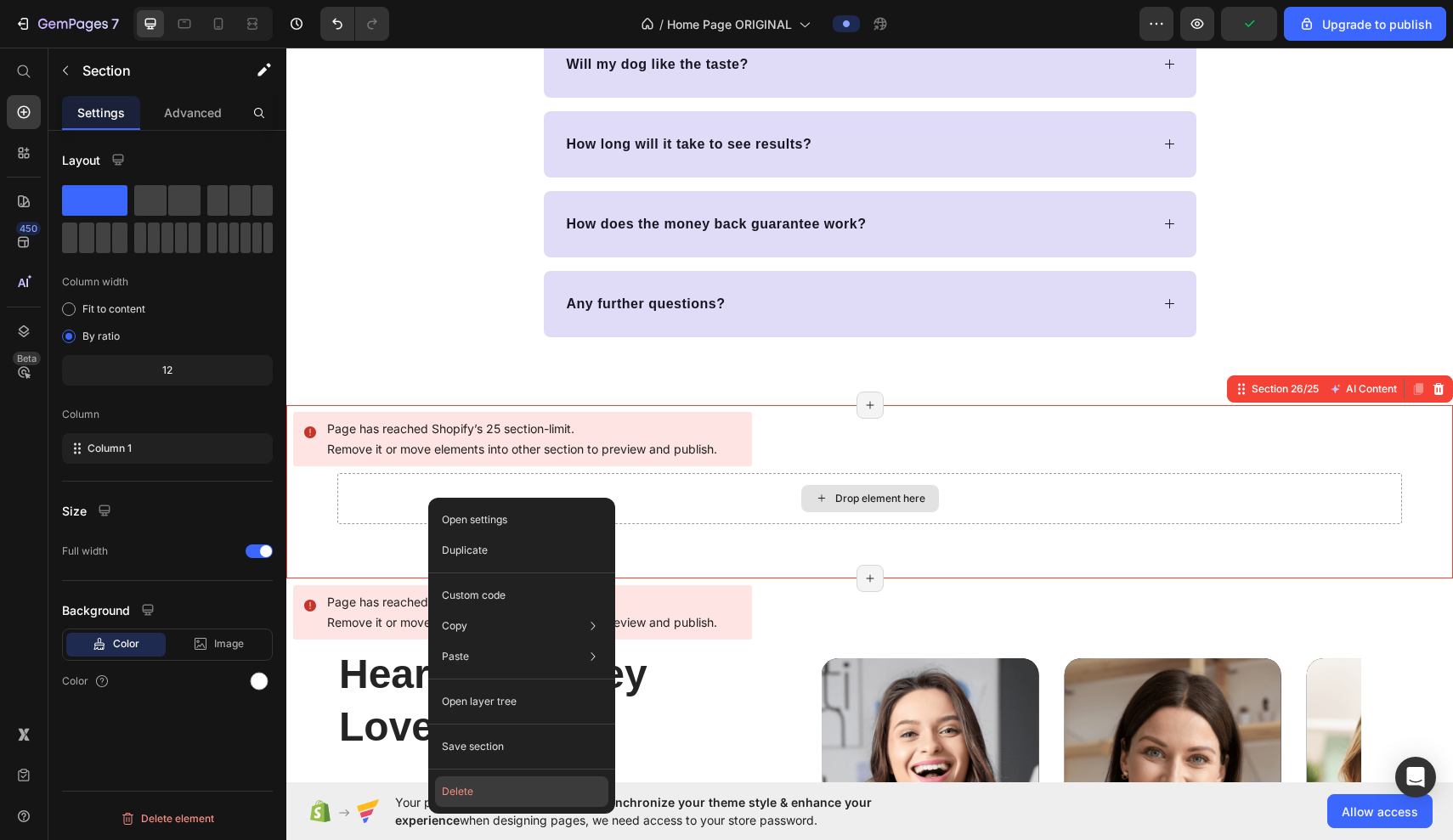 click on "Delete" 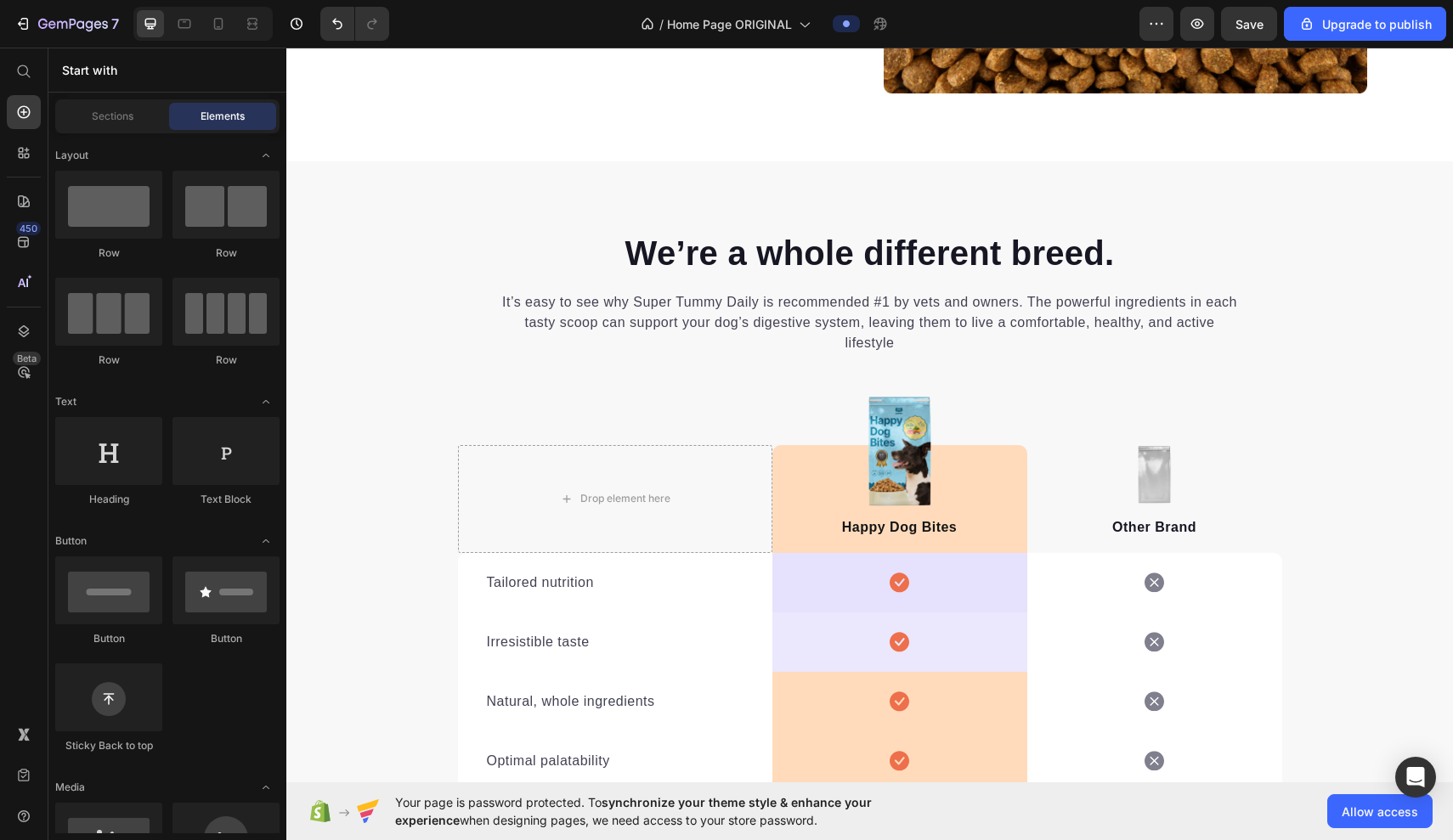 scroll, scrollTop: 9139, scrollLeft: 0, axis: vertical 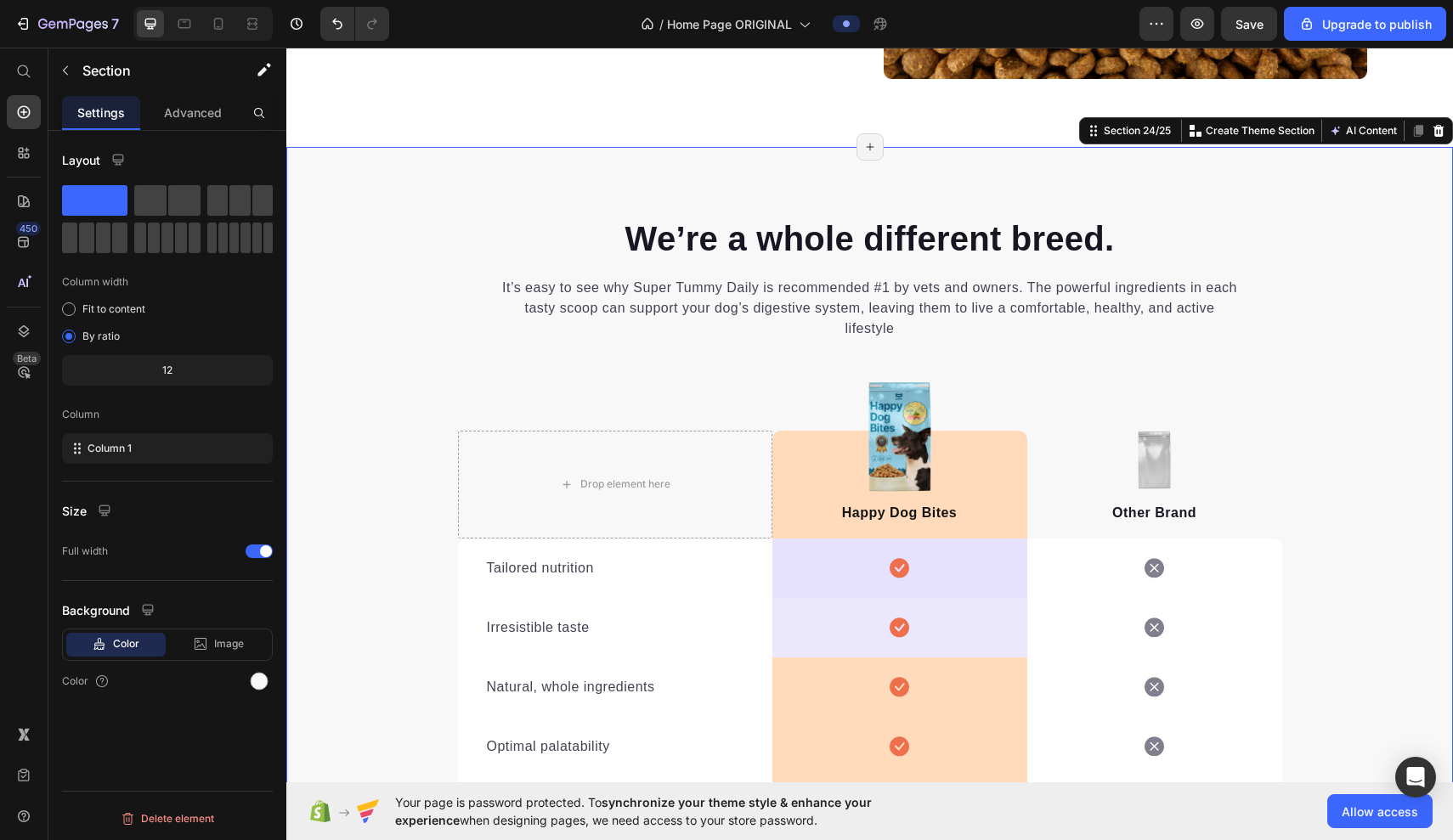 click on "We’re a whole different breed. Heading It’s easy to see why Super Tummy Daily is recommended #1 by vets and owners. The powerful ingredients in each tasty scoop can support your dog’s digestive system, leaving them to live a comfortable, healthy, and active lifestyle Text block Row
Drop element here Image Happy Dog Bites Text block Row Image Other Brand Text block Row Tailored nutrition Text block
Icon Row
Icon Row Irresistible taste Text block
Icon Row
Icon Row Natural, whole ingredients Text block
Icon Row
Icon Row Optimal palatability Text block
Icon Row
Icon Row Pet-loving formulation Text block
Icon Row
Icon Row High digestibility Text block
Icon Row
Icon Row Row Start baking doggy delights Button *100% satisfaction. No fuss, 30-day money-back guarantee Text block Row" at bounding box center [869, 614] 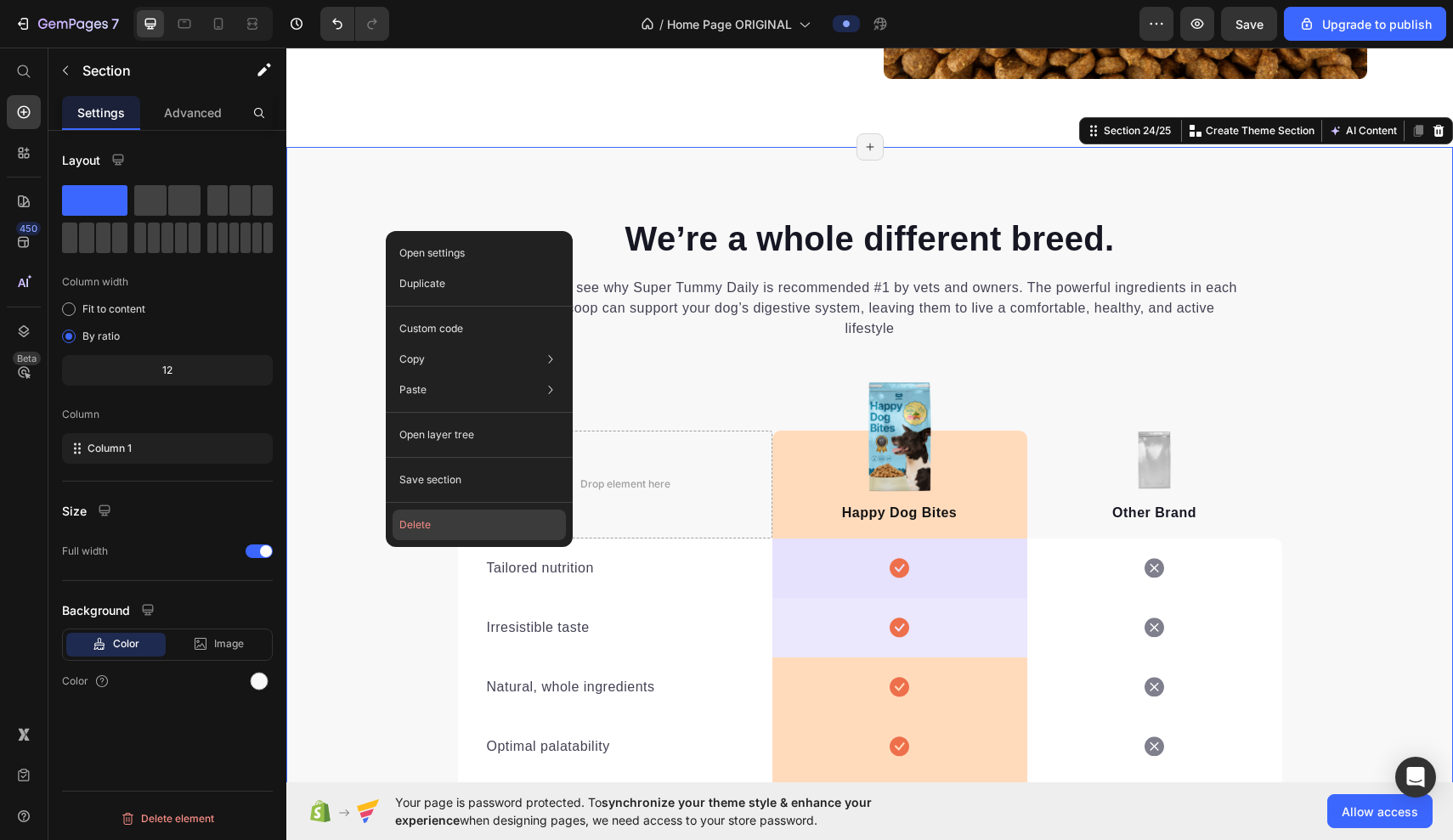 click on "Delete" 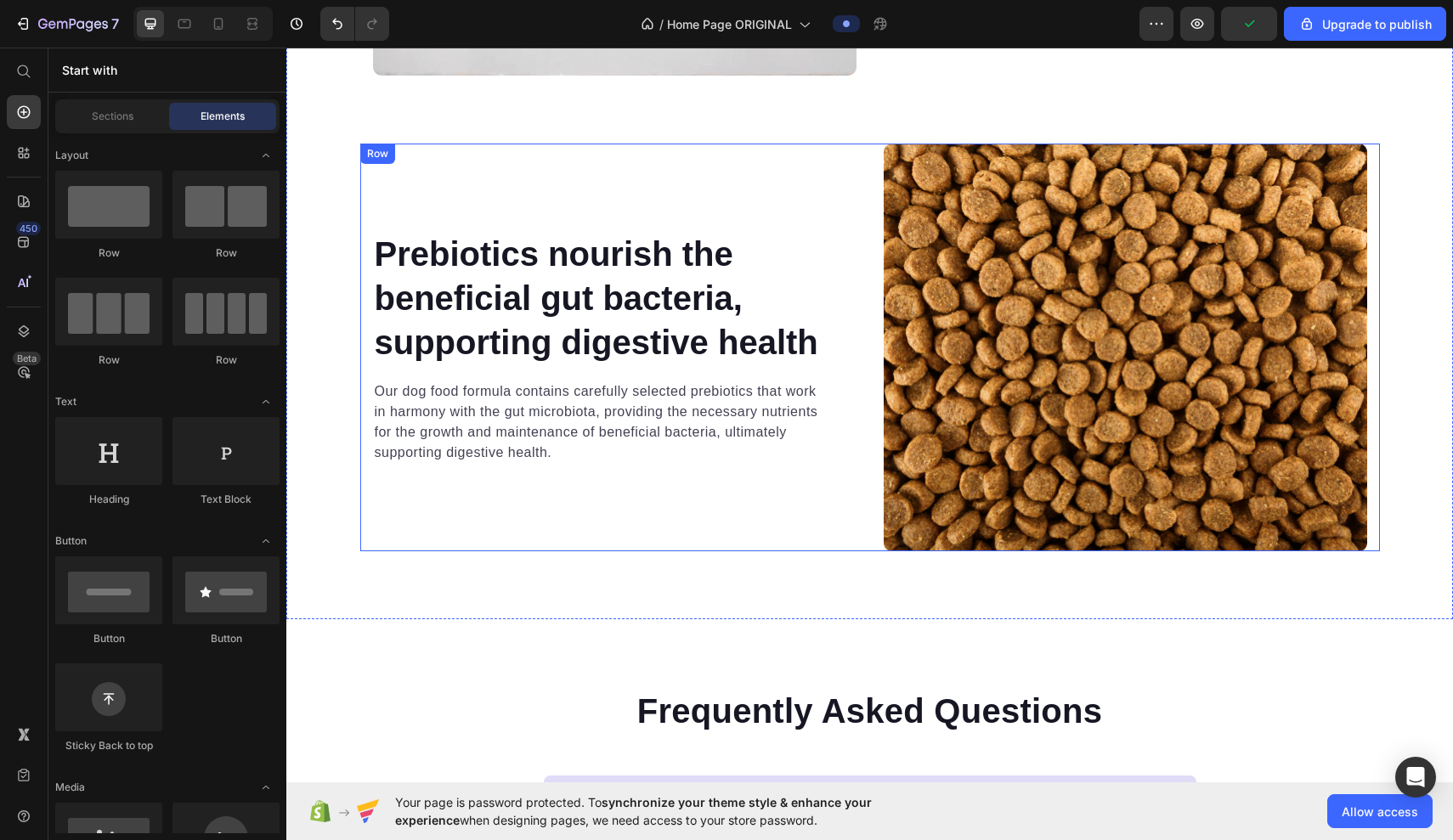 scroll, scrollTop: 8497, scrollLeft: 0, axis: vertical 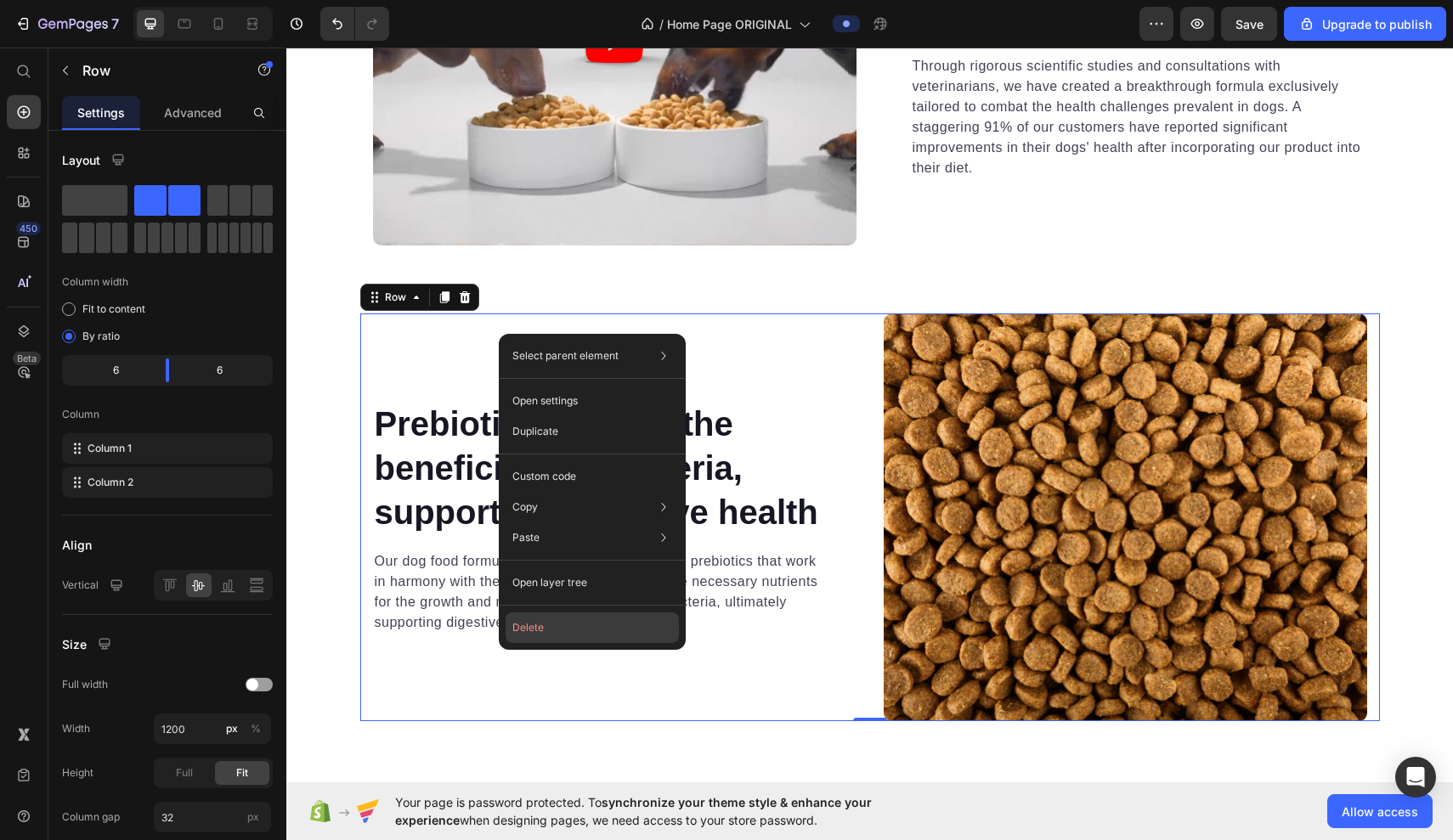 click on "Delete" 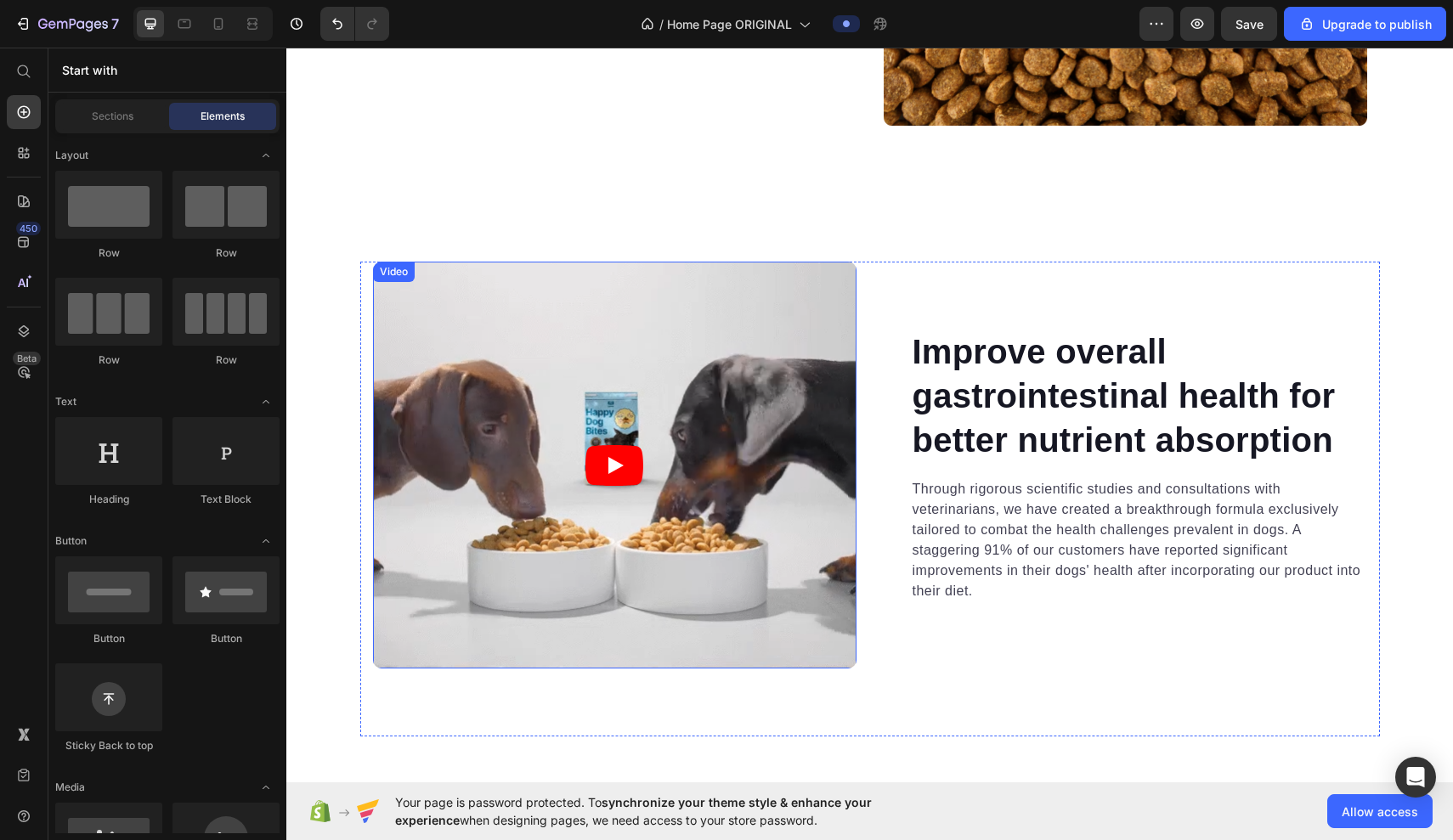 scroll, scrollTop: 8064, scrollLeft: 0, axis: vertical 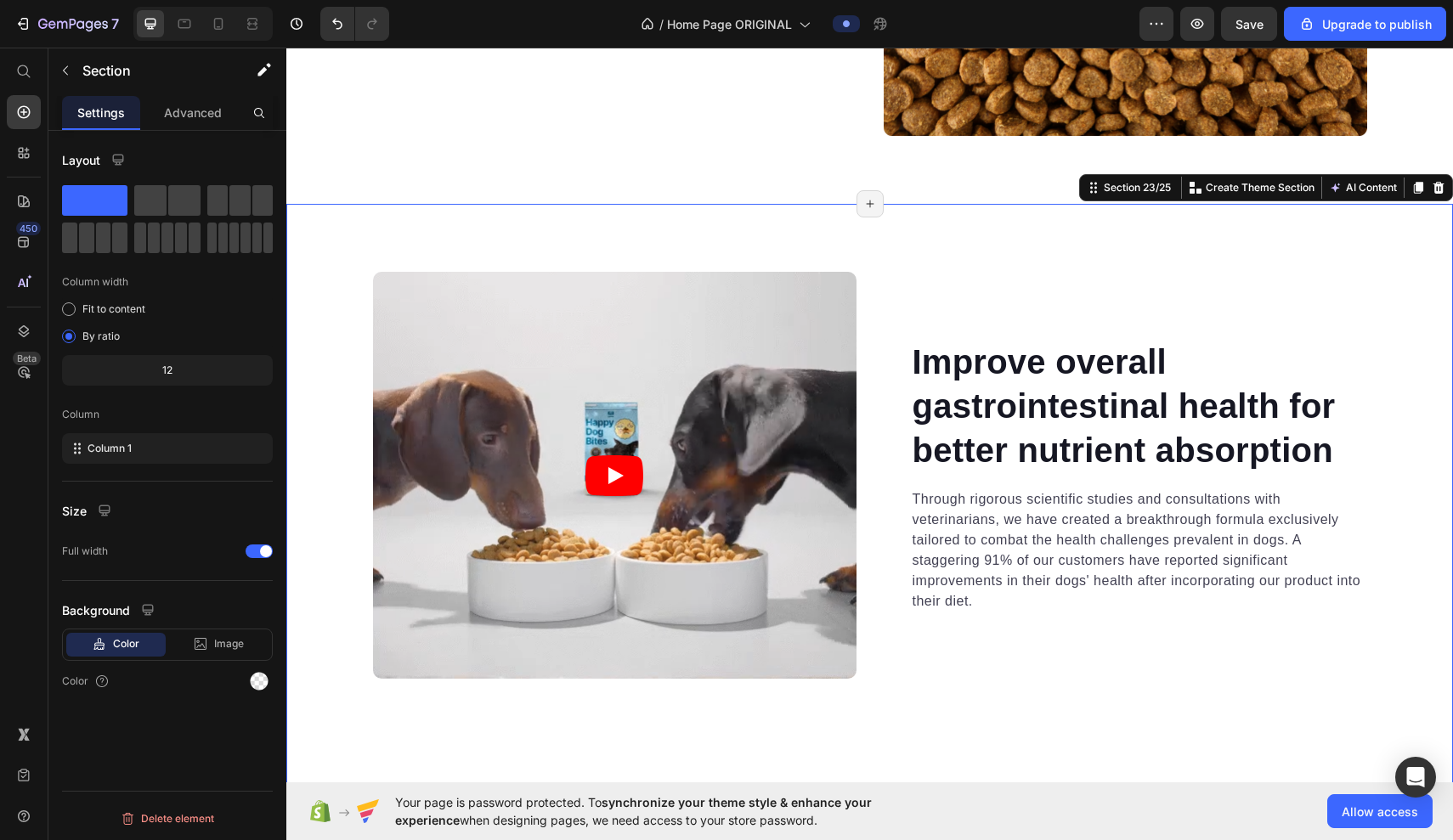 click on "Video Improve overall gastrointestinal health for better nutrient absorption Heading Through rigorous scientific studies and consultations with veterinarians, we have created a breakthrough formula exclusively tailored to combat the health challenges prevalent in dogs. A staggering 91% of our customers have reported significant improvements in their dogs' health after incorporating our product into their diet. Text block Row Row Section 23/25   You can create reusable sections Create Theme Section AI Content Write with GemAI What would you like to describe here? Tone and Voice Persuasive Product Epilatore Crystal Show more Generate Page has reached Shopify’s 25 section-limit Page has reached Shopify’s 25 section-limit Page has reached Shopify’s 25 section-limit" at bounding box center (869, 509) 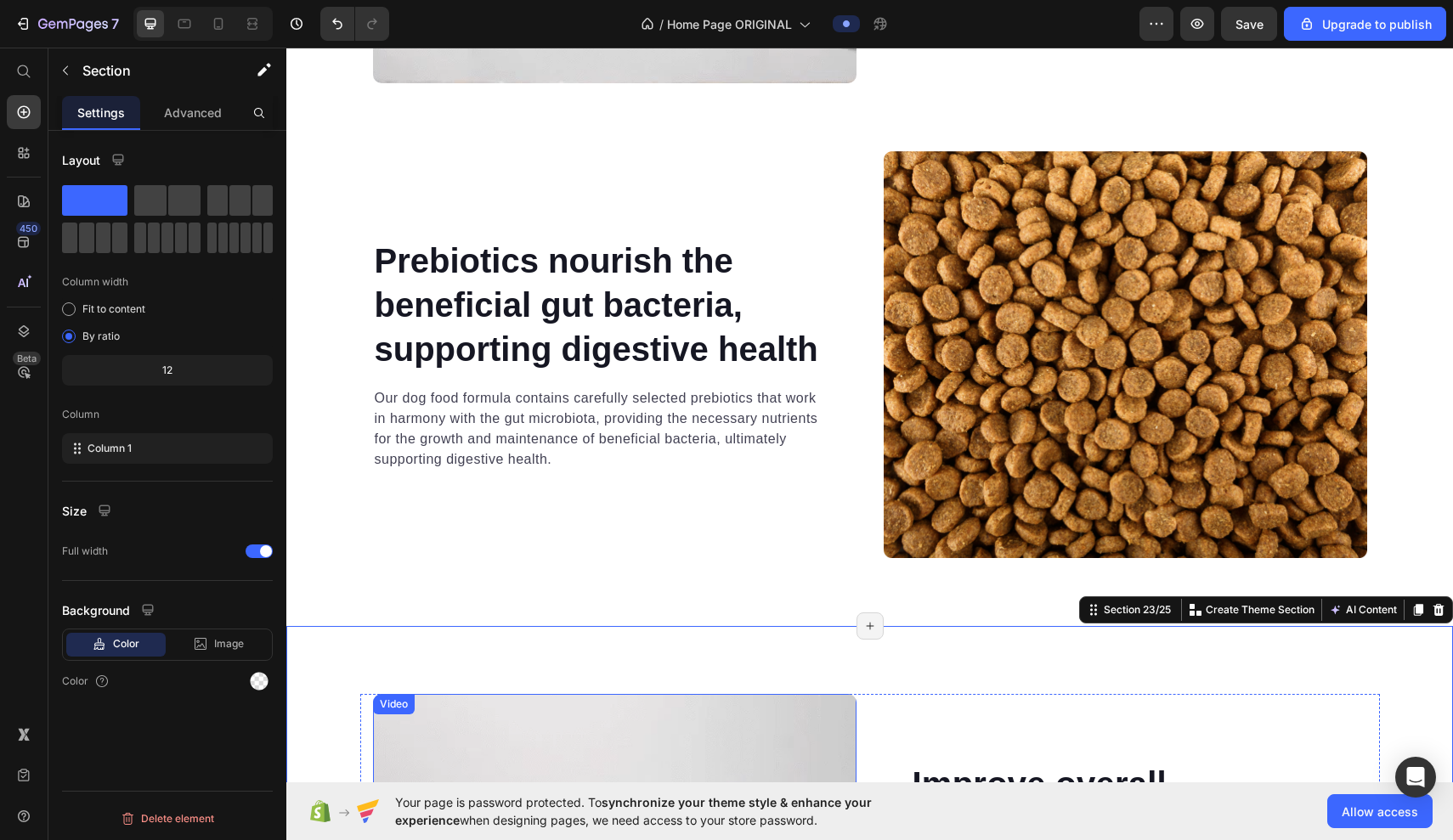 scroll, scrollTop: 7630, scrollLeft: 0, axis: vertical 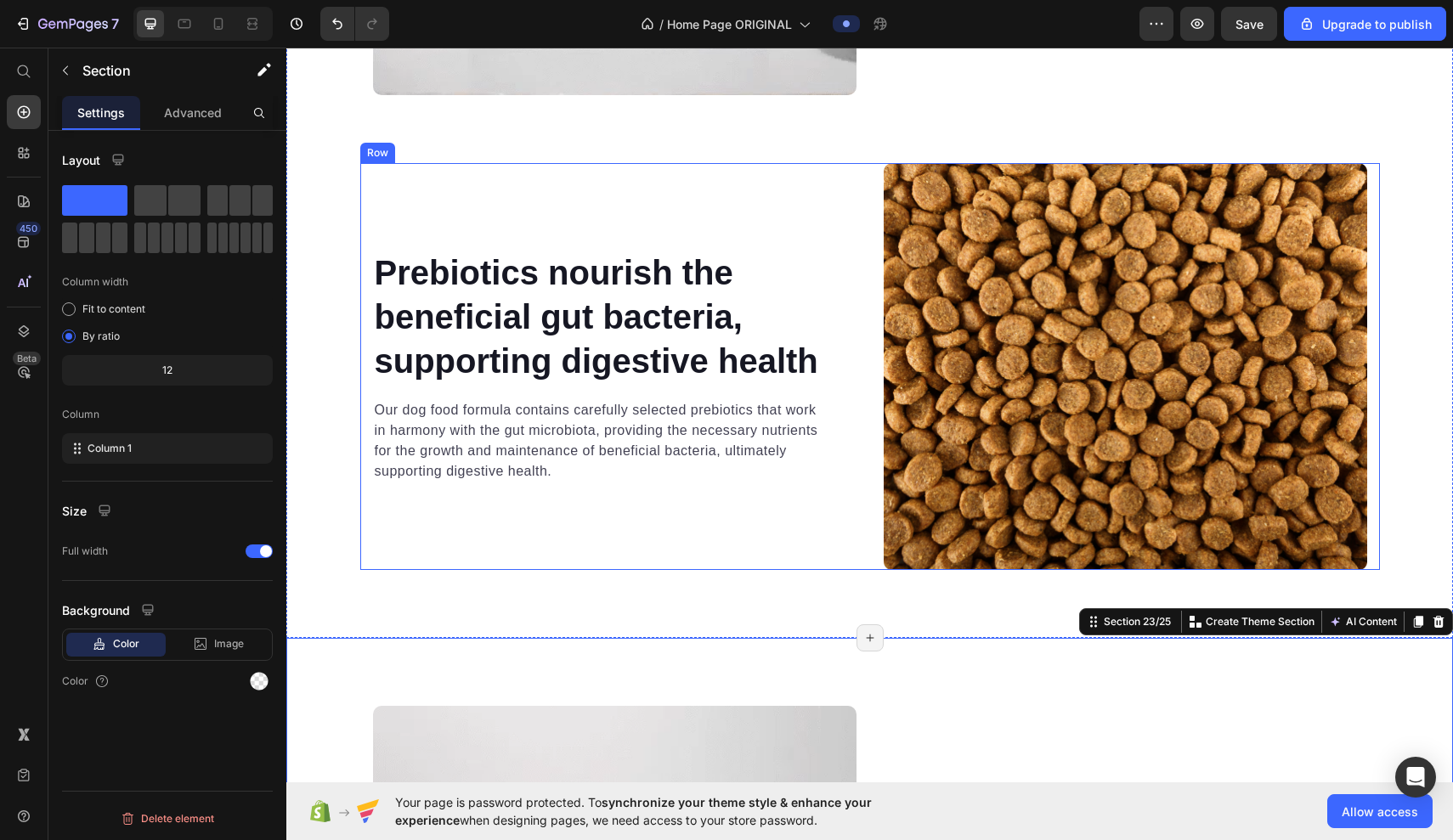 click on "Prebiotics nourish the beneficial gut bacteria, supporting digestive health Heading Our dog food formula contains carefully selected prebiotics that work in harmony with the gut microbiota, providing the necessary nutrients for the growth and maintenance of beneficial bacteria, ultimately supporting digestive health. Text block Row" at bounding box center [614, 366] 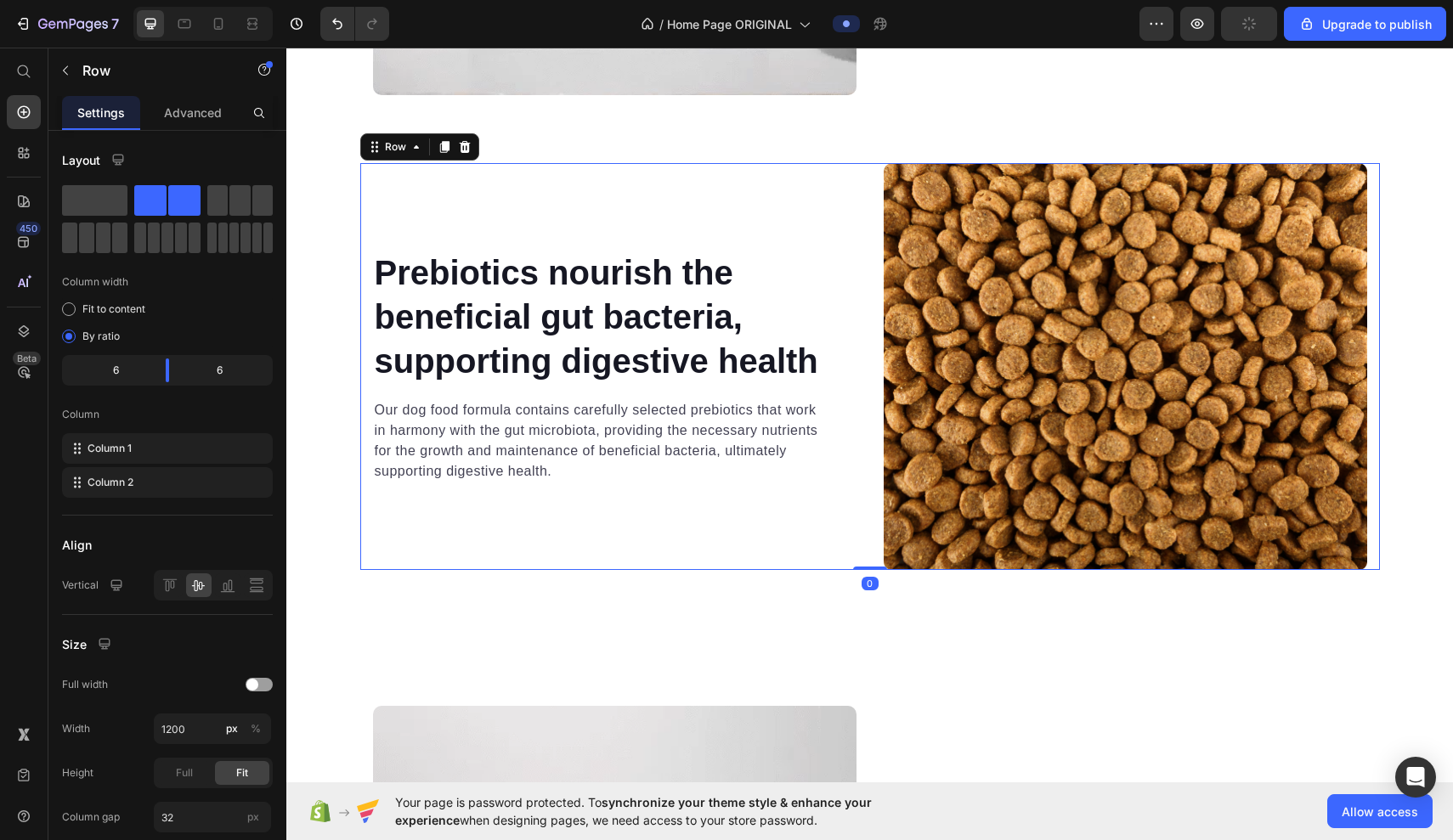 click on "Prebiotics nourish the beneficial gut bacteria, supporting digestive health Heading Our dog food formula contains carefully selected prebiotics that work in harmony with the gut microbiota, providing the necessary nutrients for the growth and maintenance of beneficial bacteria, ultimately supporting digestive health. Text block Row" at bounding box center [614, 366] 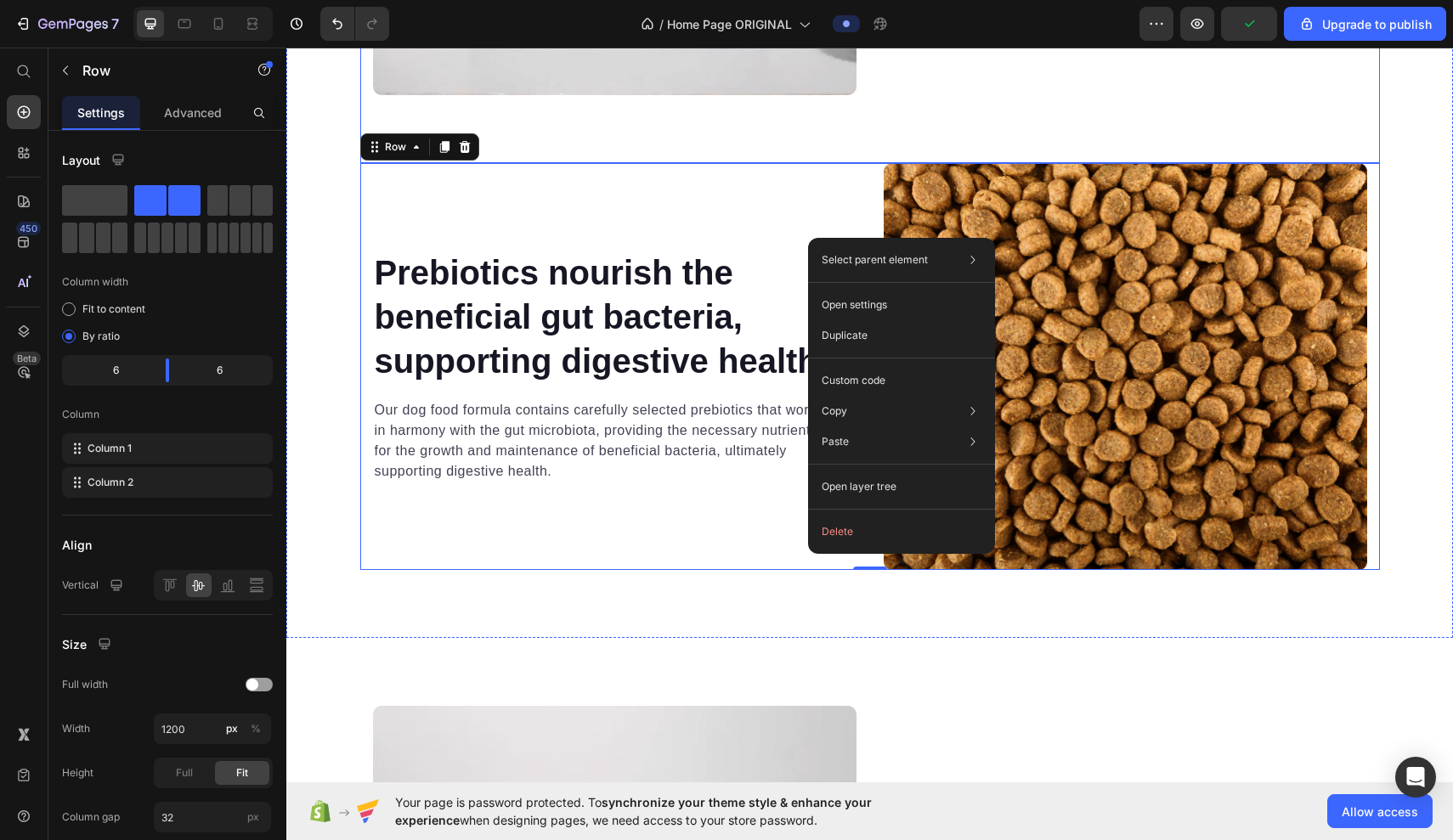 click on "Video Improve overall gastrointestinal health for better nutrient absorption Heading Through rigorous scientific studies and consultations with veterinarians, we have created a breakthrough formula exclusively tailored to combat the health challenges prevalent in dogs. A staggering 91% of our customers have reported significant improvements in their dogs' health after incorporating our product into their diet. Text block Row Row" at bounding box center [870, -75] 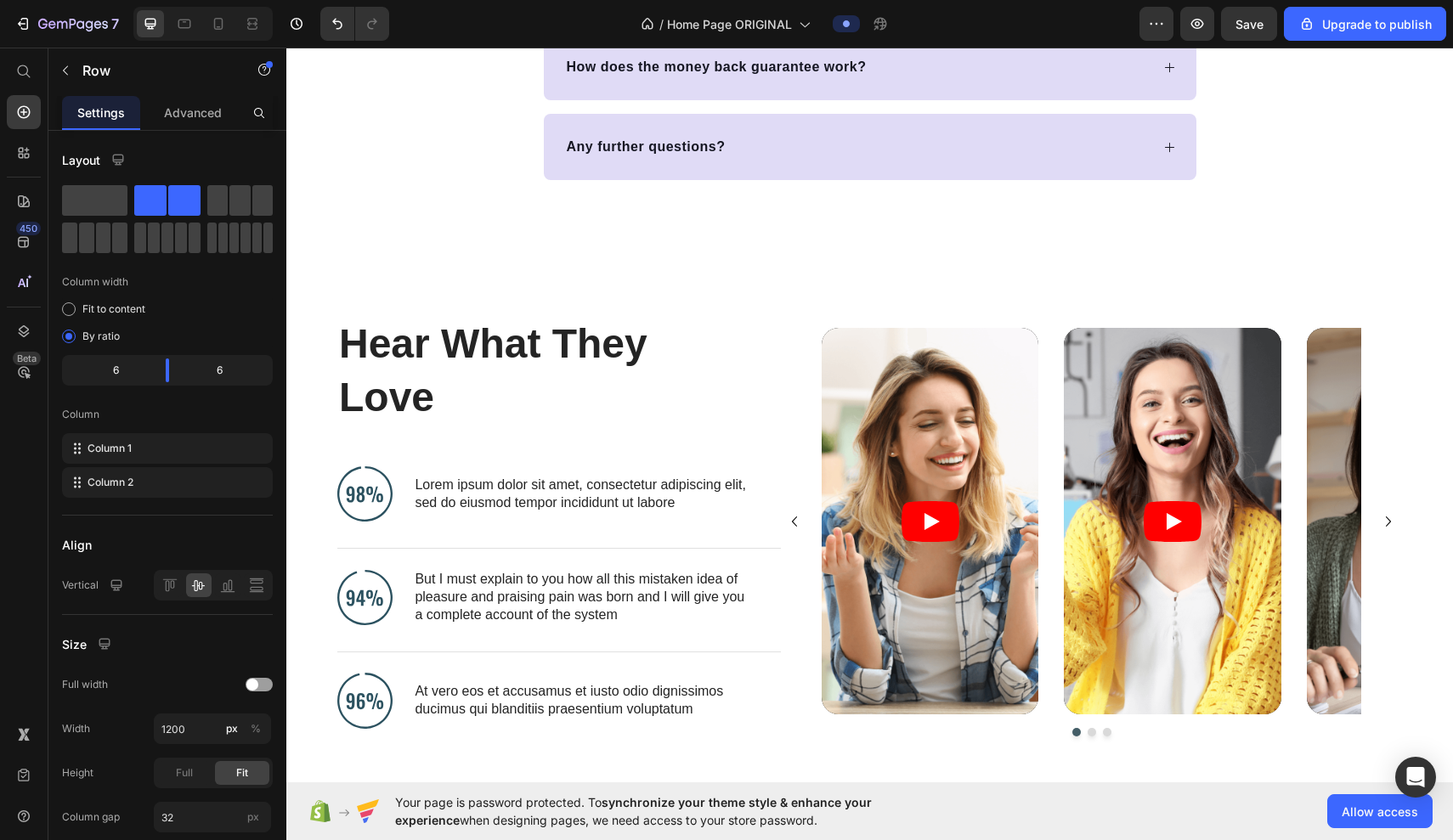 scroll, scrollTop: 9395, scrollLeft: 0, axis: vertical 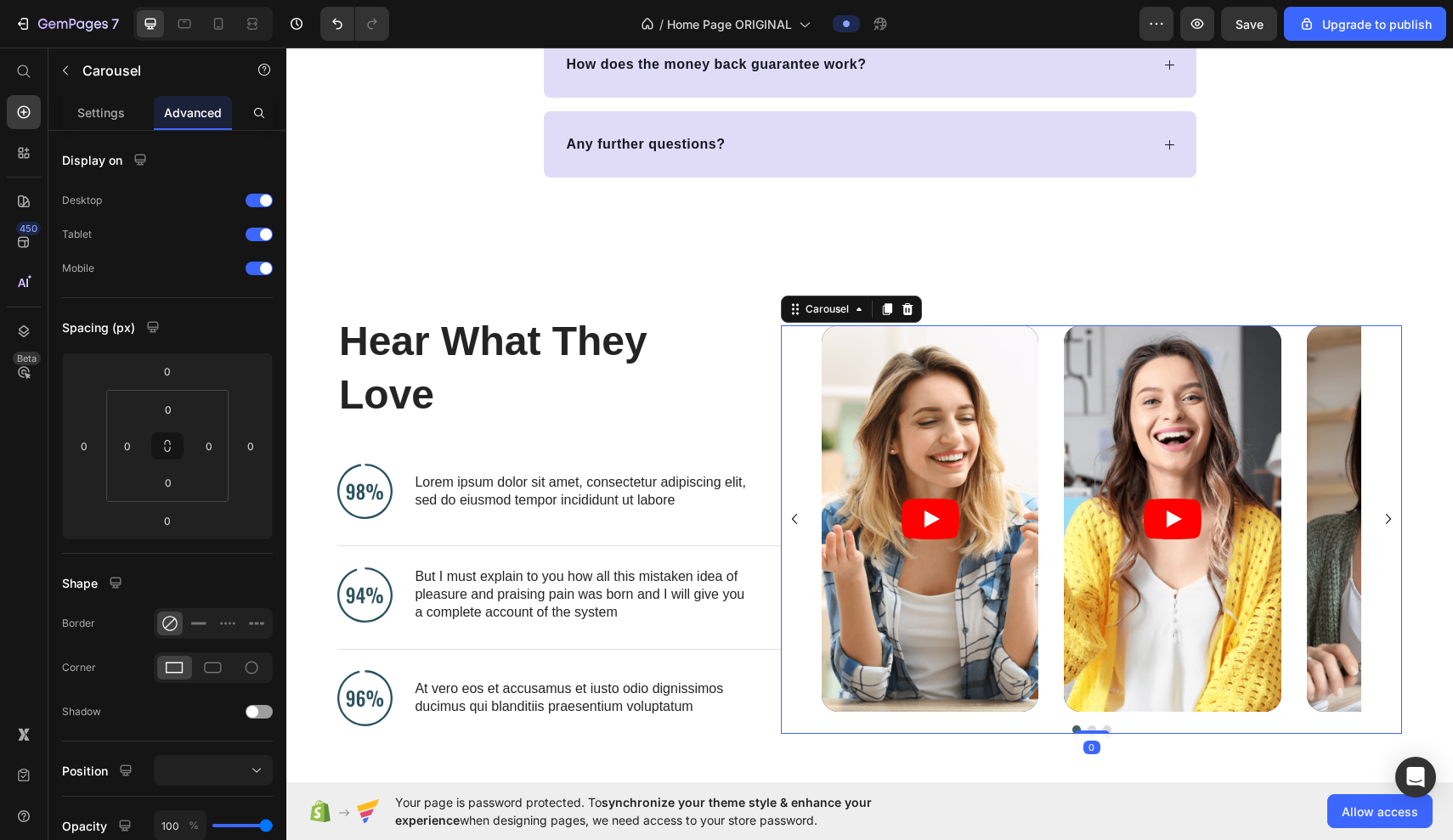 click 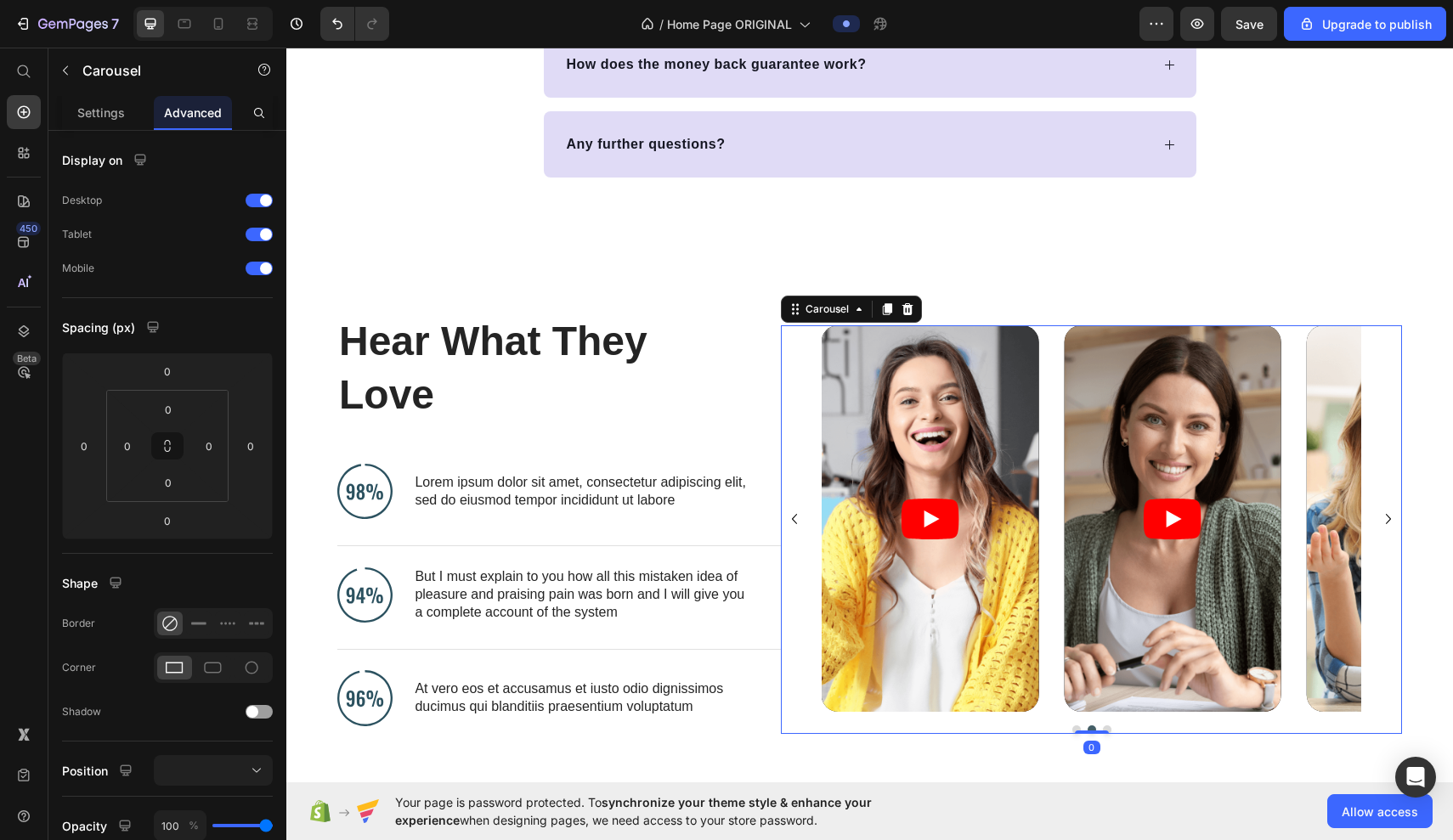 click 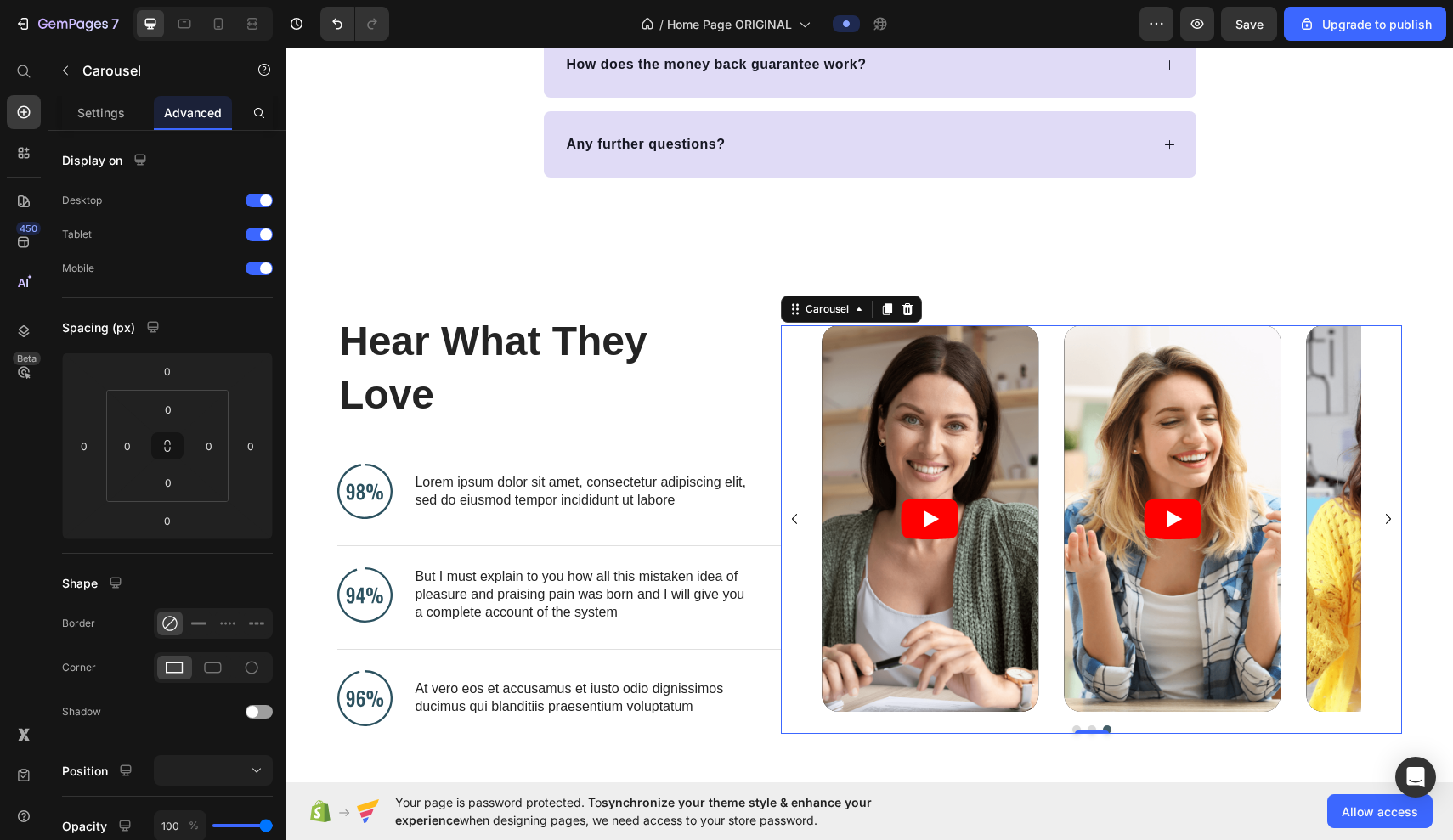 click 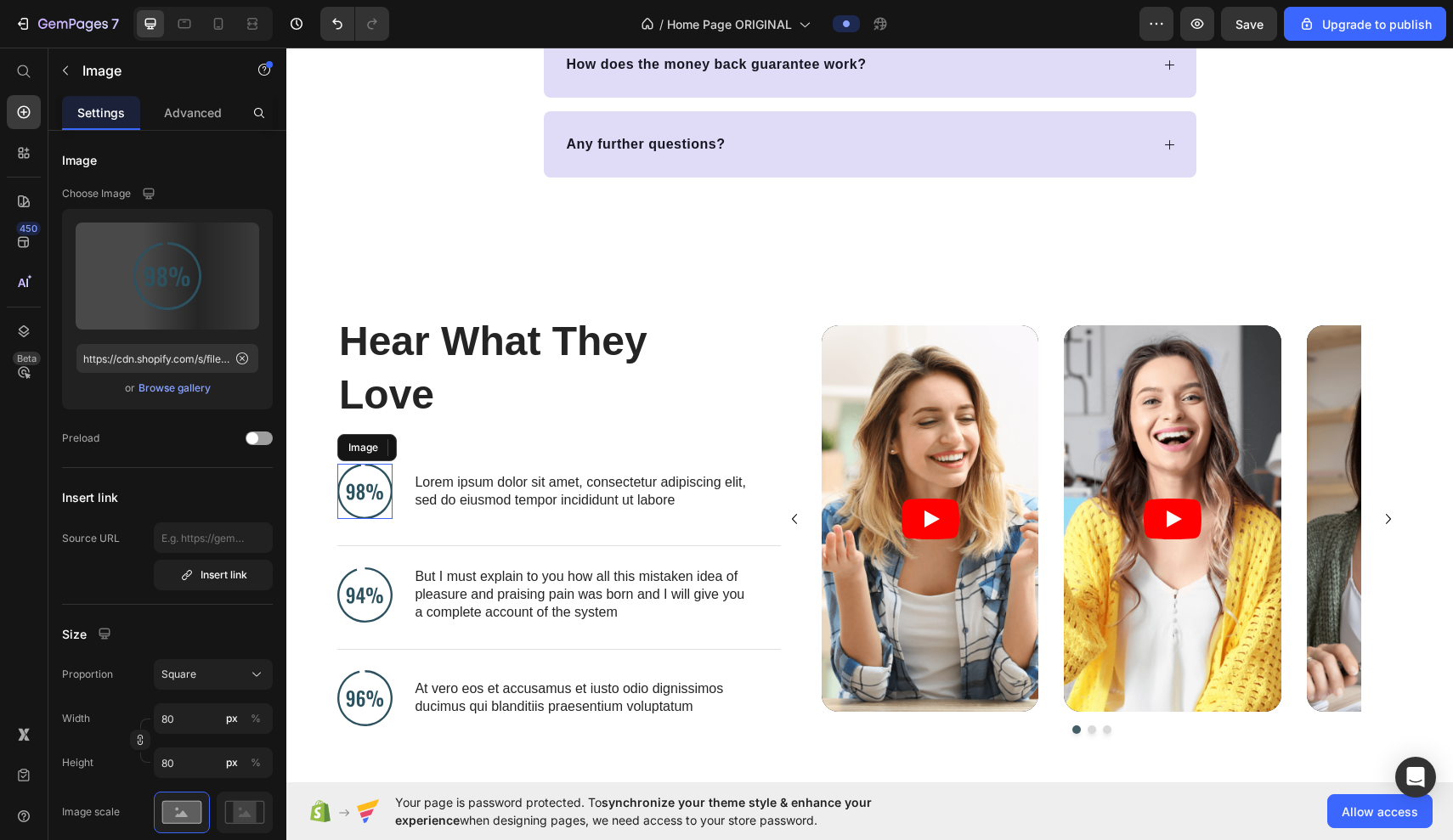 click at bounding box center [365, 491] 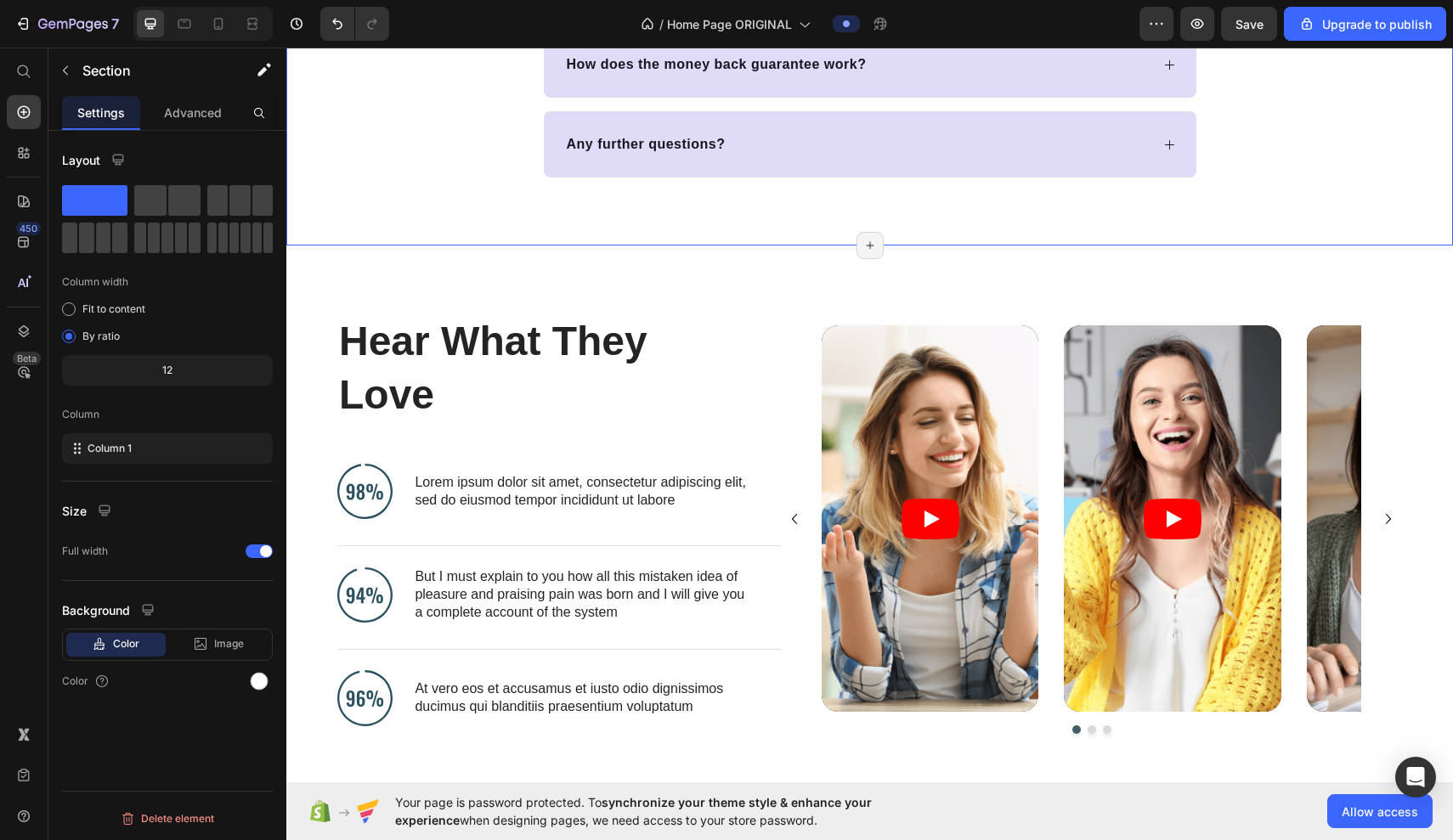 click on "Frequently Asked Questions Heading
Can Petpure plate be used on a regular basis? Yes, Petpure Plate delivers its unique health benefits when given daily and long term. They are also available on a simple subscription which will save you time and money. Text block
Can Petpure plate be given to pregnant & nursing dogs?
Will my dog like the taste?
How long will it take to see results?
How does the money back guarantee work?
Any further questions? Accordion Row Section 24/25   You can create reusable sections Create Theme Section AI Content Write with GemAI What would you like to describe here? Tone and Voice Persuasive Product Epilatore Crystal Show more Generate Page has reached Shopify’s 25 section-limit Page has reached Shopify’s 25 section-limit Page has reached Shopify’s 25 section-limit" at bounding box center (869, -136) 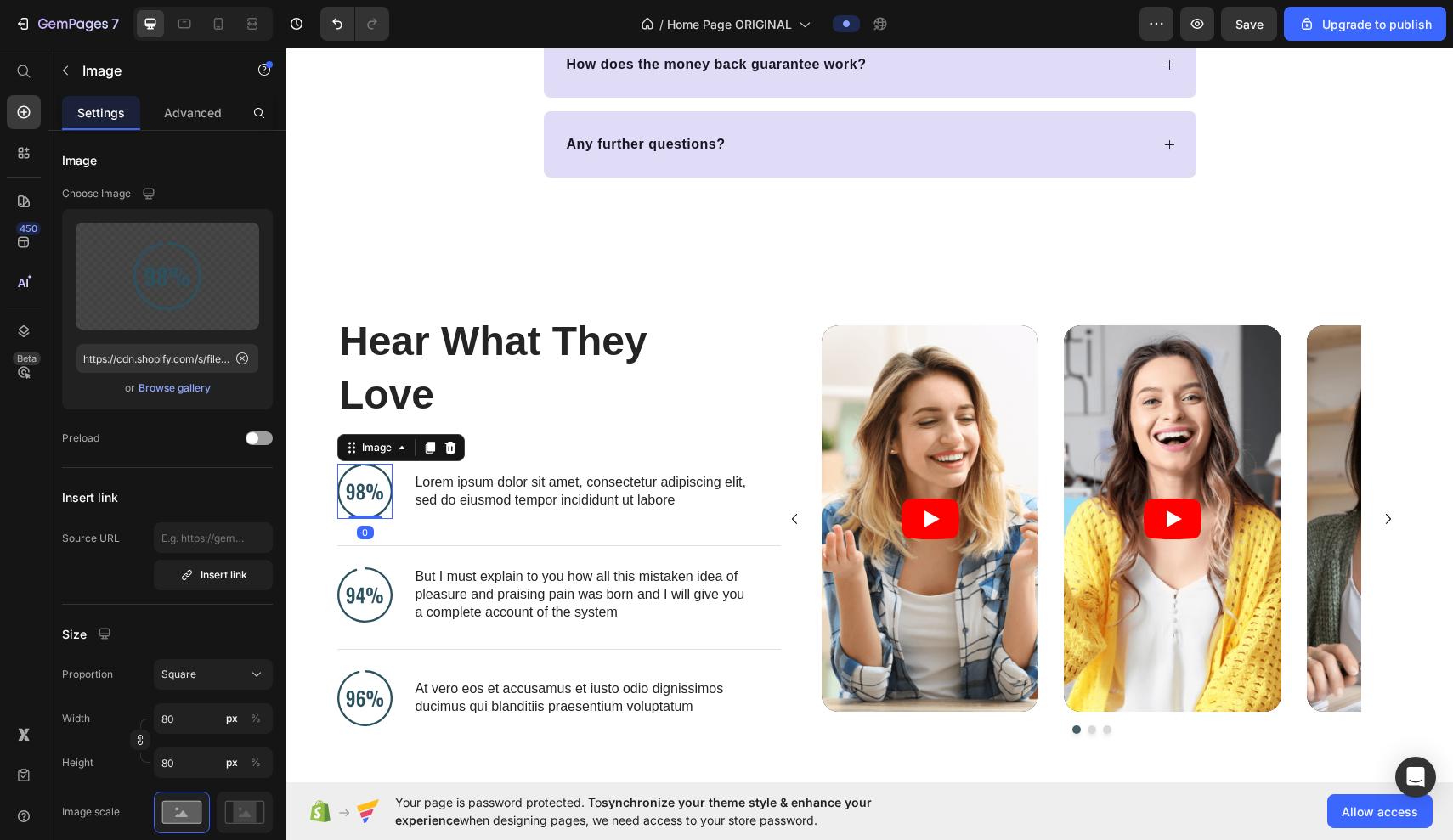 click at bounding box center (365, 491) 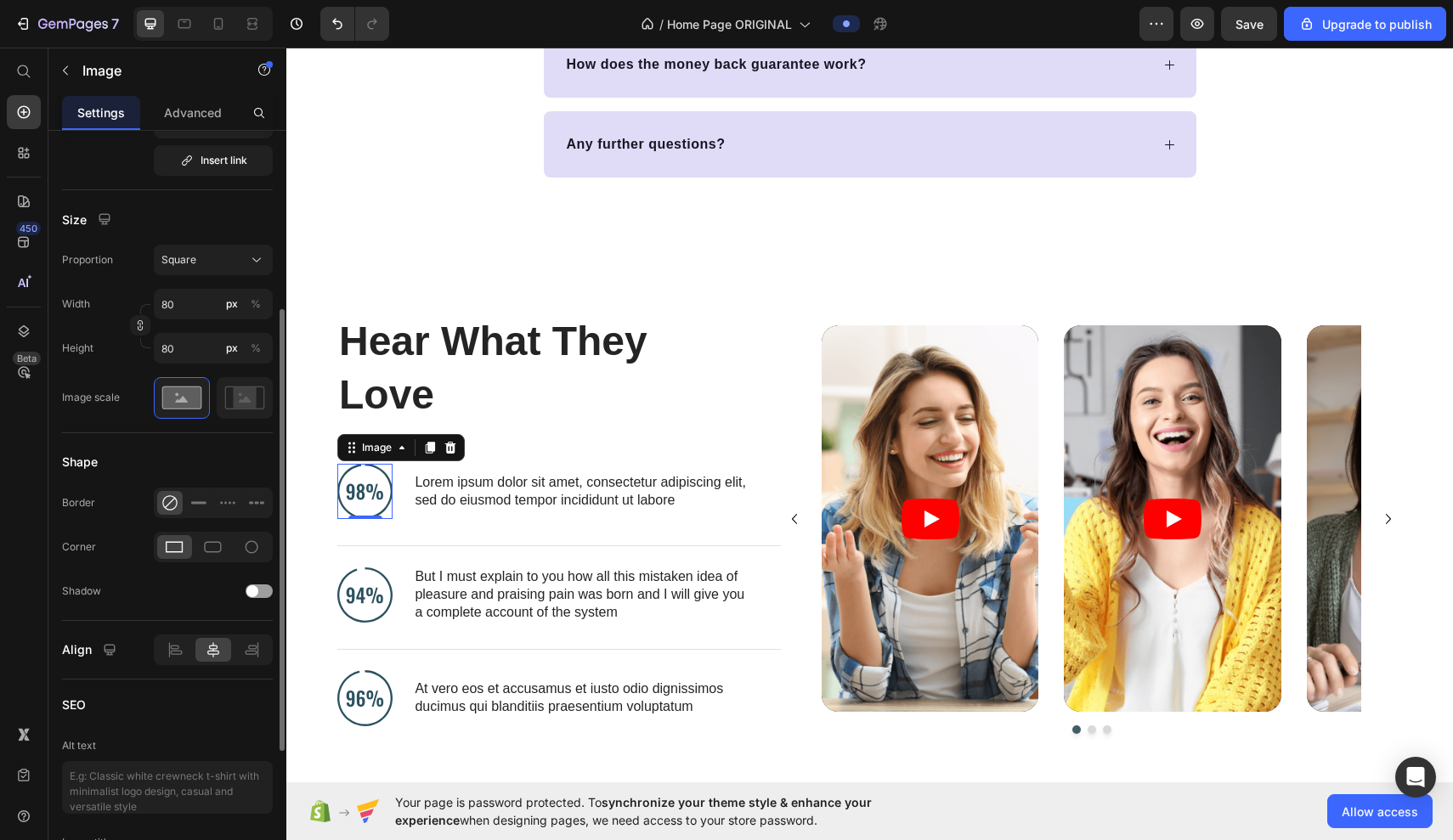 scroll, scrollTop: 540, scrollLeft: 0, axis: vertical 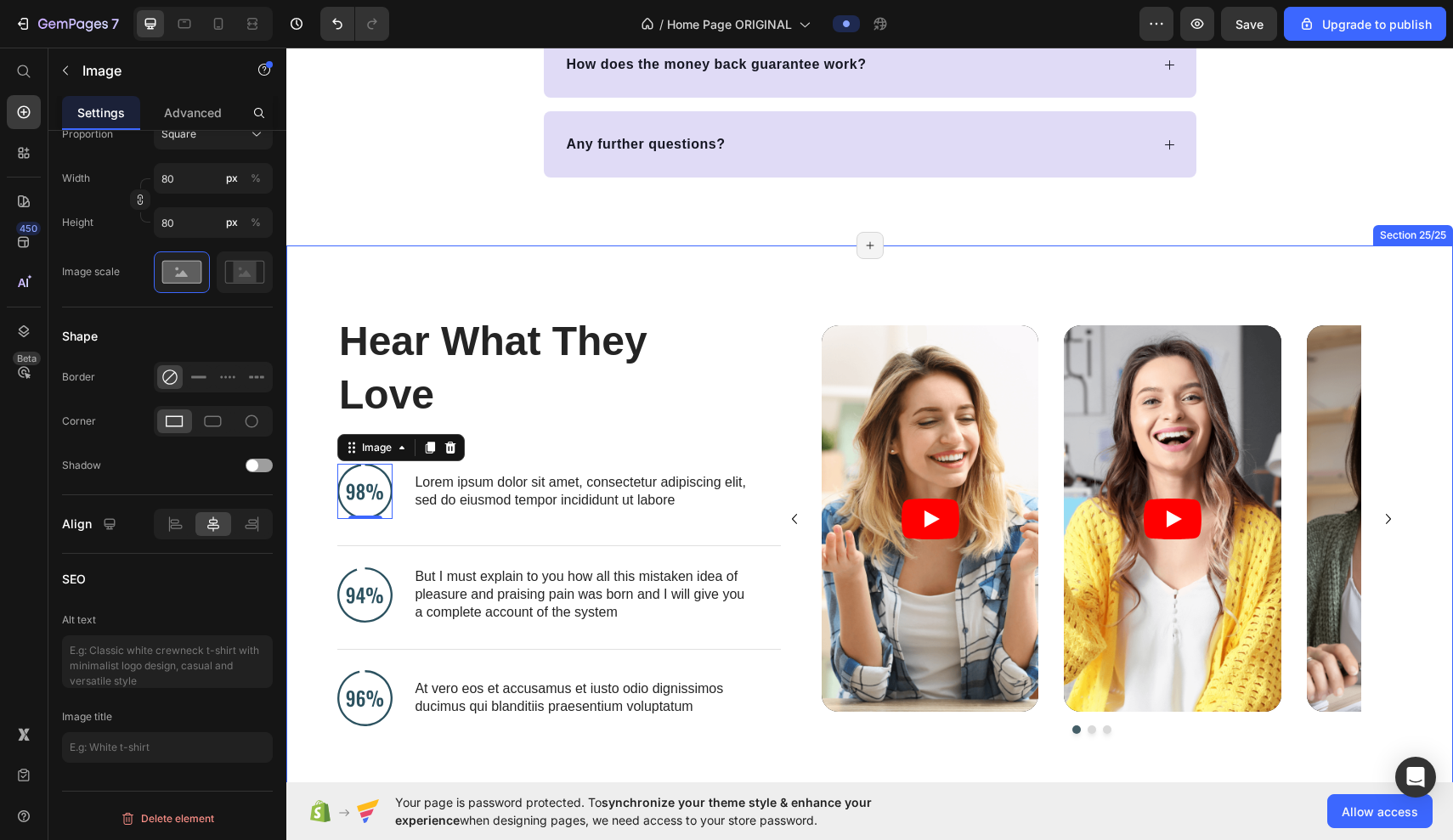 click on "Hear What They Love Heading Image   0 Lorem ipsum dolor sit amet, consectetur adipiscing elit, sed do eiusmod tempor incididunt ut labore Text Block Advanced List Image But I must explain to you how all this mistaken idea of pleasure and praising pain was born and I will give you a complete account of the system Text Block Advanced List Image At vero eos et accusamus et iusto odio dignissimos ducimus qui blanditiis praesentium voluptatum Text Block Advanced List Row
Video Video Video
Carousel Row Section 25/25 Page has reached Shopify’s 25 section-limit Page has reached Shopify’s 25 section-limit" at bounding box center (869, 522) 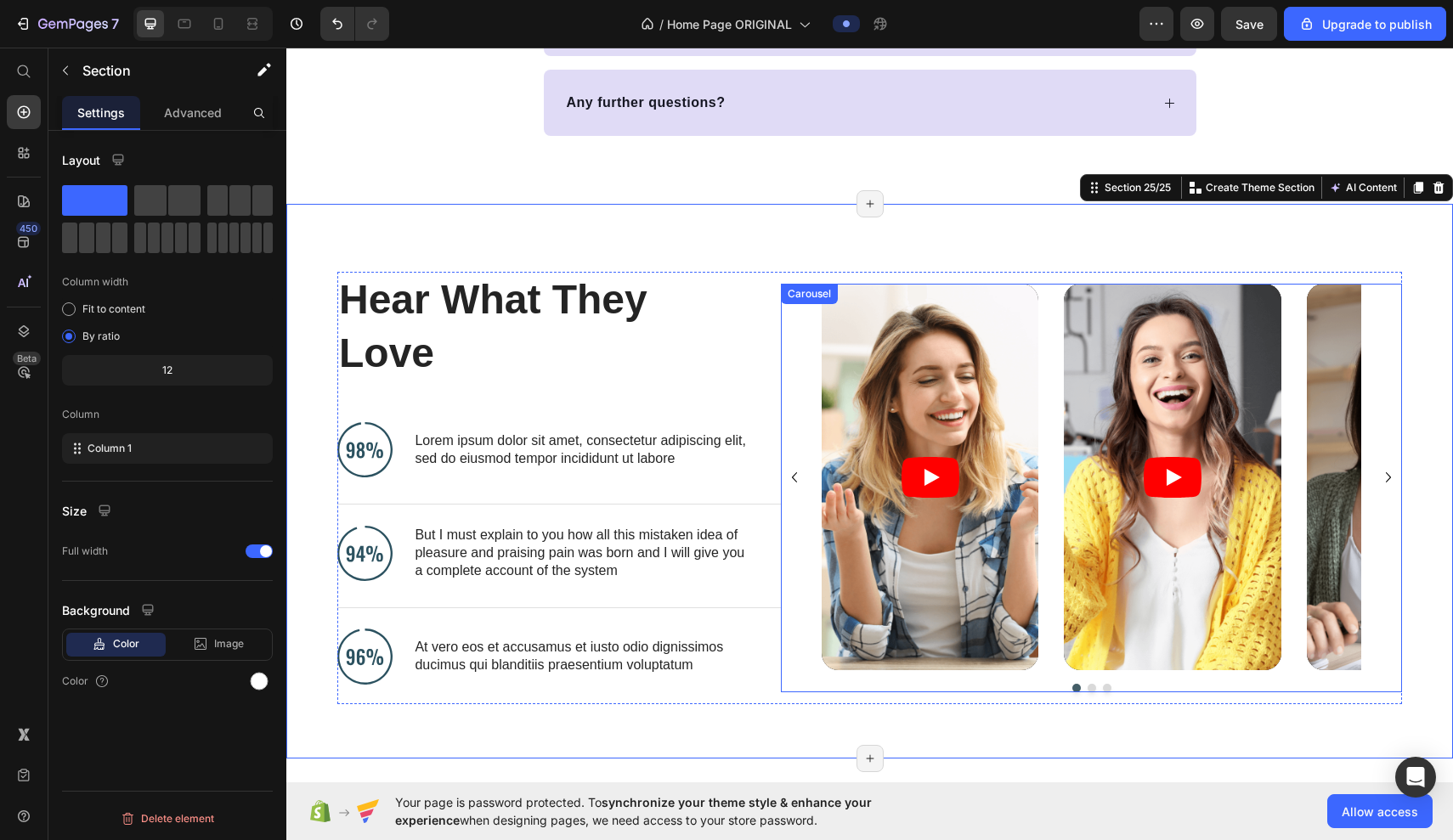 scroll, scrollTop: 9291, scrollLeft: 0, axis: vertical 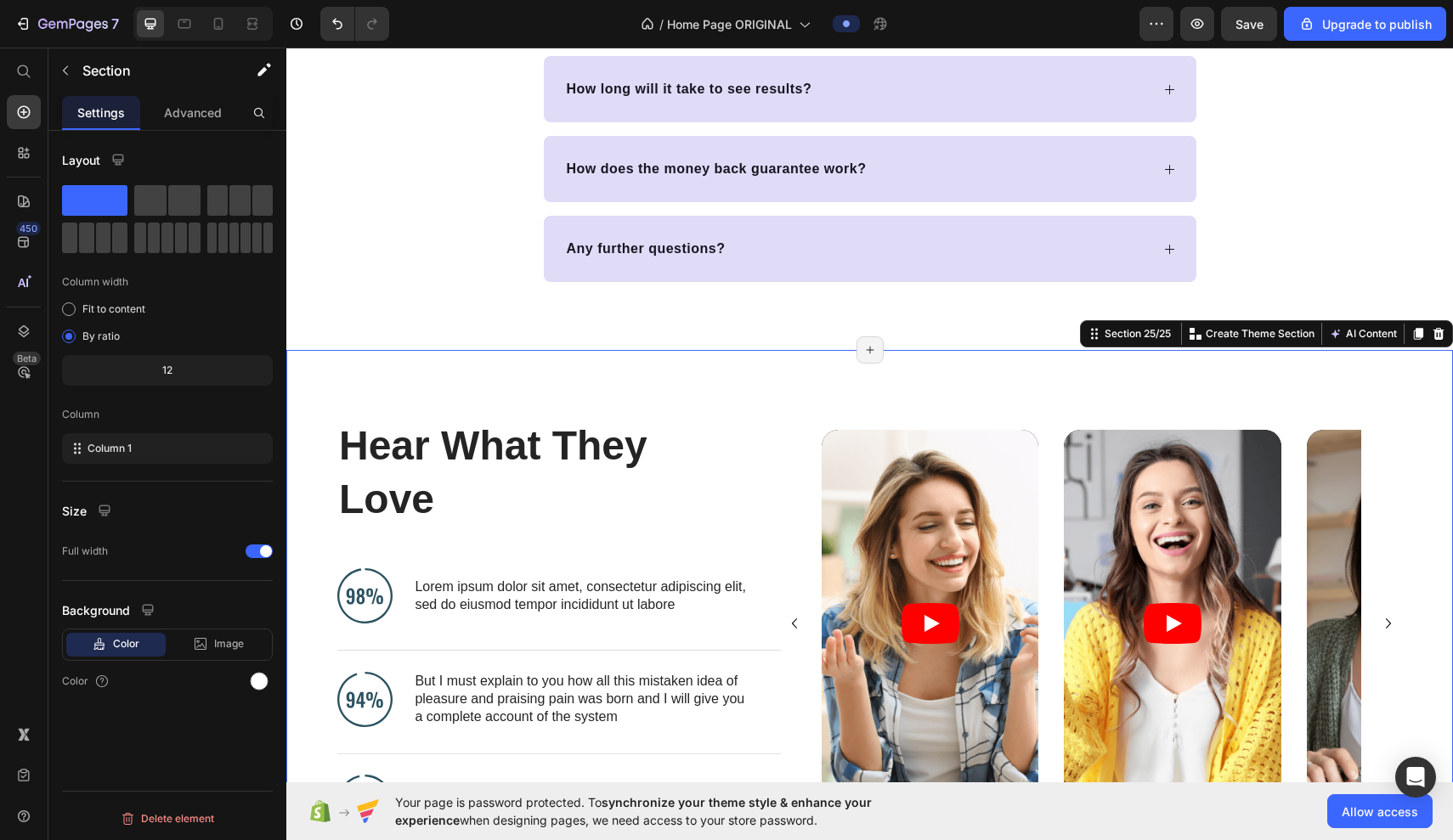 click on "Hear What They Love Heading Image Lorem ipsum dolor sit amet, consectetur adipiscing elit, sed do eiusmod tempor incididunt ut labore Text Block Advanced List Image But I must explain to you how all this mistaken idea of pleasure and praising pain was born and I will give you a complete account of the system Text Block Advanced List Image At vero eos et accusamus et iusto odio dignissimos ducimus qui blanditiis praesentium voluptatum Text Block Advanced List Row
Video Video Video
Carousel Row Section 25/25   You can create reusable sections Create Theme Section AI Content Write with GemAI What would you like to describe here? Tone and Voice Persuasive Product Epilatore Crystal Show more Generate Page has reached Shopify’s 25 section-limit Page has reached Shopify’s 25 section-limit Page has reached Shopify’s 25 section-limit" at bounding box center [869, 627] 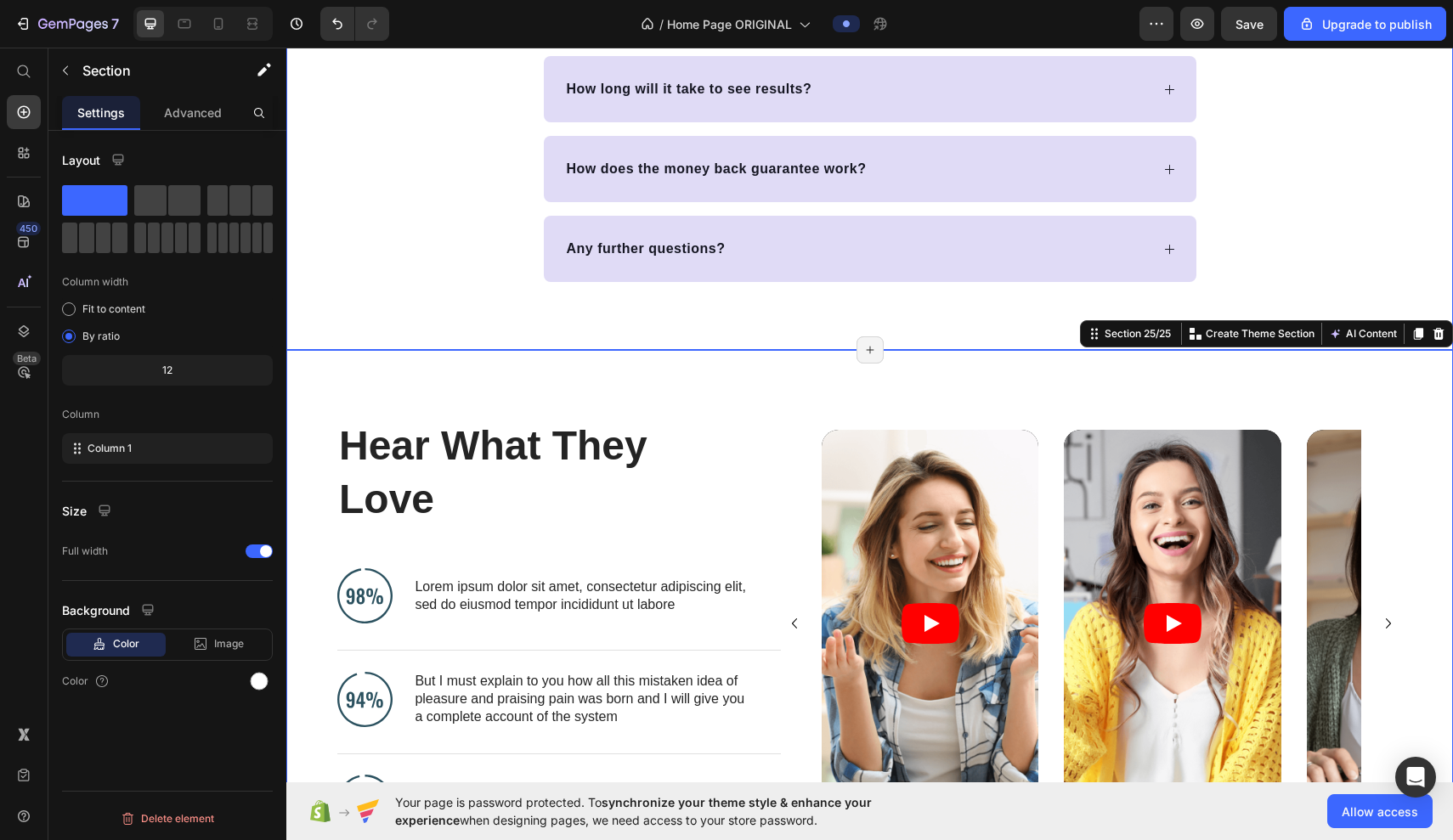click on "Frequently Asked Questions Heading
Can Petpure plate be used on a regular basis? Yes, Petpure Plate delivers its unique health benefits when given daily and long term. They are also available on a simple subscription which will save you time and money. Text block
Can Petpure plate be given to pregnant & nursing dogs?
Will my dog like the taste?
How long will it take to see results?
How does the money back guarantee work?
Any further questions? Accordion Row Section 24/25 Page has reached Shopify’s 25 section-limit Page has reached Shopify’s 25 section-limit" at bounding box center [869, -31] 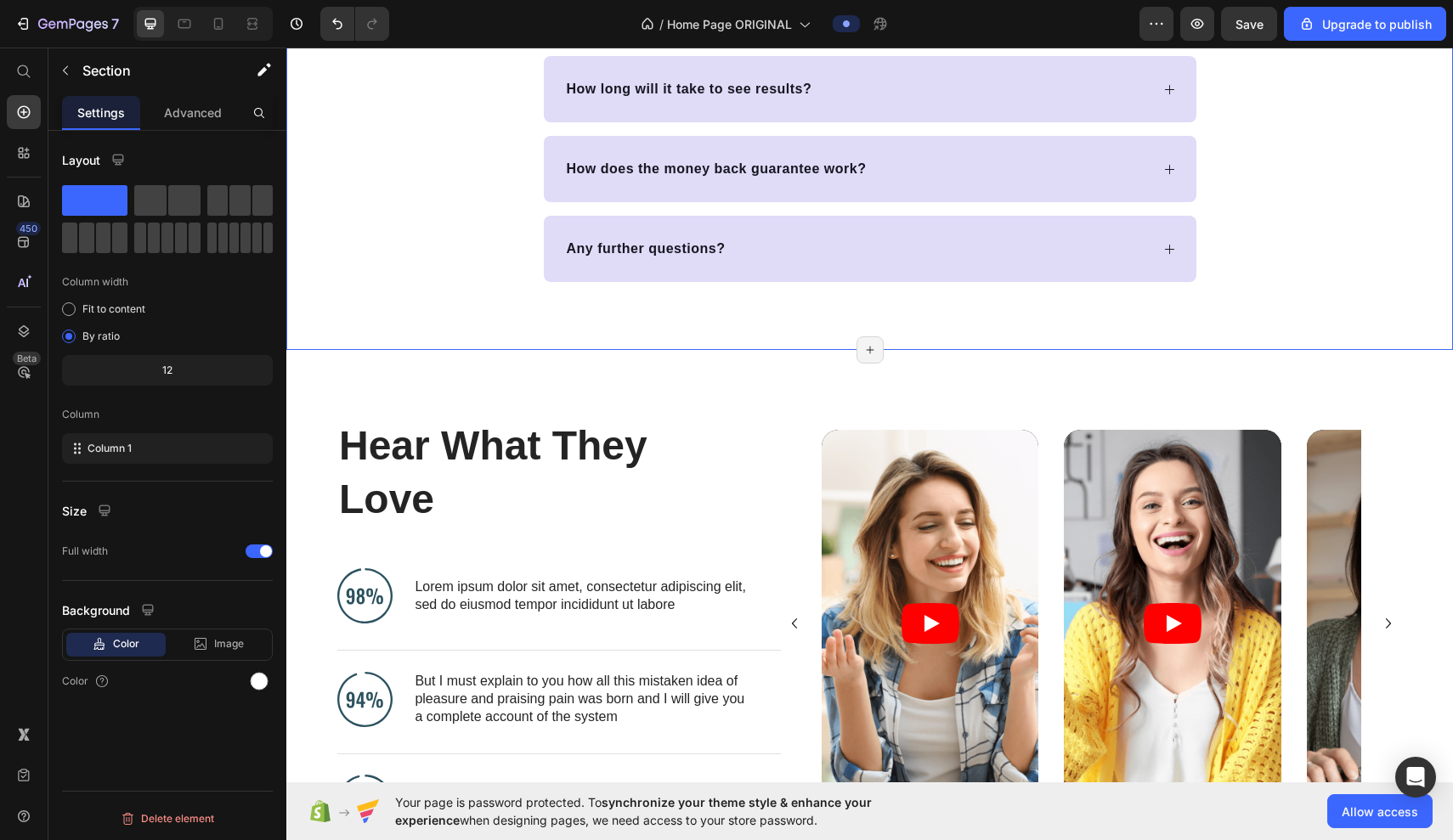 click on "Frequently Asked Questions Heading
Can Petpure plate be used on a regular basis? Yes, Petpure Plate delivers its unique health benefits when given daily and long term. They are also available on a simple subscription which will save you time and money. Text block
Can Petpure plate be given to pregnant & nursing dogs?
Will my dog like the taste?
How long will it take to see results?
How does the money back guarantee work?
Any further questions? Accordion Row Section 24/25   You can create reusable sections Create Theme Section AI Content Write with GemAI What would you like to describe here? Tone and Voice Persuasive Product Epilatore Crystal Show more Generate Page has reached Shopify’s 25 section-limit Page has reached Shopify’s 25 section-limit Page has reached Shopify’s 25 section-limit" at bounding box center [869, -31] 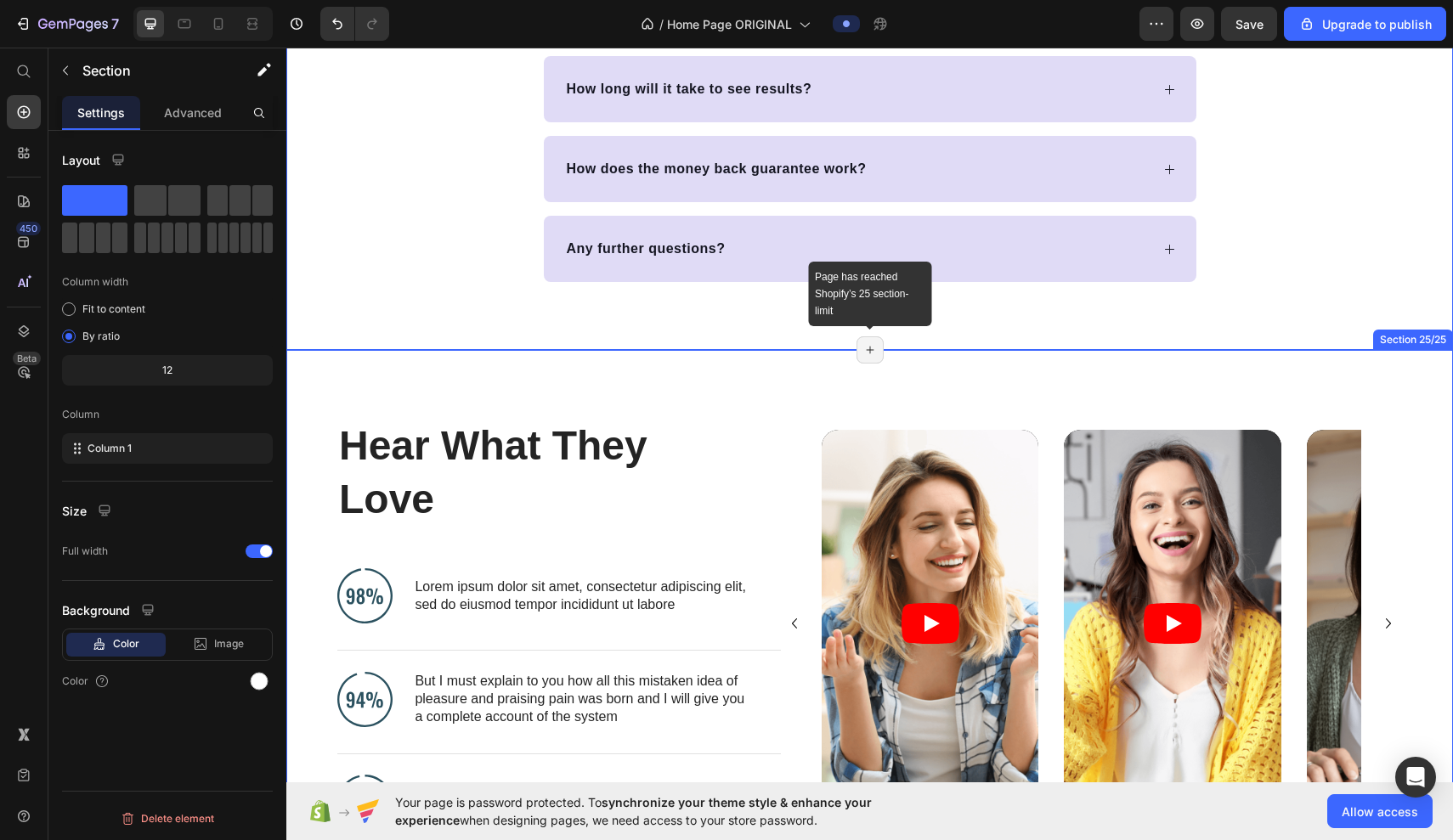 click 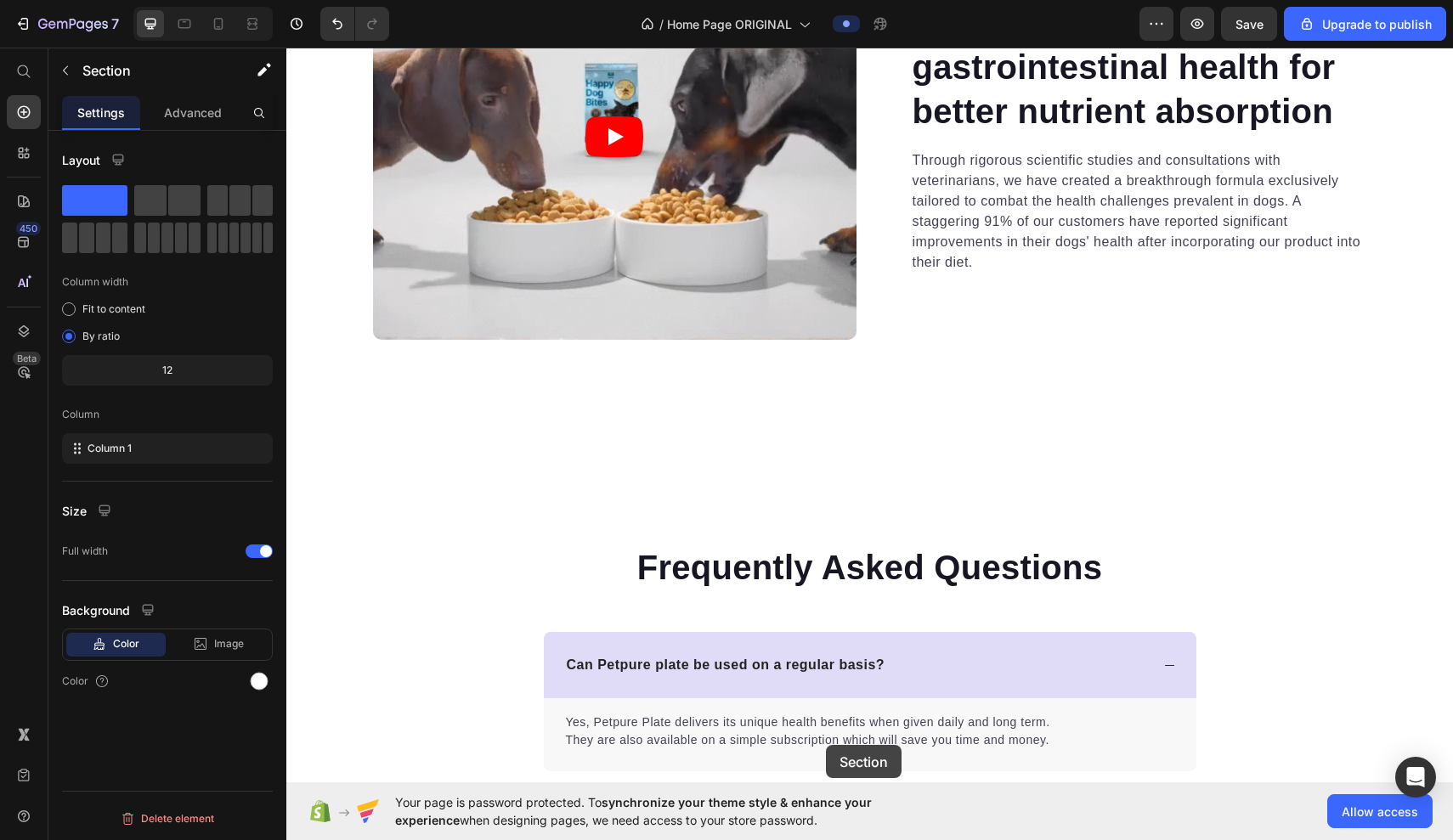 scroll, scrollTop: 8498, scrollLeft: 0, axis: vertical 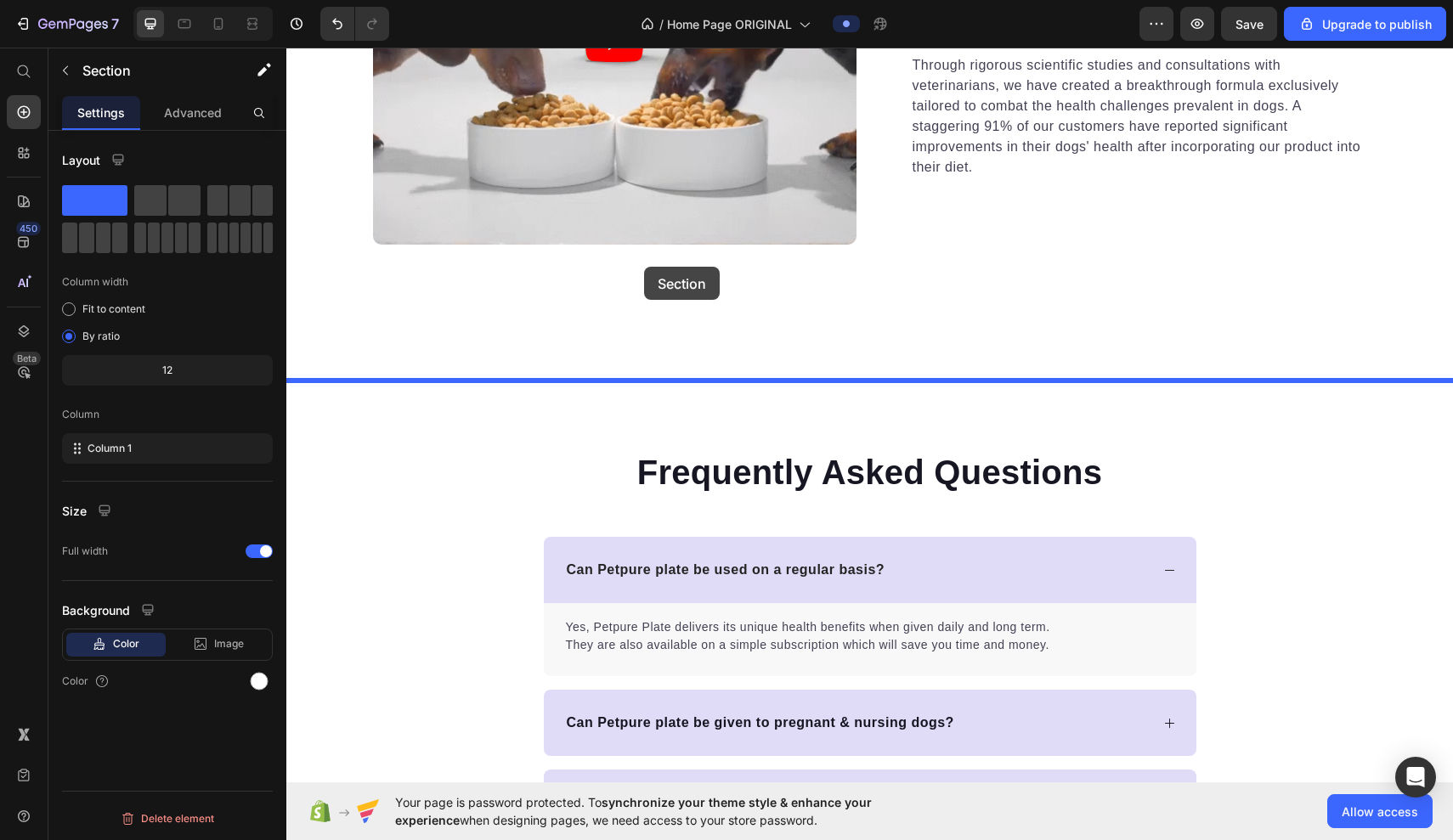 drag, startPoint x: 1095, startPoint y: 339, endPoint x: 644, endPoint y: 267, distance: 456.7111 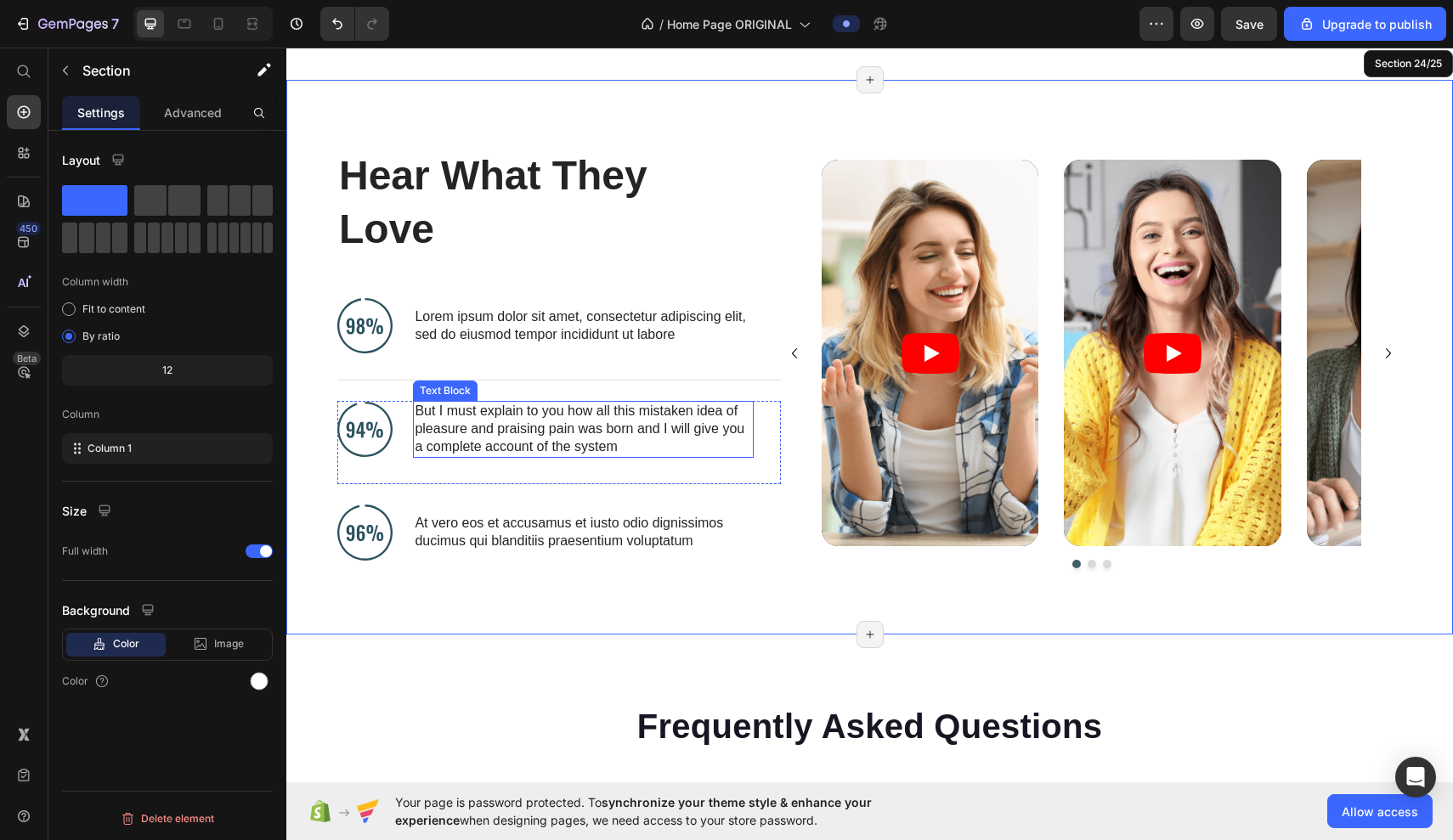 scroll, scrollTop: 8803, scrollLeft: 0, axis: vertical 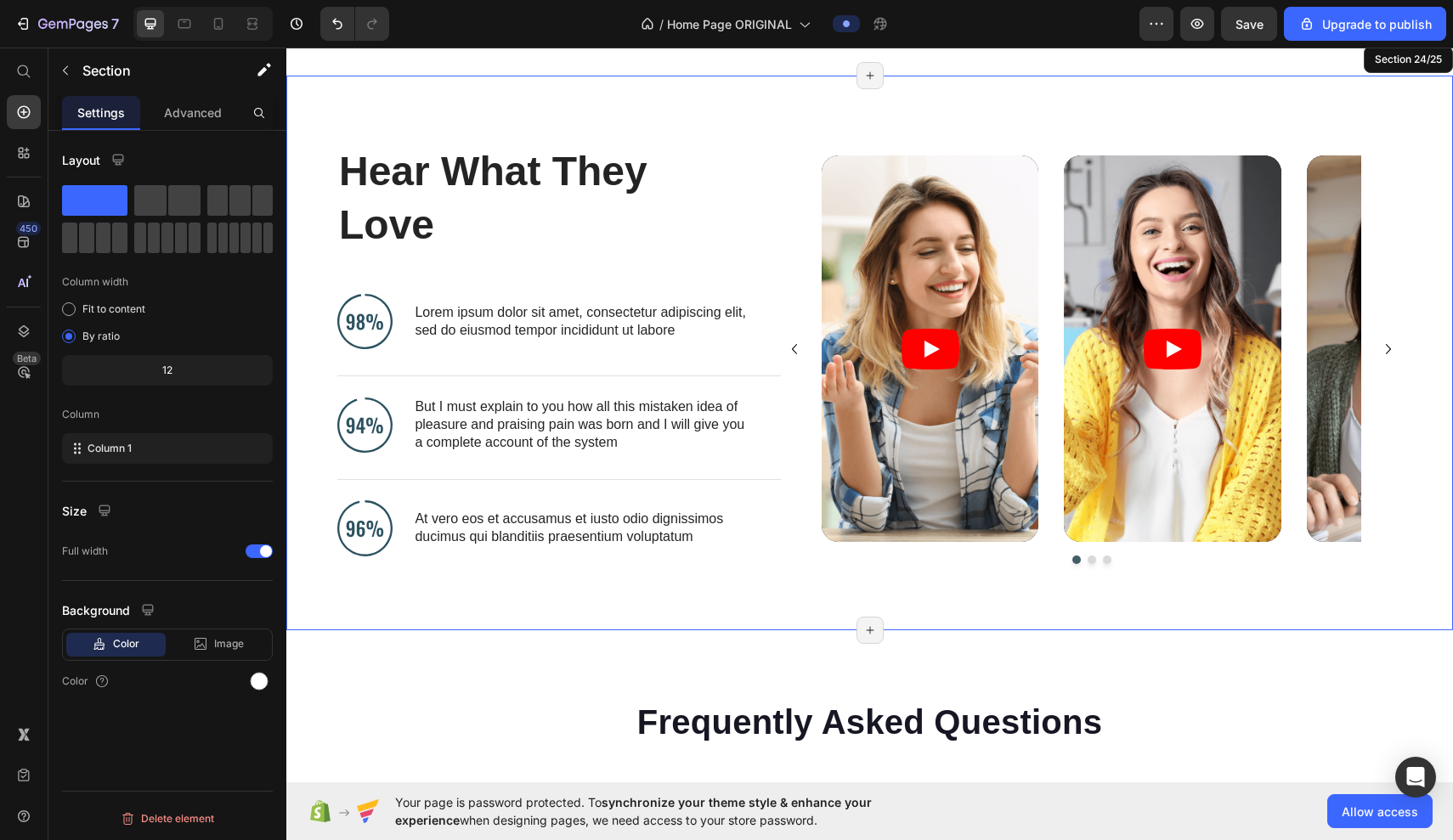 click on "Hear What They Love Heading Image Lorem ipsum dolor sit amet, consectetur adipiscing elit, sed do eiusmod tempor incididunt ut labore Text Block Advanced List Image But I must explain to you how all this mistaken idea of pleasure and praising pain was born and I will give you a complete account of the system Text Block Advanced List Image At vero eos et accusamus et iusto odio dignissimos ducimus qui blanditiis praesentium voluptatum Text Block Advanced List Row
Video Video Video
Carousel Row Section 24/25 Page has reached Shopify’s 25 section-limit Page has reached Shopify’s 25 section-limit" at bounding box center [869, 352] 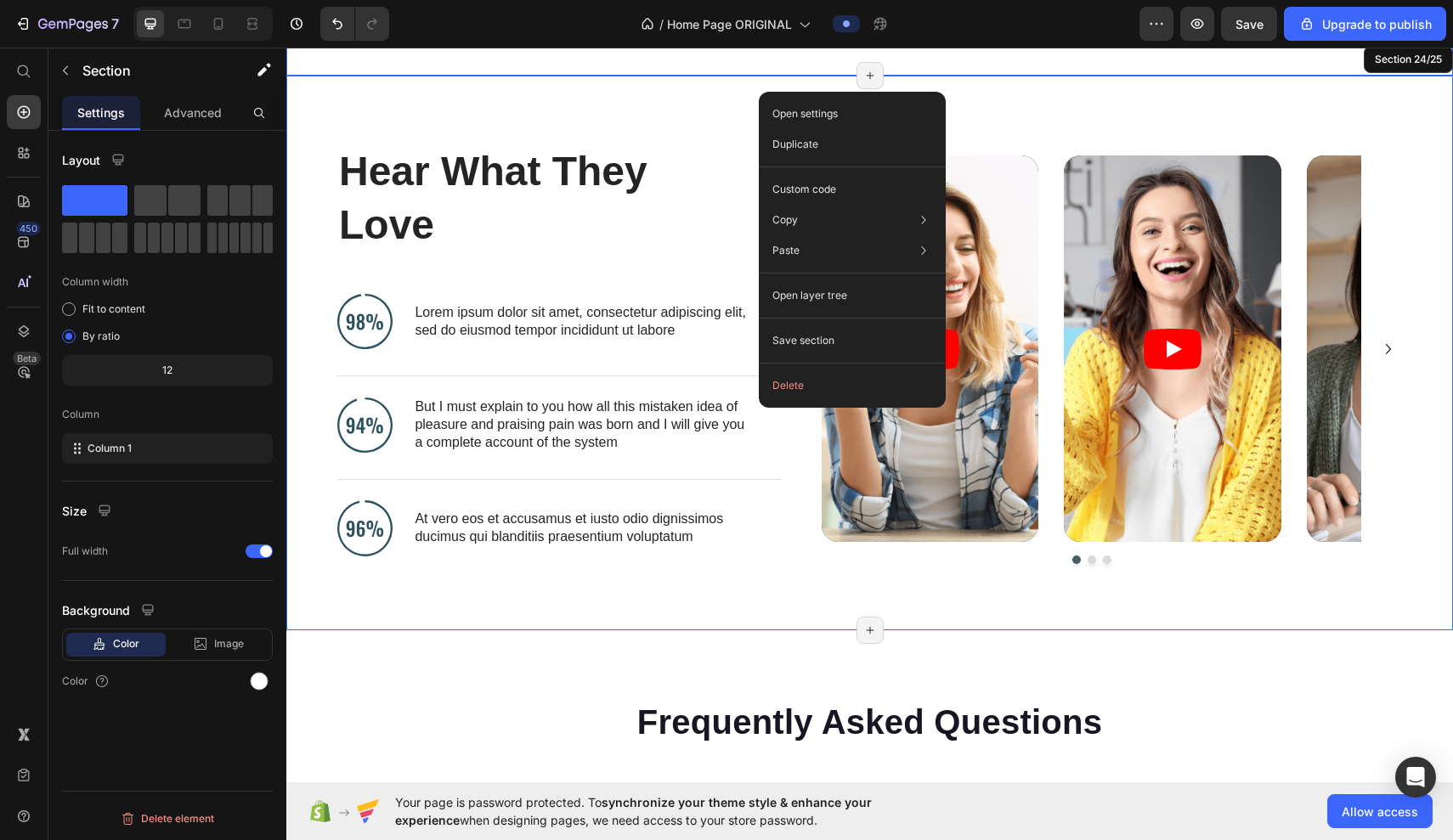 click on "Video Improve overall gastrointestinal health for better nutrient absorption Heading Through rigorous scientific studies and consultations with veterinarians, we have created a breakthrough formula exclusively tailored to combat the health challenges prevalent in dogs. A staggering 91% of our customers have reported significant improvements in their dogs' health after incorporating our product into their diet. Text block Row Row Section 23/25 Page has reached Shopify’s 25 section-limit Page has reached Shopify’s 25 section-limit" at bounding box center [869, -230] 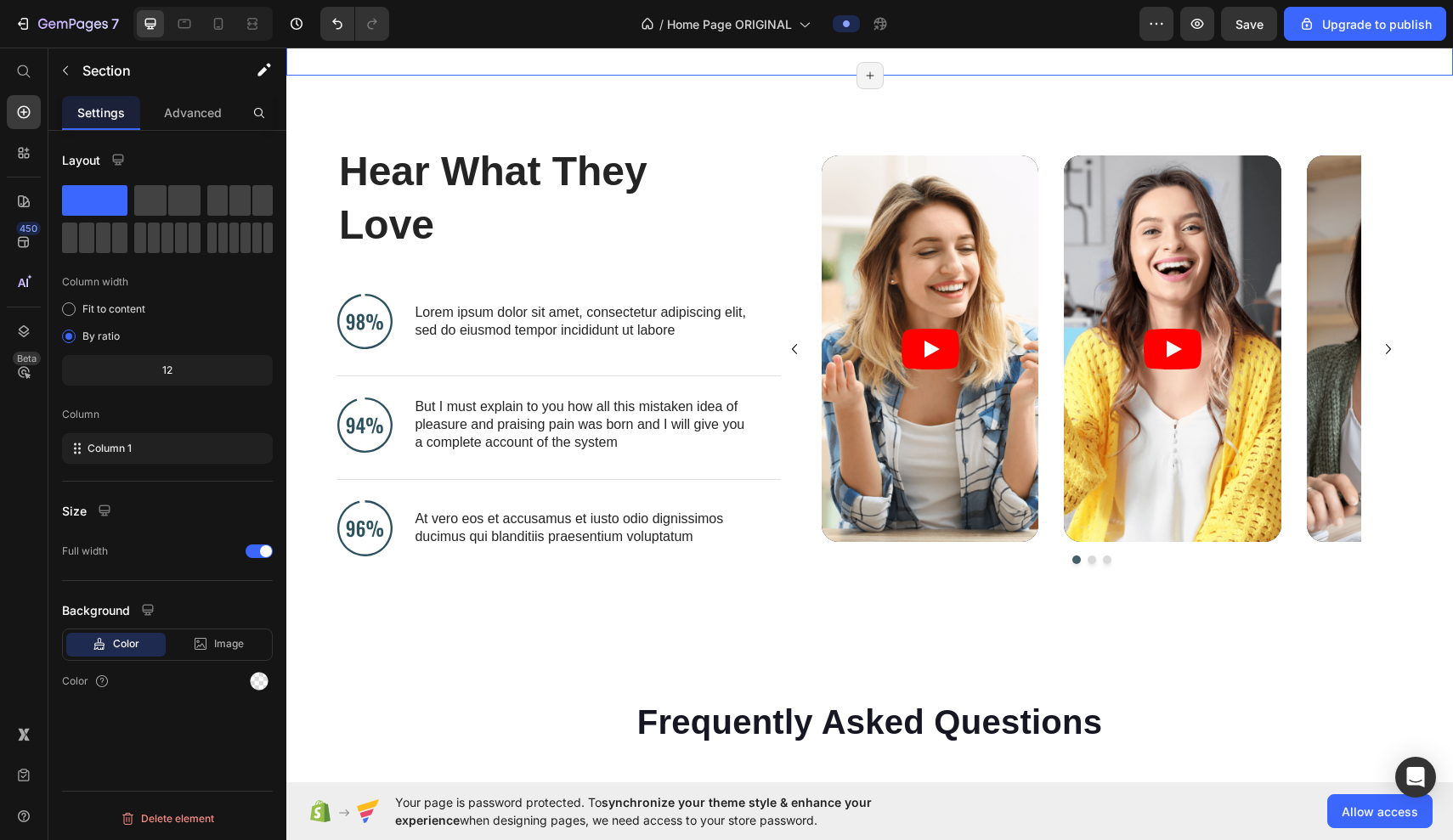 click on "Video Improve overall gastrointestinal health for better nutrient absorption Heading Through rigorous scientific studies and consultations with veterinarians, we have created a breakthrough formula exclusively tailored to combat the health challenges prevalent in dogs. A staggering 91% of our customers have reported significant improvements in their dogs' health after incorporating our product into their diet. Text block Row Row Section 23/25   You can create reusable sections Create Theme Section AI Content Write with GemAI What would you like to describe here? Tone and Voice Persuasive Product Epilatore Crystal Show more Generate Page has reached Shopify’s 25 section-limit Page has reached Shopify’s 25 section-limit Page has reached Shopify’s 25 section-limit" at bounding box center (869, -230) 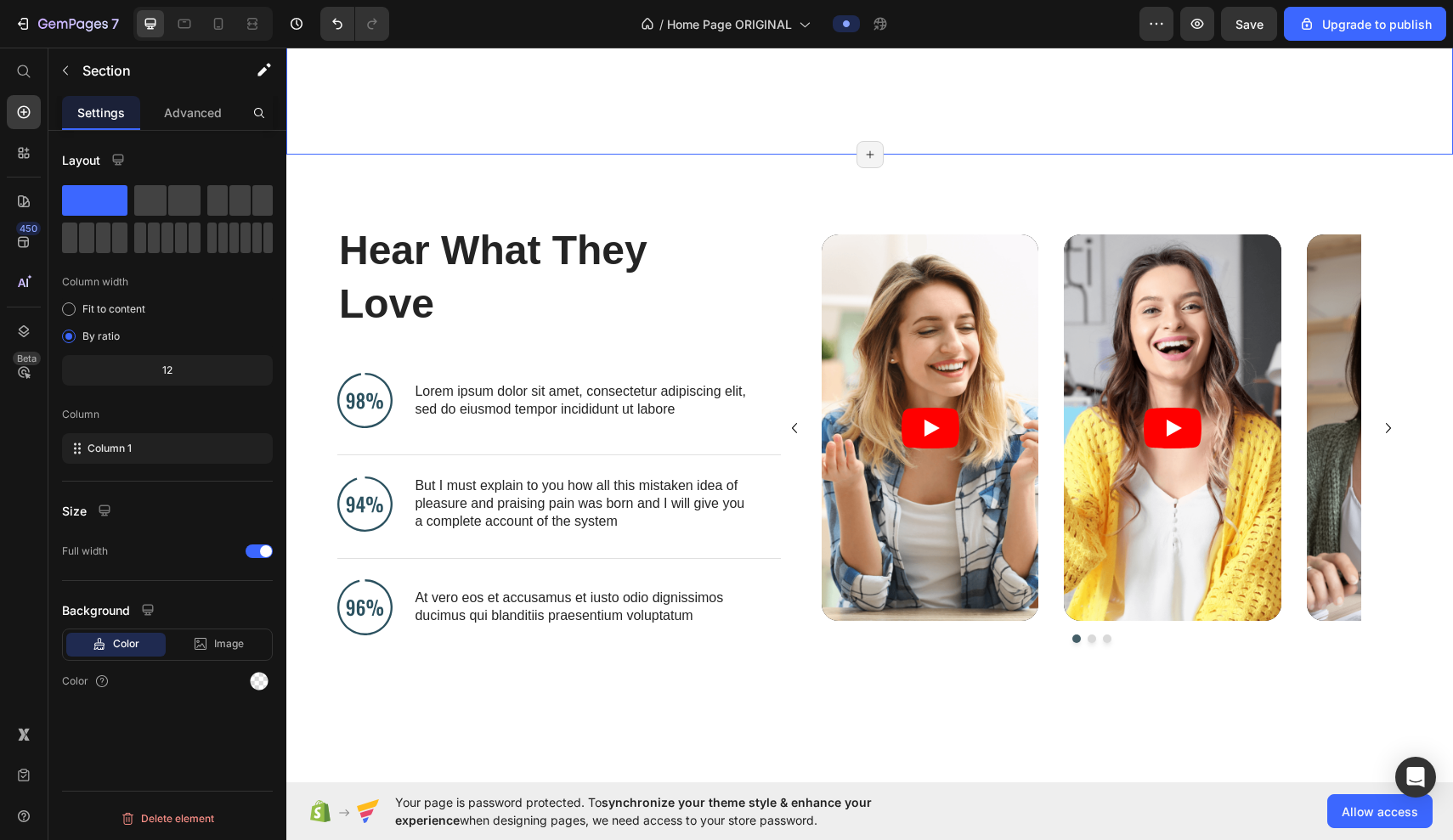 scroll, scrollTop: 8723, scrollLeft: 0, axis: vertical 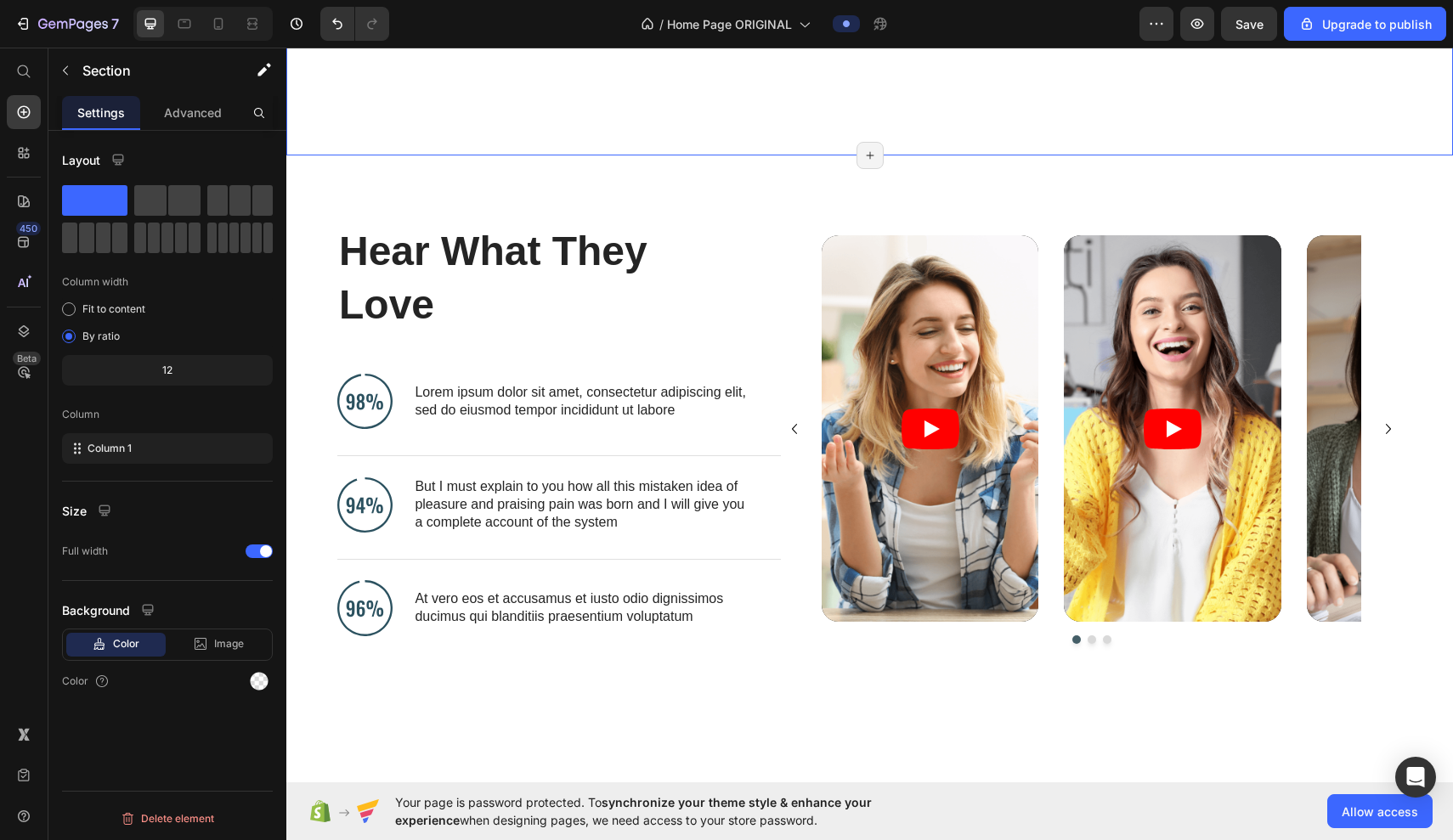 click on "Video Improve overall gastrointestinal health for better nutrient absorption Heading Through rigorous scientific studies and consultations with veterinarians, we have created a breakthrough formula exclusively tailored to combat the health challenges prevalent in dogs. A staggering 91% of our customers have reported significant improvements in their dogs' health after incorporating our product into their diet. Text block Row Row Section 23/25   You can create reusable sections Create Theme Section AI Content Write with GemAI What would you like to describe here? Tone and Voice Persuasive Product Epilatore Crystal Show more Generate Page has reached Shopify’s 25 section-limit Page has reached Shopify’s 25 section-limit Page has reached Shopify’s 25 section-limit" at bounding box center [869, -150] 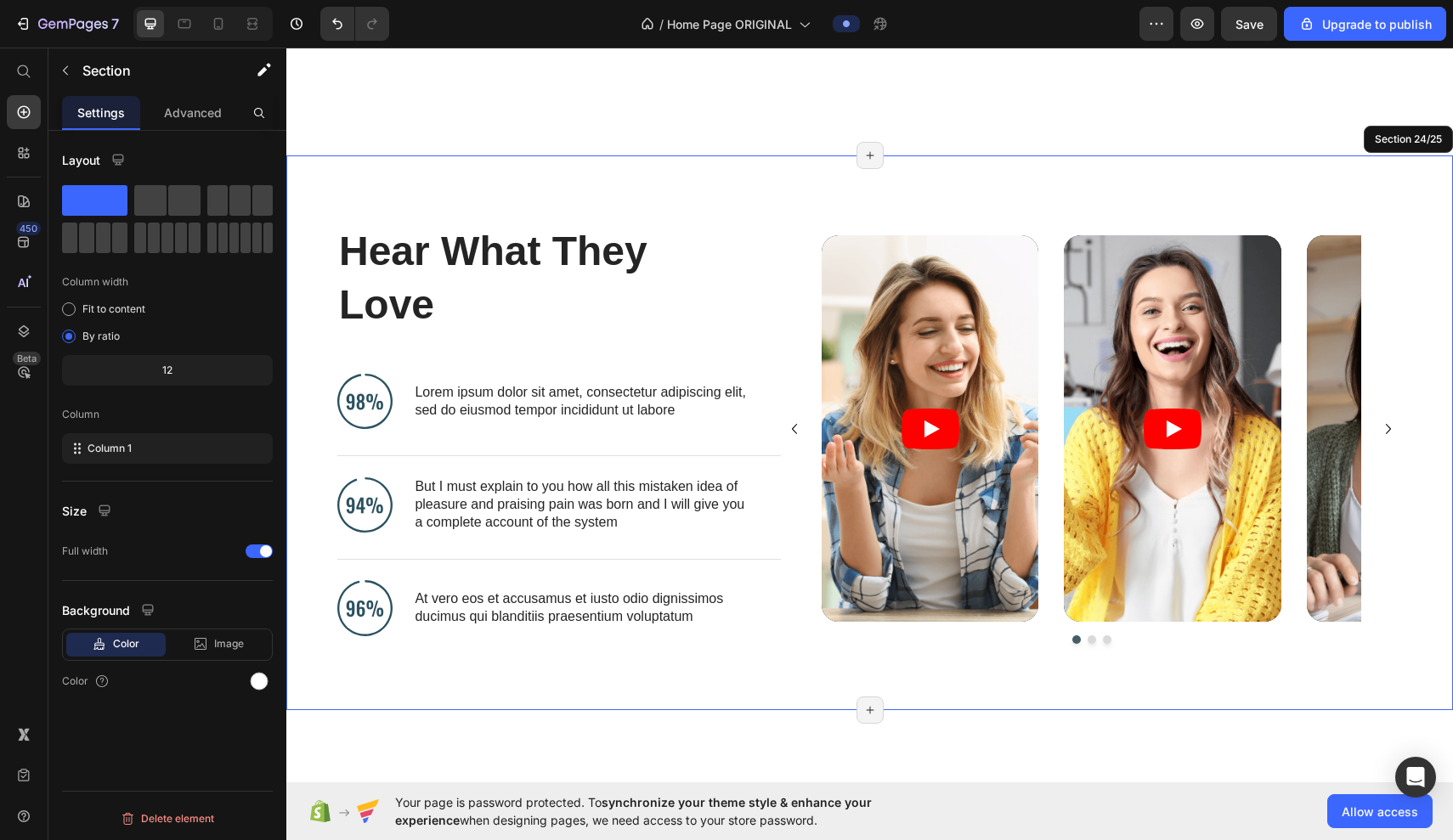 click on "Hear What They Love Heading Image Lorem ipsum dolor sit amet, consectetur adipiscing elit, sed do eiusmod tempor incididunt ut labore Text Block Advanced List Image But I must explain to you how all this mistaken idea of pleasure and praising pain was born and I will give you a complete account of the system Text Block Advanced List Image At vero eos et accusamus et iusto odio dignissimos ducimus qui blanditiis praesentium voluptatum Text Block Advanced List Row
Video Video Video
Carousel Row Section 24/25 Page has reached Shopify’s 25 section-limit Page has reached Shopify’s 25 section-limit" at bounding box center [869, 432] 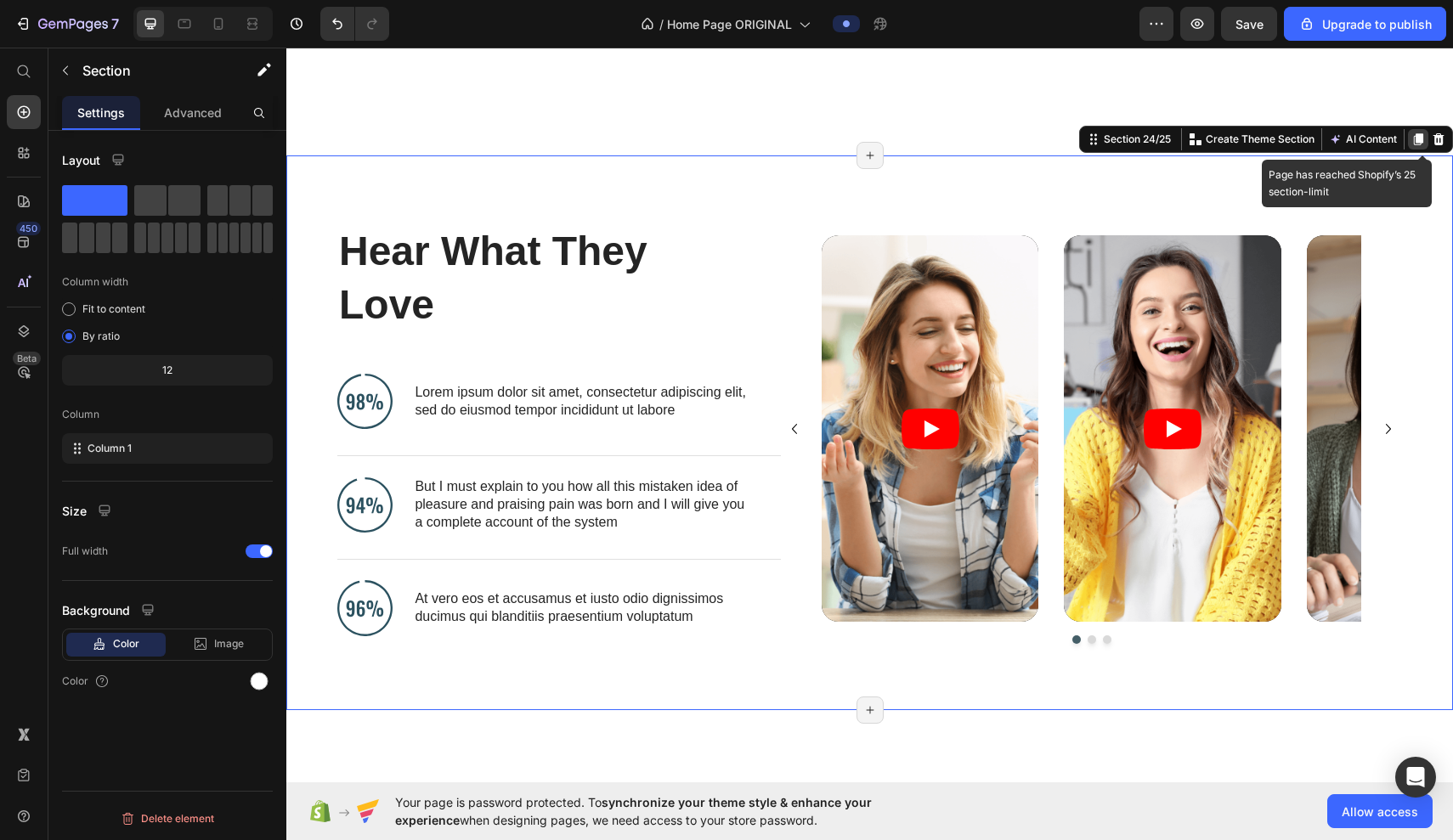 click 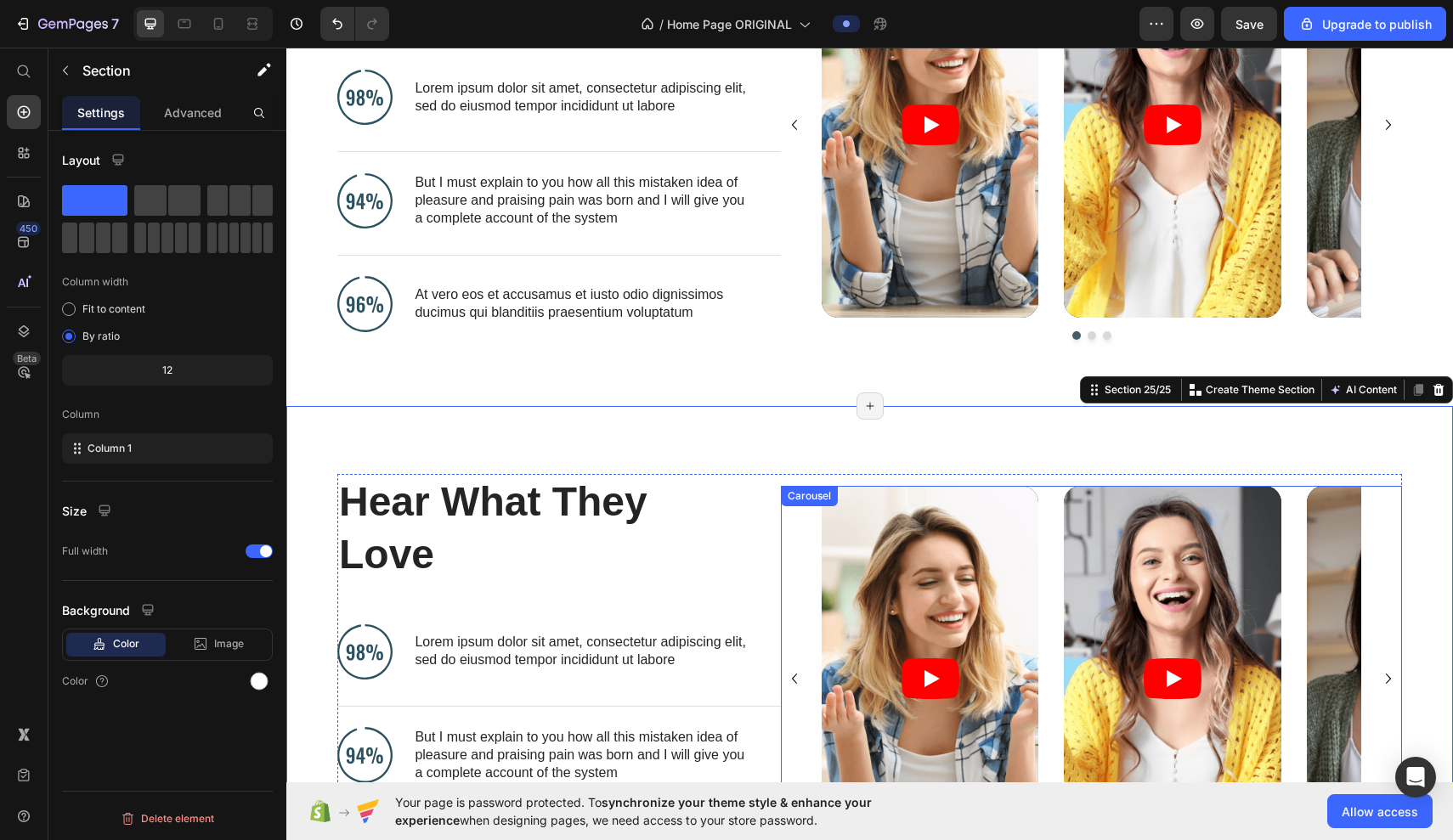 scroll, scrollTop: 9030, scrollLeft: 0, axis: vertical 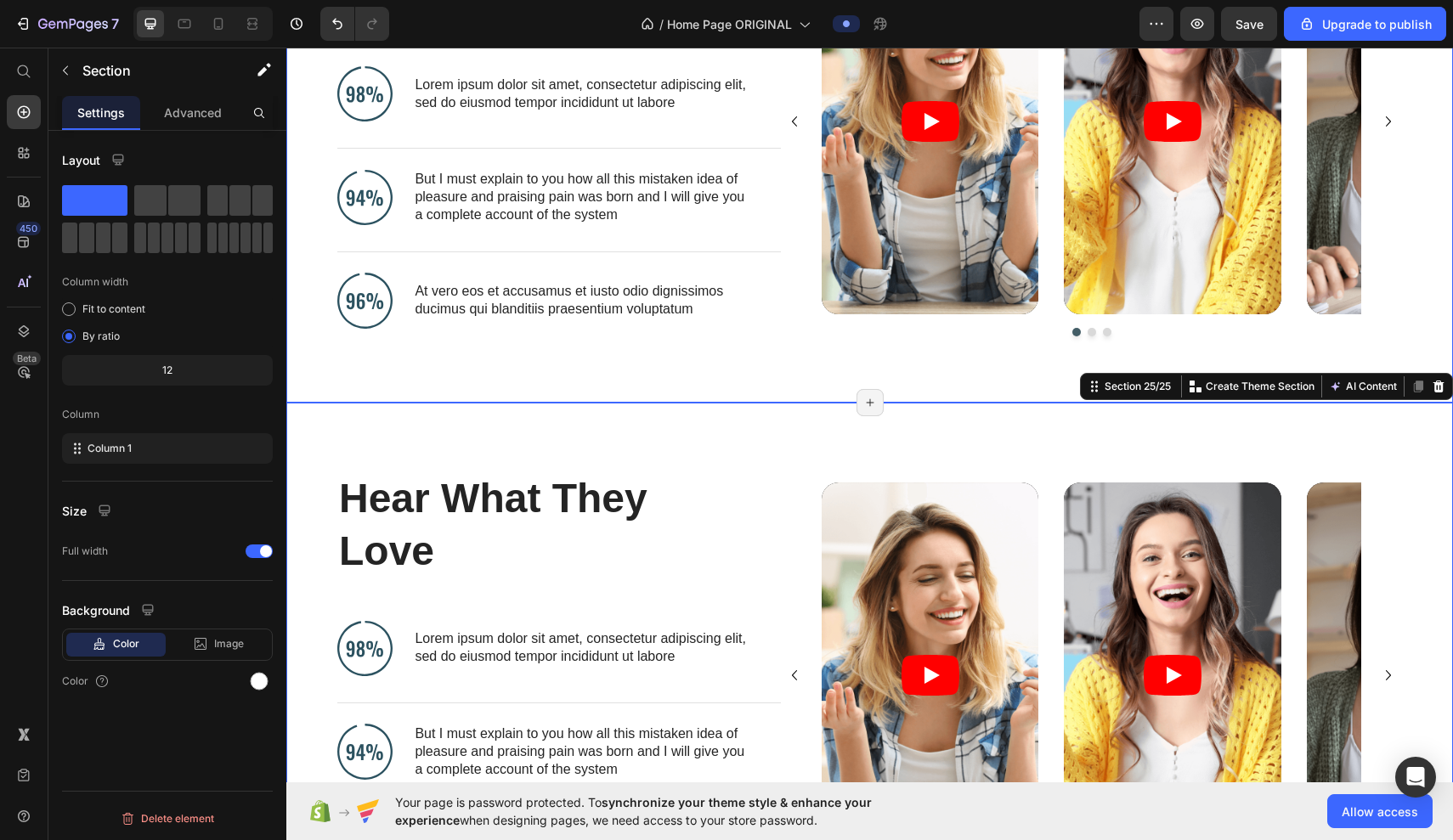 click on "Hear What They Love Heading Image Lorem ipsum dolor sit amet, consectetur adipiscing elit, sed do eiusmod tempor incididunt ut labore Text Block Advanced List Image But I must explain to you how all this mistaken idea of pleasure and praising pain was born and I will give you a complete account of the system Text Block Advanced List Image At vero eos et accusamus et iusto odio dignissimos ducimus qui blanditiis praesentium voluptatum Text Block Advanced List Row
Video Video Video
Carousel Row" at bounding box center (869, 138) 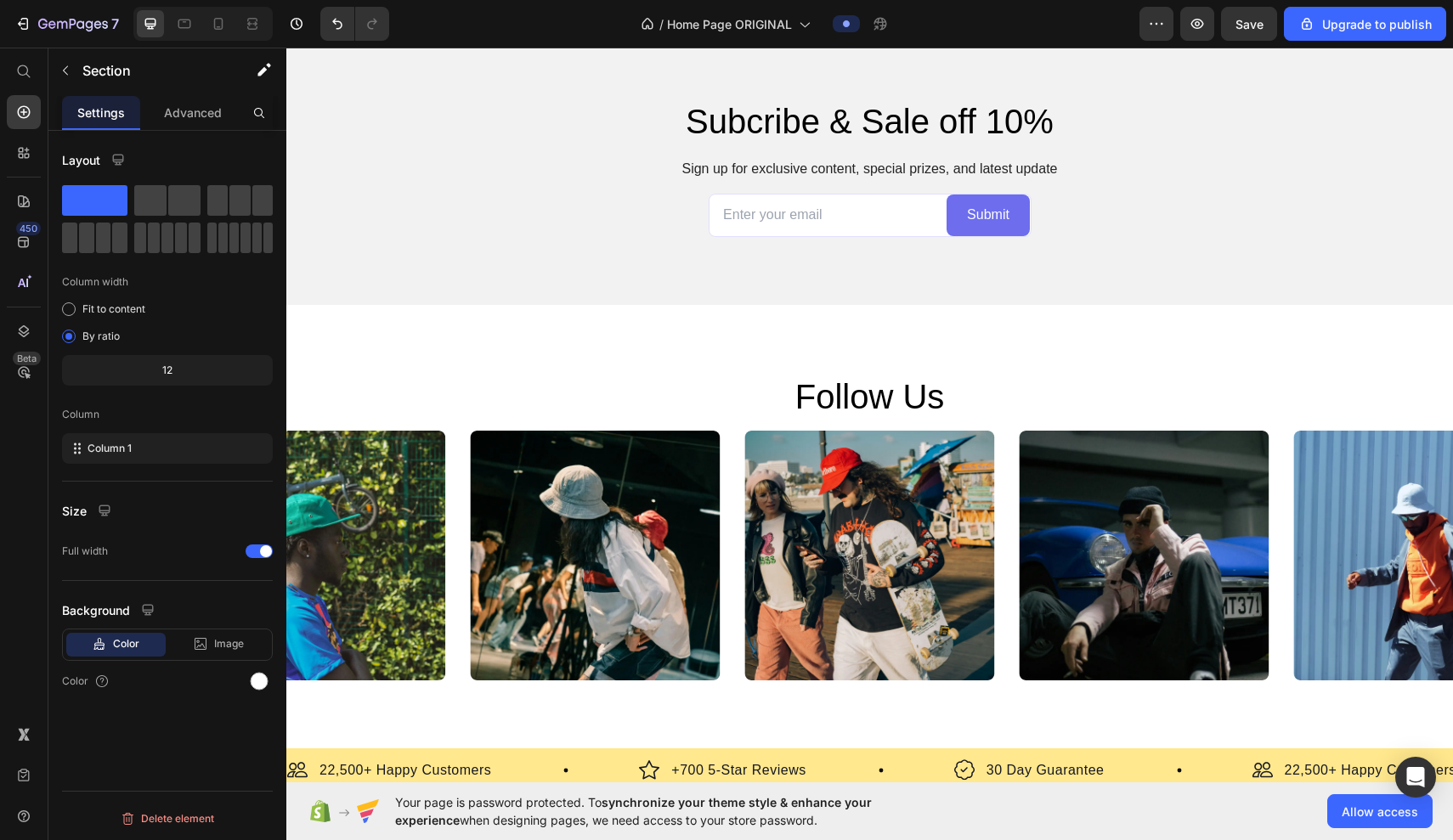scroll, scrollTop: 4948, scrollLeft: 0, axis: vertical 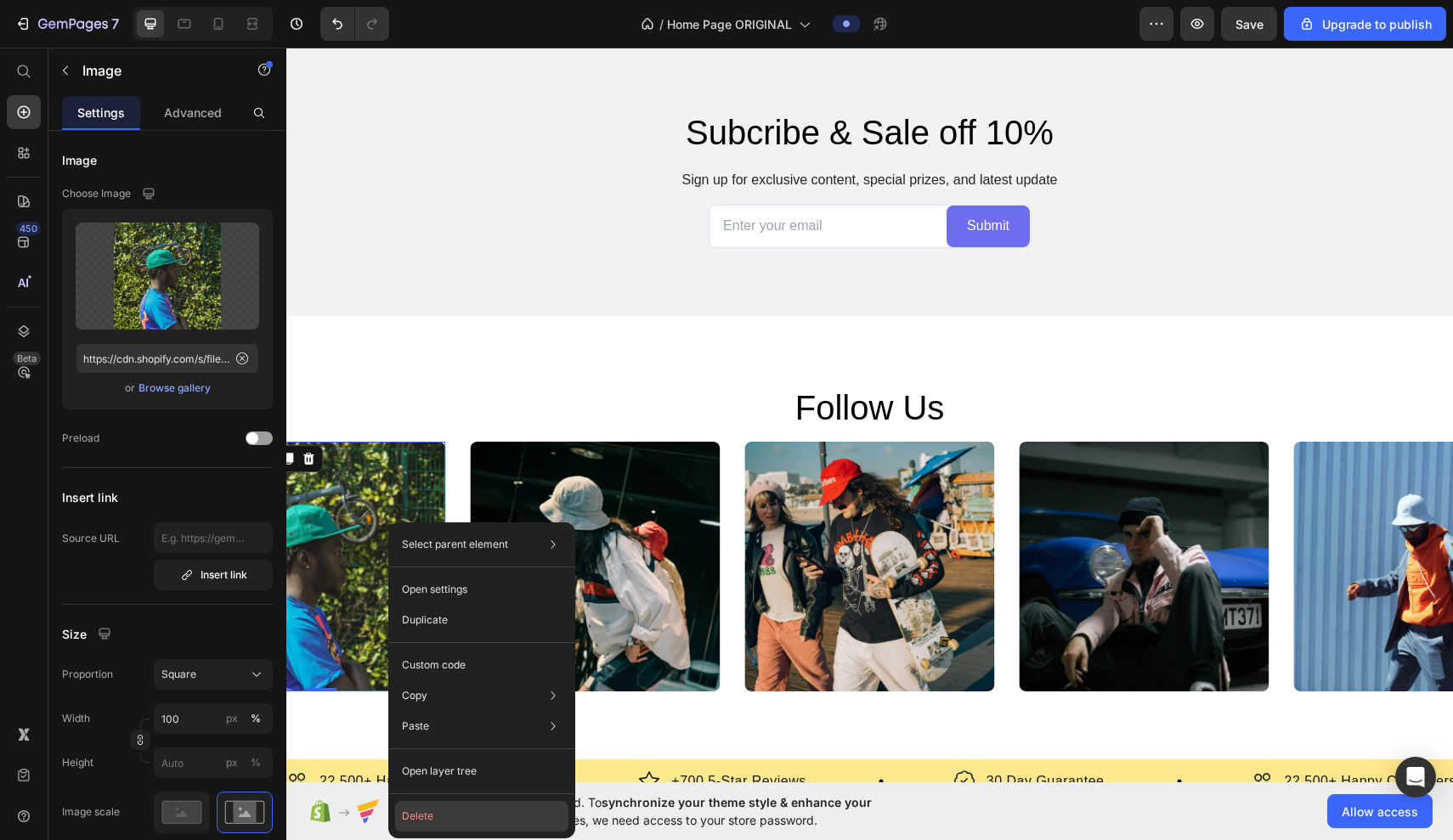 click on "Delete" 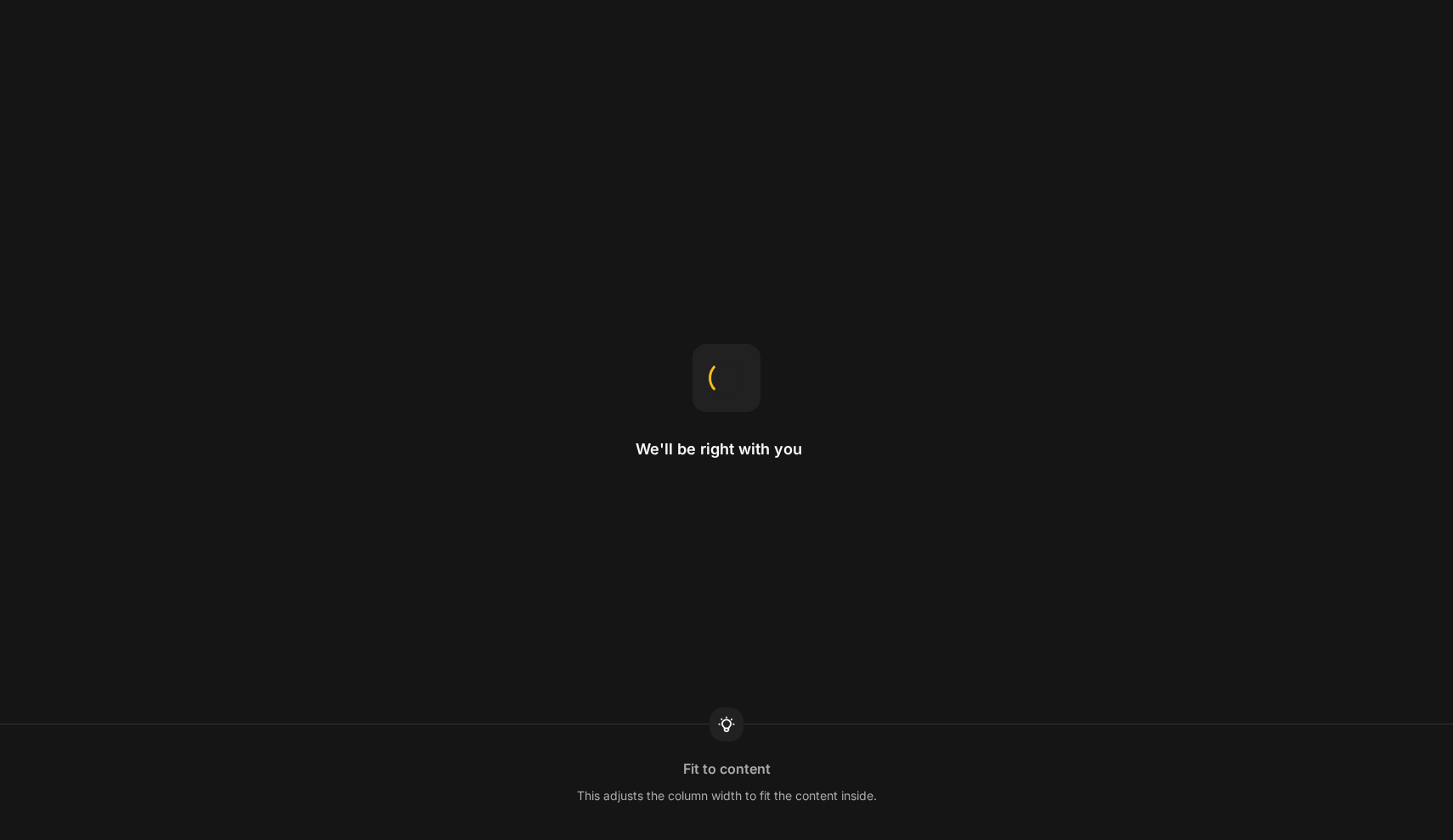 scroll, scrollTop: 0, scrollLeft: 0, axis: both 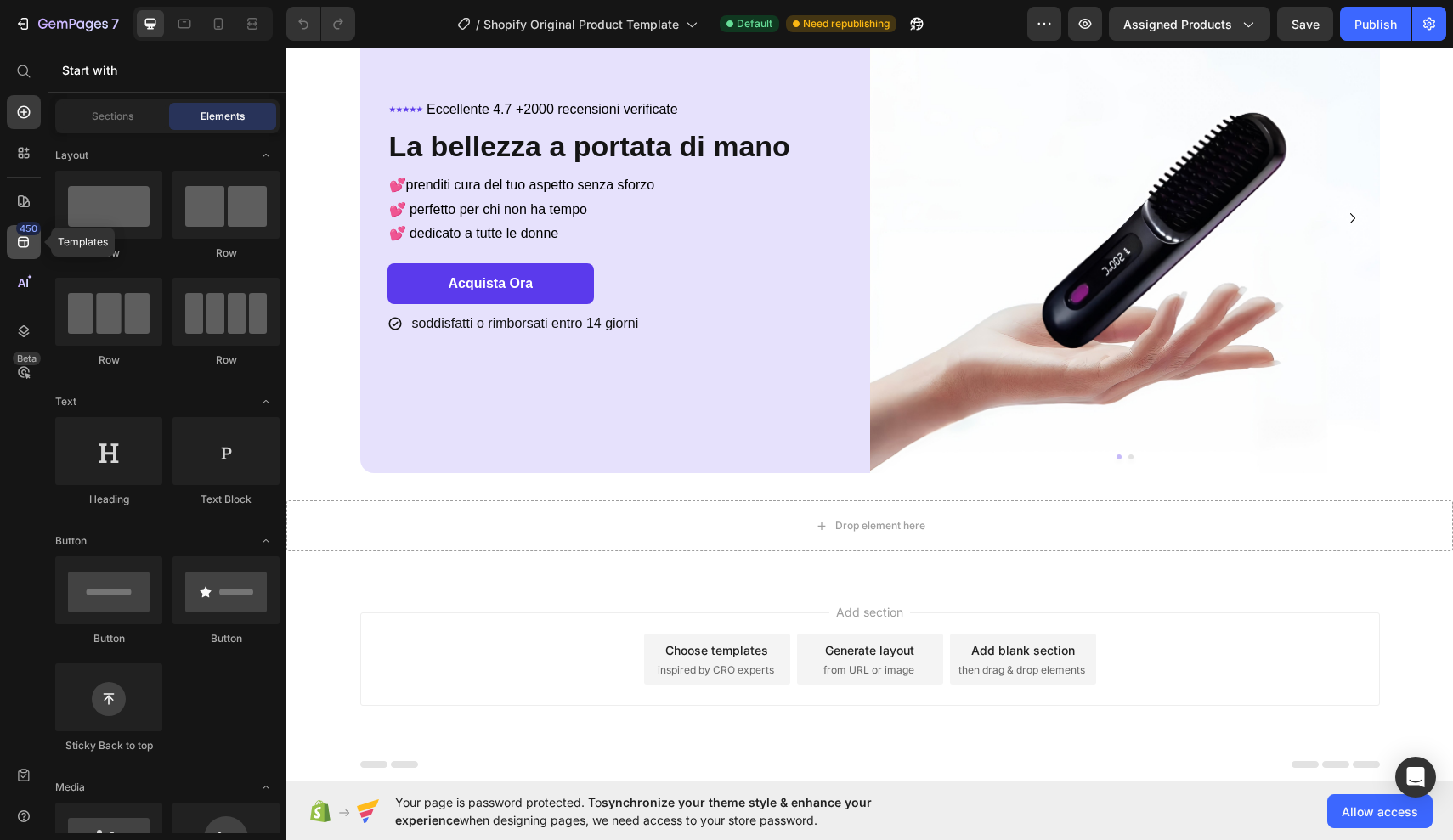click 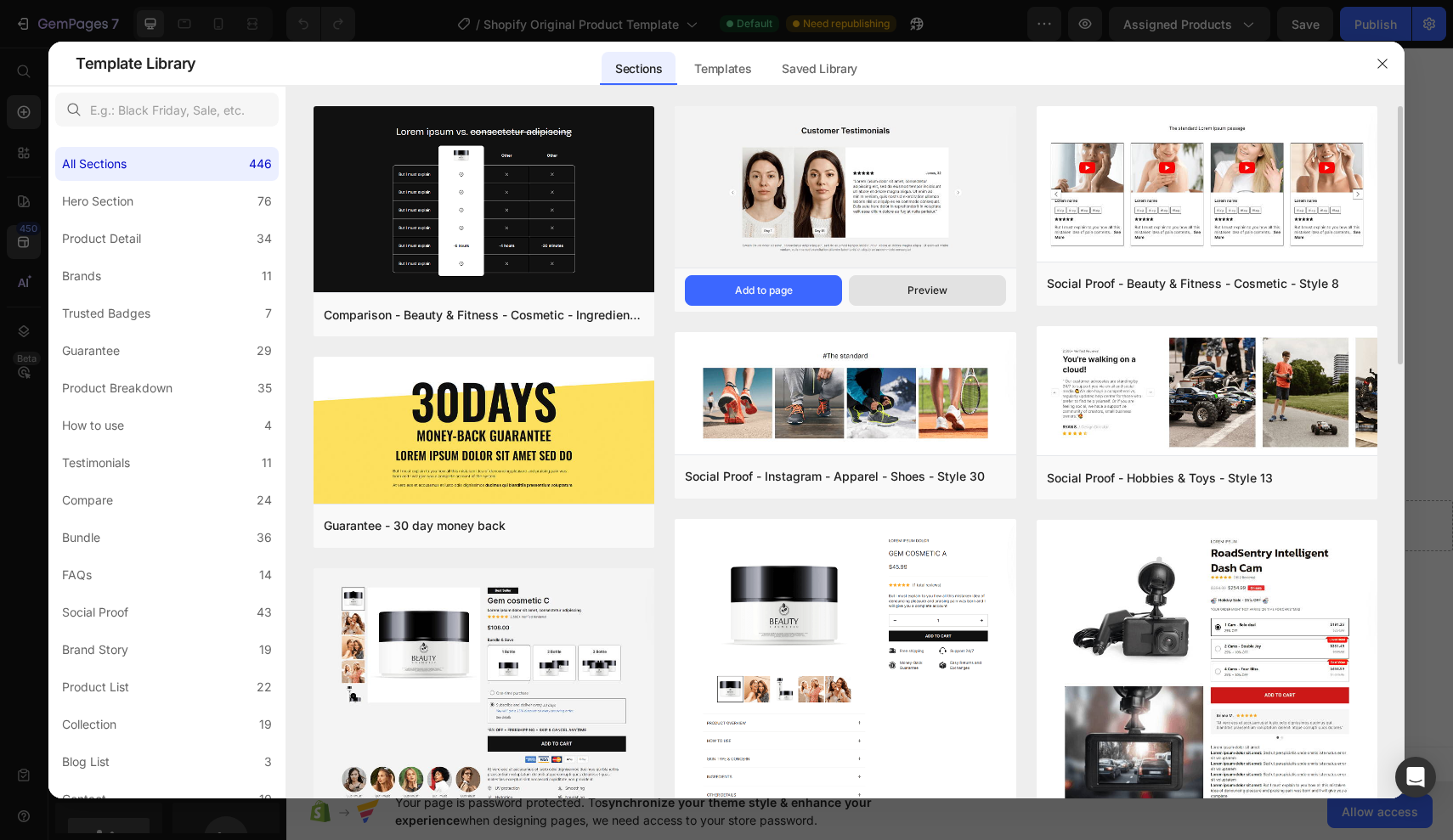 click on "Preview" at bounding box center [927, 290] 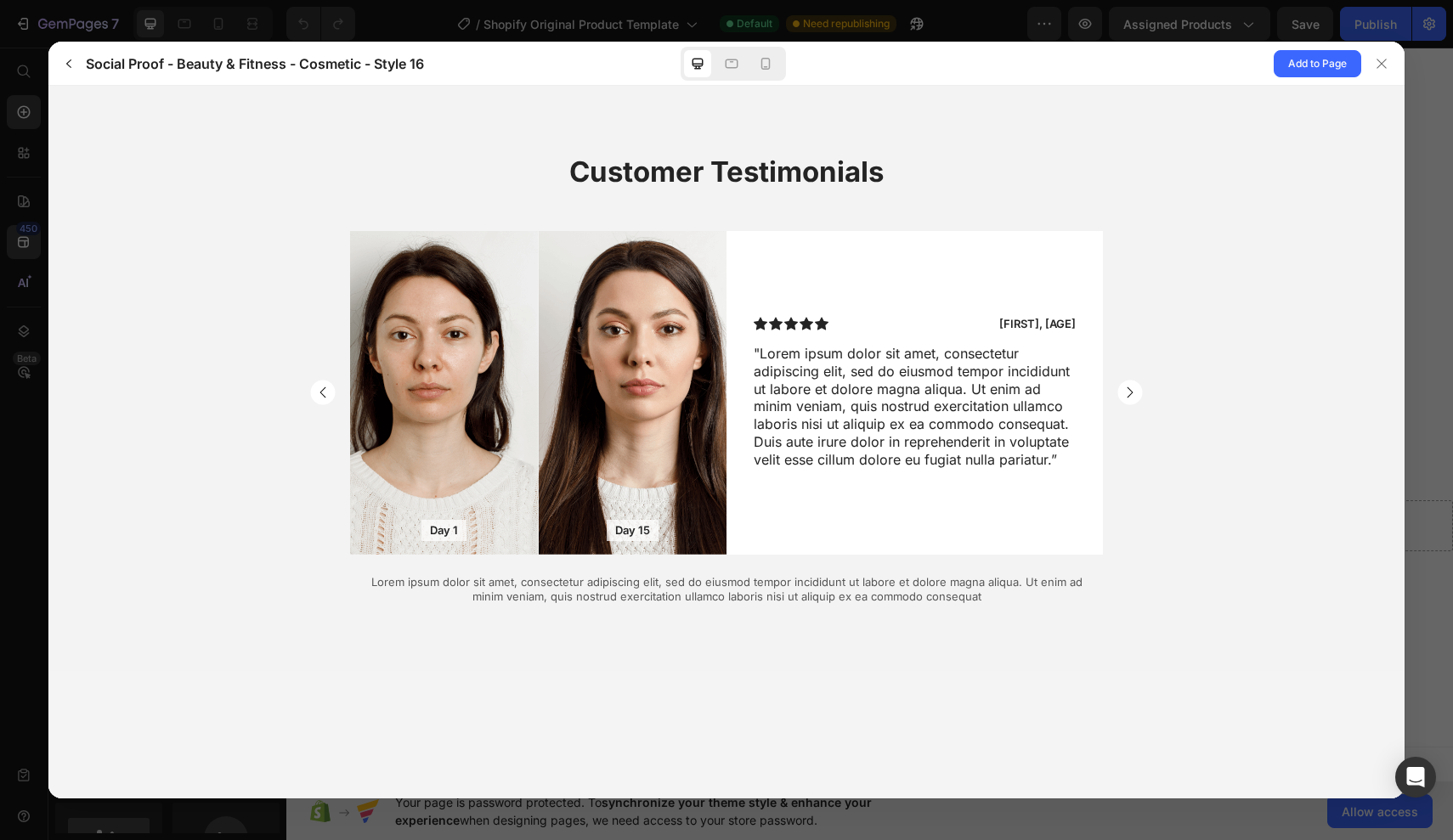 scroll, scrollTop: 0, scrollLeft: 0, axis: both 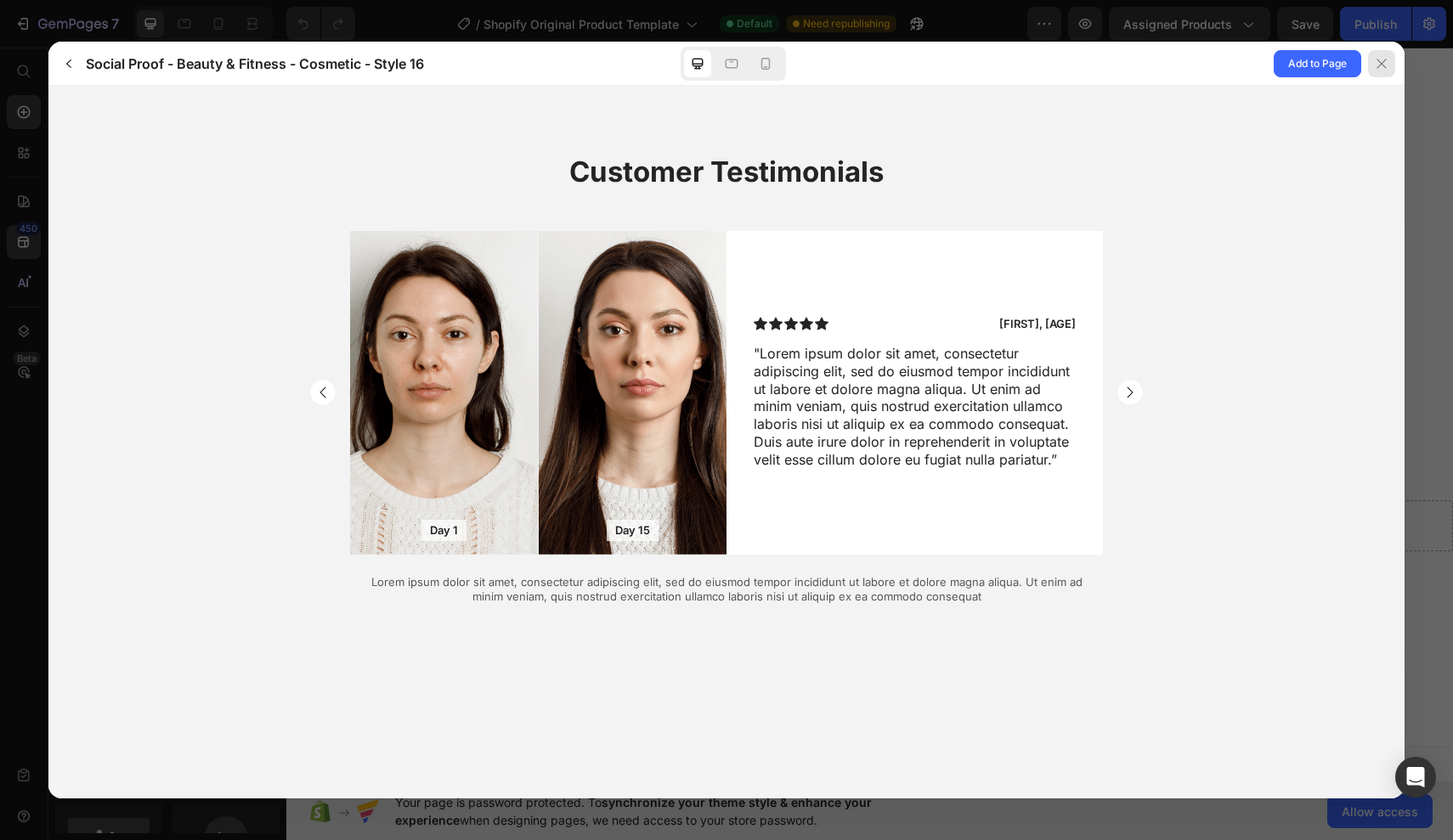 click 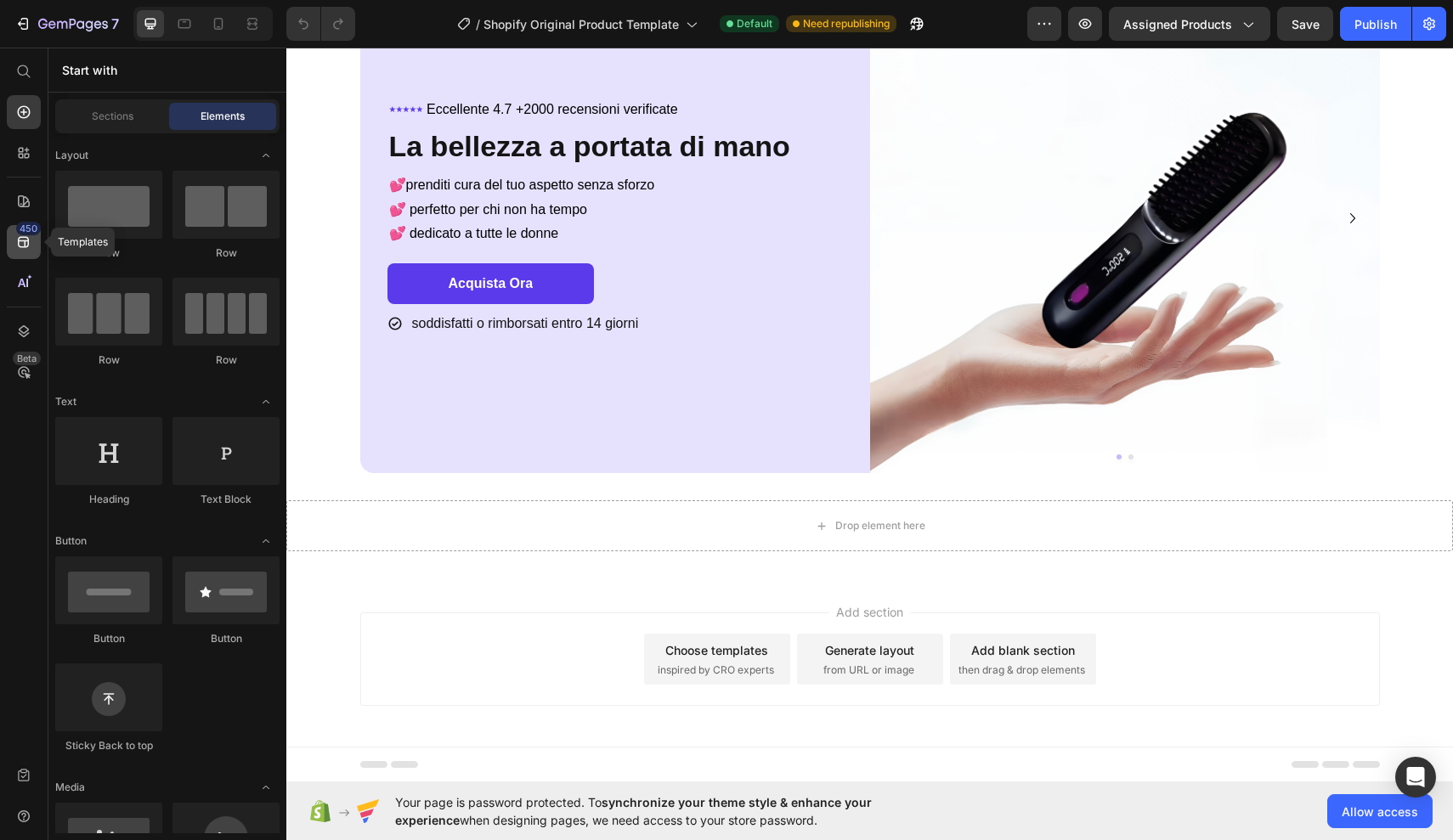 click 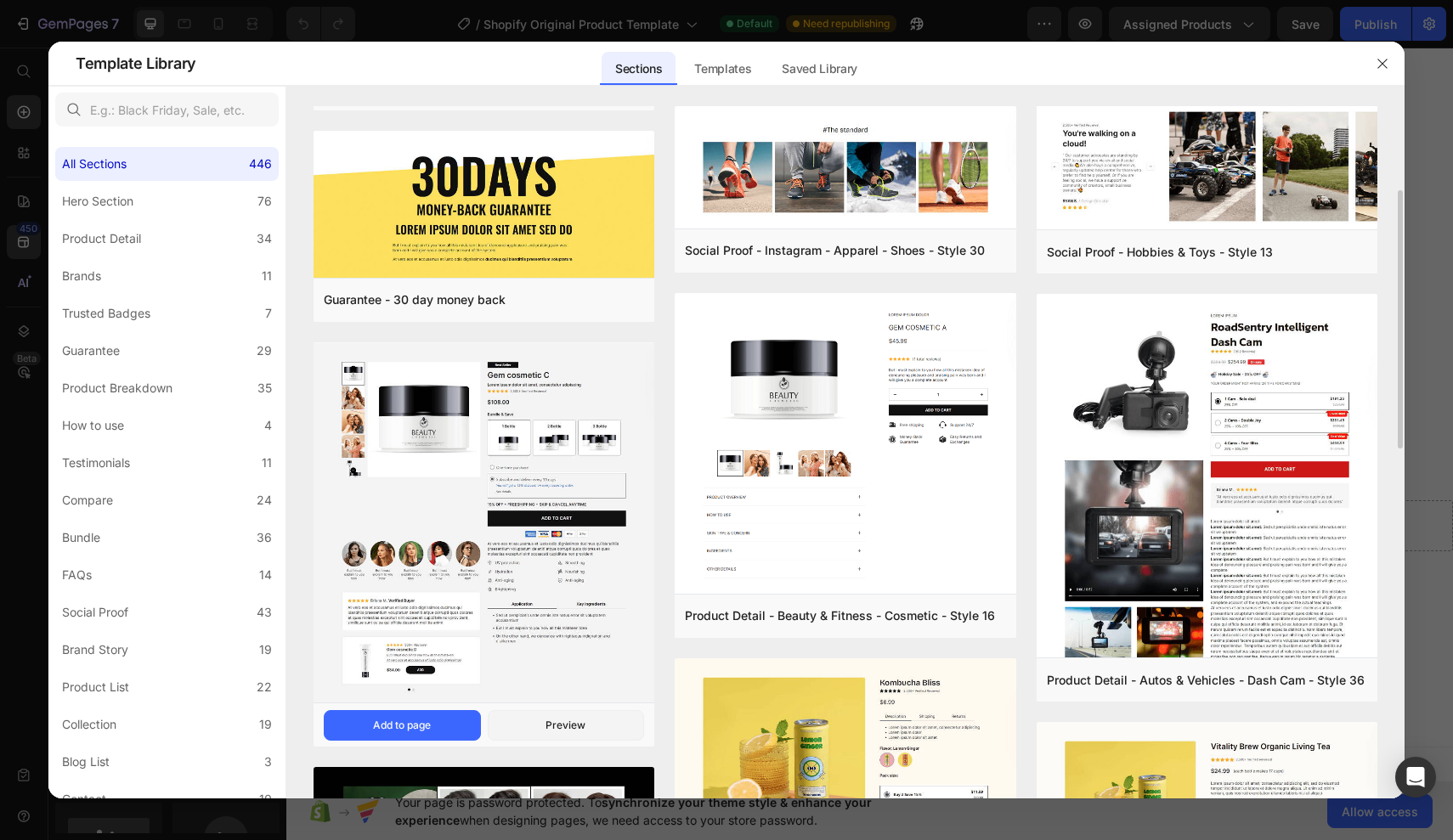 scroll, scrollTop: 228, scrollLeft: 0, axis: vertical 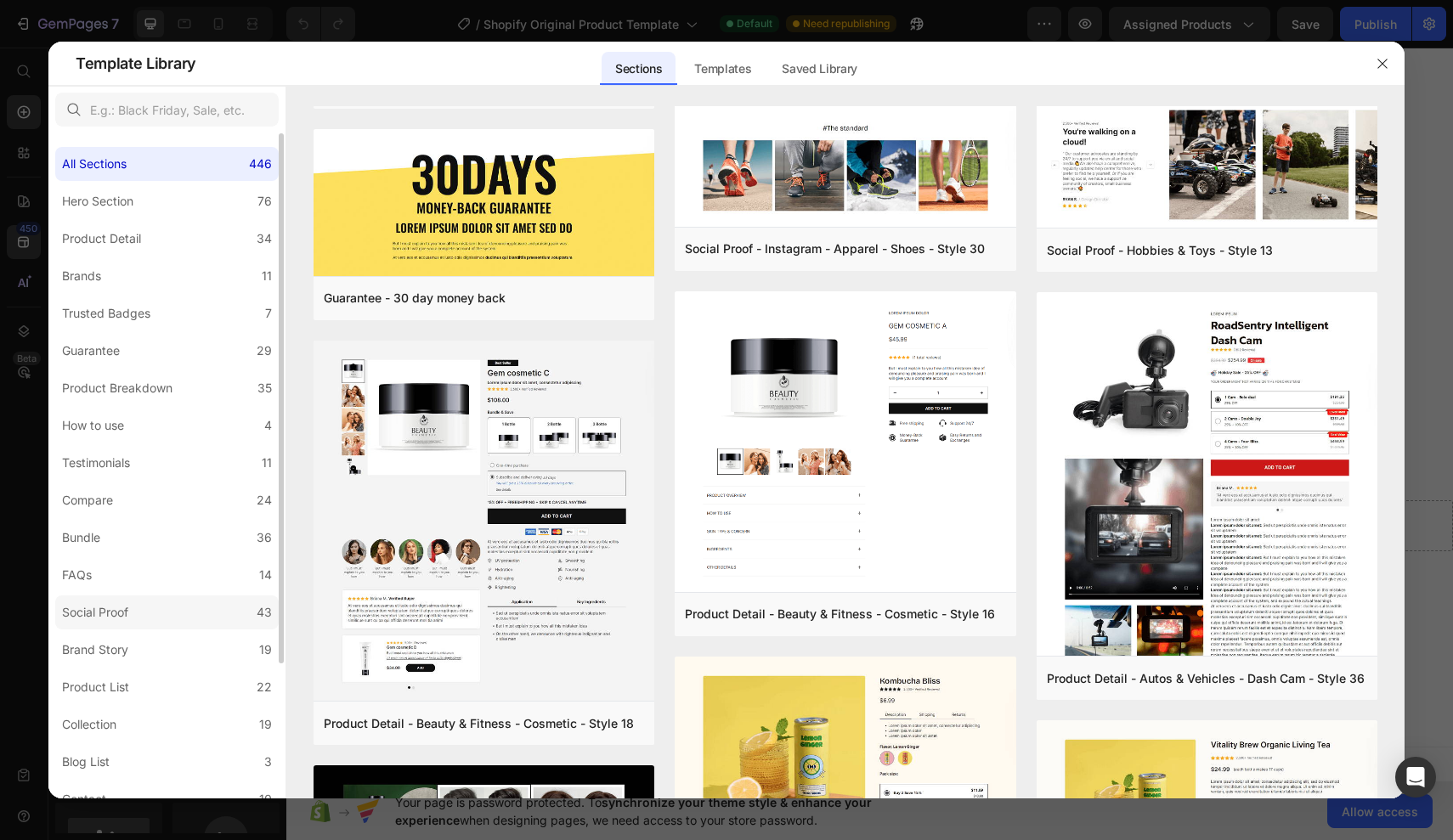click on "Social Proof 43" 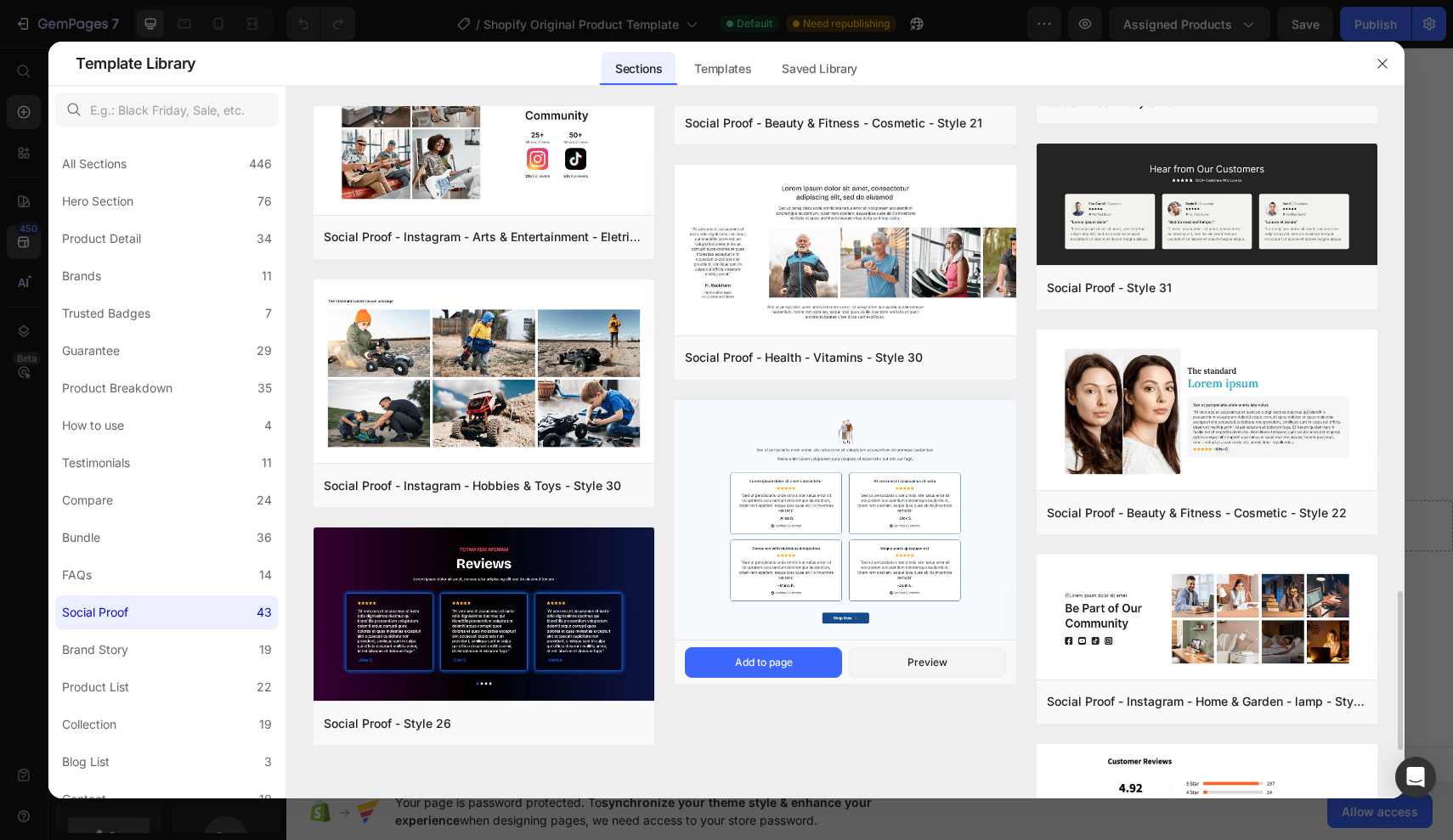 scroll, scrollTop: 2117, scrollLeft: 0, axis: vertical 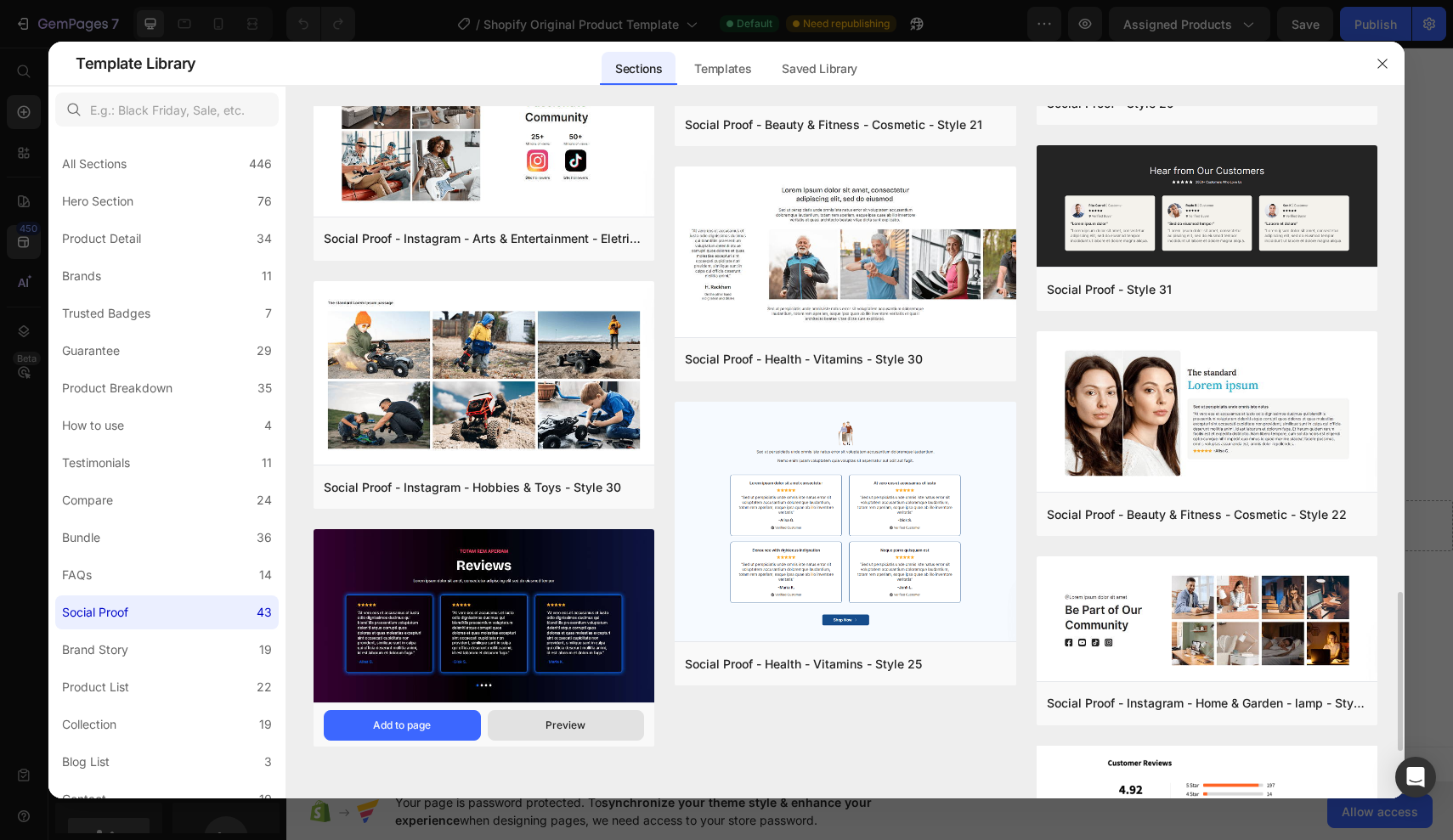 click on "Preview" at bounding box center [566, 725] 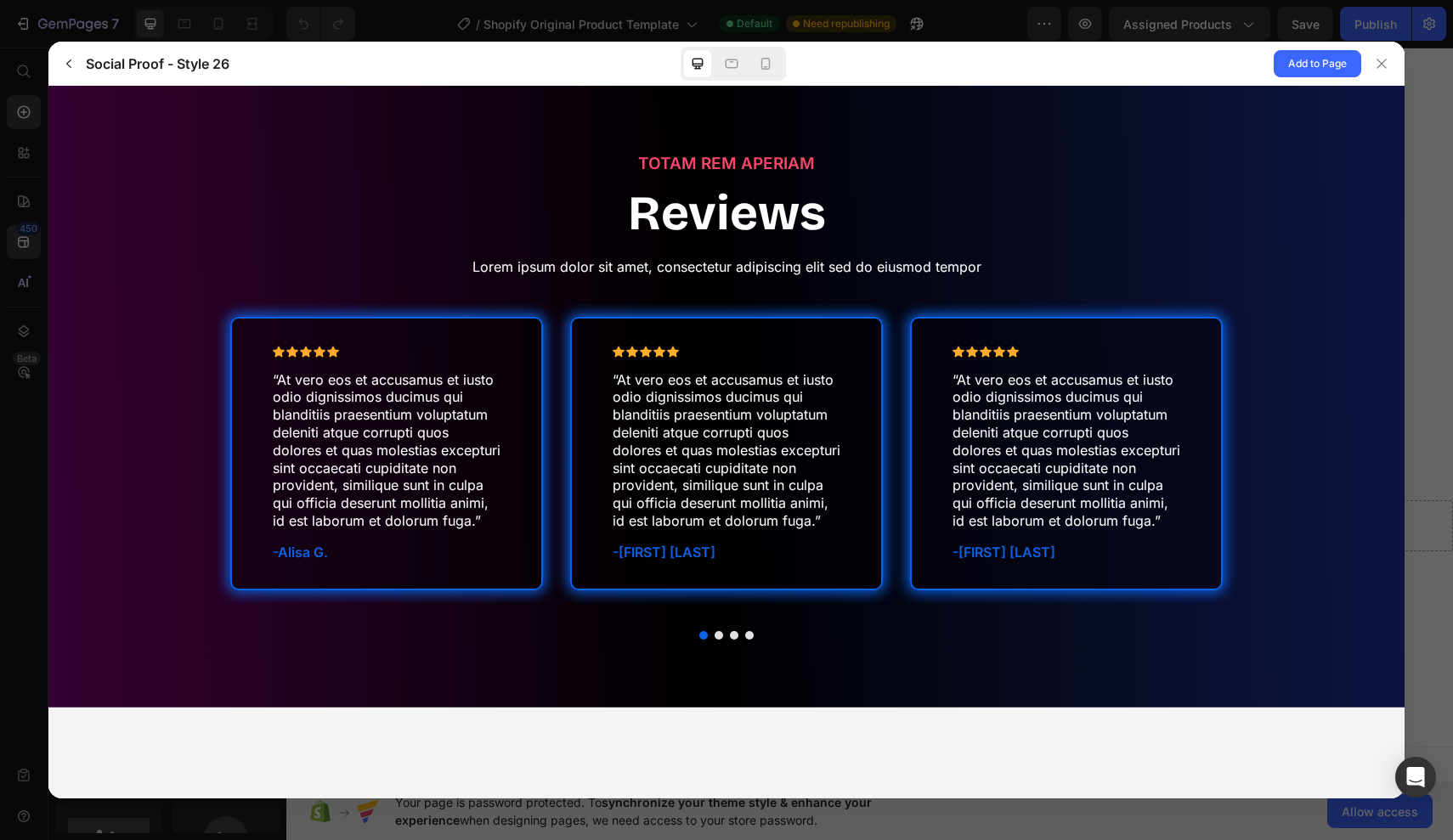 scroll, scrollTop: 0, scrollLeft: 0, axis: both 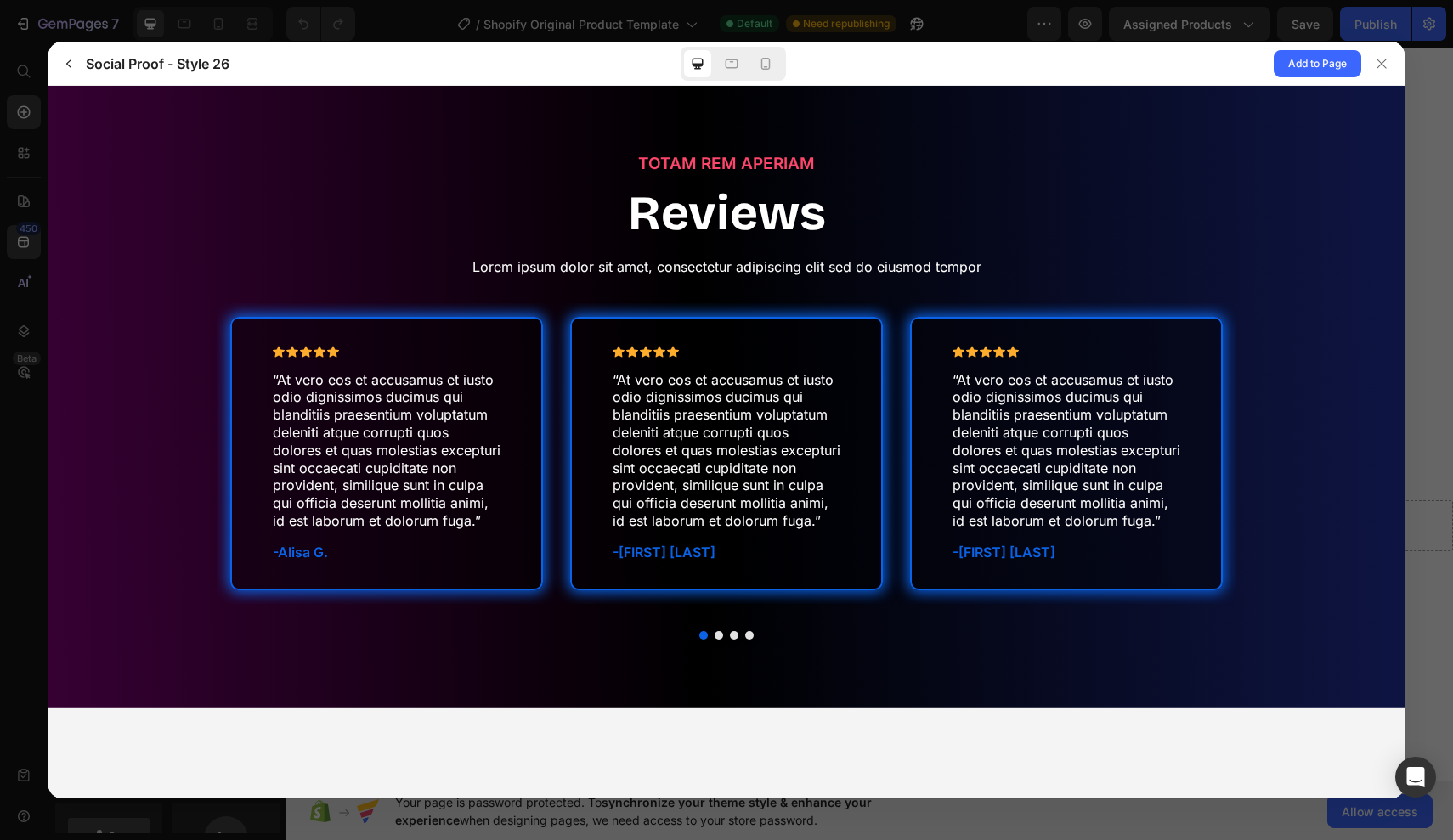 click at bounding box center [719, 635] 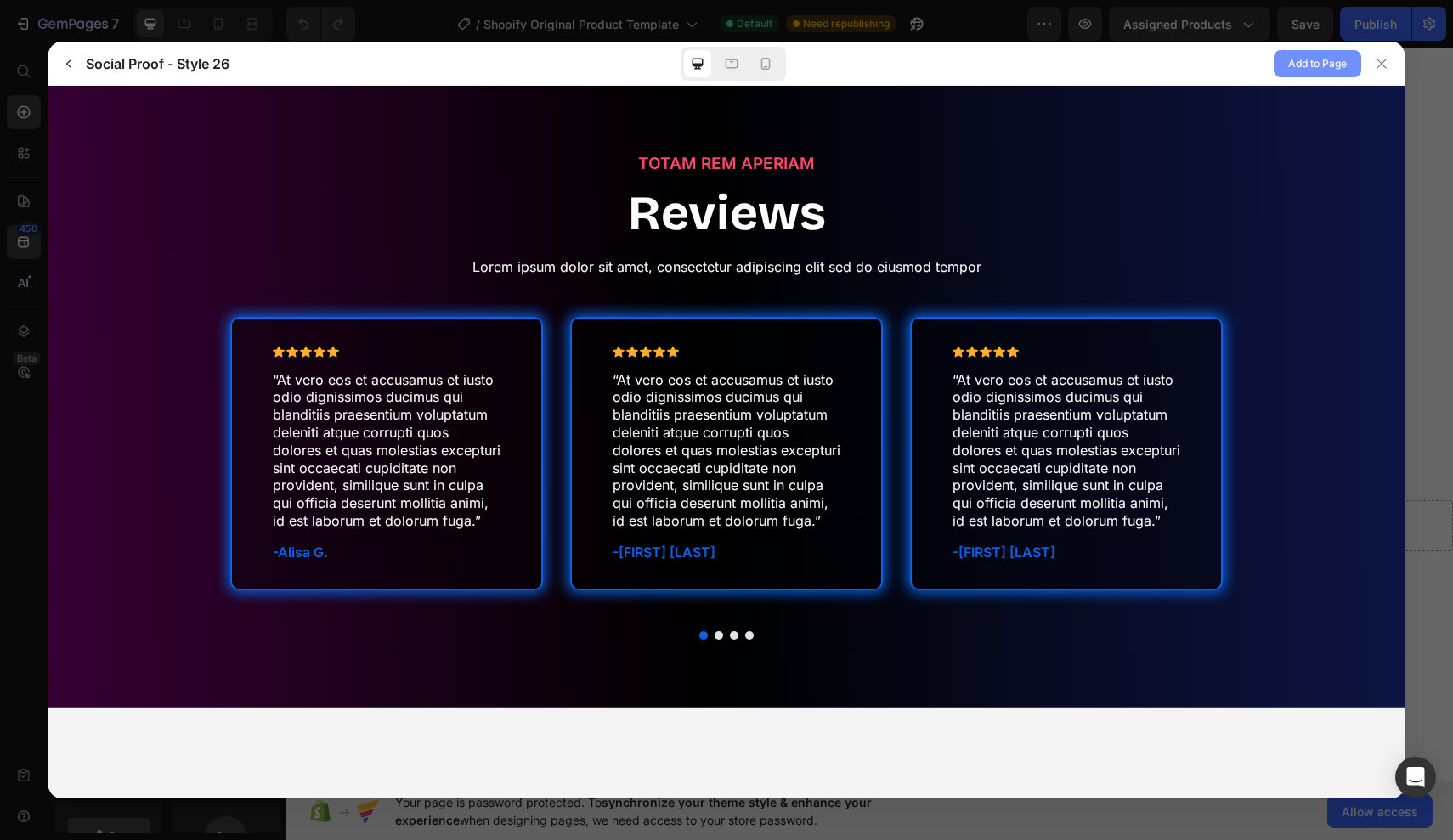 click on "Add to Page" 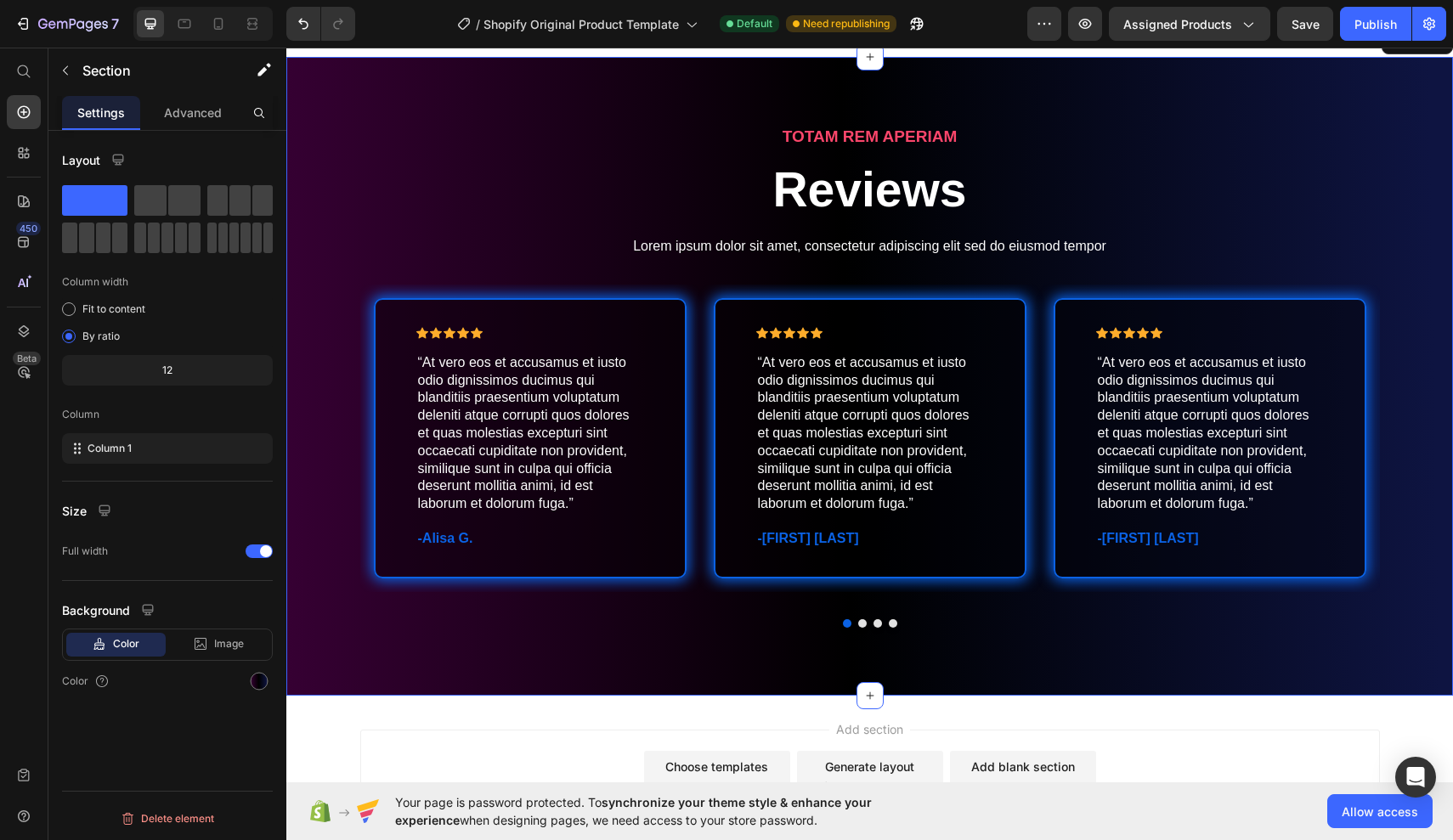 scroll, scrollTop: 3711, scrollLeft: 0, axis: vertical 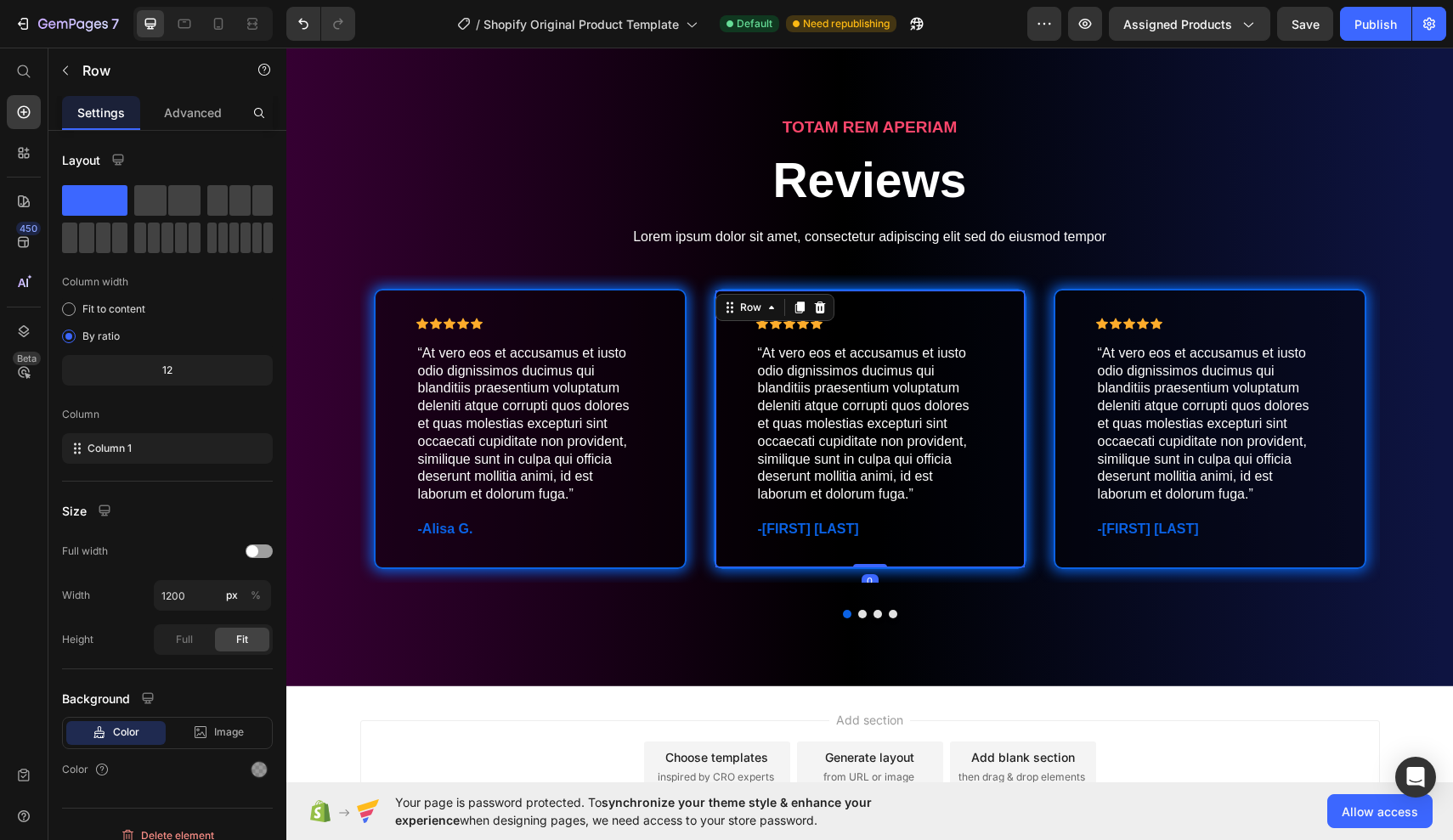 click on "Icon Icon Icon Icon Icon Icon List “At vero eos et accusamus et iusto odio dignissimos ducimus qui blanditiis praesentium voluptatum deleniti atque corrupti quos dolores et quas molestias excepturi sint occaecati cupiditate non provident, similique sunt in culpa qui officia deserunt mollitia animi, id est laborum et dolorum fuga.”  Text Block -Dick S. Text Block Row   0" at bounding box center [870, 429] 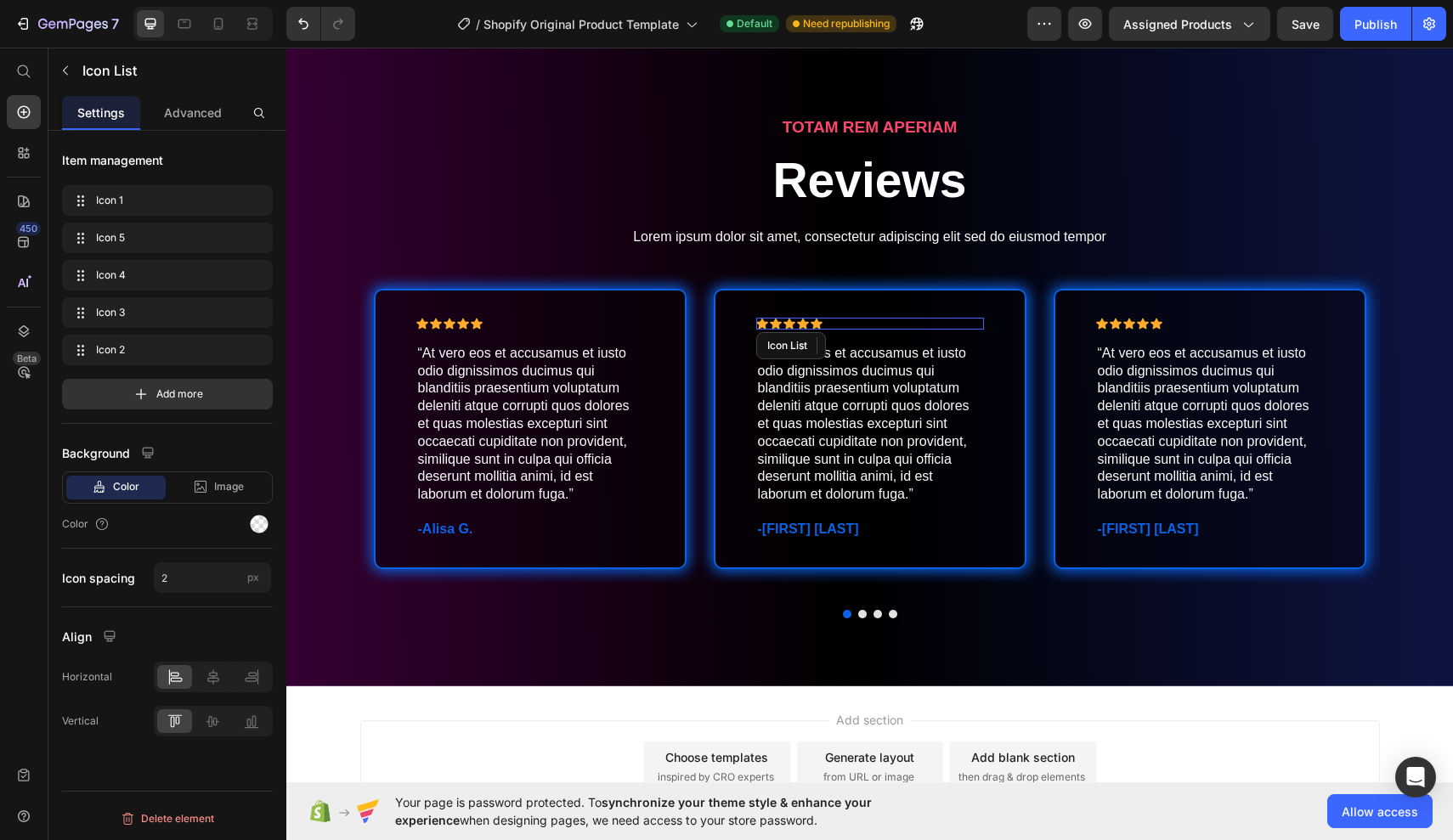 click on "Icon Icon Icon Icon Icon" at bounding box center [870, 324] 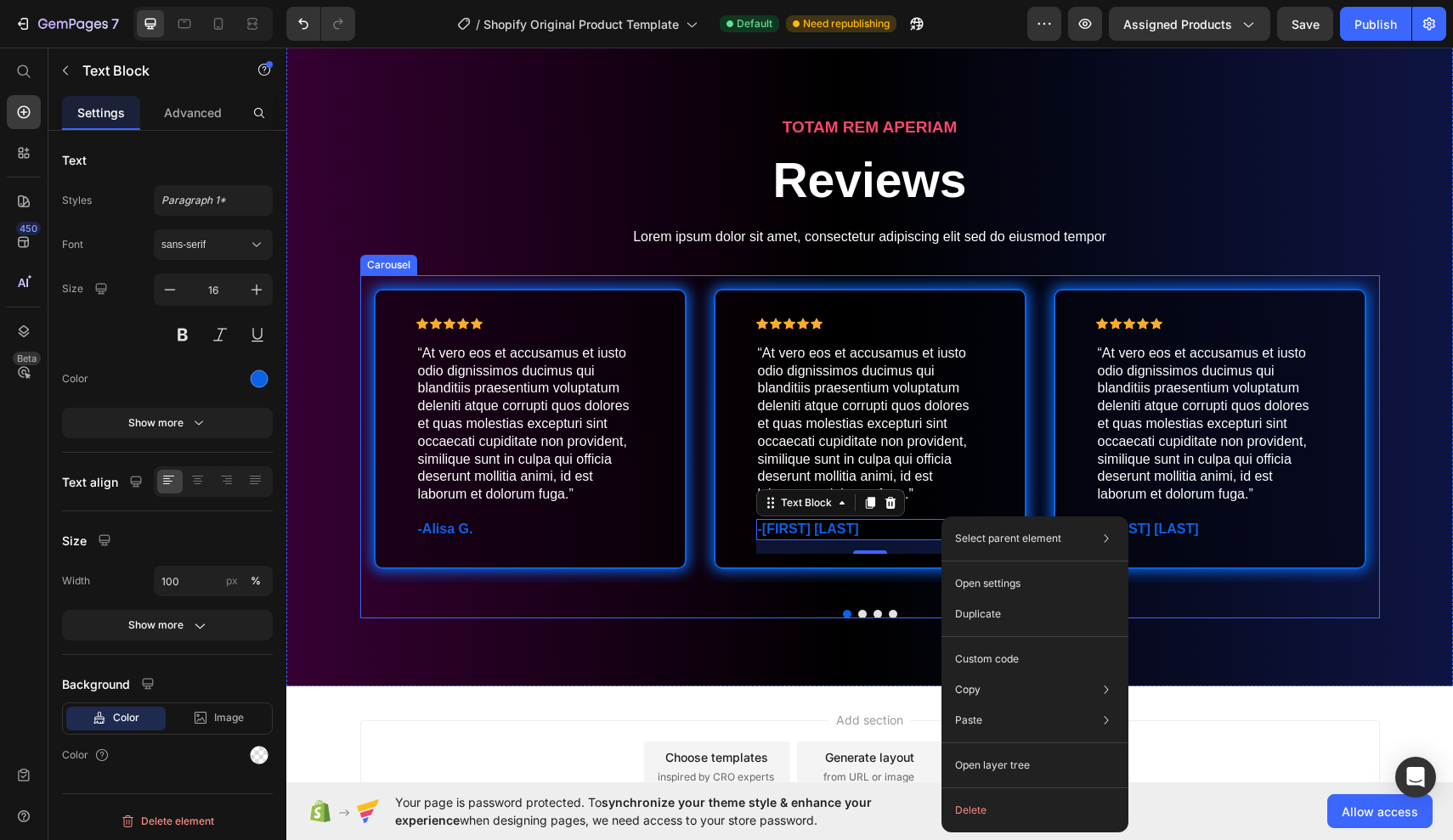 click at bounding box center (893, 614) 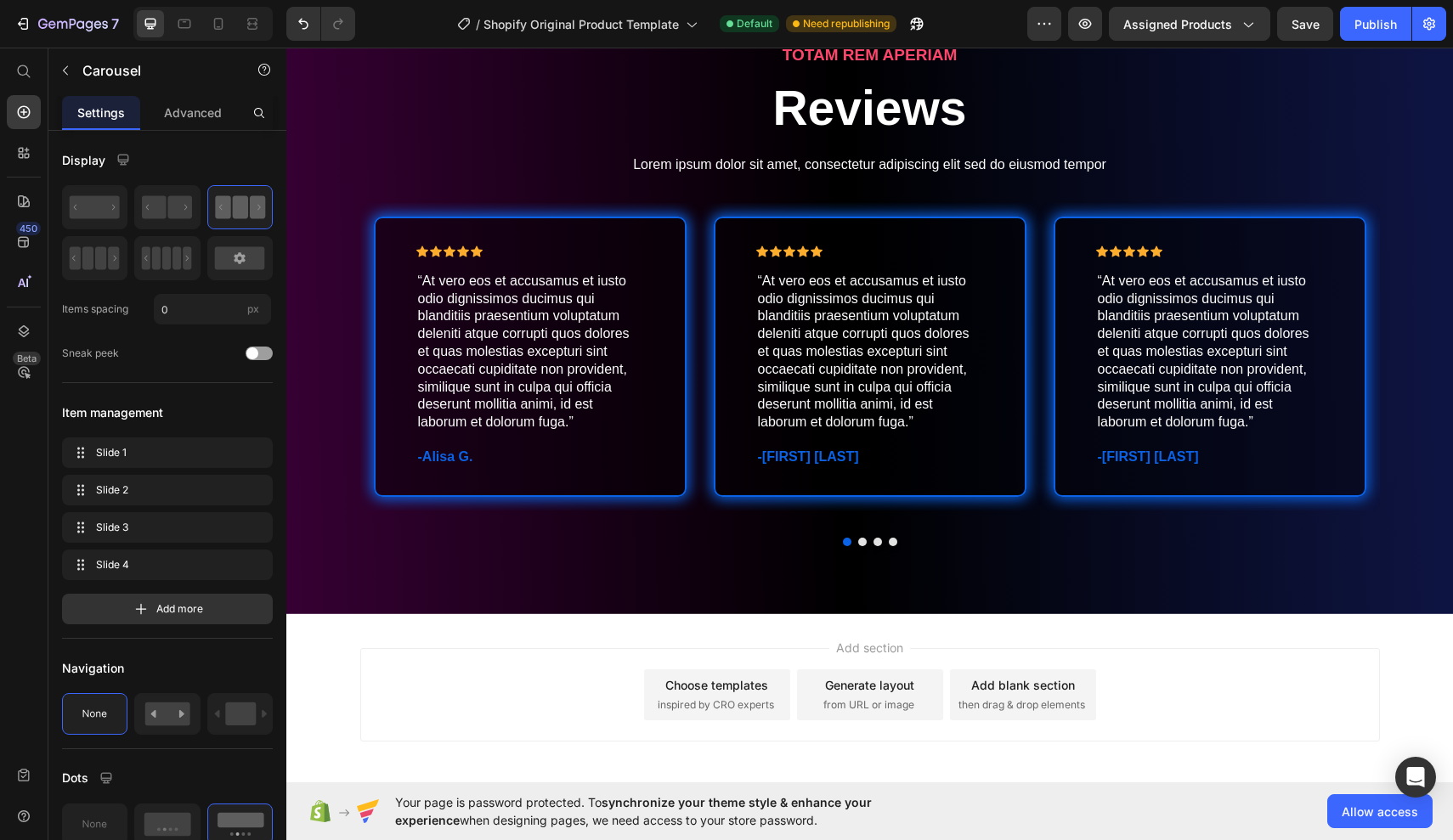 scroll, scrollTop: 3810, scrollLeft: 0, axis: vertical 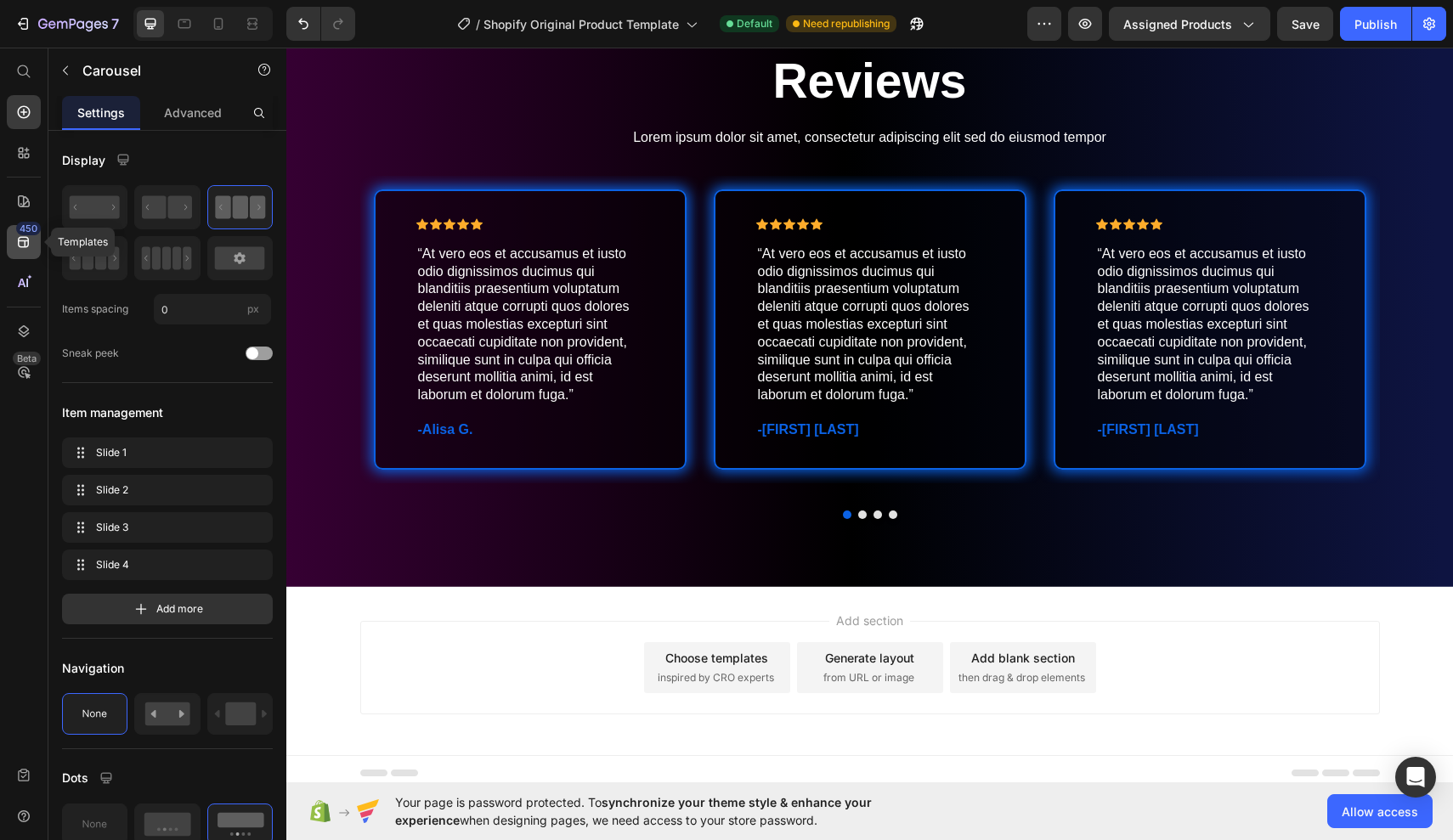 click on "450" at bounding box center (28, 228) 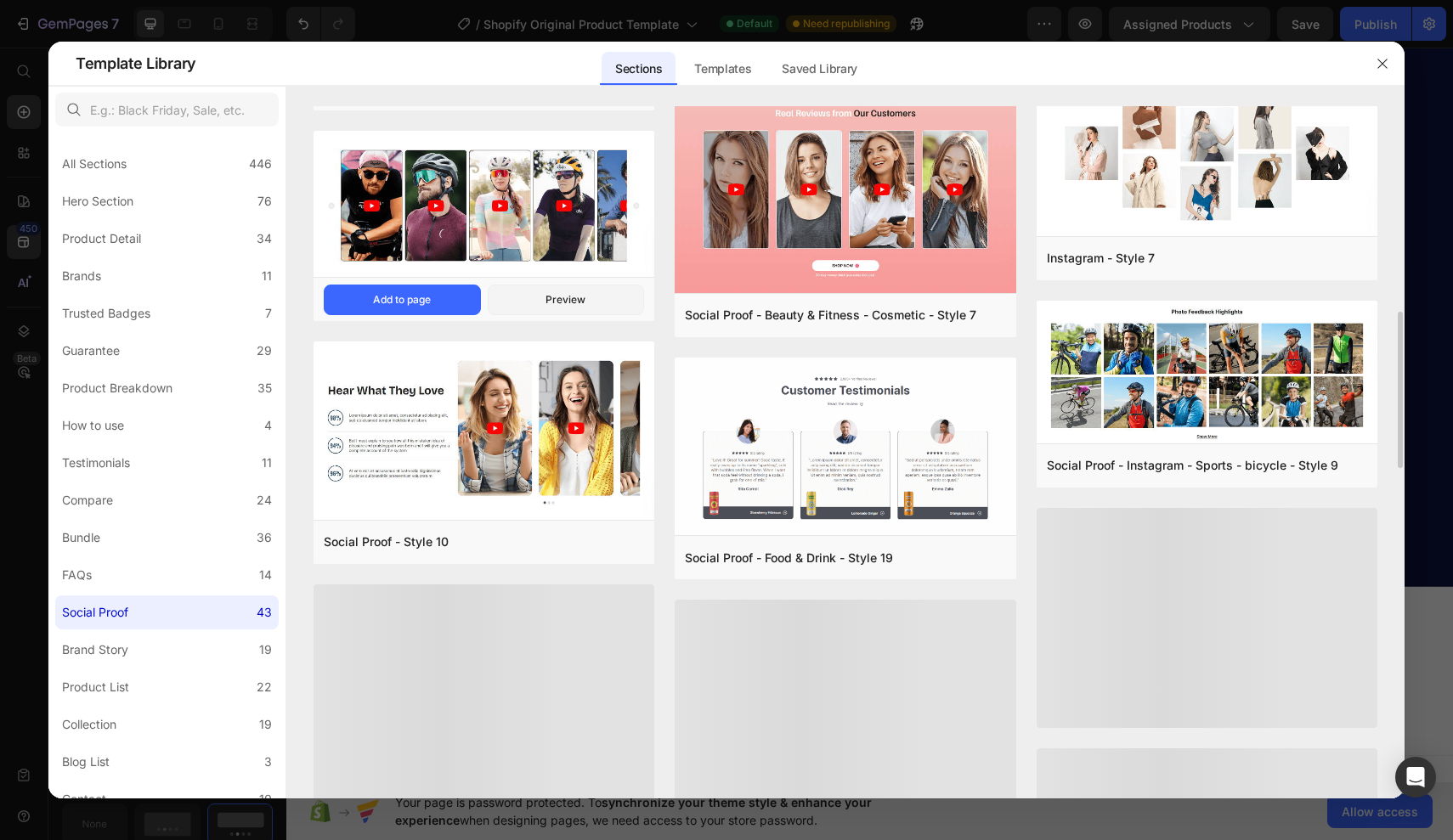 scroll, scrollTop: 565, scrollLeft: 0, axis: vertical 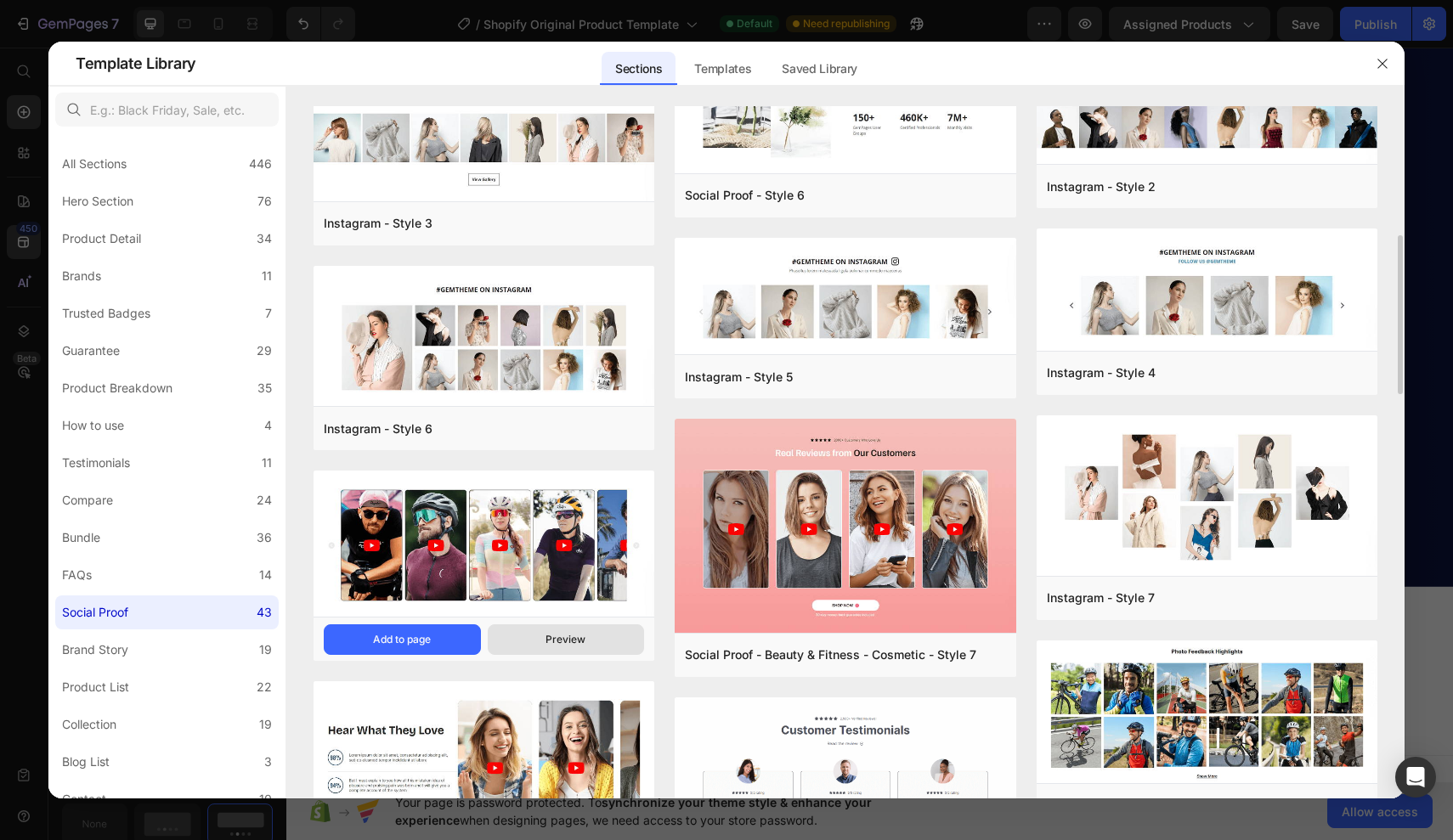 click on "Preview" at bounding box center [566, 640] 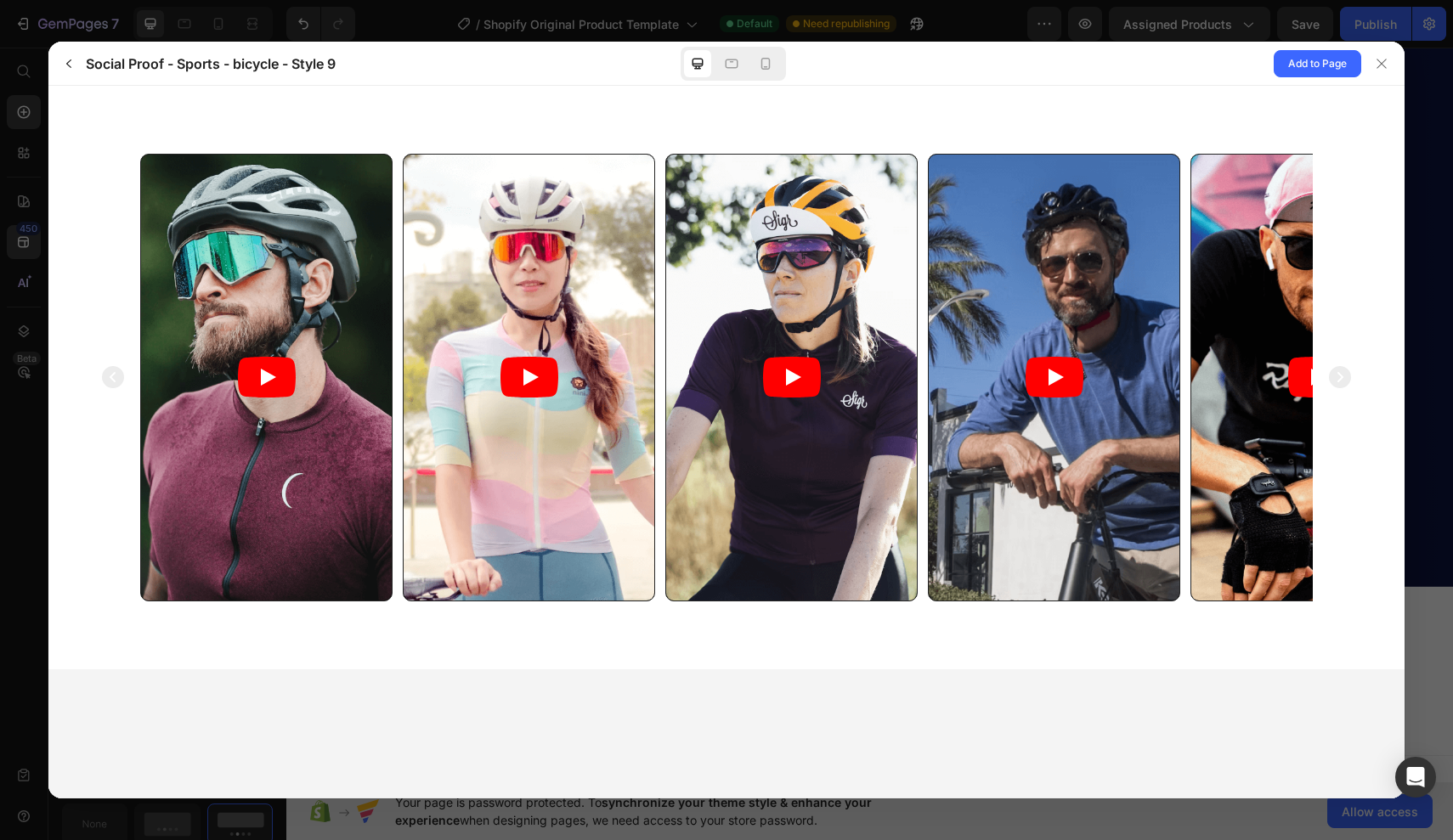 scroll, scrollTop: 0, scrollLeft: 0, axis: both 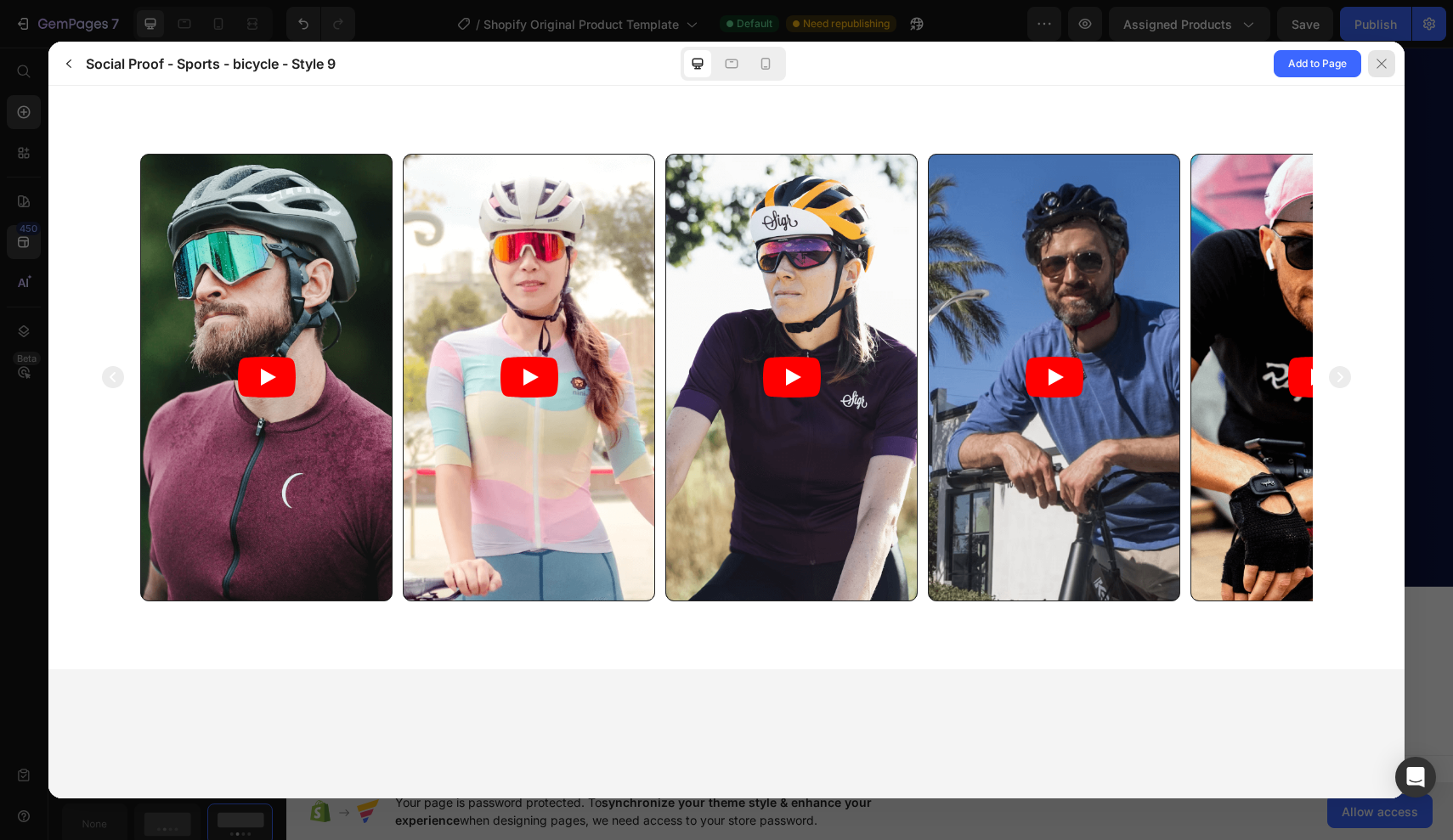 click 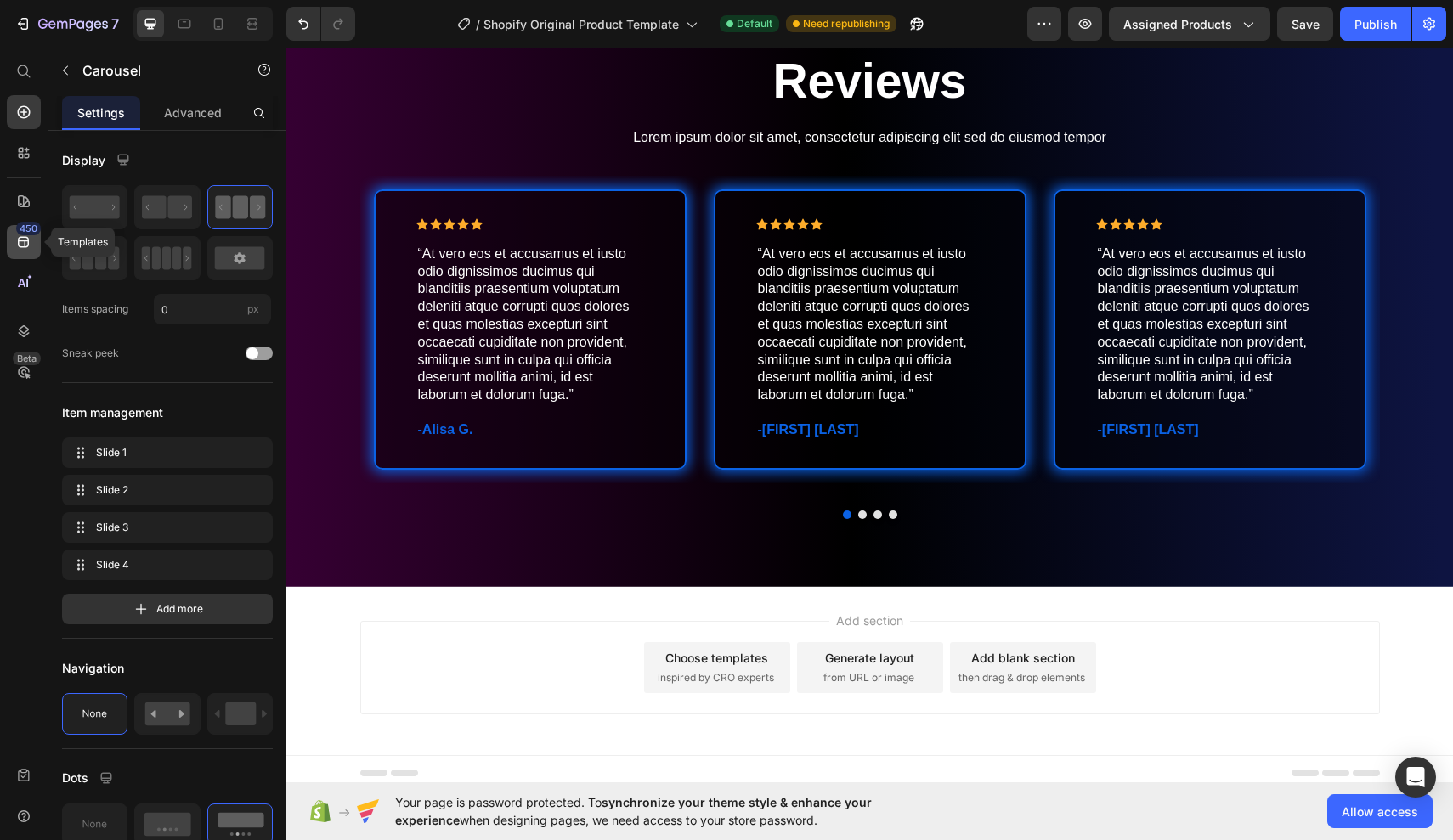 click on "450" at bounding box center [28, 228] 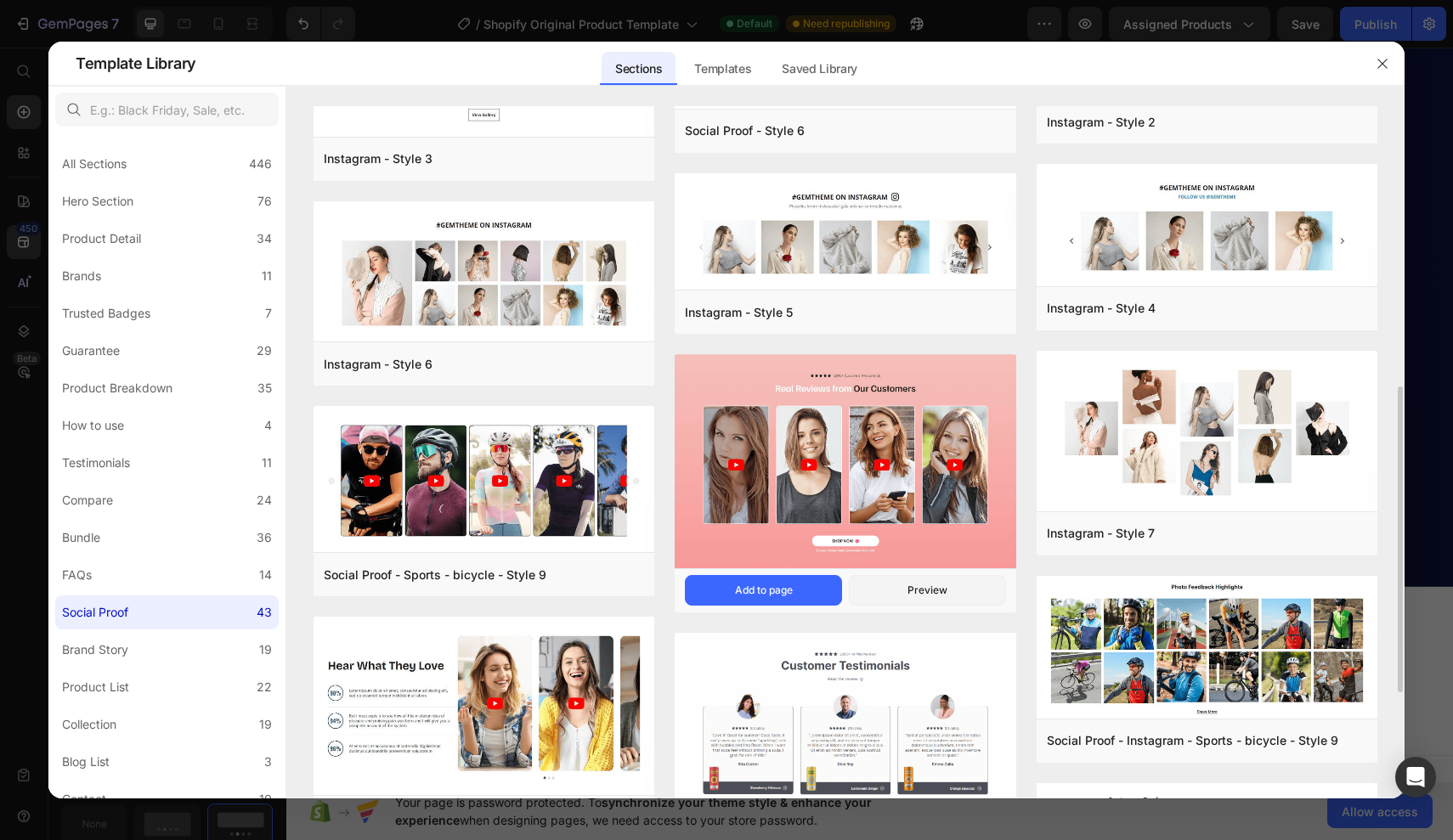 scroll, scrollTop: 631, scrollLeft: 0, axis: vertical 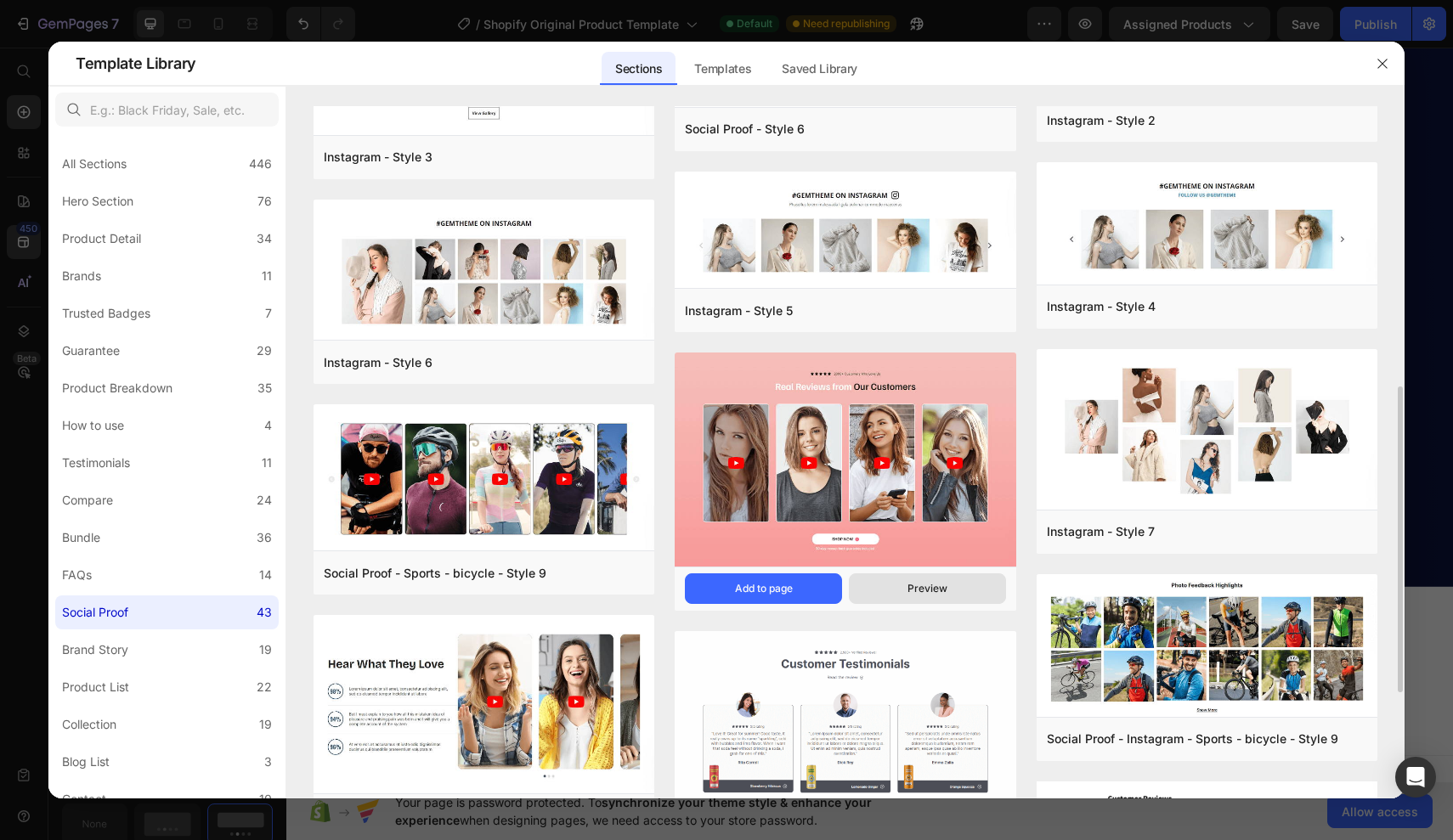 click on "Preview" at bounding box center (927, 589) 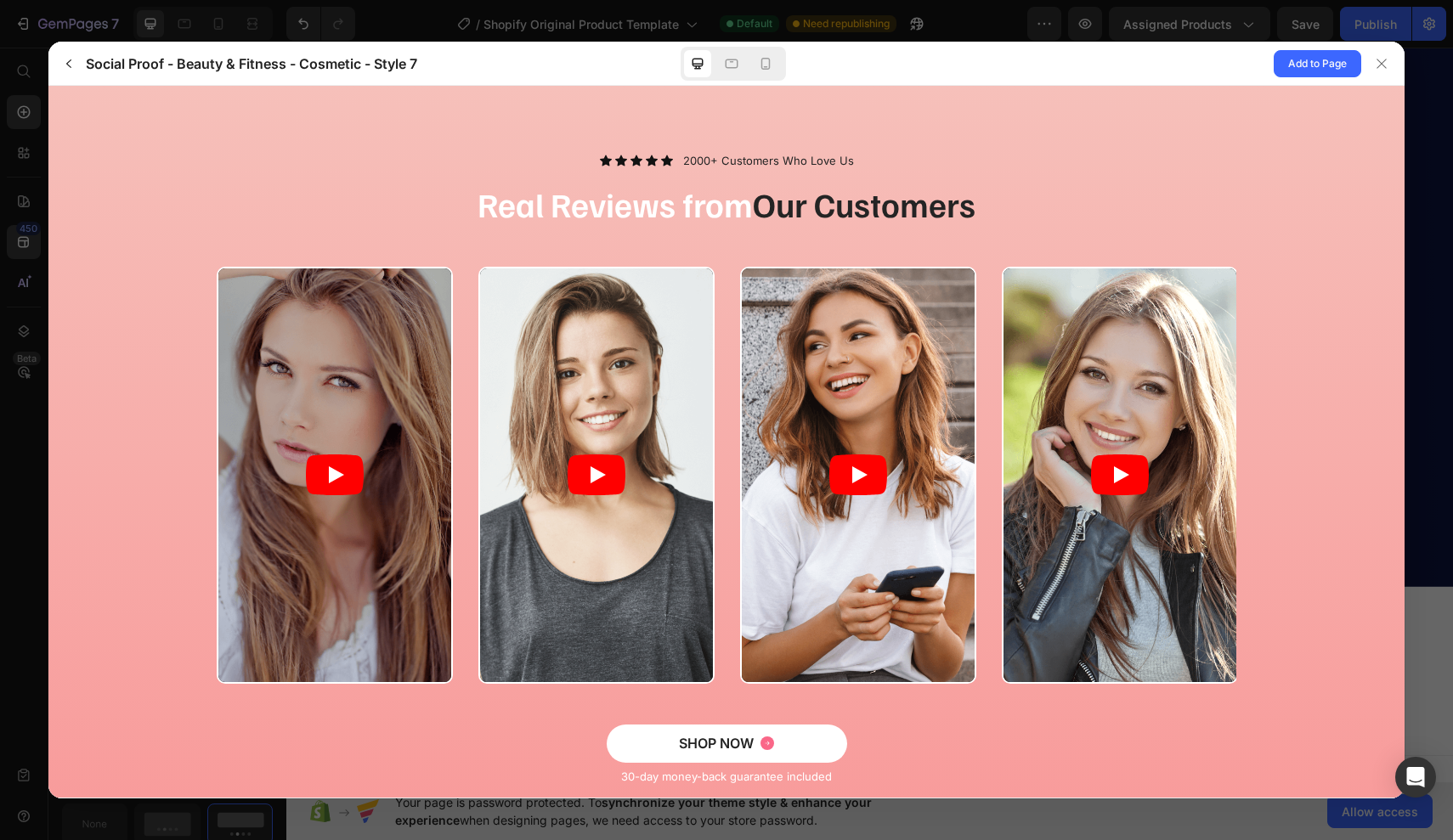 scroll, scrollTop: 0, scrollLeft: 0, axis: both 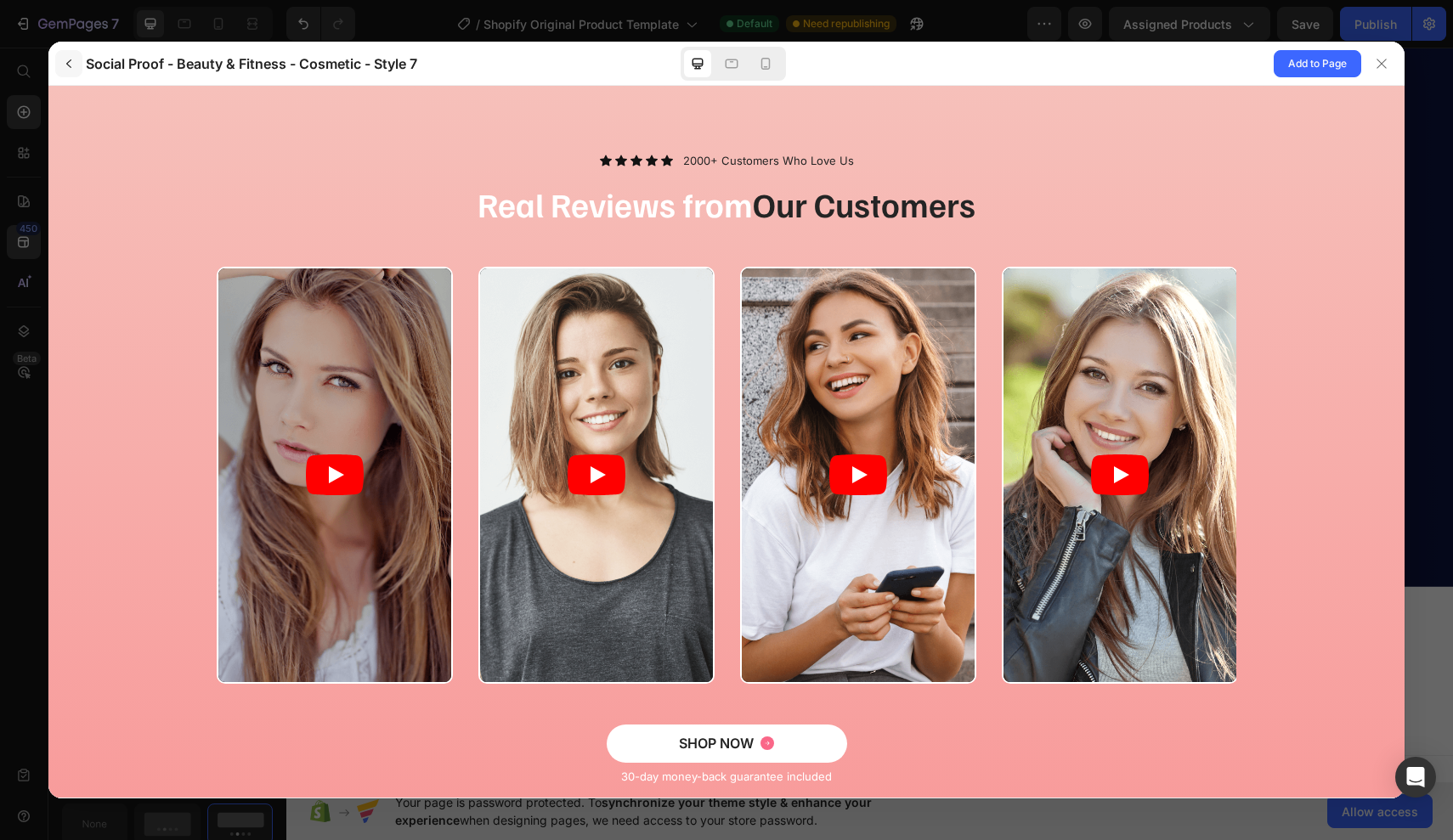 click 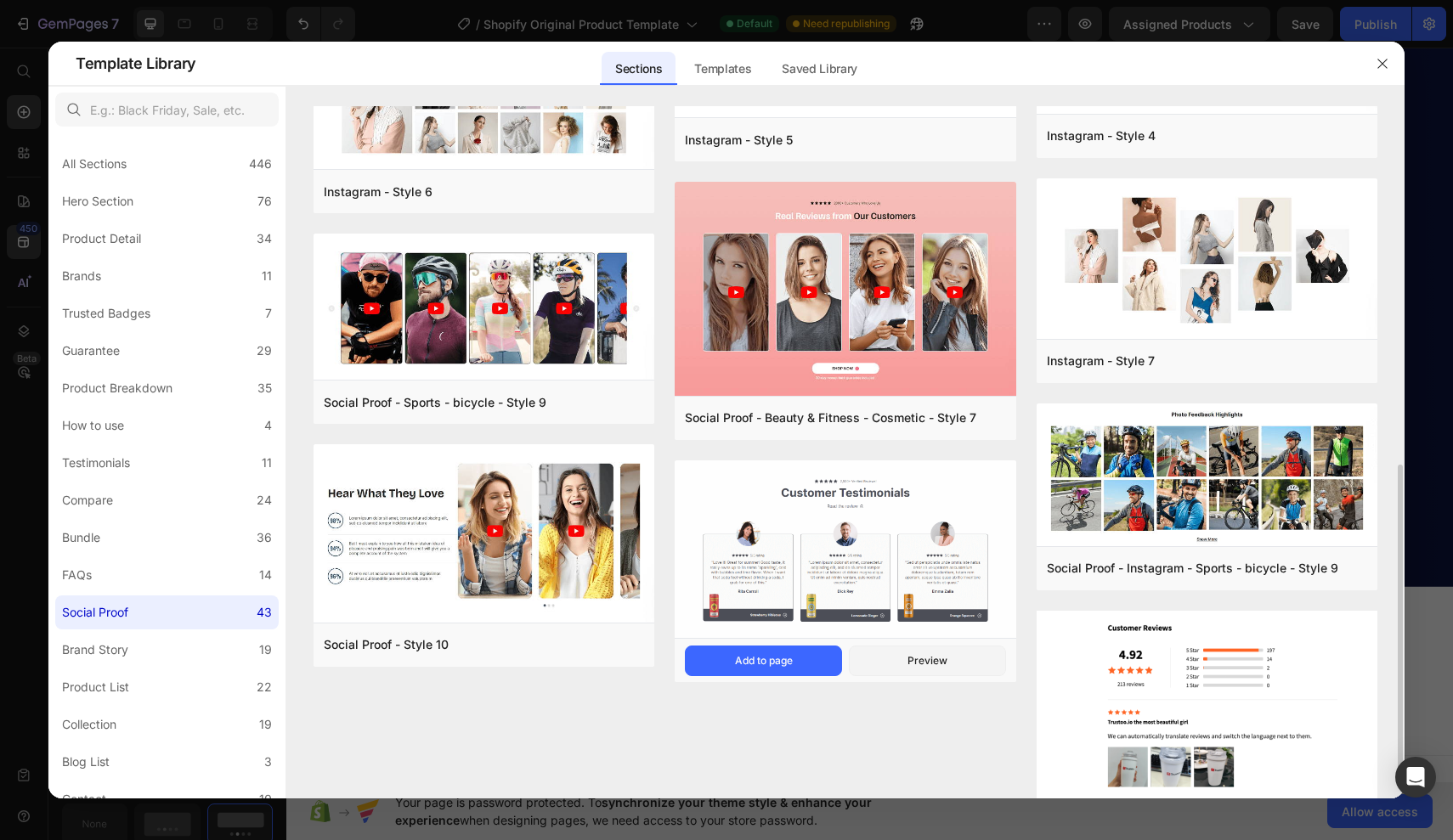 scroll, scrollTop: 803, scrollLeft: 0, axis: vertical 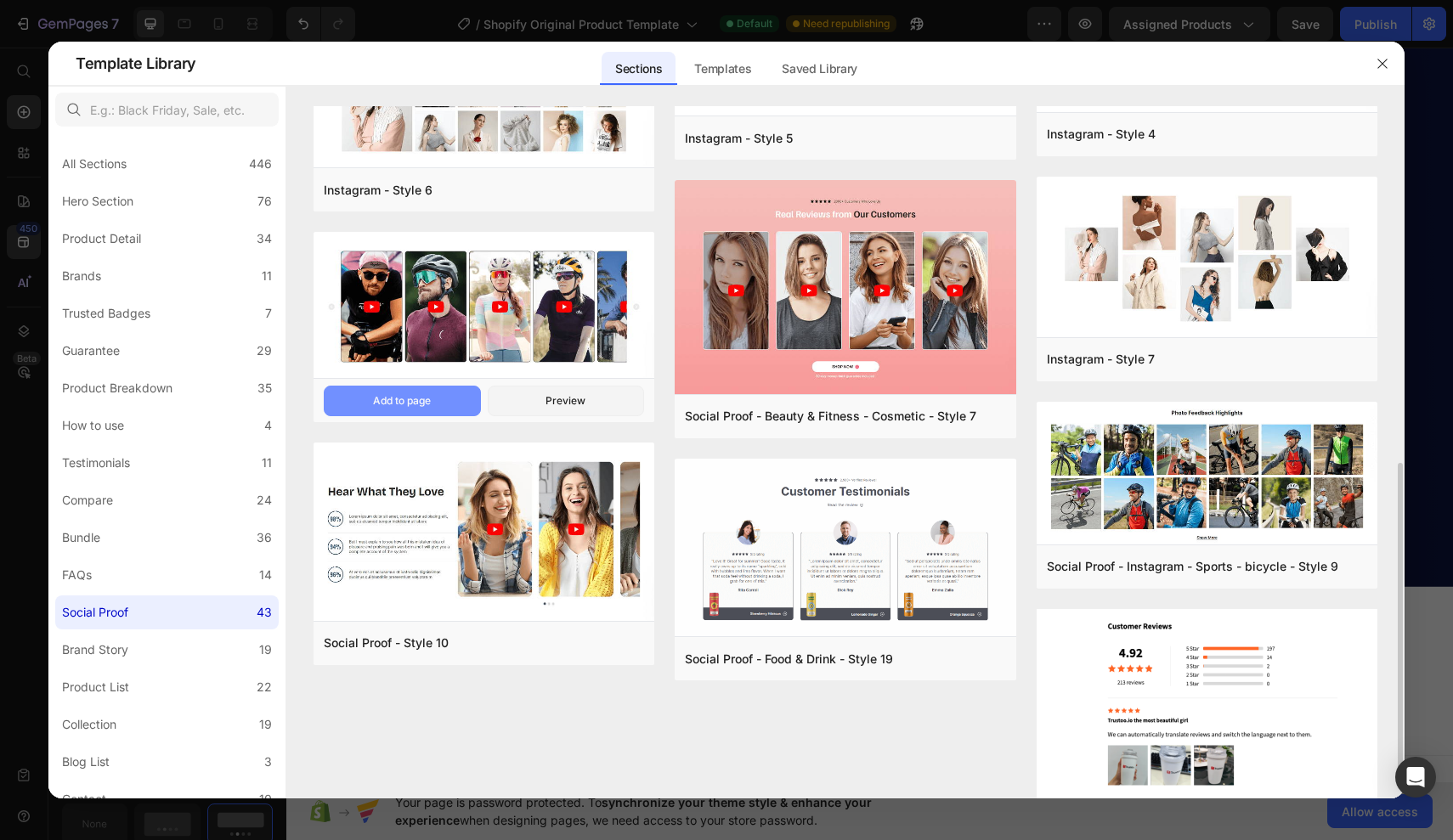 click on "Add to page" at bounding box center [402, 401] 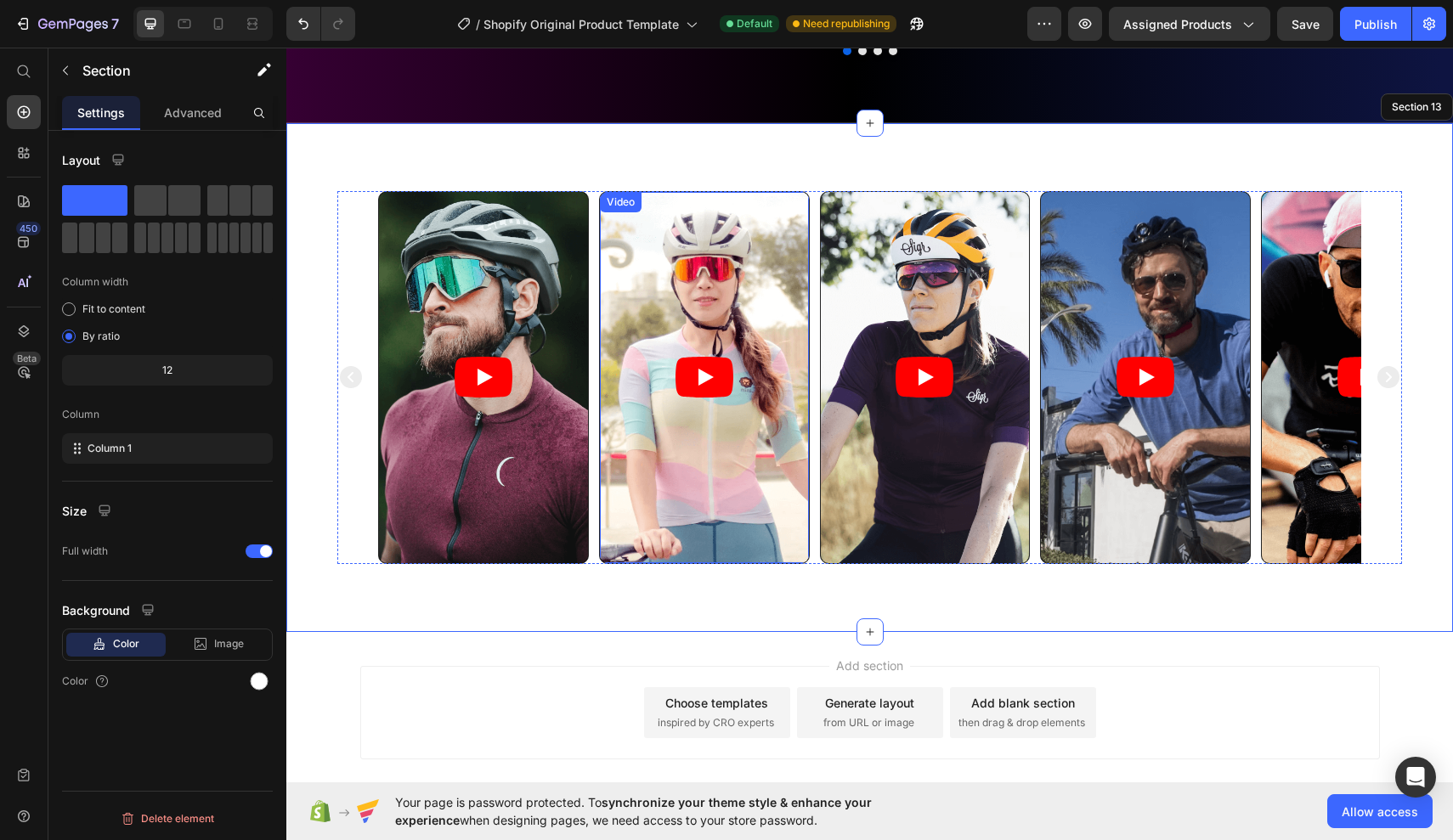scroll, scrollTop: 4261, scrollLeft: 0, axis: vertical 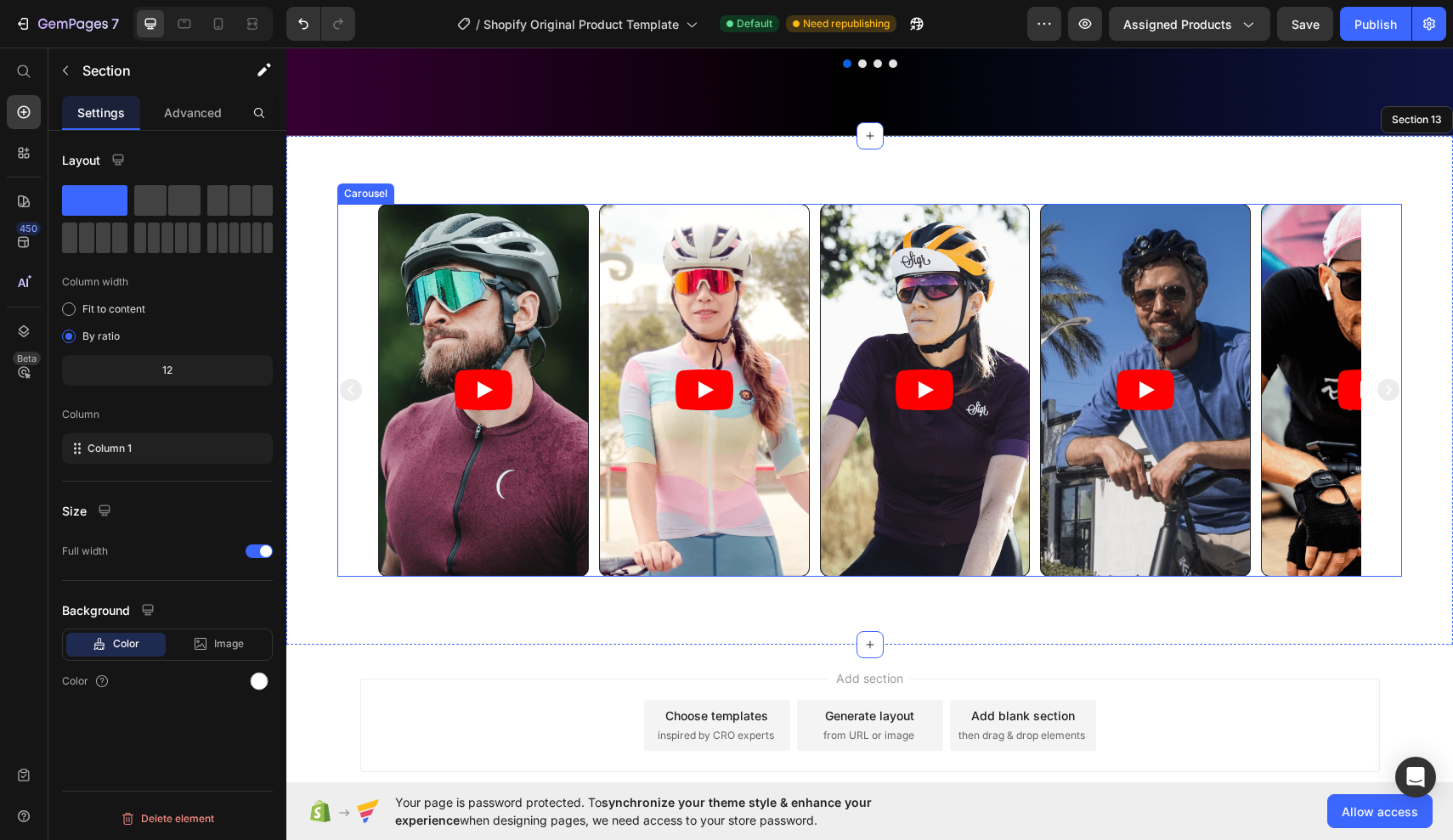 click 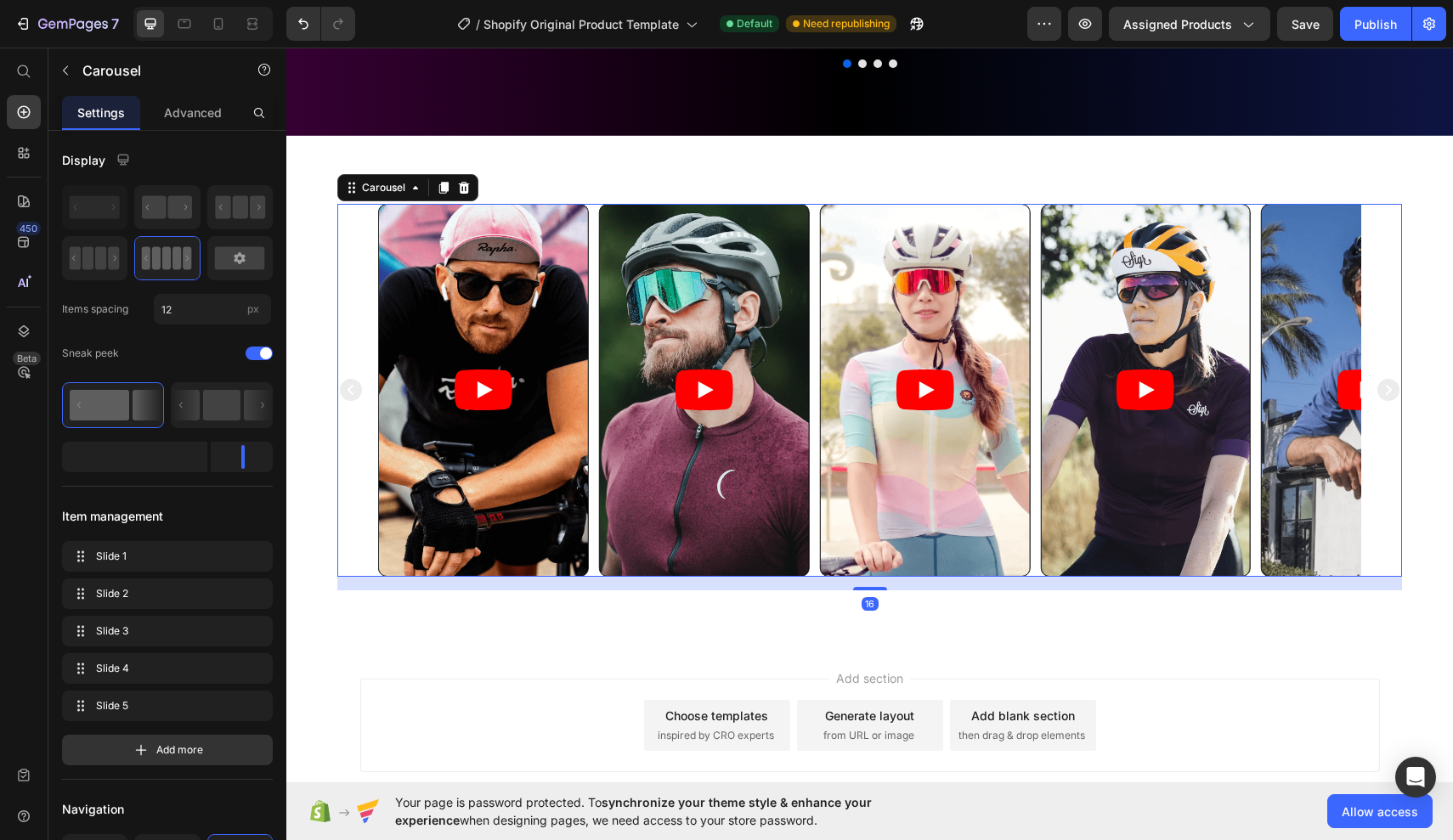 click 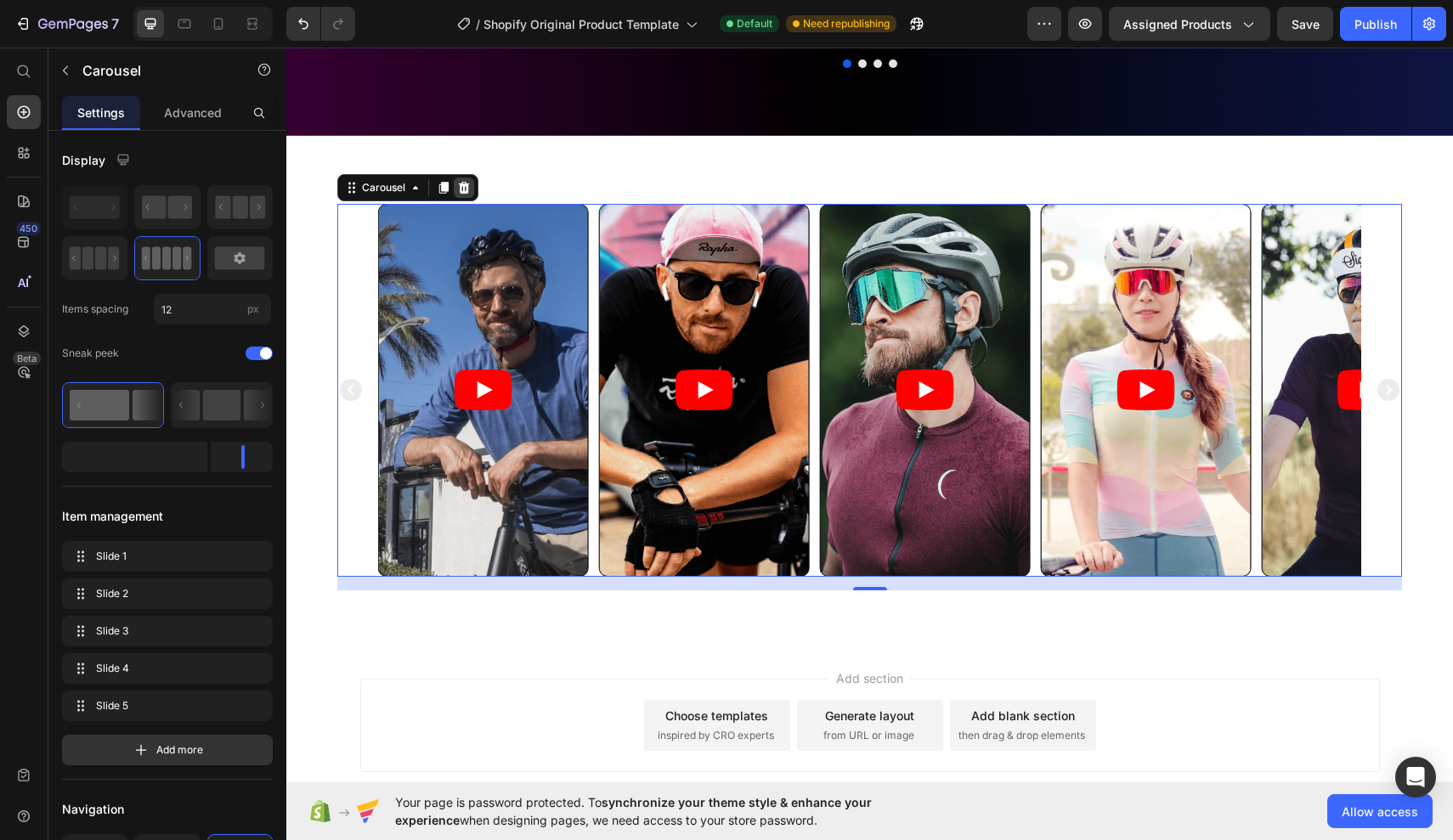 click 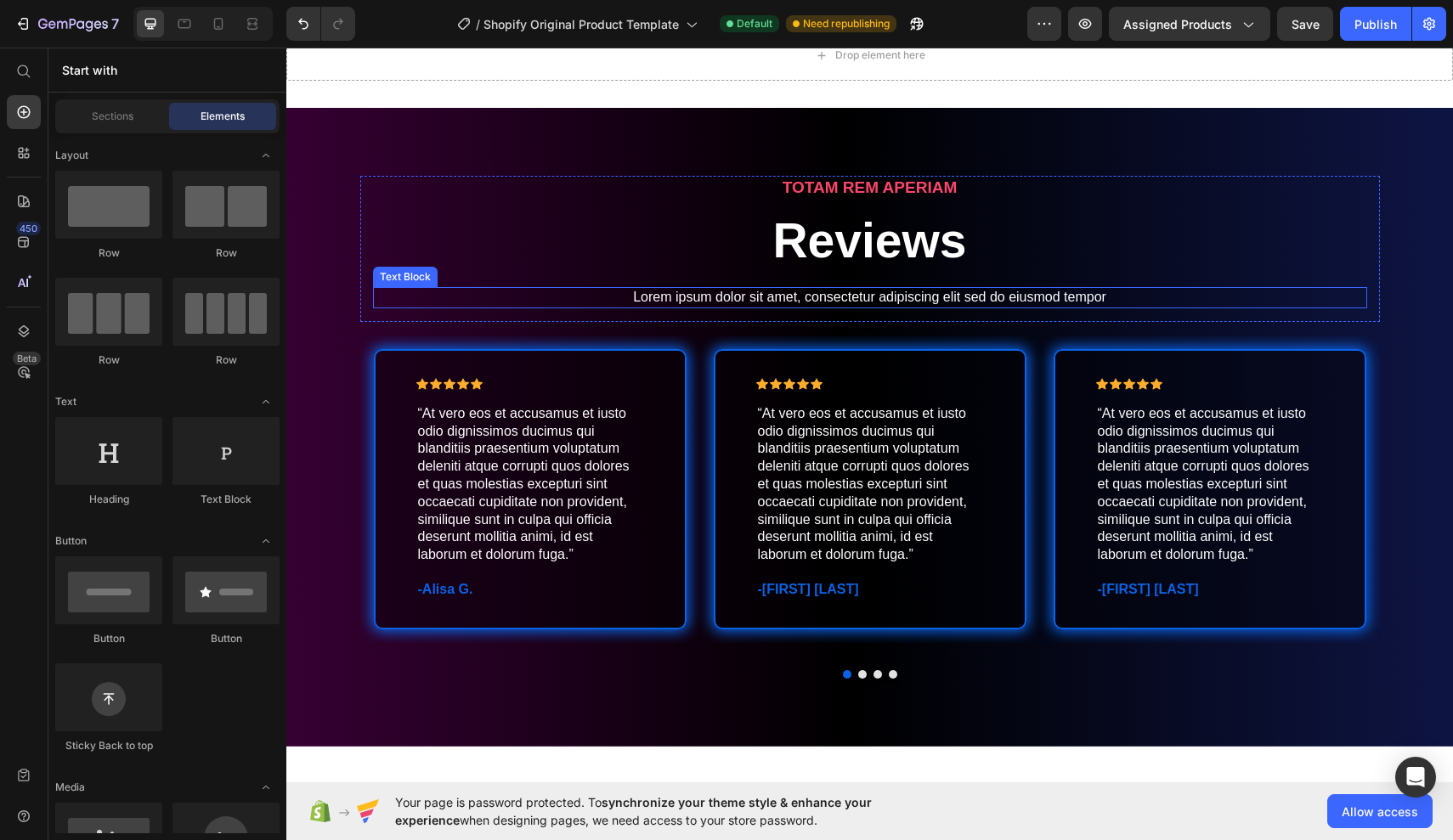 scroll, scrollTop: 3640, scrollLeft: 0, axis: vertical 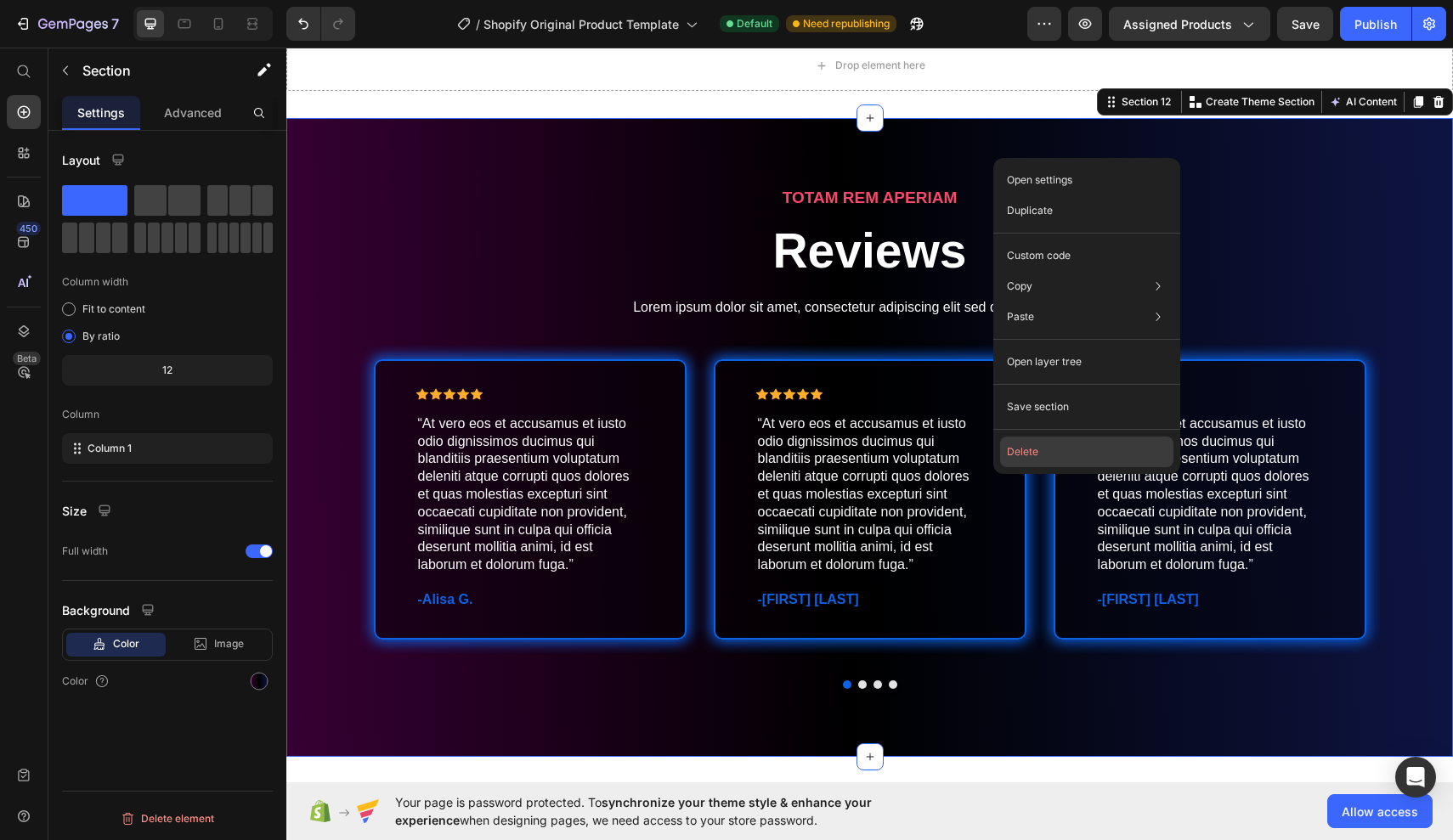 click on "Delete" 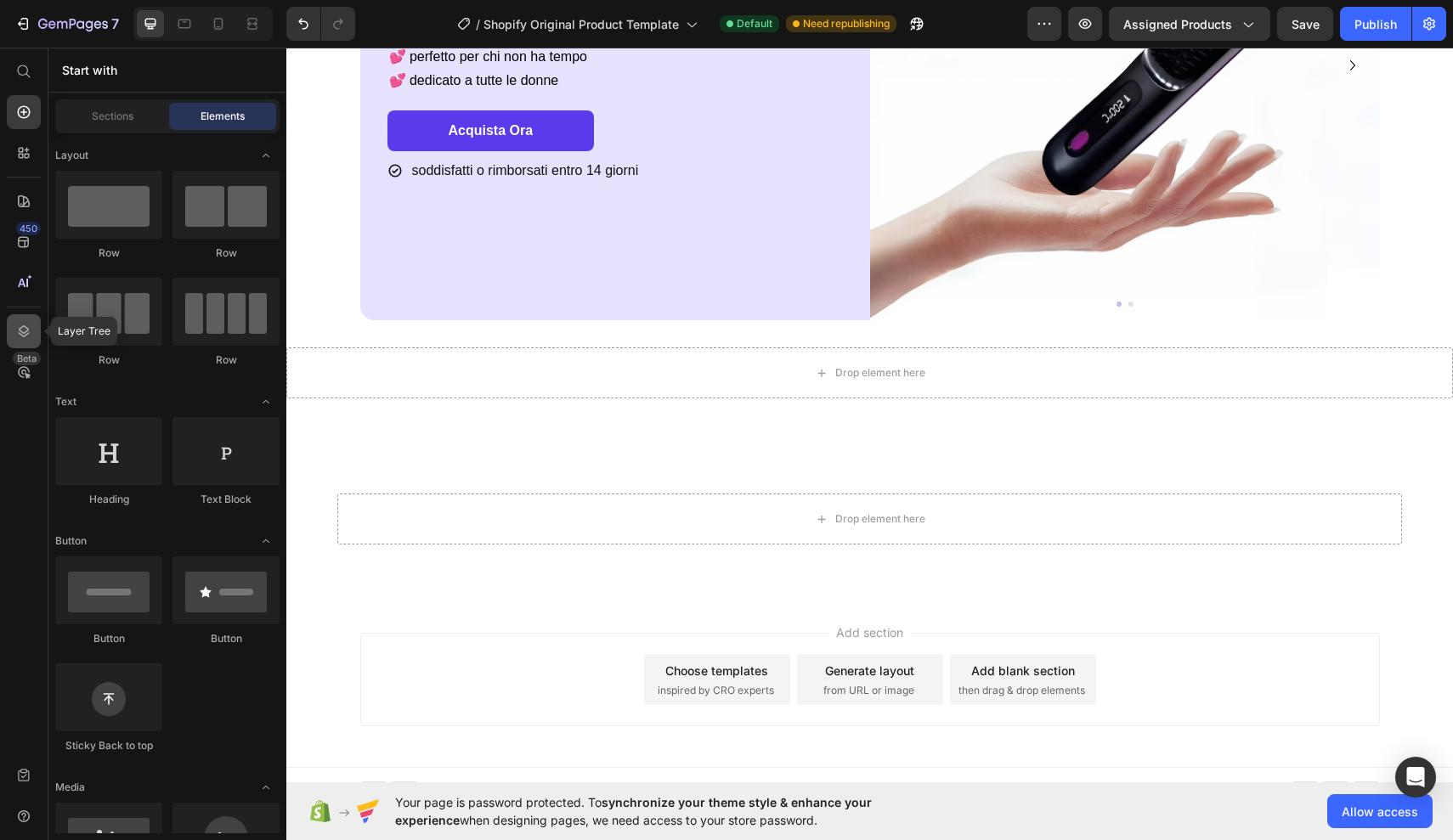 click 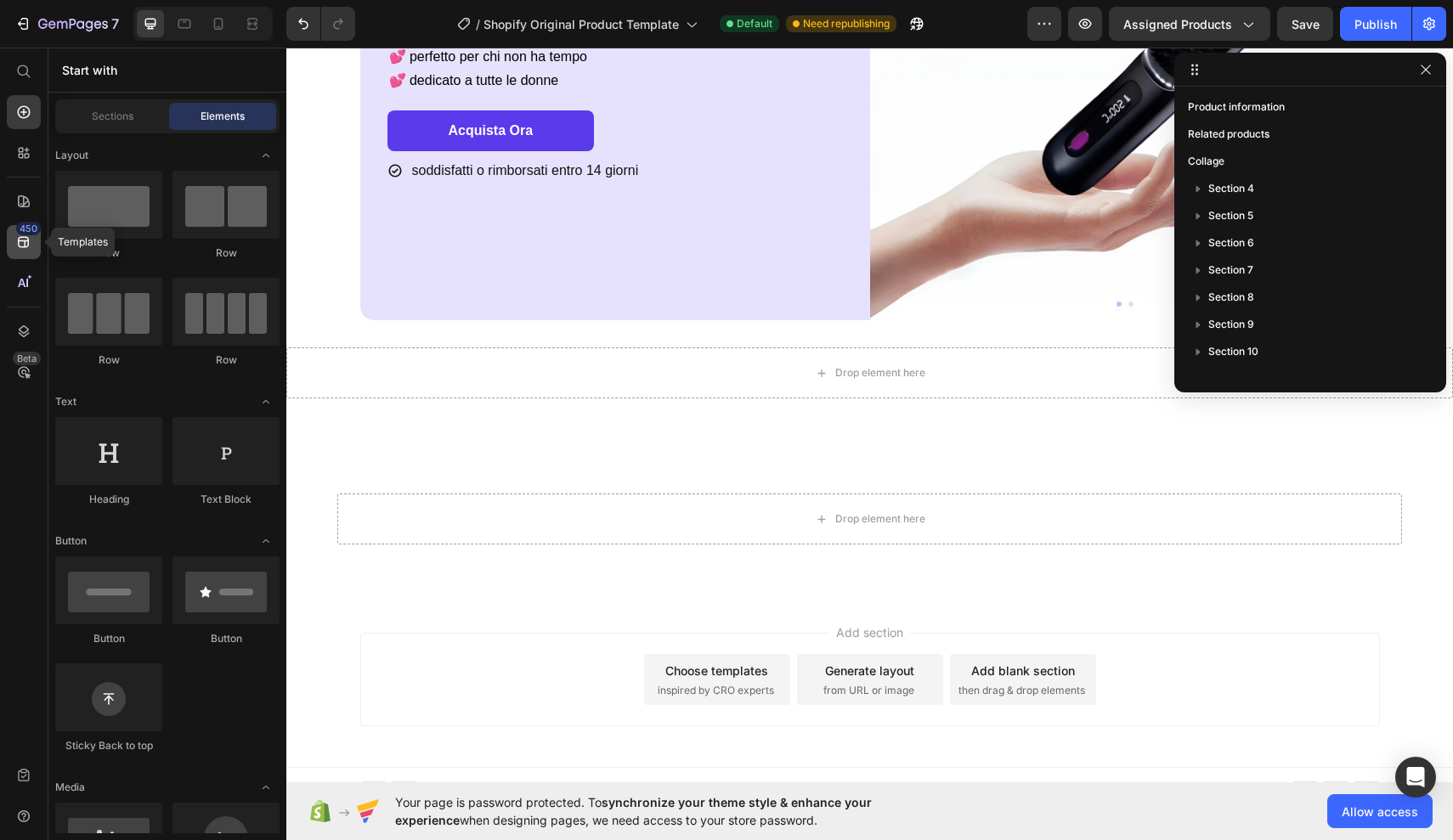 click on "450" 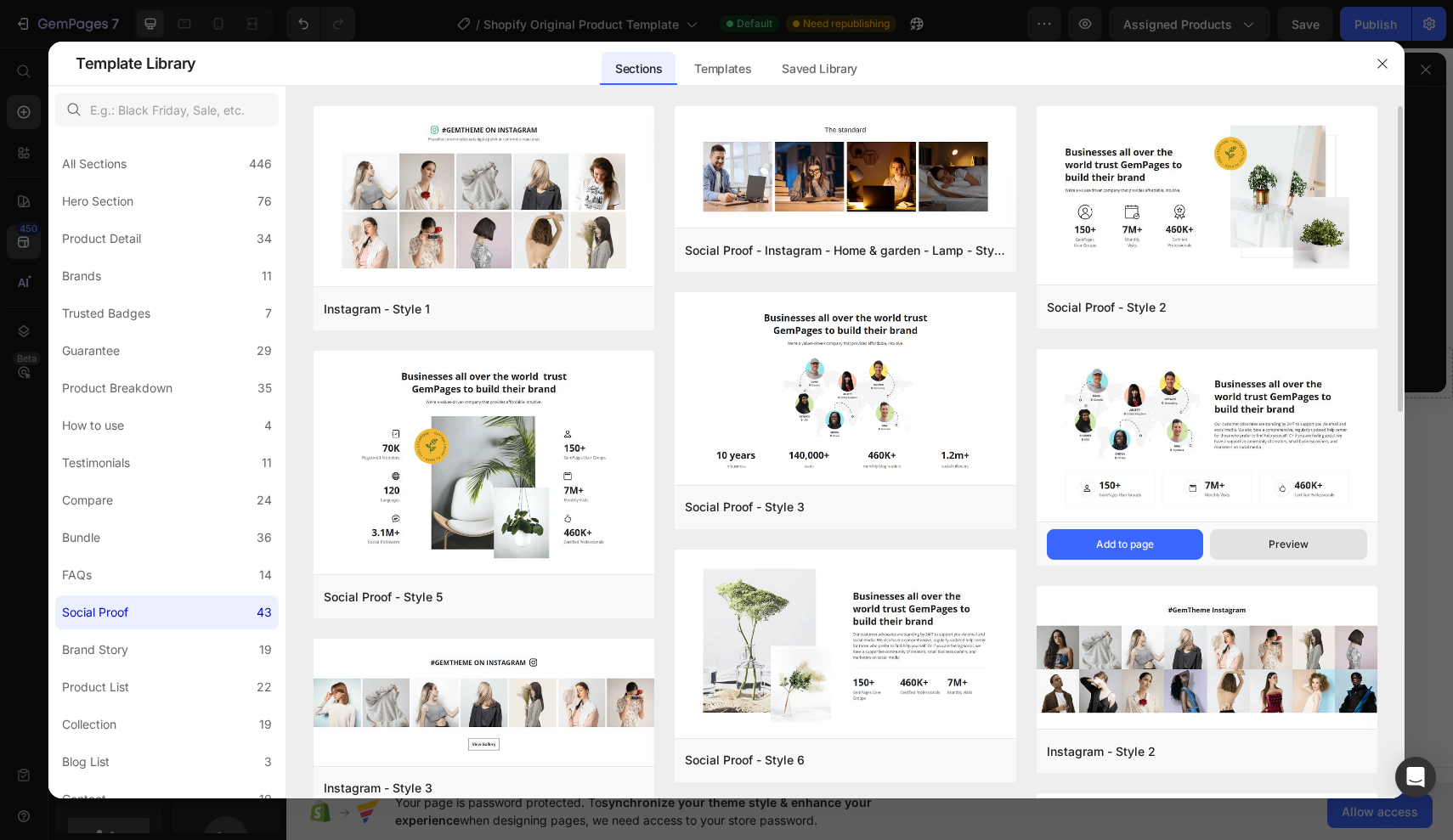 click on "Preview" at bounding box center [1288, 544] 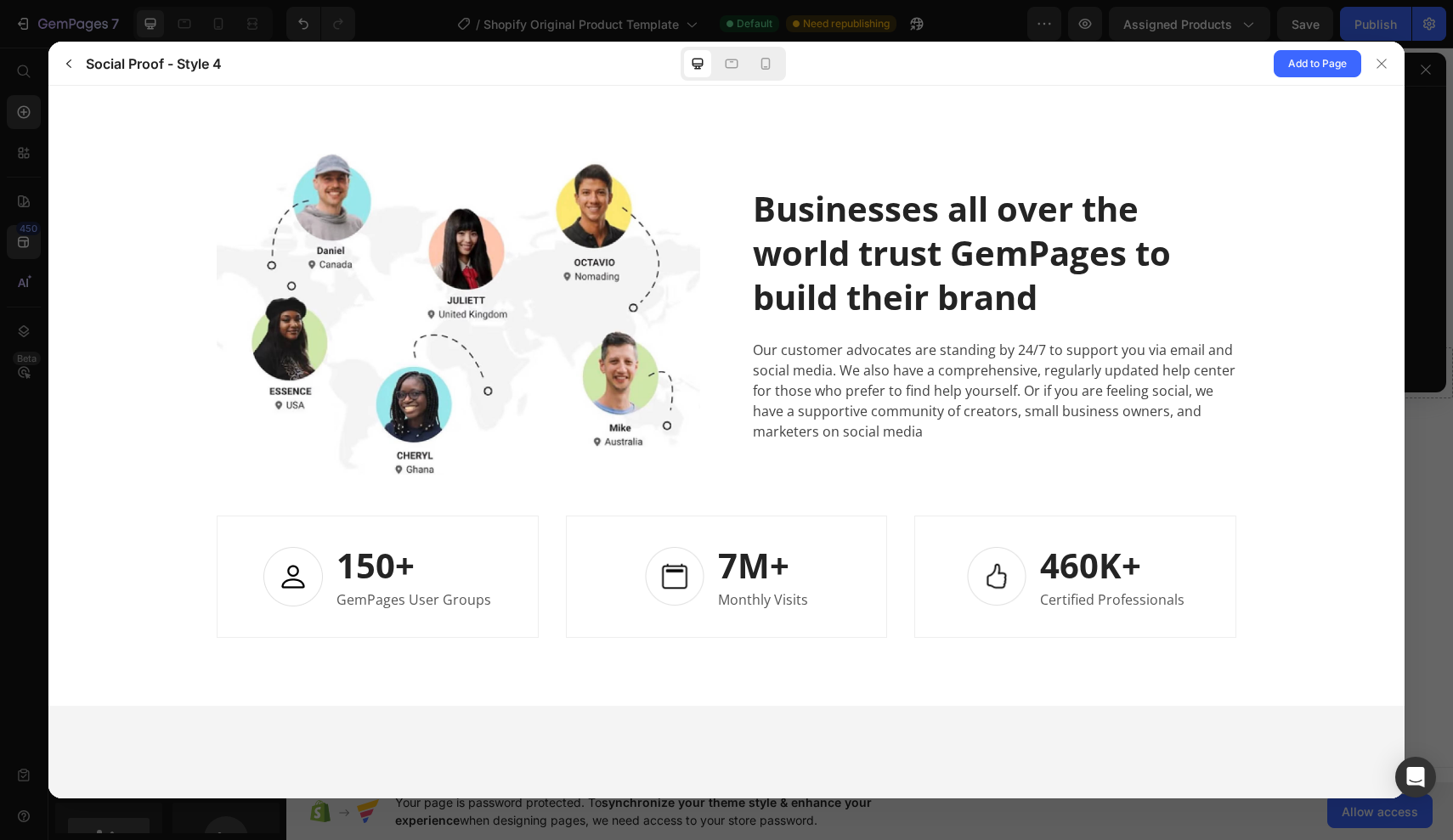 scroll, scrollTop: 0, scrollLeft: 0, axis: both 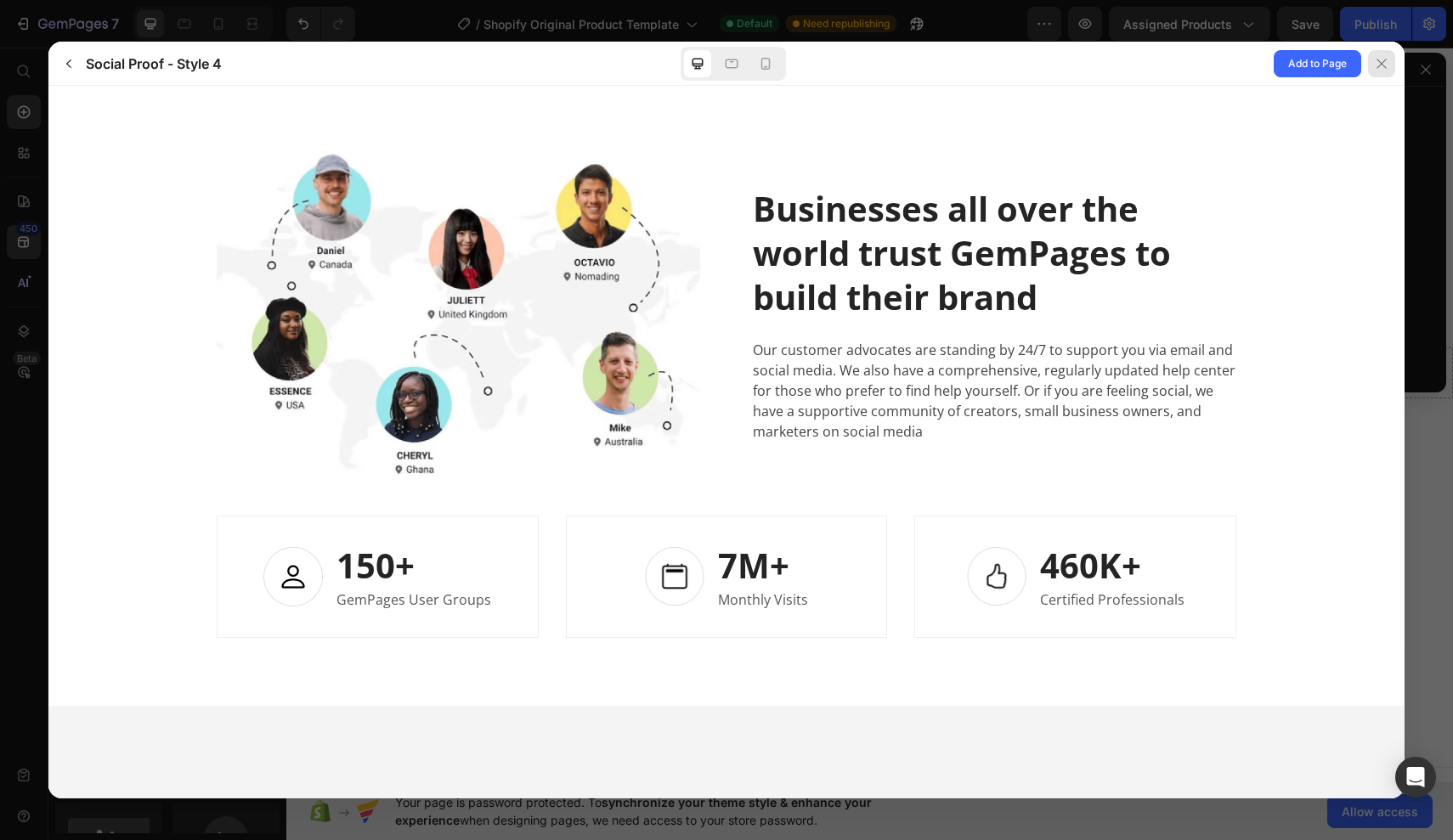 click 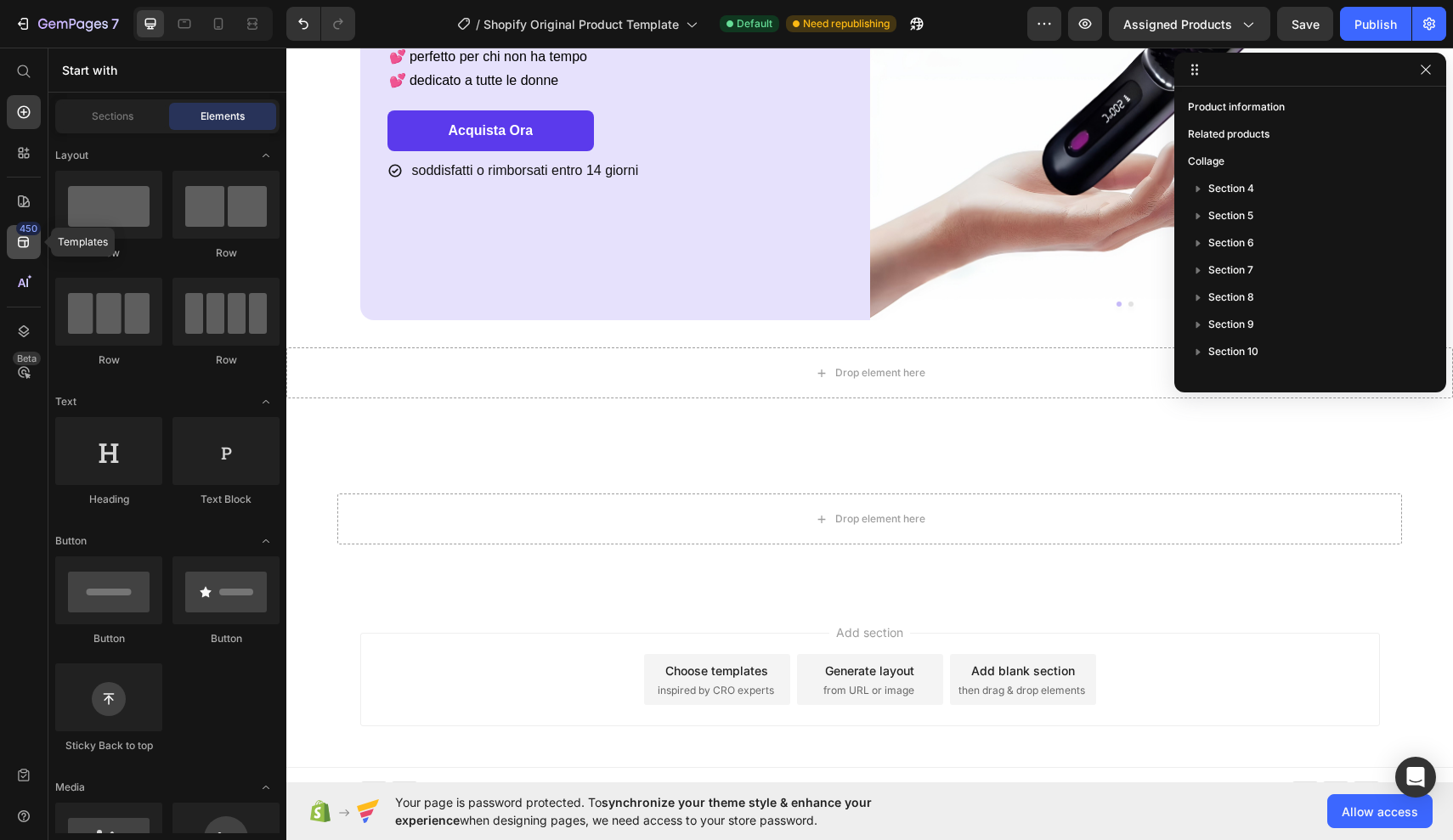 click 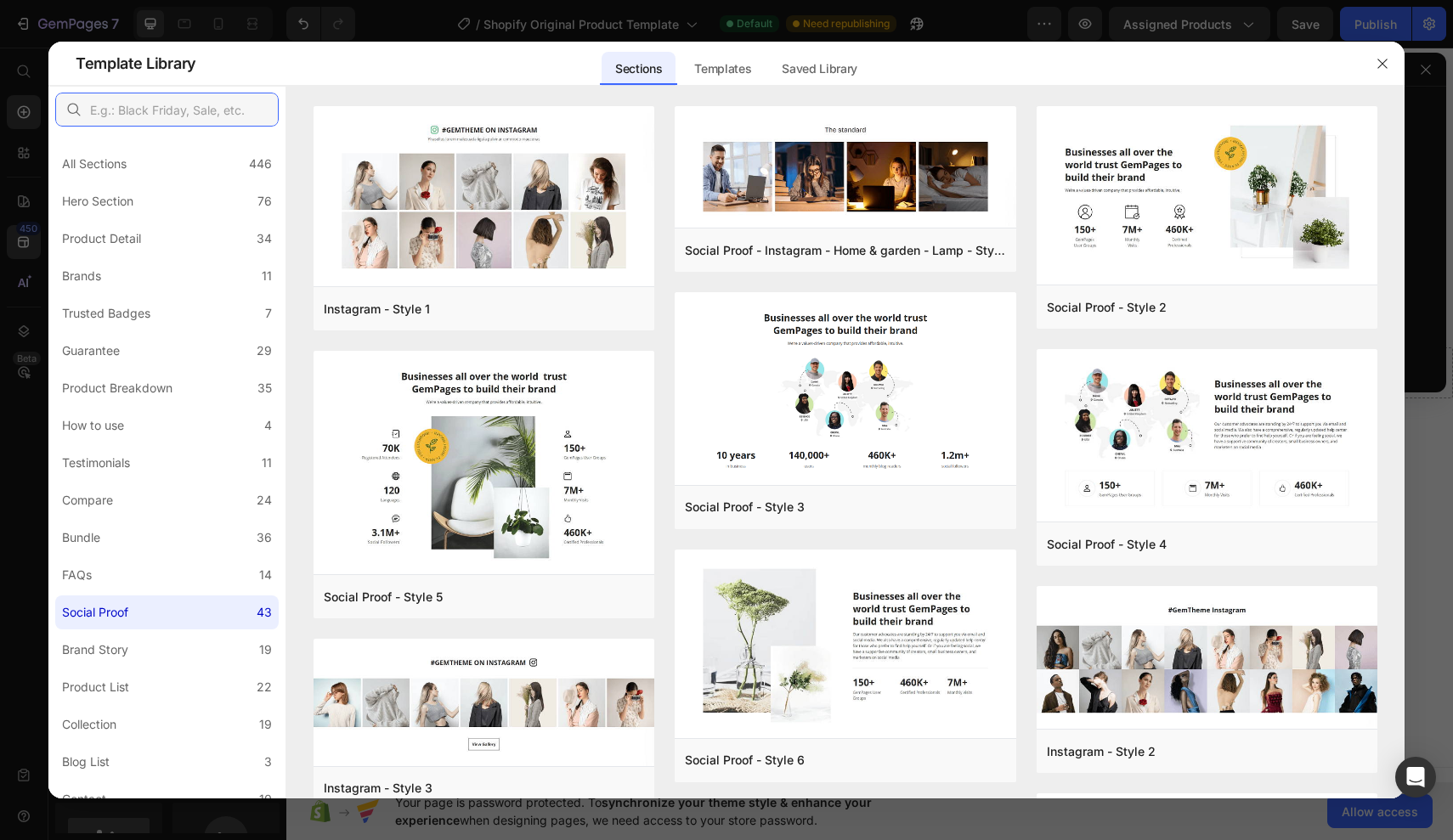 click at bounding box center [167, 110] 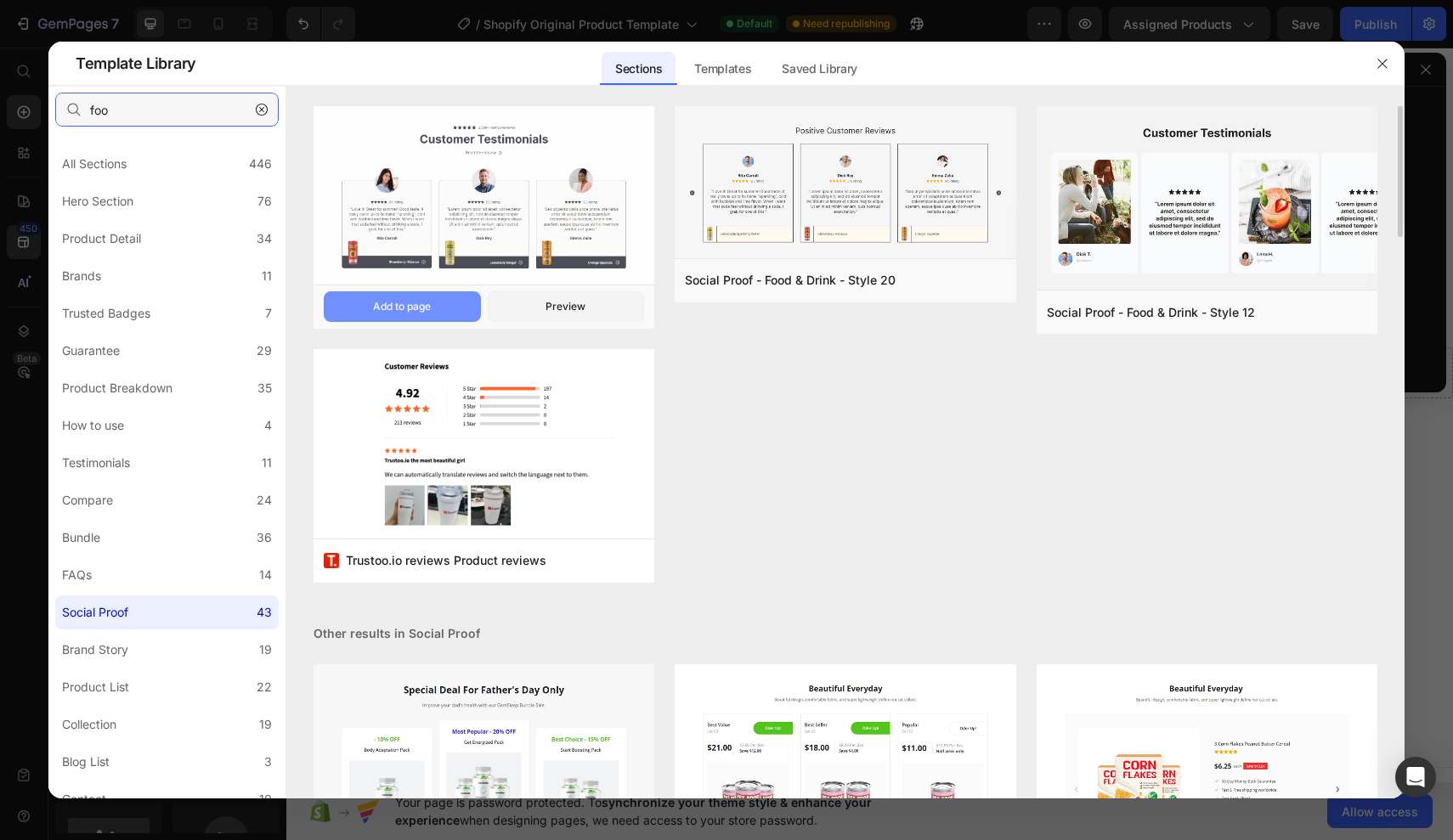 type on "foo" 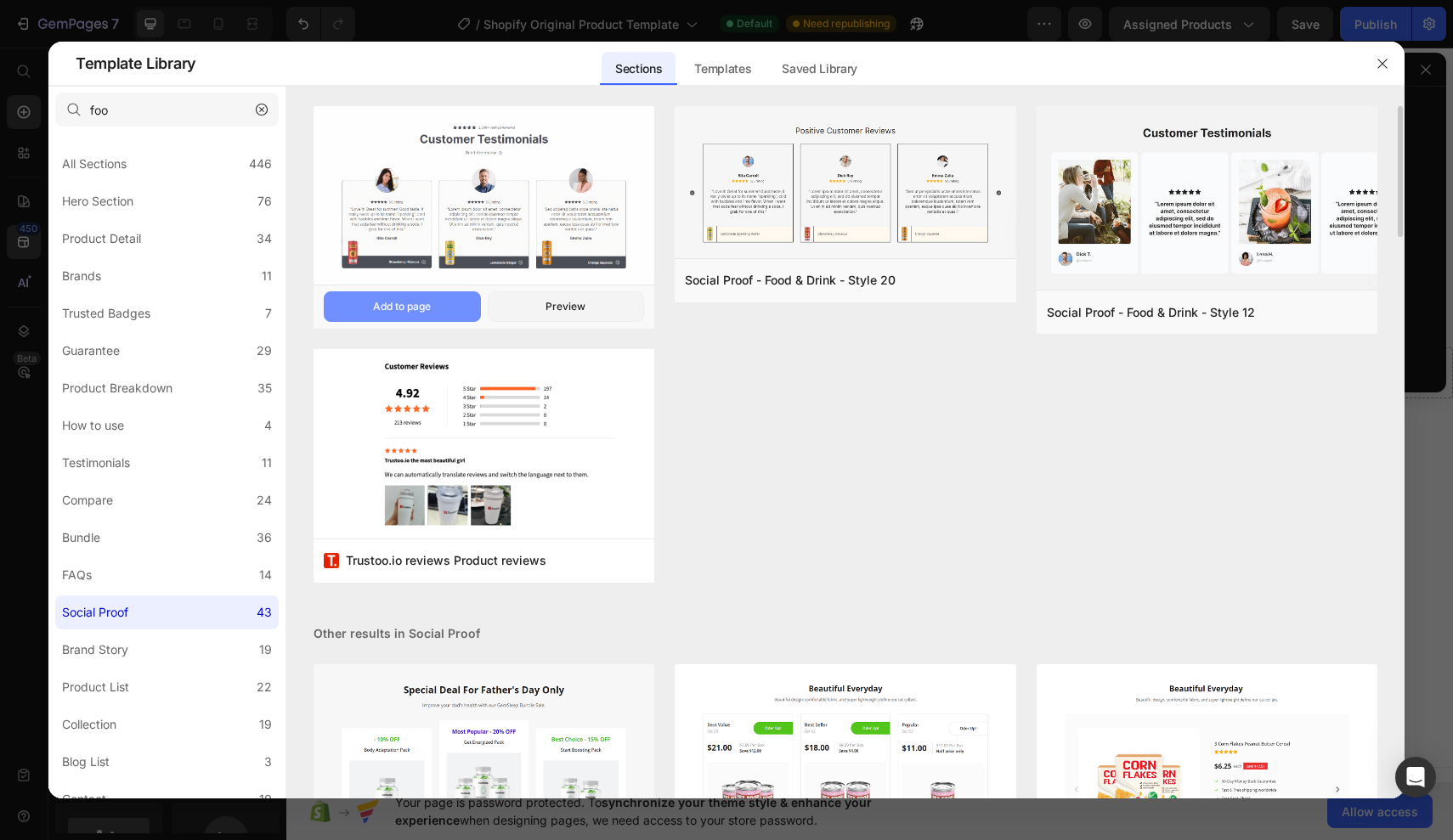 click on "Add to page" at bounding box center (402, 307) 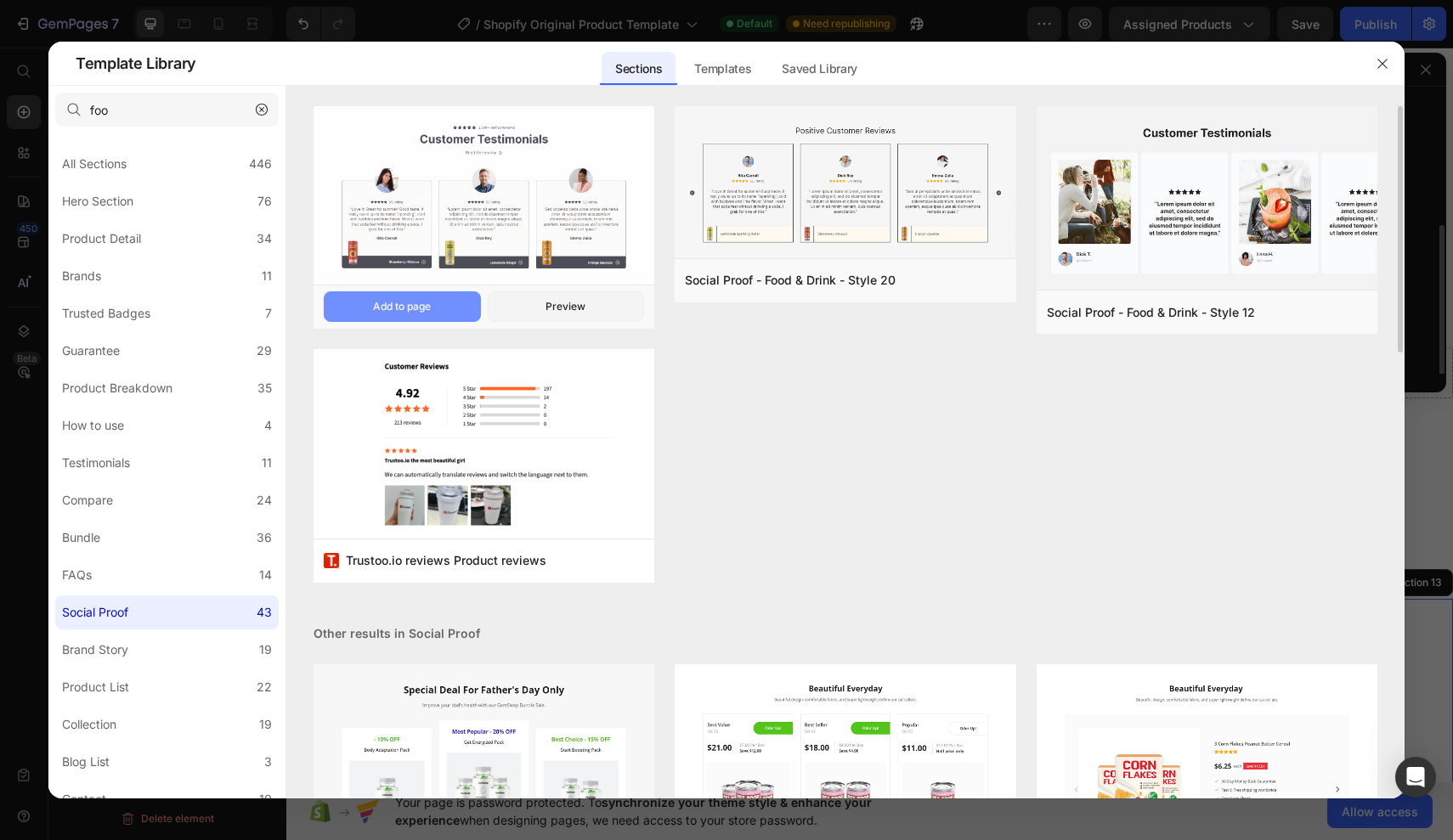 scroll, scrollTop: 73, scrollLeft: 0, axis: vertical 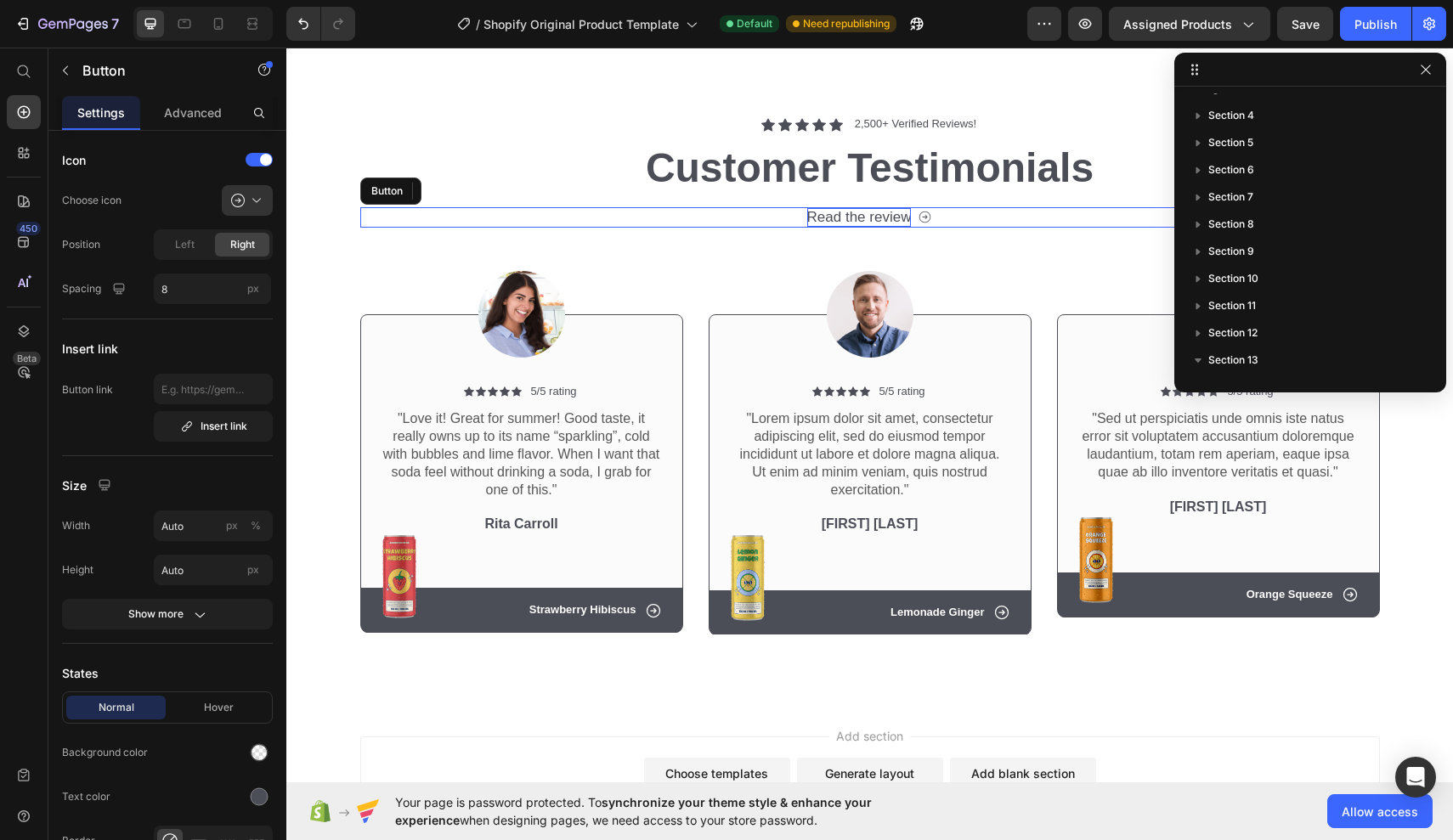 click on "Read the review" at bounding box center [859, 217] 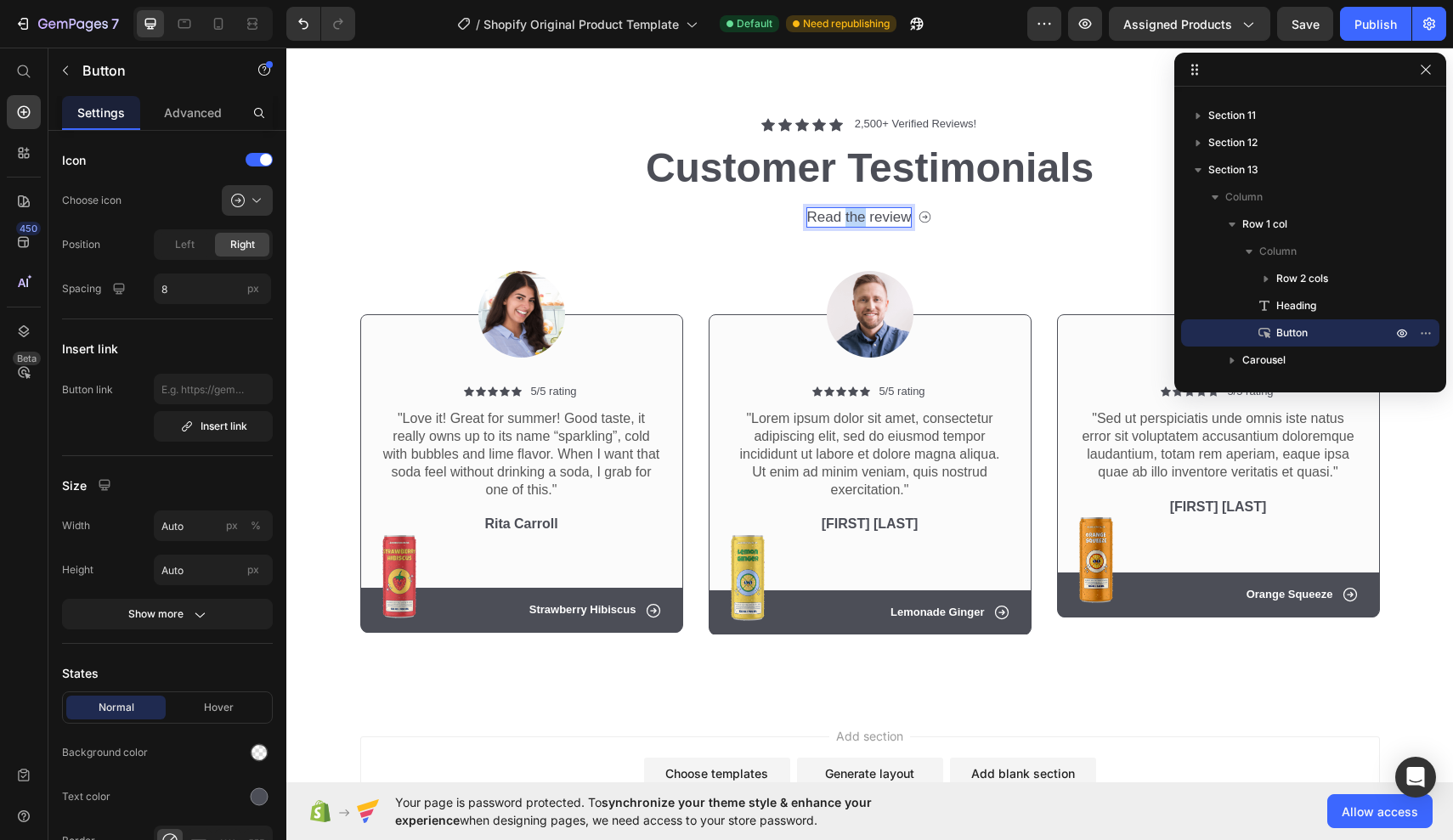 click on "Read the review" at bounding box center [859, 217] 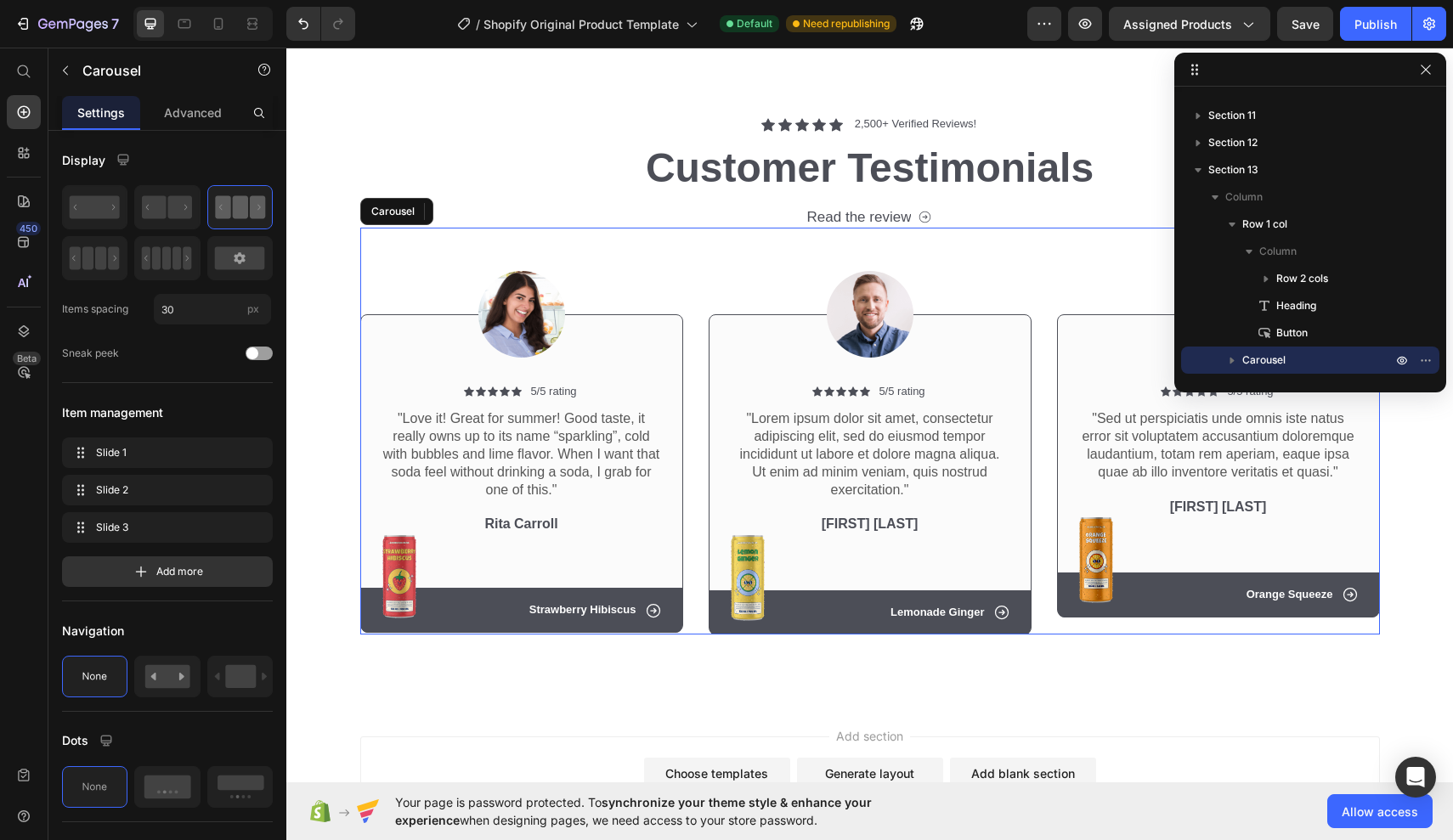 click on "Image Icon Icon Icon Icon Icon Icon List 5/5 rating Text Block Row "Lorem ipsum dolor sit amet, consectetur adipiscing elit, sed do eiusmod tempor incididunt ut labore et dolore magna aliqua. Ut enim ad minim veniam, quis nostrud exercitation." Text Block Dick Rey Text Block Image Row Row
Icon Lemonade Ginger Text Block Row Hero Banner Row" at bounding box center (870, 431) 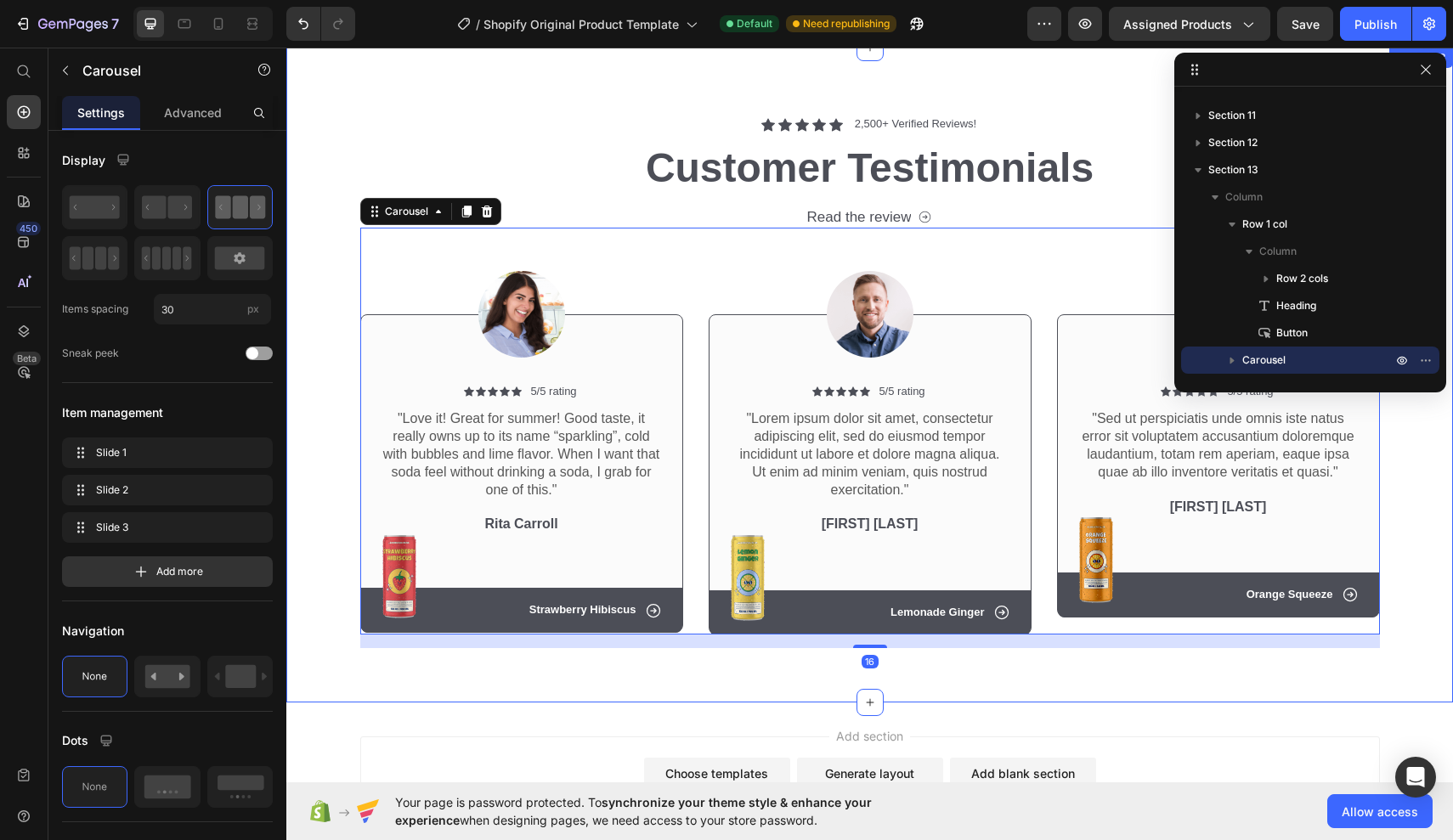 click on "Icon Icon Icon Icon Icon Icon List 2,500+ Verified Reviews! Text Block Row Customer Testimonials Heading
Read the review Button Row Image Icon Icon Icon Icon Icon Icon List 5/5 rating Text Block Row "Love it! Great for summer! Good taste, it really owns up to its name “sparkling”, cold with bubbles and lime flavor. When I want that soda feel without drinking a soda, I grab for one of this." Text Block [FIRST] [LAST] Text Block Image Row Row
Icon Strawberry Hibiscus Text Block Row Hero Banner Row Image Icon Icon Icon Icon Icon Icon List 5/5 rating Text Block Row "Lorem ipsum dolor sit amet, consectetur adipiscing elit, sed do eiusmod tempor incididunt ut labore et dolore magna aliqua. Ut enim ad minim veniam, quis nostrud exercitation." Text Block [FIRST] [LAST] Text Block Image Row Row
Icon Lemonade Ginger Text Block Row Hero Banner Row Image Icon Icon Icon Icon Icon Icon List 5/5 rating Text Block Row Text Block [FIRST] [LAST] Text Block Image Row Row" at bounding box center [869, 375] 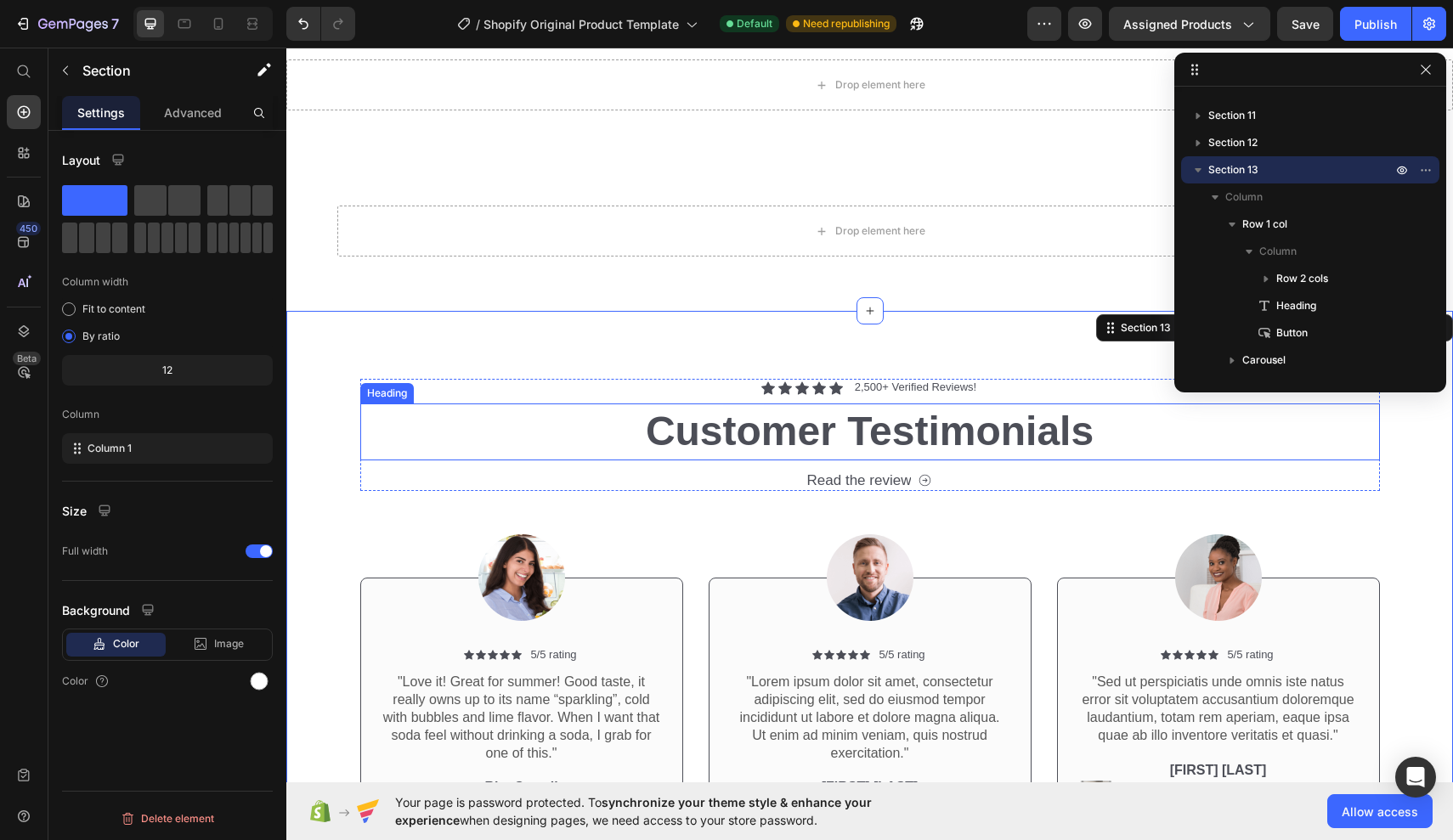 scroll, scrollTop: 3612, scrollLeft: 0, axis: vertical 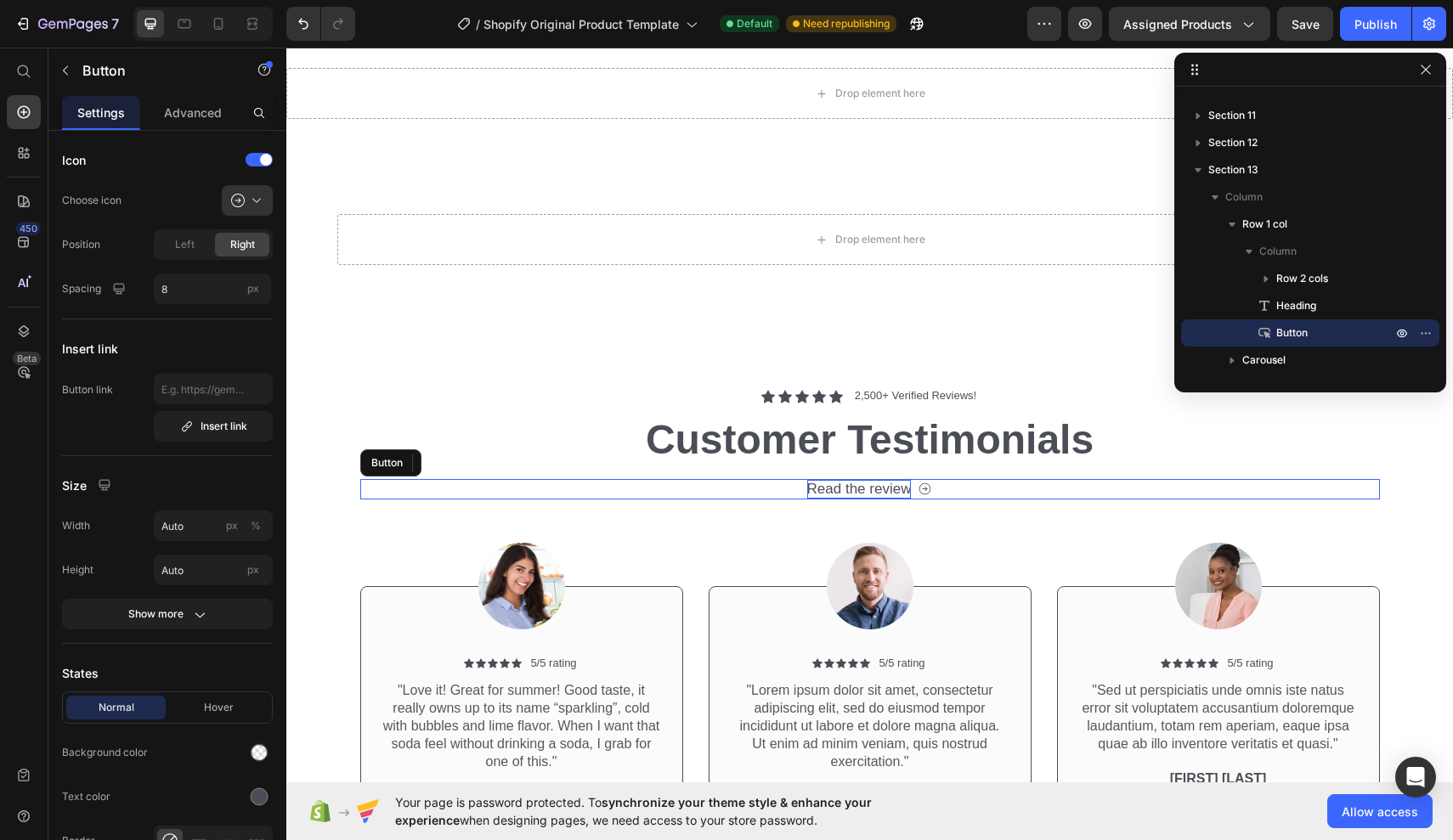 click on "Read the review" at bounding box center (859, 489) 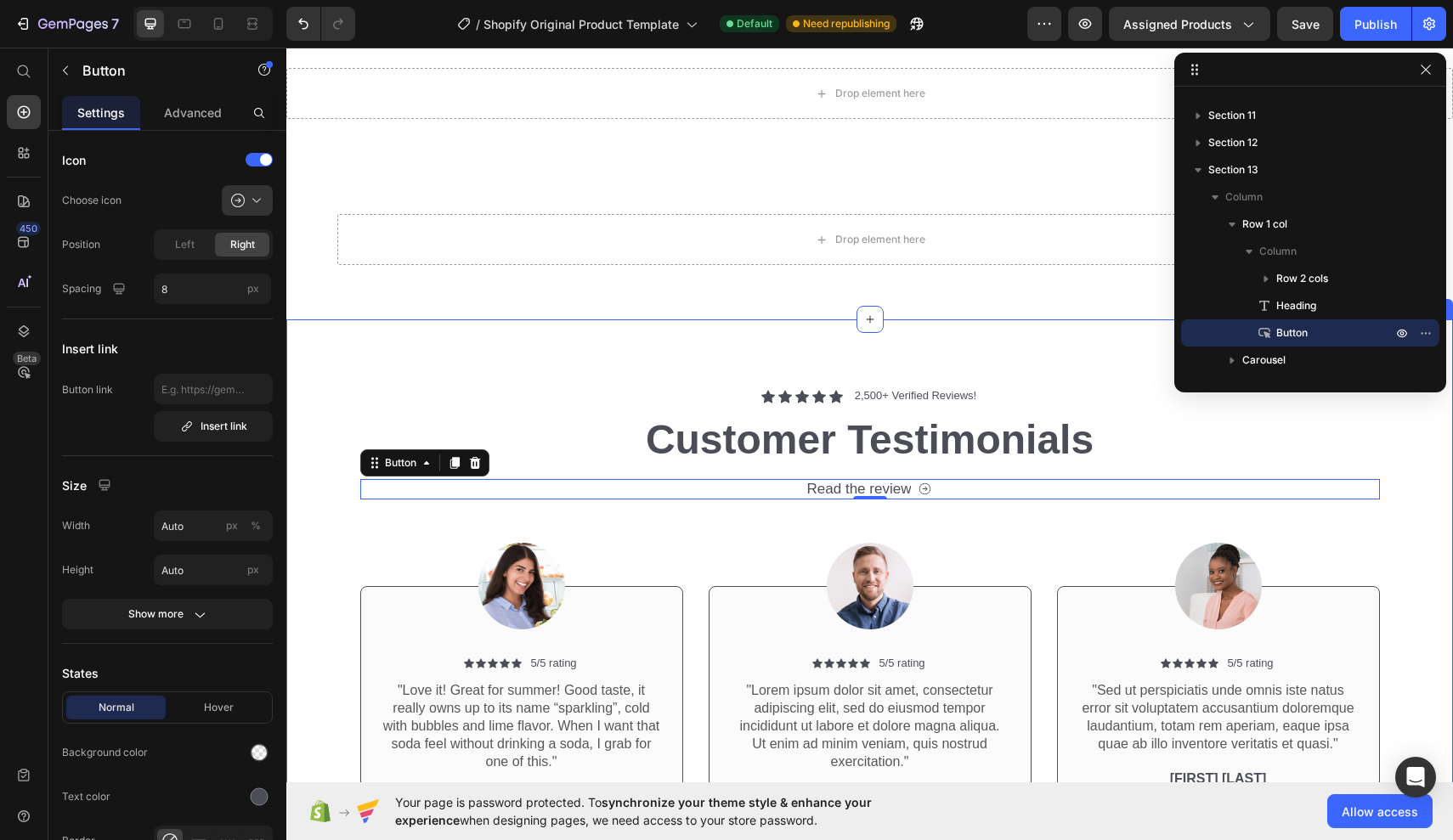 click on "Icon Icon Icon Icon Icon Icon List 2,500+ Verified Reviews! Text Block Row Customer Testimonials Heading
Read the review Button   0 Row Image Icon Icon Icon Icon Icon Icon List 5/5 rating Text Block Row "Love it! Great for summer! Good taste, it really owns up to its name “sparkling”, cold with bubbles and lime flavor. When I want that soda feel without drinking a soda, I grab for one of this." Text Block Rita Carroll Text Block Image Row Row
Icon Strawberry Hibiscus Text Block Row Hero Banner Row Image Icon Icon Icon Icon Icon Icon List 5/5 rating Text Block Row "Lorem ipsum dolor sit amet, consectetur adipiscing elit, sed do eiusmod tempor incididunt ut labore et dolore magna aliqua. Ut enim ad minim veniam, quis nostrud exercitation." Text Block Dick Rey Text Block Image Row Row
Icon Lemonade Ginger Text Block Row Hero Banner Row Image Icon Icon Icon Icon Icon Icon List 5/5 rating Text Block Row Text Block Emma Zalia Text Block Image Row Row Icon Row Row" at bounding box center (869, 646) 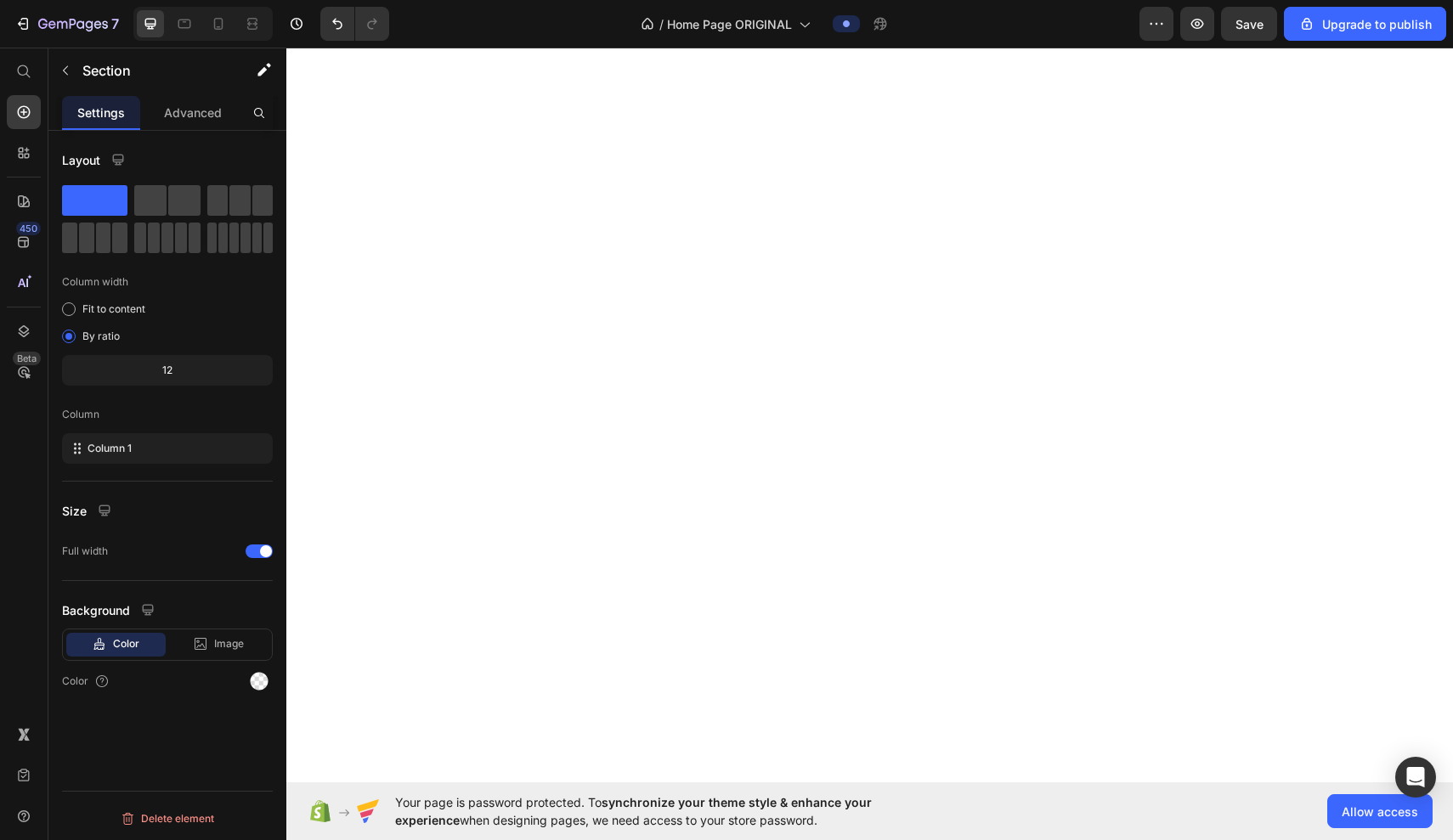 scroll, scrollTop: 0, scrollLeft: 0, axis: both 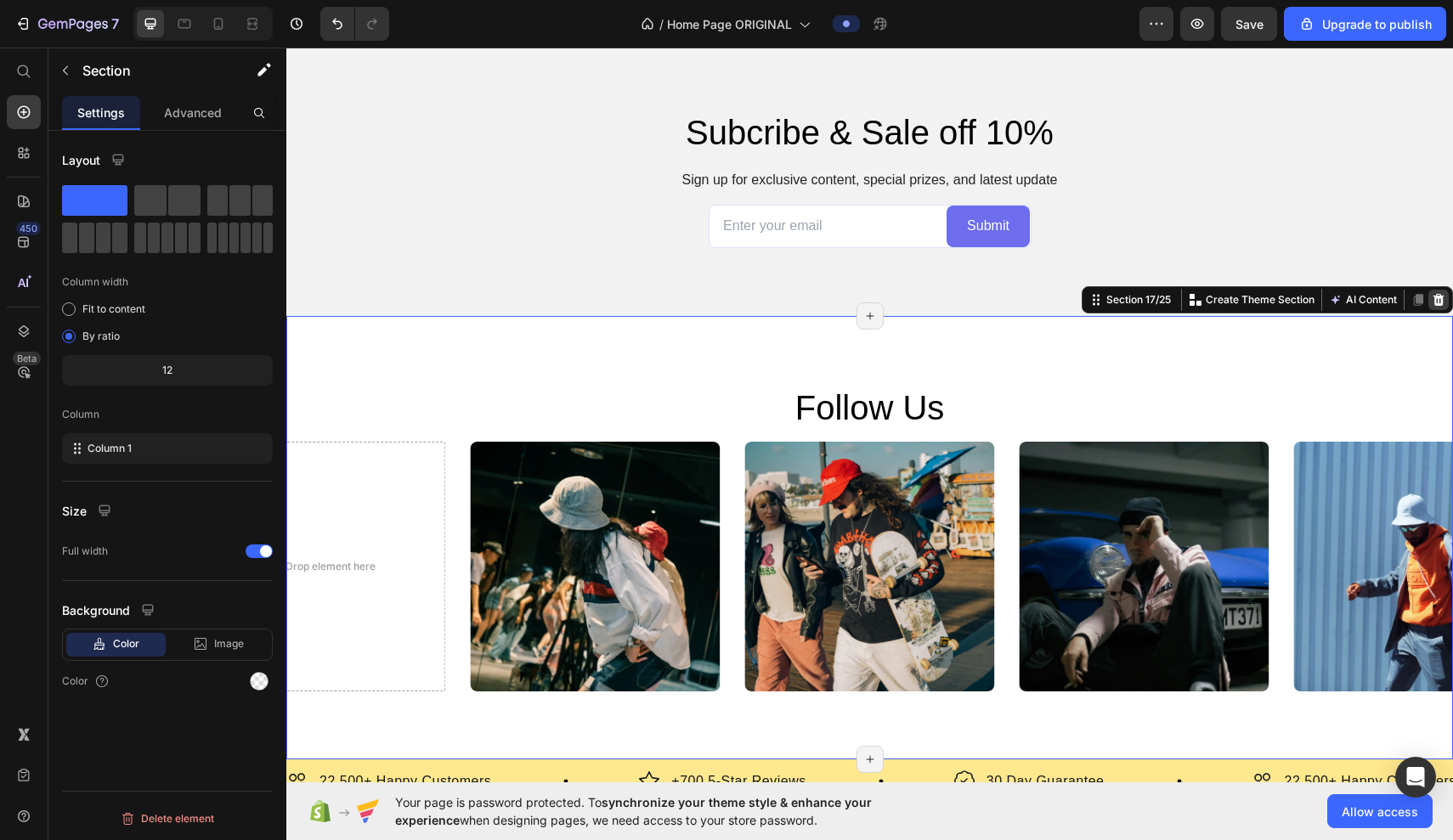 click 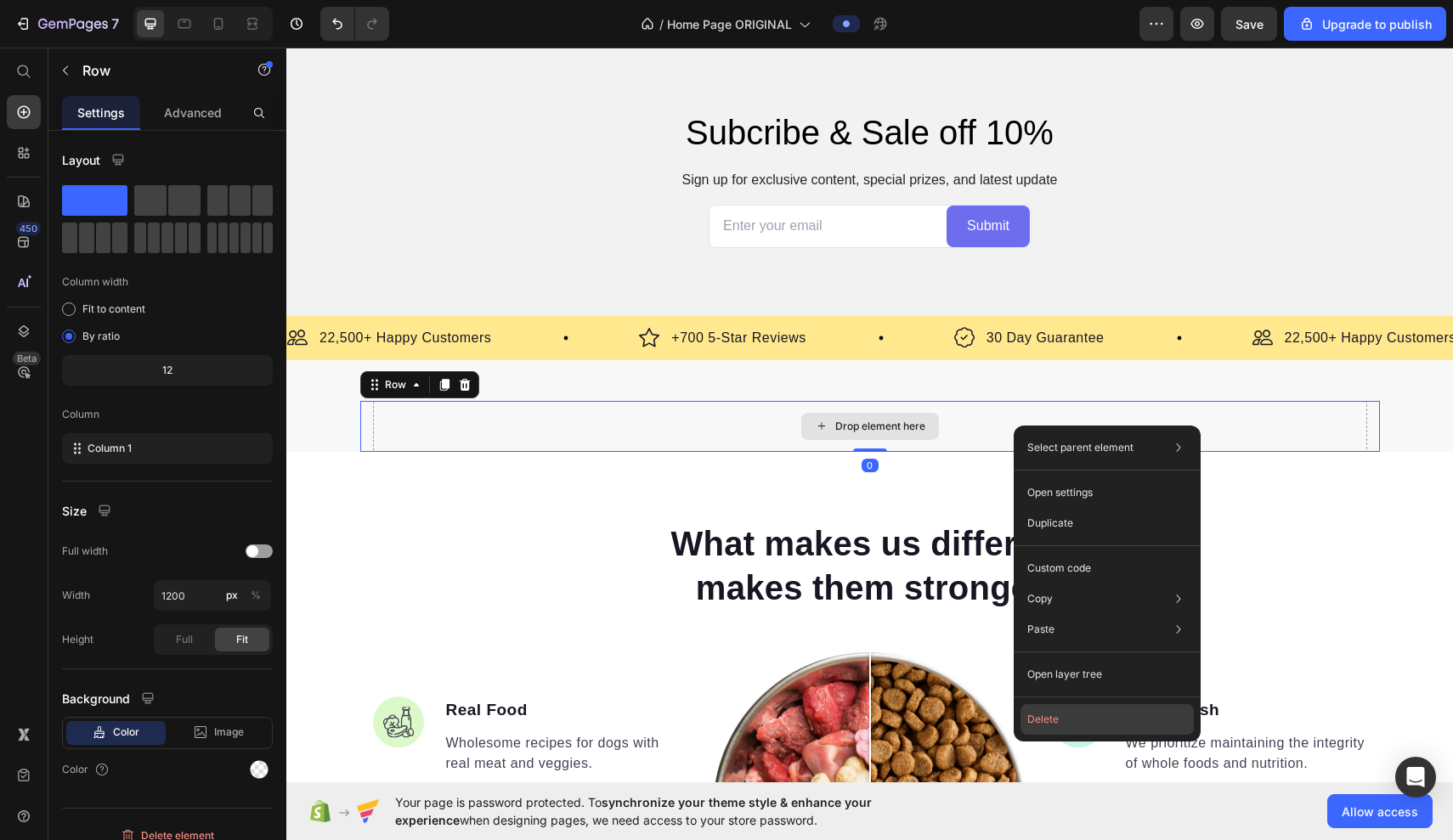 click on "Delete" 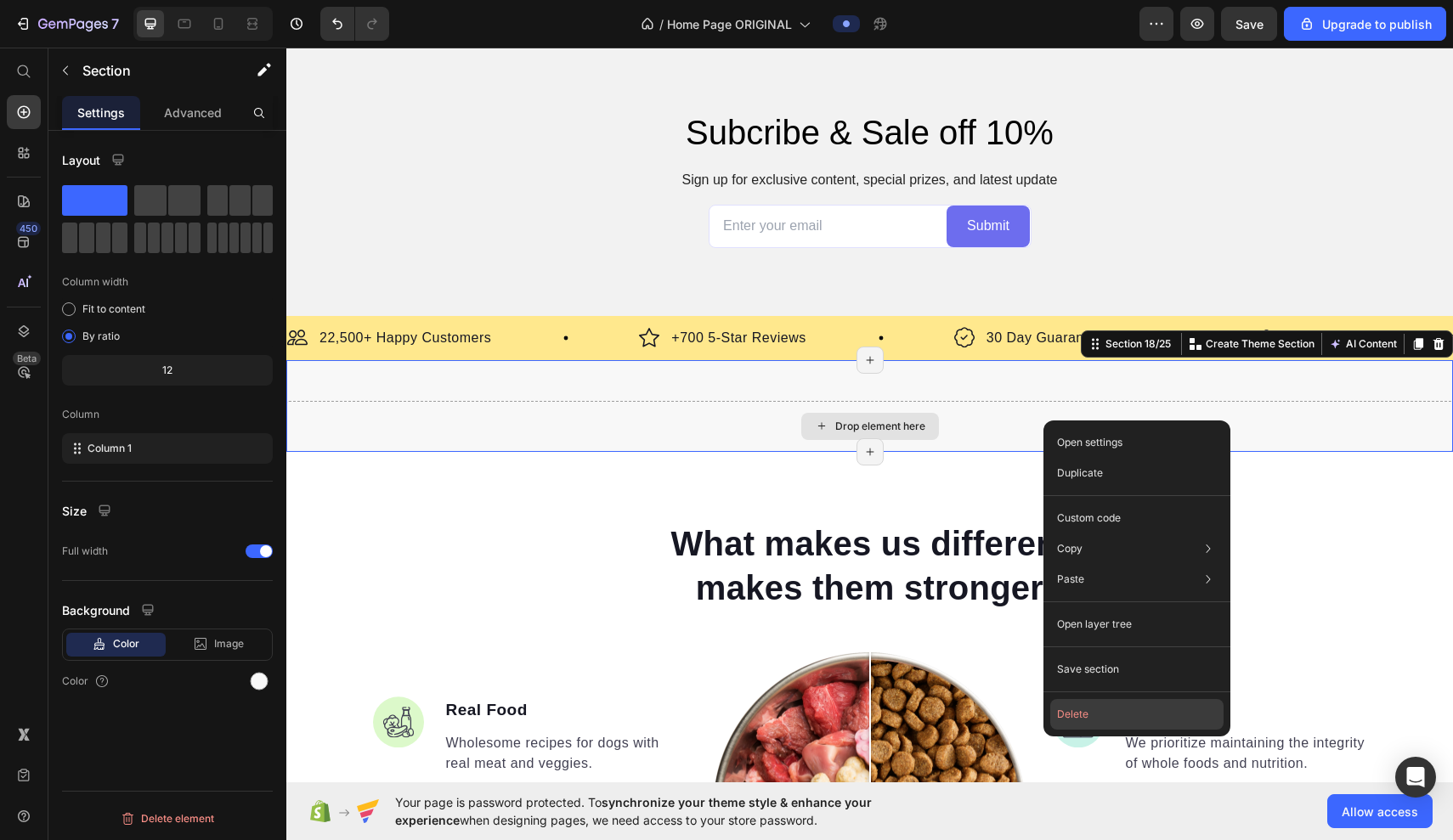 click on "Delete" 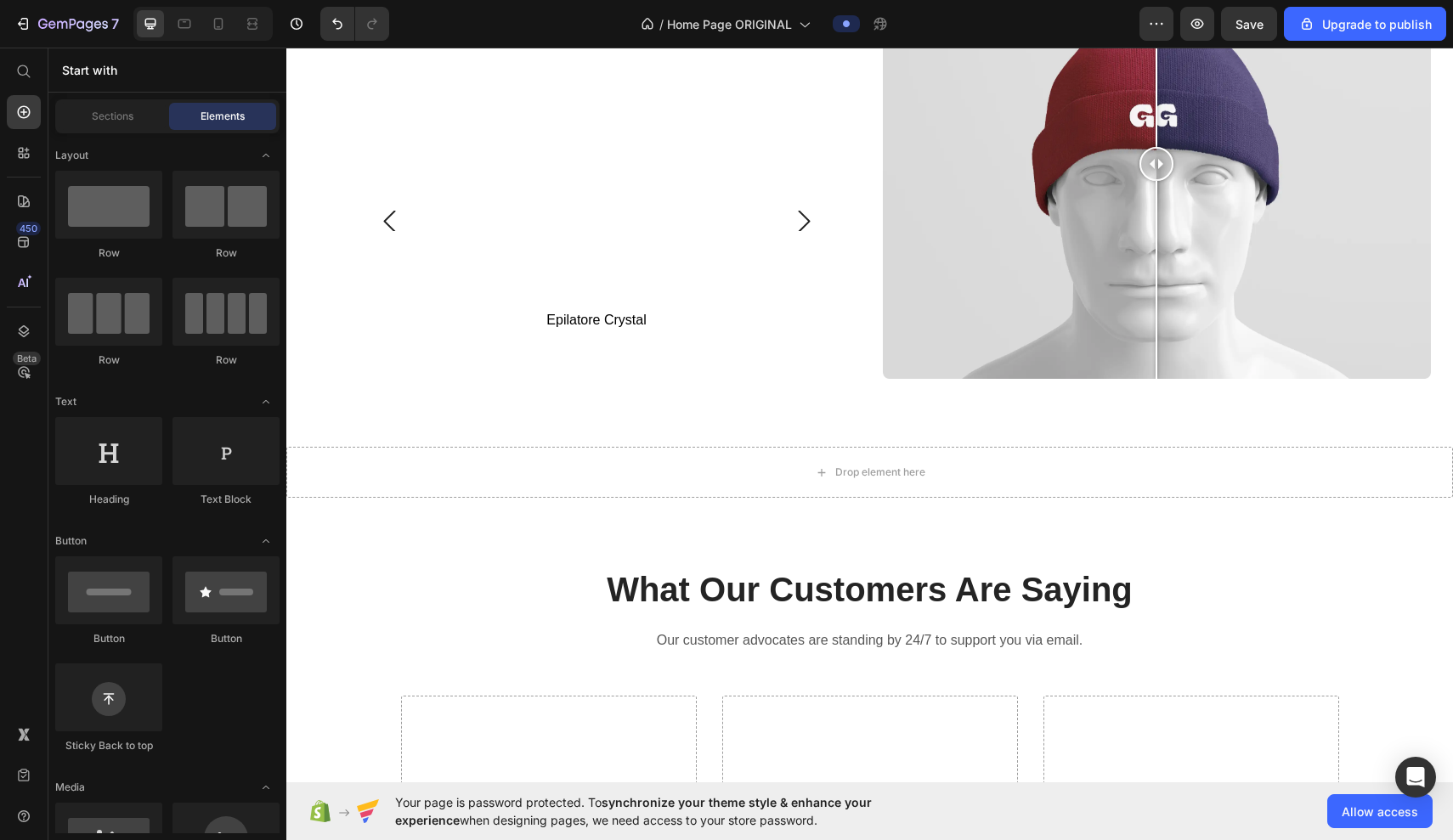 scroll, scrollTop: 2574, scrollLeft: 0, axis: vertical 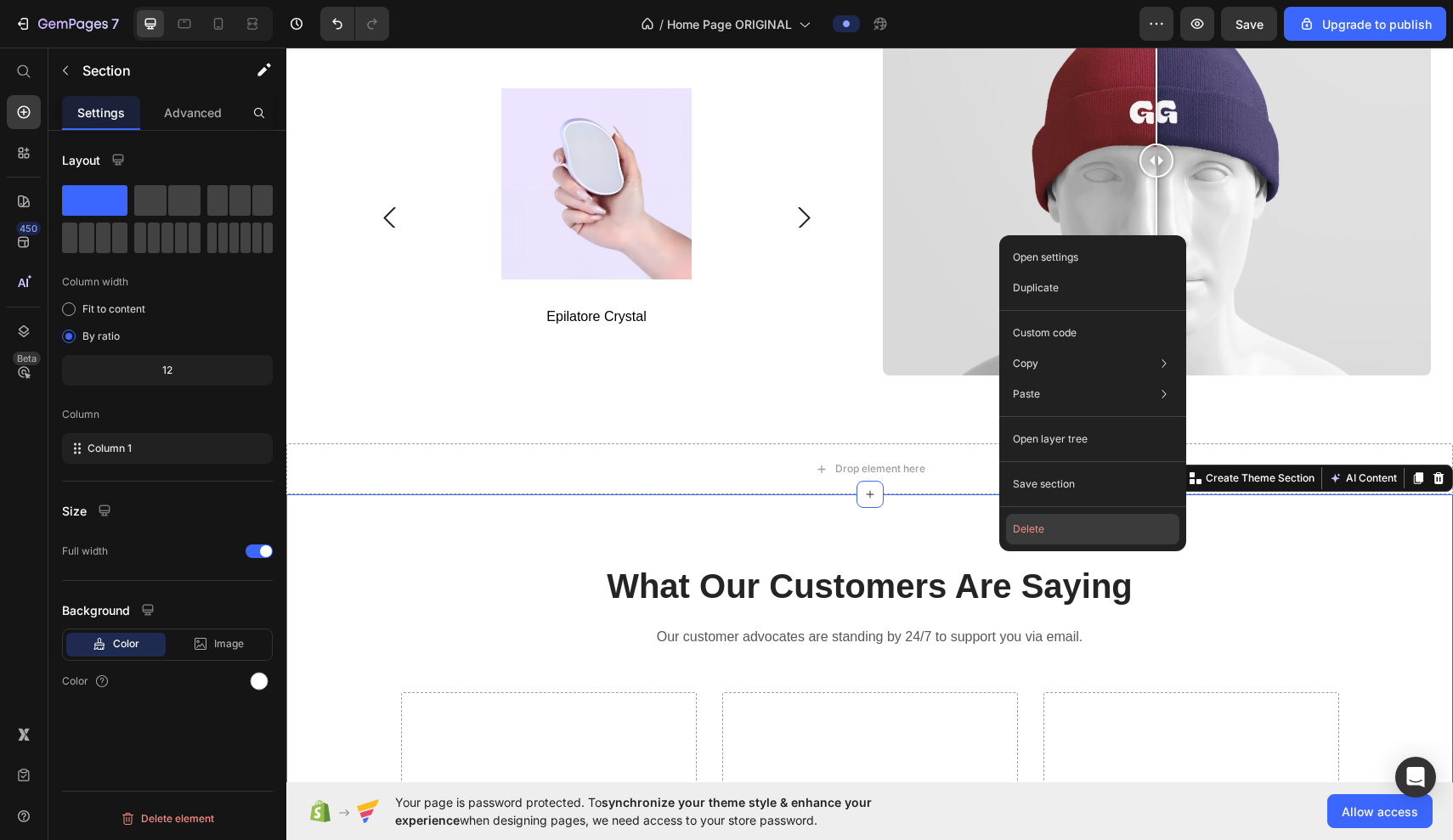 click on "Delete" 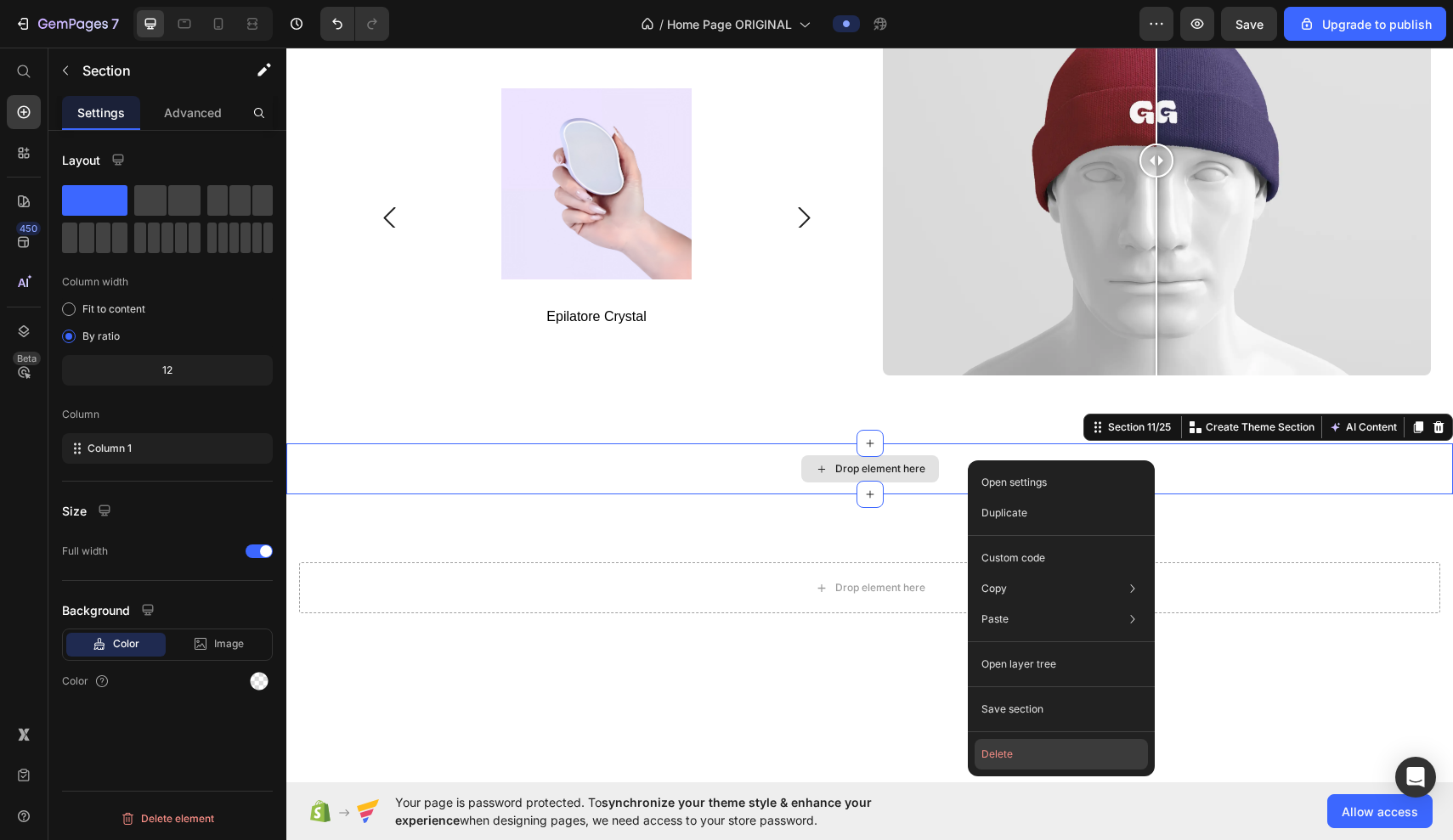 click on "Delete" 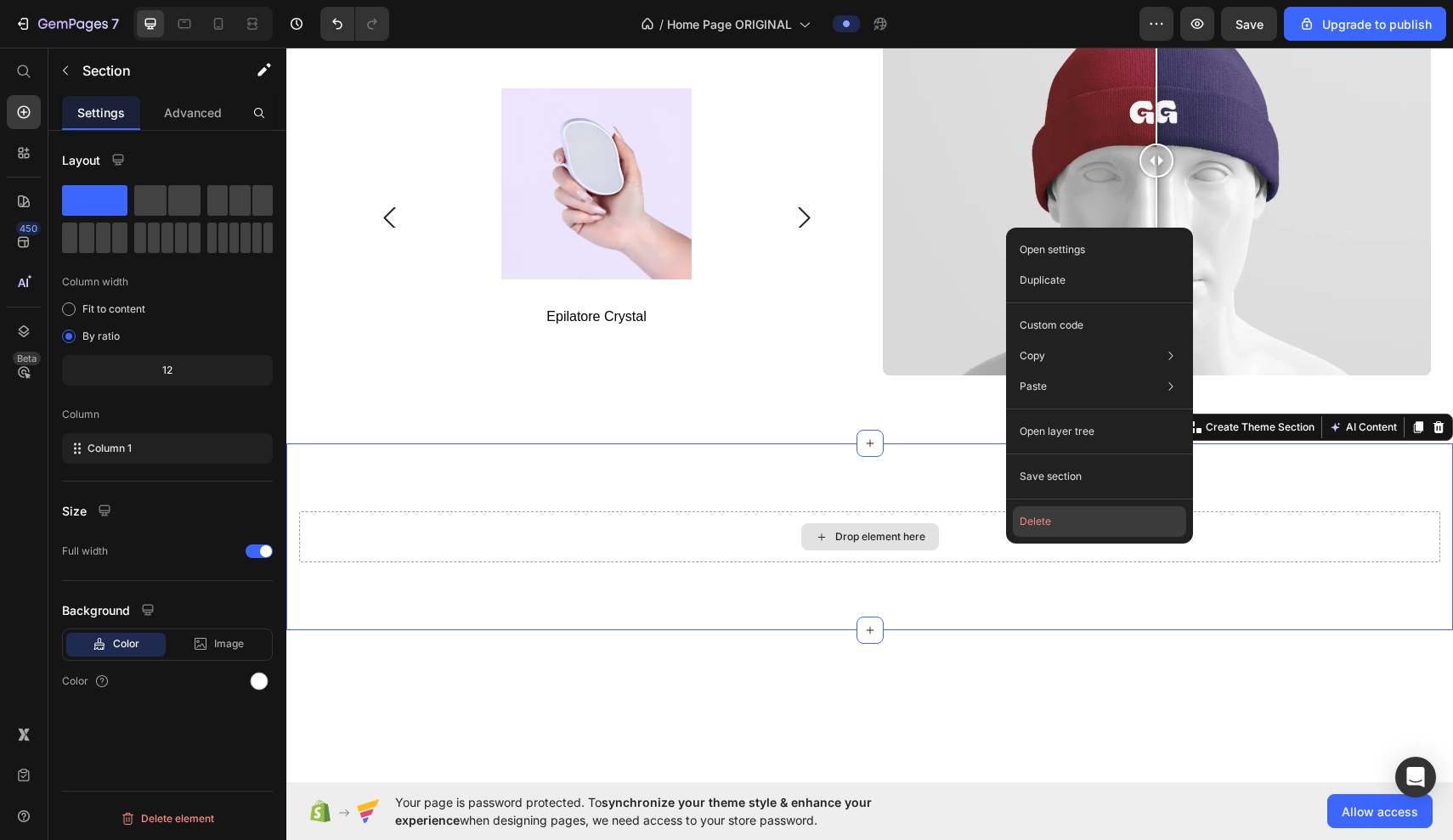 click on "Delete" 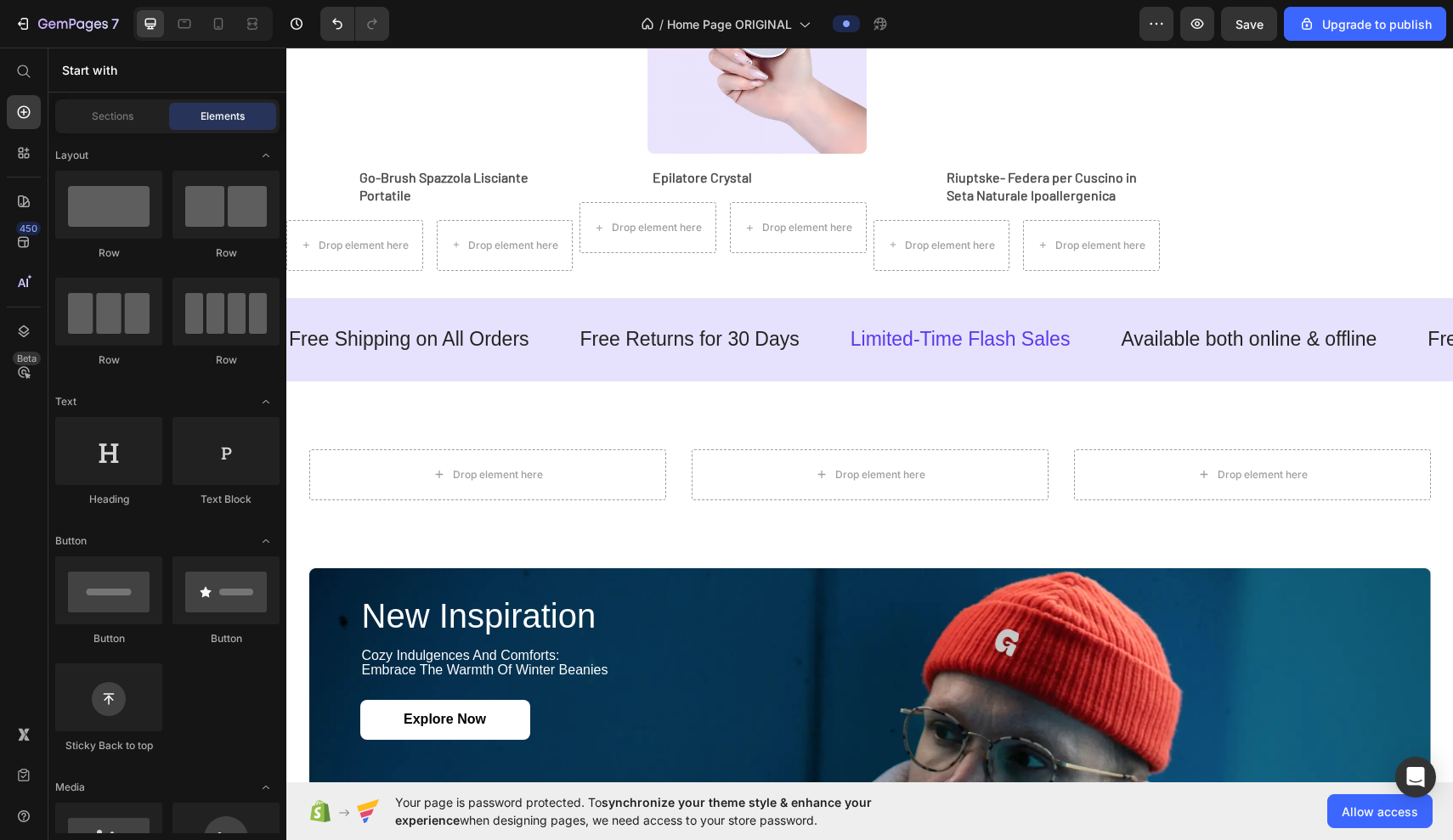 scroll, scrollTop: 1218, scrollLeft: 0, axis: vertical 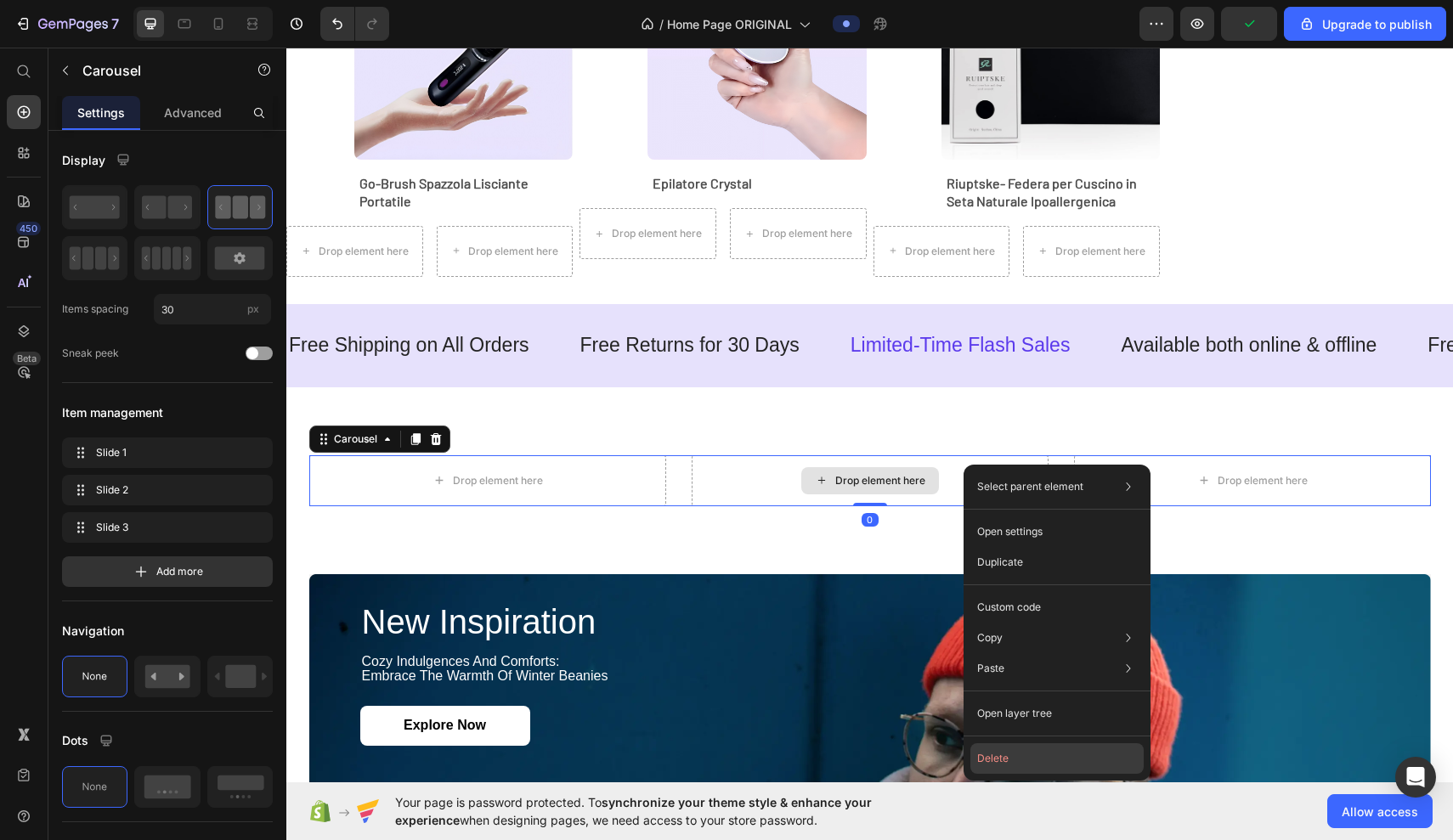 click on "Delete" 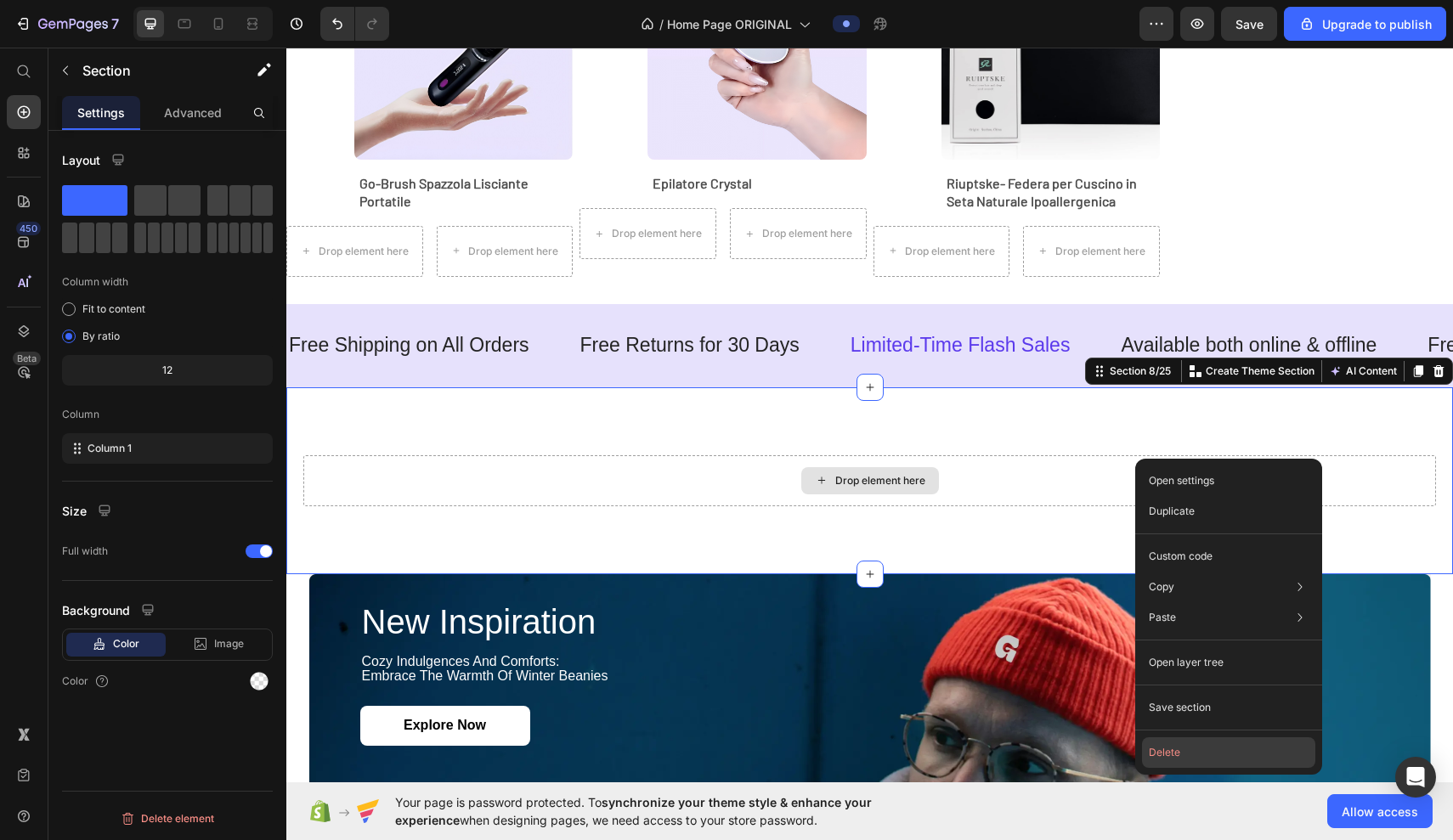 click on "Delete" 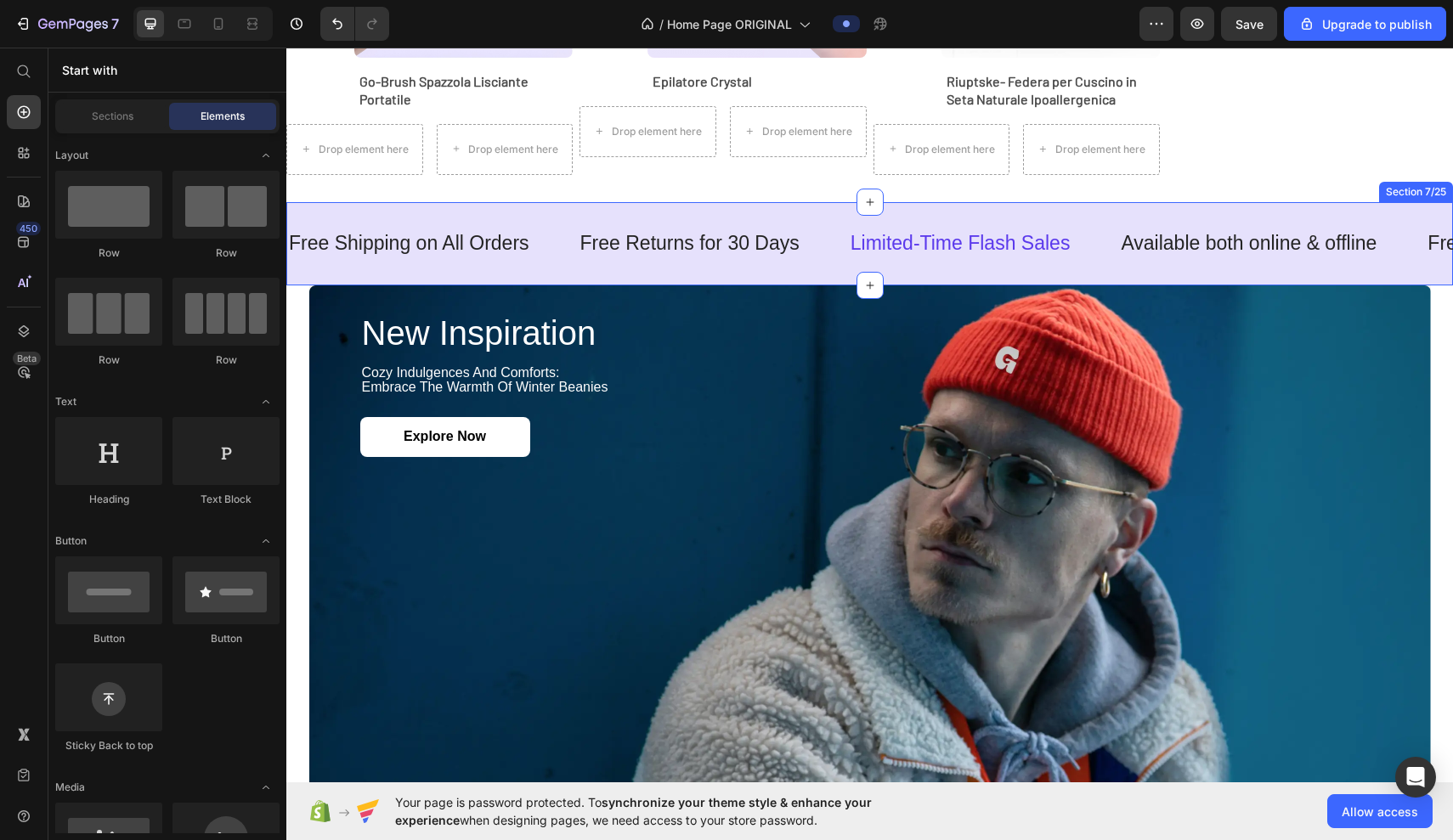 scroll, scrollTop: 1045, scrollLeft: 0, axis: vertical 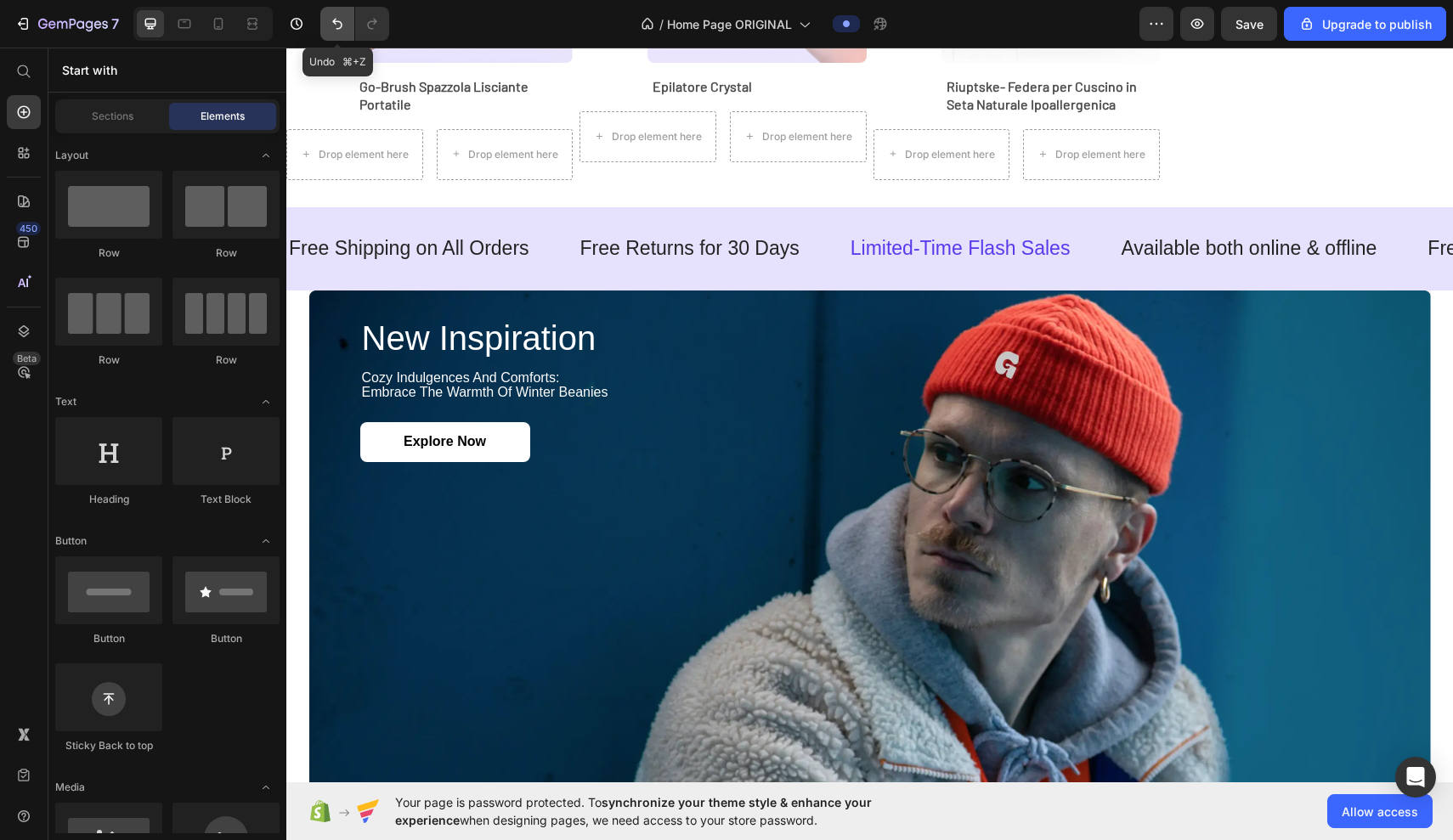click 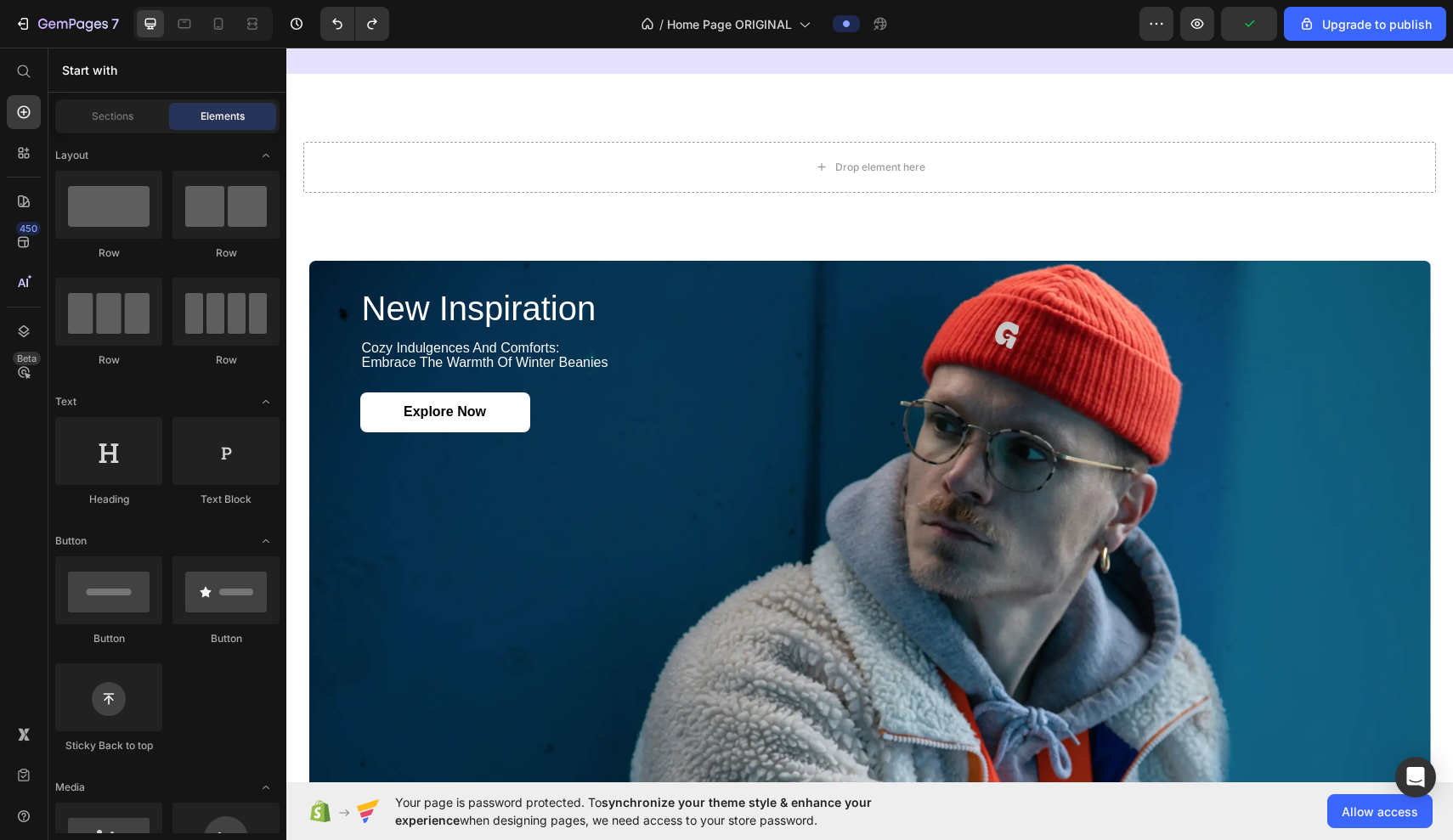 scroll, scrollTop: 1186, scrollLeft: 0, axis: vertical 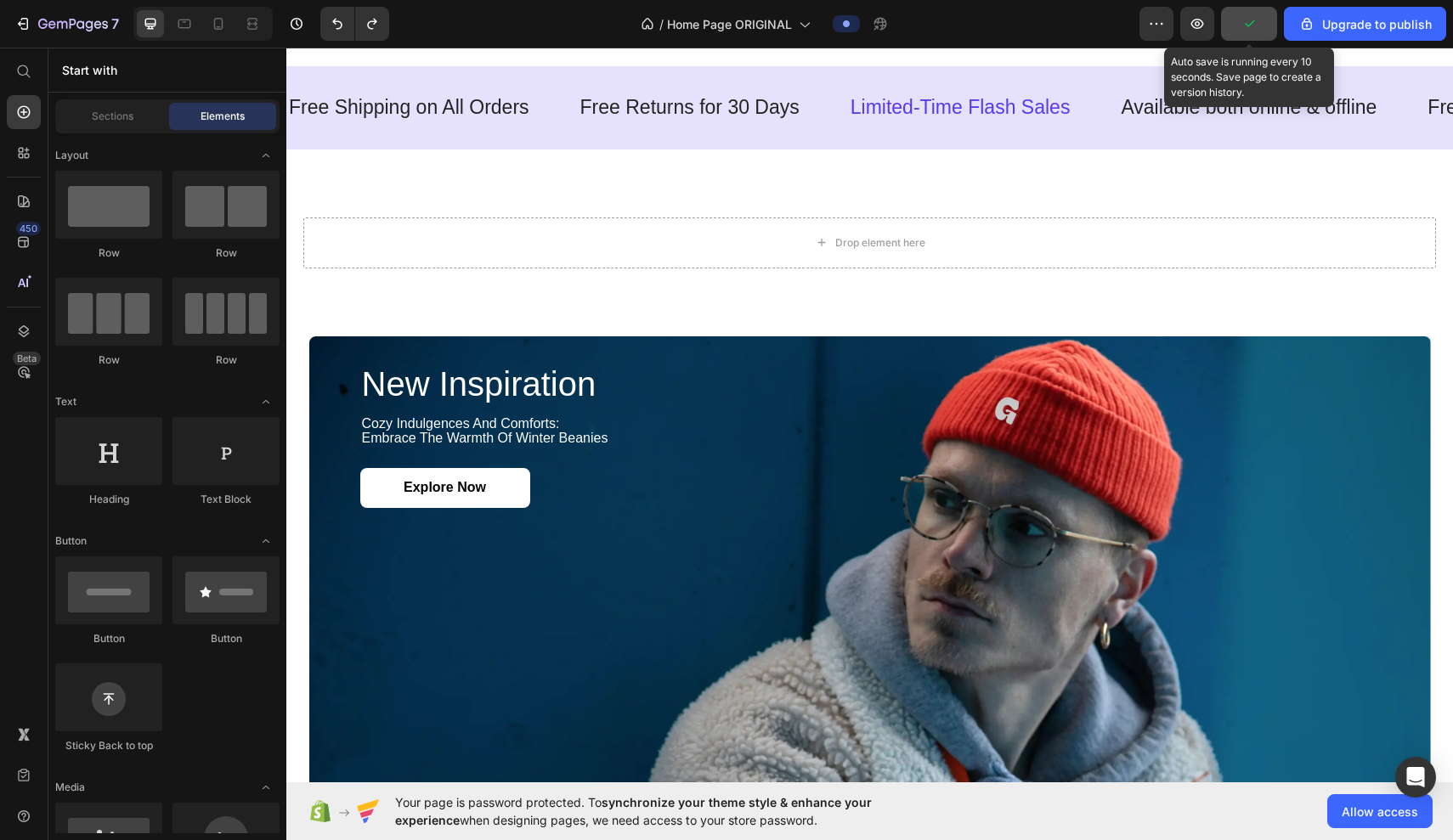 click 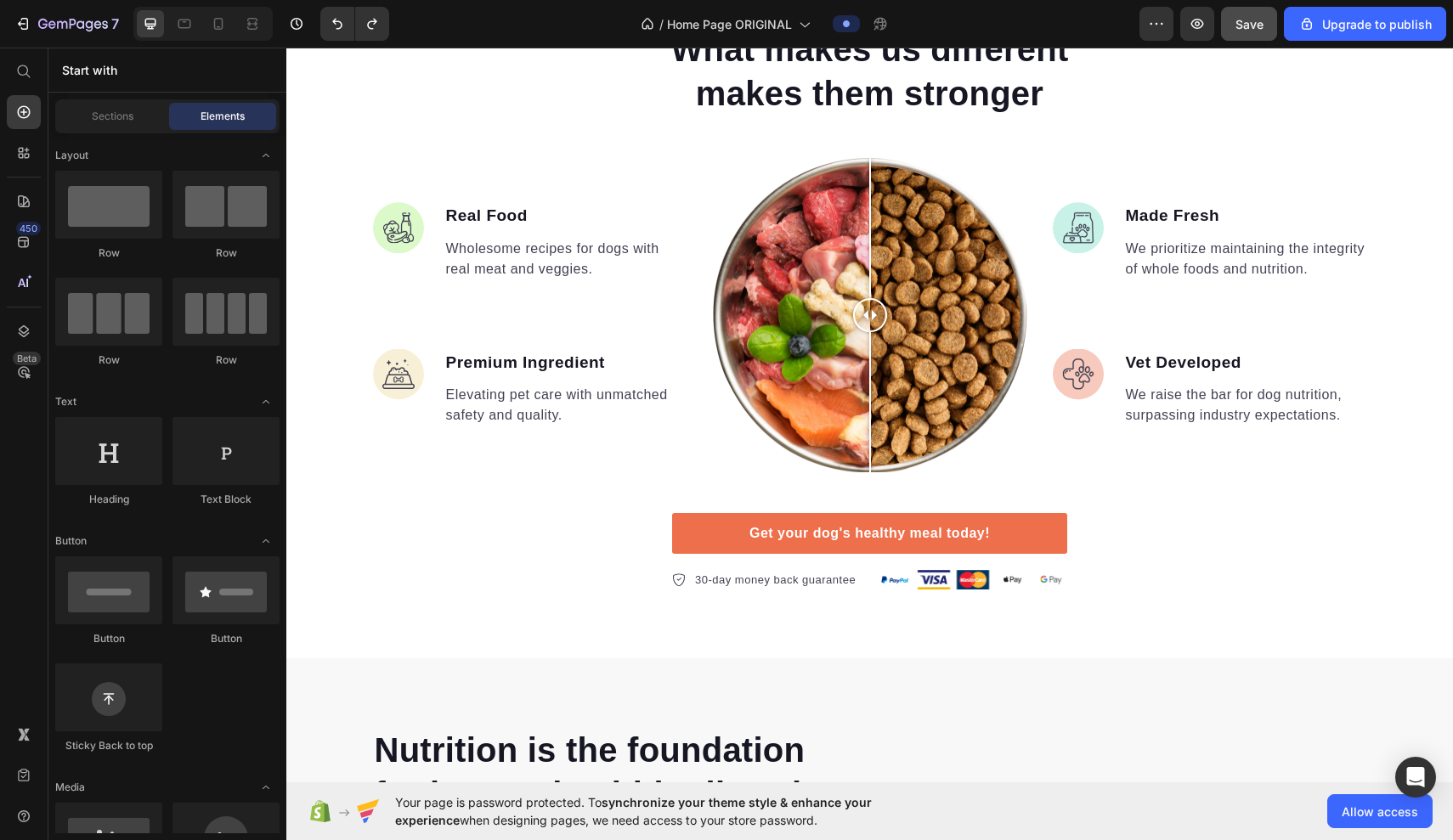 scroll, scrollTop: 4437, scrollLeft: 0, axis: vertical 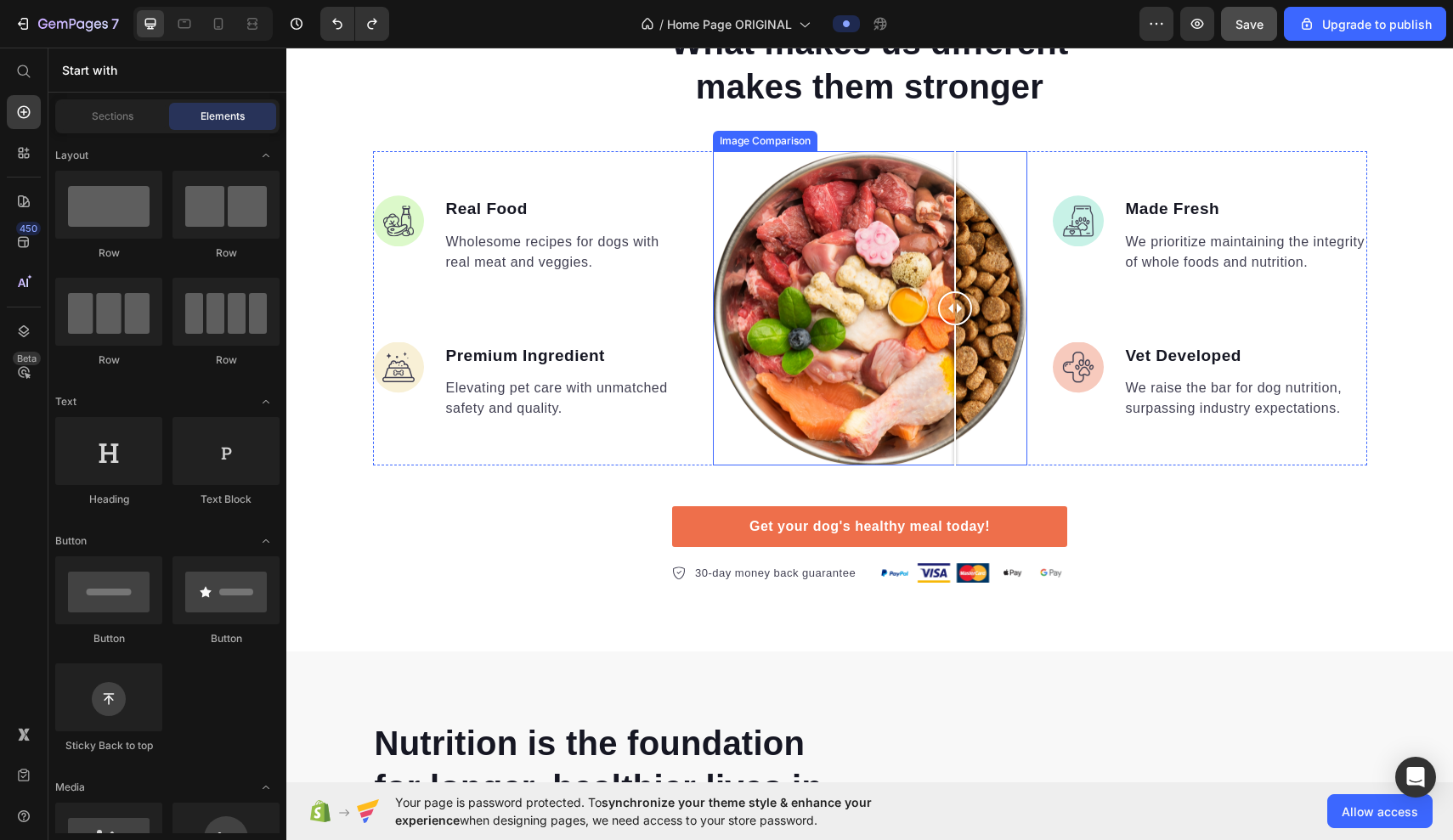 drag, startPoint x: 876, startPoint y: 308, endPoint x: 955, endPoint y: 327, distance: 81.252692 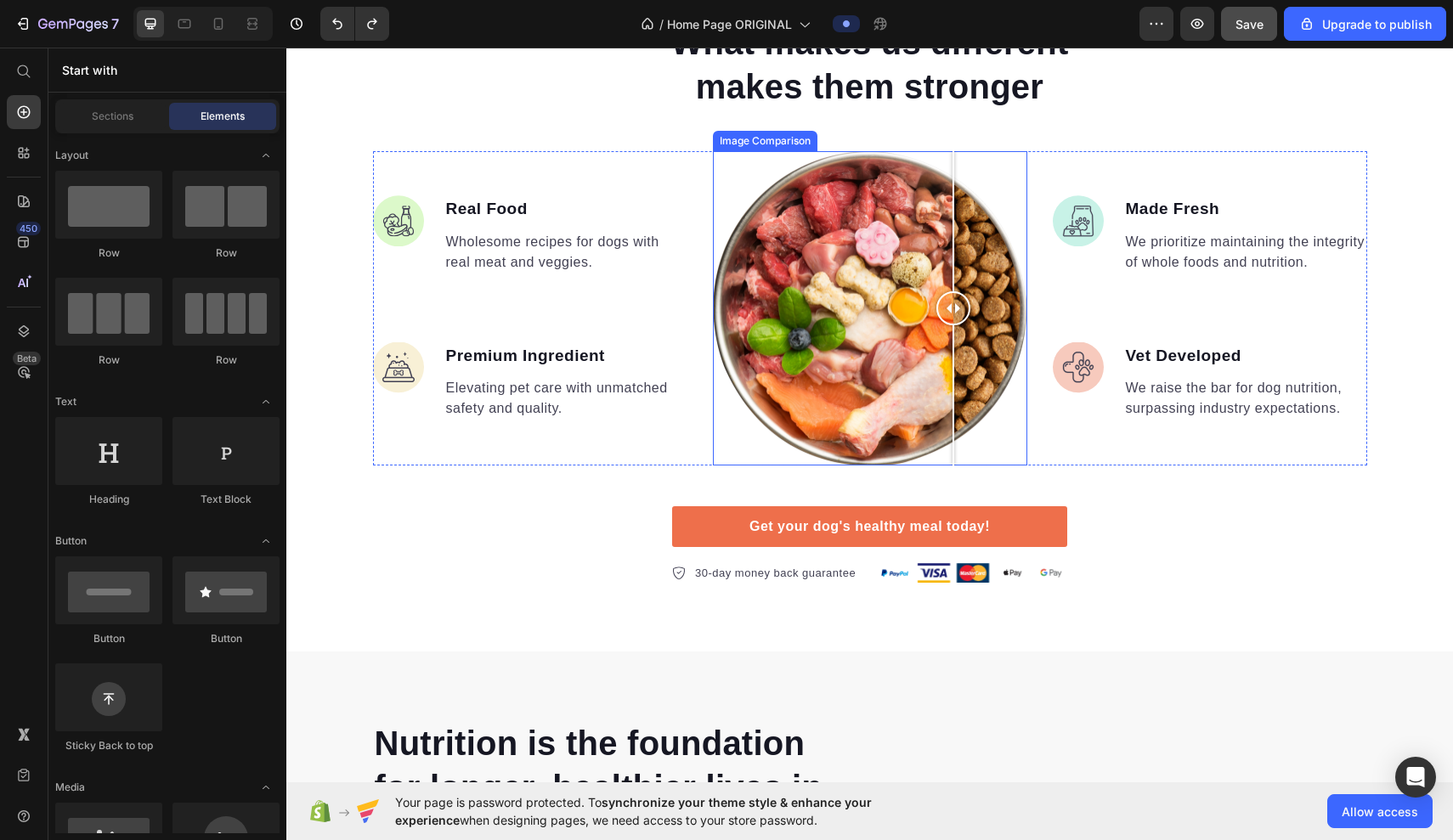 drag, startPoint x: 957, startPoint y: 309, endPoint x: 953, endPoint y: 348, distance: 39.204592 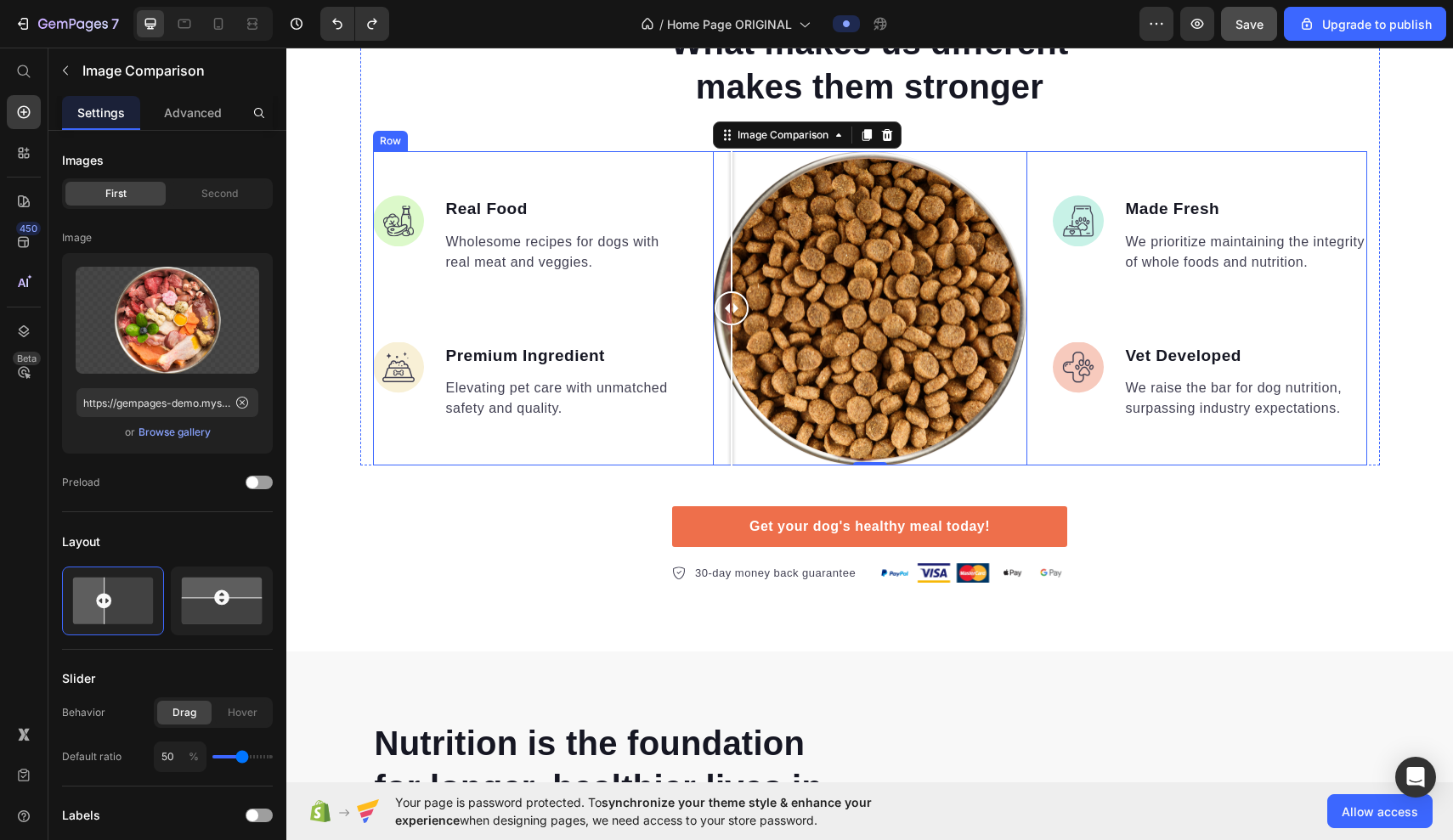 drag, startPoint x: 954, startPoint y: 307, endPoint x: 692, endPoint y: 381, distance: 272.25 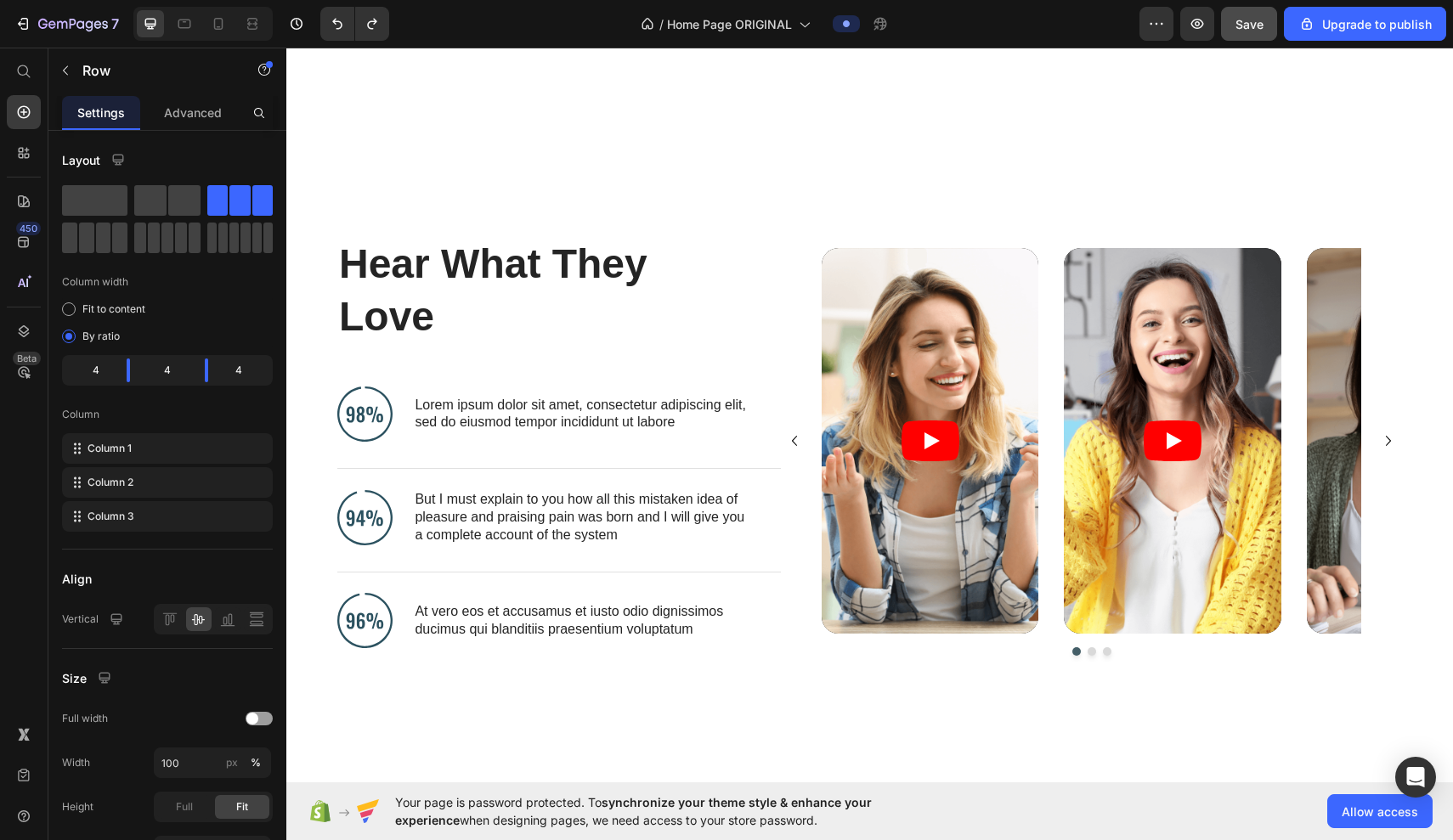 scroll, scrollTop: 7087, scrollLeft: 0, axis: vertical 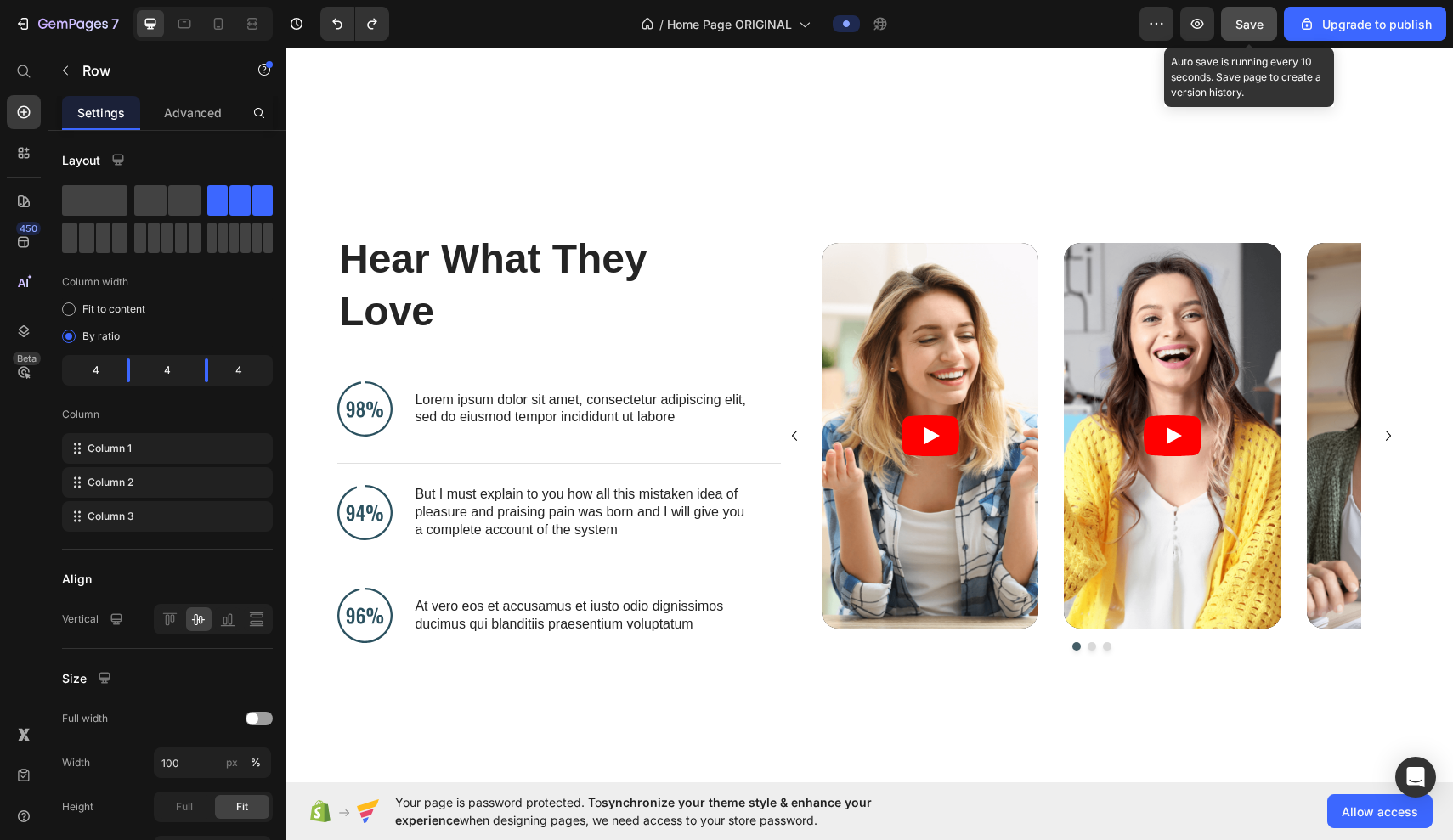 click on "Save" at bounding box center [1249, 24] 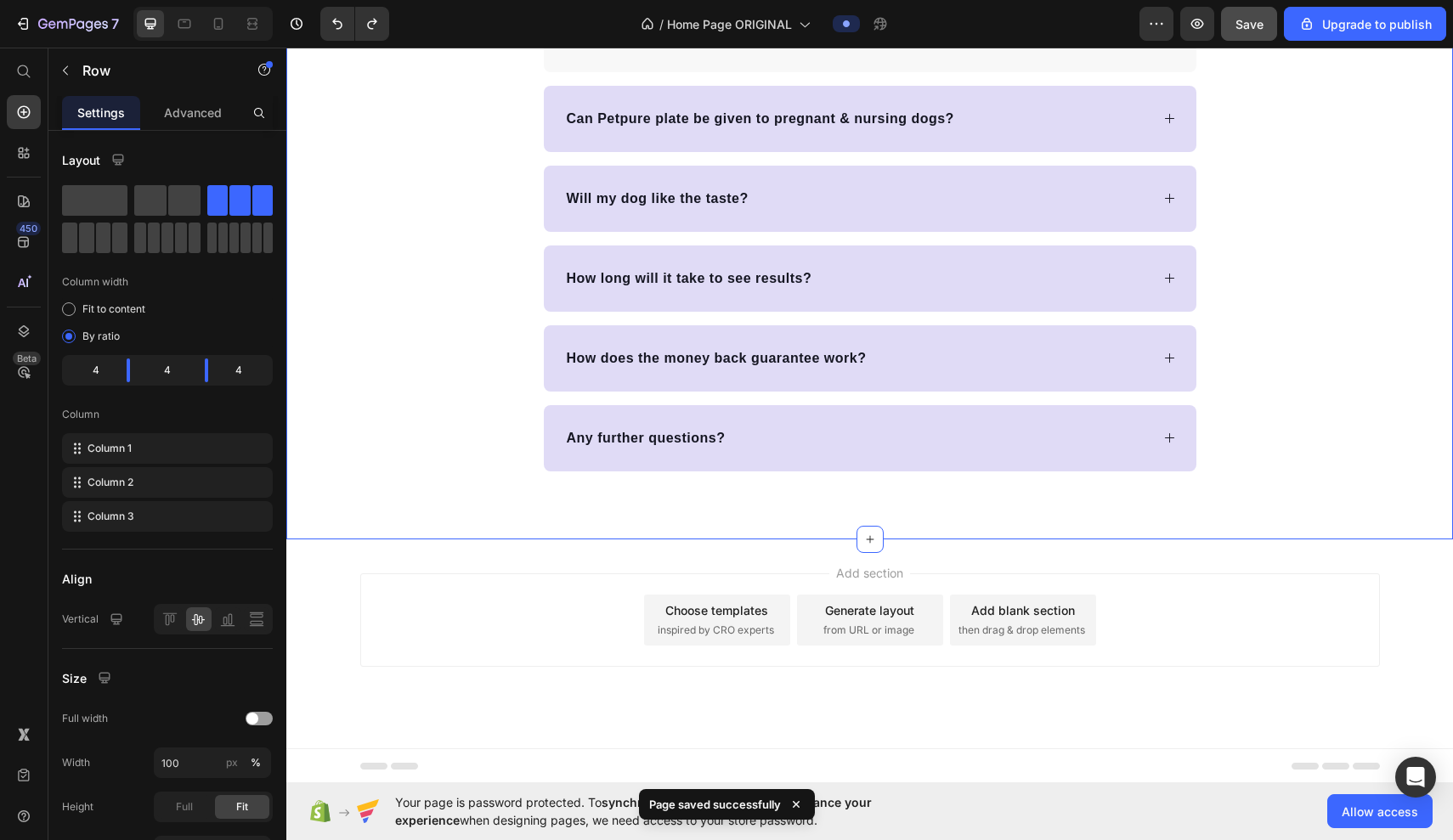 scroll, scrollTop: 8752, scrollLeft: 0, axis: vertical 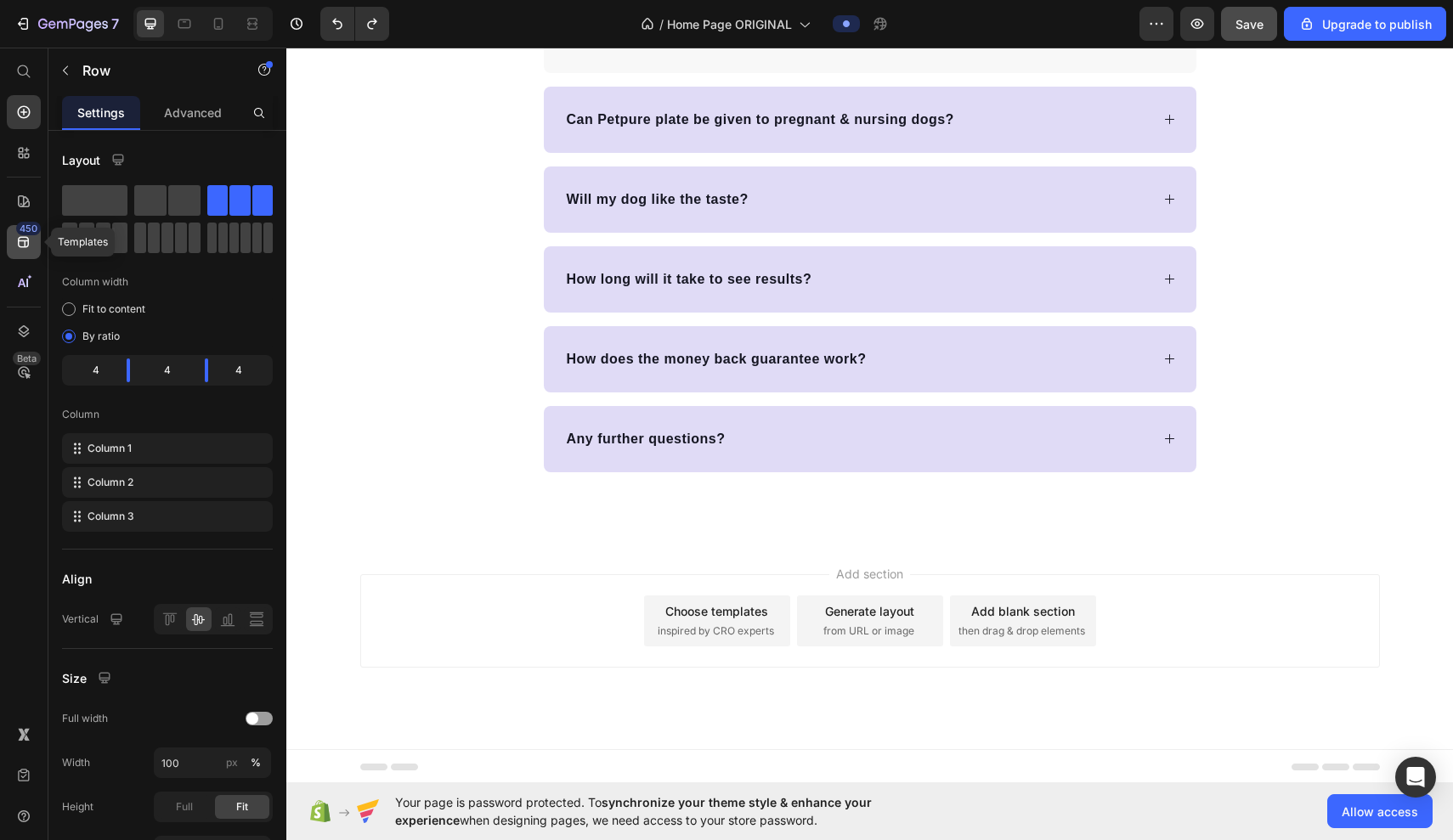 click on "450" at bounding box center [28, 228] 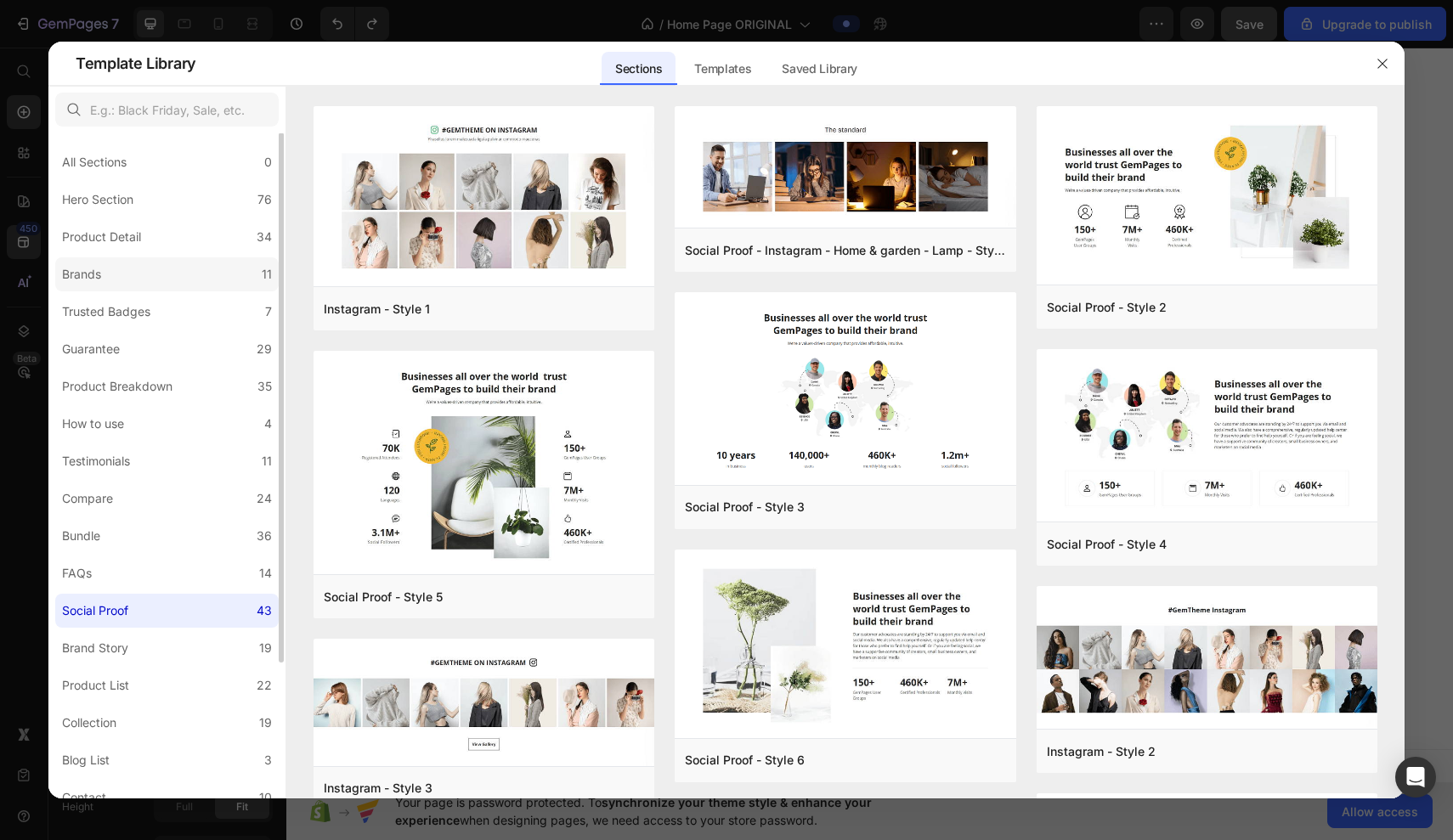 scroll, scrollTop: 0, scrollLeft: 0, axis: both 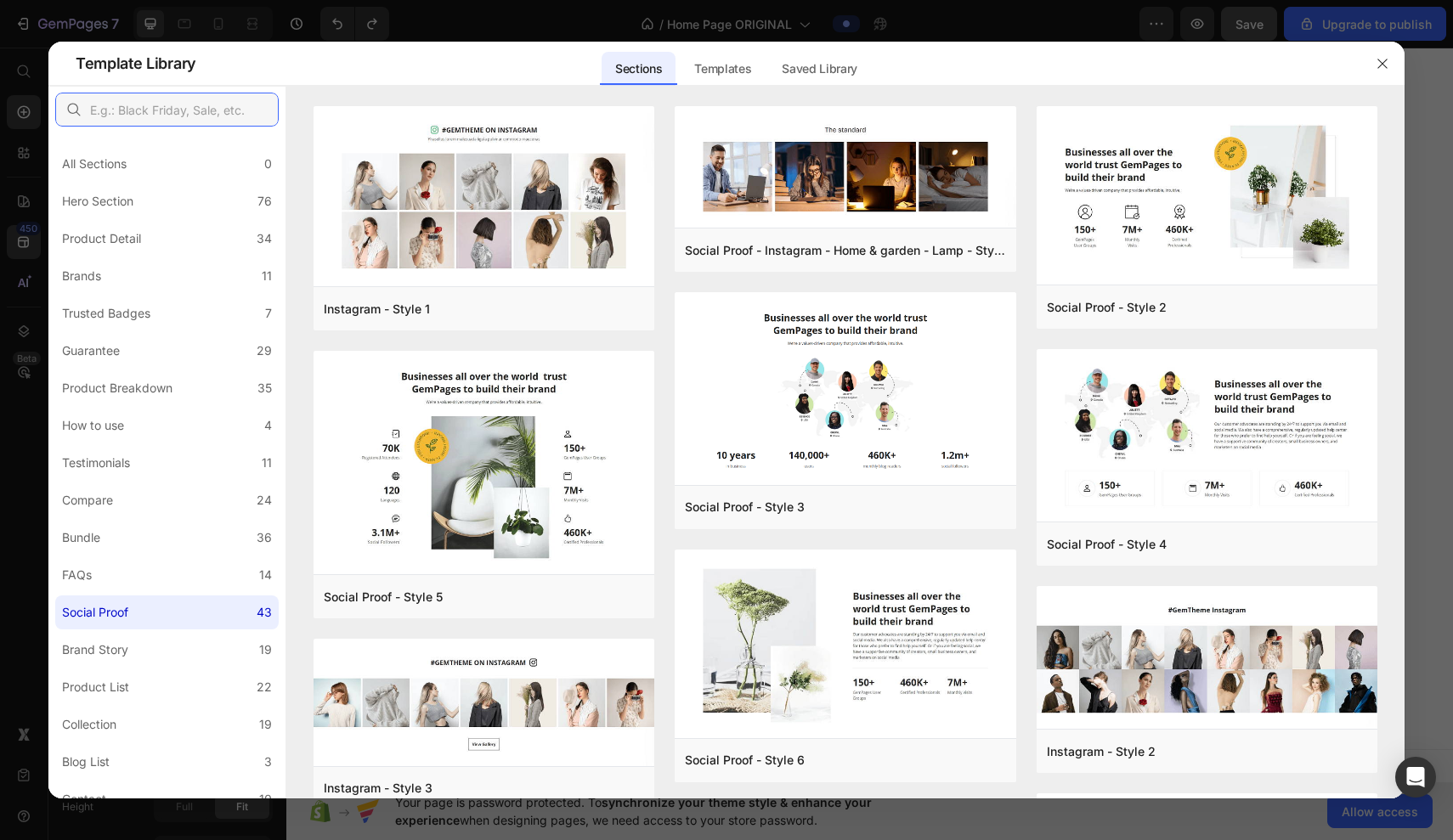 click at bounding box center [167, 110] 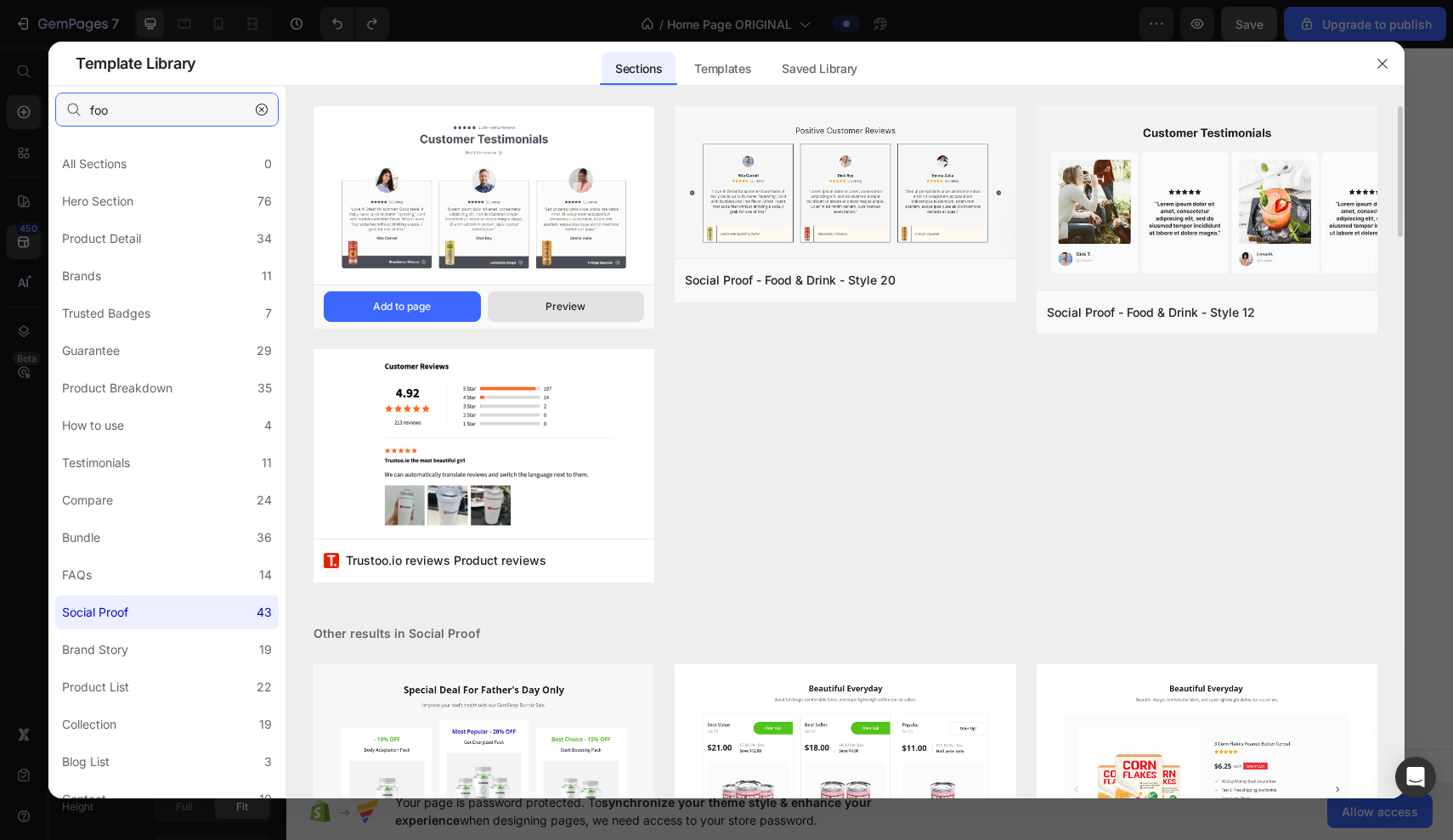 type on "foo" 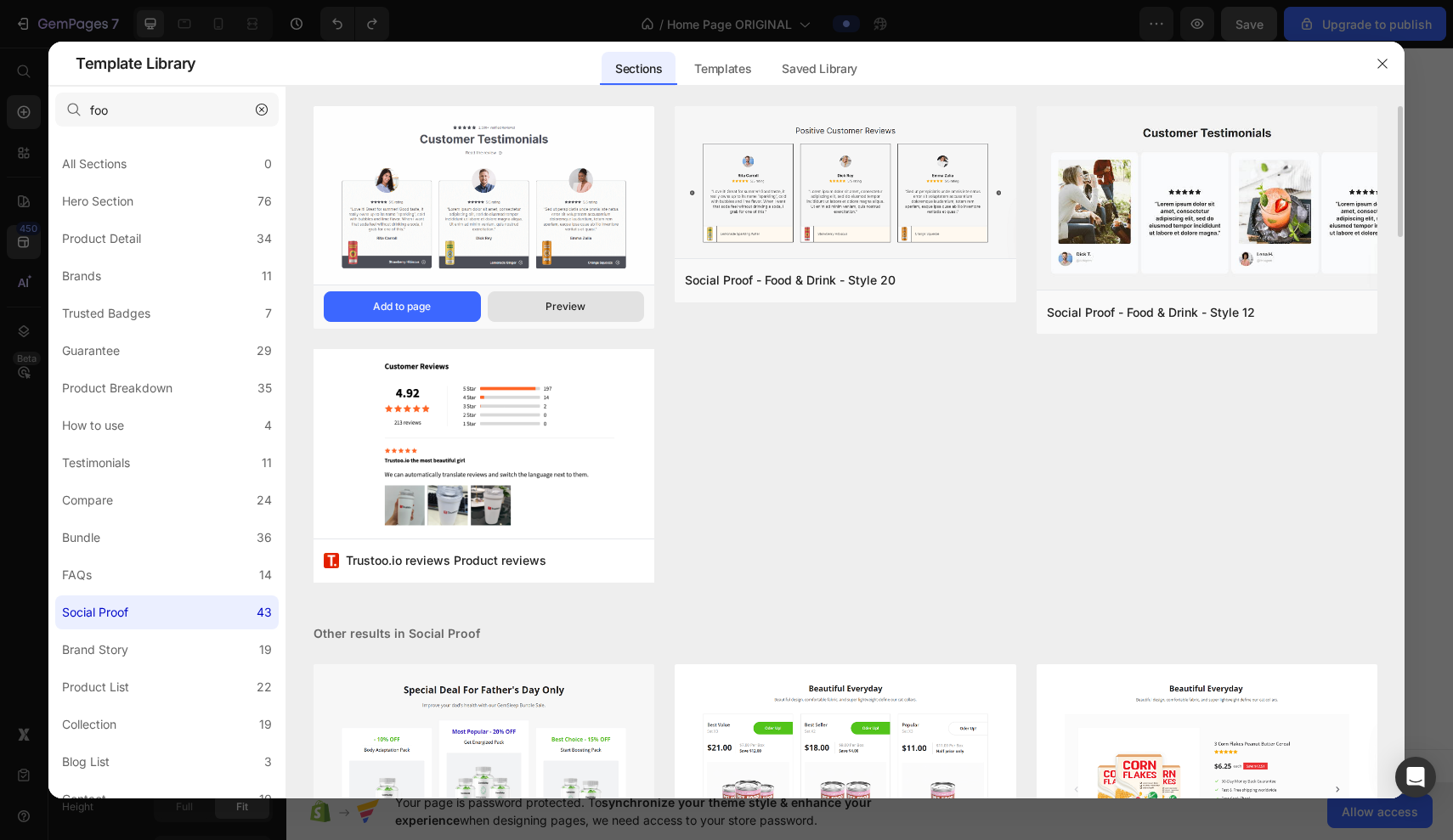 click on "Preview" at bounding box center (566, 307) 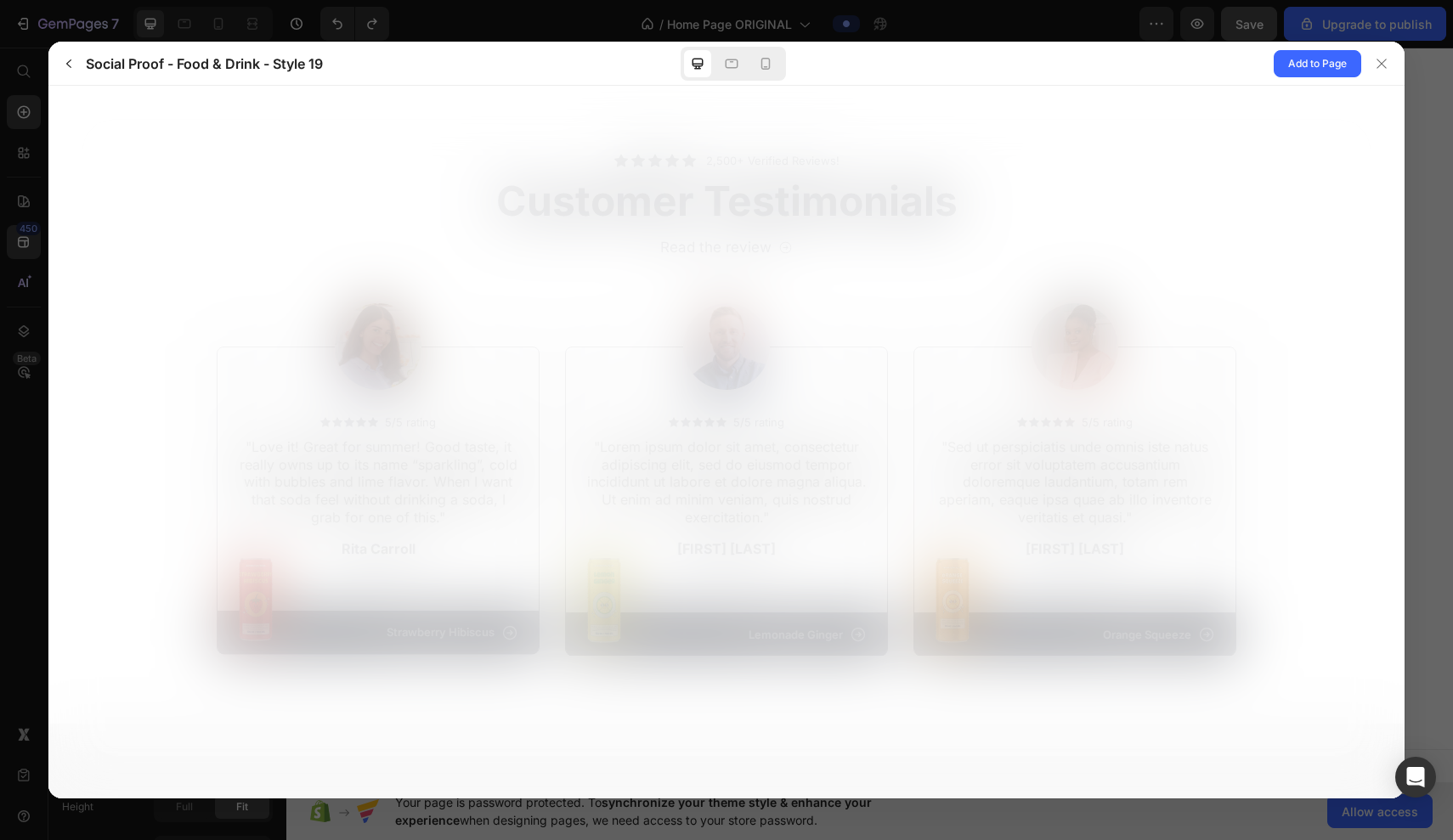 scroll, scrollTop: 0, scrollLeft: 0, axis: both 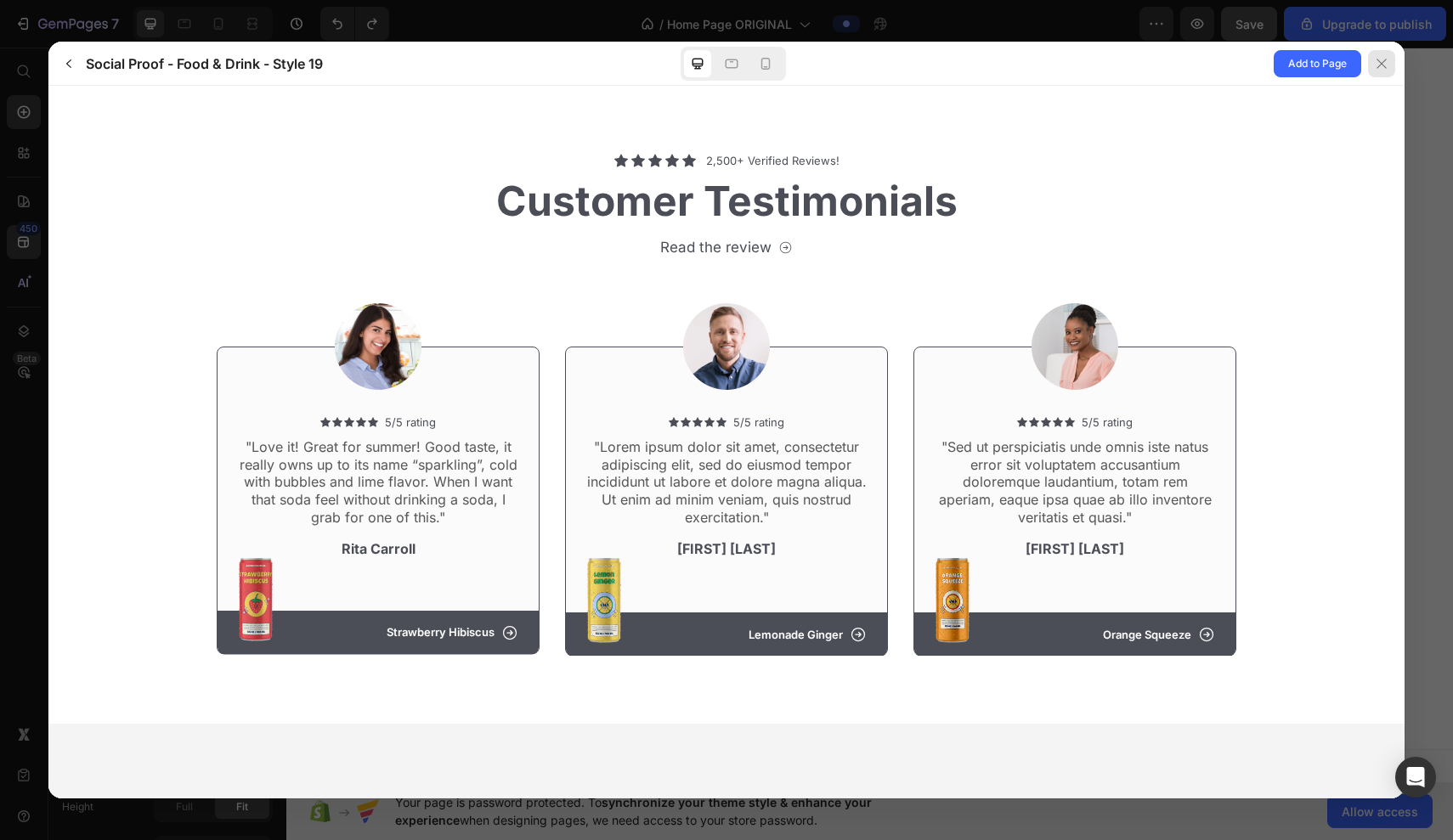 click 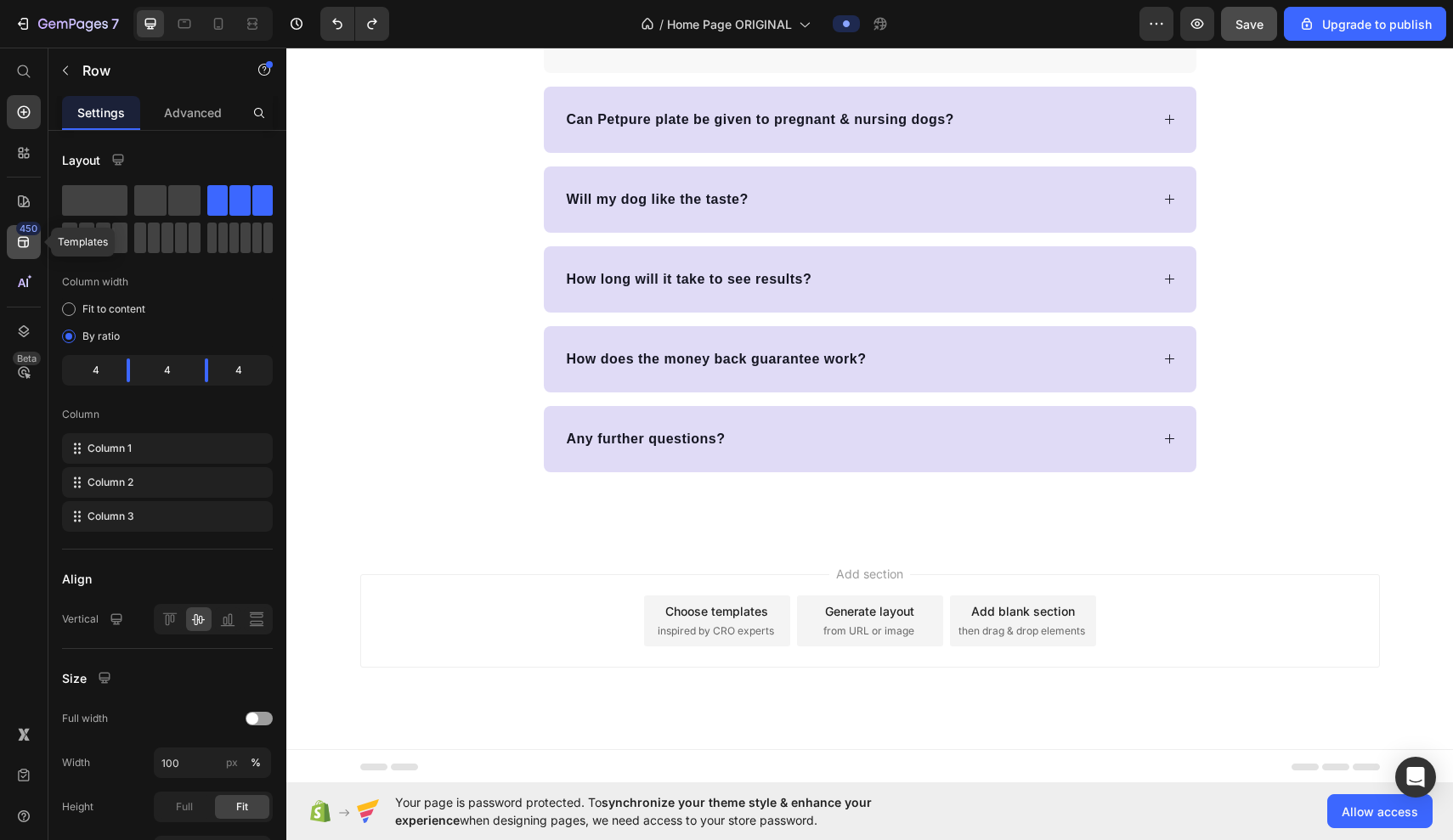 click 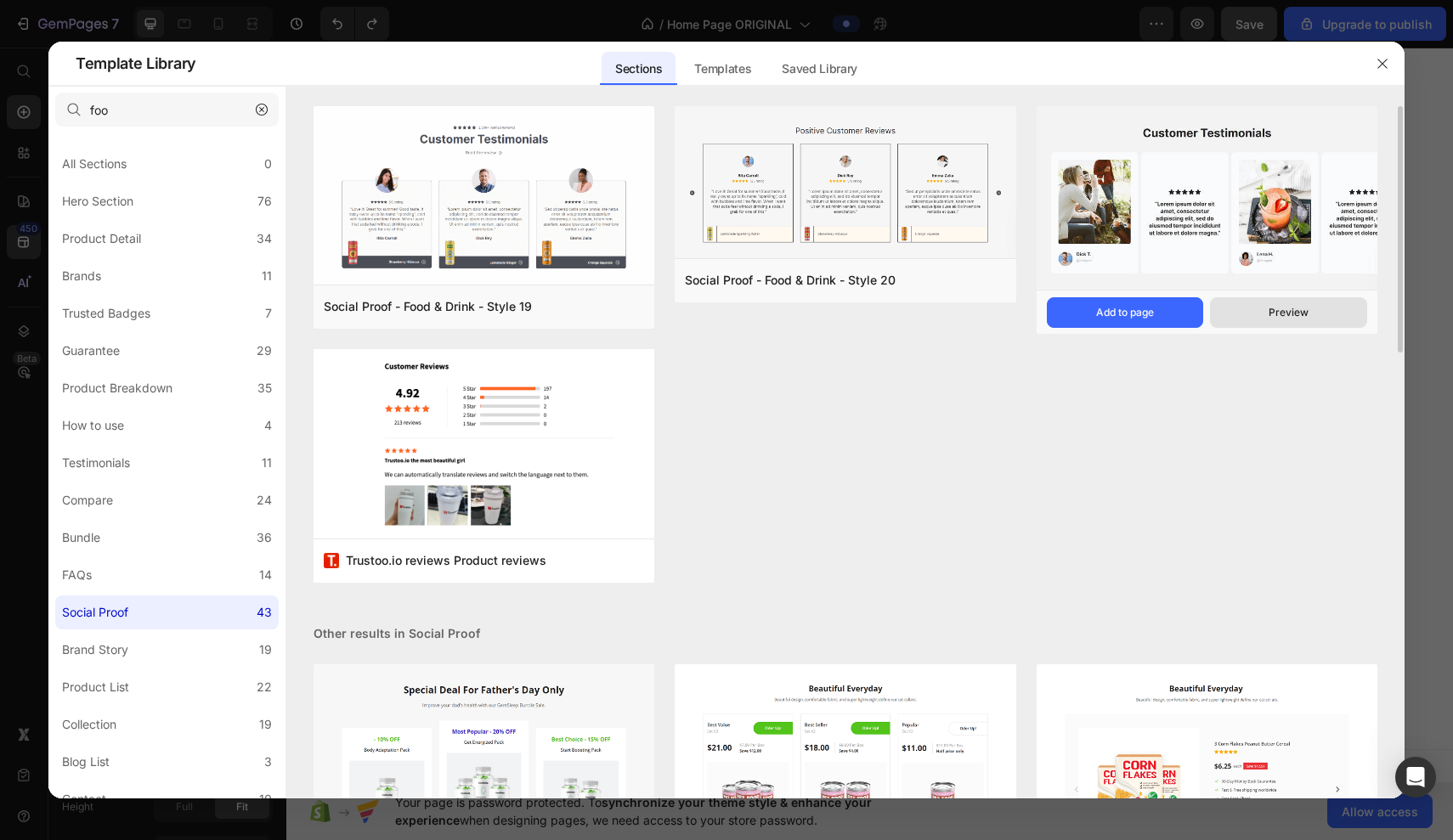 click on "Preview" at bounding box center [1288, 313] 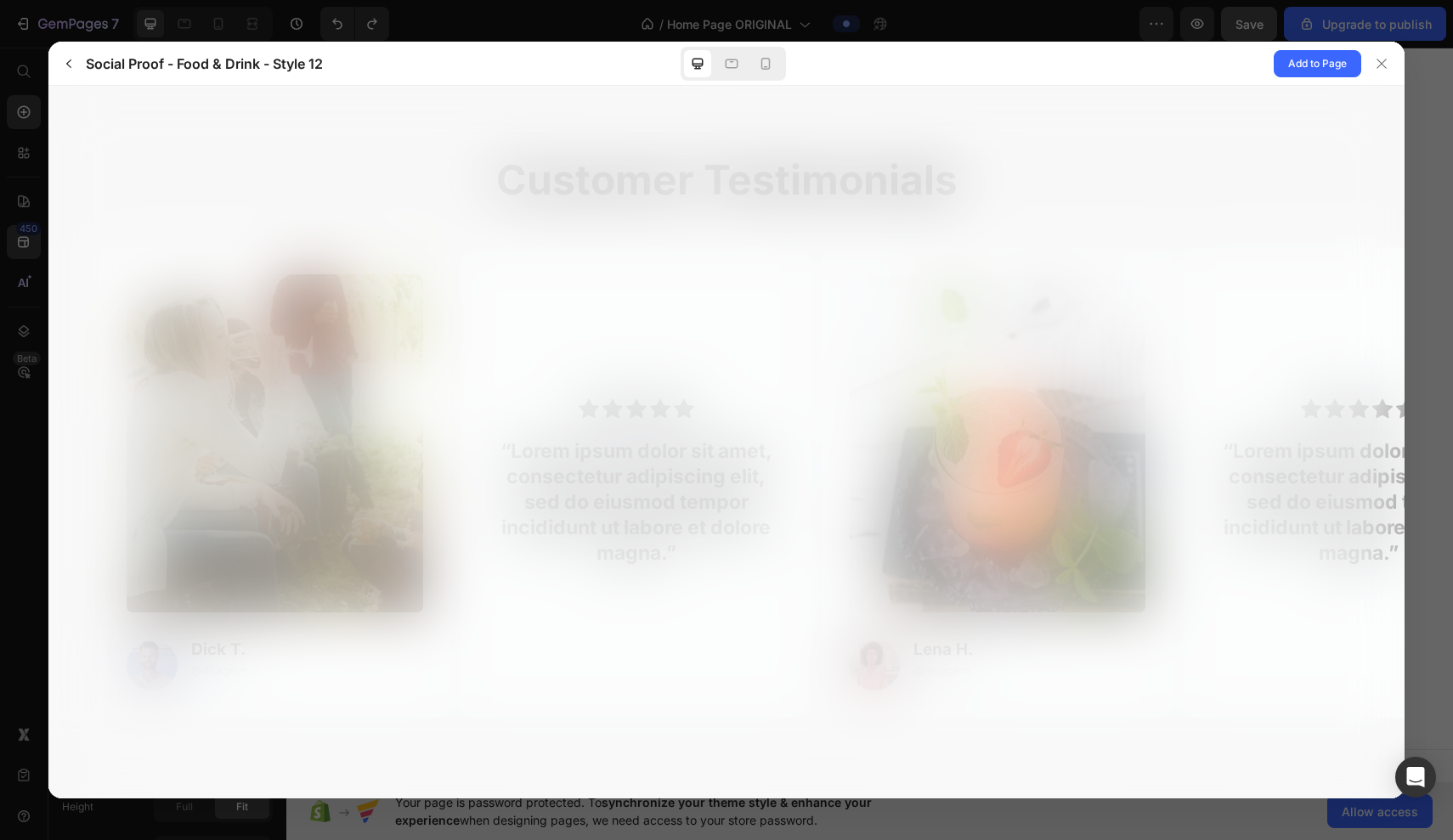 scroll, scrollTop: 0, scrollLeft: 0, axis: both 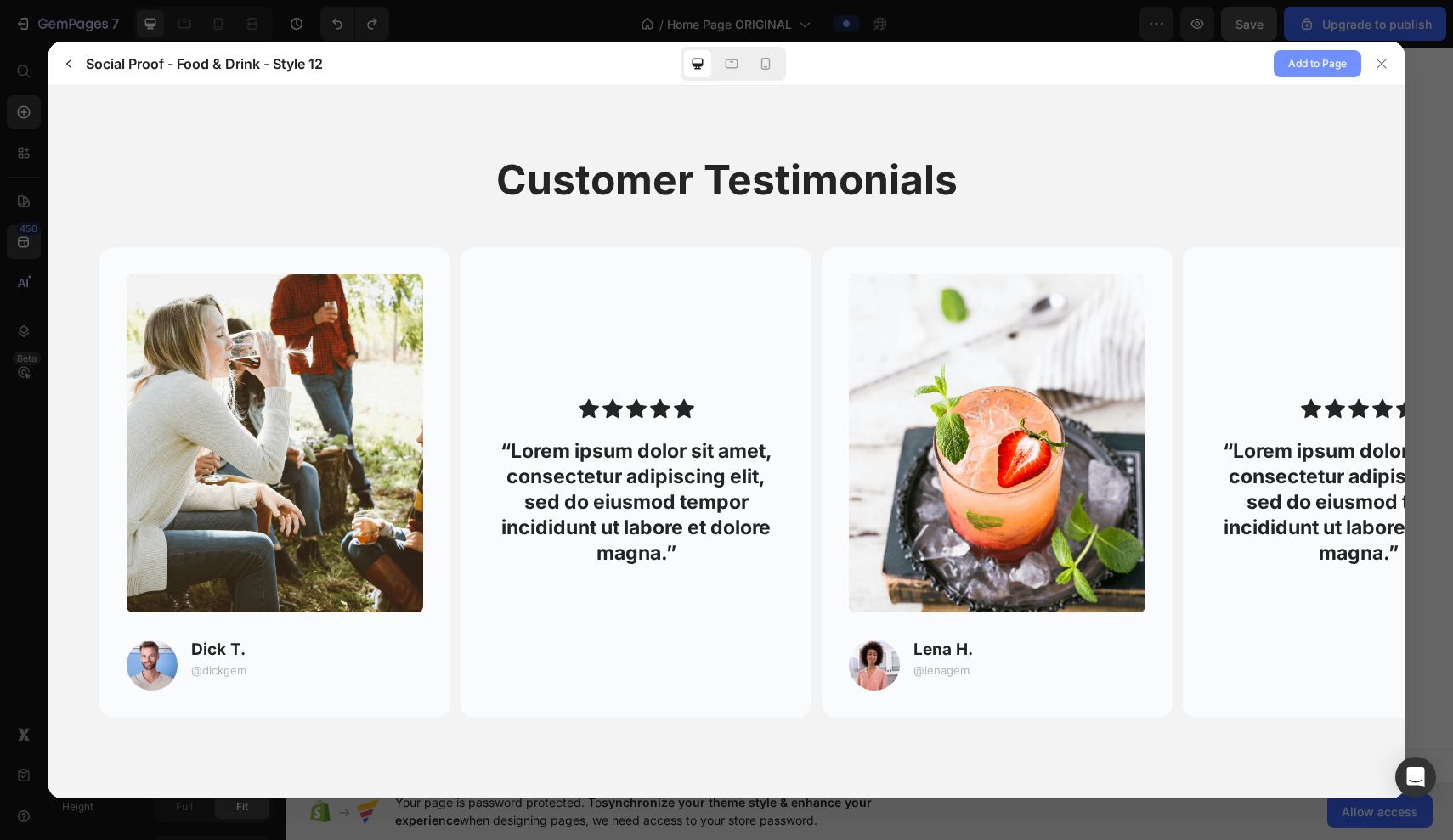 click on "Add to Page" 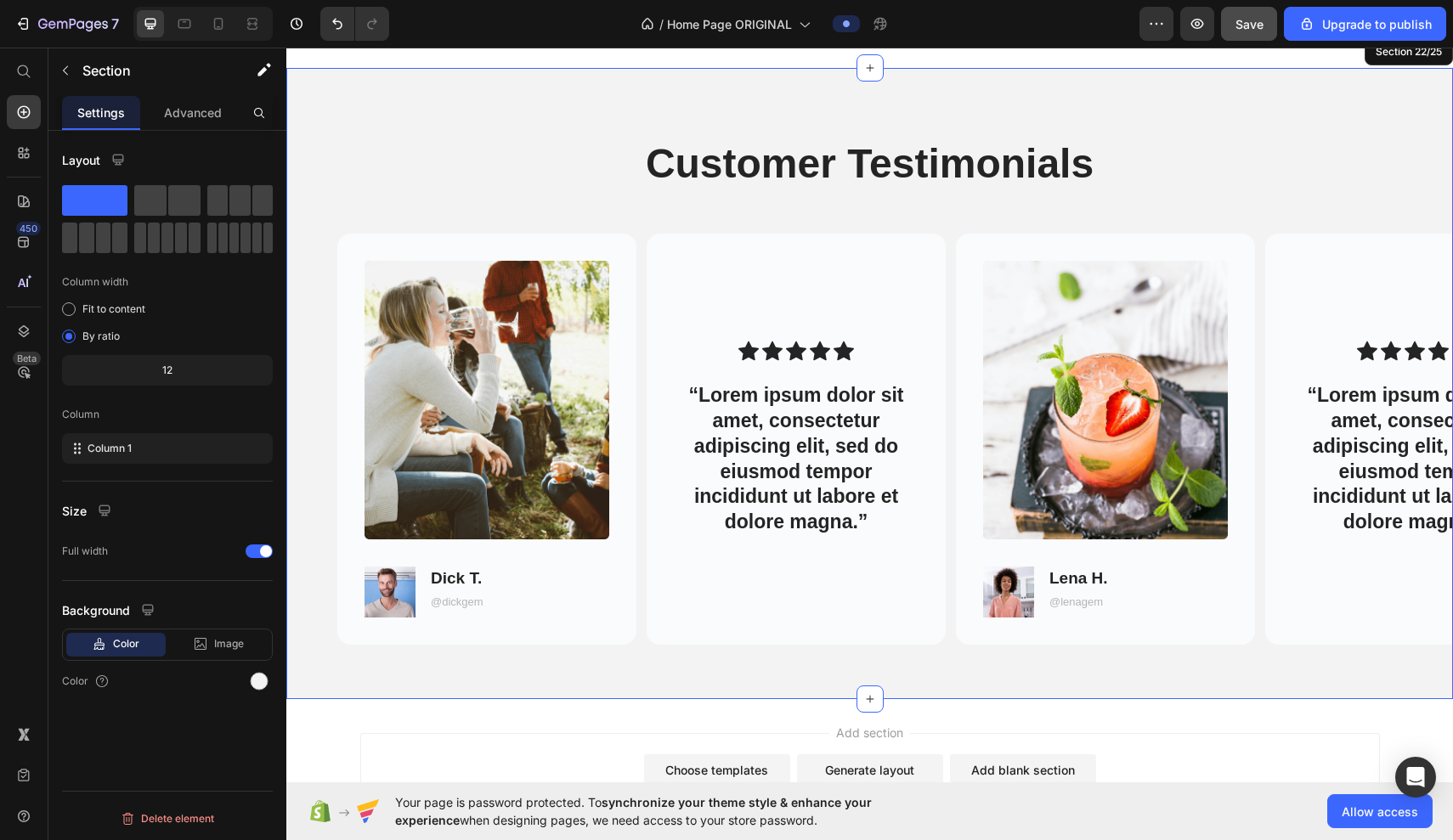 scroll, scrollTop: 9242, scrollLeft: 0, axis: vertical 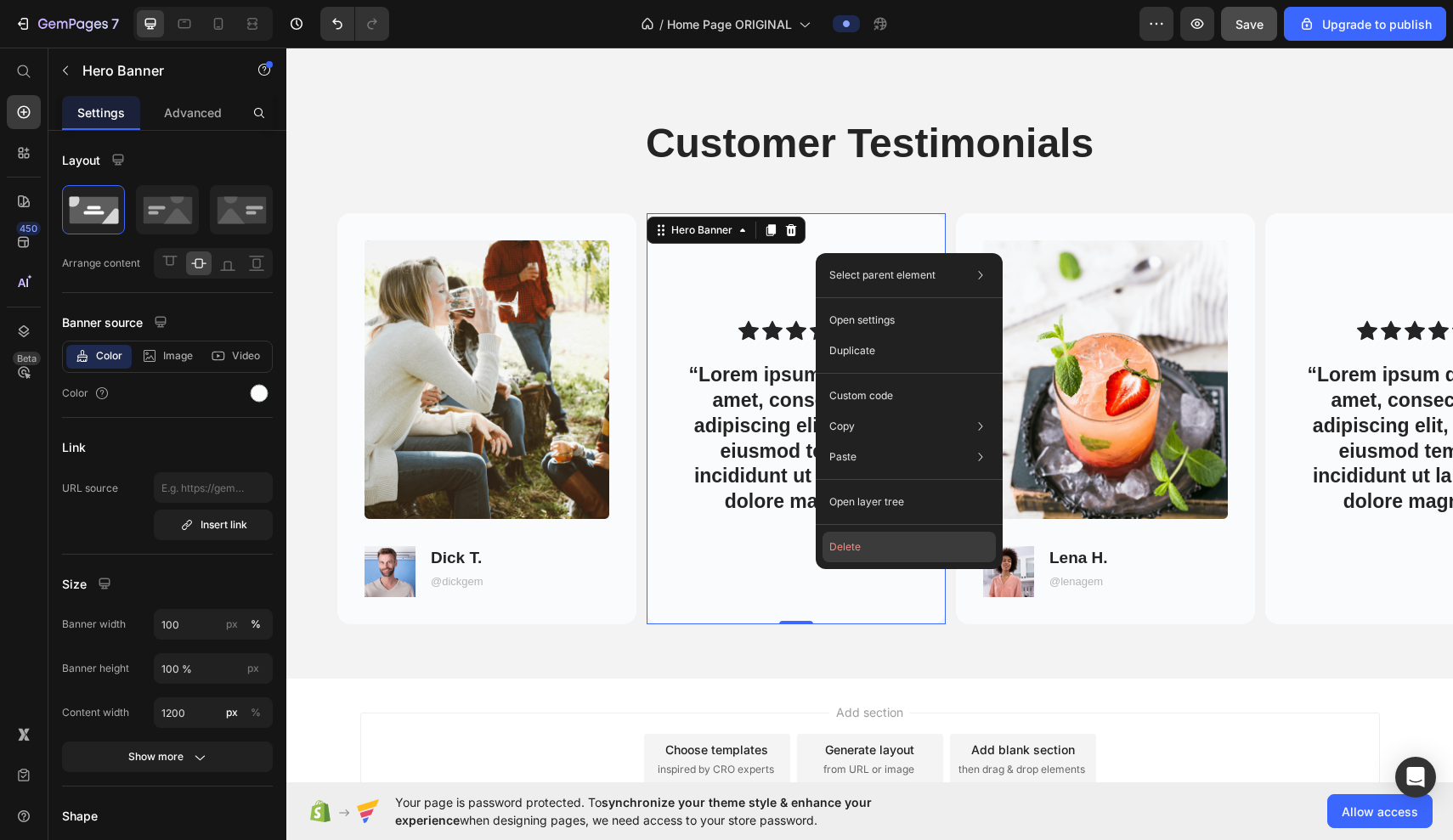click on "Delete" 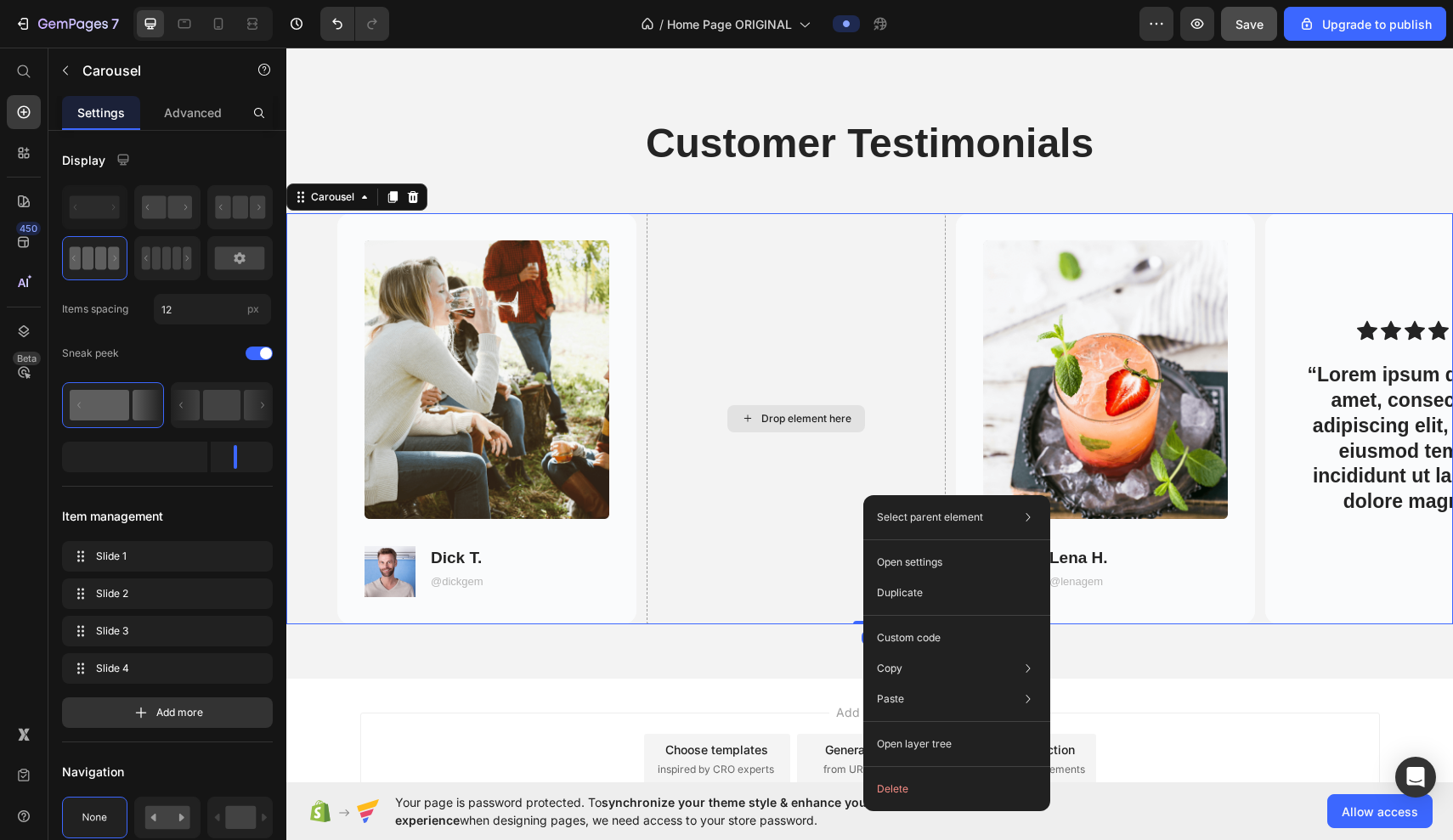 drag, startPoint x: 863, startPoint y: 495, endPoint x: 1150, endPoint y: 550, distance: 292.2225 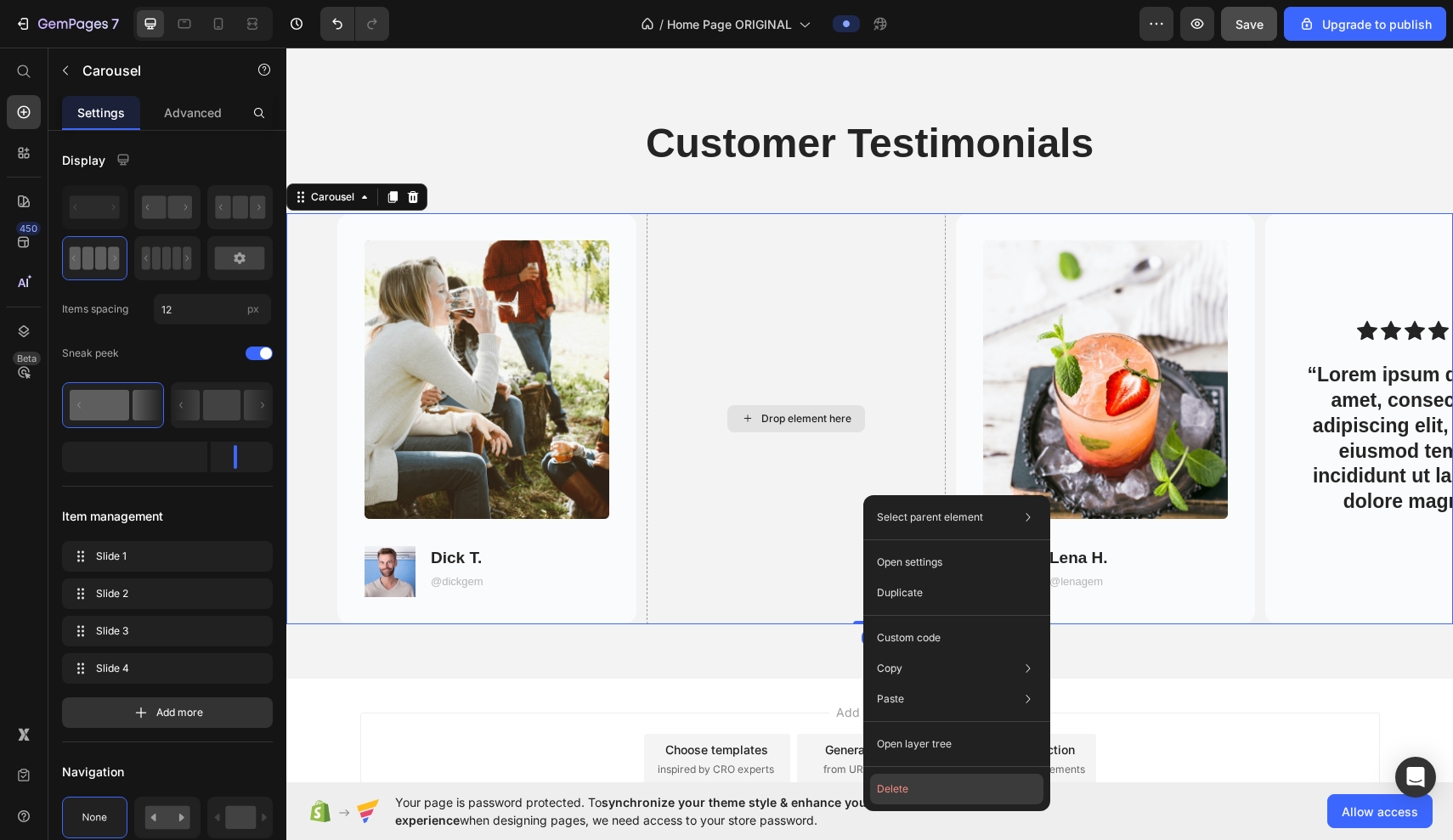 click on "Delete" 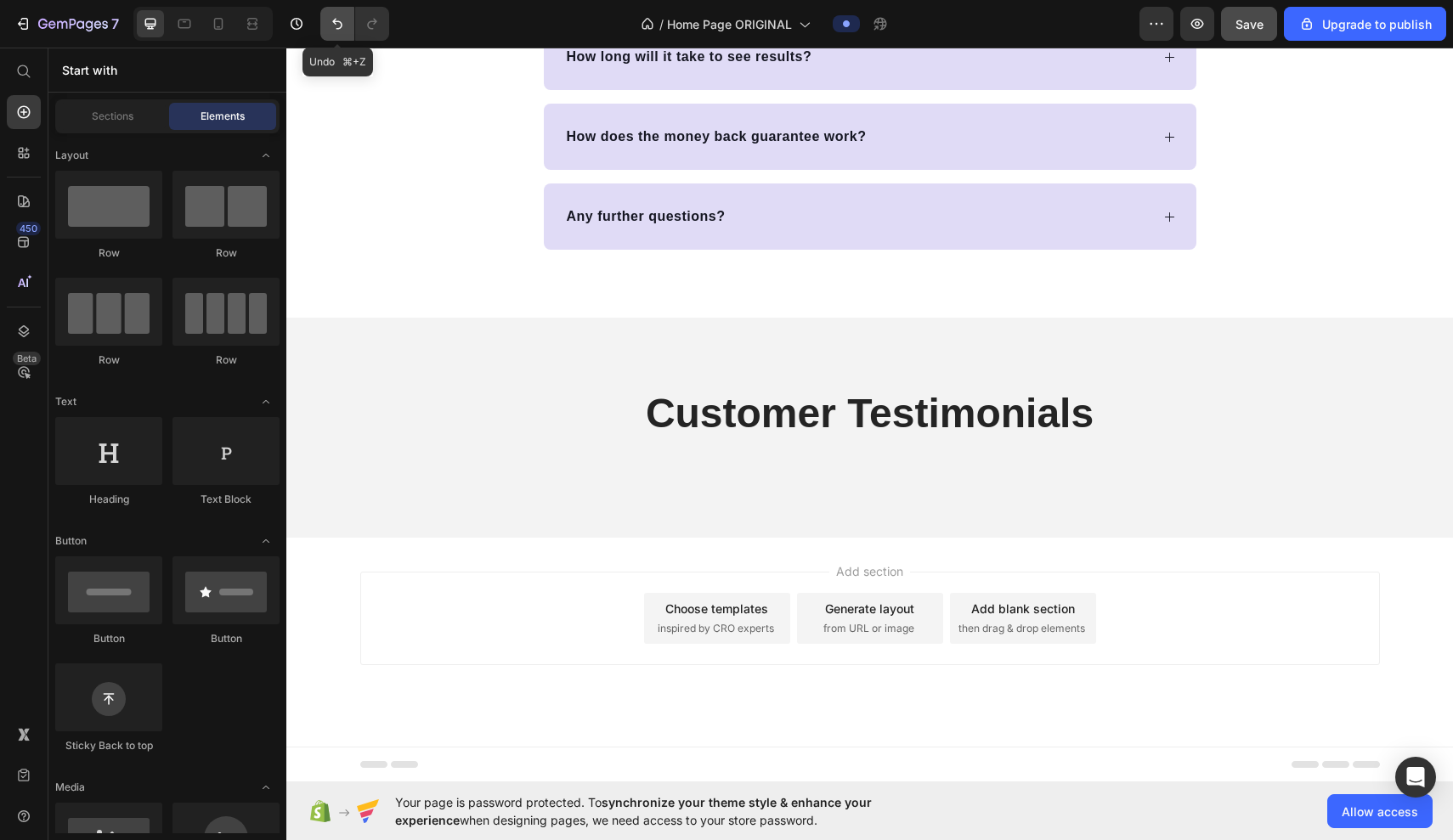 click 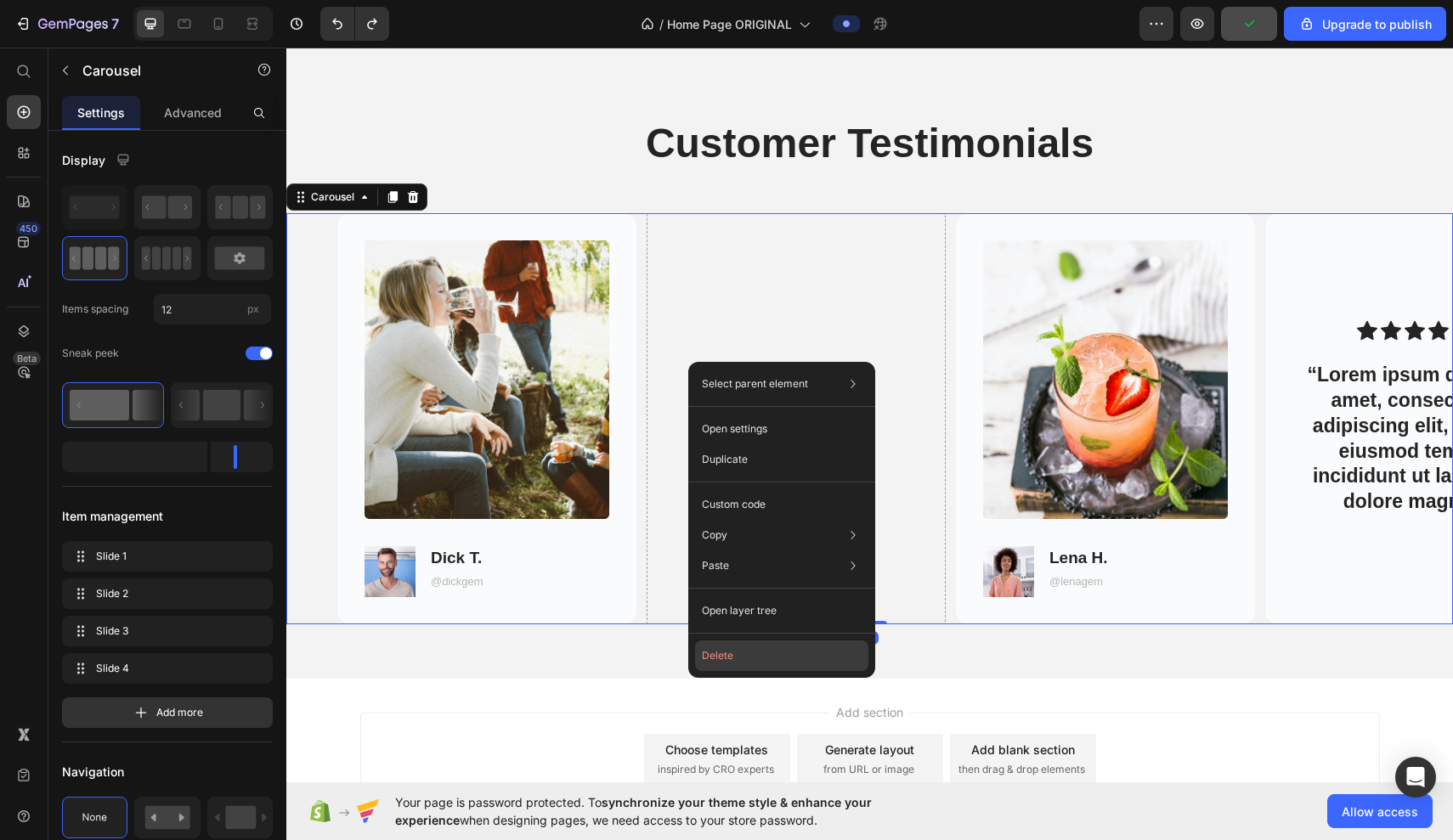 click on "Delete" 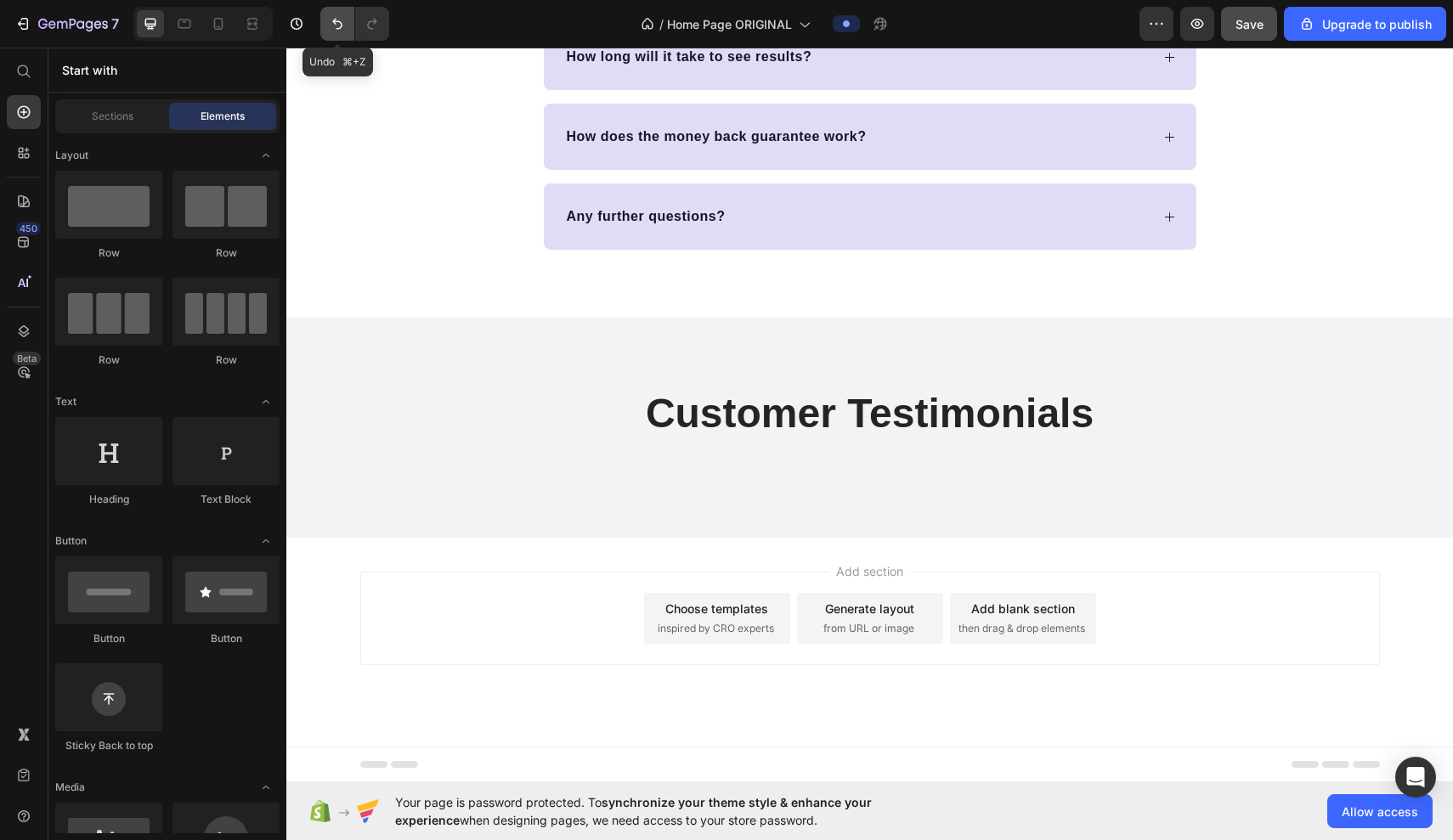 click 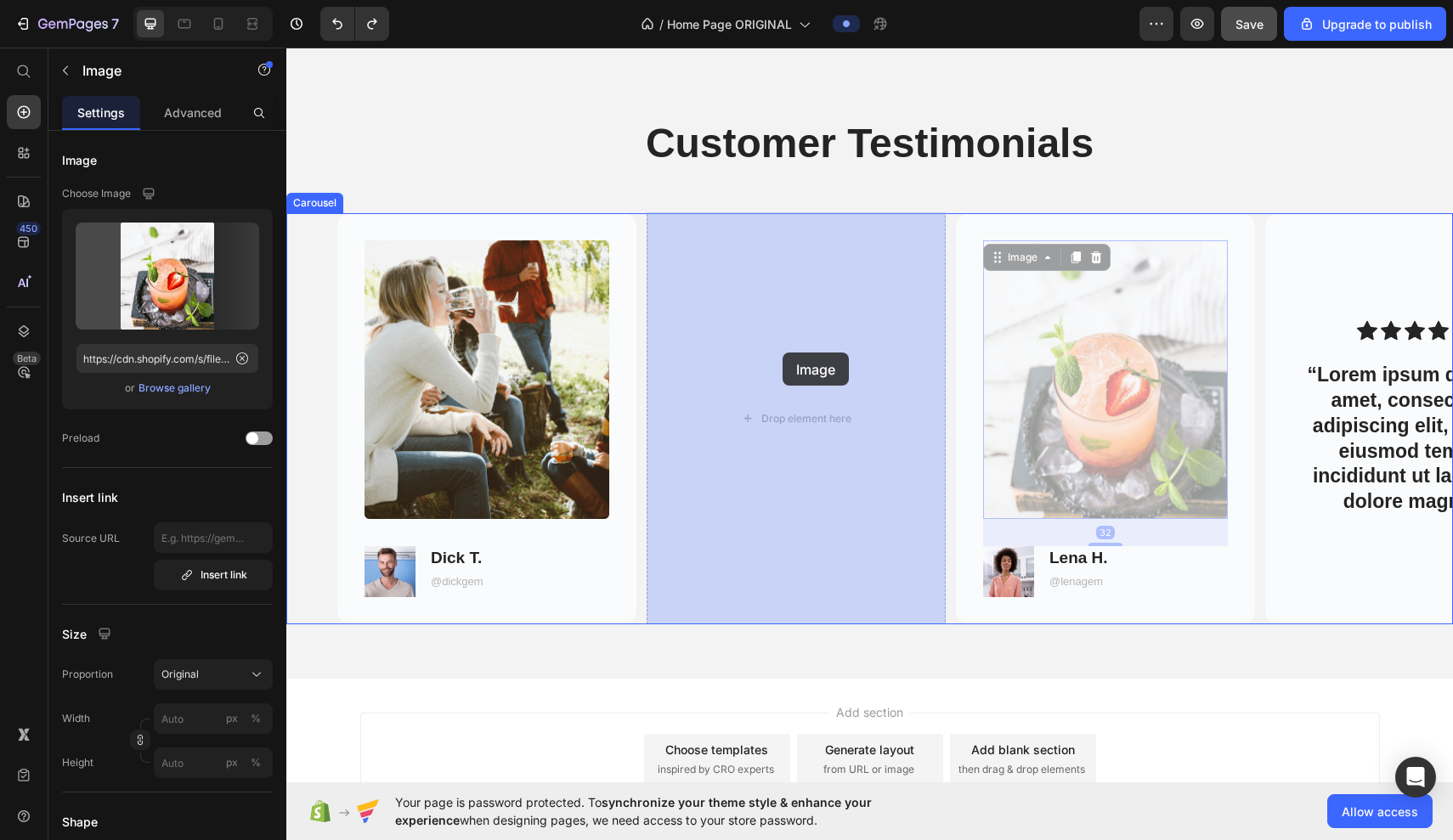 drag, startPoint x: 1010, startPoint y: 340, endPoint x: 783, endPoint y: 352, distance: 227.31696 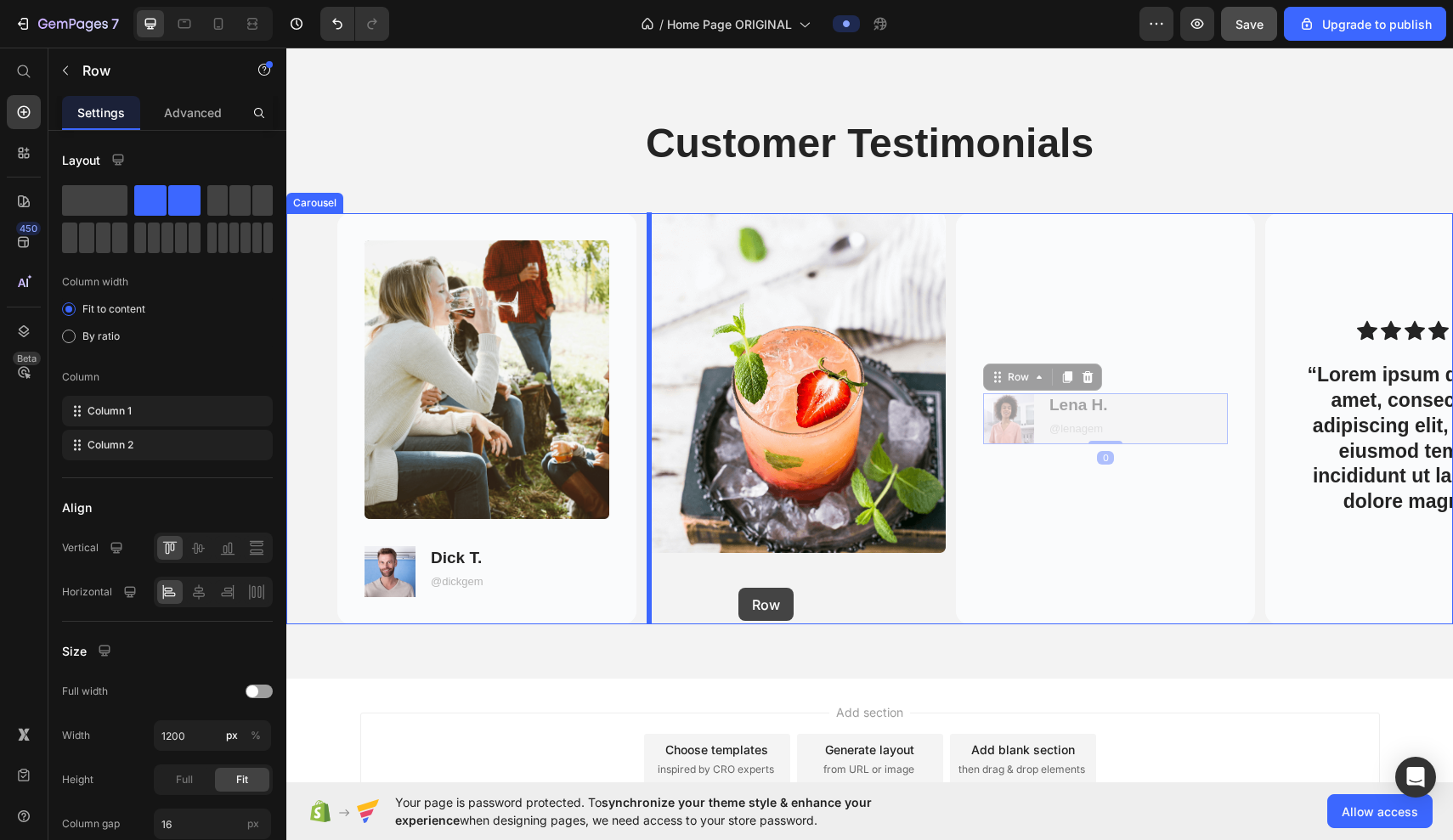 drag, startPoint x: 1036, startPoint y: 410, endPoint x: 739, endPoint y: 585, distance: 344.72308 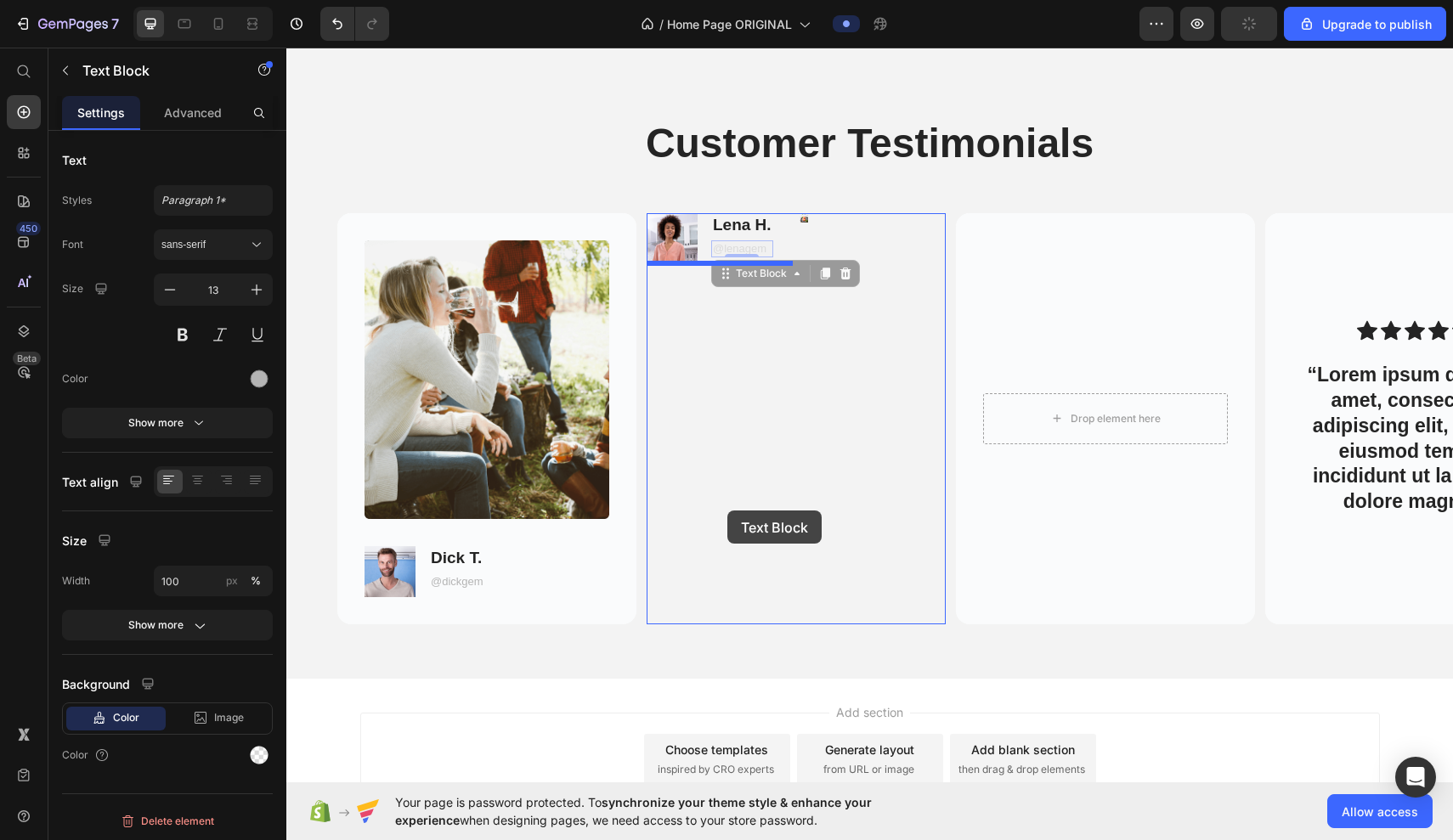 drag, startPoint x: 724, startPoint y: 266, endPoint x: 726, endPoint y: 510, distance: 244.0082 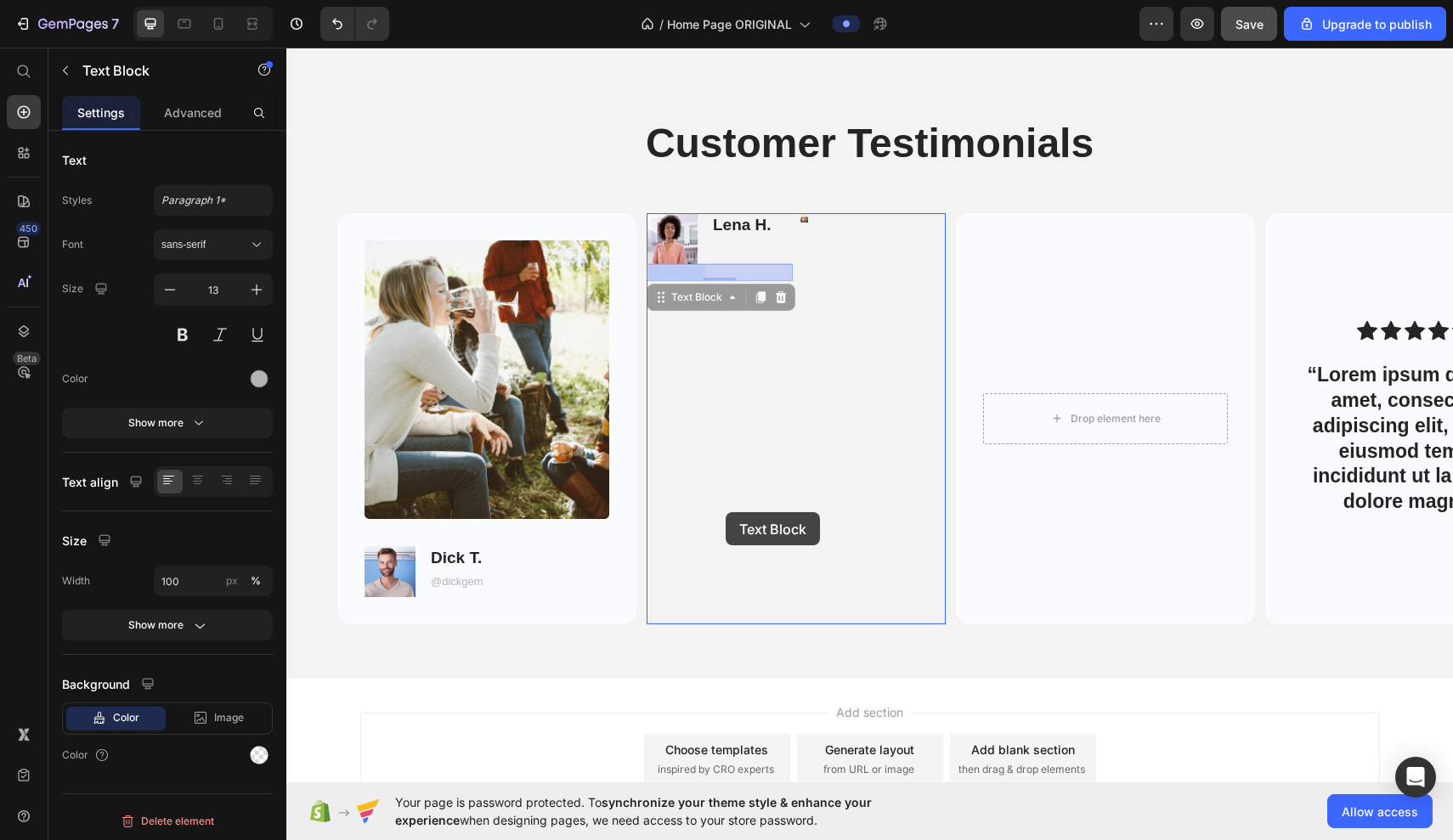 drag, startPoint x: 721, startPoint y: 273, endPoint x: 726, endPoint y: 530, distance: 257.0486 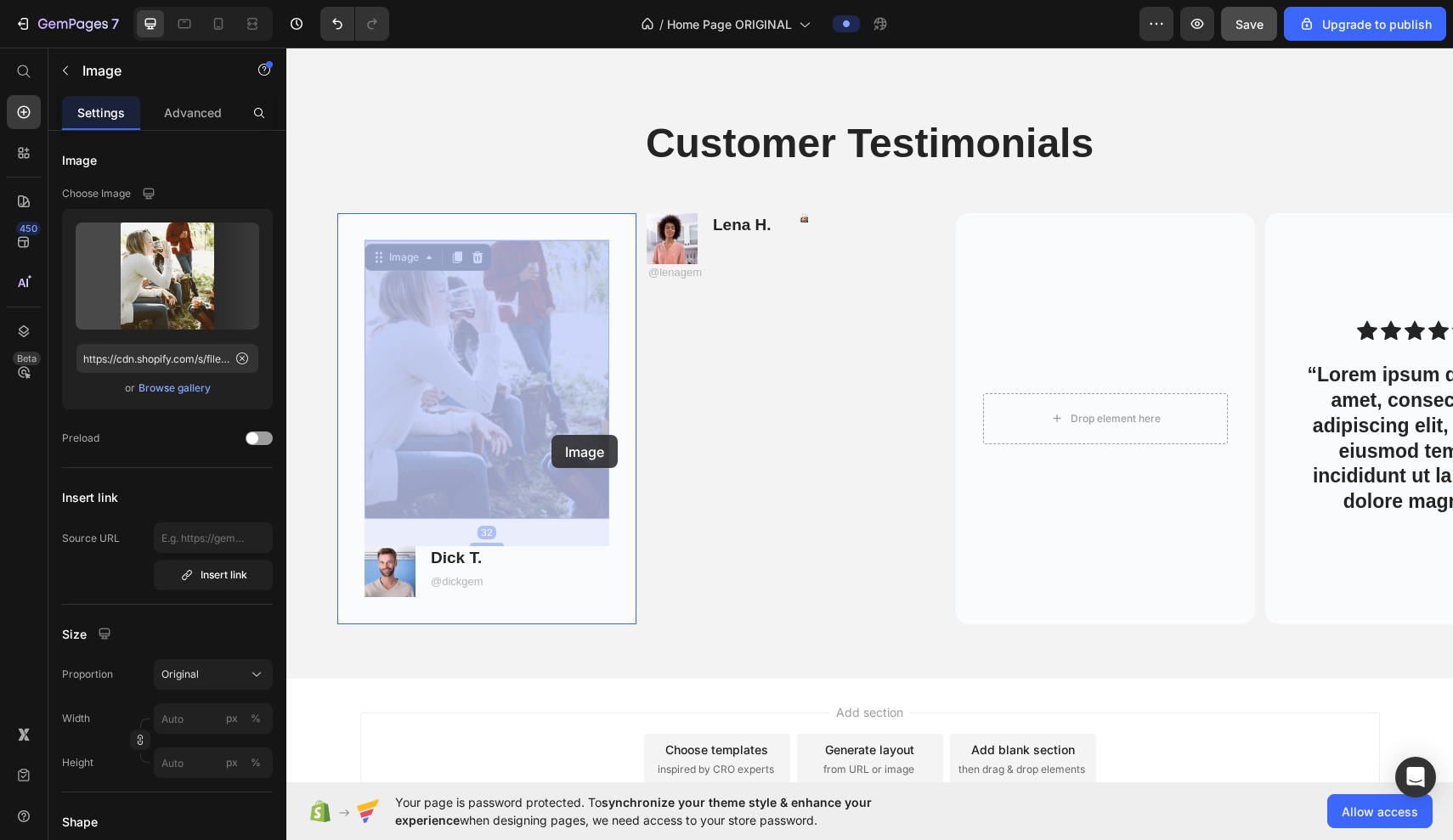 drag, startPoint x: 551, startPoint y: 499, endPoint x: 550, endPoint y: 394, distance: 105.00476 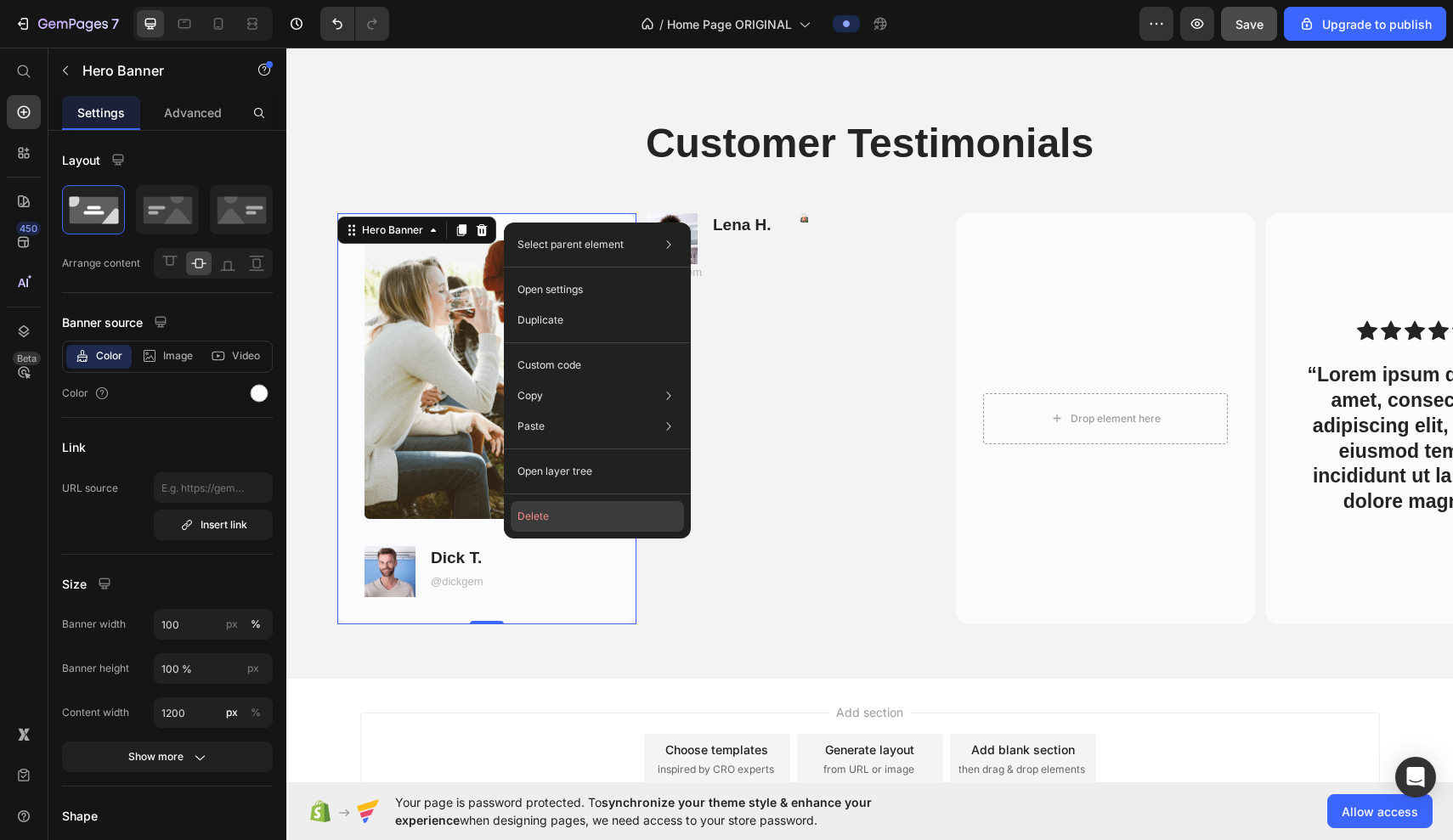 click on "Delete" 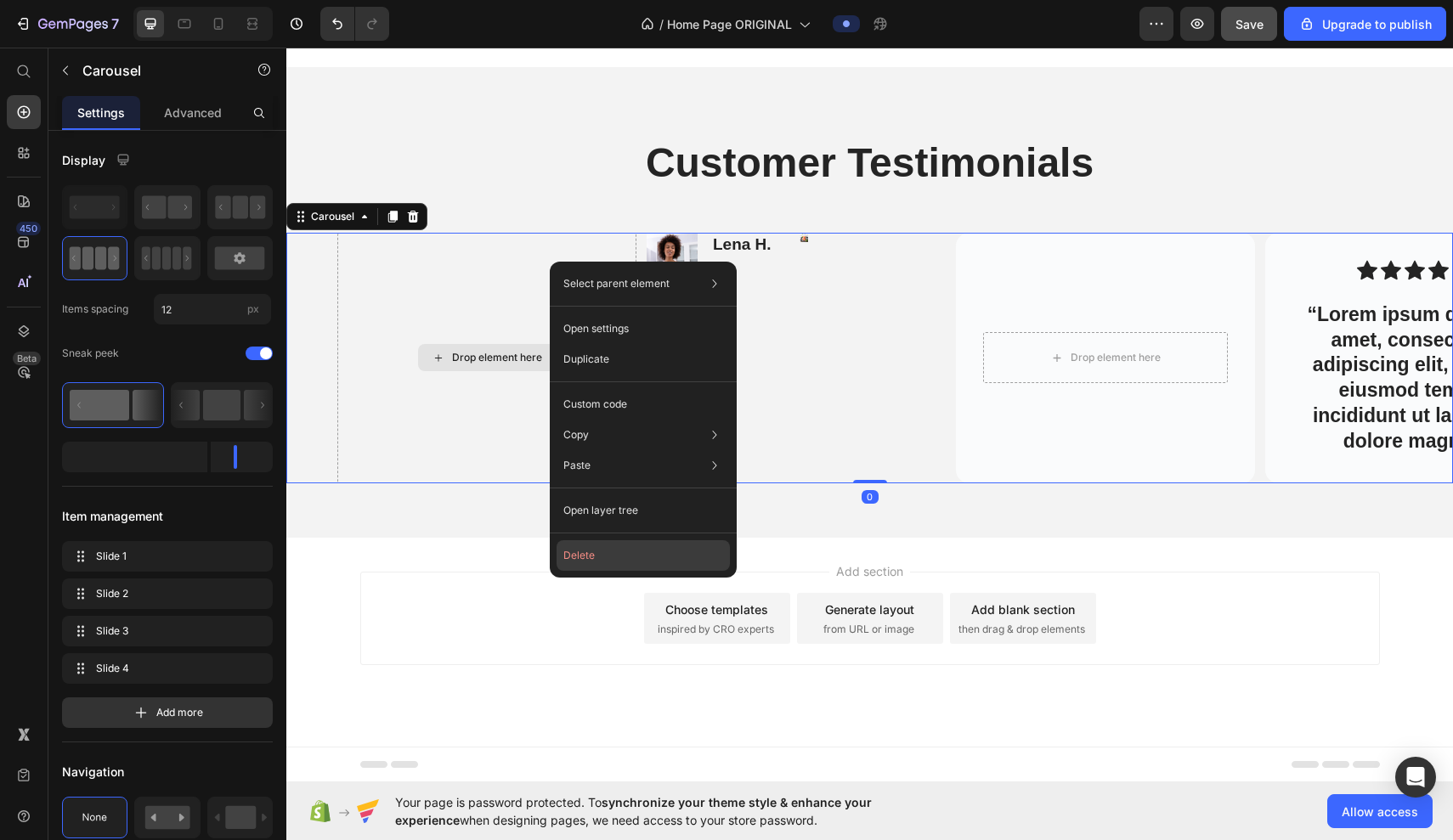 click on "Delete" 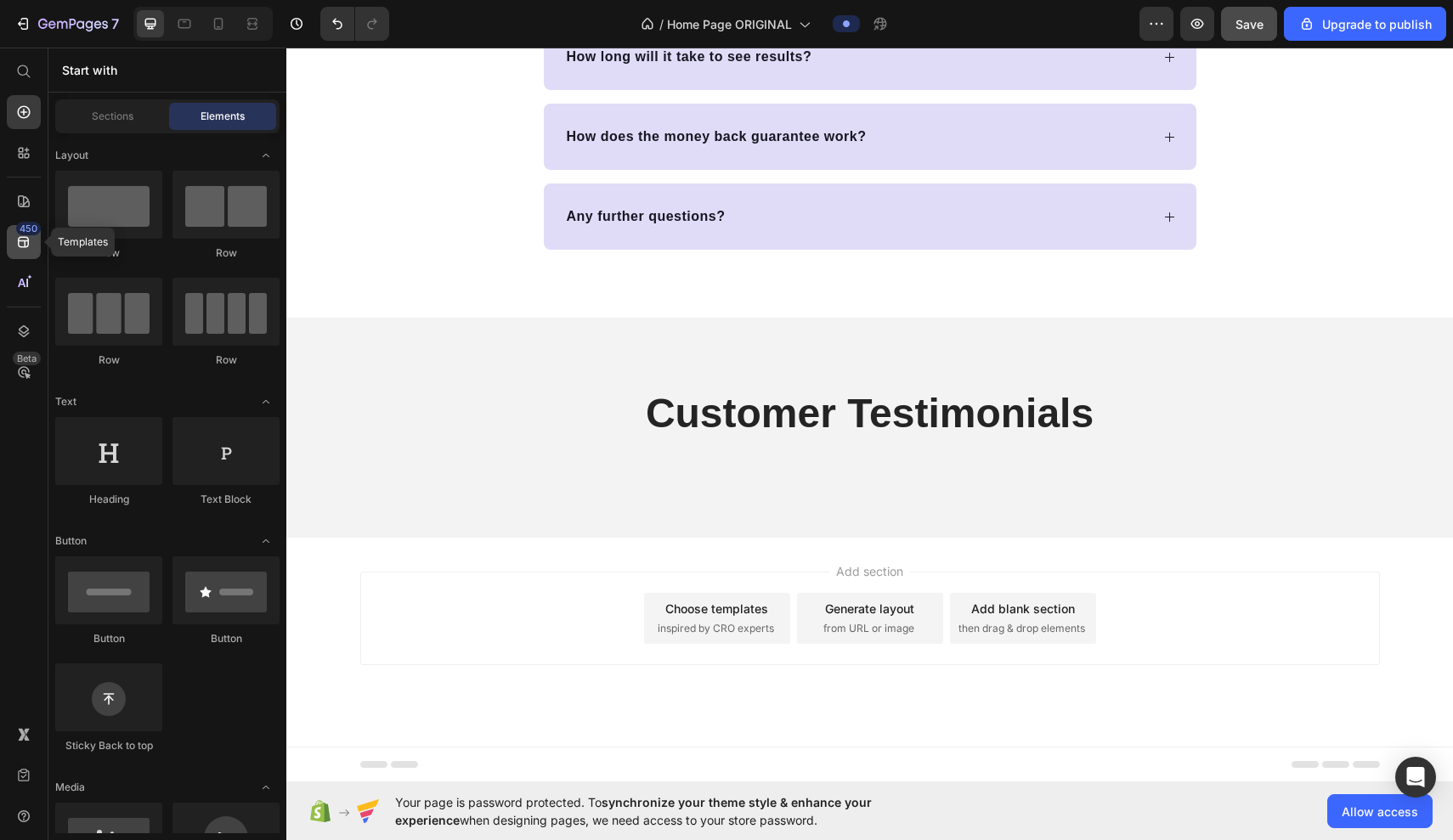 click 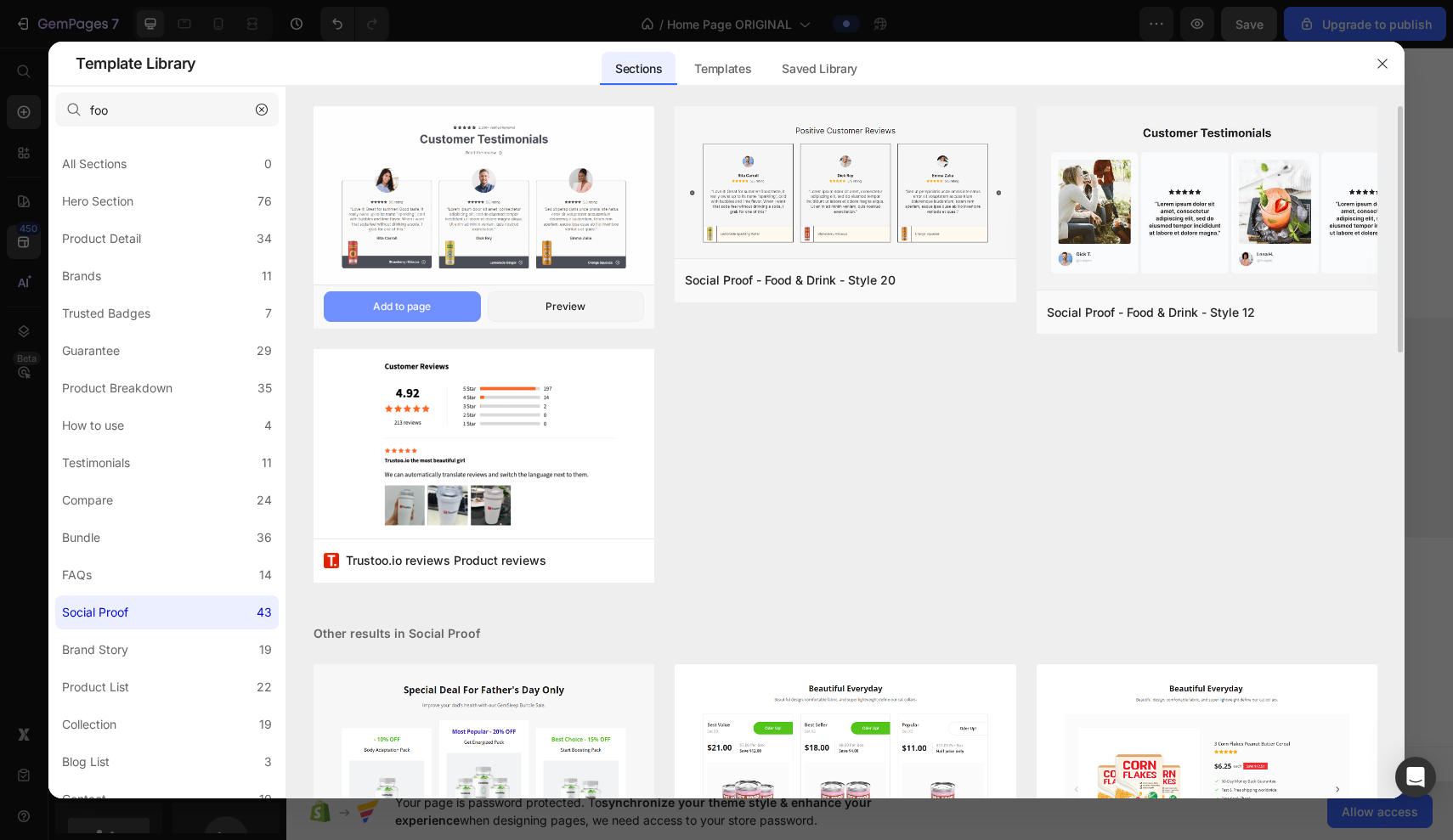 click on "Add to page" at bounding box center (402, 307) 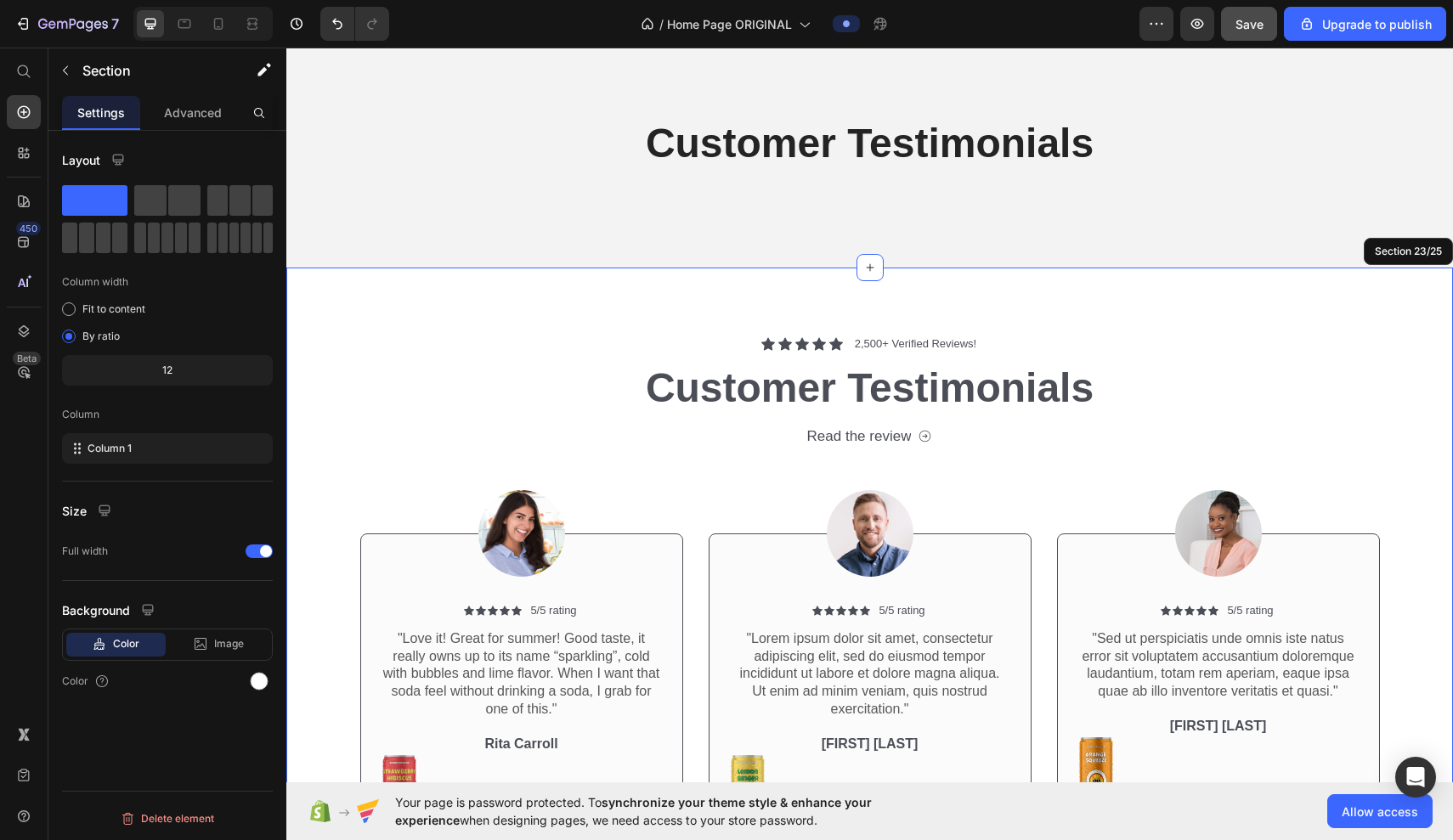 scroll, scrollTop: 9461, scrollLeft: 0, axis: vertical 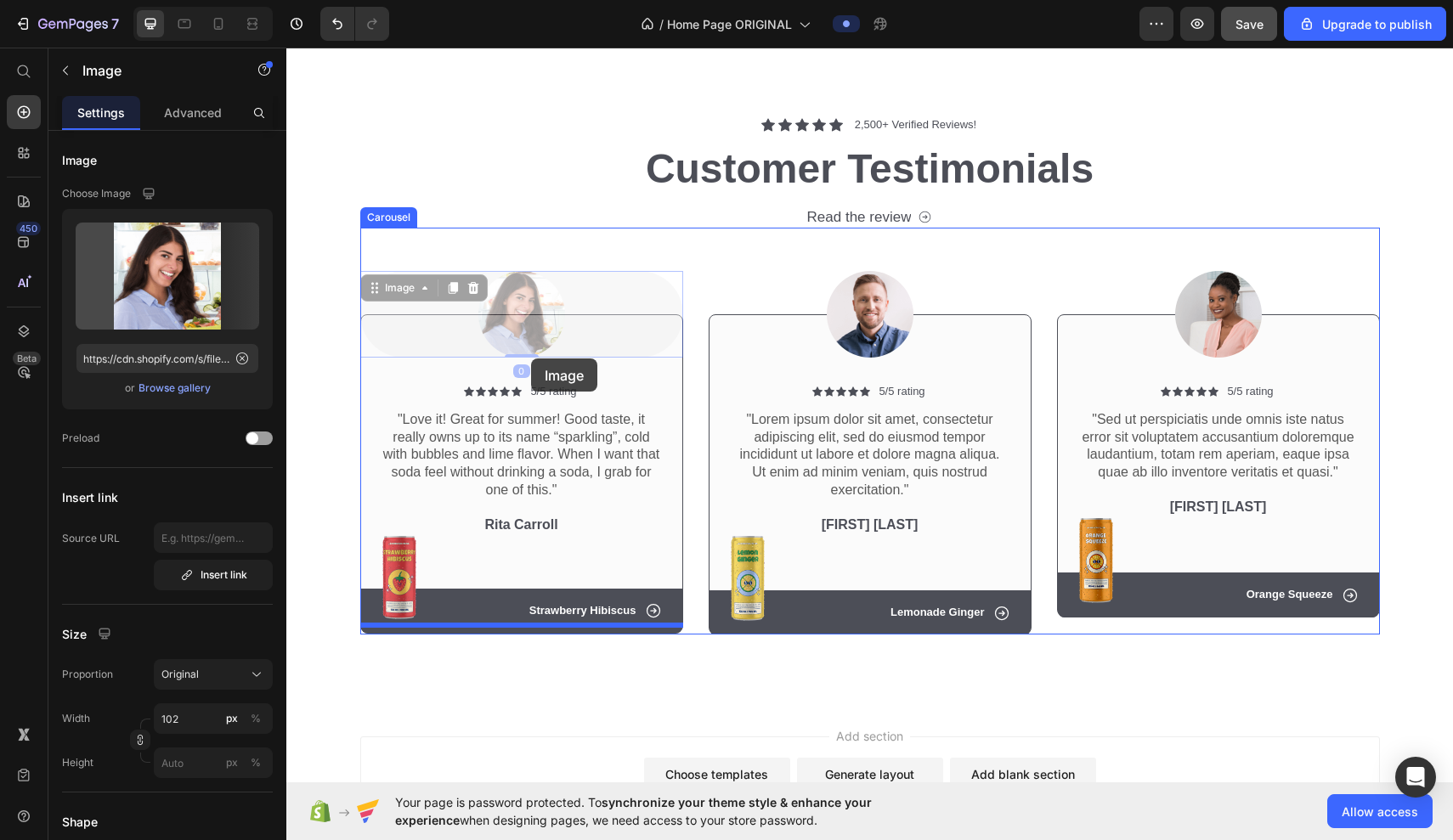 drag, startPoint x: 535, startPoint y: 325, endPoint x: 531, endPoint y: 359, distance: 34.234486 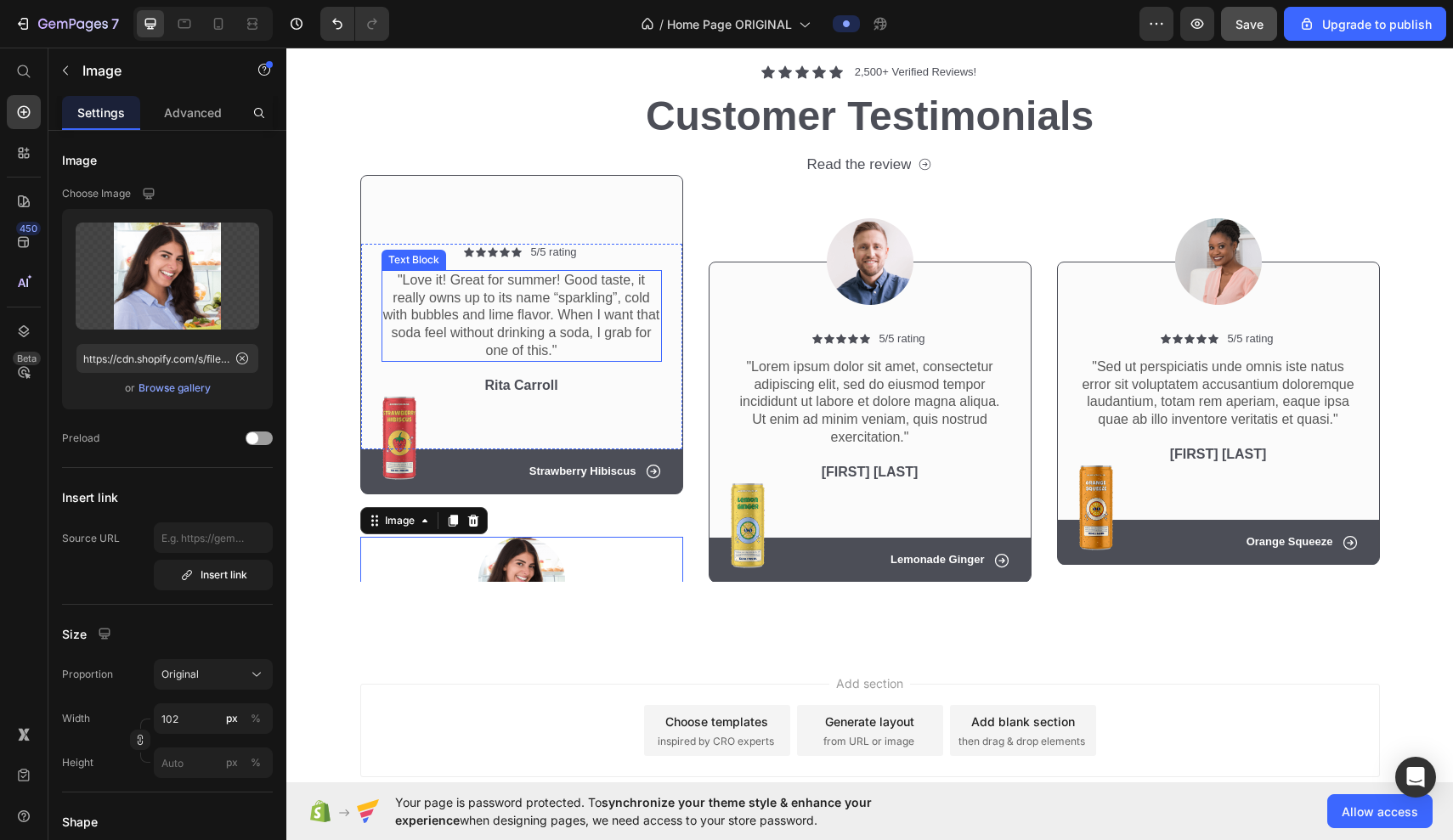 scroll, scrollTop: 9515, scrollLeft: 0, axis: vertical 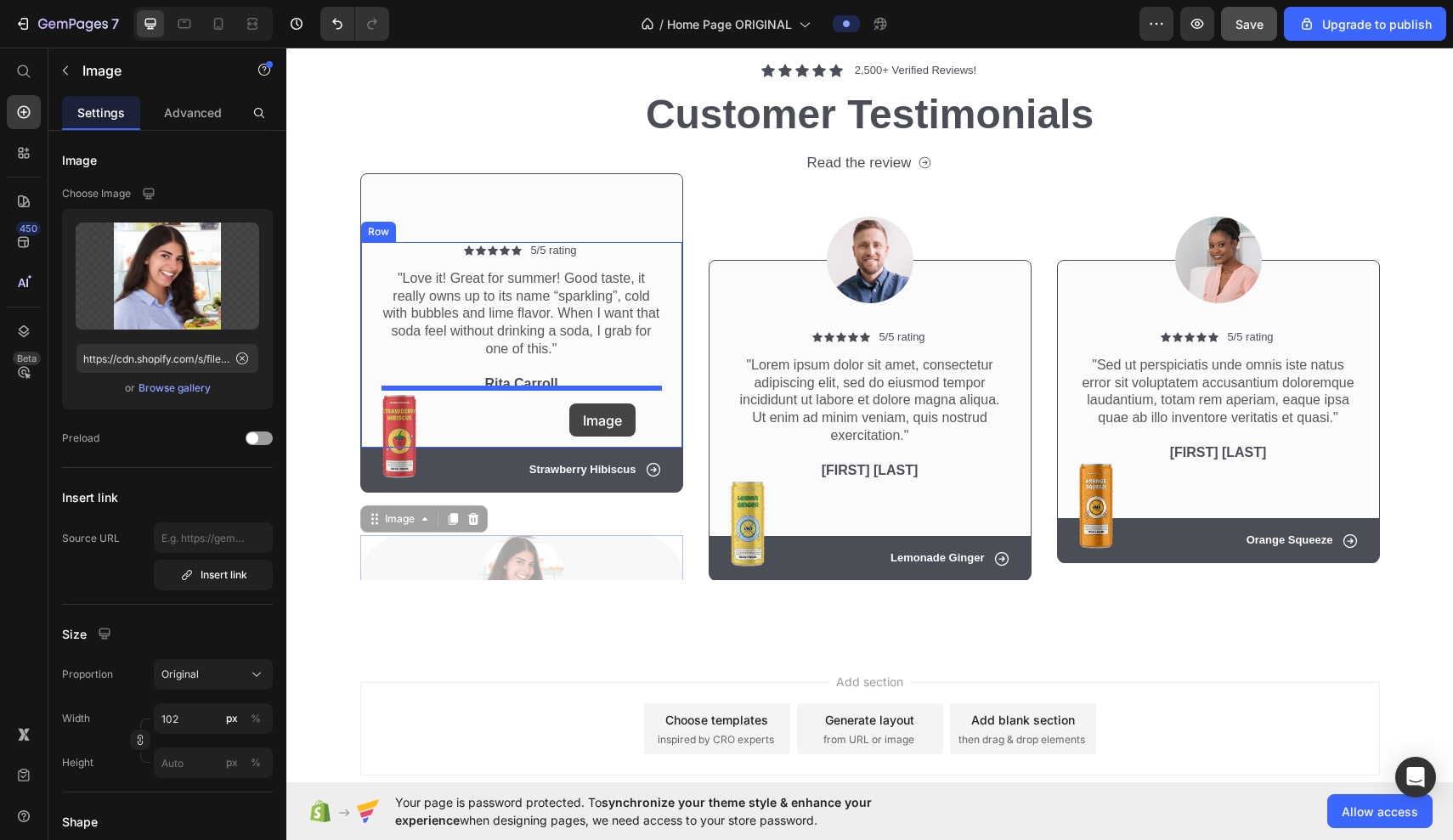 drag, startPoint x: 527, startPoint y: 549, endPoint x: 569, endPoint y: 404, distance: 150.96026 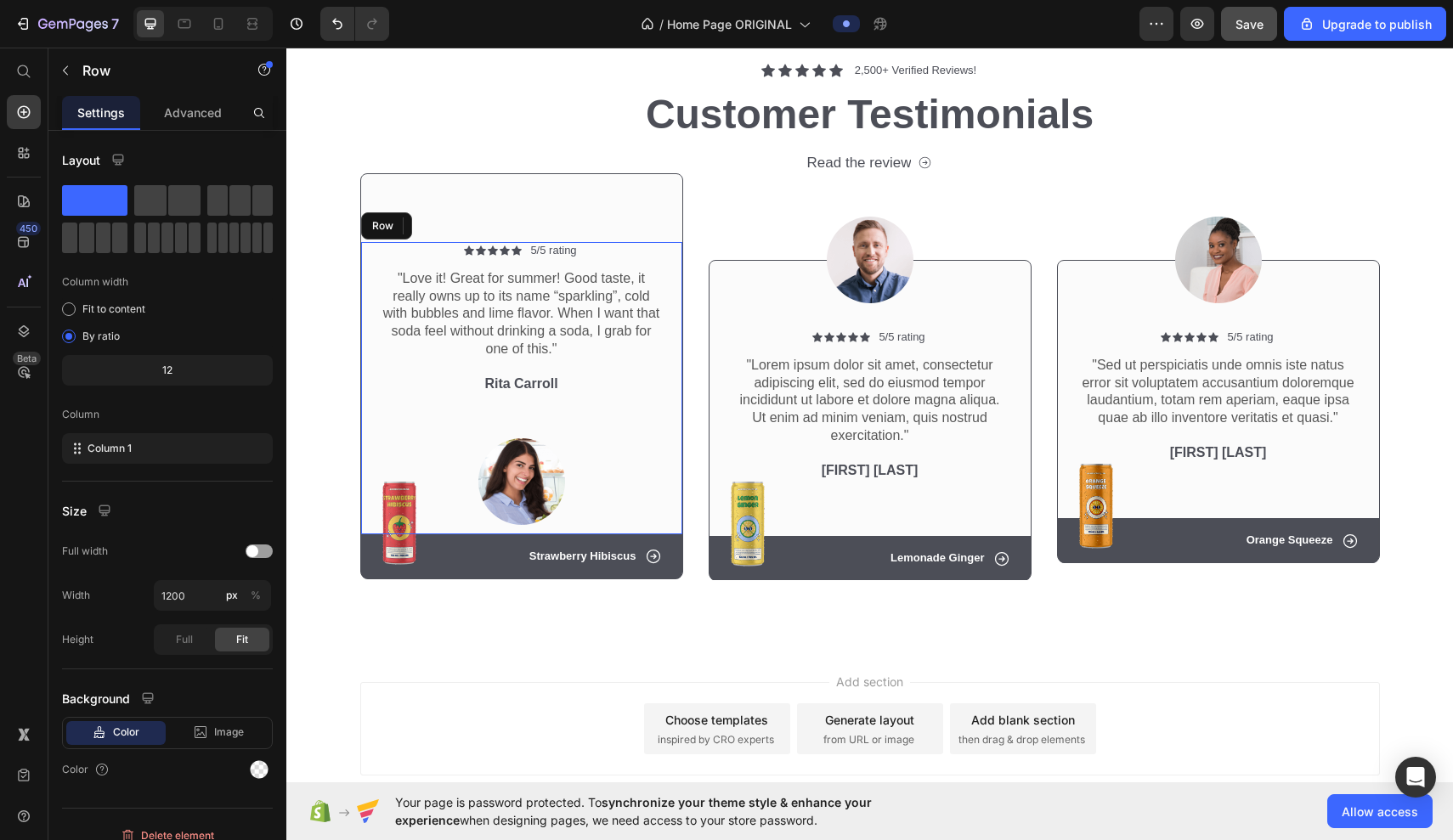 click on "Icon Icon Icon Icon Icon Icon List 5/5 rating Text Block Row "Love it! Great for summer! Good taste, it really owns up to its name “sparkling”, cold with bubbles and lime flavor. When I want that soda feel without drinking a soda, I grab for one of this." Text Block [FIRST] [LAST] Text Block   0 Image Row" at bounding box center [522, 388] 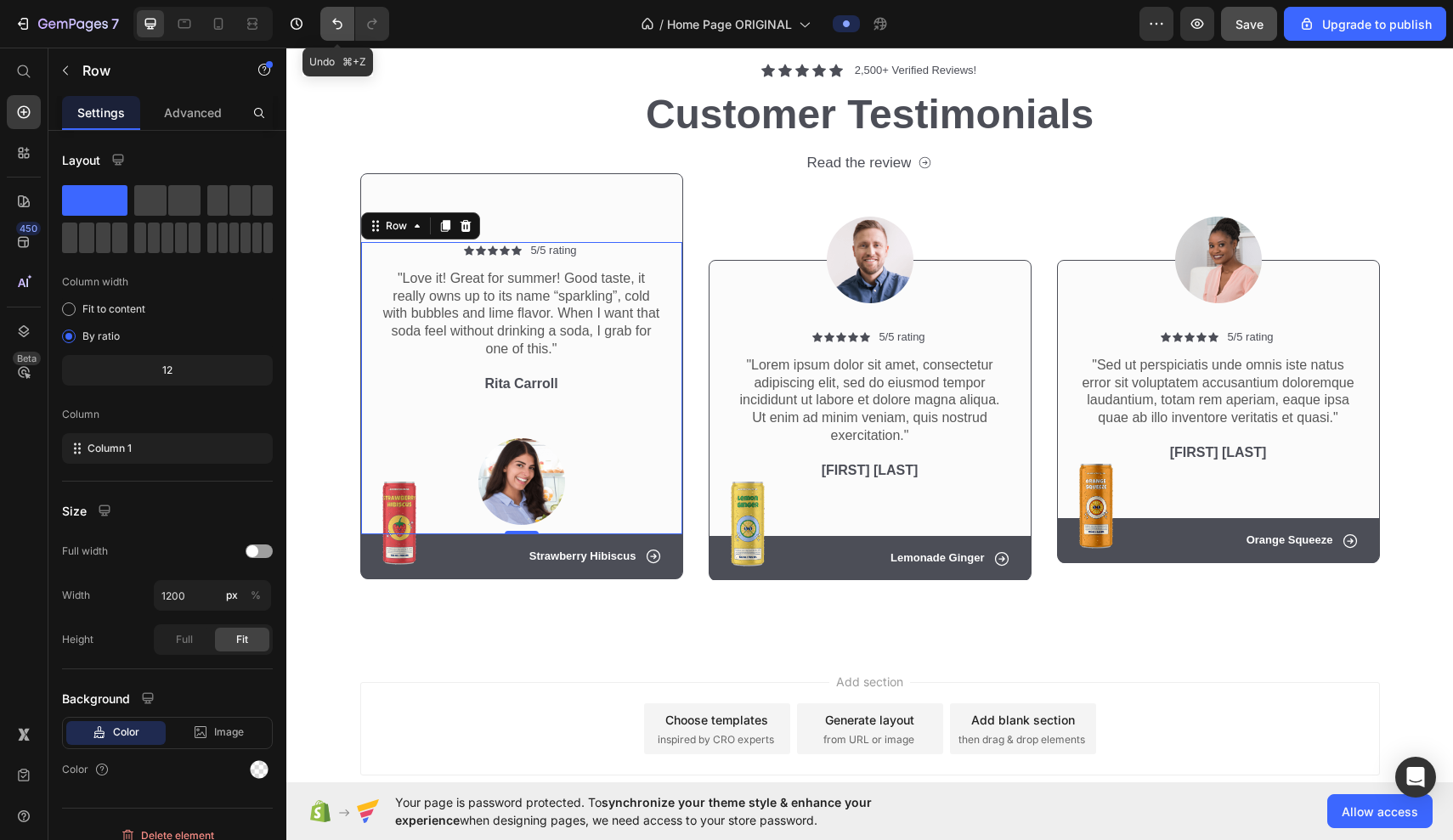 click 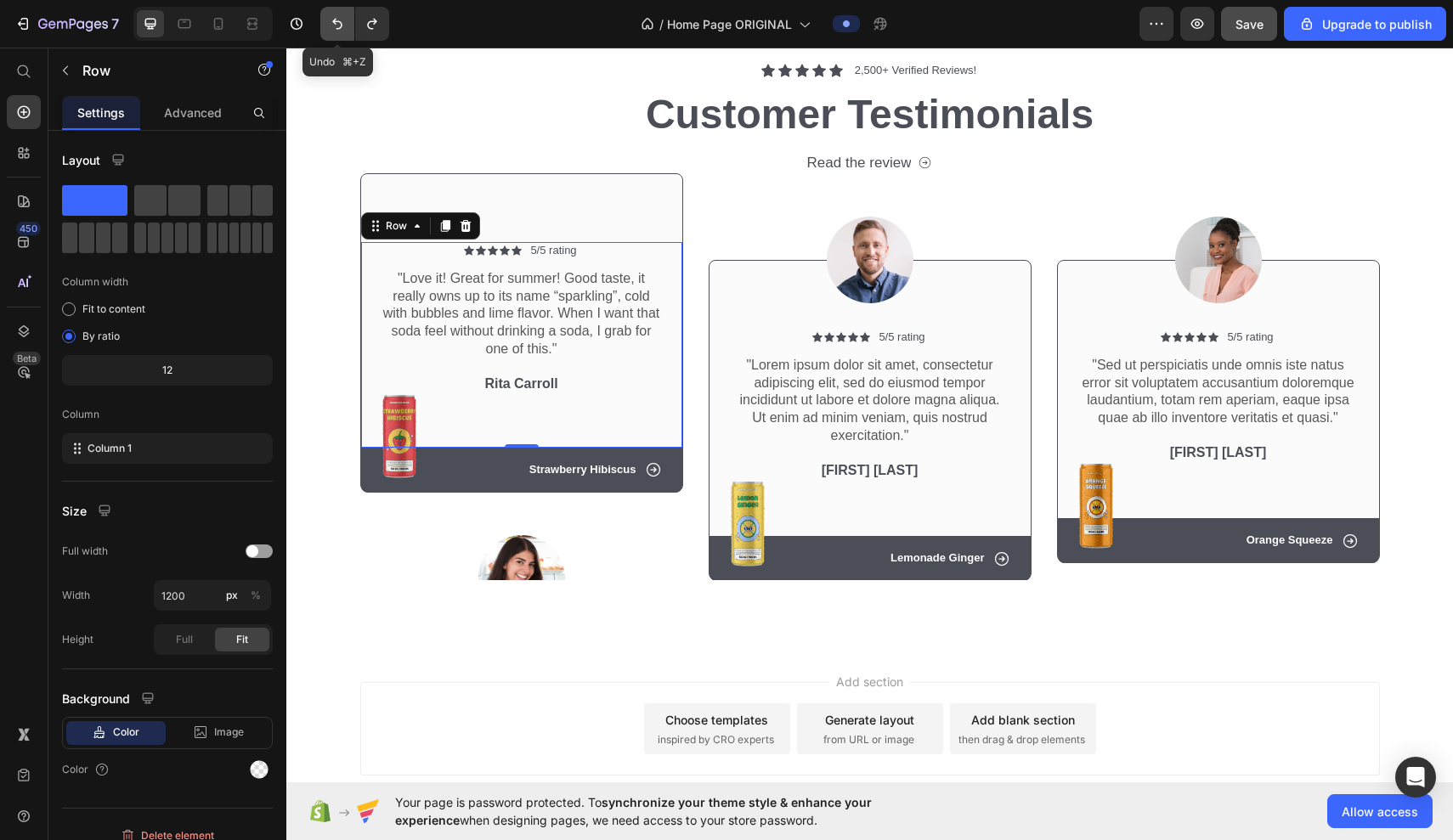 click 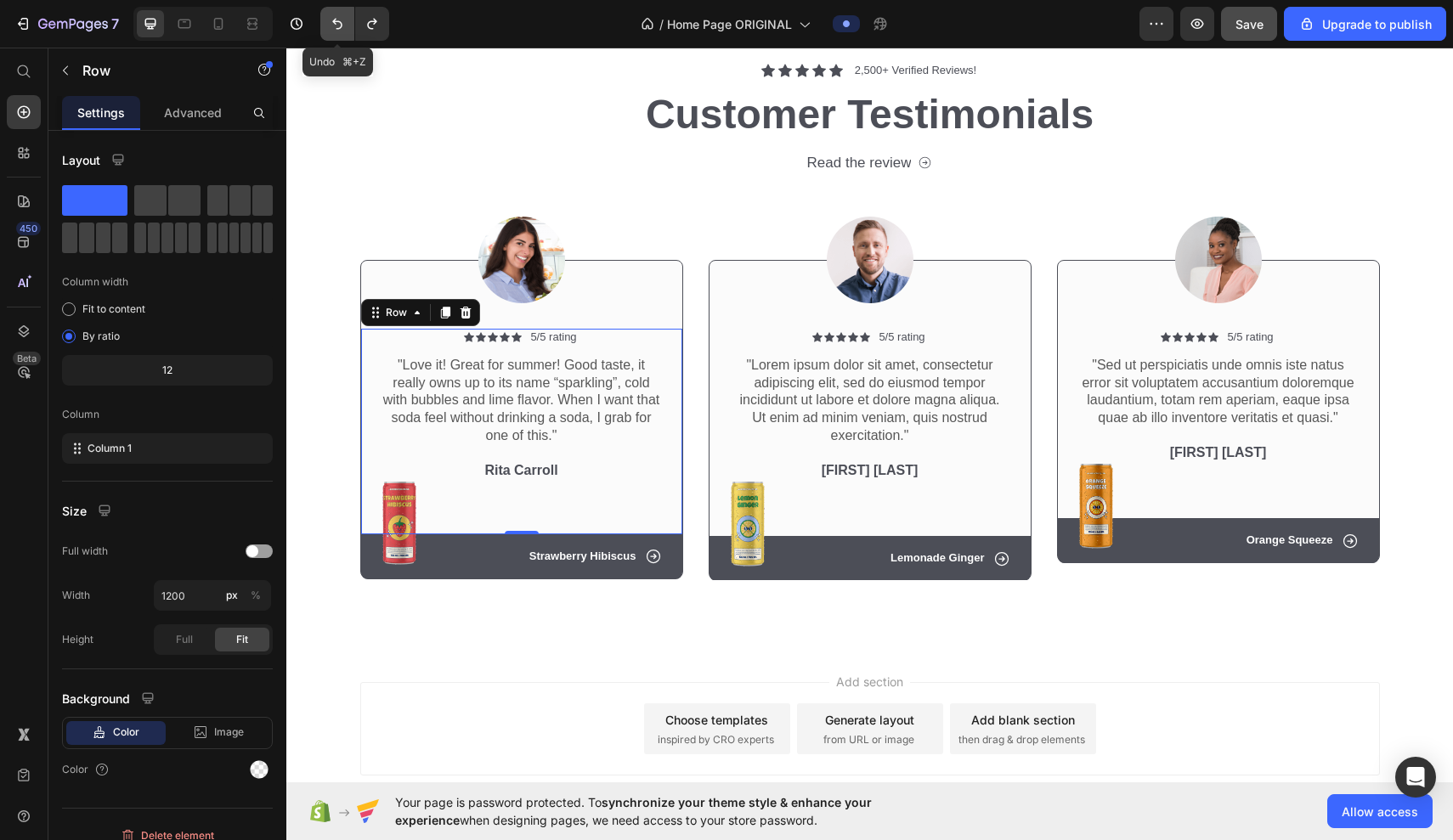 click 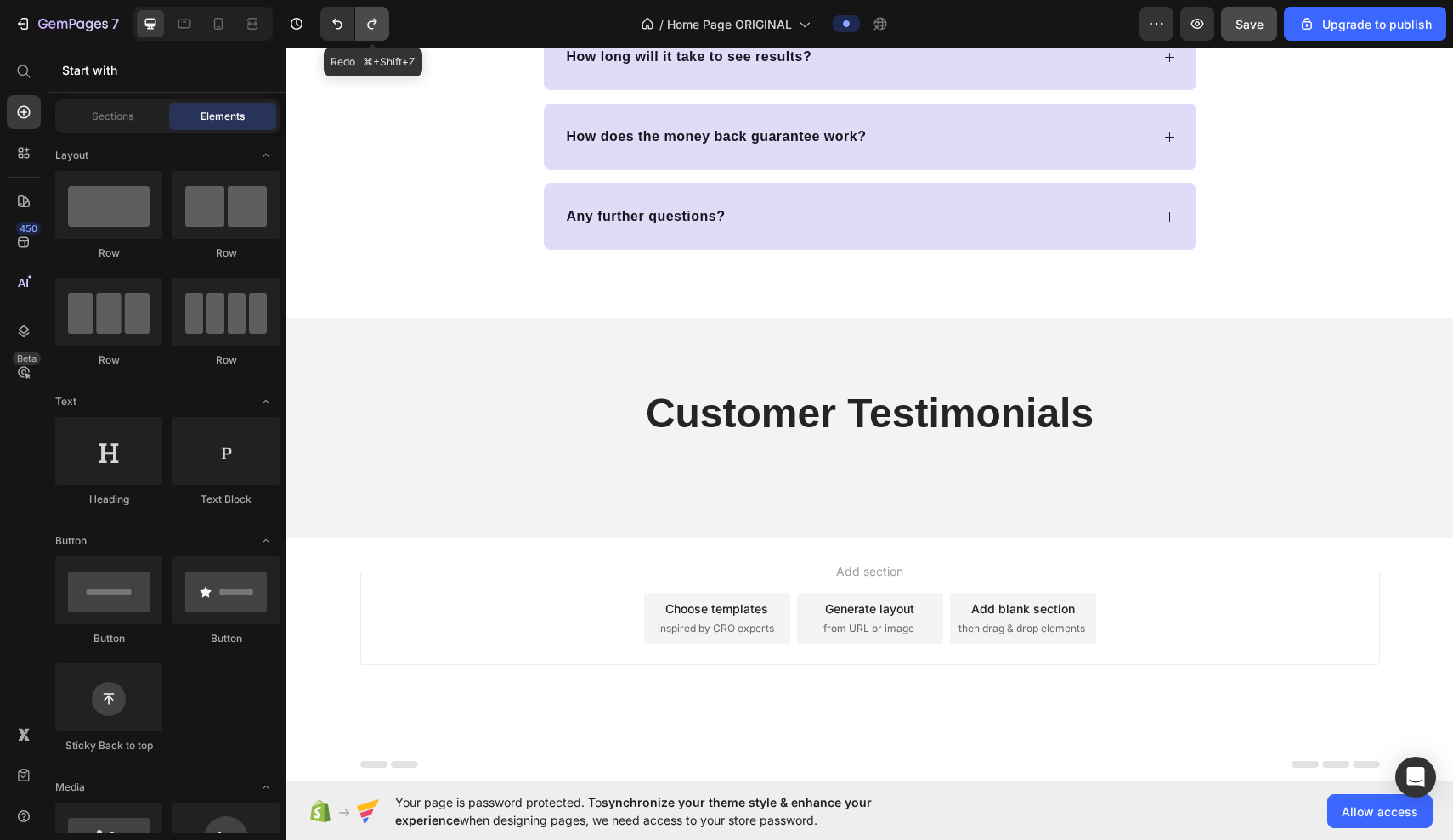 click 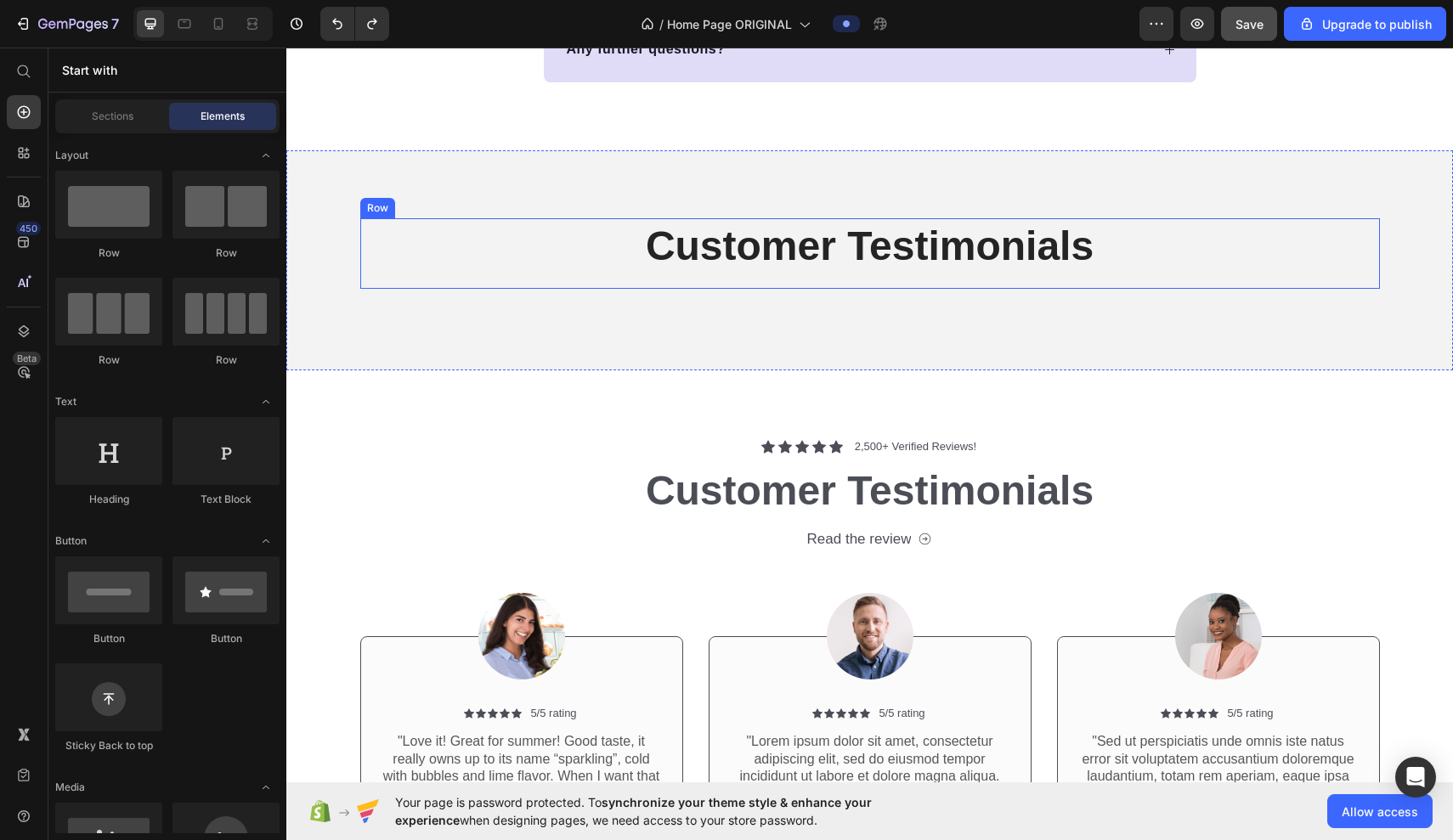 scroll, scrollTop: 9137, scrollLeft: 0, axis: vertical 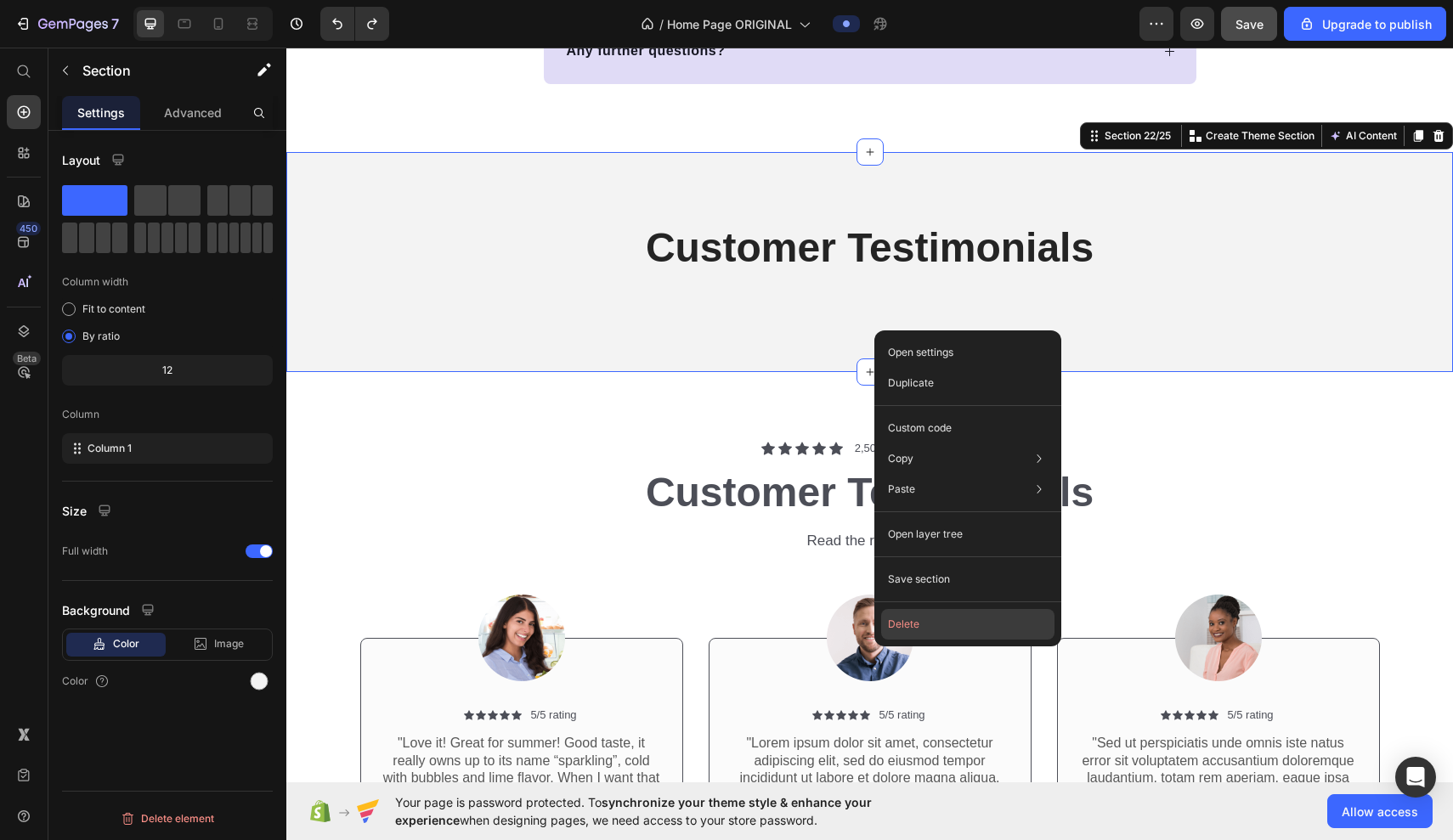 click on "Delete" 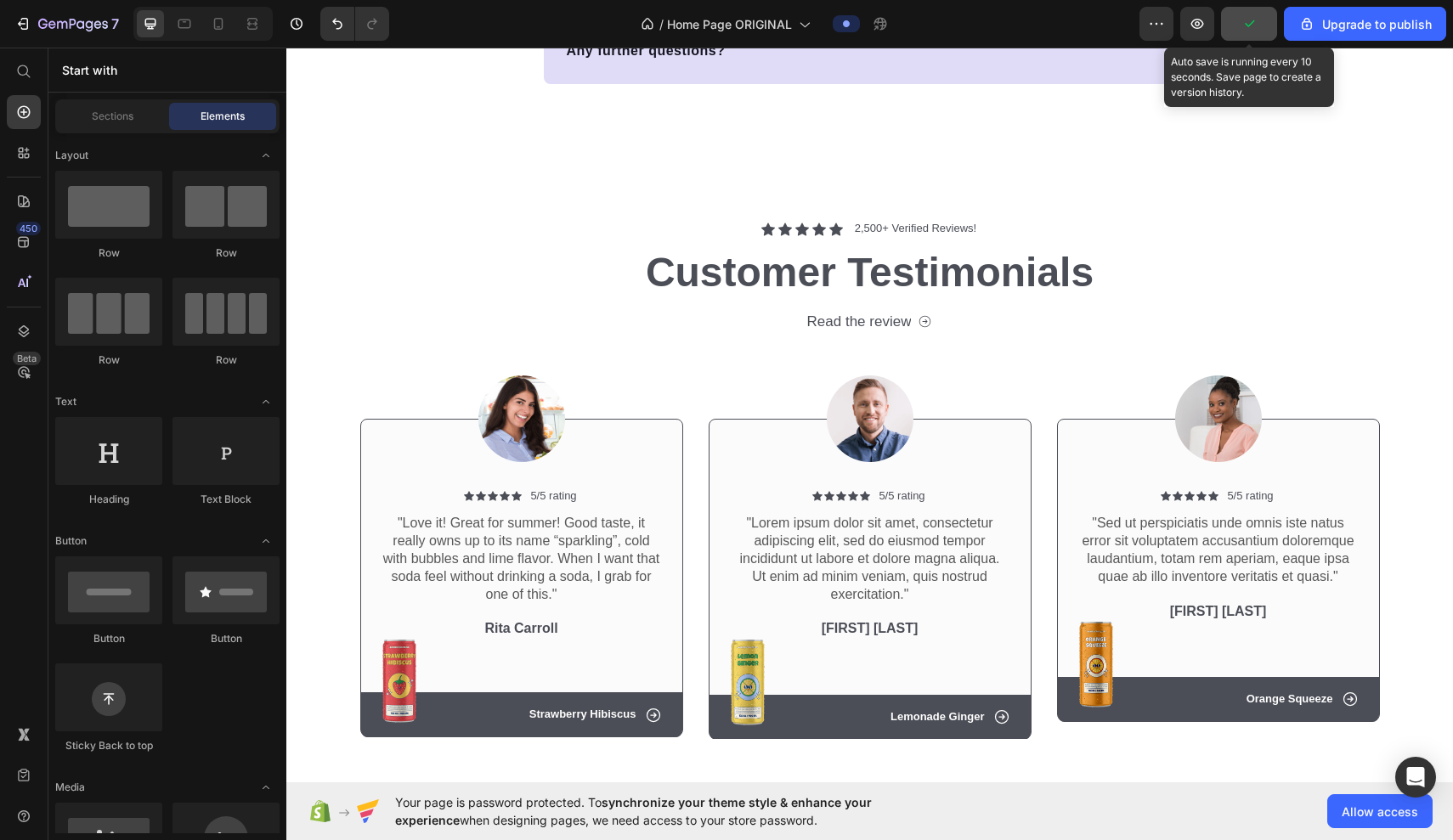 click 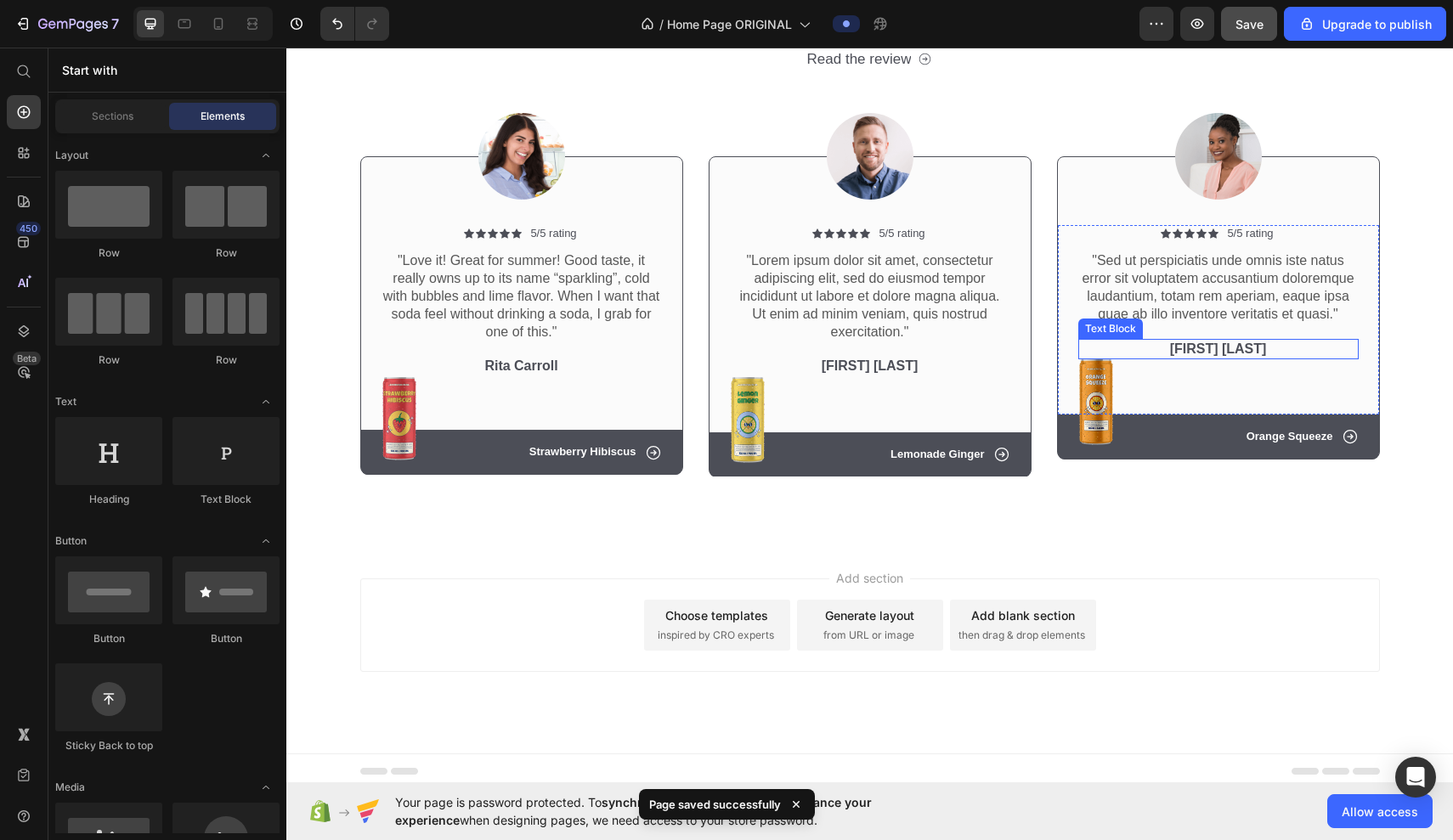 scroll, scrollTop: 9395, scrollLeft: 0, axis: vertical 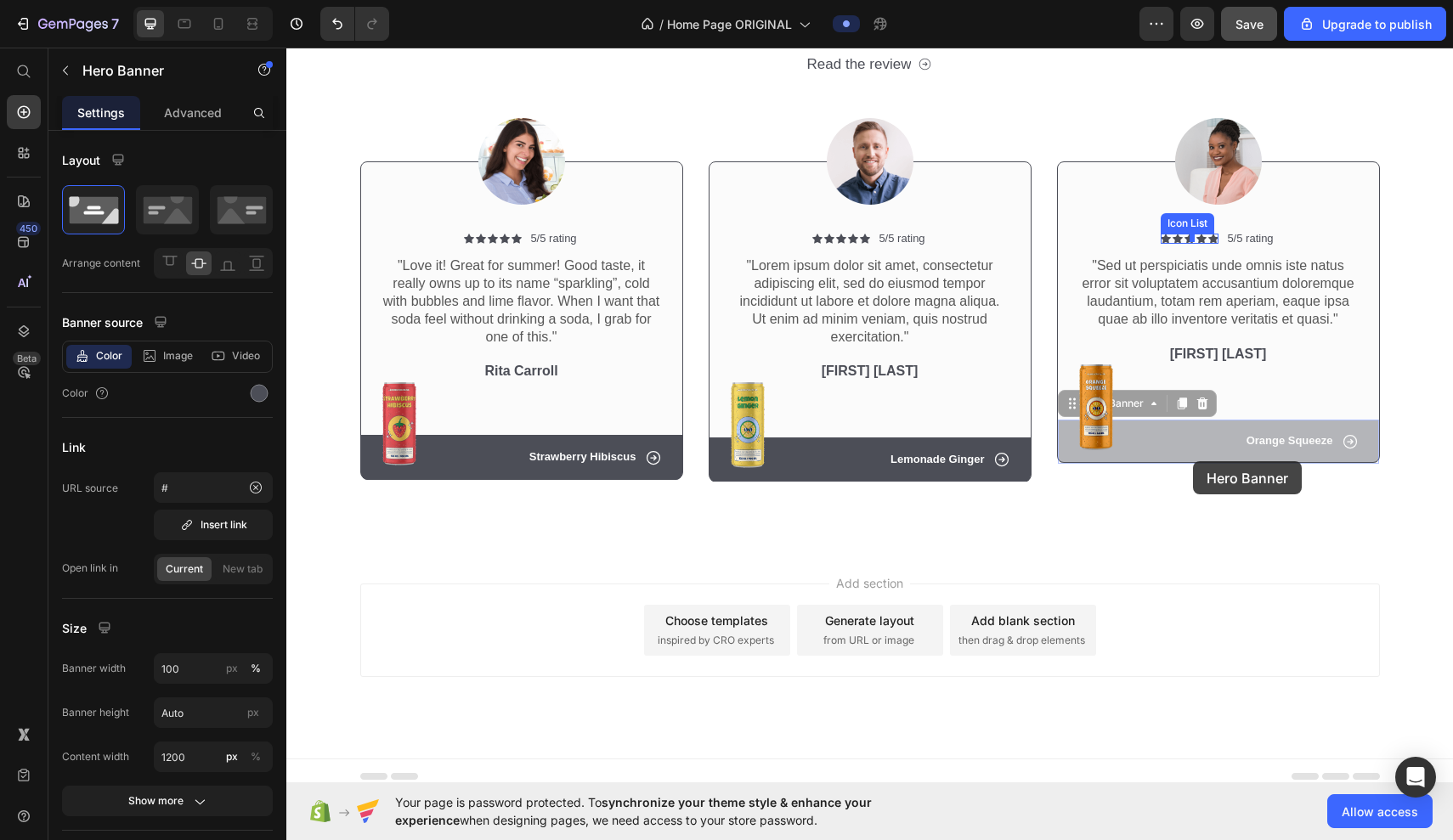 drag, startPoint x: 1193, startPoint y: 454, endPoint x: 1192, endPoint y: 462, distance: 8.062258 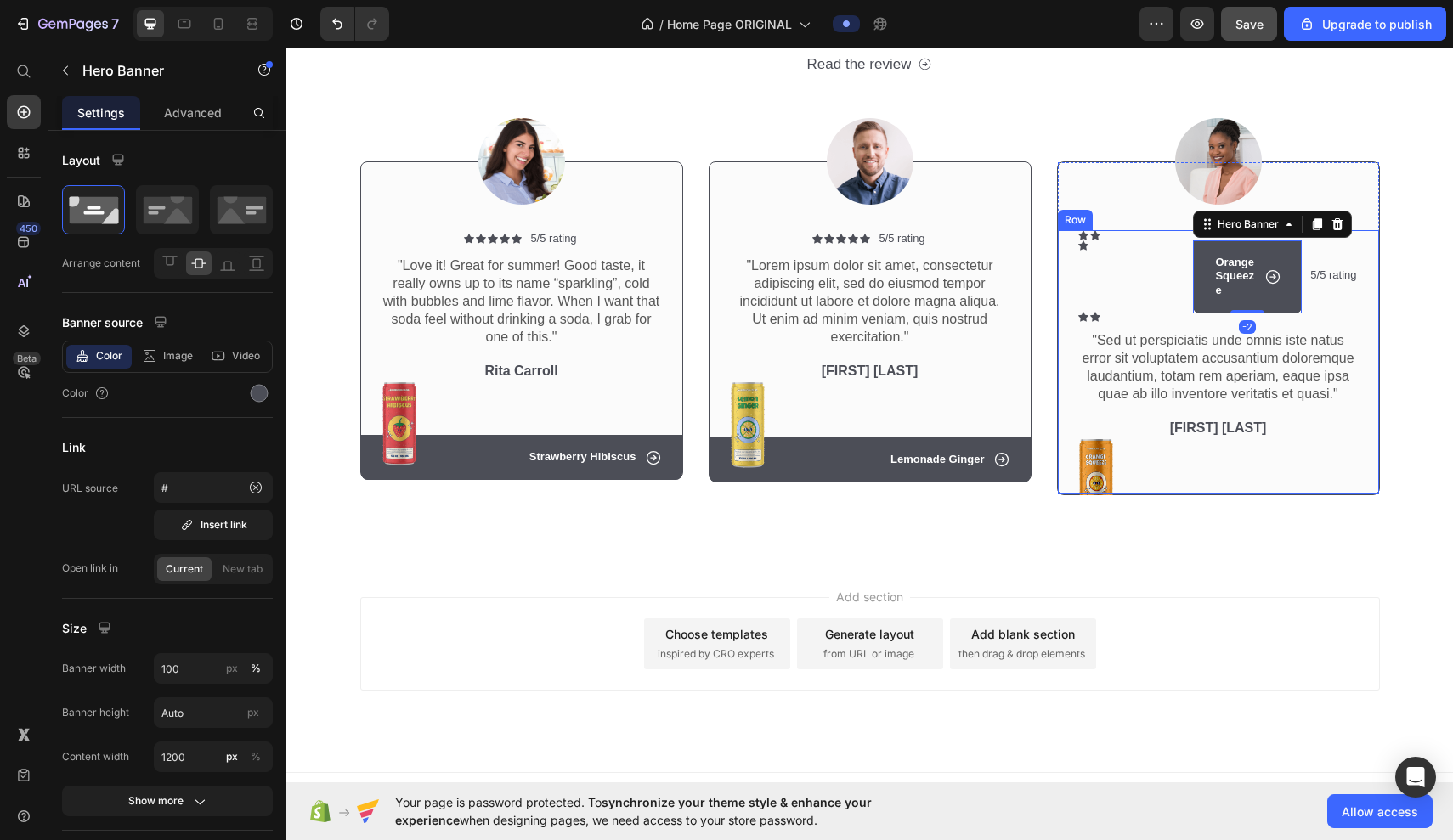 click on "Icon Icon Icon
Icon Orange Squeeze  Text Block Row Hero Banner   -2 Row Icon Icon Icon List 5/5 rating Text Block Row "Sed ut perspiciatis unde omnis iste natus error sit voluptatem accusantium doloremque laudantium, totam rem aperiam, eaque ipsa quae ab illo inventore veritatis et quasi." Text Block [FIRST] [LAST] Text Block Image Row" at bounding box center (1218, 362) 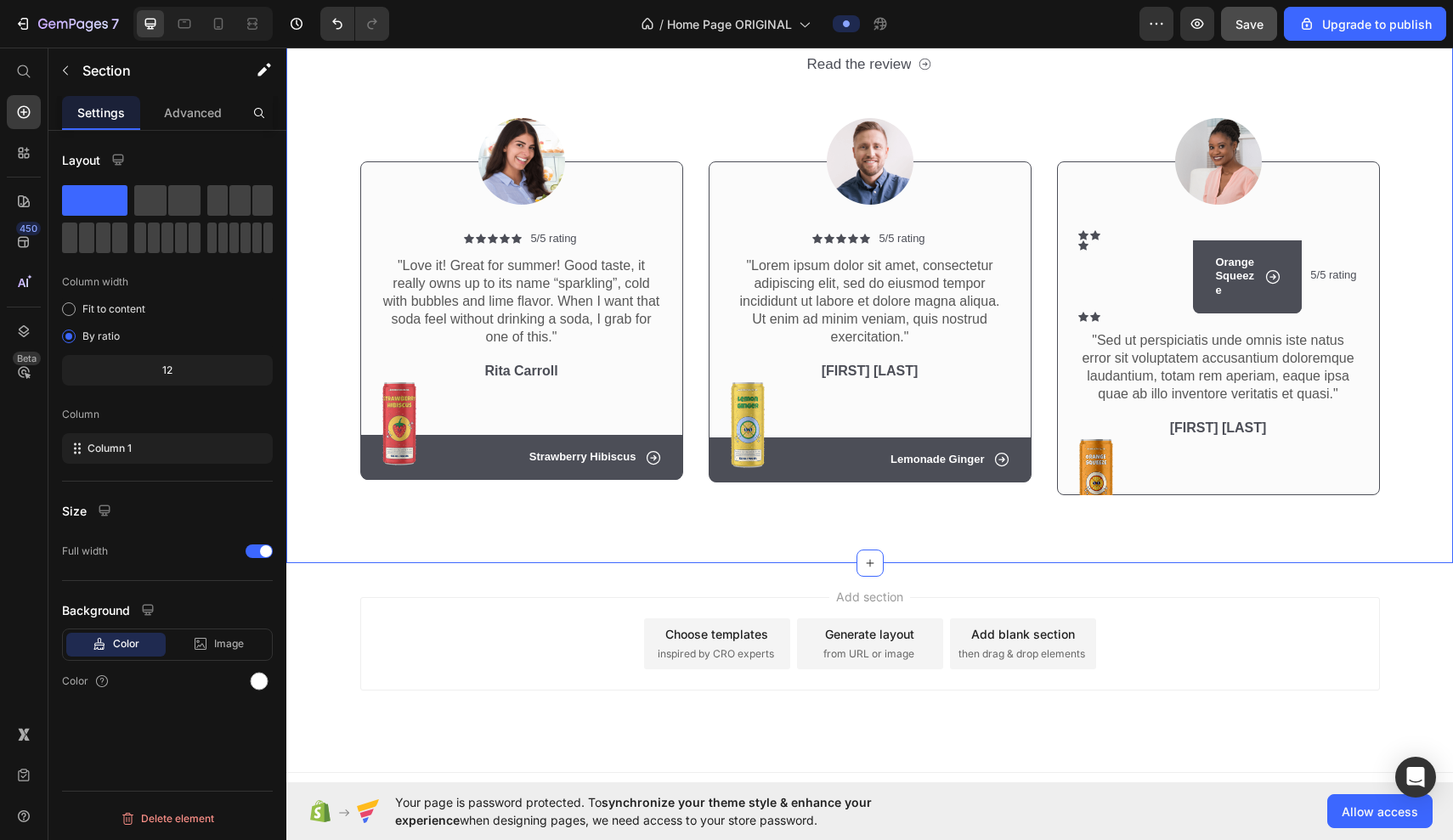 click on "Icon Icon Icon Icon Icon Icon List 2,500+ Verified Reviews! Text Block Row Customer Testimonials Heading
Read the review Button Row Image Icon Icon Icon Icon Icon Icon List 5/5 rating Text Block Row "Love it! Great for summer! Good taste, it really owns up to its name “sparkling”, cold with bubbles and lime flavor. When I want that soda feel without drinking a soda, I grab for one of this." Text Block [FIRST] [LAST] Text Block Image Row Row
Icon Strawberry Hibiscus Text Block Row Hero Banner Row Image Icon Icon Icon Icon Icon Icon List 5/5 rating Text Block Row "Lorem ipsum dolor sit amet, consectetur adipiscing elit, sed do eiusmod tempor incididunt ut labore et dolore magna aliqua. Ut enim ad minim veniam, quis nostrud exercitation." Text Block [FIRST] [LAST] Text Block Image Row Row
Icon Lemonade Ginger Text Block Row Hero Banner Row Image Icon Icon Icon
Icon Orange Squeeze  Text Block Row Hero Banner Row Image Icon Icon Icon List 5/5 rating Text Block" at bounding box center (869, 228) 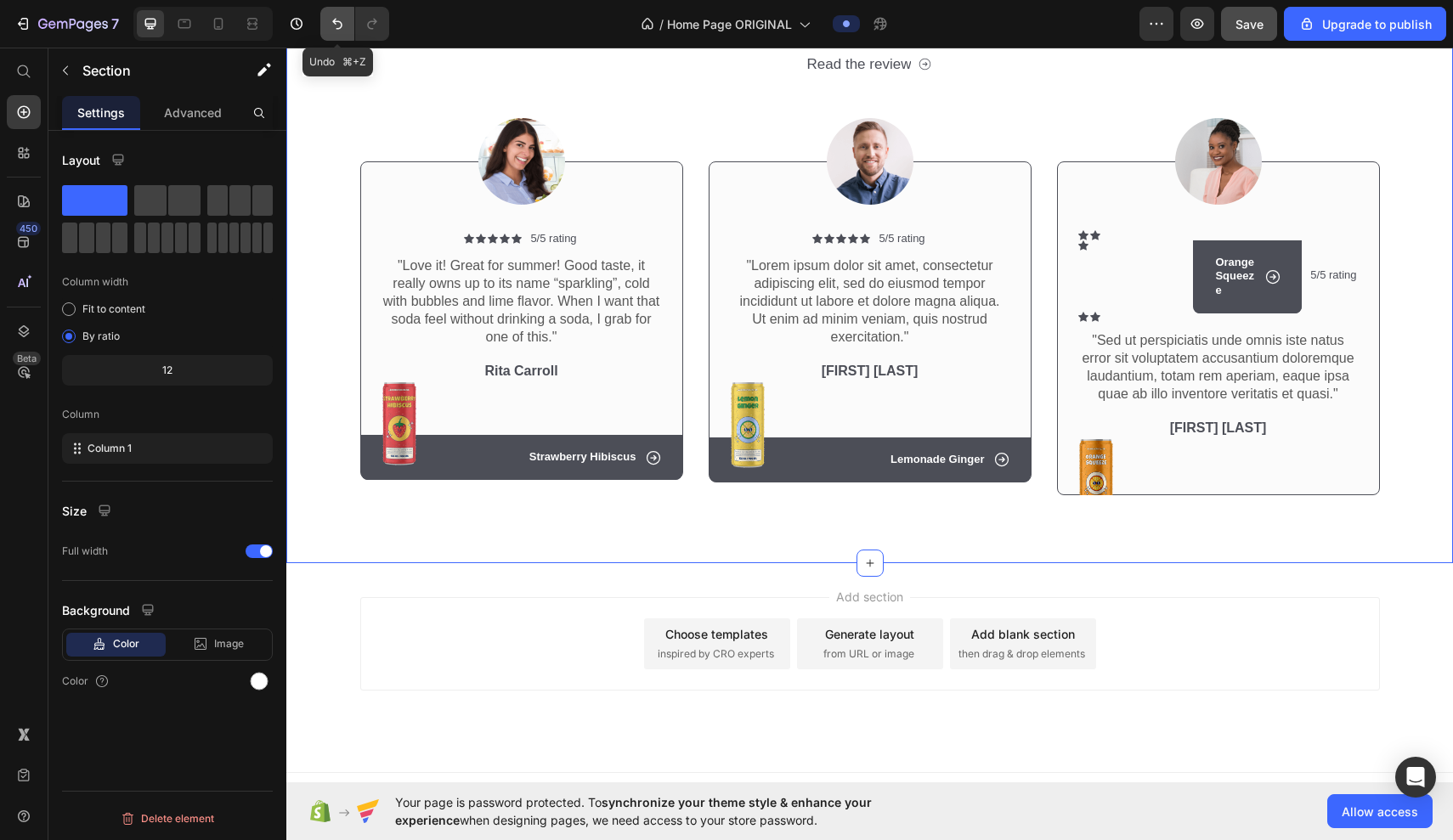 click 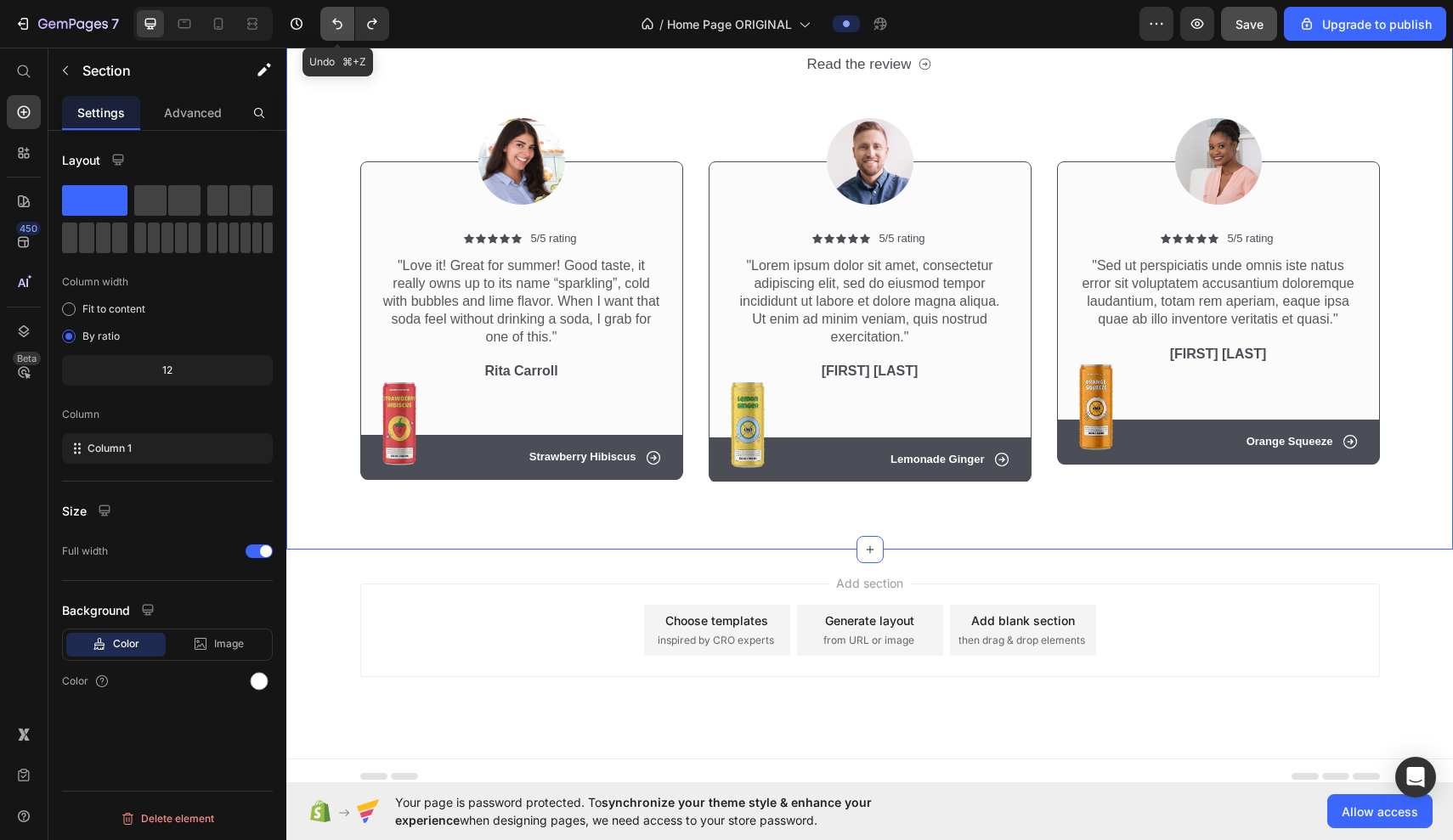 click 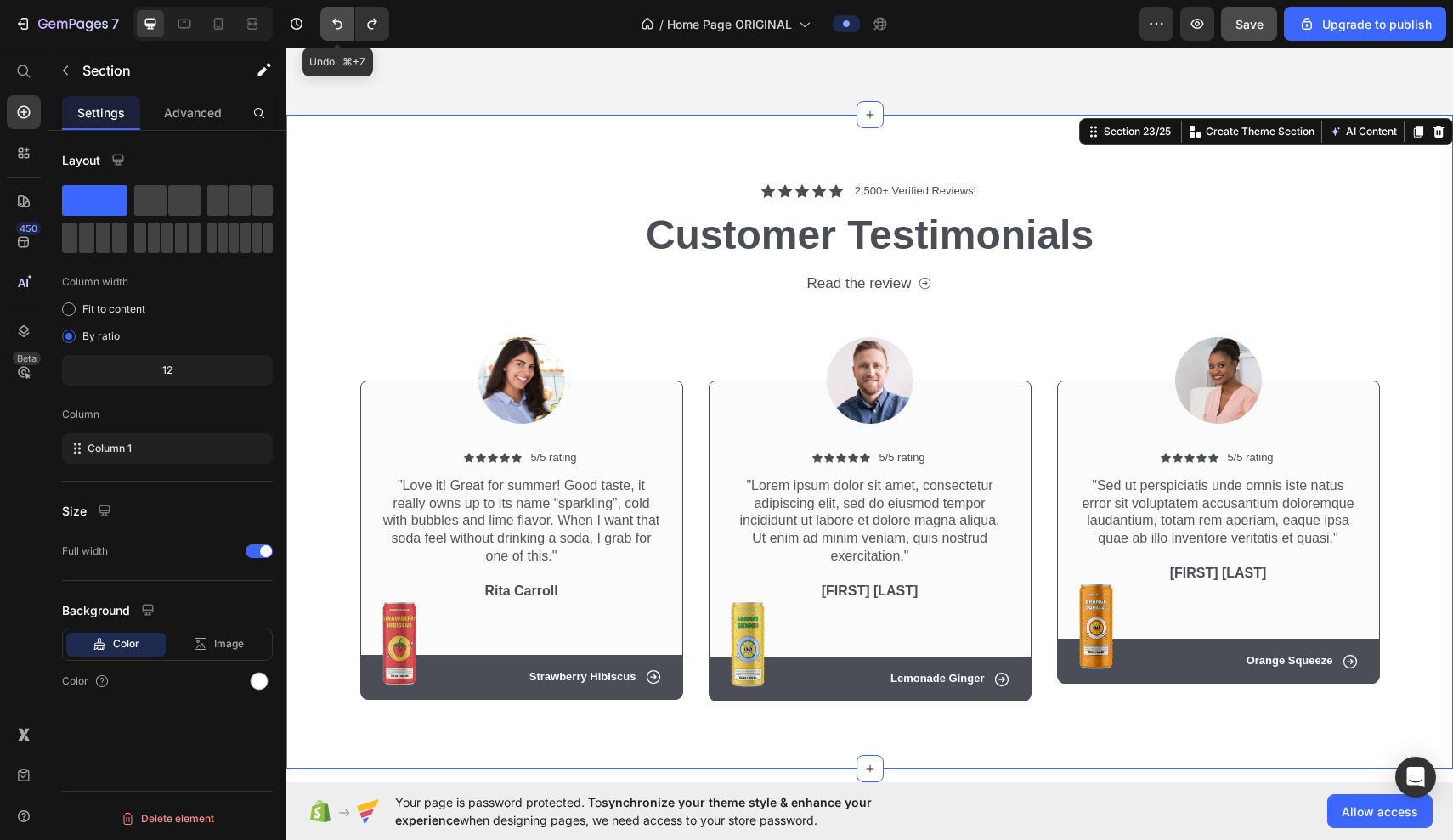 click 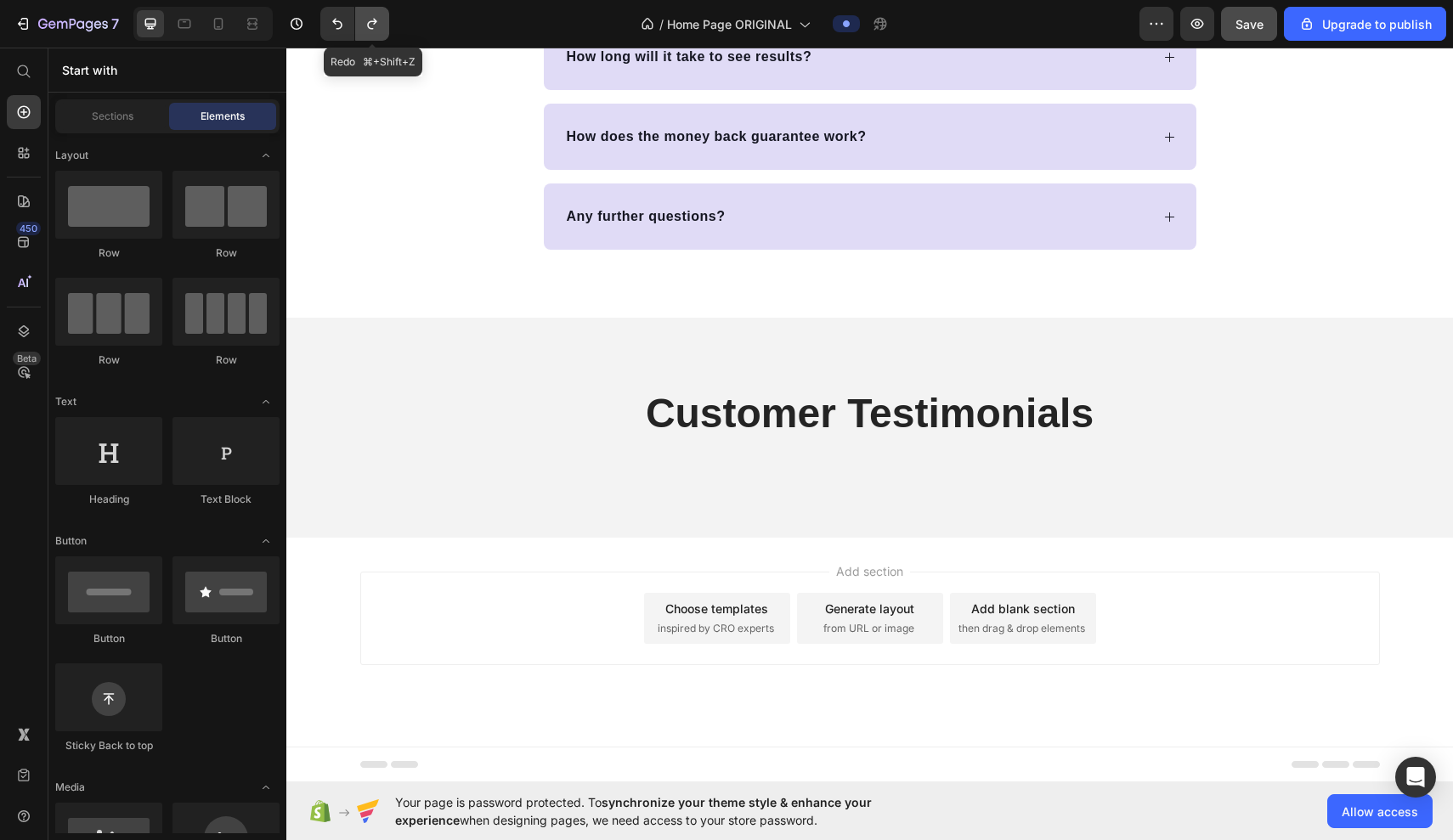 click 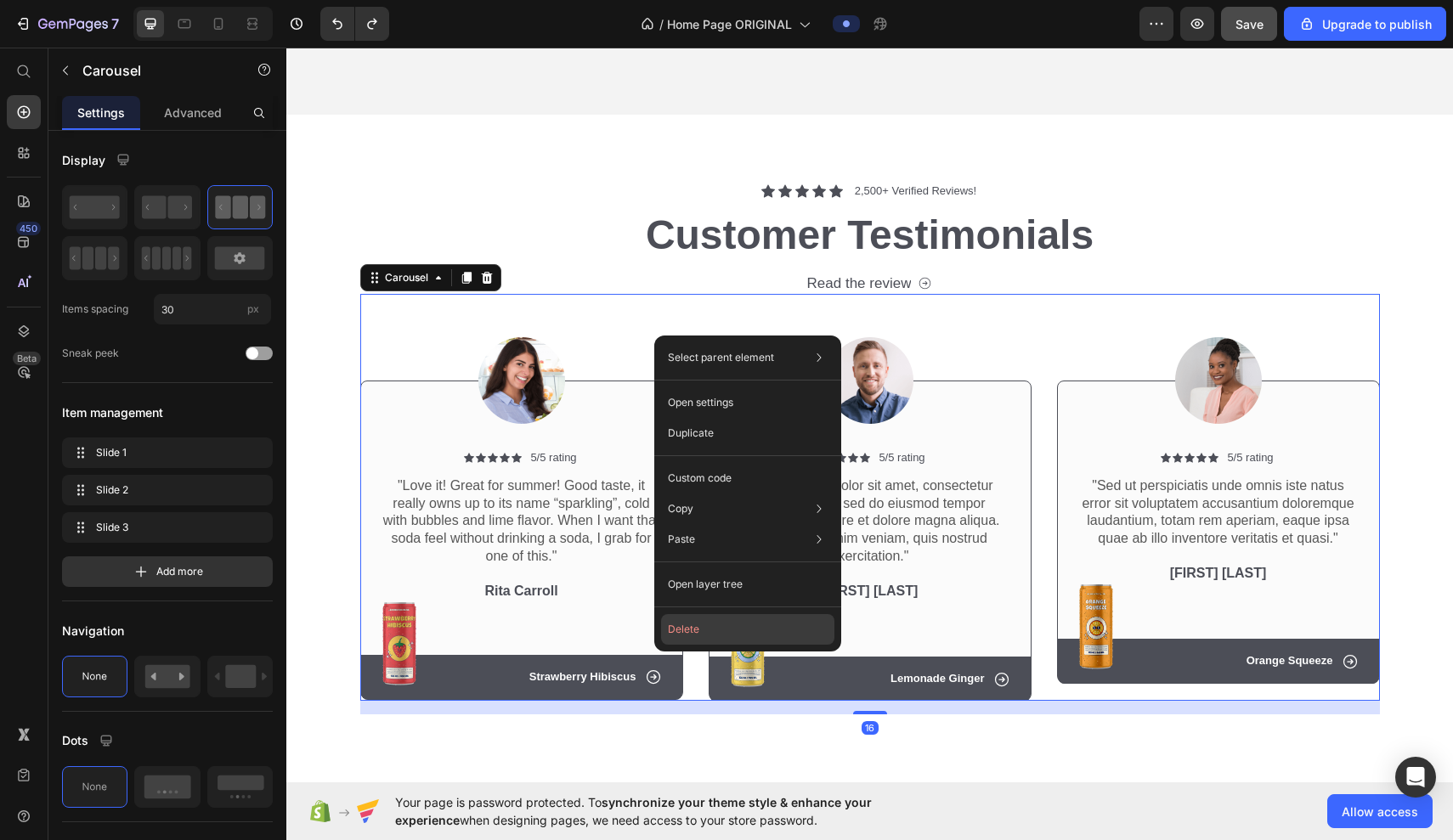 click on "Delete" 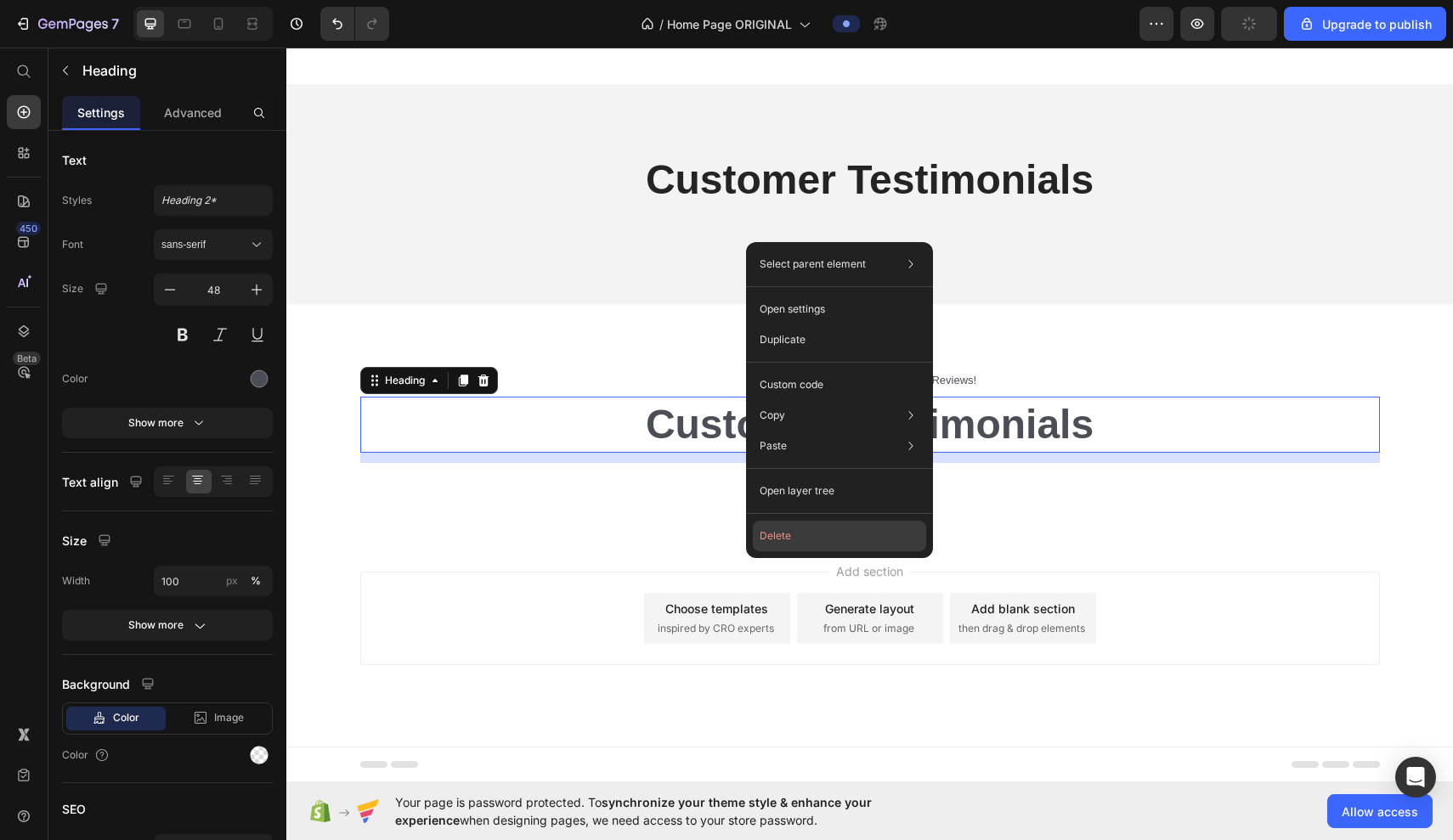 click on "Delete" 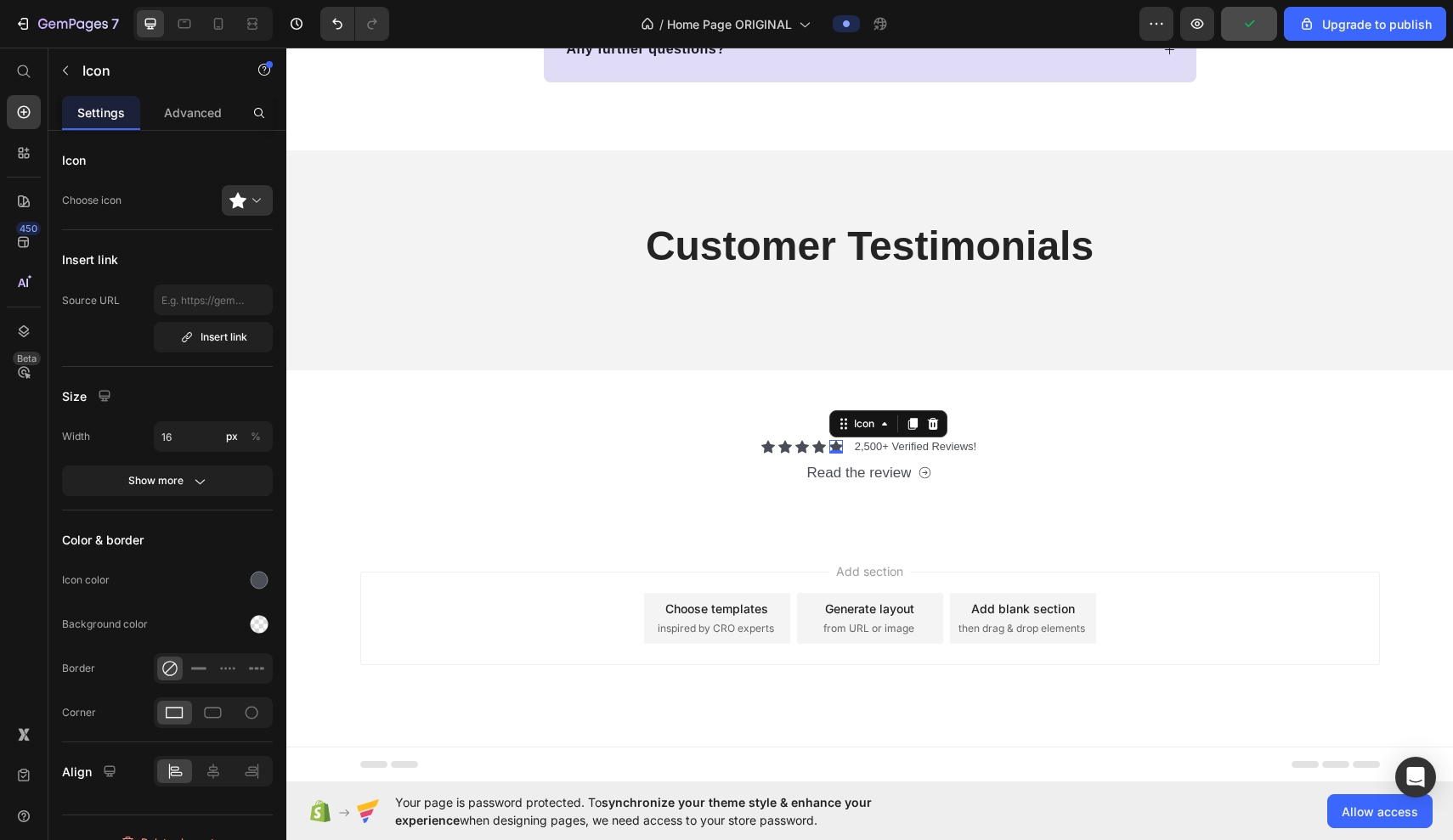 scroll, scrollTop: 9137, scrollLeft: 0, axis: vertical 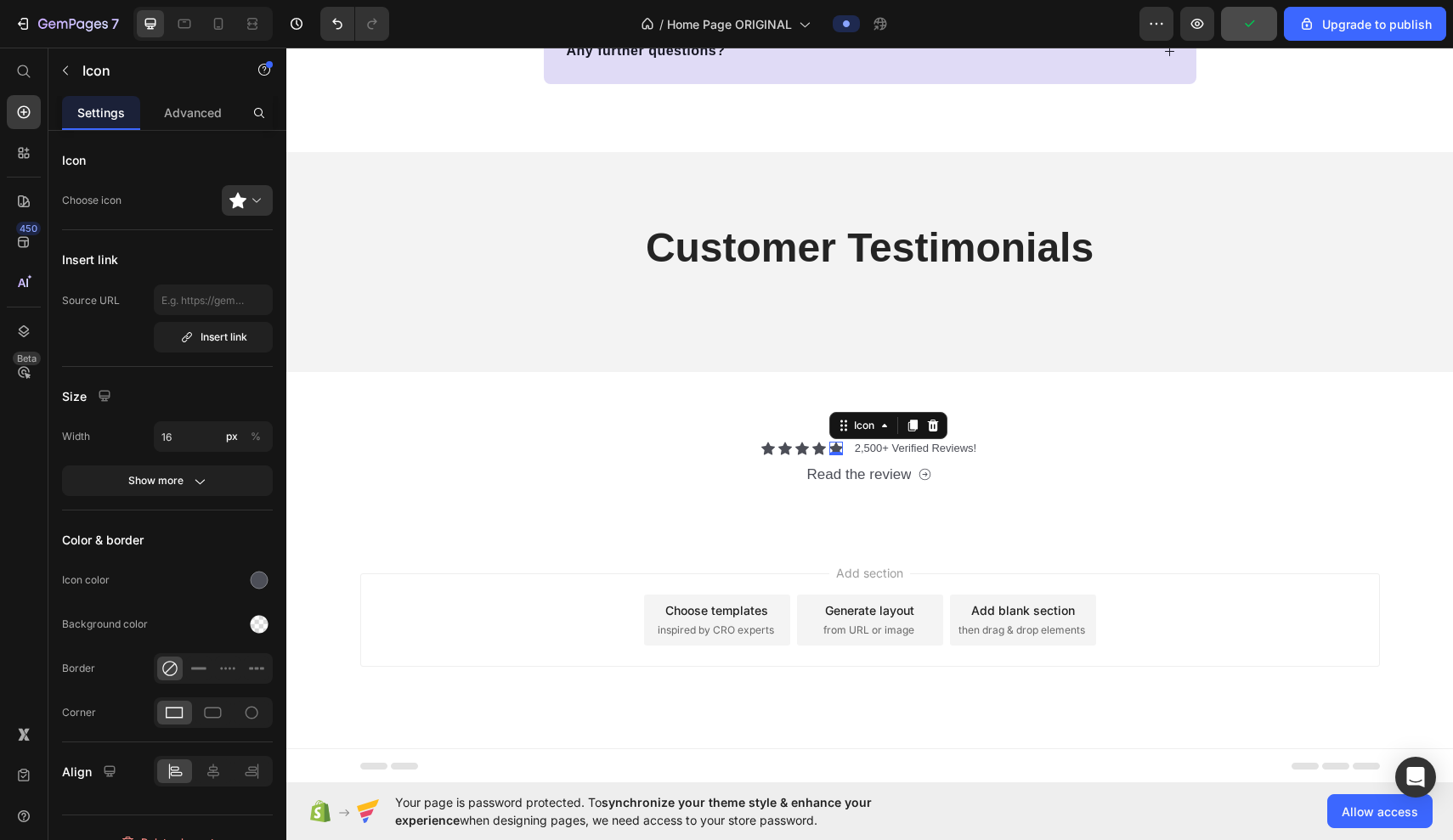 click on "Frequently Asked Questions Heading
Can Petpure plate be used on a regular basis? Yes, Petpure Plate delivers its unique health benefits when given daily and long term. They are also available on a simple subscription which will save you time and money. Text block
Can Petpure plate be given to pregnant & nursing dogs?
Will my dog like the taste?
How long will it take to see results?
How does the money back guarantee work?
Any further questions? Accordion Row Section 21/25 Customer Testimonials Heading Row Section 22/25 Icon Icon Icon Icon Icon   0 Icon List 2,500+ Verified Reviews! Text Block Row
Read the review Button Row Section 23/25 Root" at bounding box center (869, -4258) 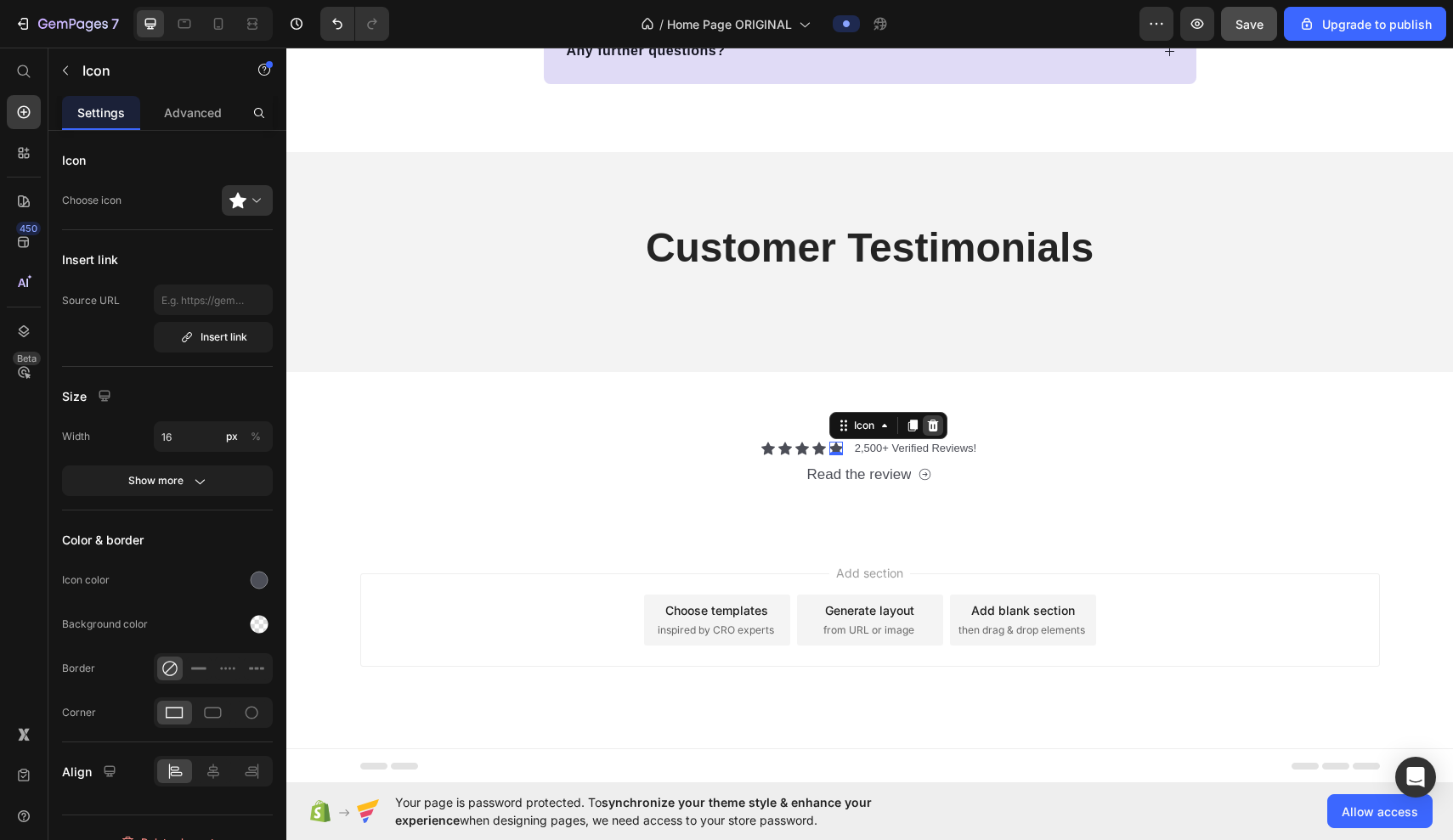 click 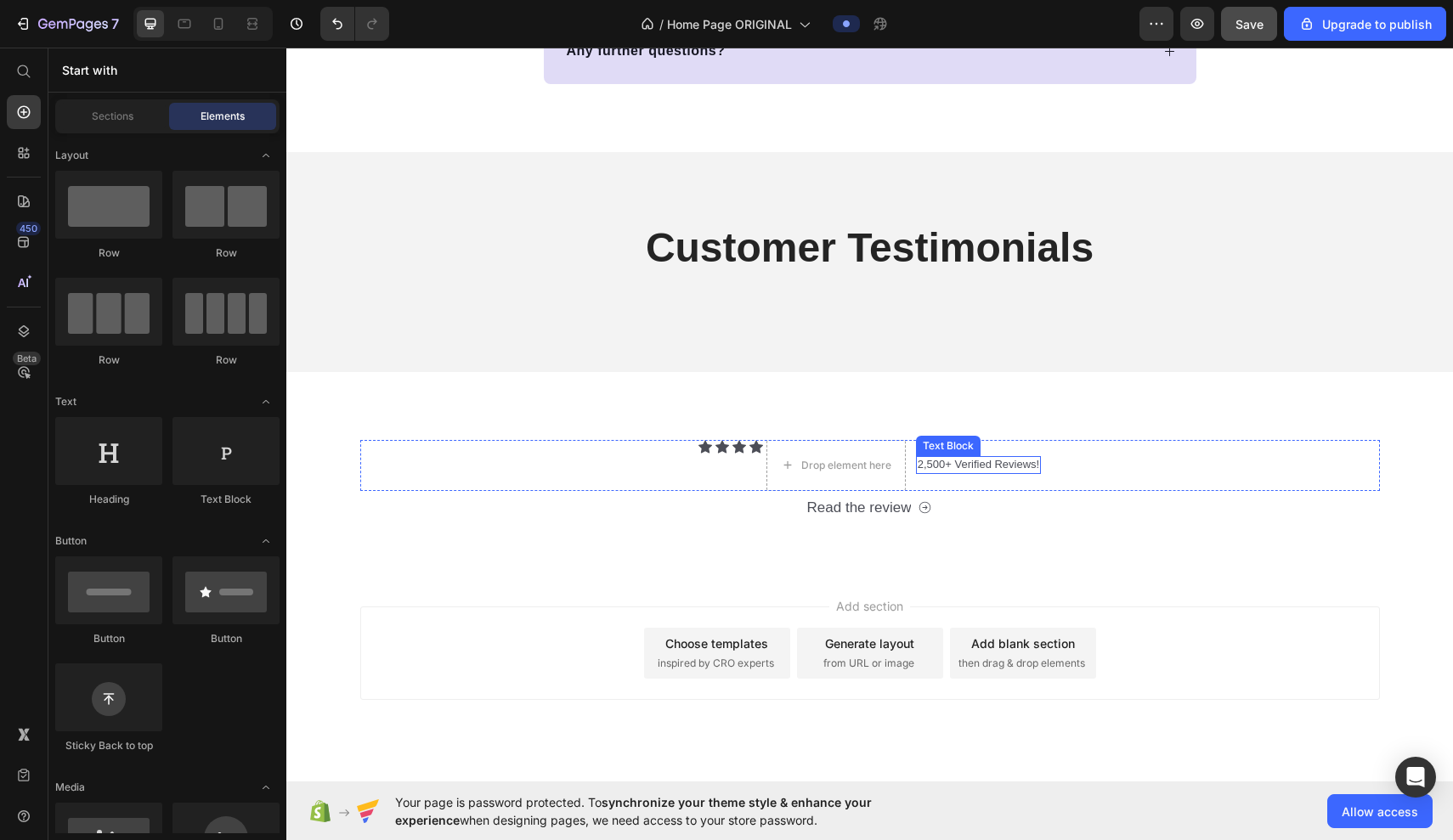 click on "2,500+ Verified Reviews!" at bounding box center [978, 465] 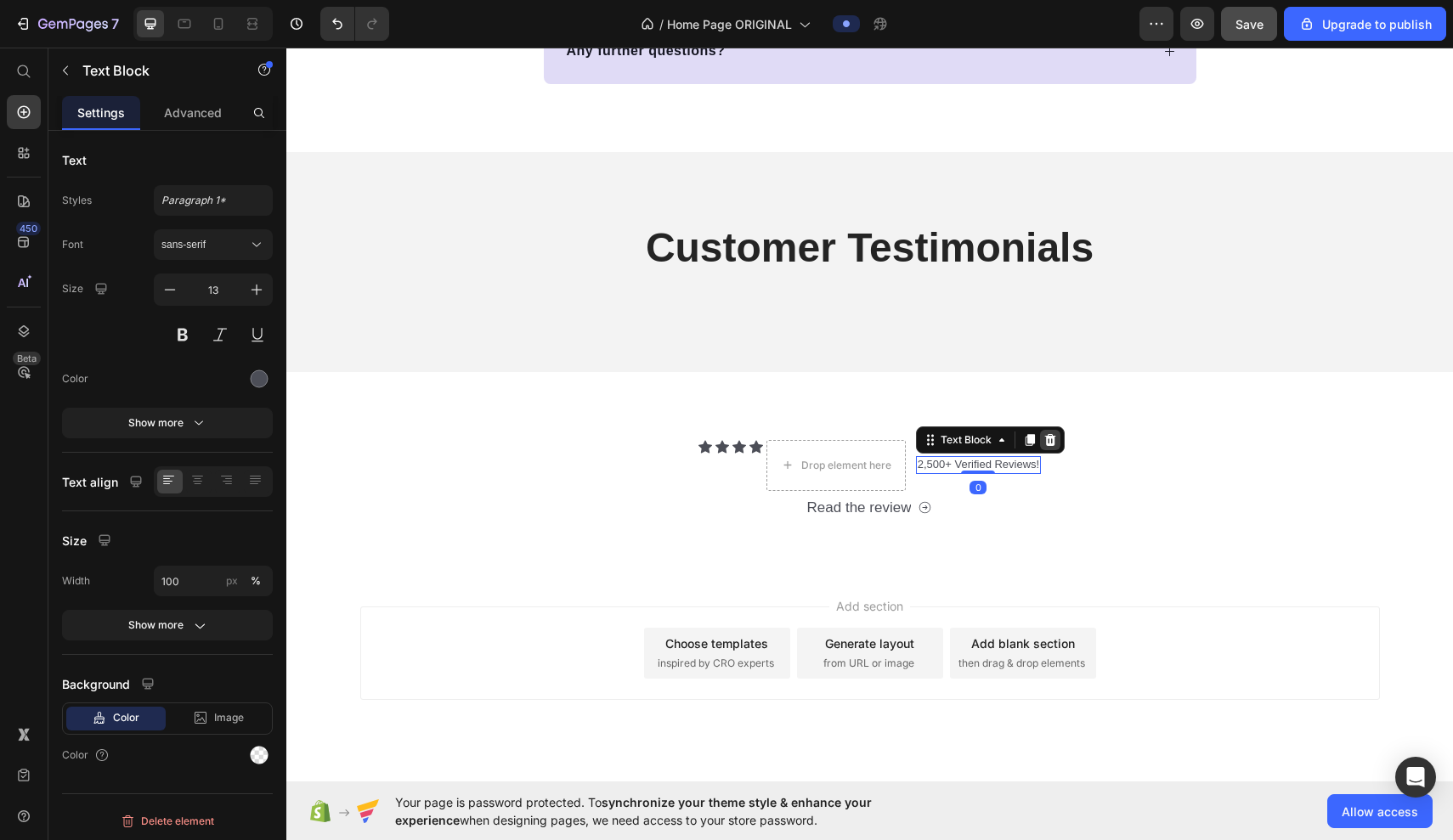 click 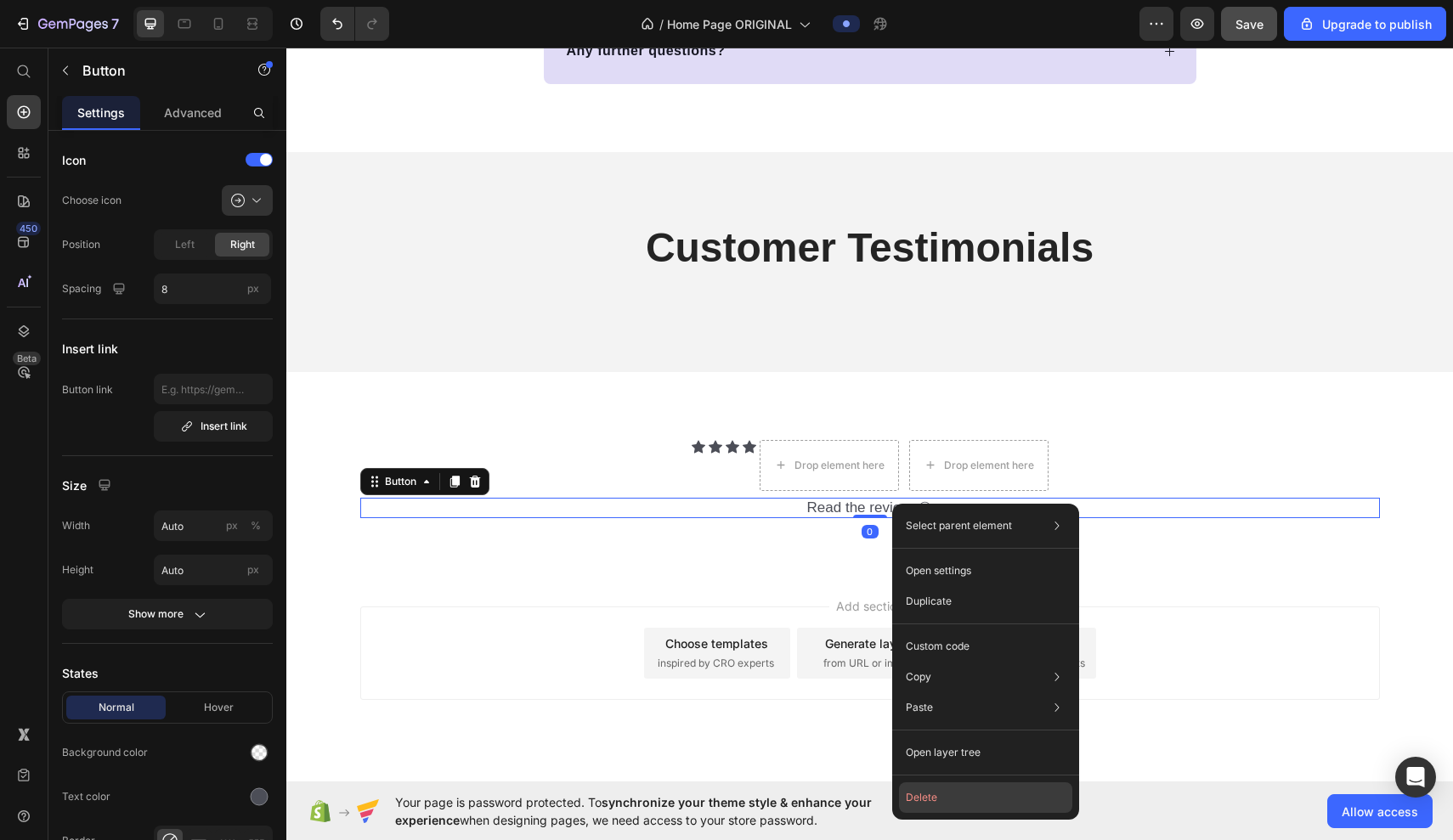 click on "Delete" 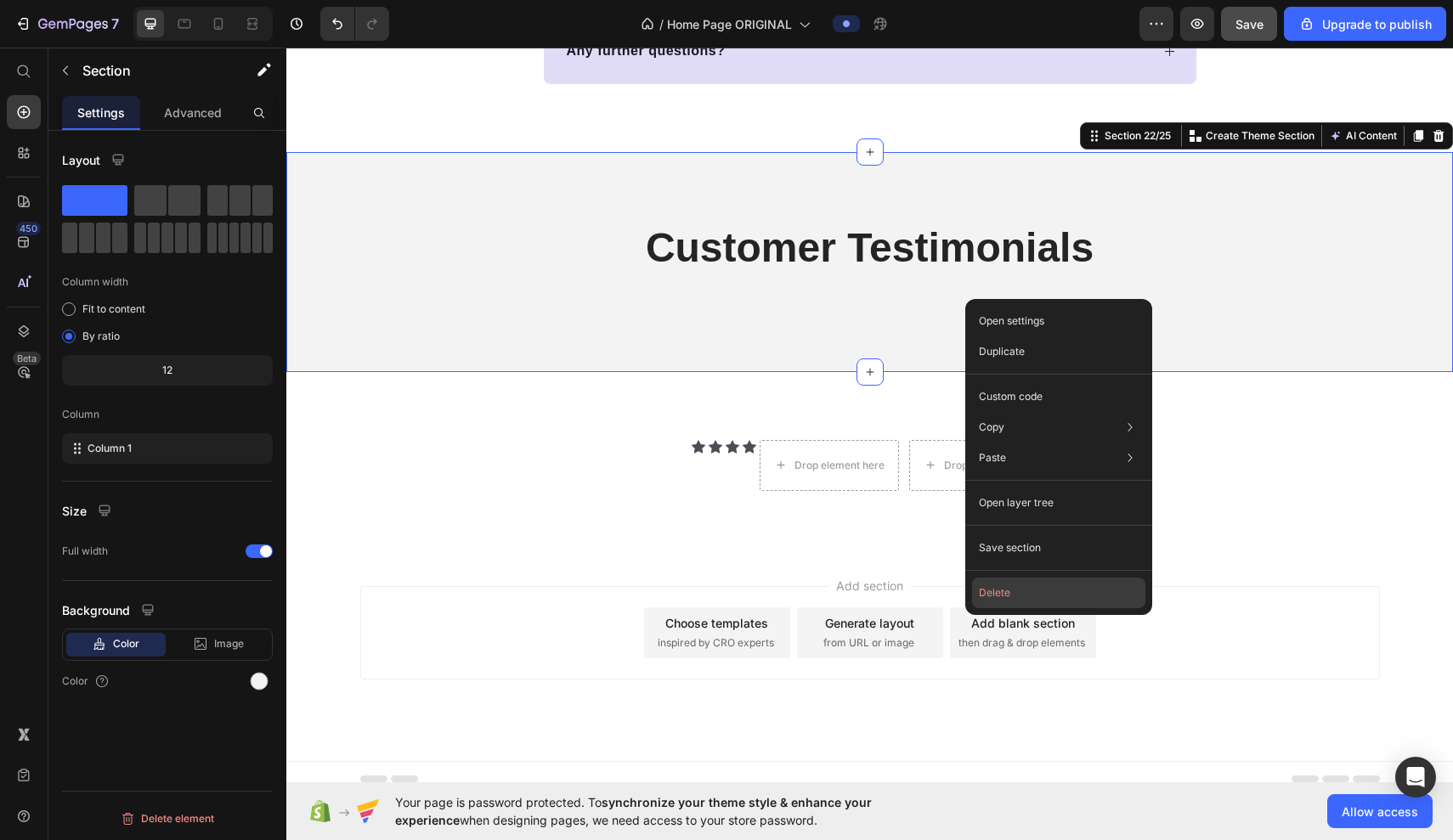 click on "Delete" 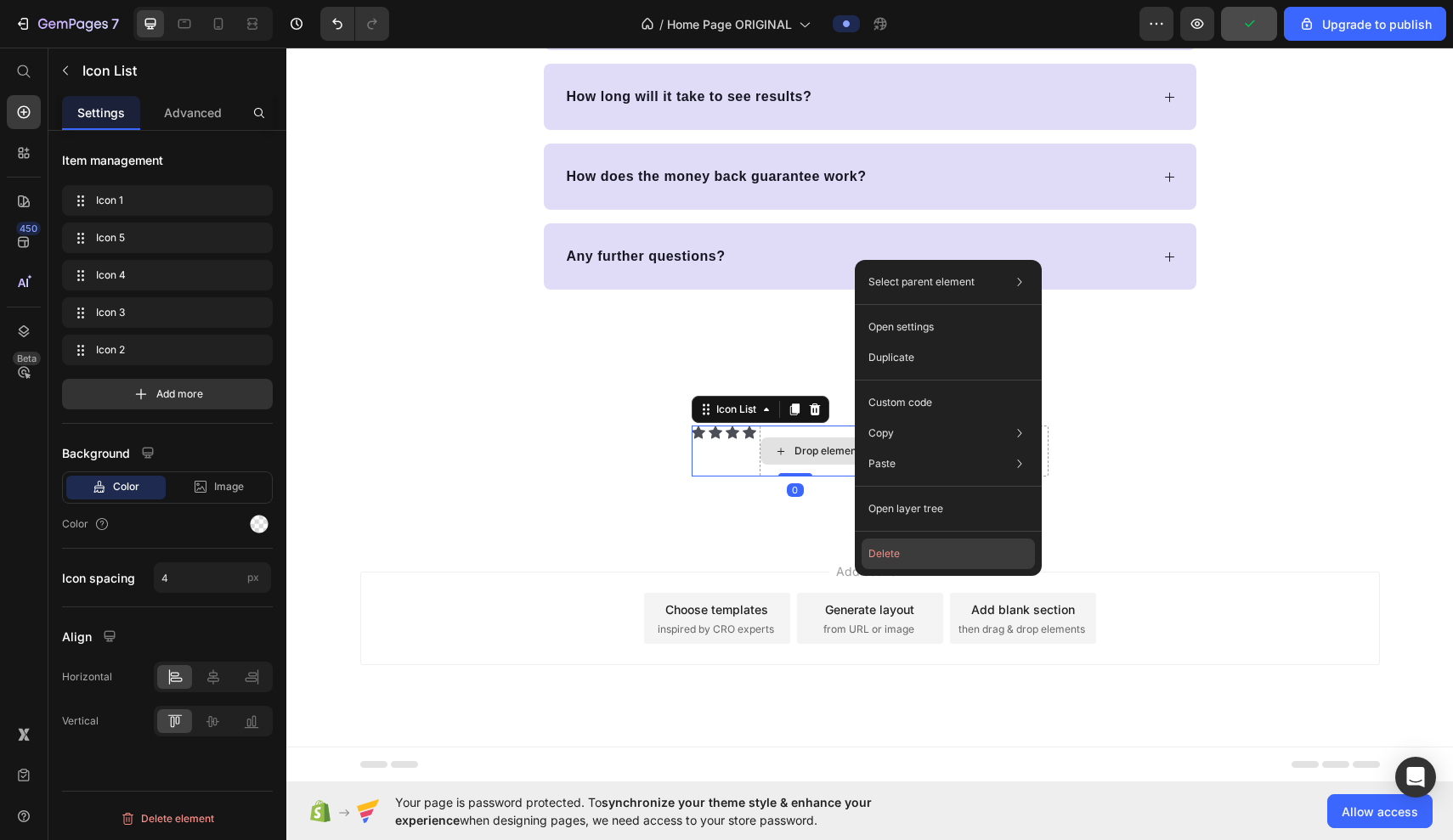 drag, startPoint x: 930, startPoint y: 555, endPoint x: 690, endPoint y: 296, distance: 353.102 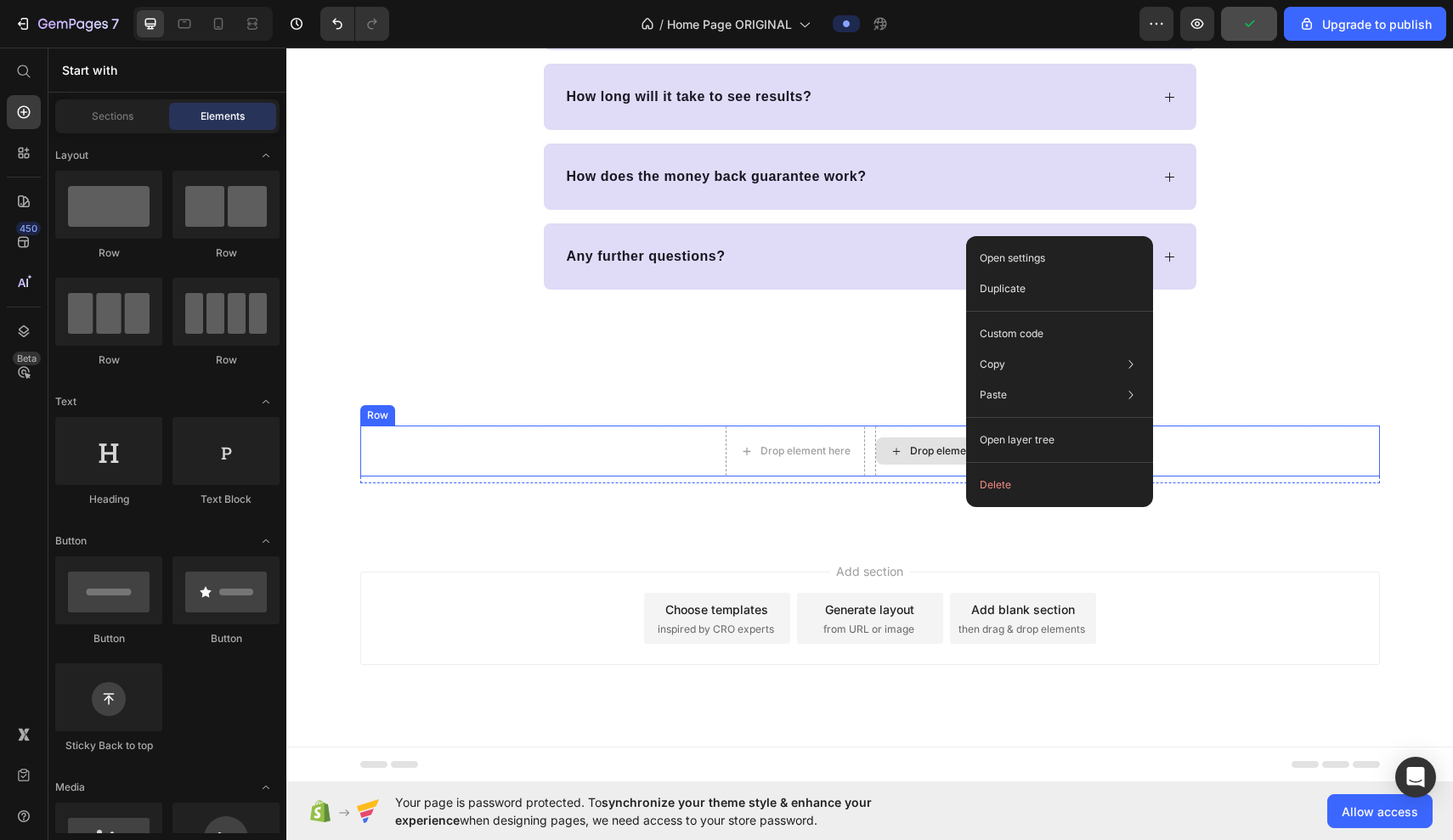 drag, startPoint x: 966, startPoint y: 236, endPoint x: 1252, endPoint y: 318, distance: 297.52311 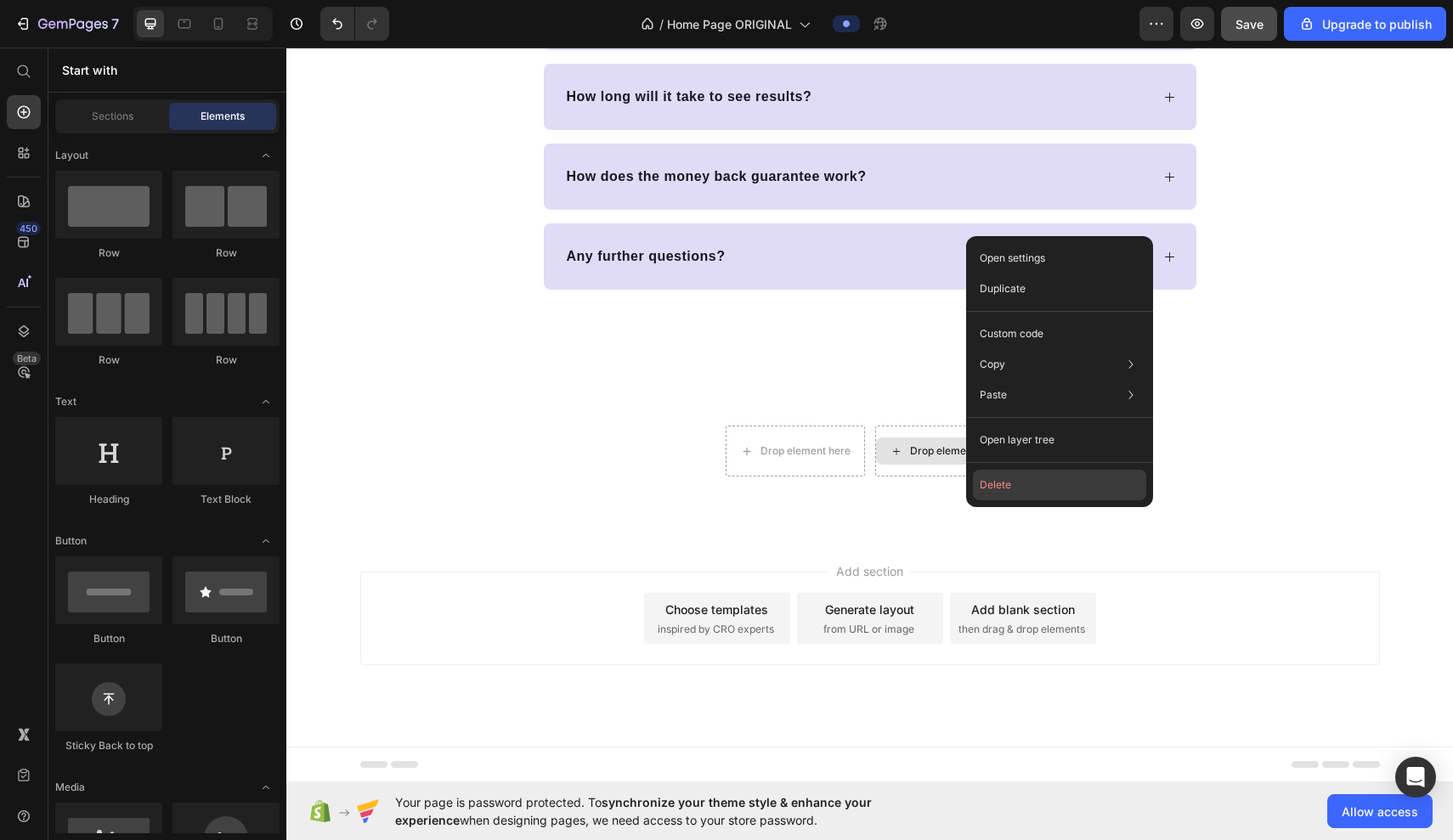 click on "Delete" 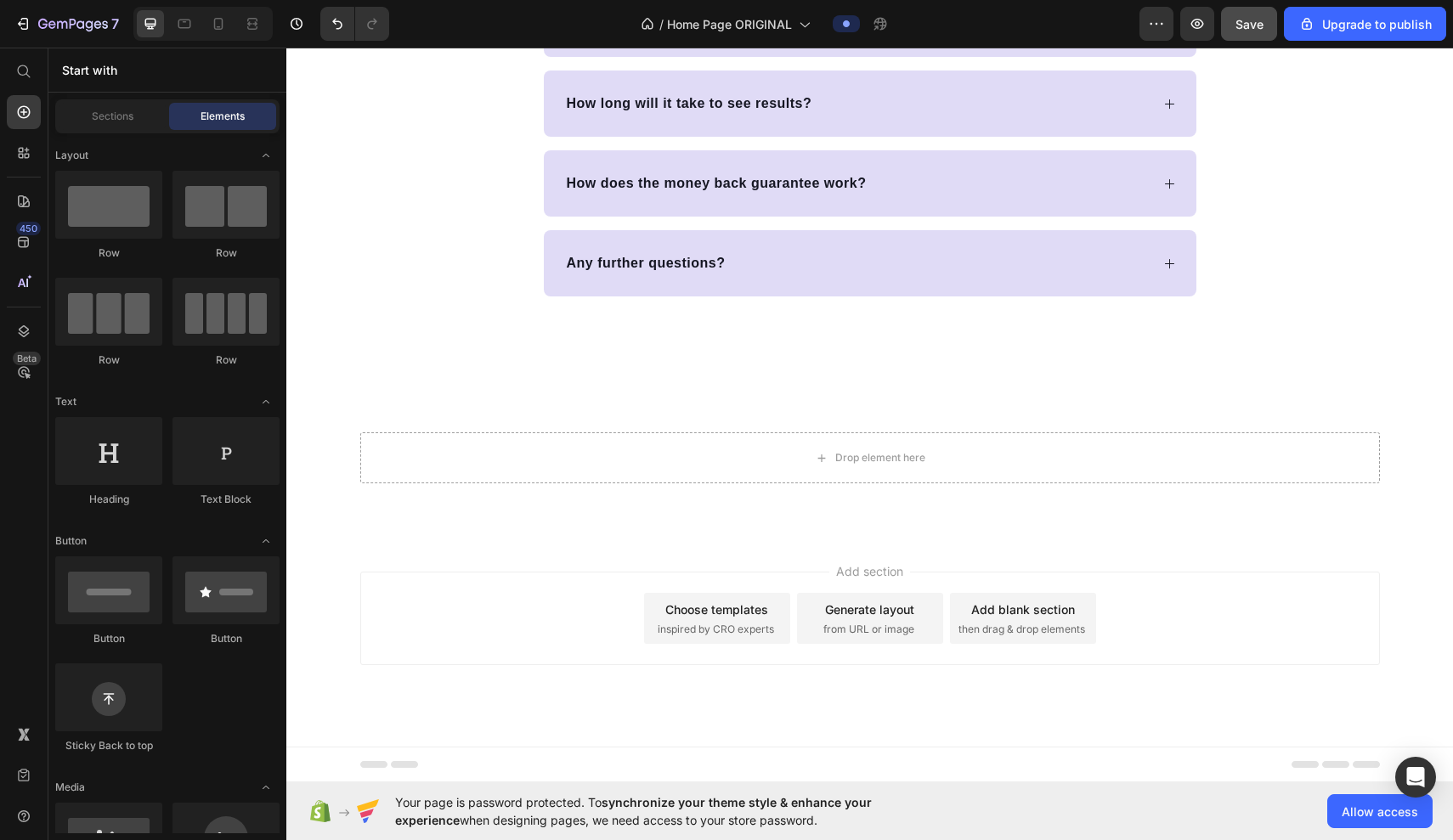 drag, startPoint x: 1270, startPoint y: 530, endPoint x: 887, endPoint y: 357, distance: 420.2594 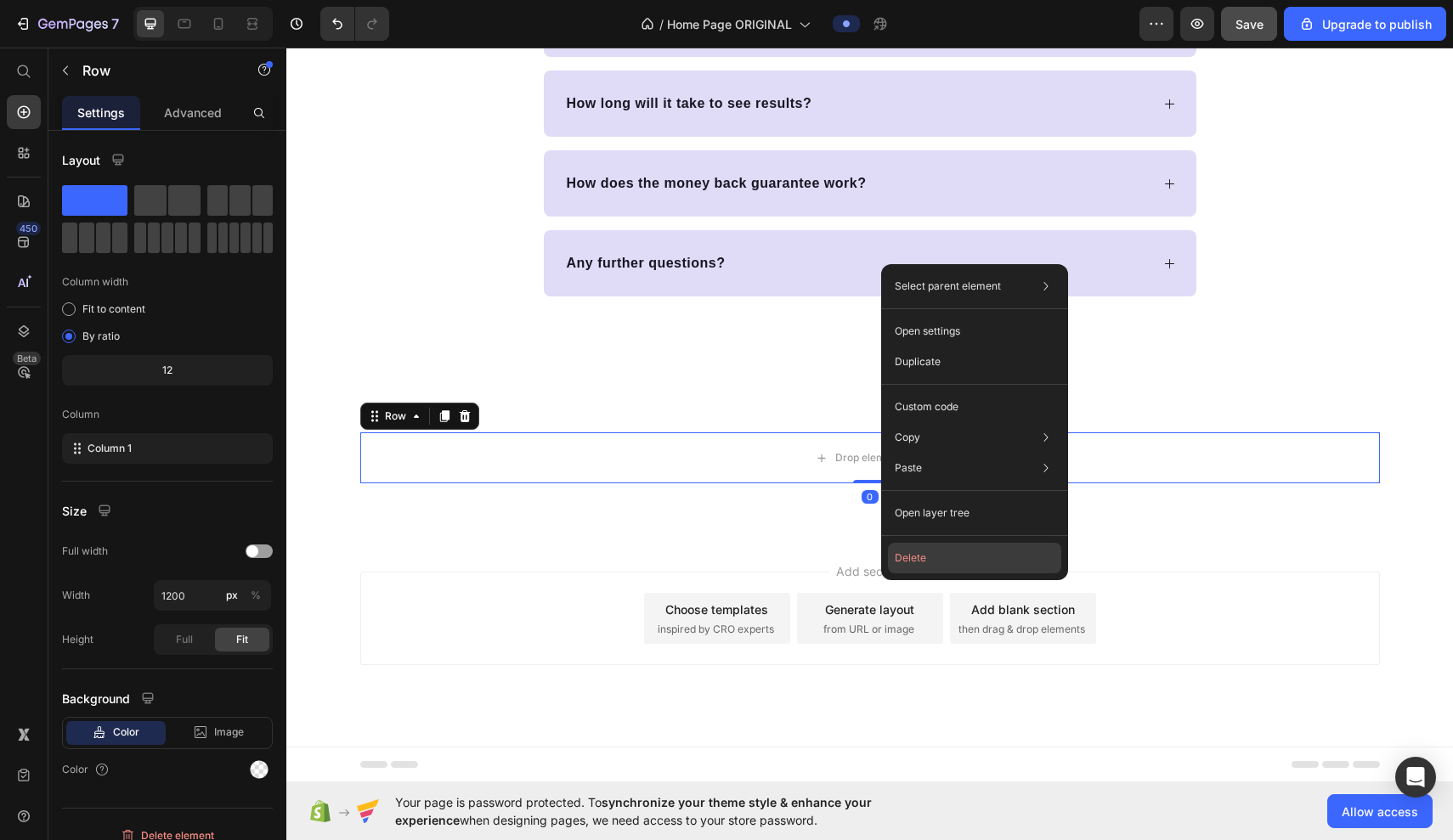 click on "Delete" 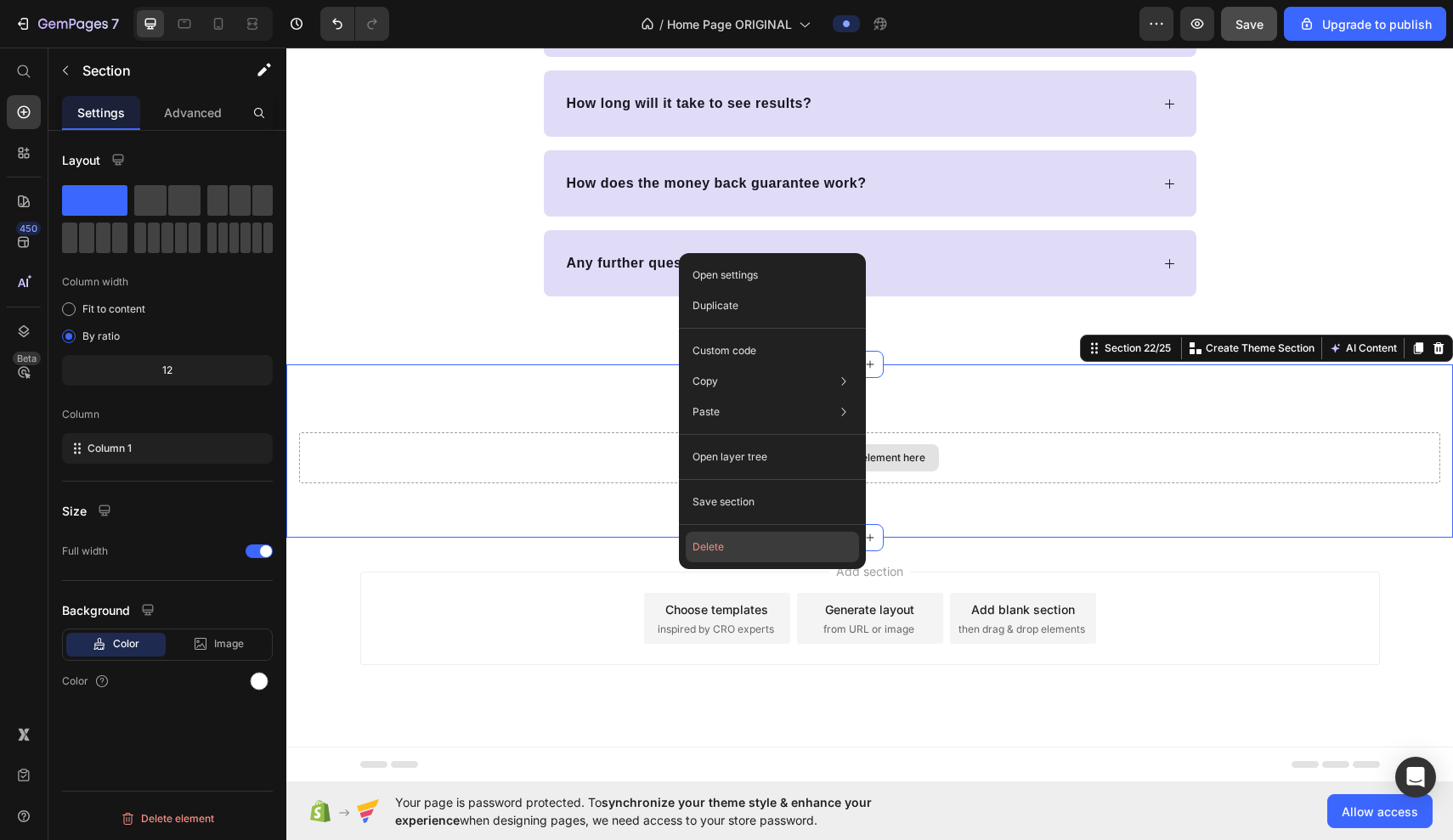 click on "Delete" 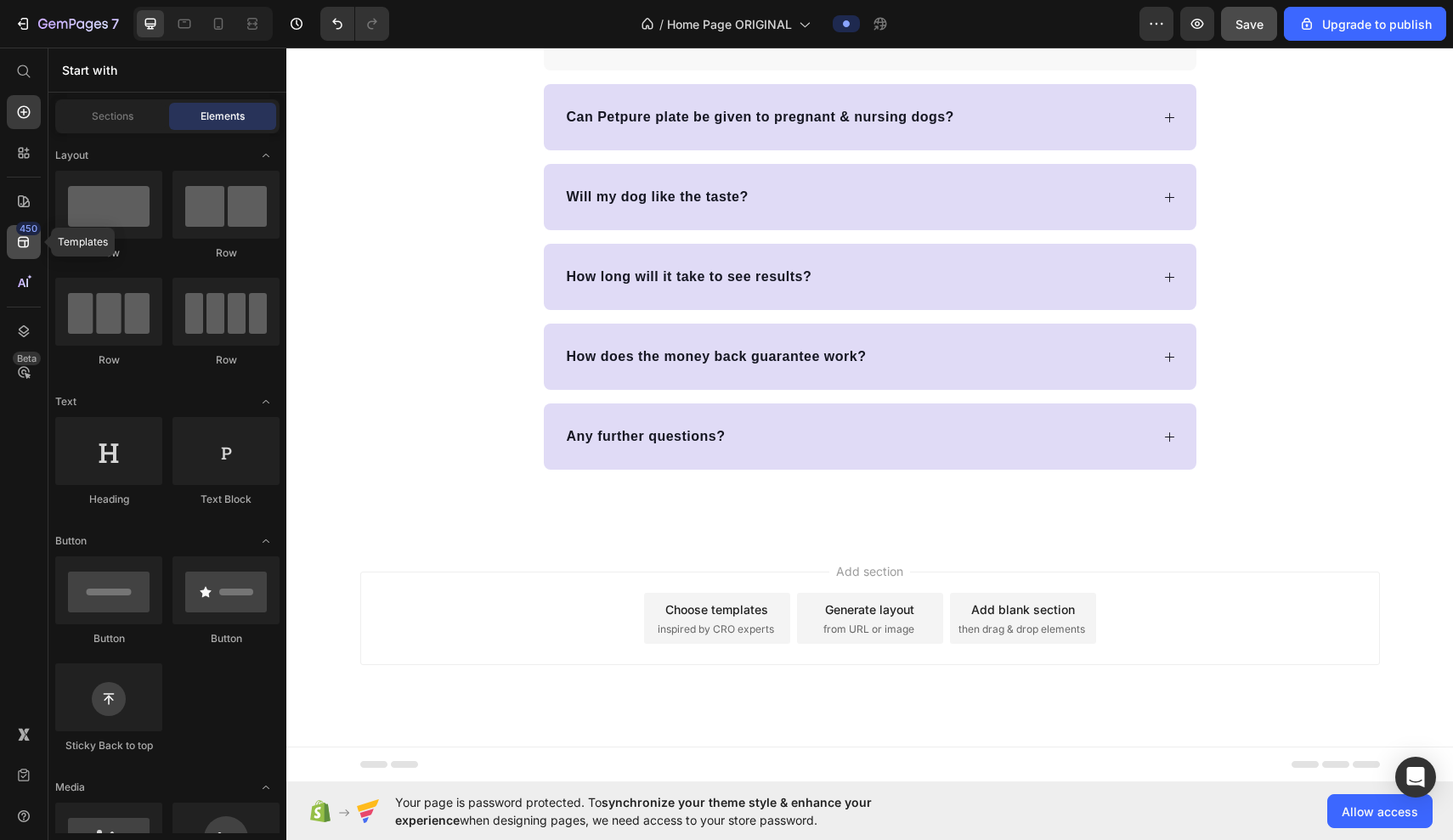 click on "450" at bounding box center (28, 228) 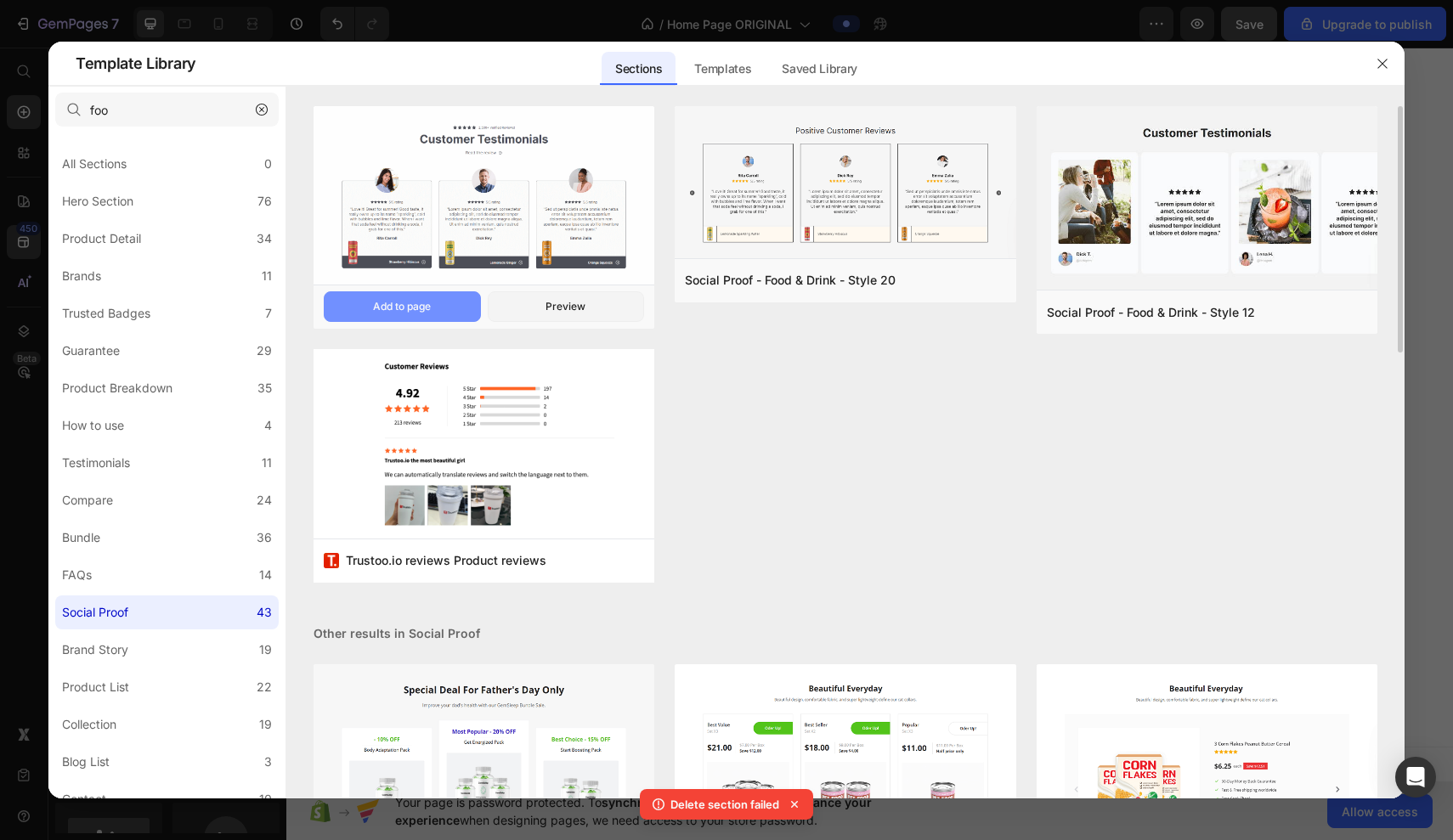 click on "Add to page" at bounding box center (402, 307) 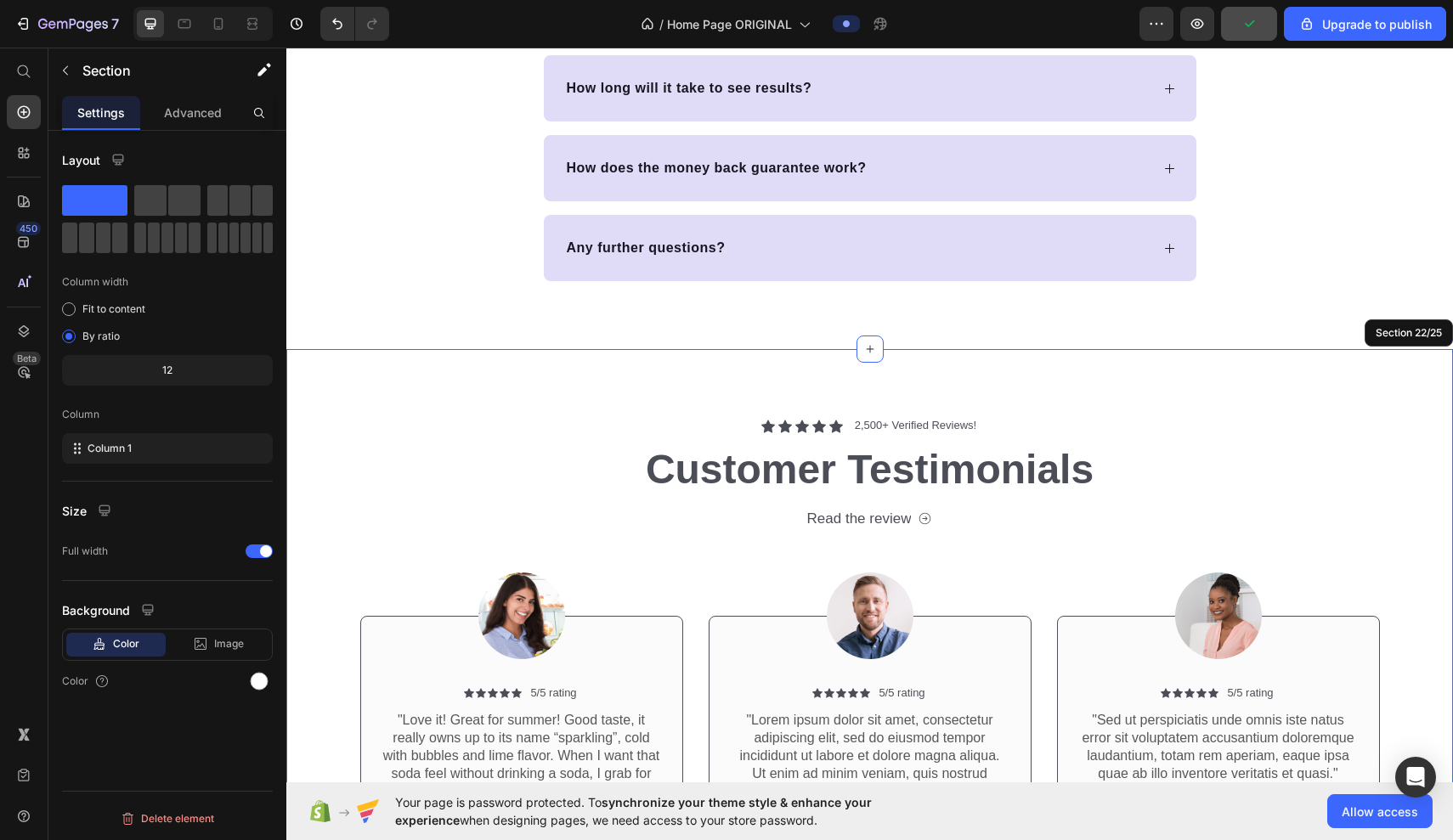scroll, scrollTop: 8923, scrollLeft: 0, axis: vertical 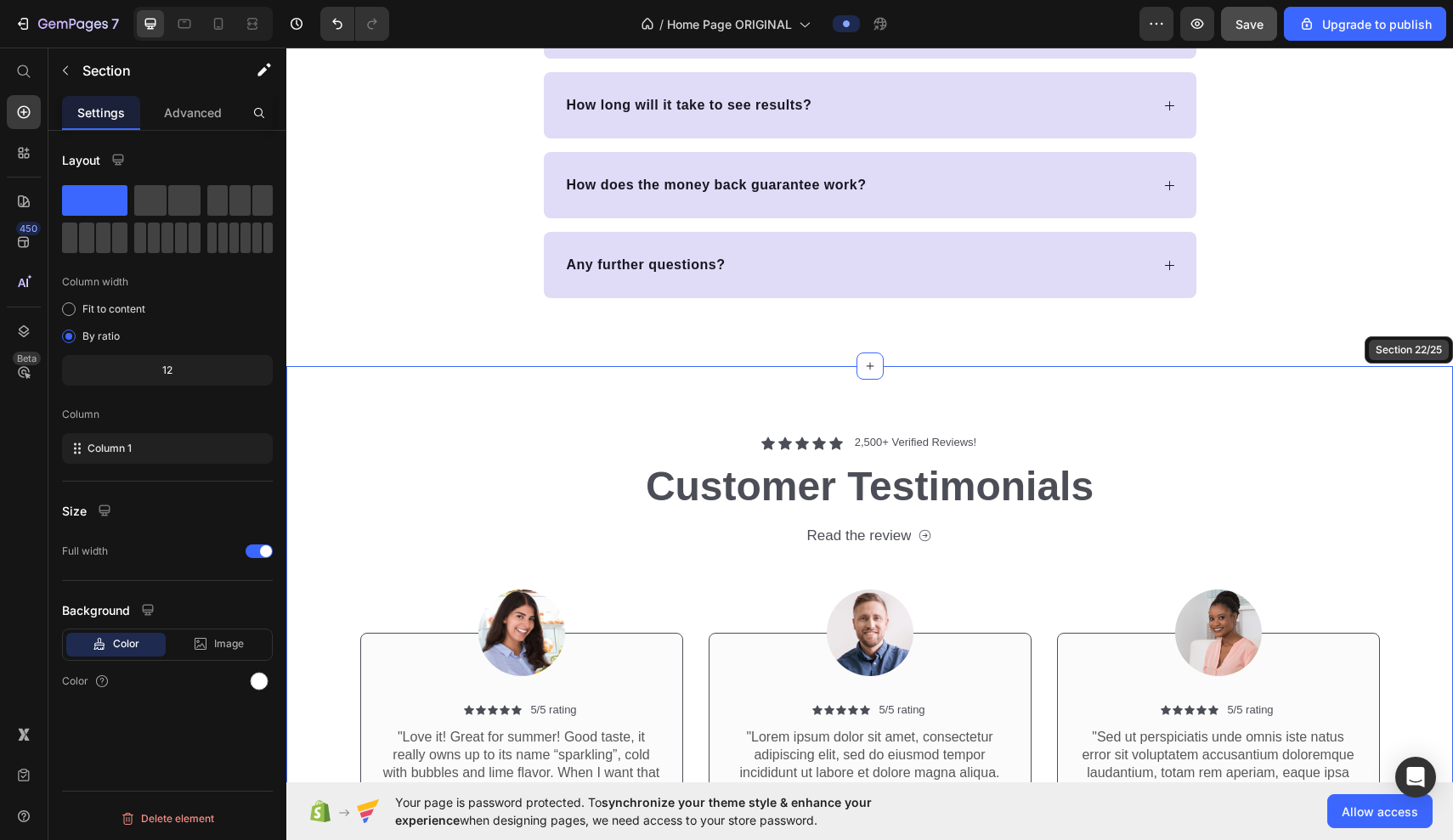 click on "Section 22/25" at bounding box center (1409, 350) 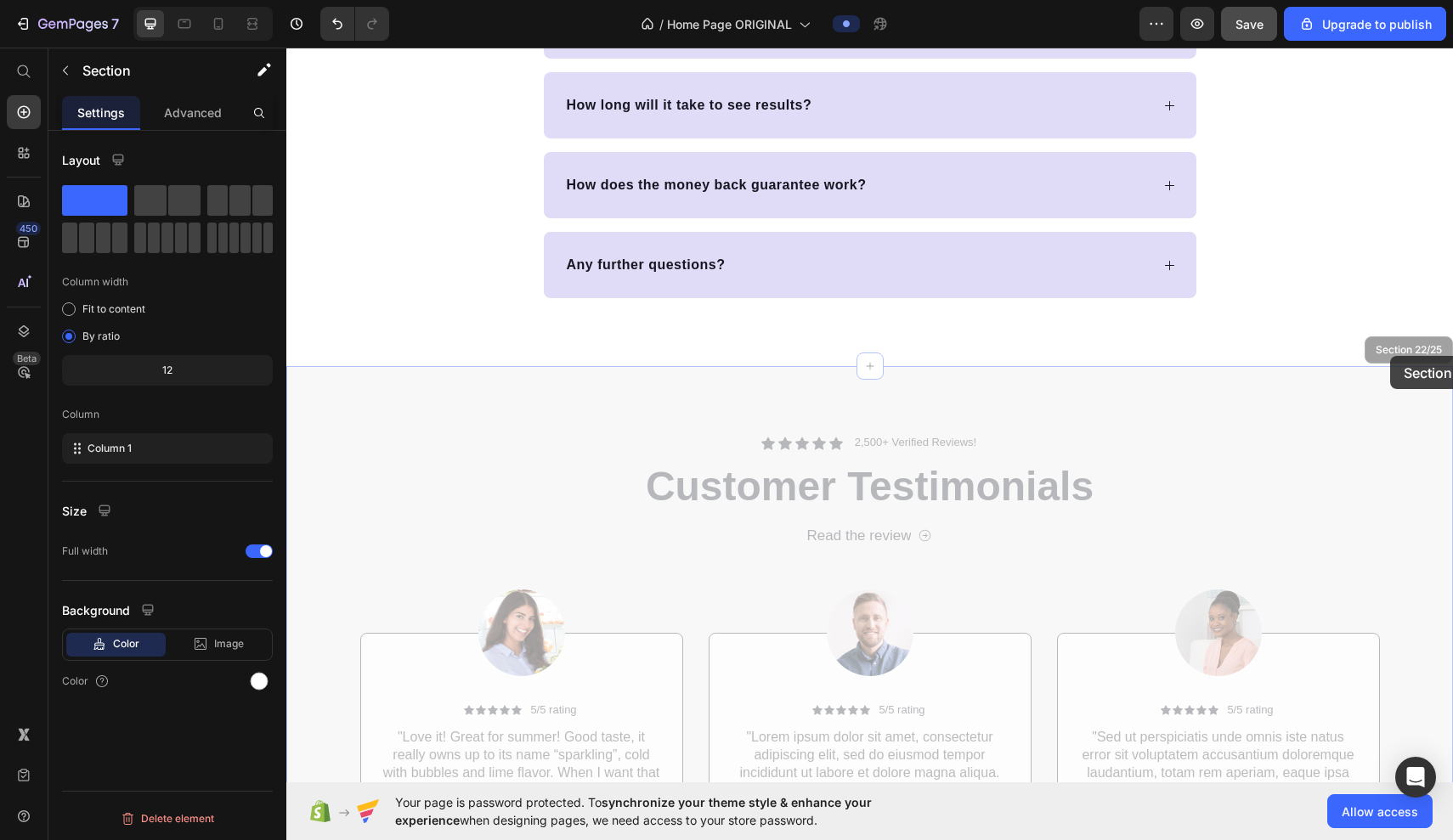 drag, startPoint x: 1390, startPoint y: 356, endPoint x: 1384, endPoint y: 213, distance: 143.12582 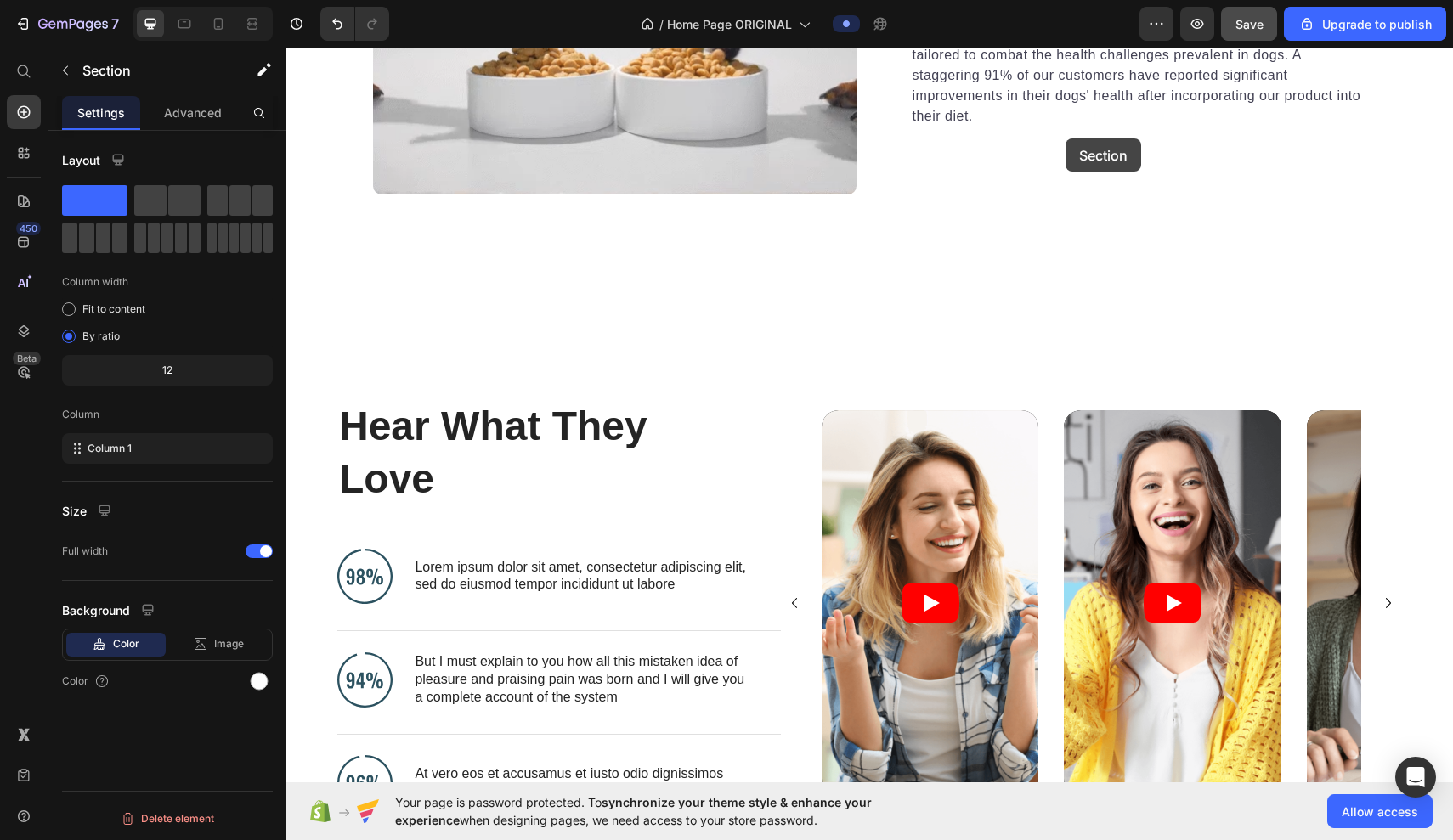 scroll, scrollTop: 6879, scrollLeft: 0, axis: vertical 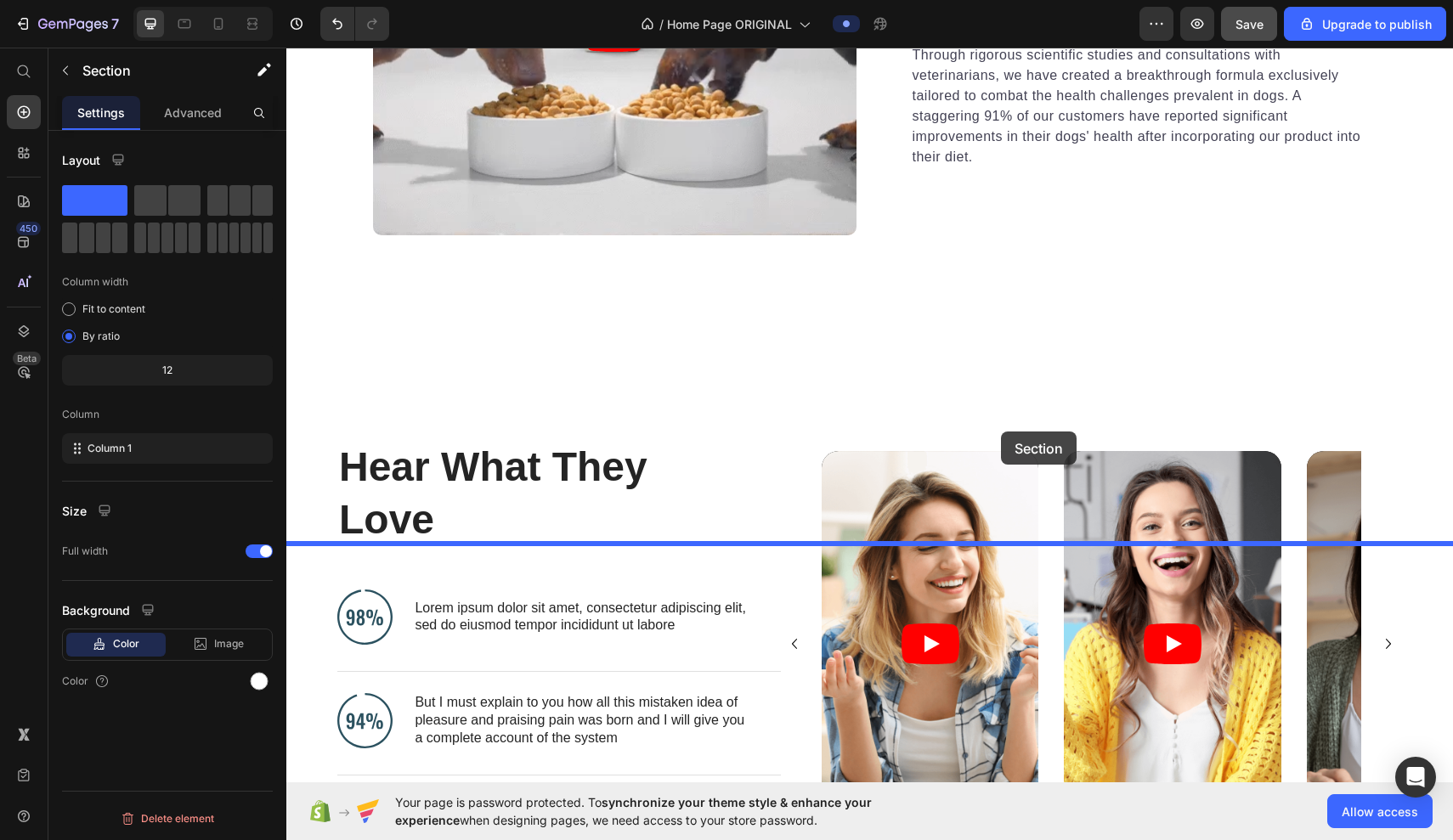 drag, startPoint x: 1095, startPoint y: 358, endPoint x: 1001, endPoint y: 431, distance: 119.0168 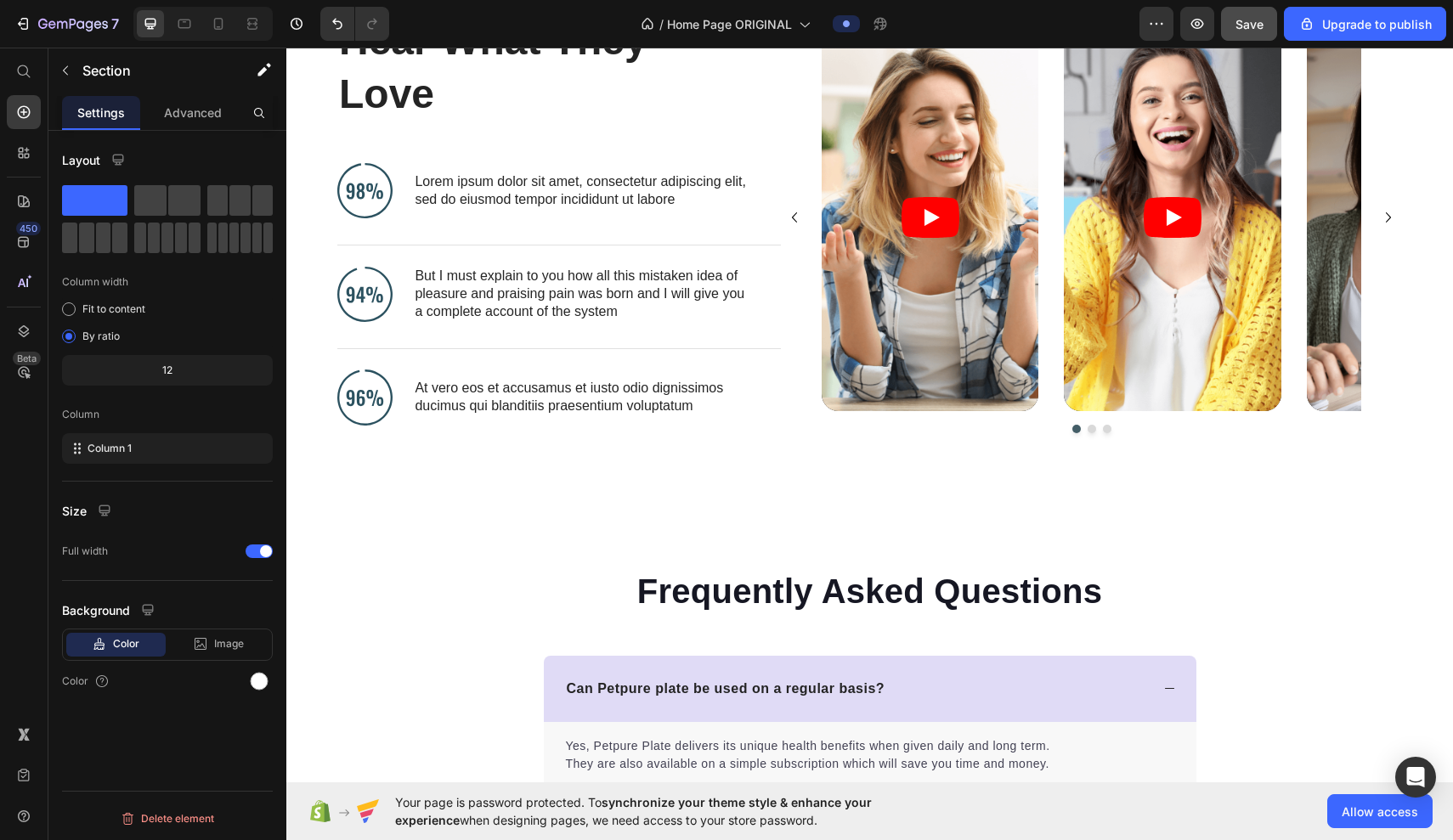 scroll, scrollTop: 8677, scrollLeft: 0, axis: vertical 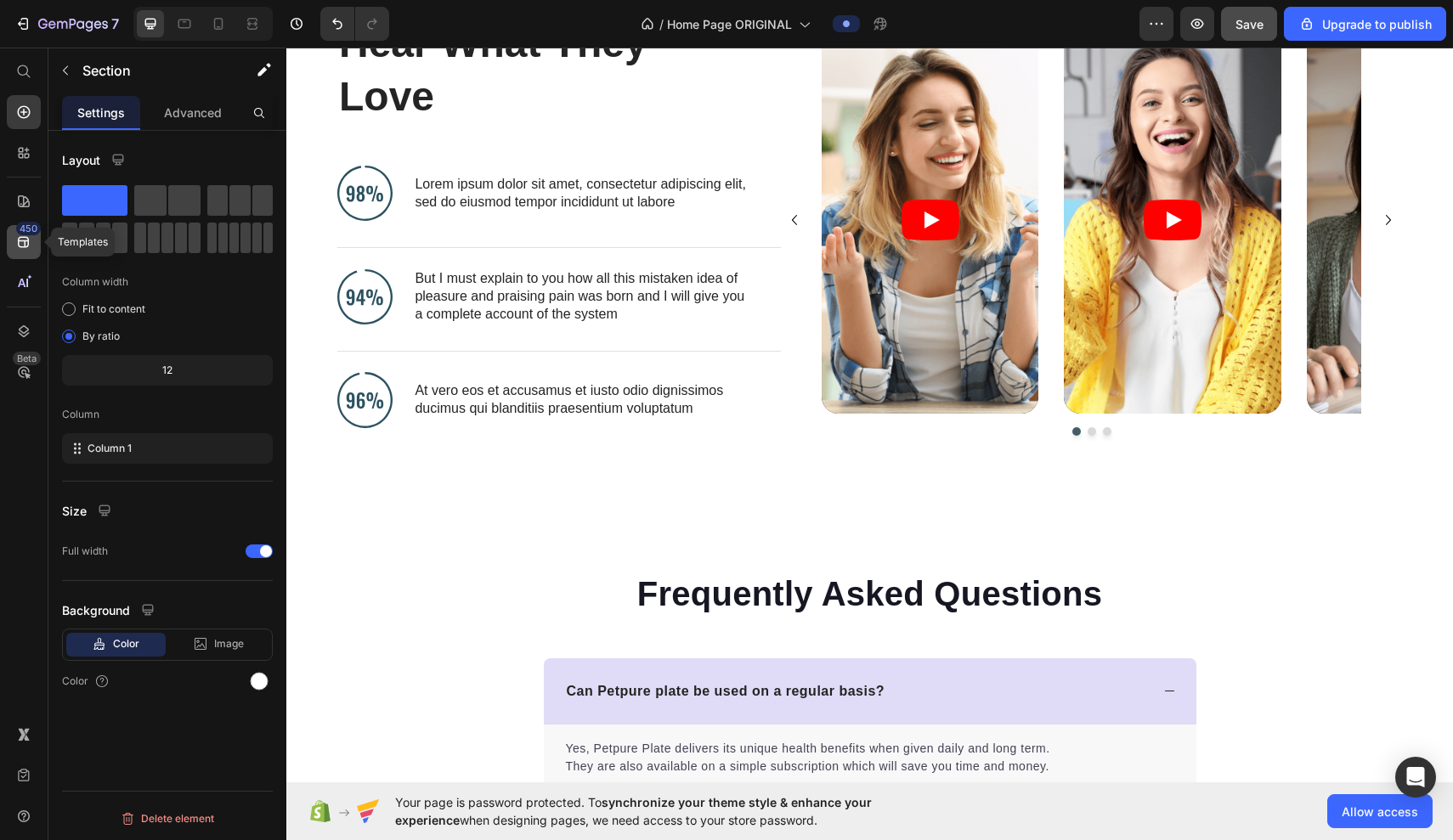 click 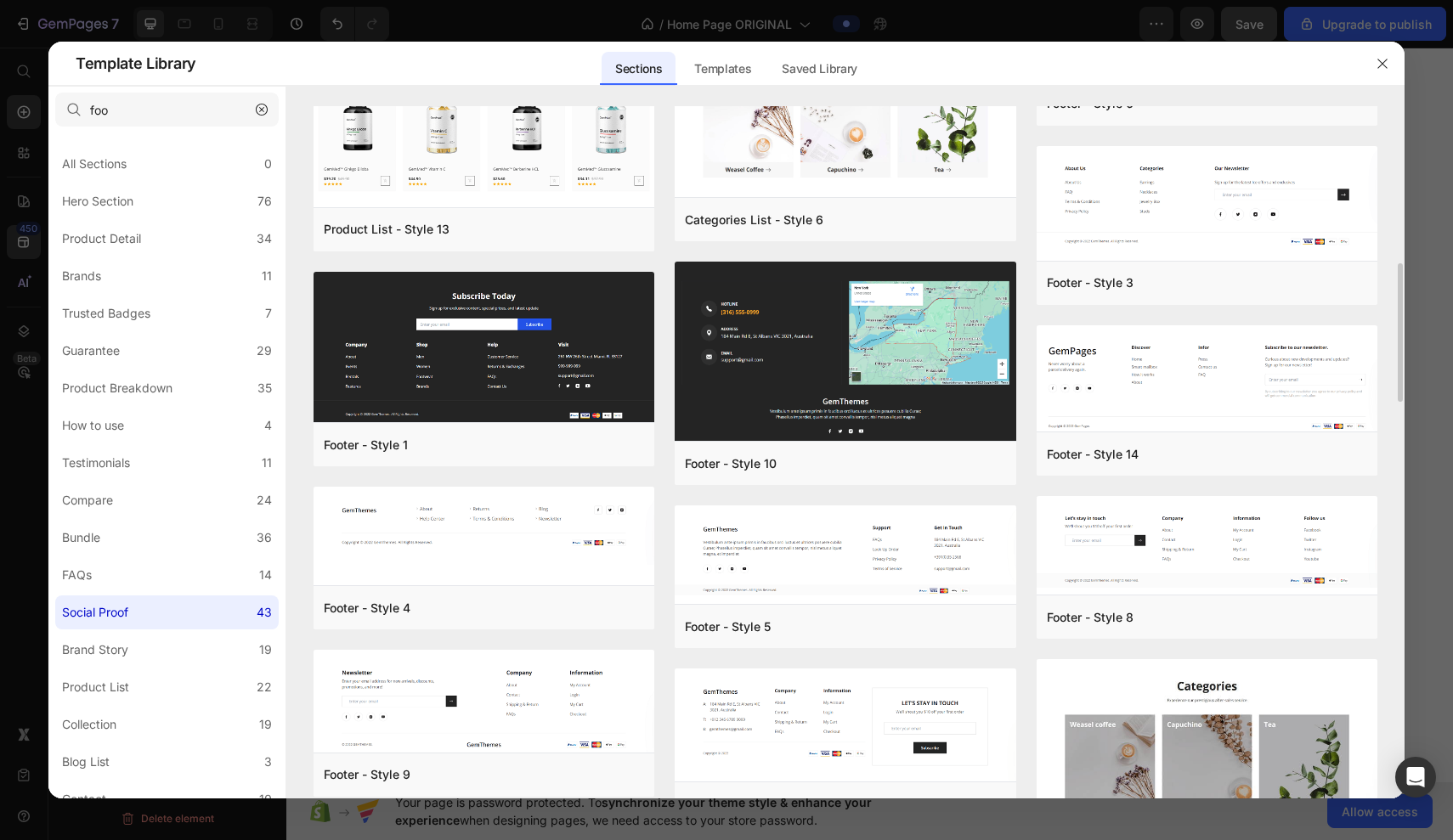 scroll, scrollTop: 920, scrollLeft: 0, axis: vertical 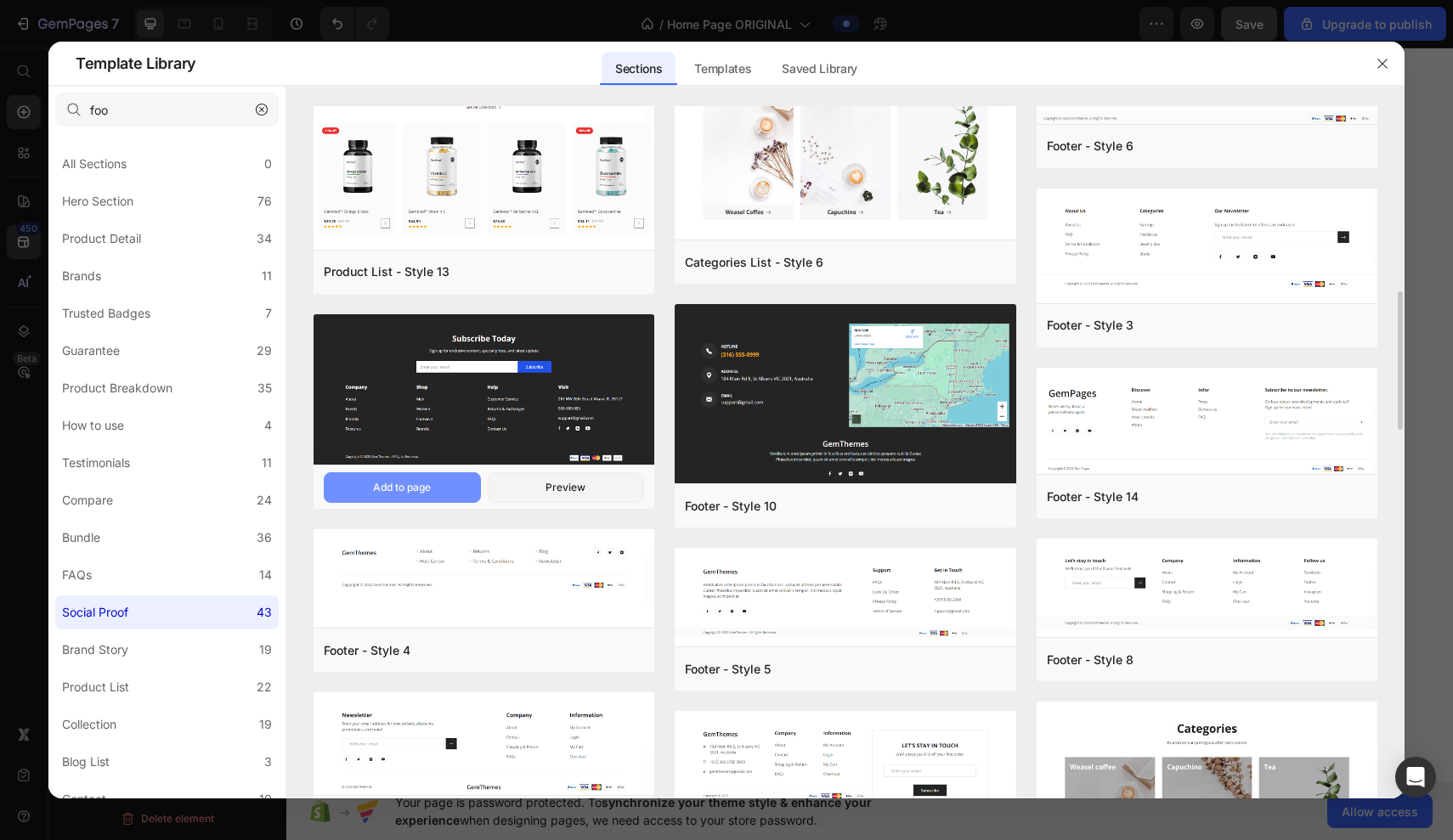 click on "Add to page" at bounding box center [0, 0] 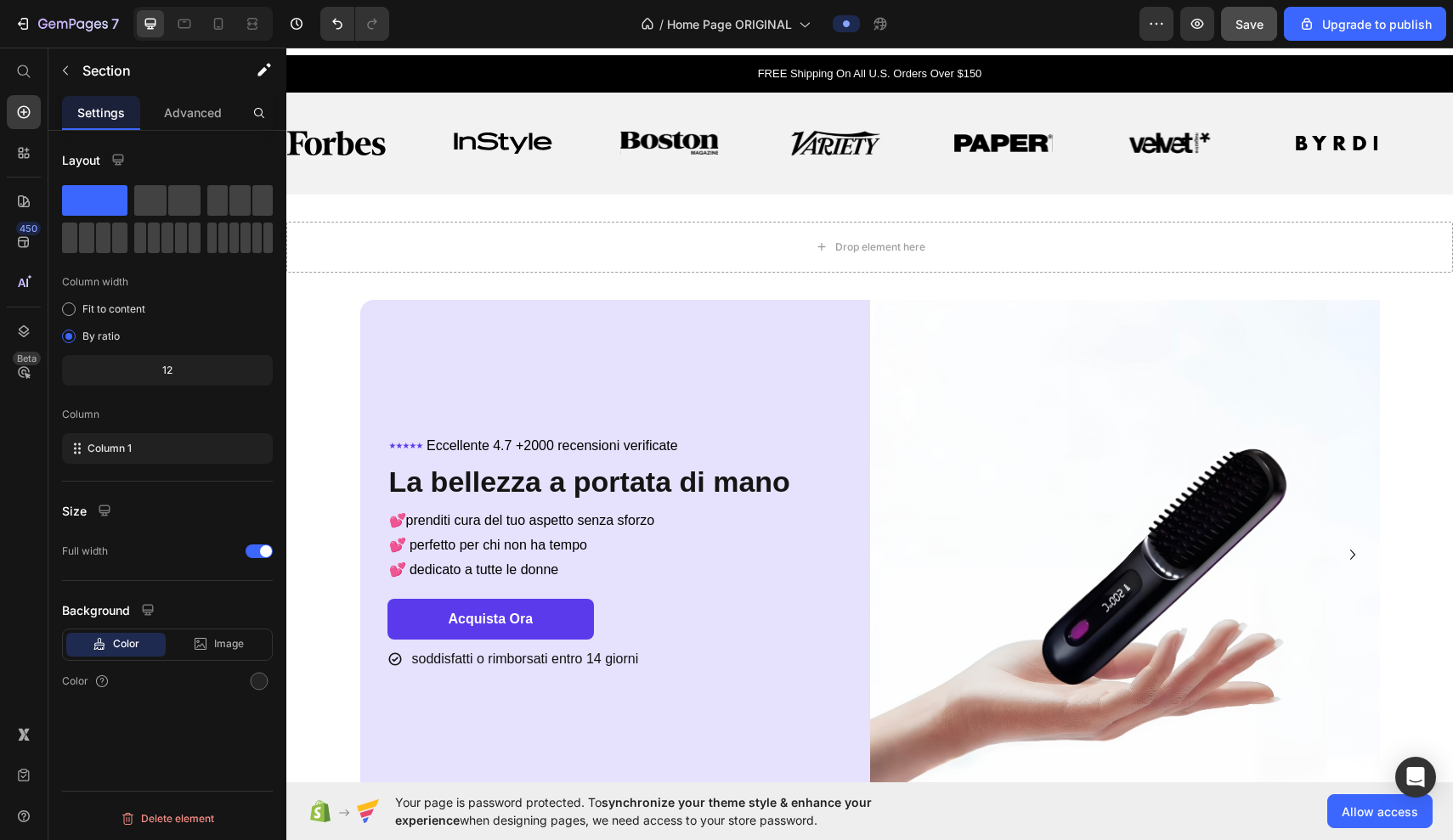 scroll, scrollTop: 17, scrollLeft: 0, axis: vertical 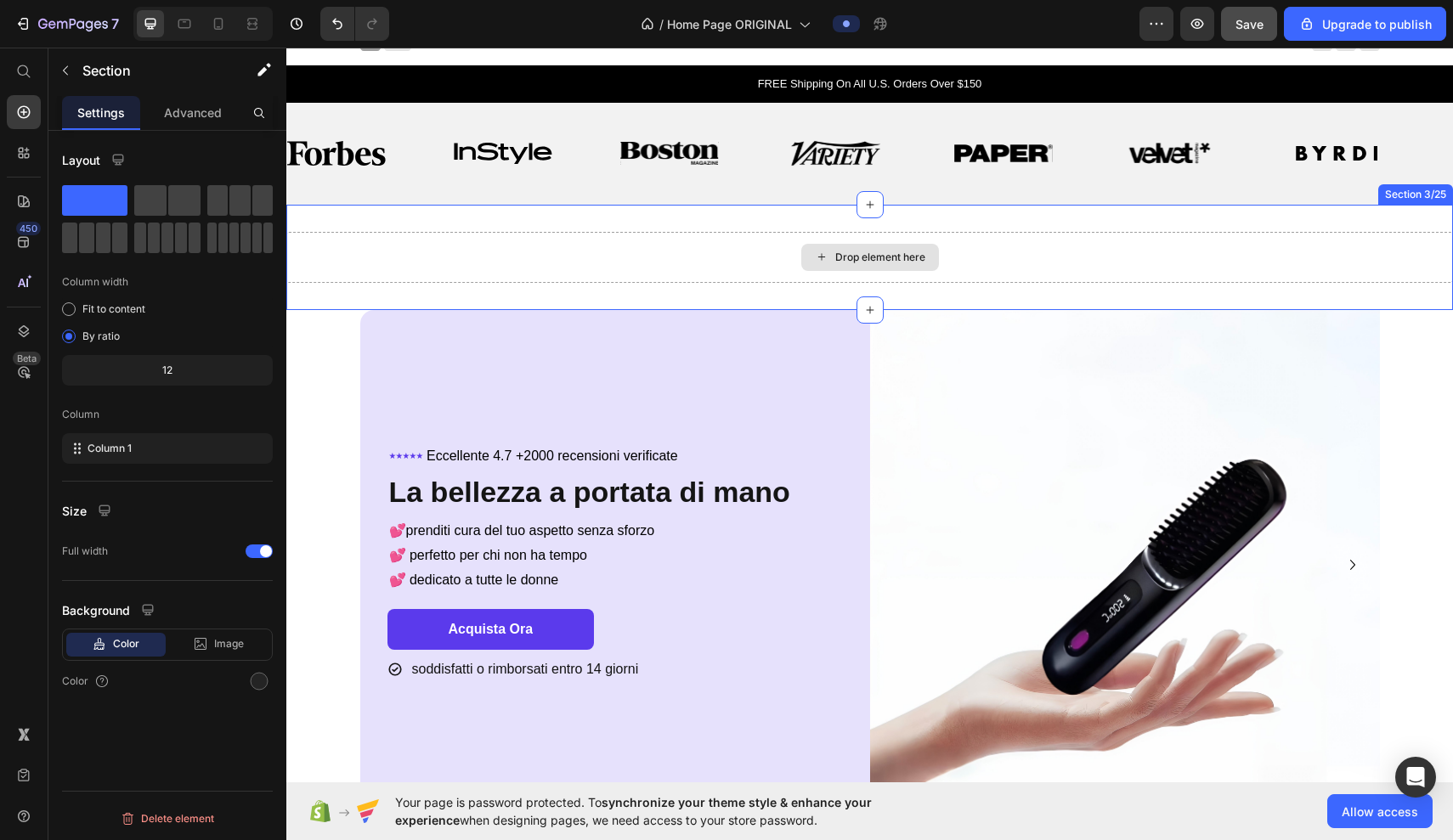 click on "Drop element here" at bounding box center [869, 257] 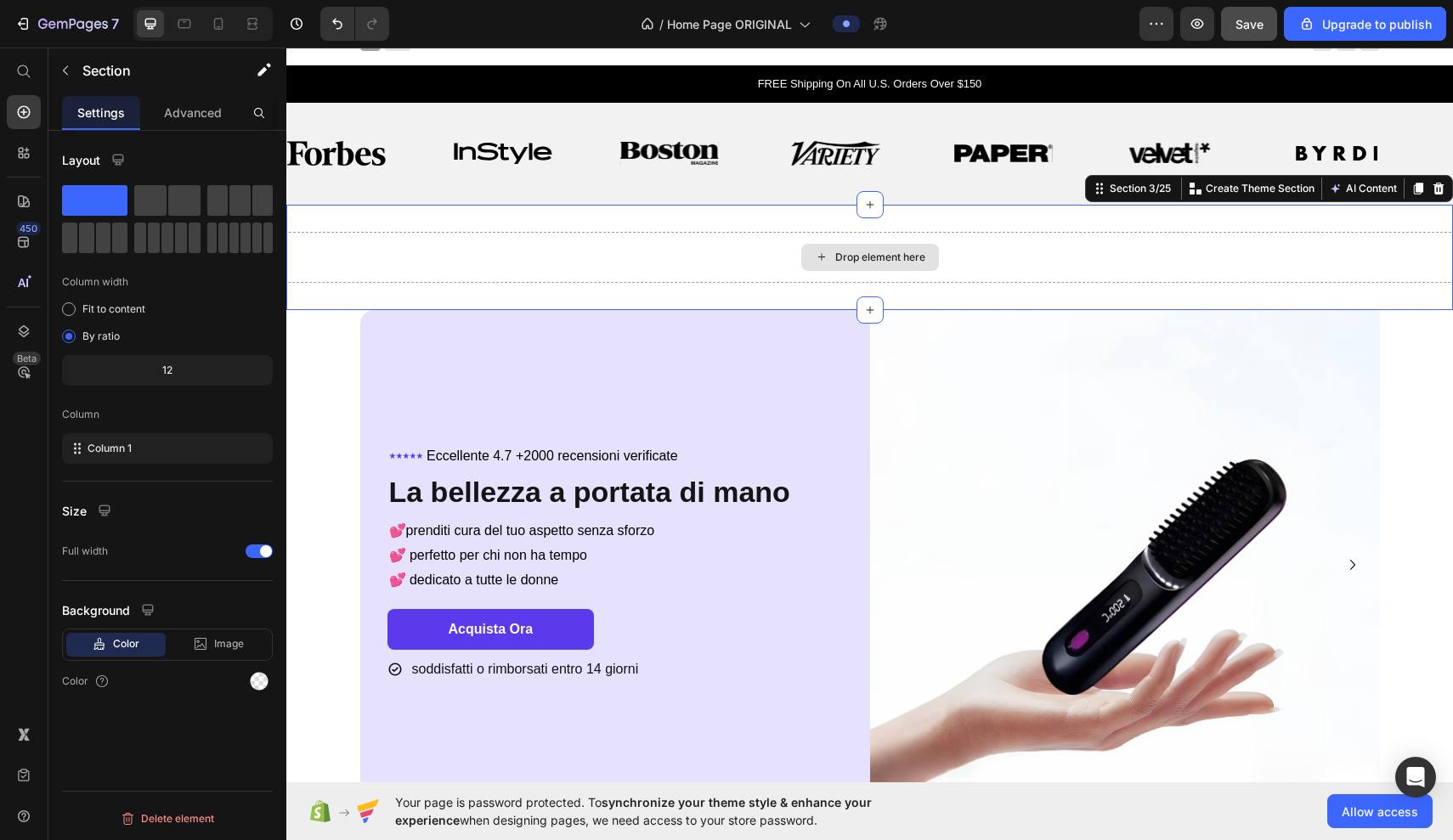 click on "Drop element here" at bounding box center [869, 257] 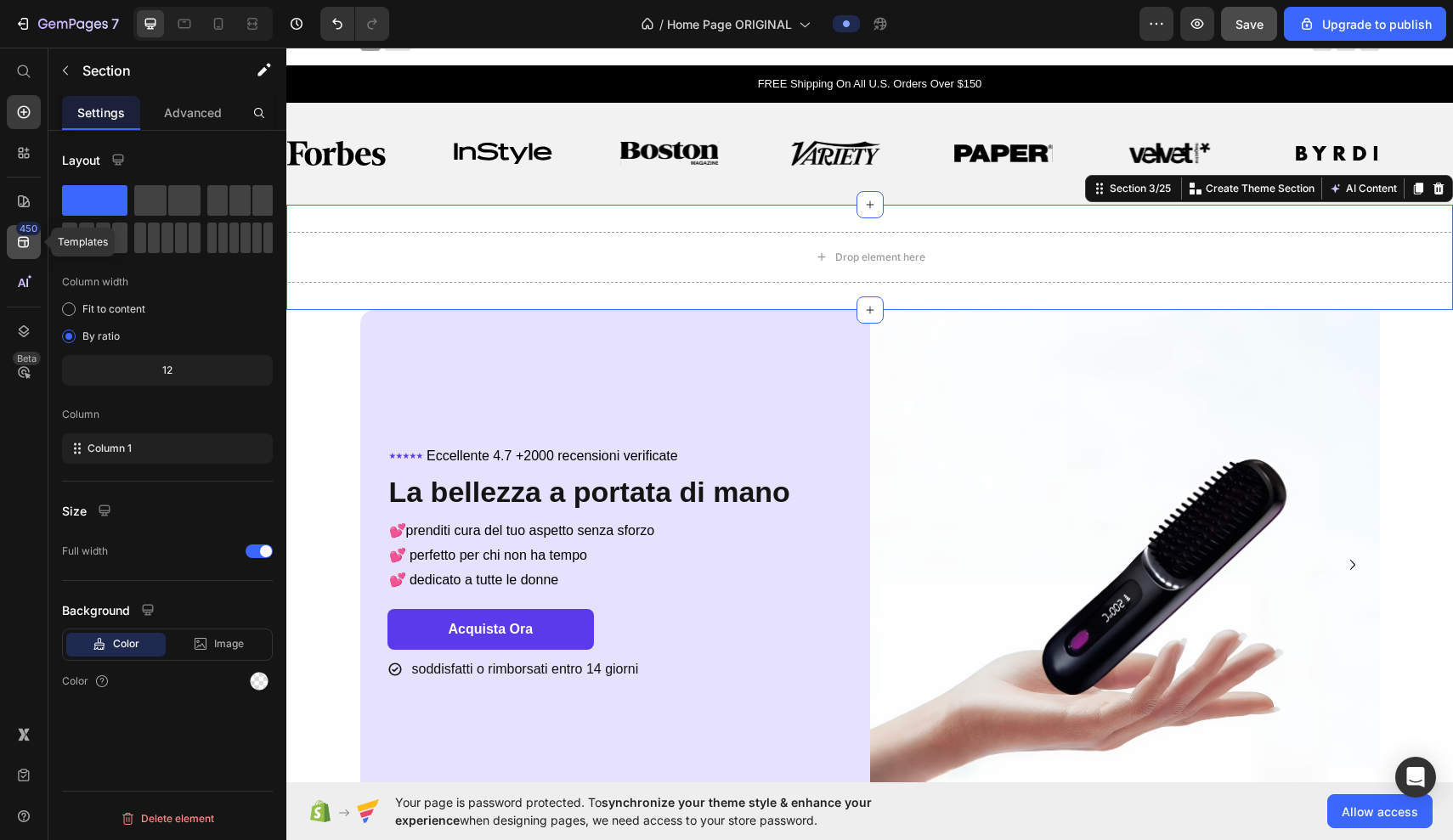 click 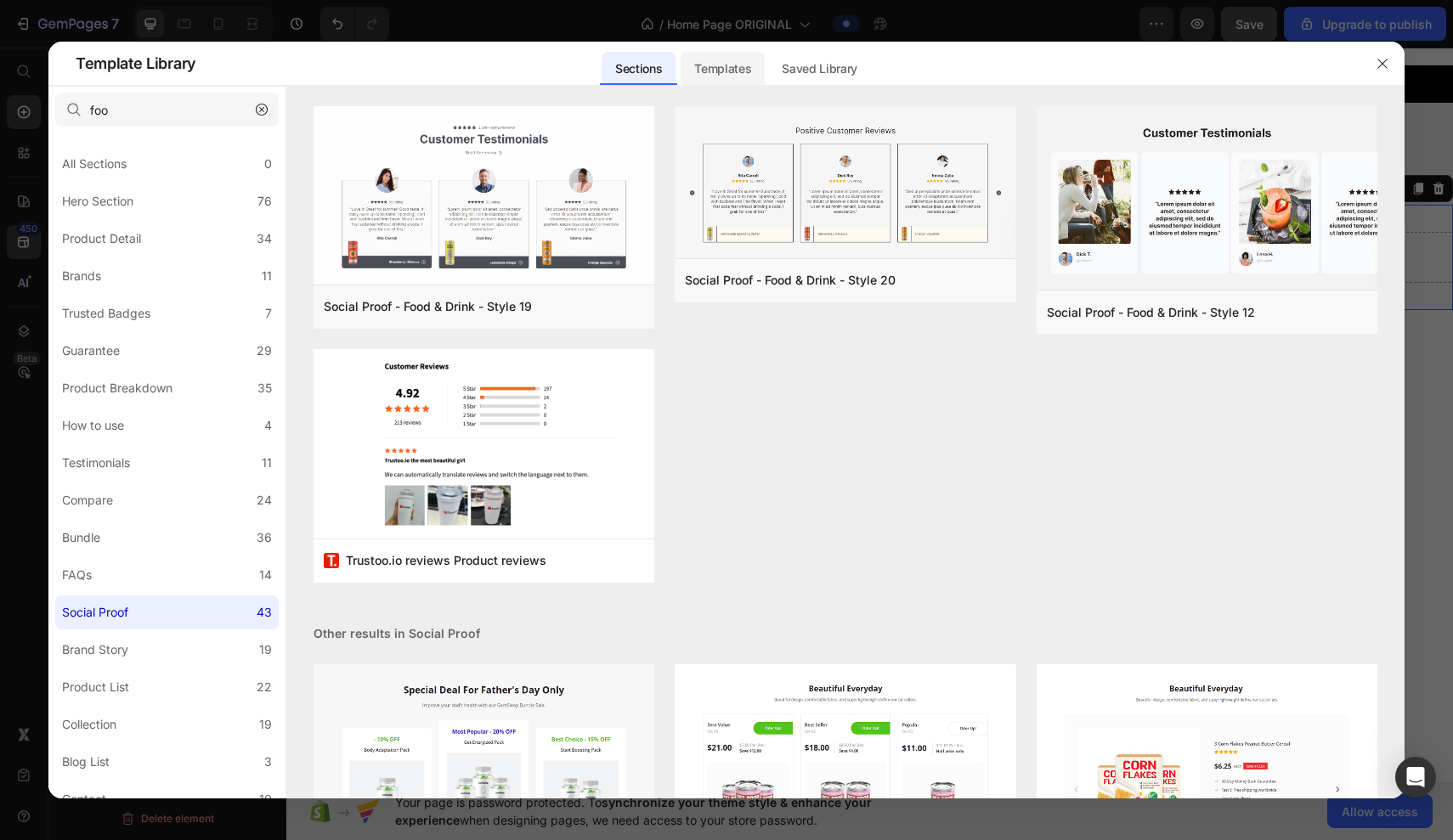 click on "Templates" 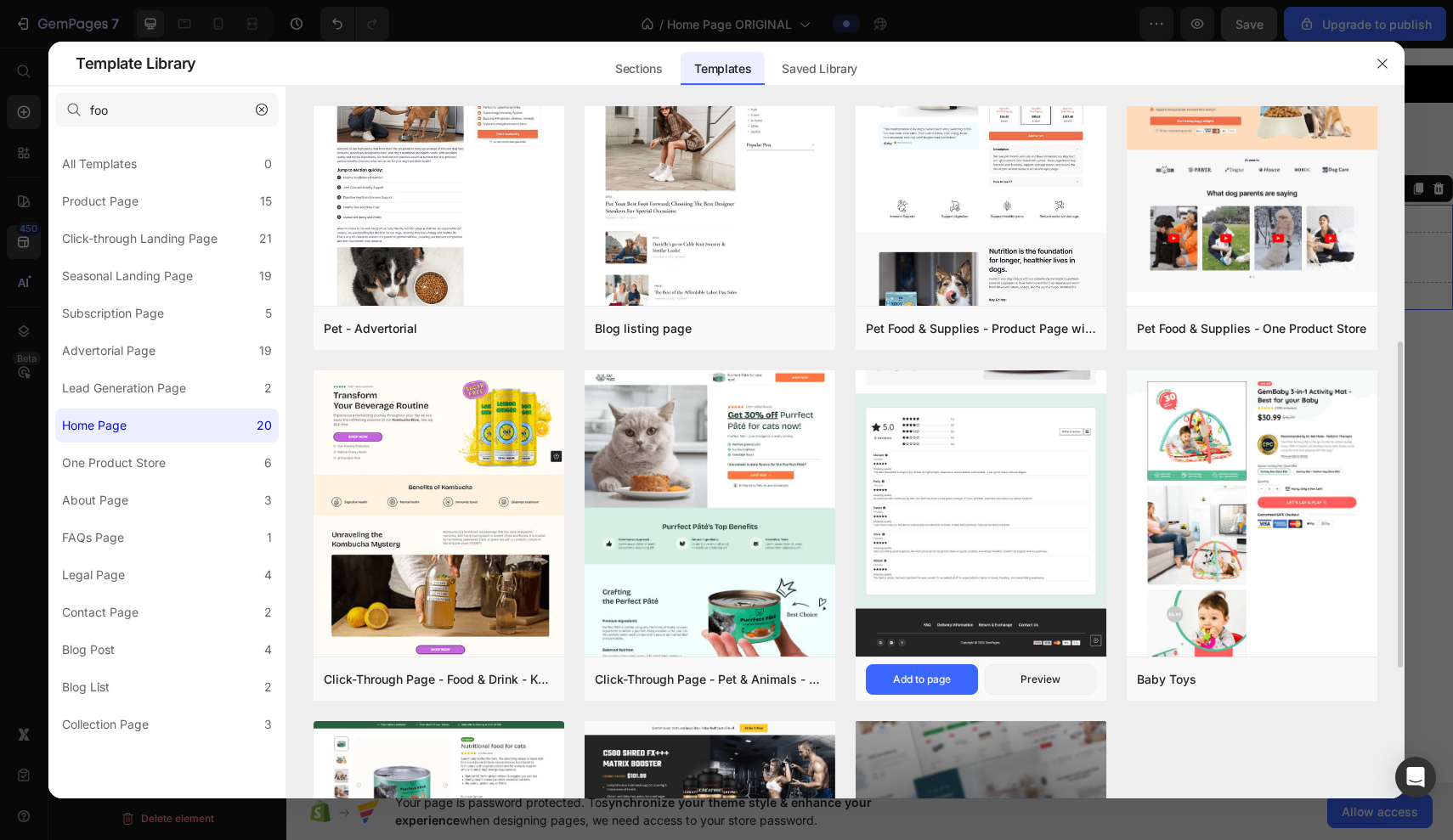 scroll, scrollTop: 498, scrollLeft: 0, axis: vertical 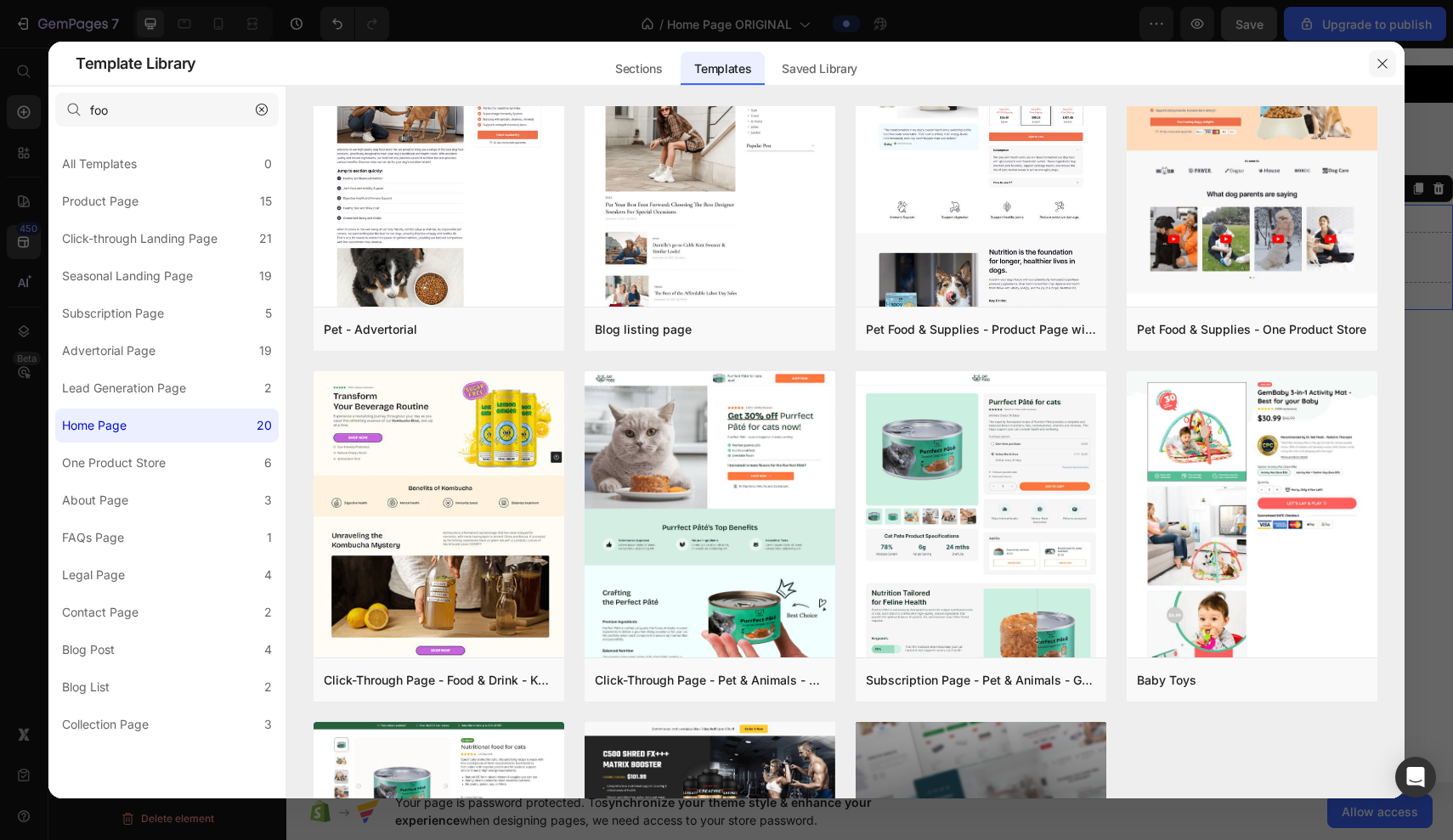 click 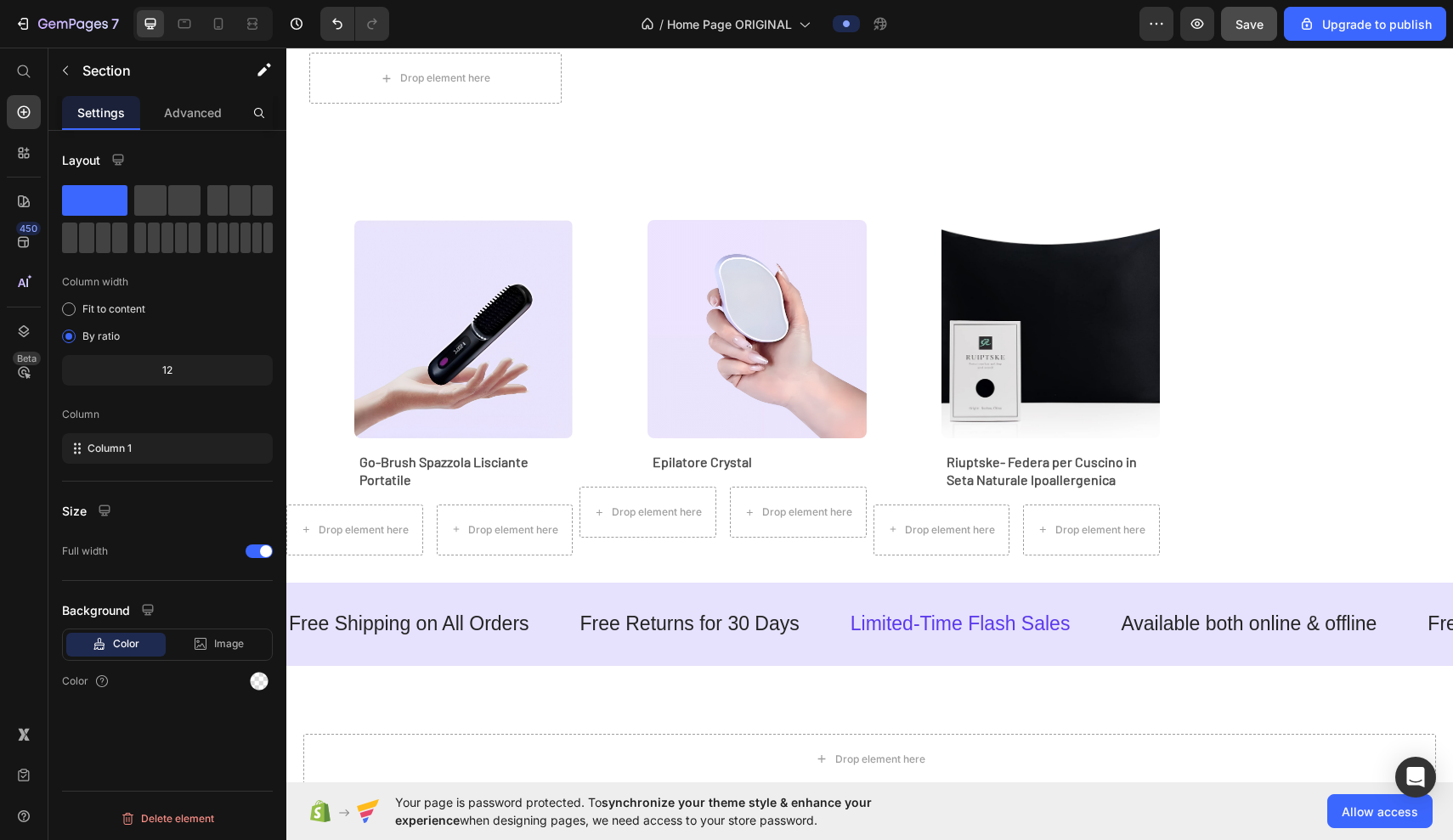 scroll, scrollTop: 945, scrollLeft: 0, axis: vertical 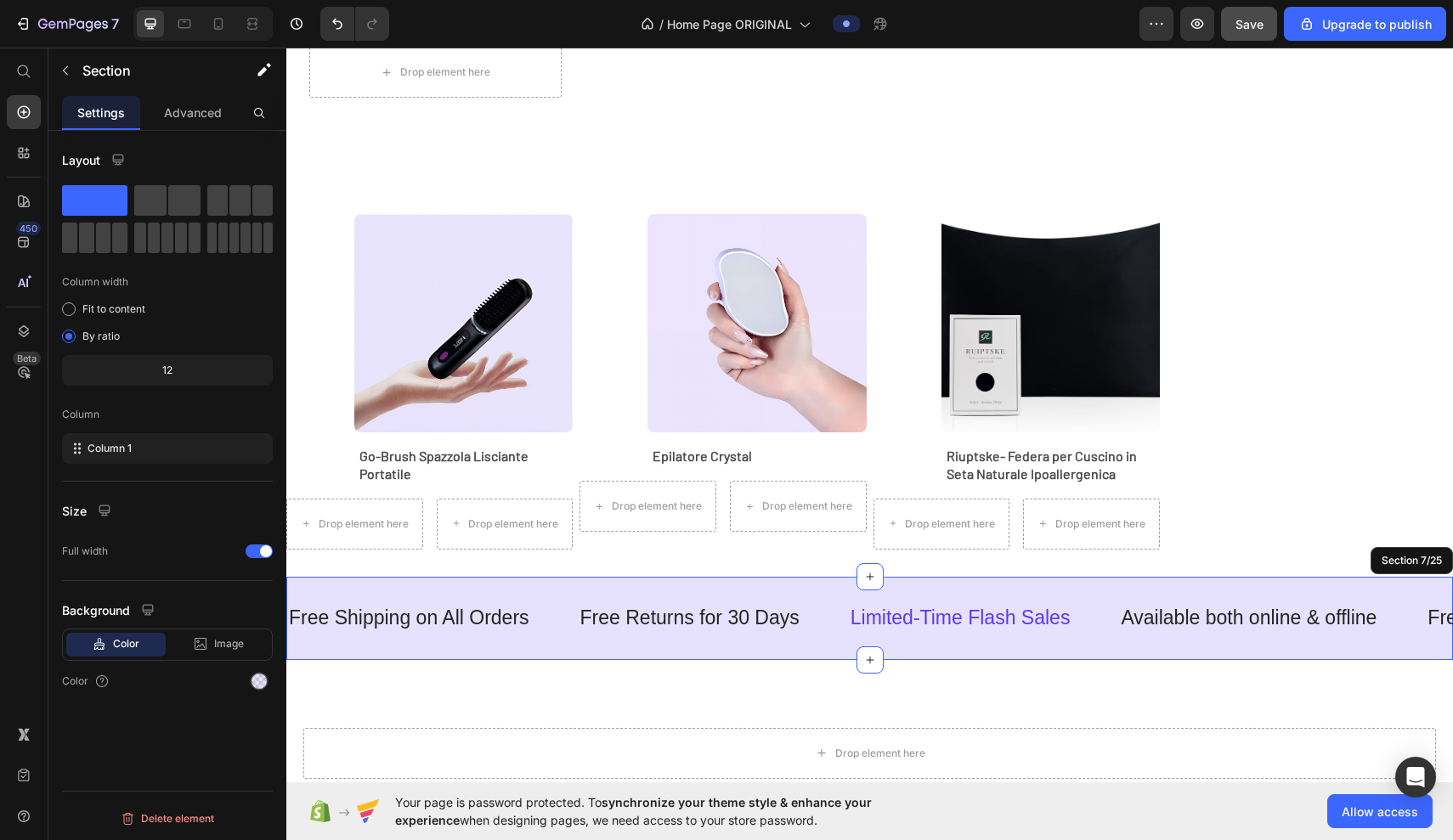 click on "Free Shipping on All Orders Text Free Returns for 30 Days Text Limited-Time Flash Sales  Text Available both online & offline  Text Free Shipping on All Orders Text Free Returns for 30 Days Text Limited-Time Flash Sales  Text Available both online & offline  Text Free Shipping on All Orders Text Free Returns for 30 Days Text Limited-Time Flash Sales  Text Available both online & offline  Text Free Shipping on All Orders Text Free Returns for 30 Days Text Limited-Time Flash Sales  Text Available both online & offline  Text Free Shipping on All Orders Text Free Returns for 30 Days Text Limited-Time Flash Sales  Text Available both online & offline  Text Free Shipping on All Orders Text Free Returns for 30 Days Text Limited-Time Flash Sales  Text Available both online & offline  Text Marquee Section 7/25" at bounding box center [869, 618] 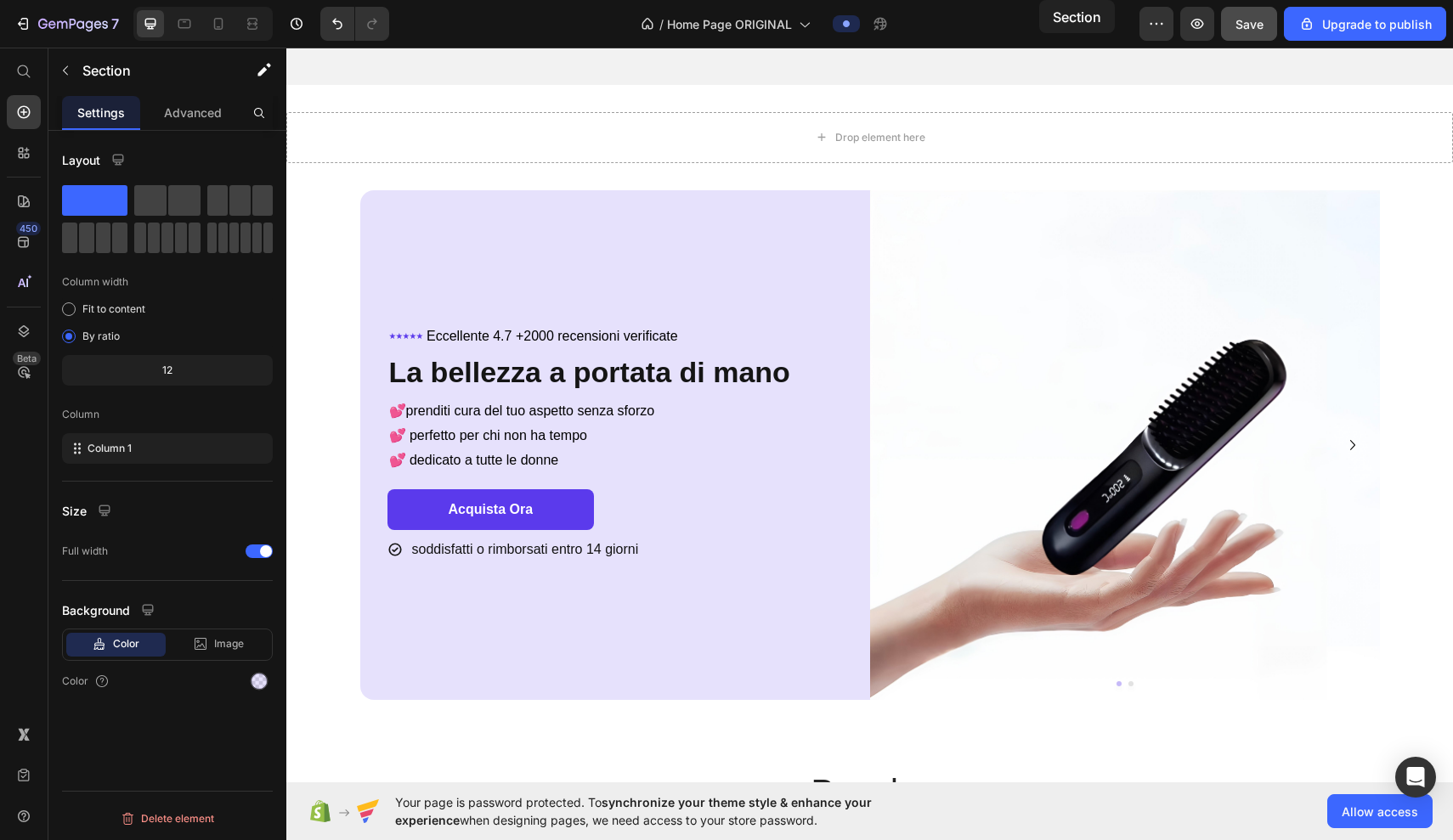 scroll, scrollTop: 0, scrollLeft: 0, axis: both 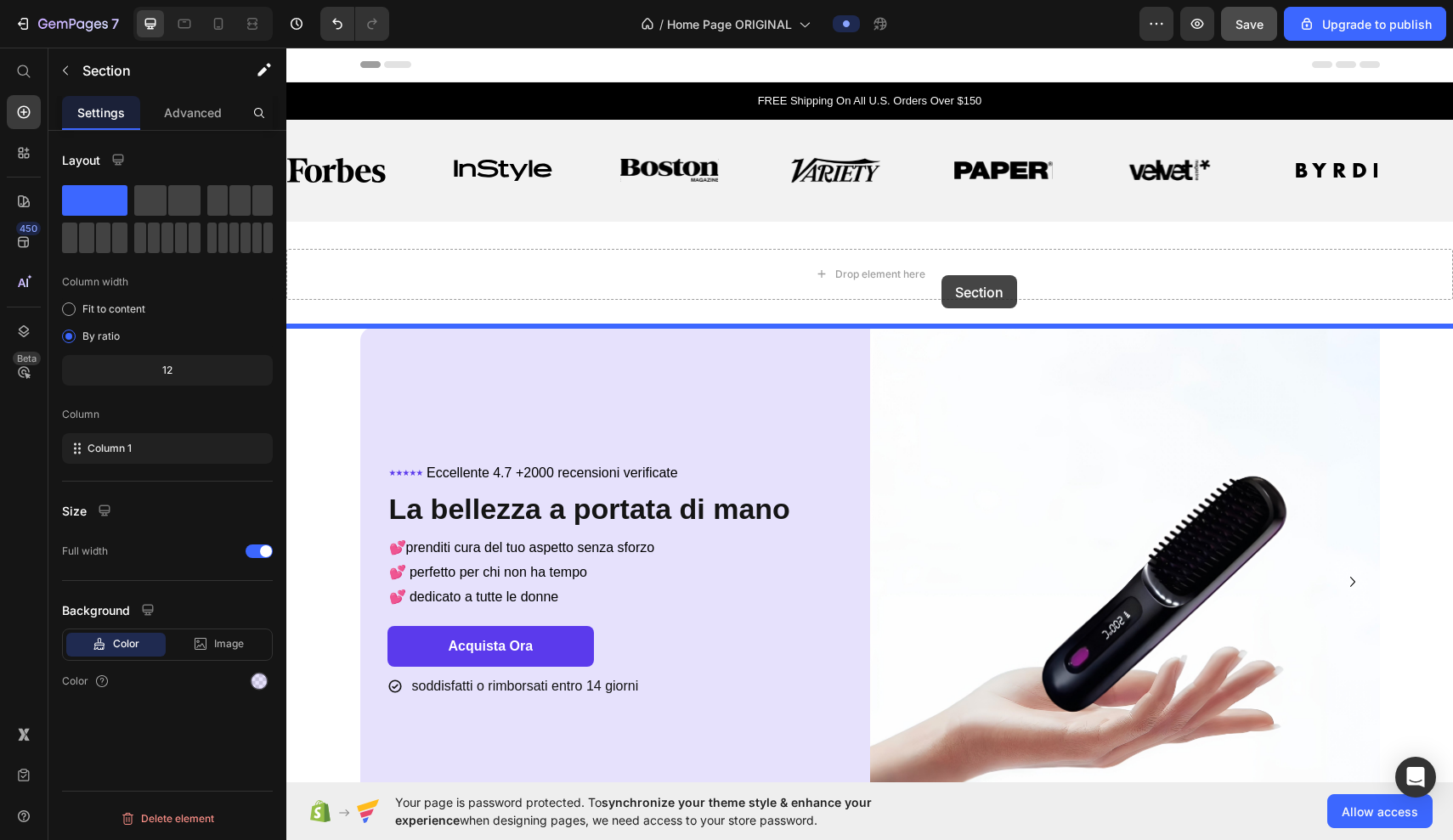 drag, startPoint x: 1102, startPoint y: 565, endPoint x: 941, endPoint y: 275, distance: 331.69414 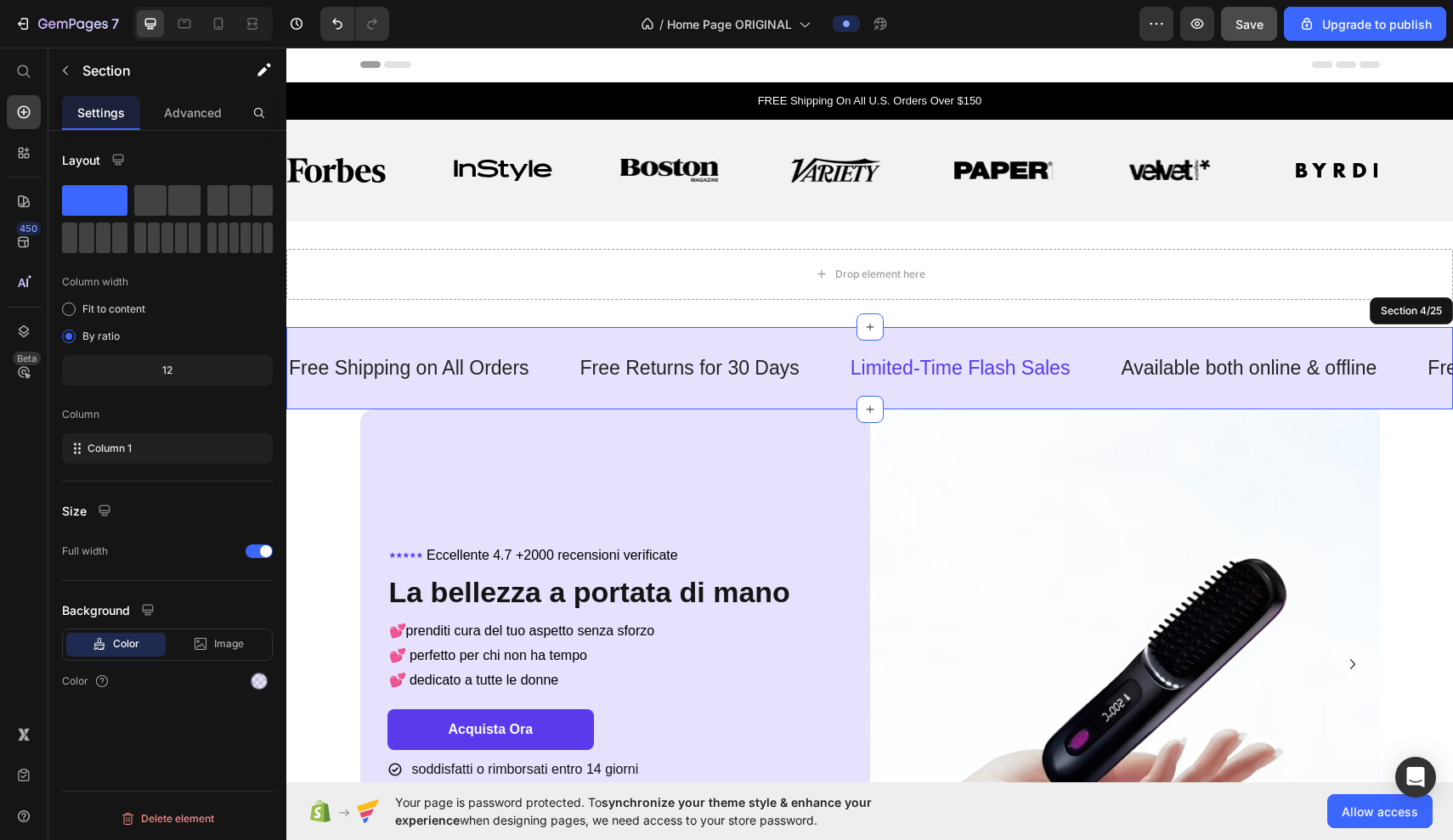 click on "FREE Shipping On All U.S. Orders Over $150 Text Block Section 1/25 Image Image Image Image Image Image Image Image Image Image Image Image Image Image Marquee Section 2/25
Drop element here Section 3/25 Free Shipping on All Orders Text Free Returns for 30 Days Text Limited-Time Flash Sales  Text Available both online & offline  Text Free Shipping on All Orders Text Free Returns for 30 Days Text Limited-Time Flash Sales  Text Available both online & offline  Text Free Shipping on All Orders Text Free Returns for 30 Days Text Limited-Time Flash Sales  Text Available both online & offline  Text Free Shipping on All Orders Text Free Returns for 30 Days Text Limited-Time Flash Sales  Text Available both online & offline  Text Free Shipping on All Orders Text Free Returns for 30 Days Text Limited-Time Flash Sales  Text Available both online & offline  Text Free Shipping on All Orders Text Free Returns for 30 Days Text Limited-Time Flash Sales  Text Available both online & offline  Text" at bounding box center (869, 5294) 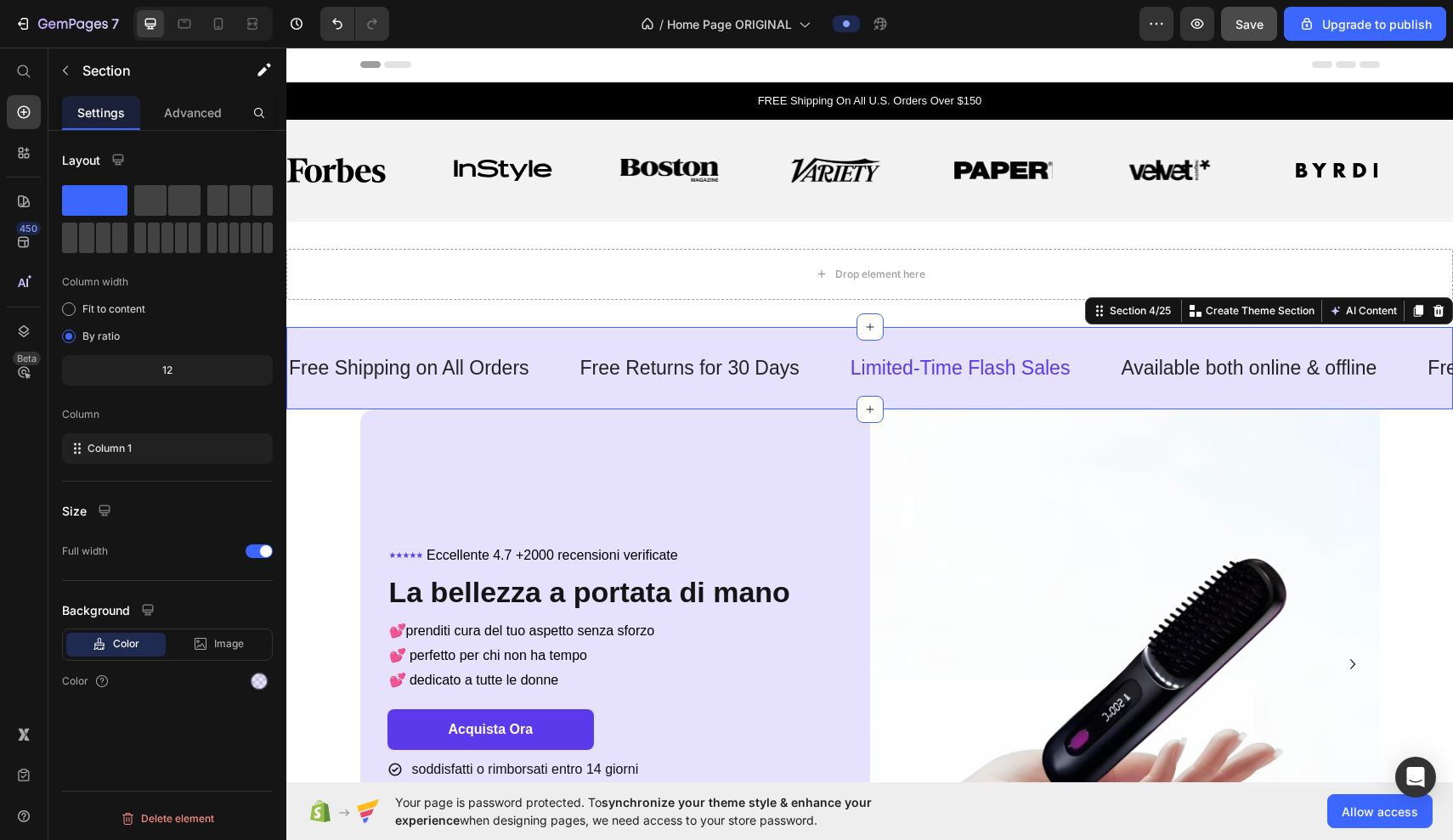 click on "Free Shipping on All Orders Text Free Returns for 30 Days Text Limited-Time Flash Sales  Text Available both online & offline  Text Free Shipping on All Orders Text Free Returns for 30 Days Text Limited-Time Flash Sales  Text Available both online & offline  Text Free Shipping on All Orders Text Free Returns for 30 Days Text Limited-Time Flash Sales  Text Available both online & offline  Text Free Shipping on All Orders Text Free Returns for 30 Days Text Limited-Time Flash Sales  Text Available both online & offline  Text Free Shipping on All Orders Text Free Returns for 30 Days Text Limited-Time Flash Sales  Text Available both online & offline  Text Free Shipping on All Orders Text Free Returns for 30 Days Text Limited-Time Flash Sales  Text Available both online & offline  Text Marquee Section 4/25   You can create reusable sections Create Theme Section AI Content Write with GemAI What would you like to describe here? Tone and Voice Persuasive Product Show more Generate" at bounding box center (869, 369) 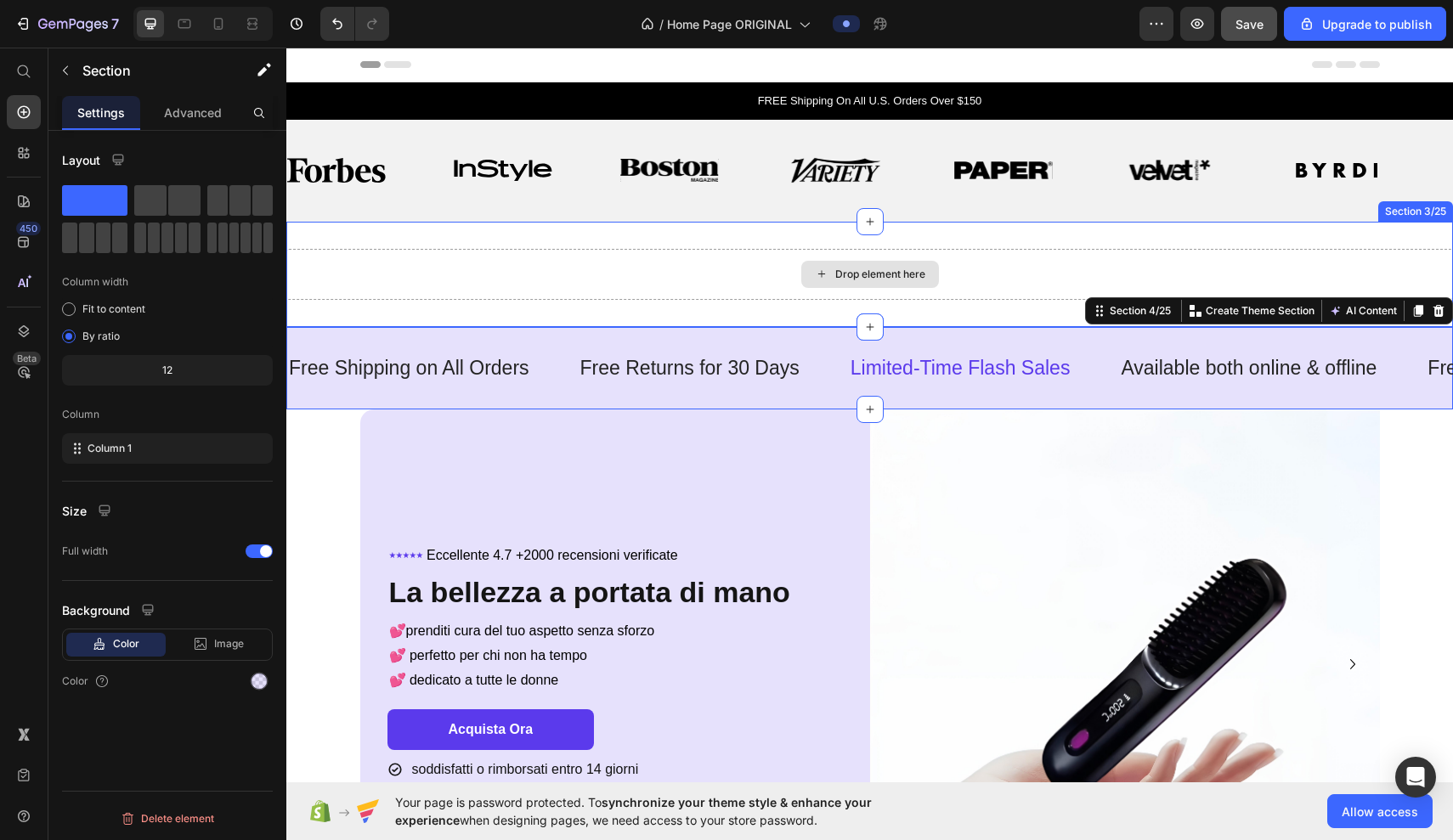 click on "Drop element here" at bounding box center (869, 274) 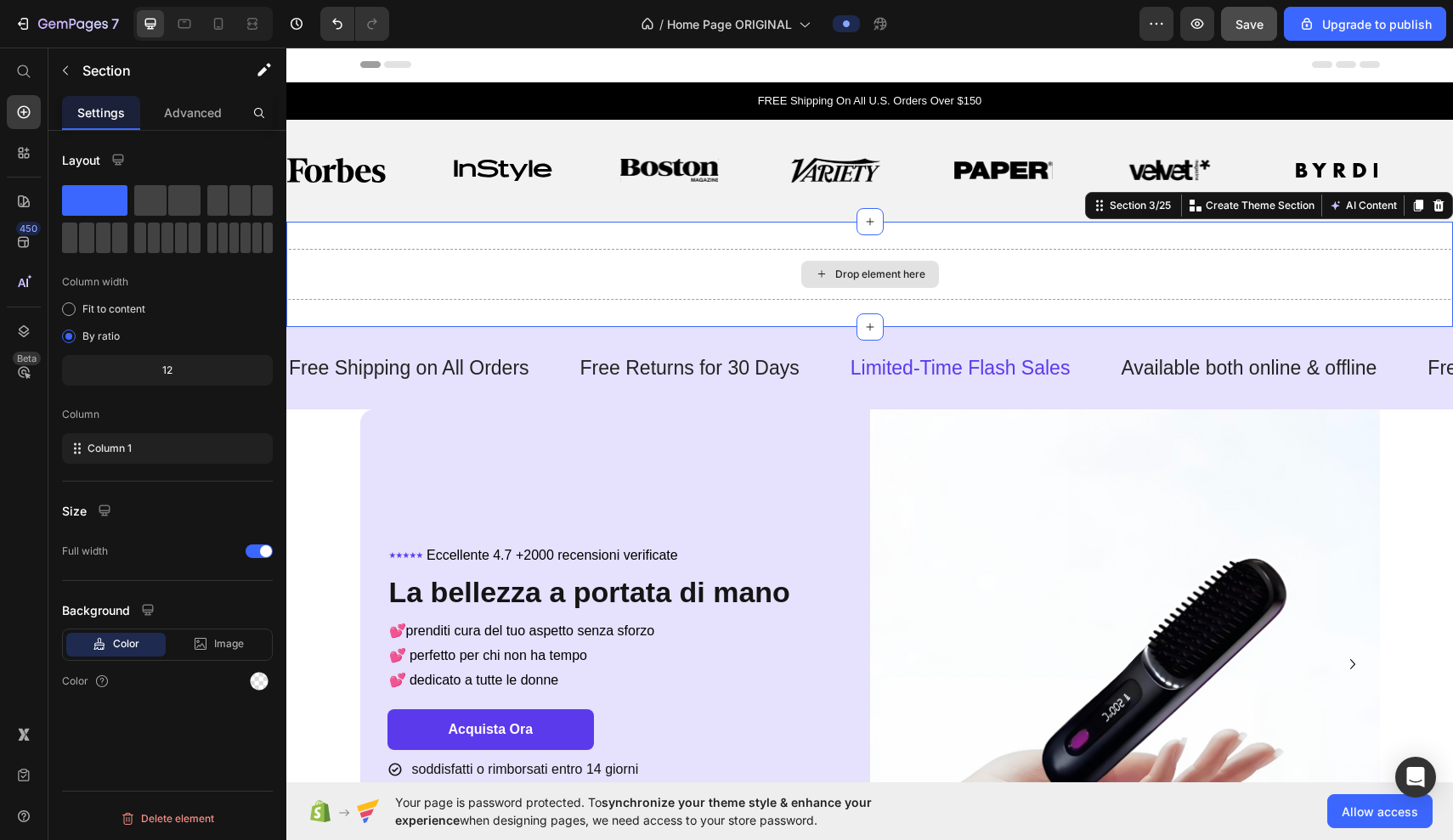 click on "Drop element here" at bounding box center (869, 274) 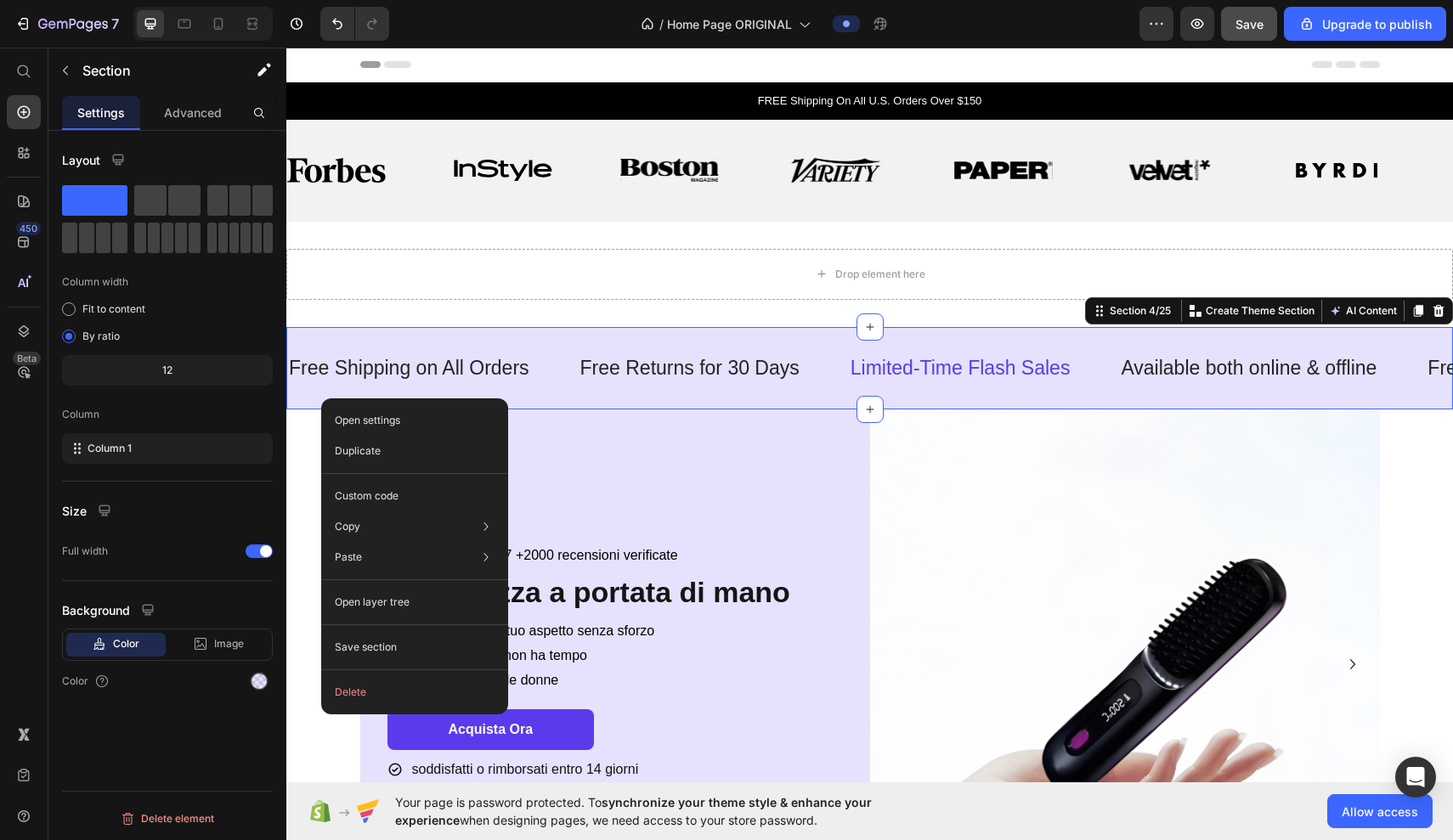 click on "FREE Shipping On All U.S. Orders Over $150 Text Block Section 1/25 Image Image Image Image Image Image Image Image Image Image Image Image Image Image Marquee Section 2/25
Drop element here Section 3/25 Free Shipping on All Orders Text Free Returns for 30 Days Text Limited-Time Flash Sales  Text Available both online & offline  Text Free Shipping on All Orders Text Free Returns for 30 Days Text Limited-Time Flash Sales  Text Available both online & offline  Text Free Shipping on All Orders Text Free Returns for 30 Days Text Limited-Time Flash Sales  Text Available both online & offline  Text Free Shipping on All Orders Text Free Returns for 30 Days Text Limited-Time Flash Sales  Text Available both online & offline  Text Free Shipping on All Orders Text Free Returns for 30 Days Text Limited-Time Flash Sales  Text Available both online & offline  Text Free Shipping on All Orders Text Free Returns for 30 Days Text Limited-Time Flash Sales  Text Available both online & offline  Text" at bounding box center (869, 5294) 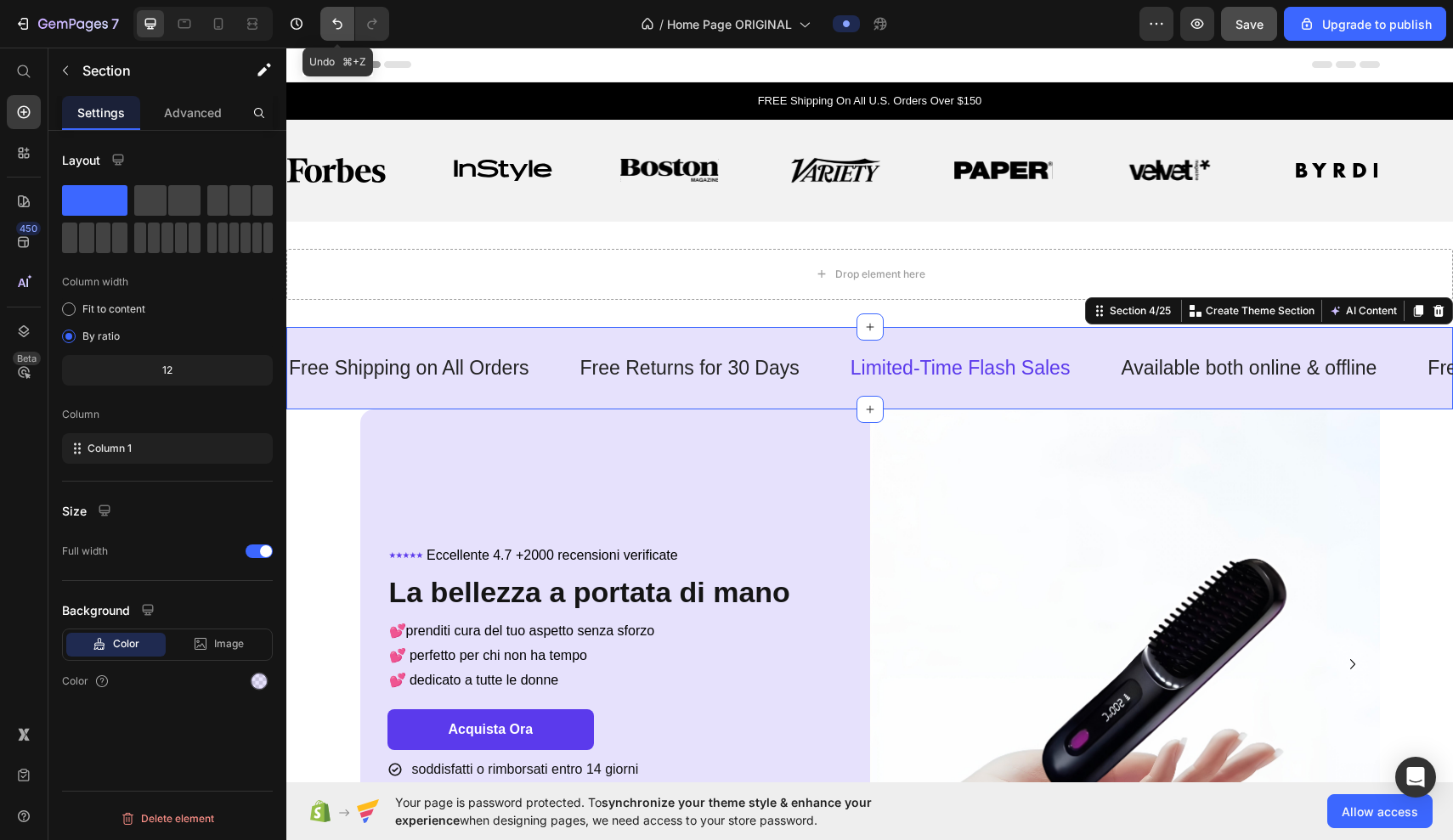 click 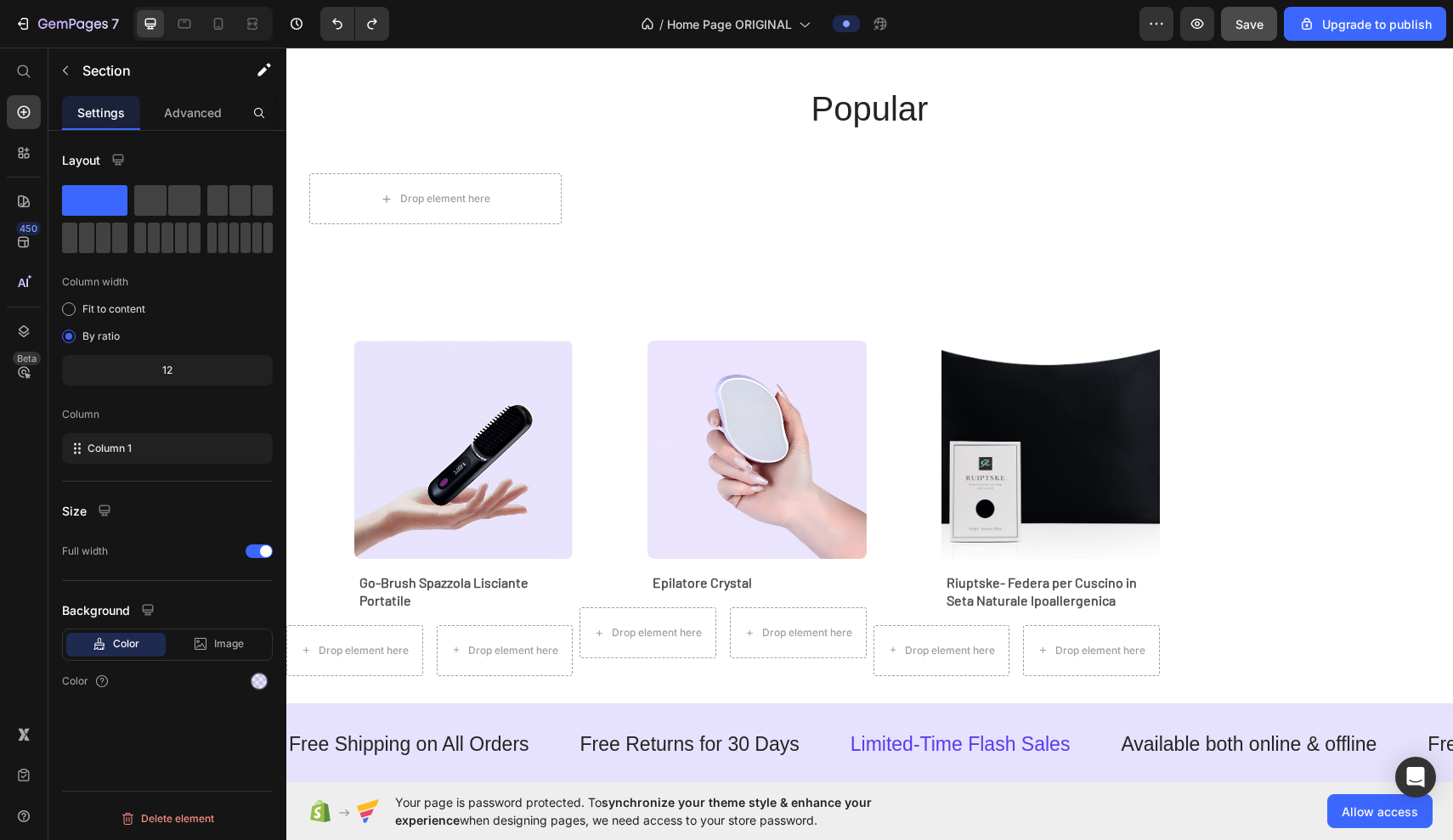 scroll, scrollTop: 820, scrollLeft: 0, axis: vertical 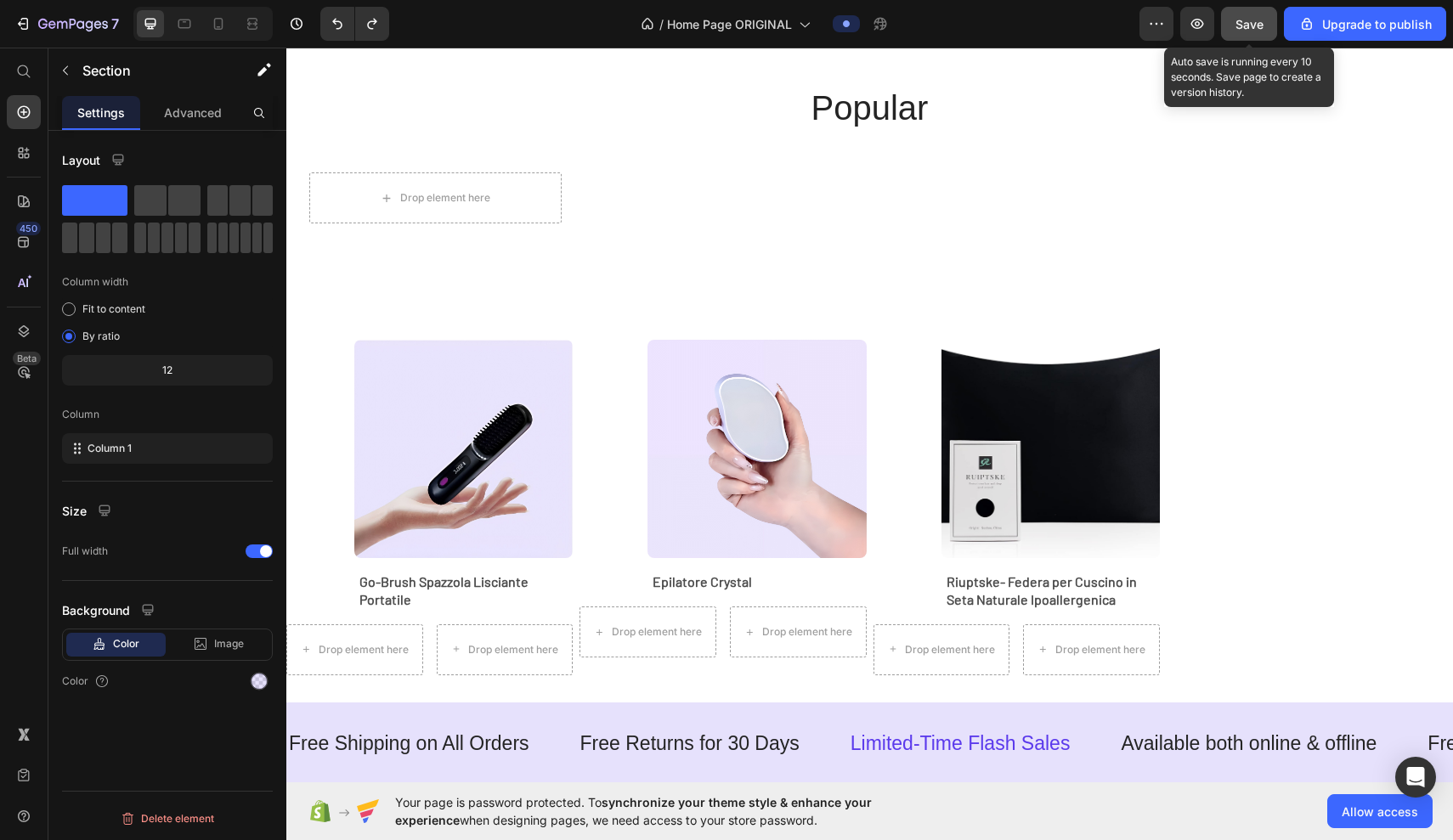 click on "Save" at bounding box center [1249, 24] 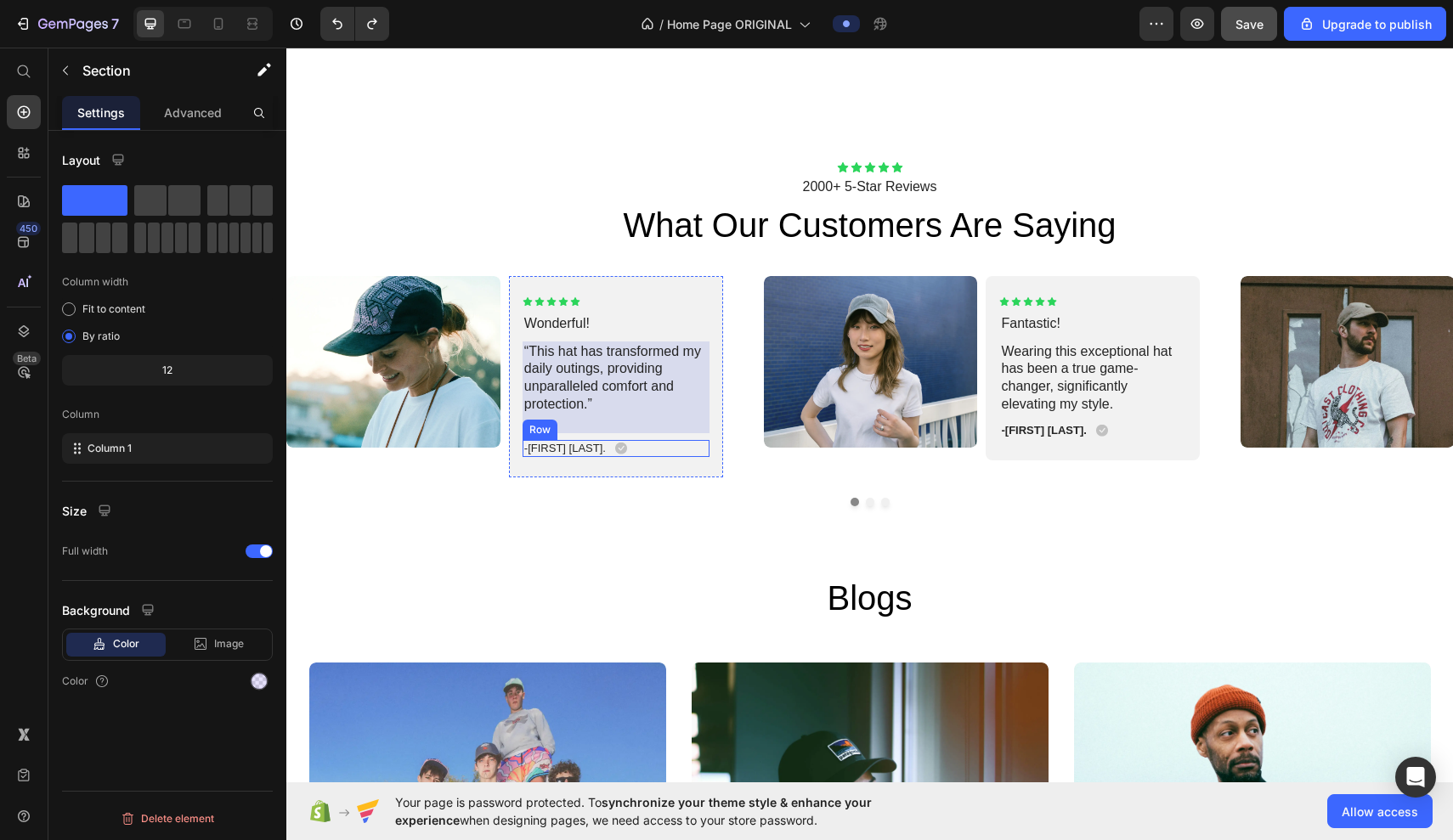 scroll, scrollTop: 2617, scrollLeft: 0, axis: vertical 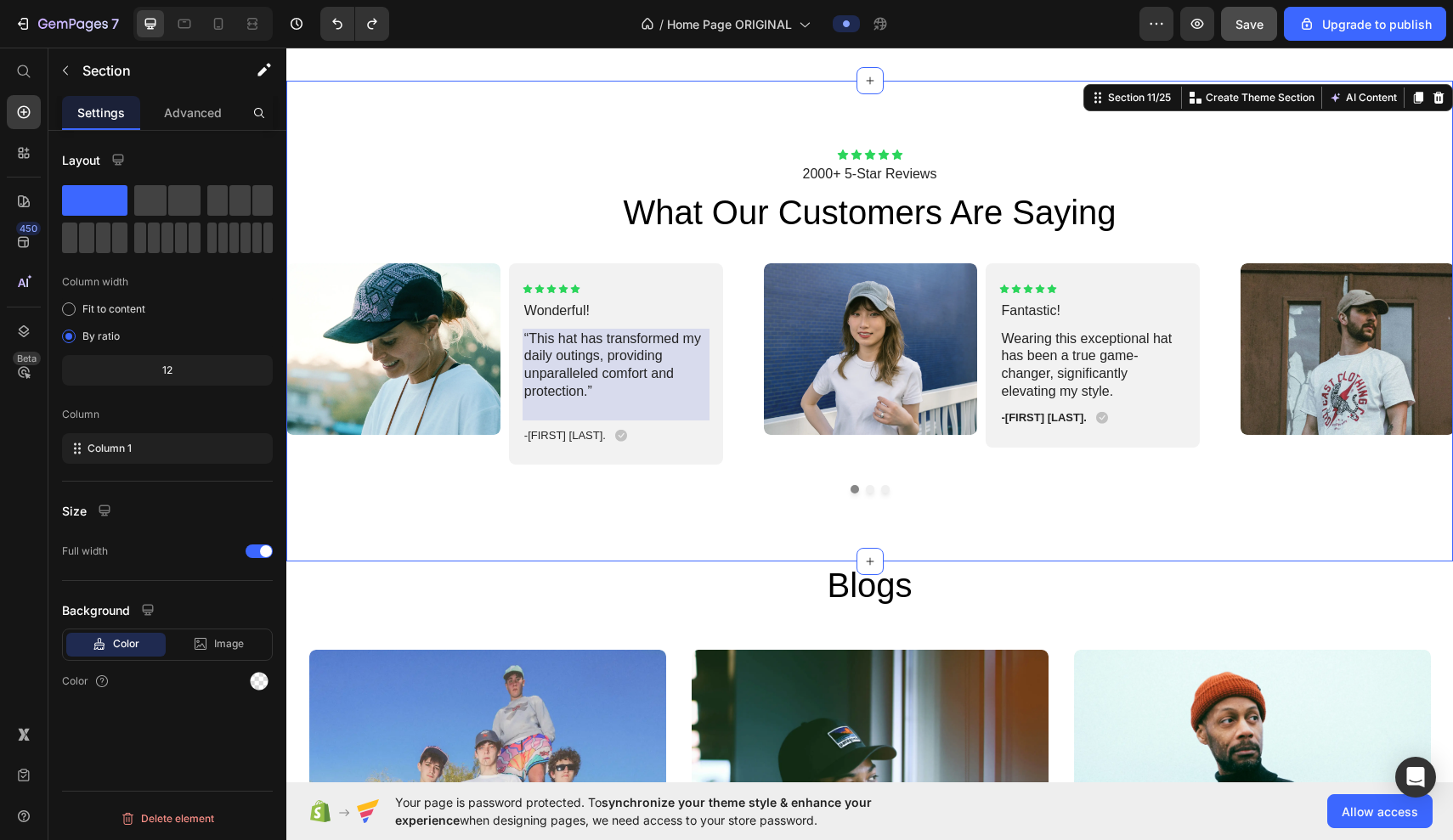 click on "Icon
Icon
Icon
Icon
Icon Icon List 2000+ 5-Star Reviews Text Block What Our Customers Are Saying Heading Image
Icon
Icon
Icon
Icon
Icon Icon List Wonderful! Text Block “This hat has transformed my daily outings, providing unparalleled comfort and protection.”   Text Block -[FIRST] [LAST]. Text Block
Icon Row Row Carousel Image
Icon
Icon
Icon
Icon
Icon Icon List Fantastic! Text Block Wearing this exceptional hat has been a true game-changer, significantly elevating my style. Text Block -[FIRST] [LAST]. Text Block
Icon Row Row Carousel Image
Icon
Icon
Icon
Icon
Icon Icon List Fantastic! Text Block Text Block -[FIRST] [LAST]. Text Block" at bounding box center [869, 321] 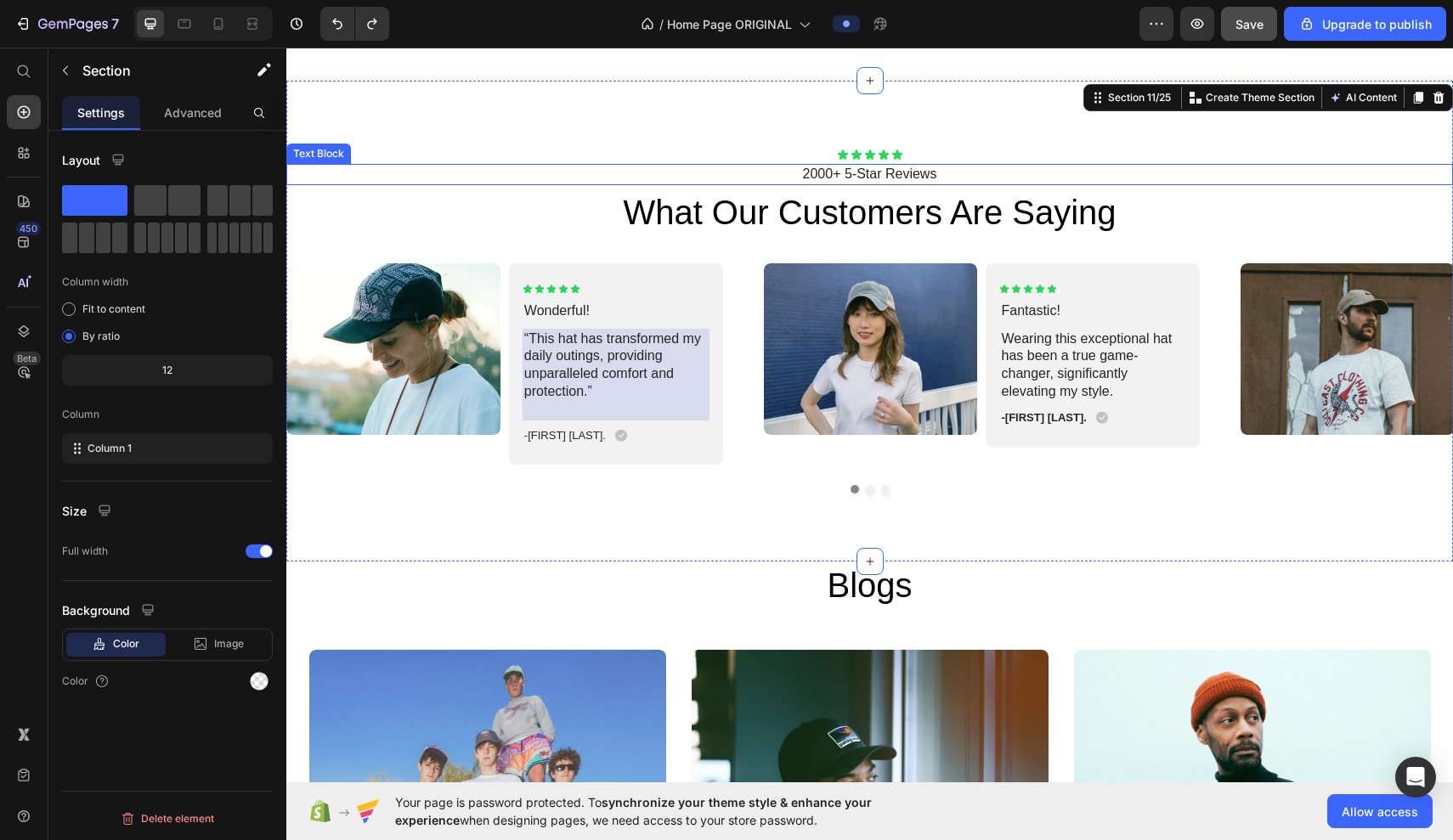 click on "2000+ 5-Star Reviews" at bounding box center [869, 174] 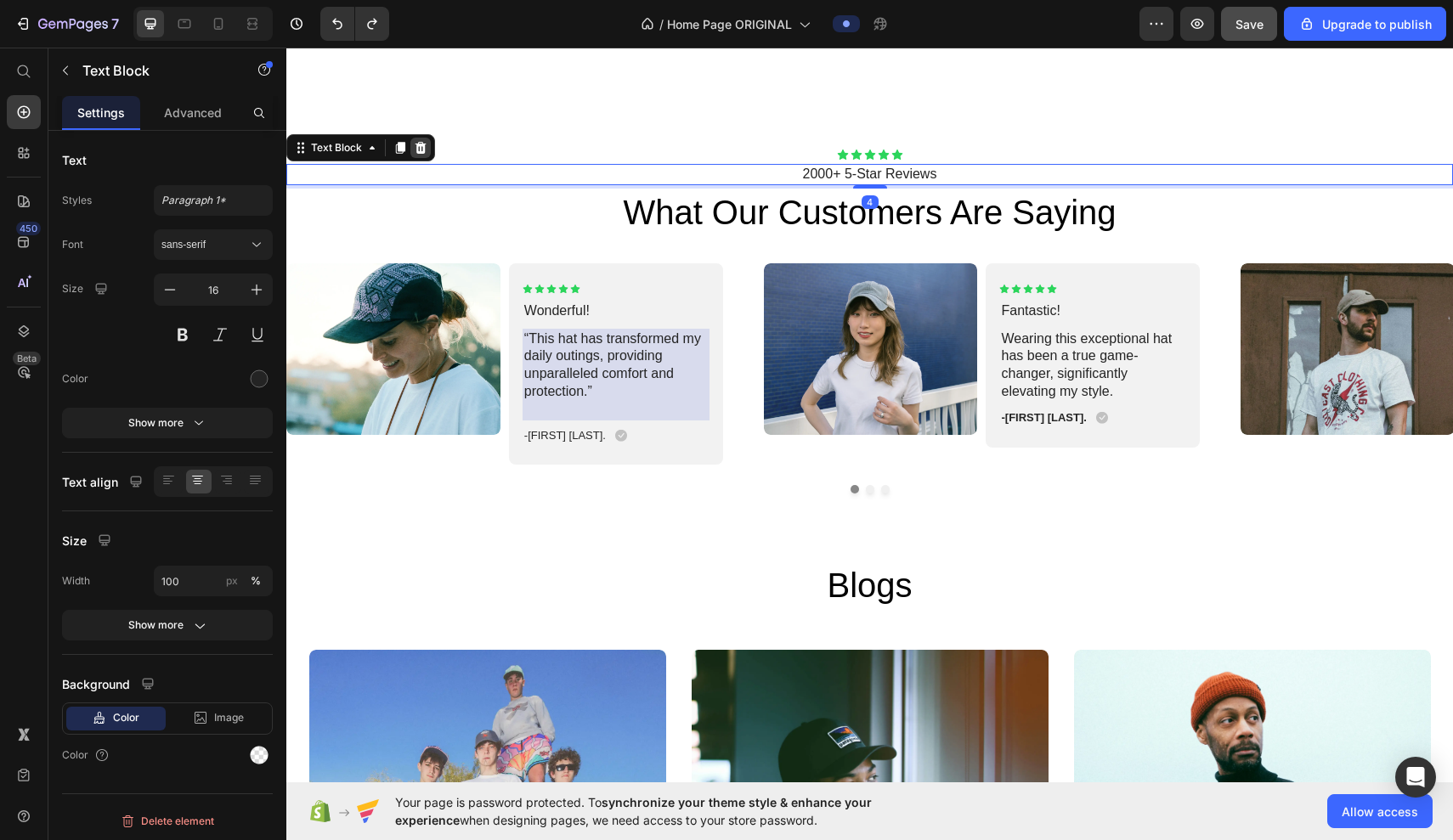 click 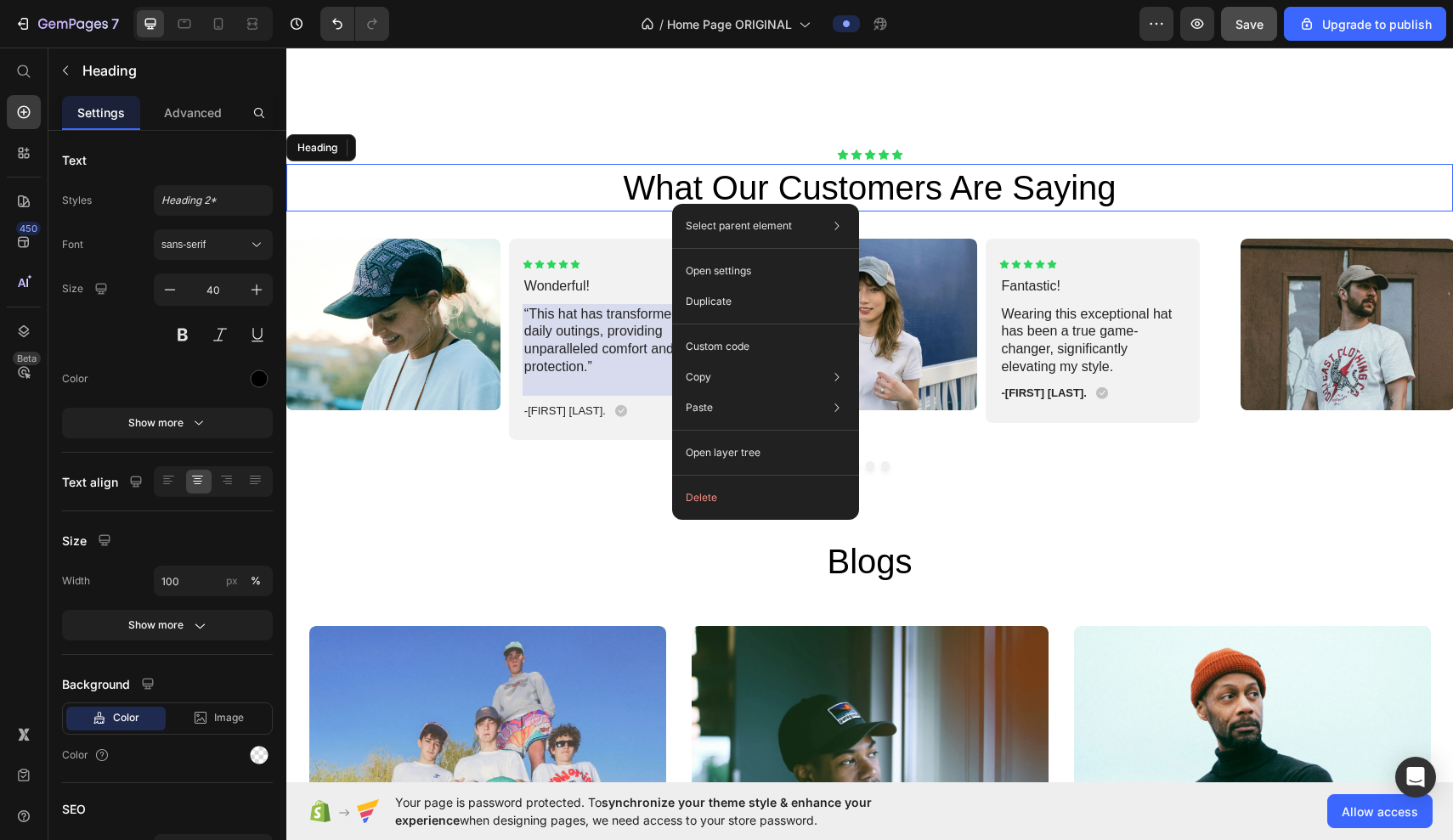 drag, startPoint x: 672, startPoint y: 204, endPoint x: 958, endPoint y: 252, distance: 290 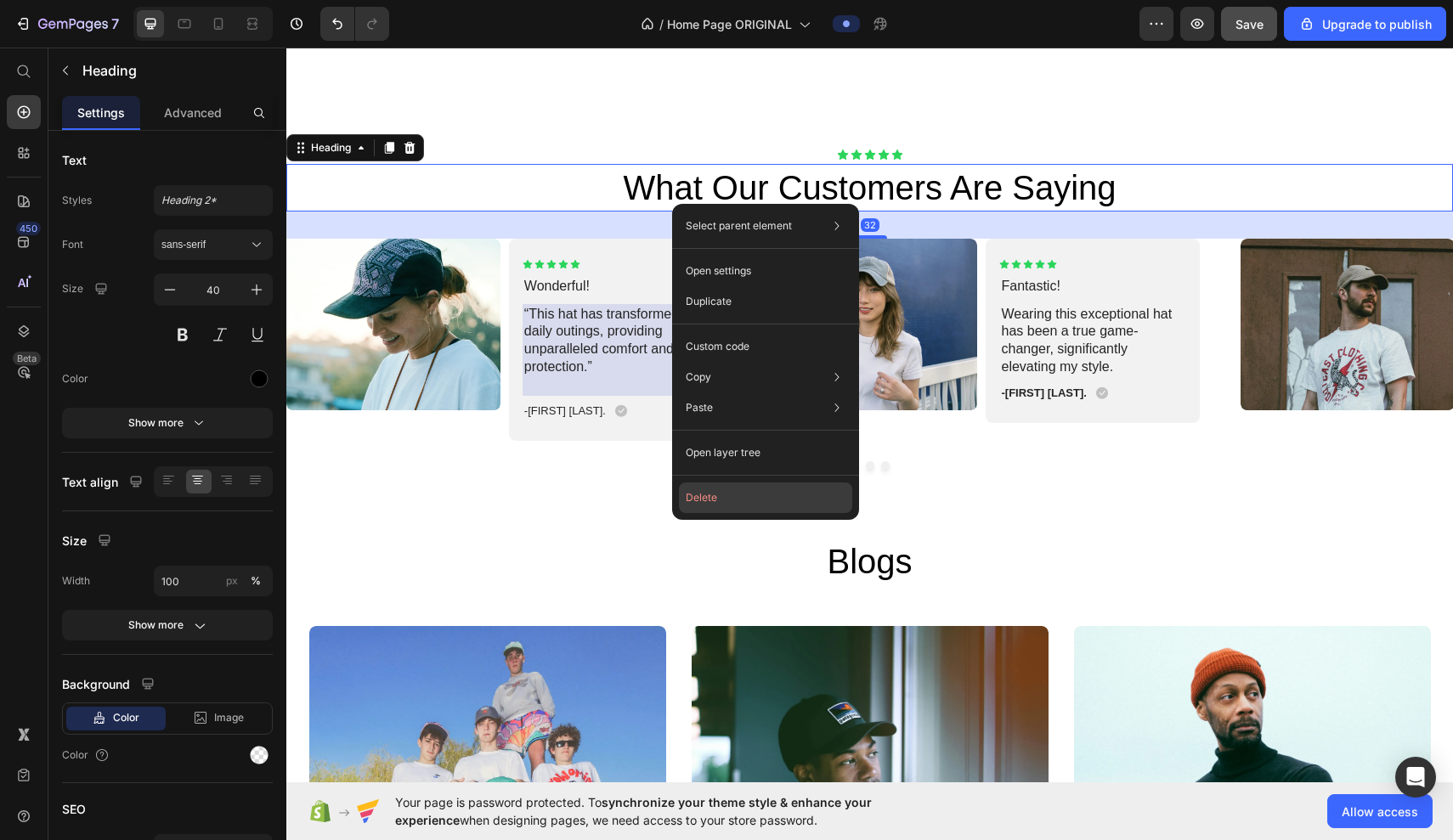 click on "Delete" 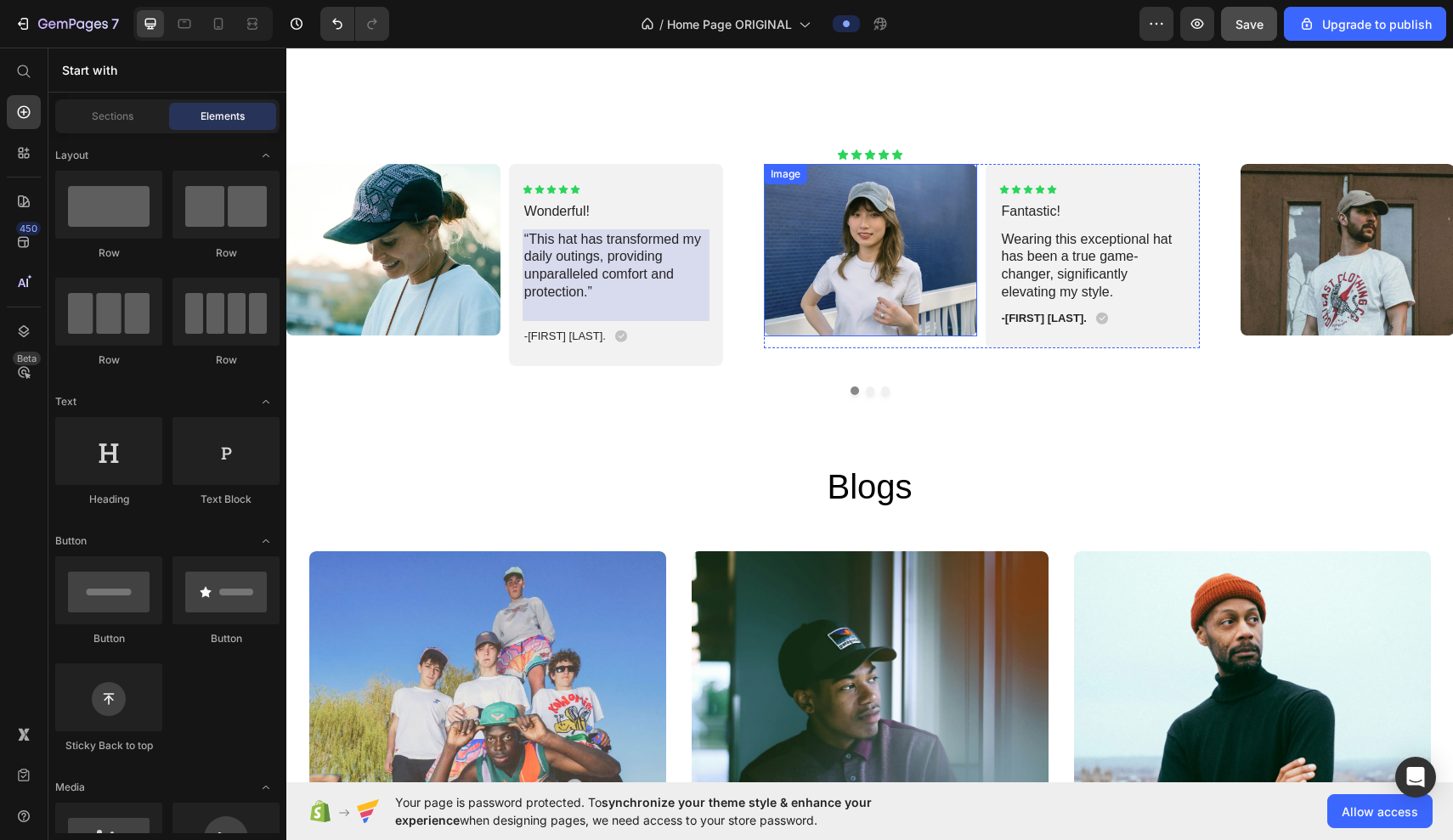 click at bounding box center [871, 250] 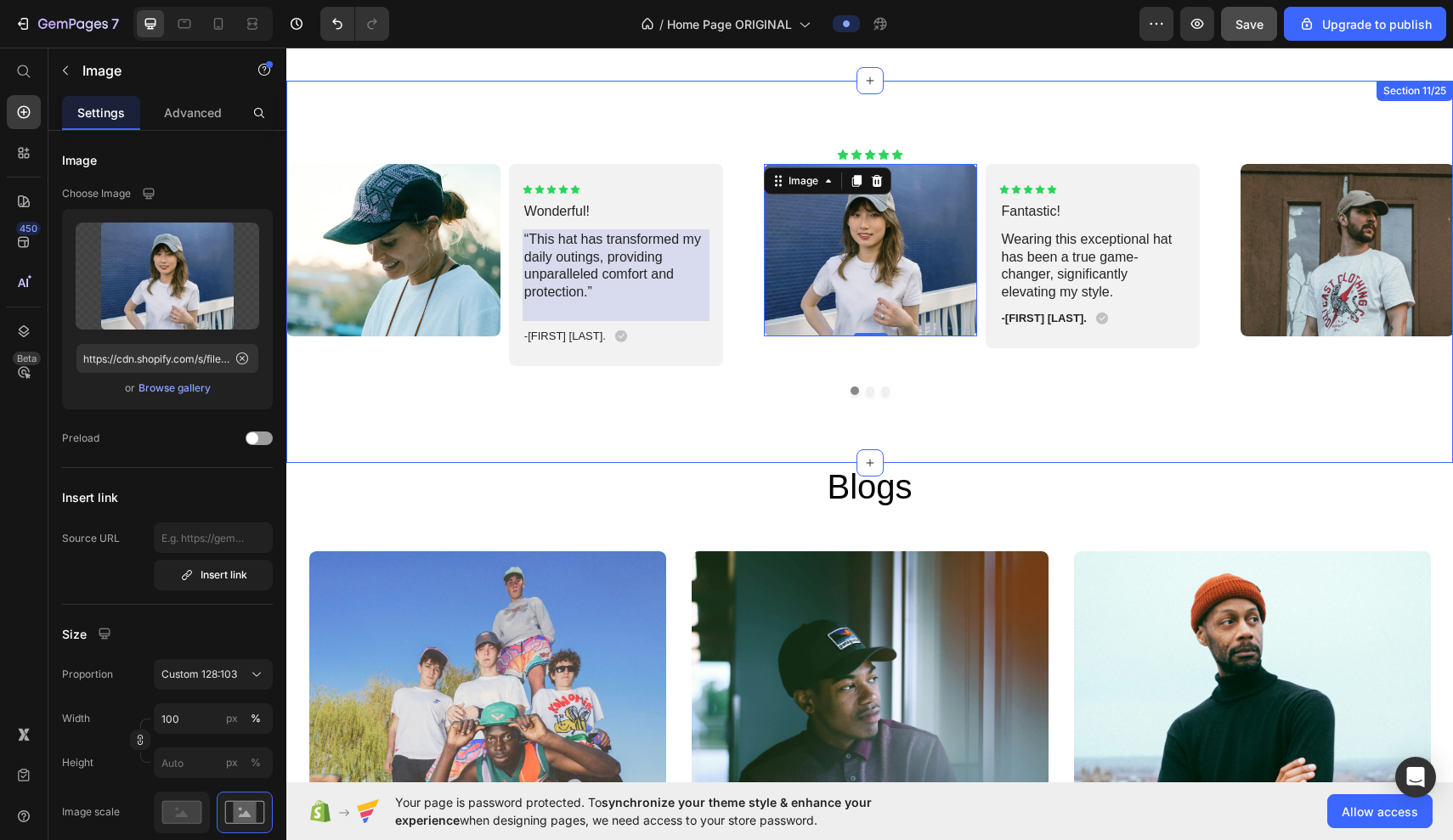 click on "Icon
Icon
Icon
Icon
Icon Icon List Image
Icon
Icon
Icon
Icon Icon List Wonderful! Text Block “This hat has transformed my daily outings, providing unparalleled comfort and protection.”   Text Block -[FIRST] [LAST]. Text Block
Icon Row Row Carousel Image   0
Icon
Icon
Icon
Icon
Icon Icon List Fantastic! Text Block Wearing this exceptional hat has been a true game-changer, significantly elevating my style. Text Block -[FIRST] [LAST]. Text Block
Icon Row Row Carousel Image
Icon
Icon
Icon
Icon
Icon Icon List Fantastic! Text Block Text Block -[FIRST] [LAST]. Text Block
Icon Row Row Carousel Carousel Section 11/25" at bounding box center (869, 272) 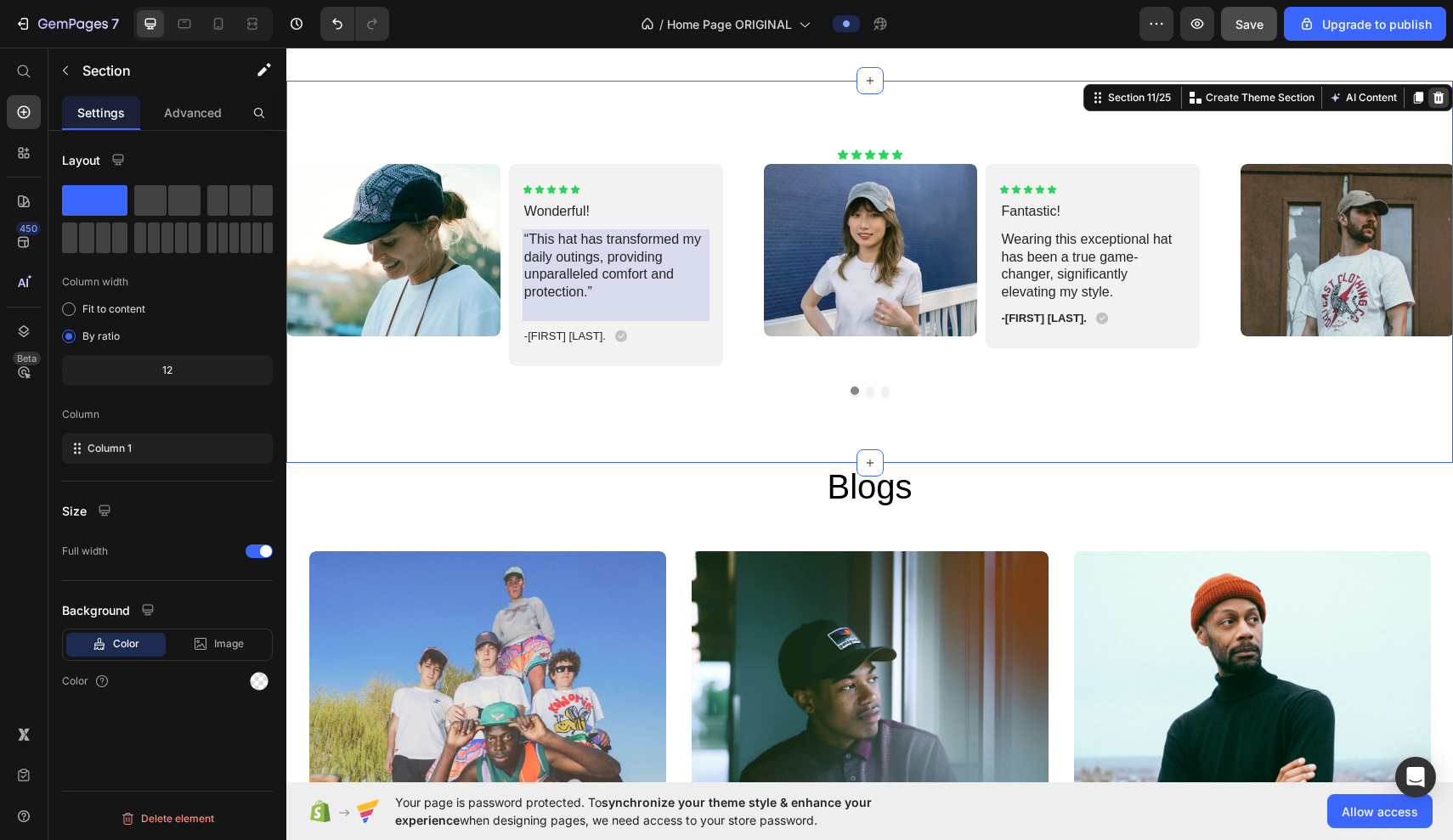 click 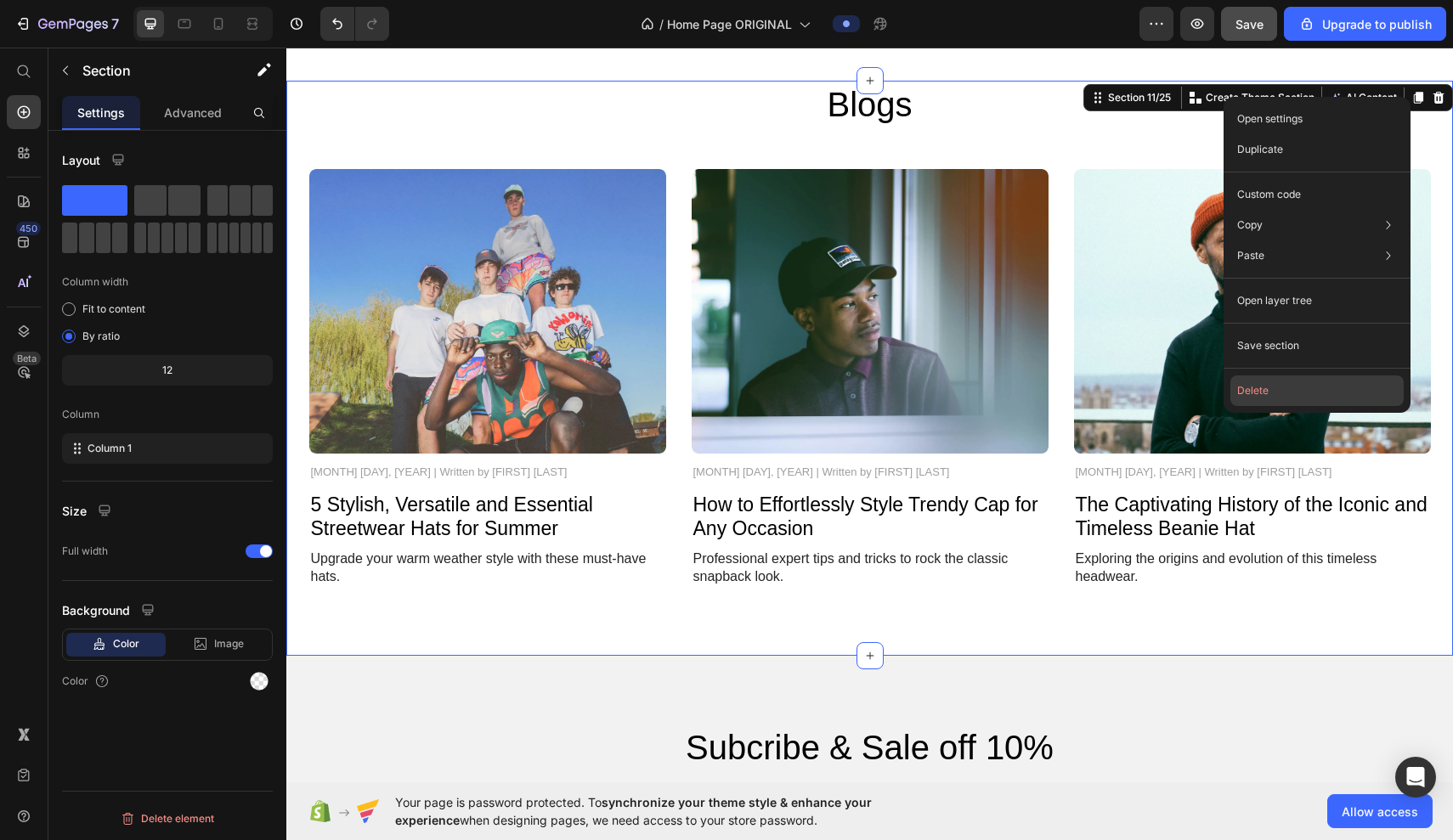 click on "Delete" 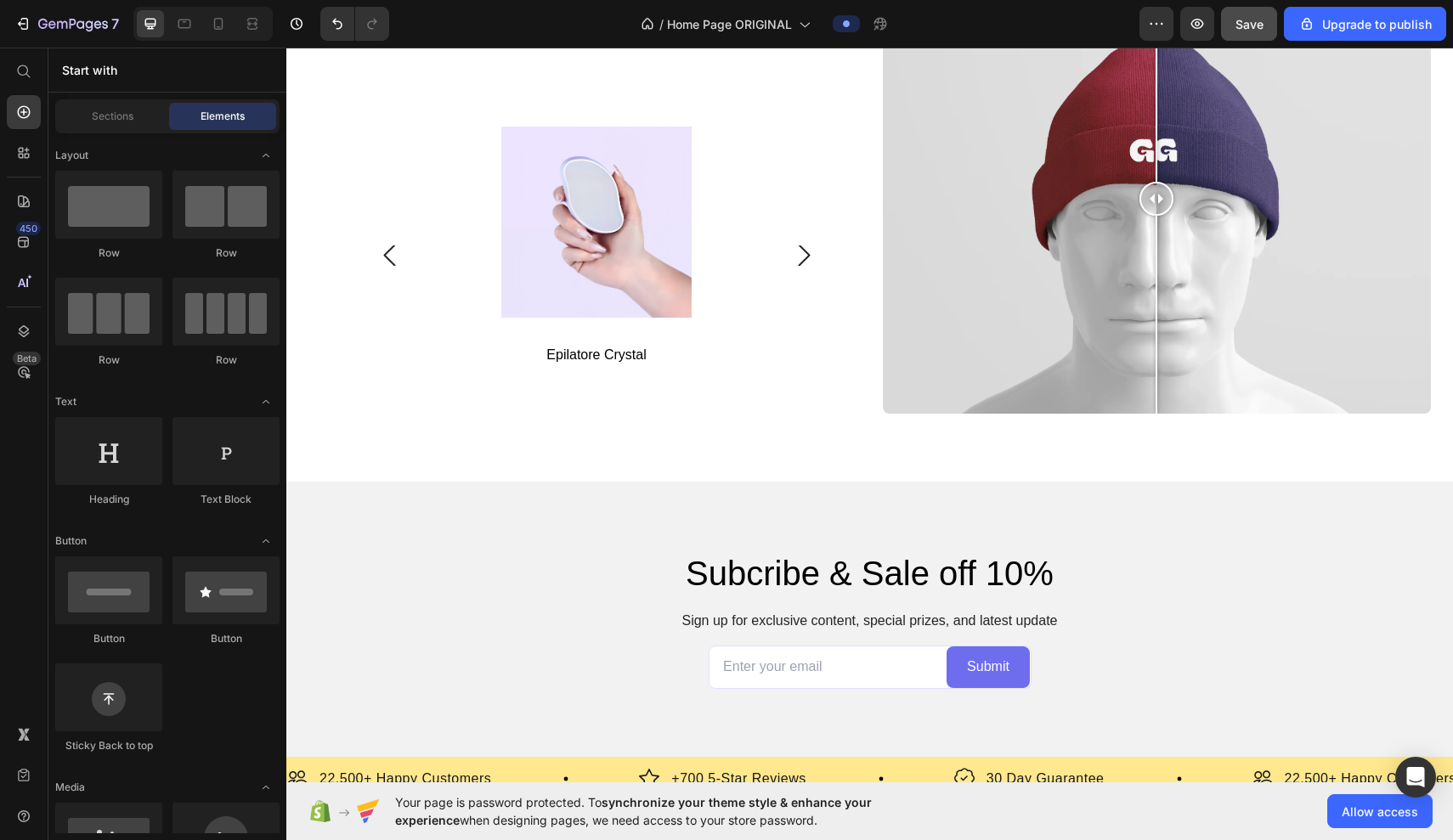 scroll, scrollTop: 2183, scrollLeft: 0, axis: vertical 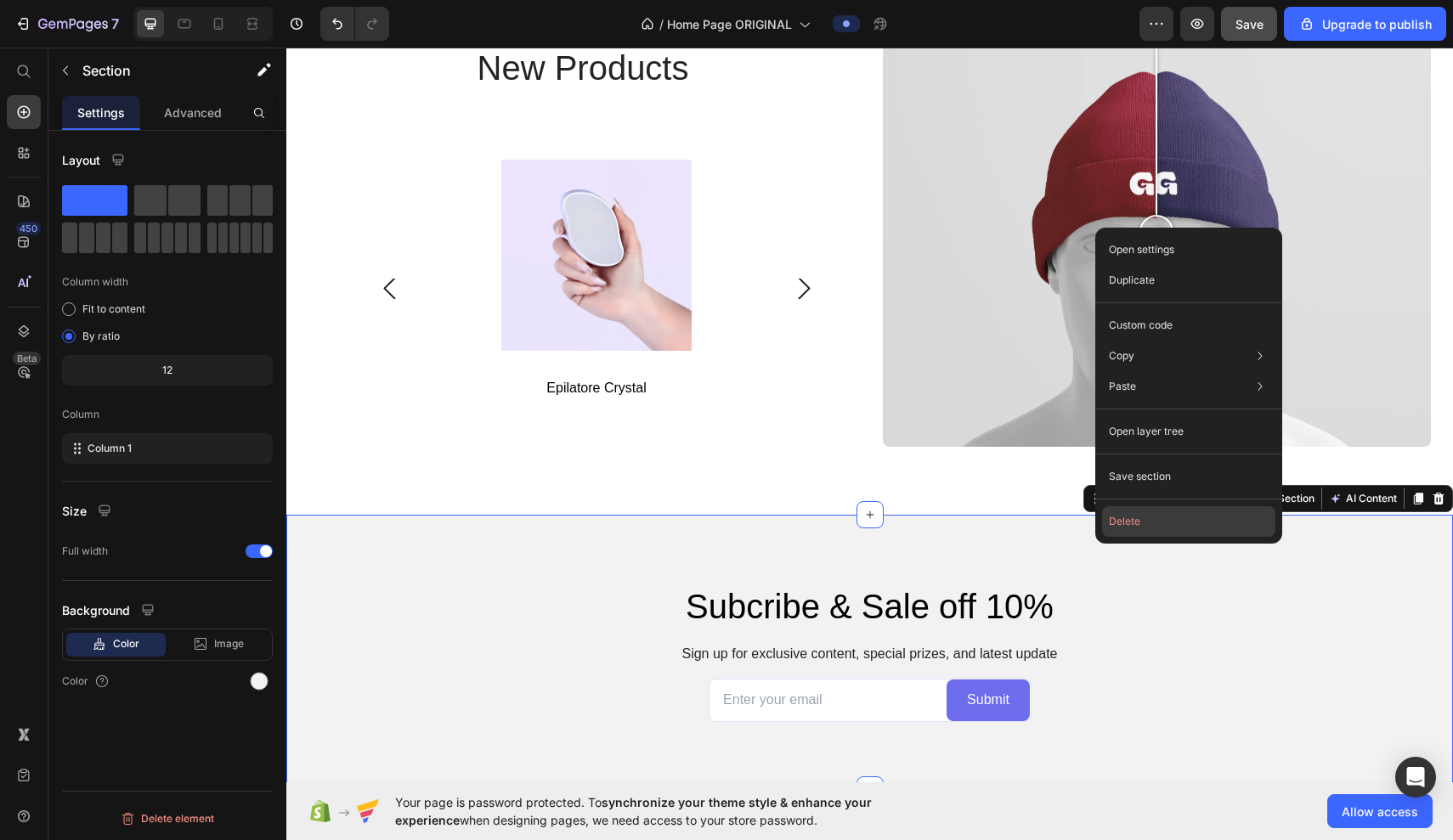click on "Delete" 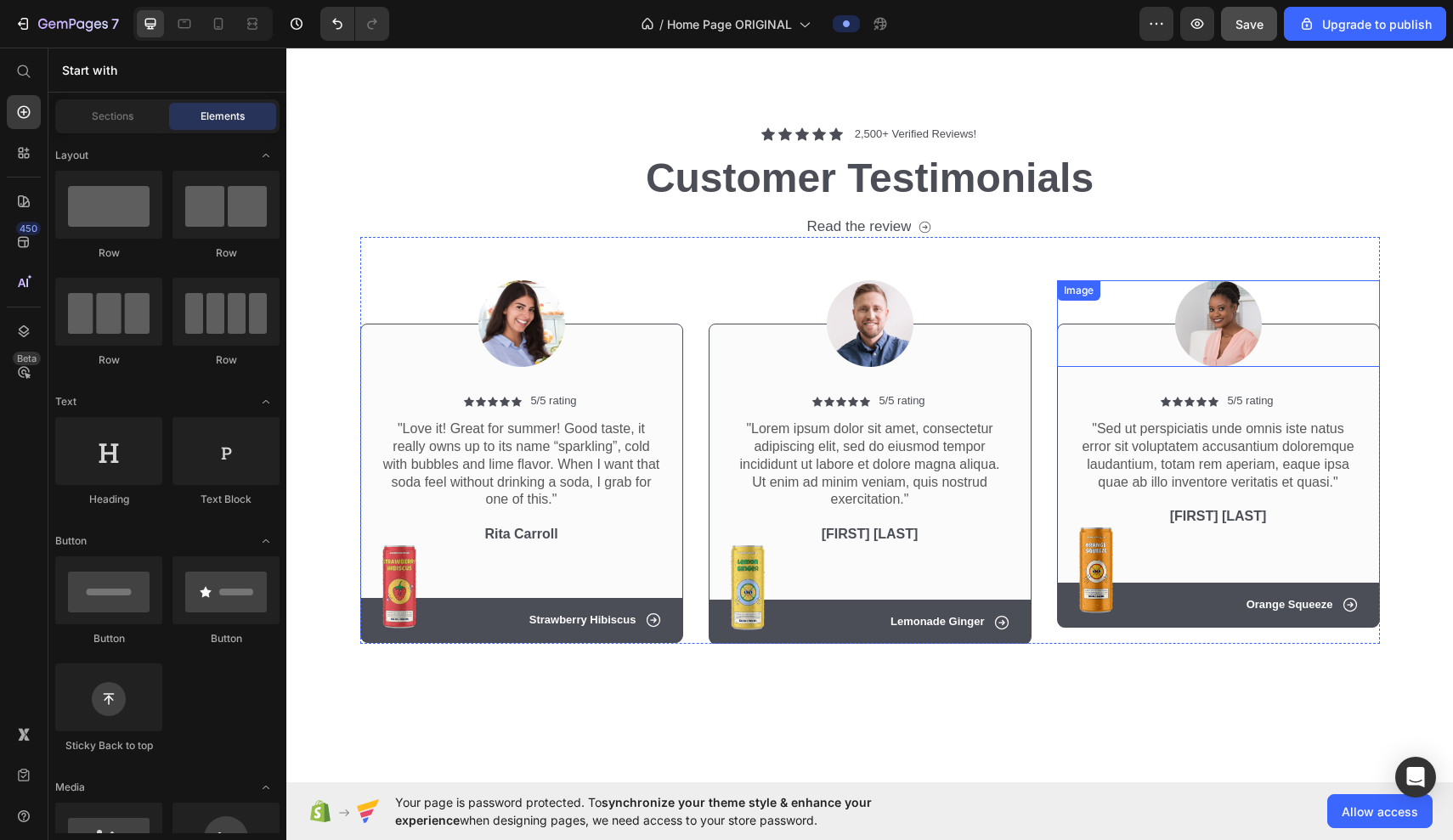 scroll, scrollTop: 5726, scrollLeft: 0, axis: vertical 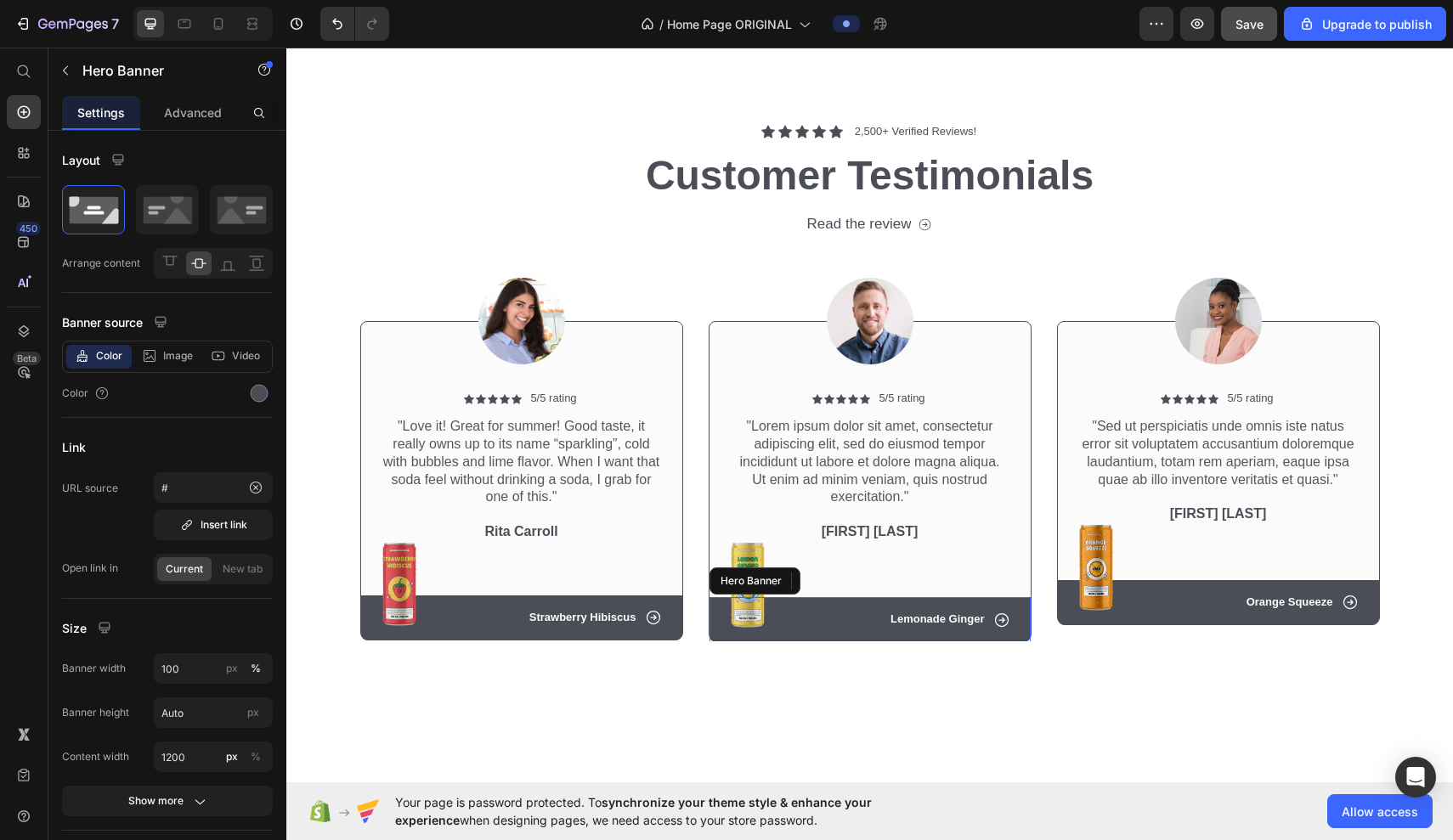 click on "Icon Lemonade Ginger Text Block Row" at bounding box center [870, 619] 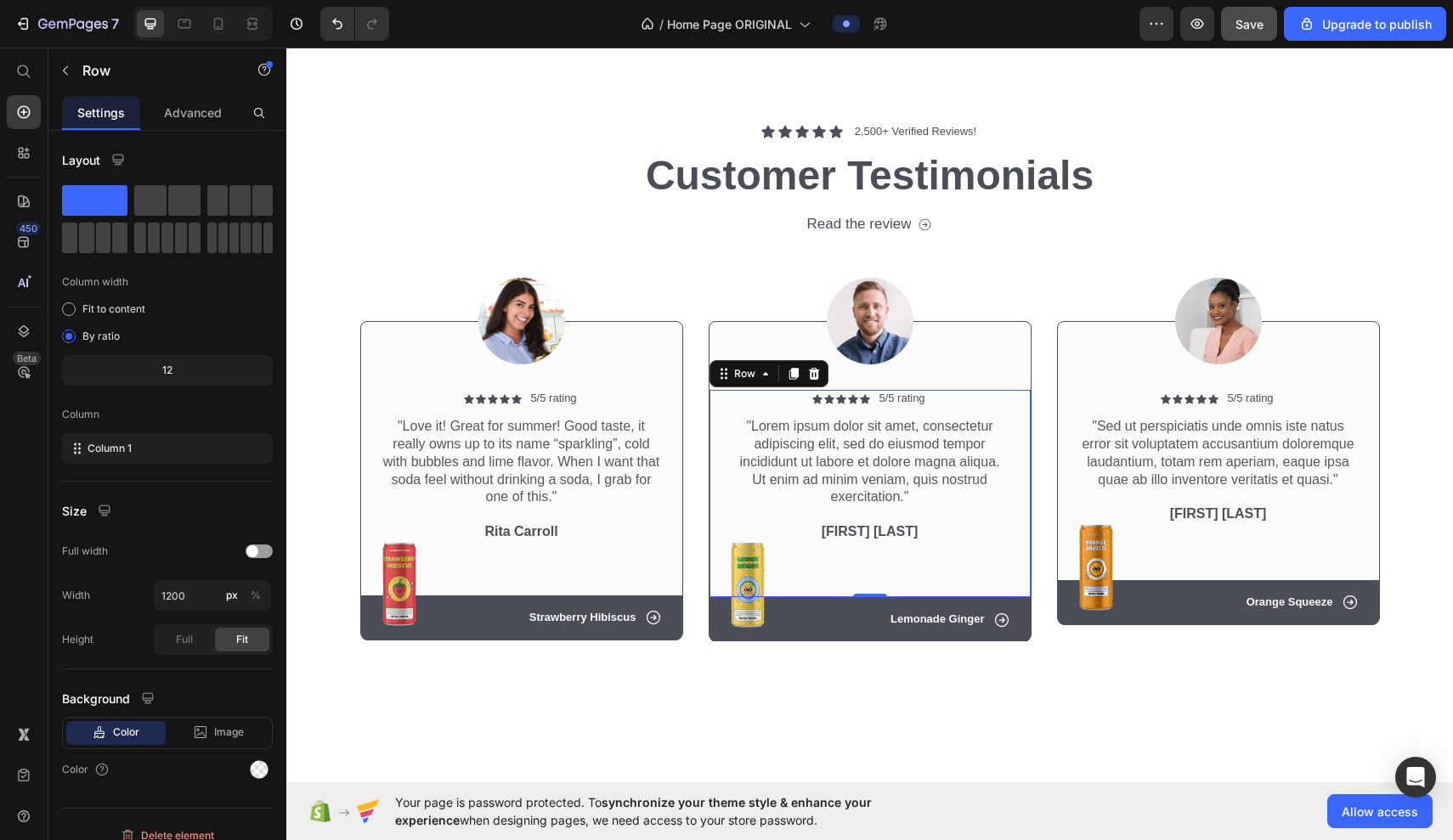 click on "Icon Icon Icon Icon Icon Icon List 5/5 rating Text Block Row "Lorem ipsum dolor sit amet, consectetur adipiscing elit, sed do eiusmod tempor incididunt ut labore et dolore magna aliqua. Ut enim ad minim veniam, quis nostrud exercitation." Text Block [FIRST] [LAST] Text Block Image Row" at bounding box center (870, 493) 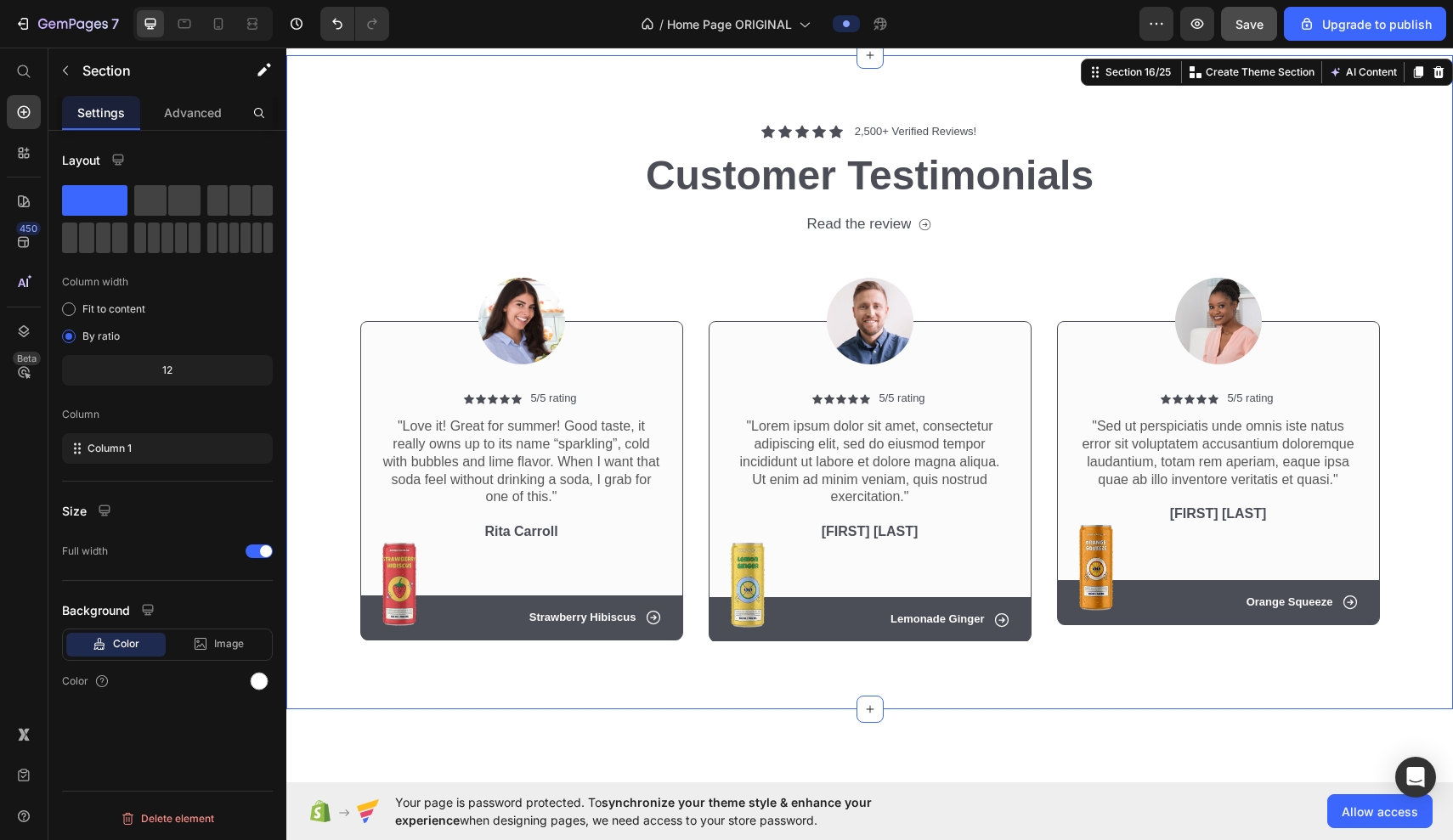 click on "Icon Icon Icon Icon Icon Icon List 2,500+ Verified Reviews! Text Block Row Customer Testimonials Heading
Read the review Button Row Image Icon Icon Icon Icon Icon Icon List 5/5 rating Text Block Row "Love it! Great for summer! Good taste, it really owns up to its name “sparkling”, cold with bubbles and lime flavor. When I want that soda feel without drinking a soda, I grab for one of this." Text Block [FIRST] [LAST] Text Block Image Row Row
Icon Strawberry Hibiscus Text Block Row Hero Banner Row Image Icon Icon Icon Icon Icon Icon List 5/5 rating Text Block Row "Lorem ipsum dolor sit amet, consectetur adipiscing elit, sed do eiusmod tempor incididunt ut labore et dolore magna aliqua. Ut enim ad minim veniam, quis nostrud exercitation." Text Block [FIRST] [LAST] Text Block Image Row Row
Icon Lemonade Ginger Text Block Row Hero Banner Row Image Icon Icon Icon Icon Icon Icon List 5/5 rating Text Block Row Text Block [FIRST] [LAST] Text Block Image Row Row" at bounding box center [869, 382] 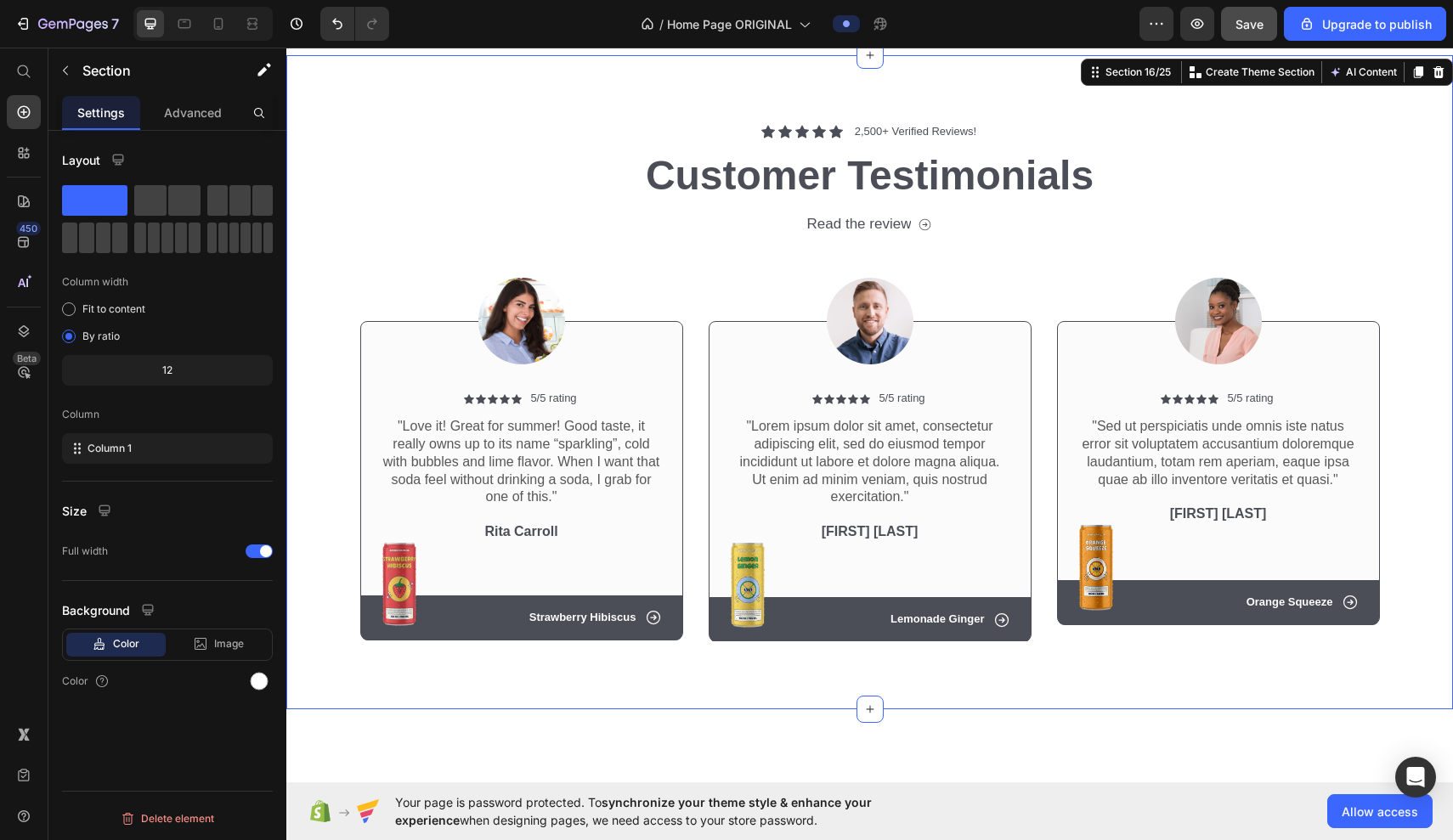 click on "Icon Icon Icon Icon Icon Icon List 2,500+ Verified Reviews! Text Block Row Customer Testimonials Heading
Read the review Button Row Image Icon Icon Icon Icon Icon Icon List 5/5 rating Text Block Row "Love it! Great for summer! Good taste, it really owns up to its name “sparkling”, cold with bubbles and lime flavor. When I want that soda feel without drinking a soda, I grab for one of this." Text Block [FIRST] [LAST] Text Block Image Row Row
Icon Strawberry Hibiscus Text Block Row Hero Banner Row Image Icon Icon Icon Icon Icon Icon List 5/5 rating Text Block Row "Lorem ipsum dolor sit amet, consectetur adipiscing elit, sed do eiusmod tempor incididunt ut labore et dolore magna aliqua. Ut enim ad minim veniam, quis nostrud exercitation." Text Block [FIRST] [LAST] Text Block Image Row Row
Icon Lemonade Ginger Text Block Row Hero Banner Row Image Icon Icon Icon Icon Icon Icon List 5/5 rating Text Block Row Text Block [FIRST] [LAST] Text Block Image Row Row" at bounding box center (869, 389) 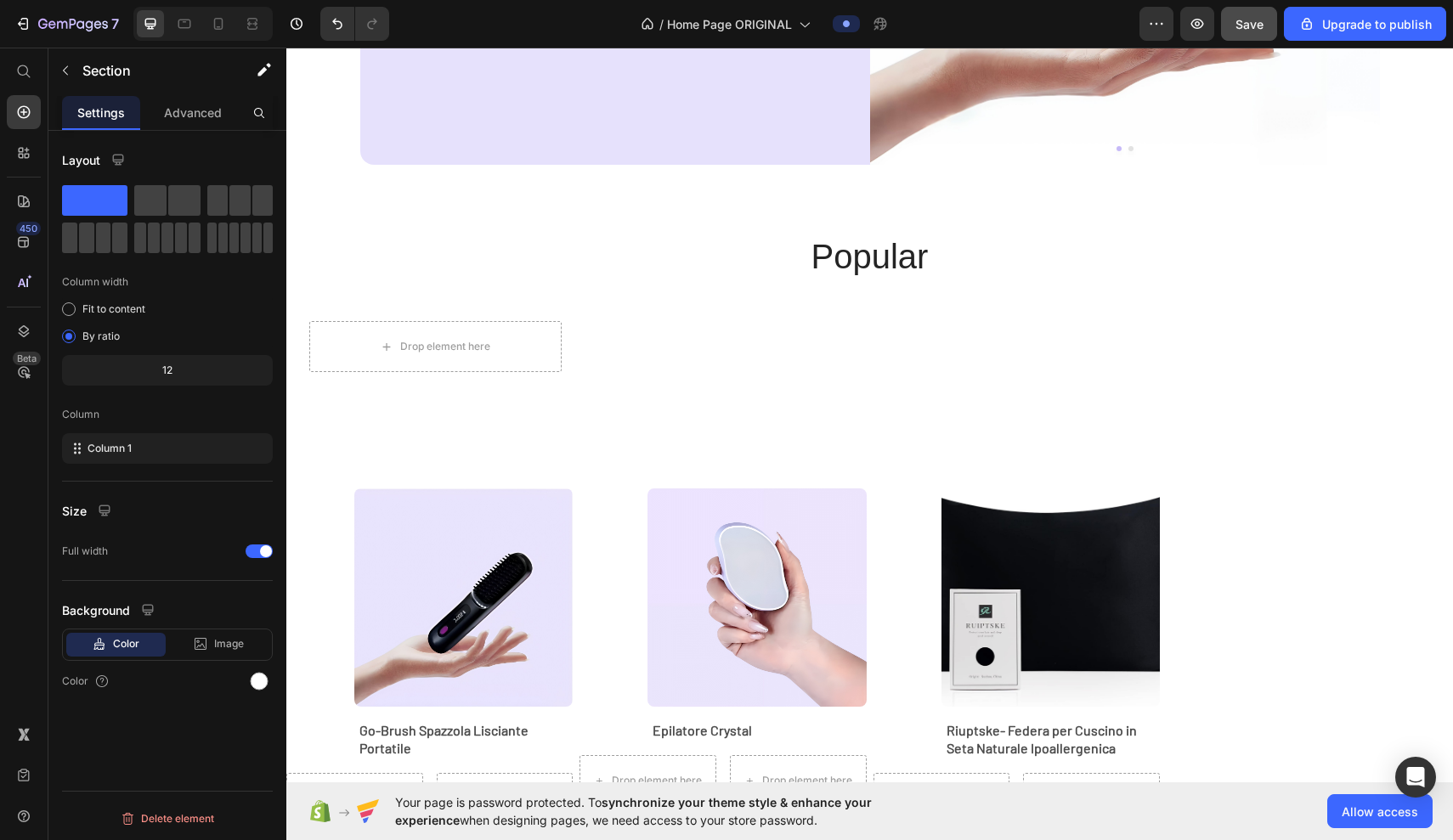 scroll, scrollTop: 330, scrollLeft: 0, axis: vertical 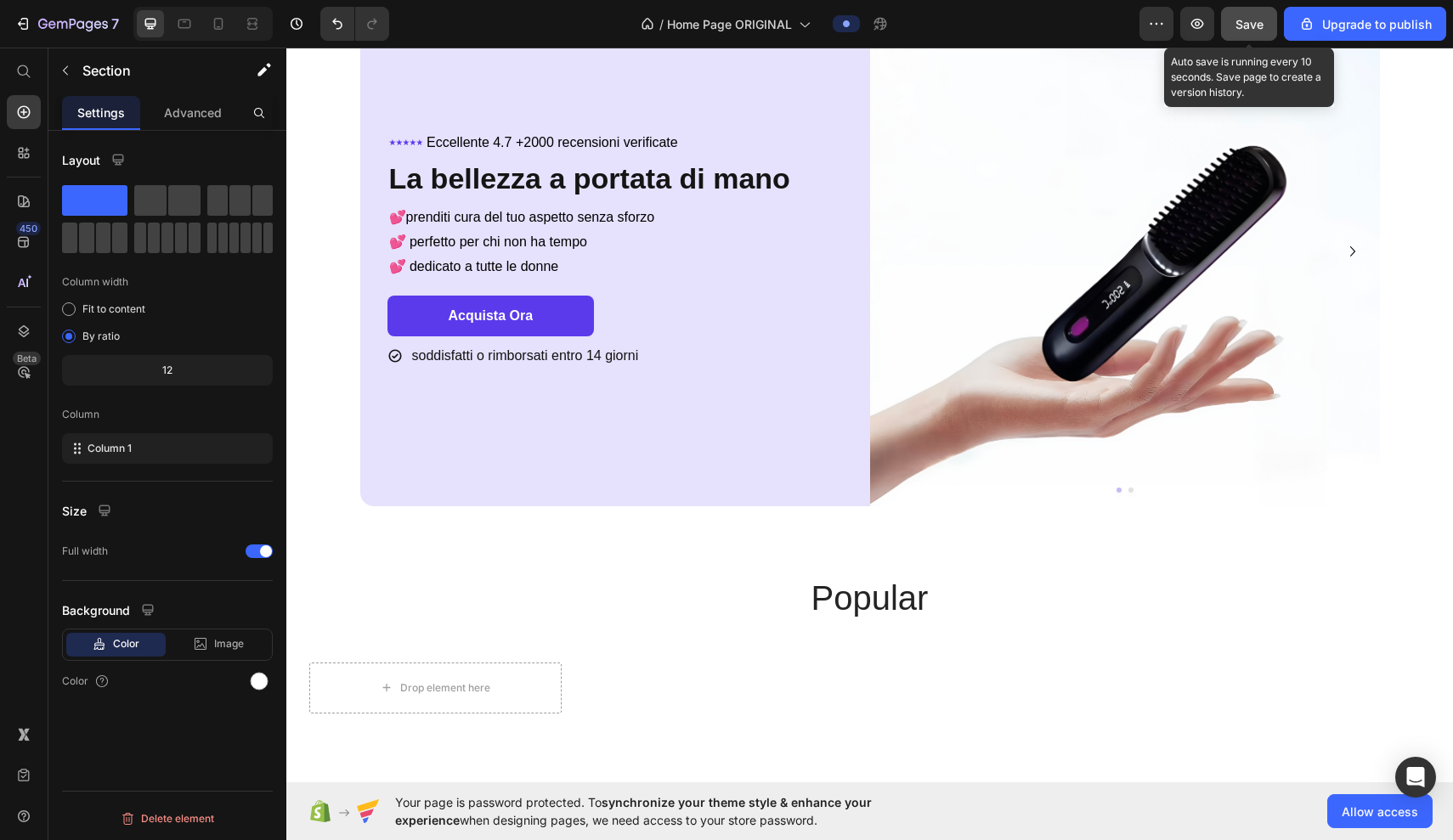 click on "Save" at bounding box center [1249, 24] 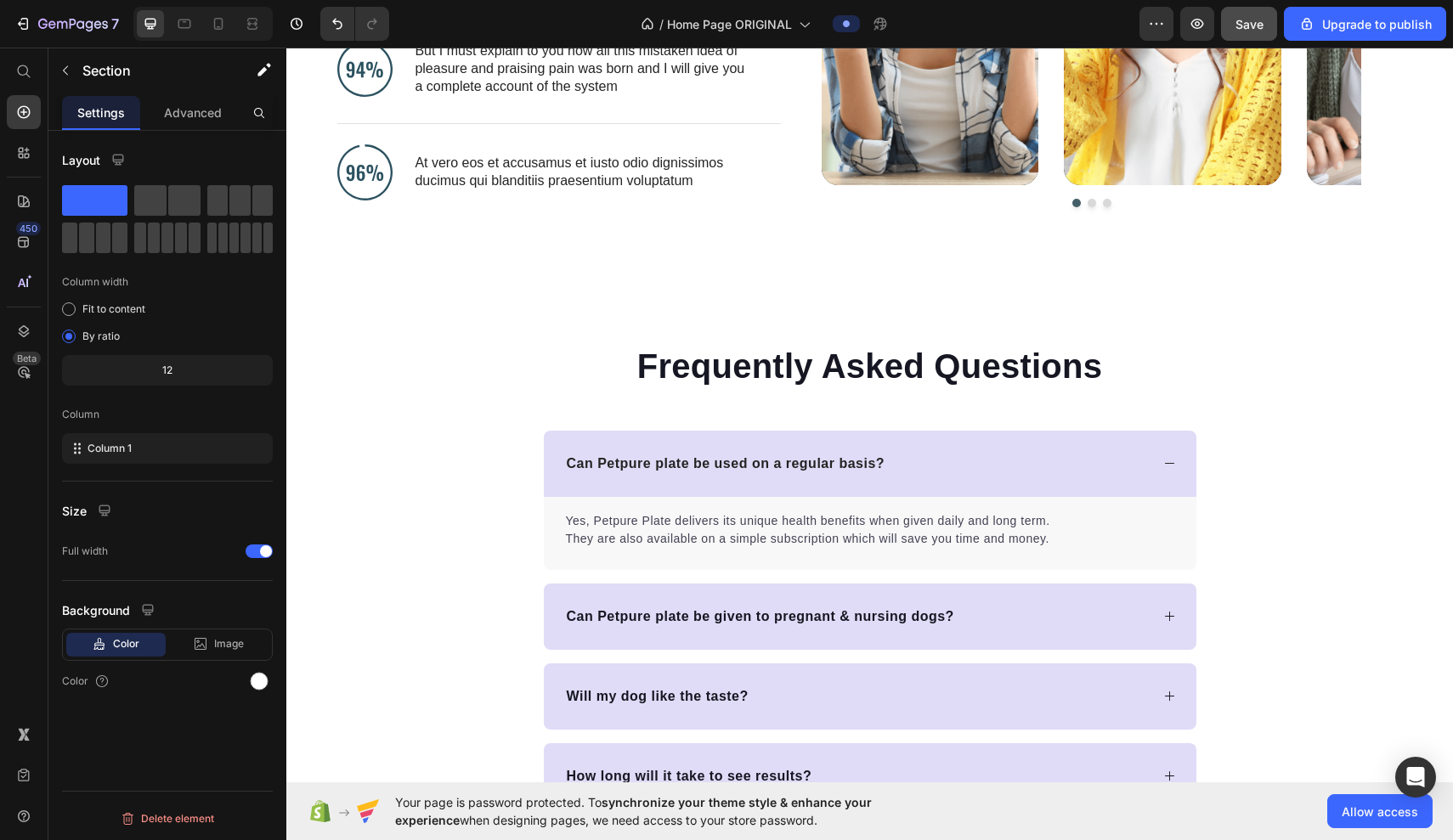 scroll, scrollTop: 7235, scrollLeft: 0, axis: vertical 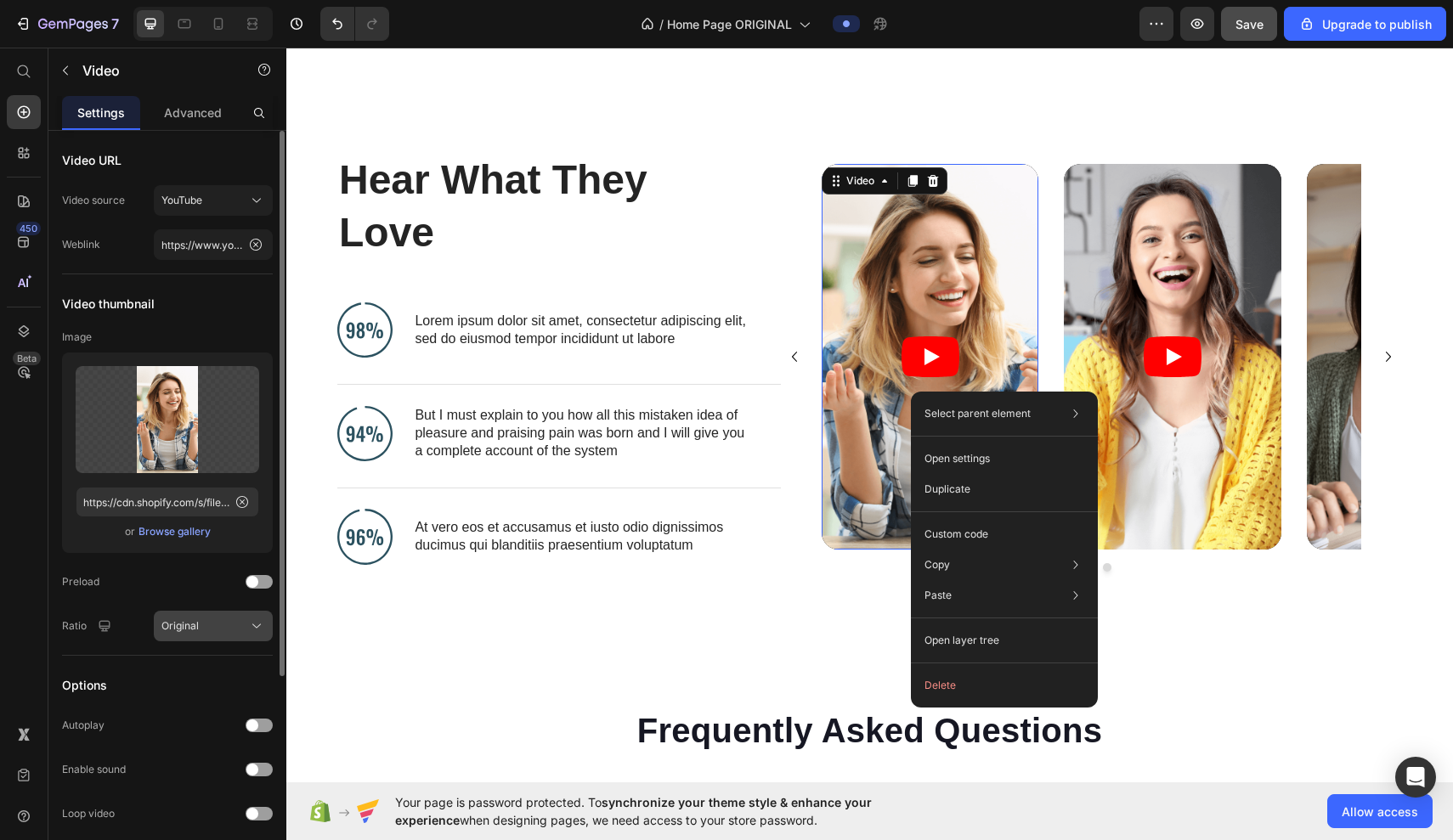 click on "Original" 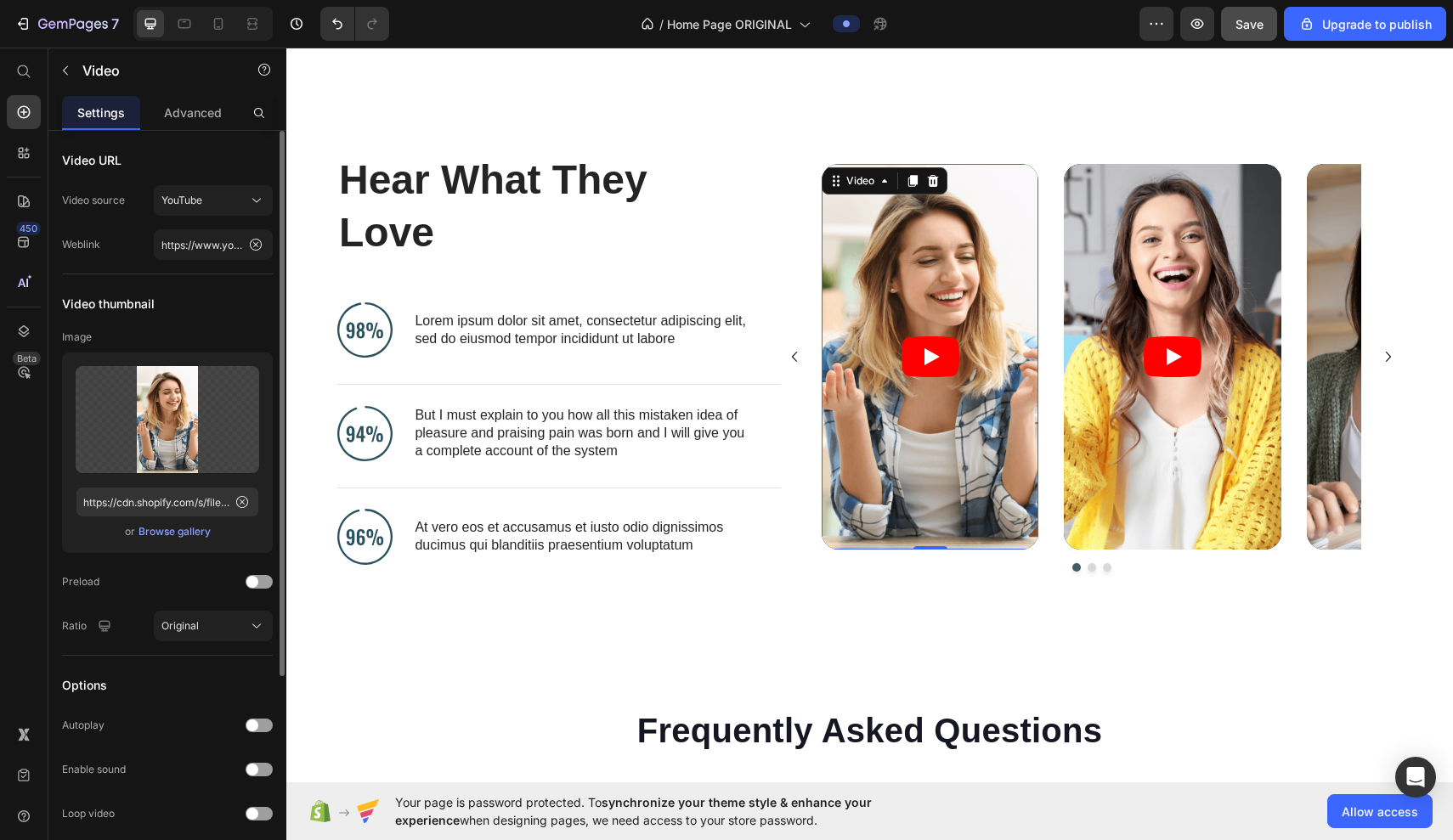 click on "Video thumbnail Image Upload Image https://cdn.shopify.com/s/files/1/0935/8344/2244/files/gempages_574533670908461924-ed4c1b85-59b2-432c-8473-6f01bd6db4ab.png  or   Browse gallery  Preload Ratio Original" 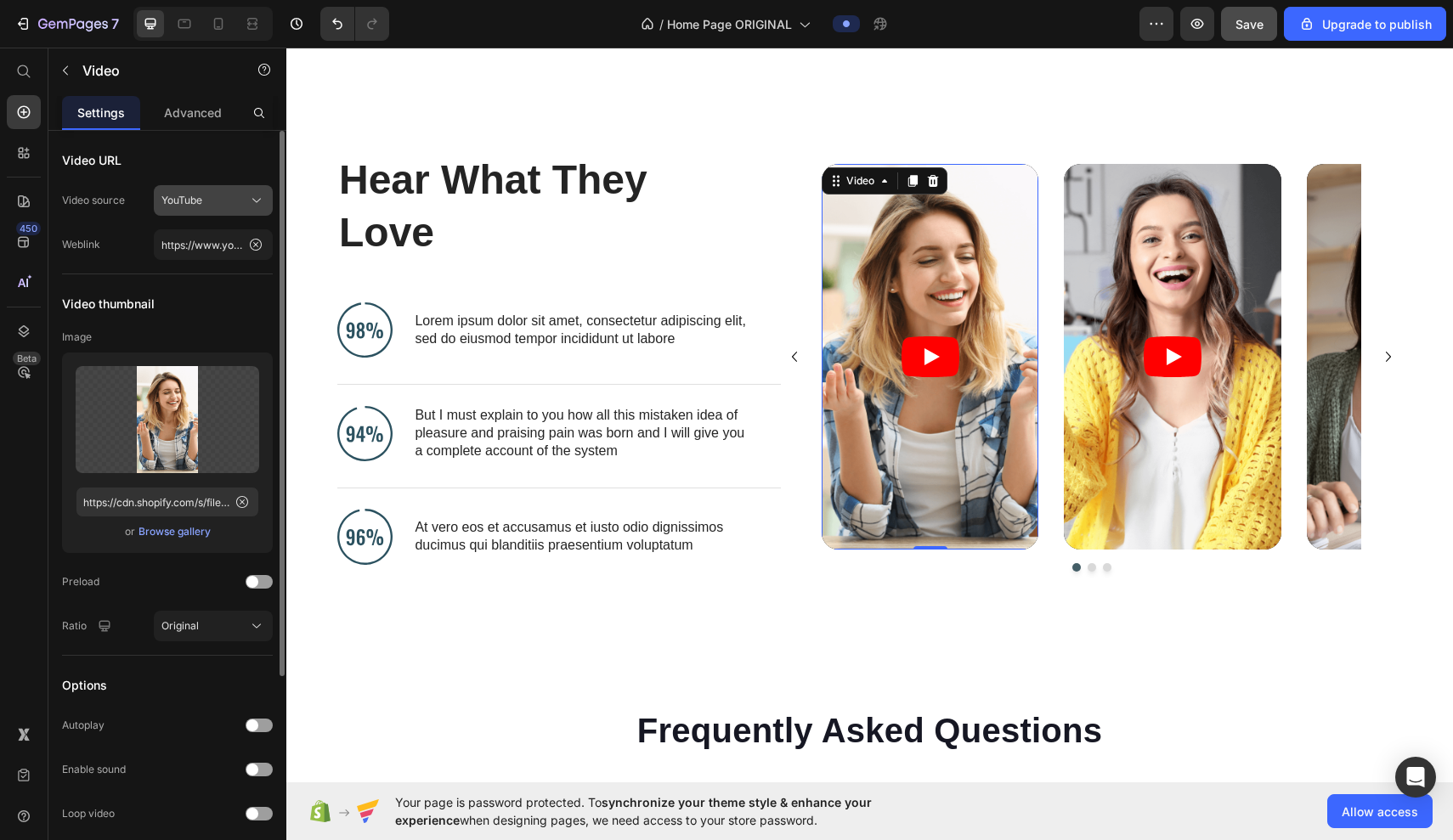 click on "YouTube" 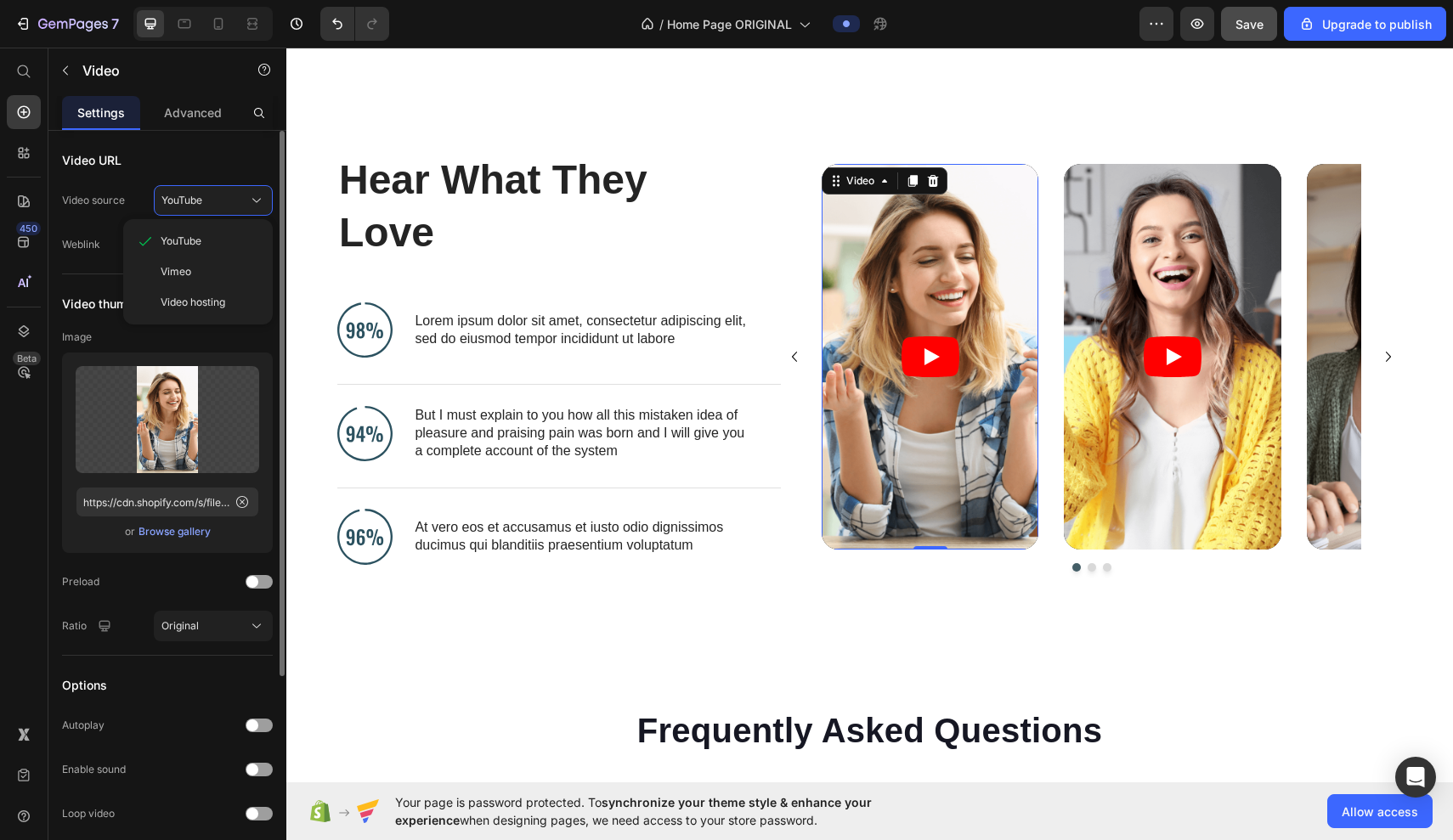 click on "Image" at bounding box center [167, 337] 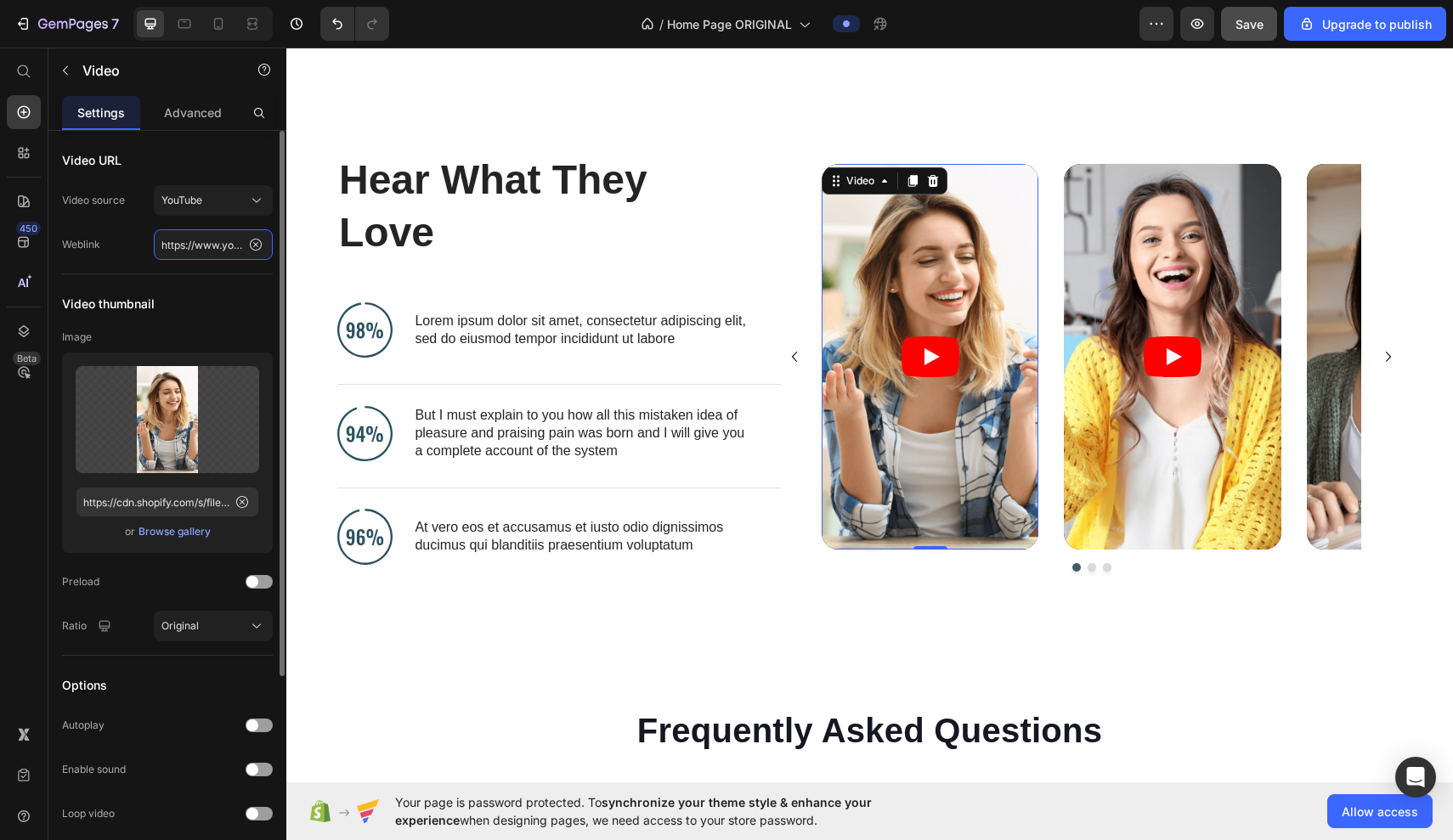 click on "https://www.youtube.com/watch?v=cyzh48XRS4M" 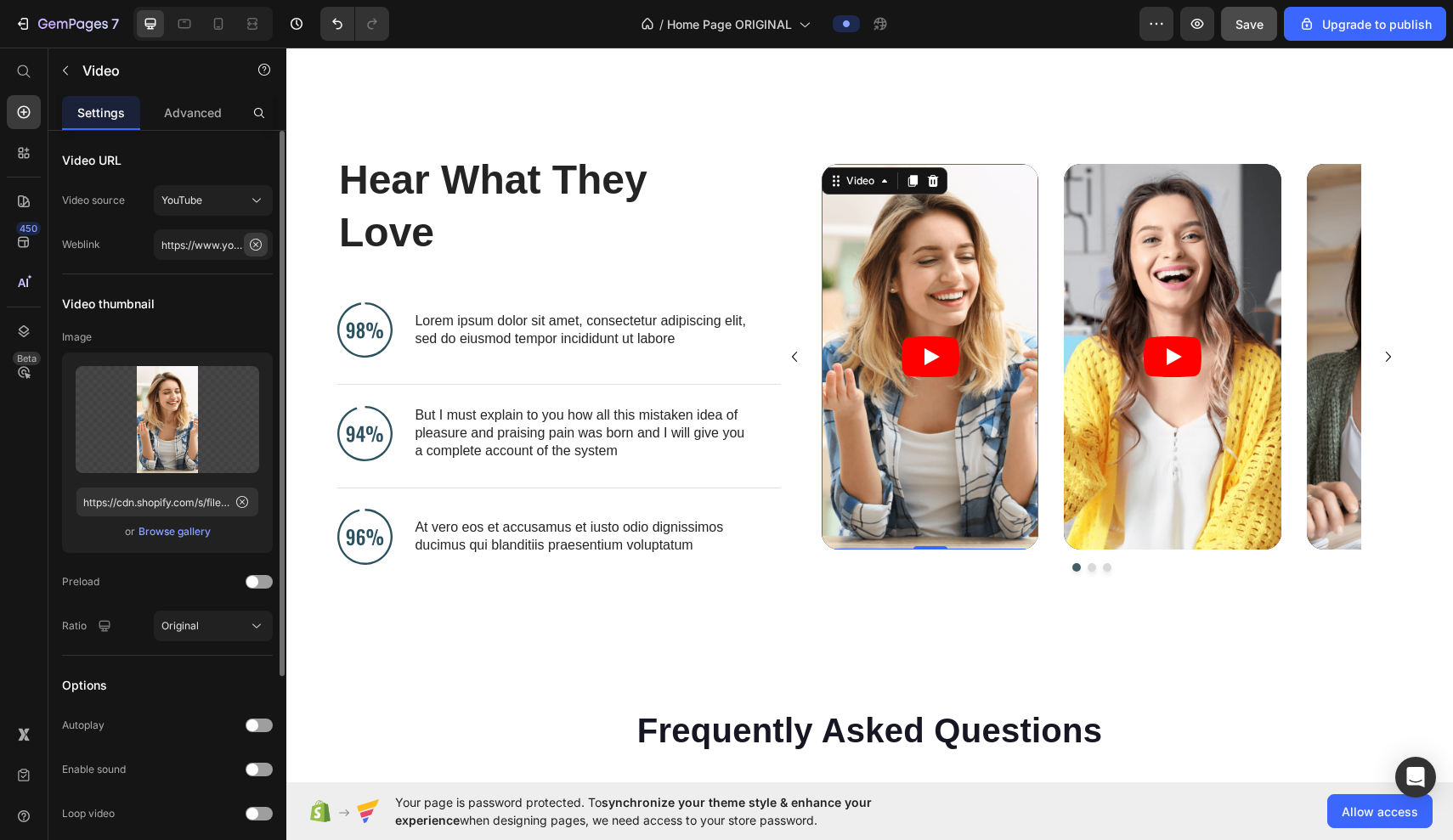 click 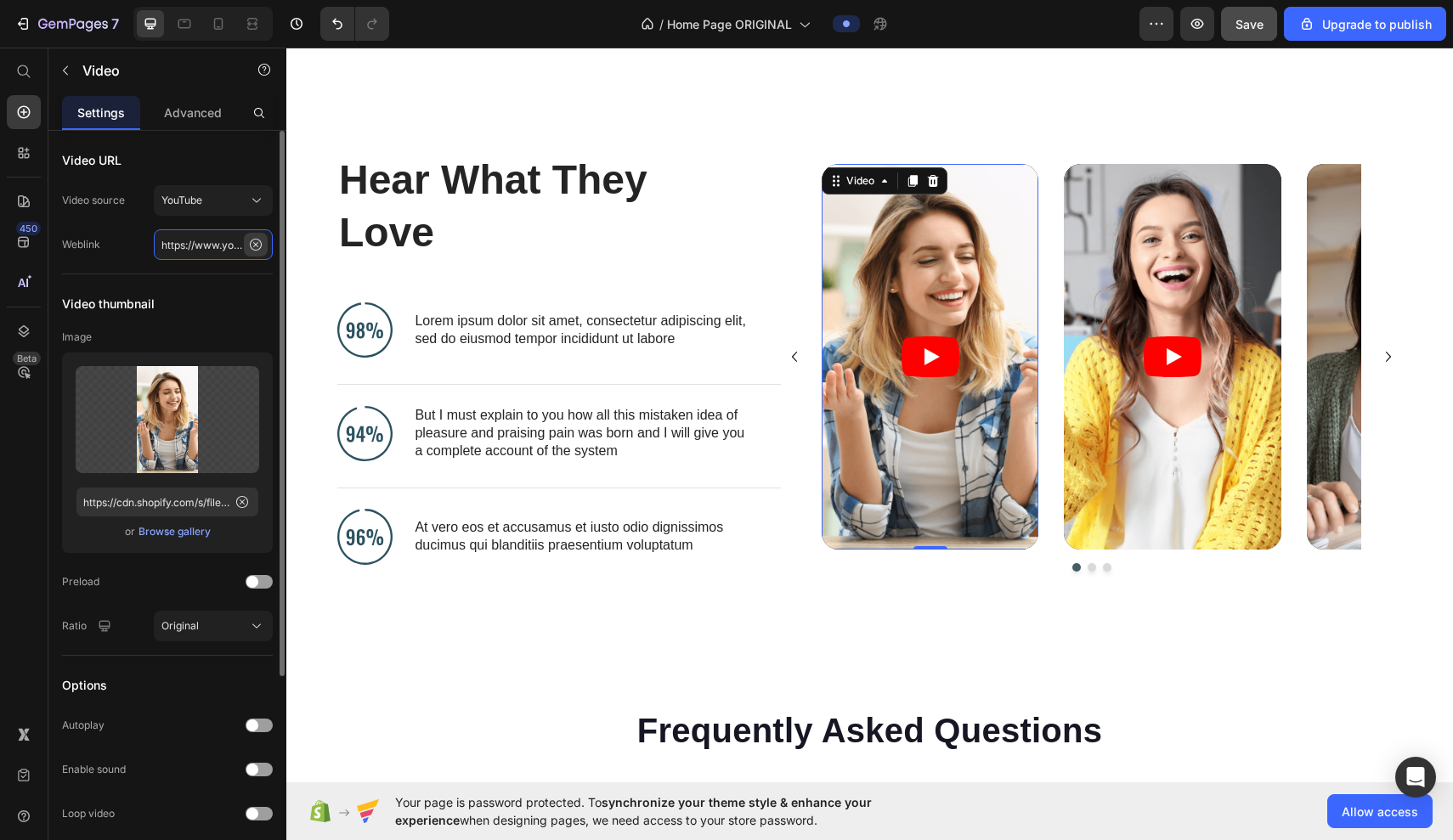 type 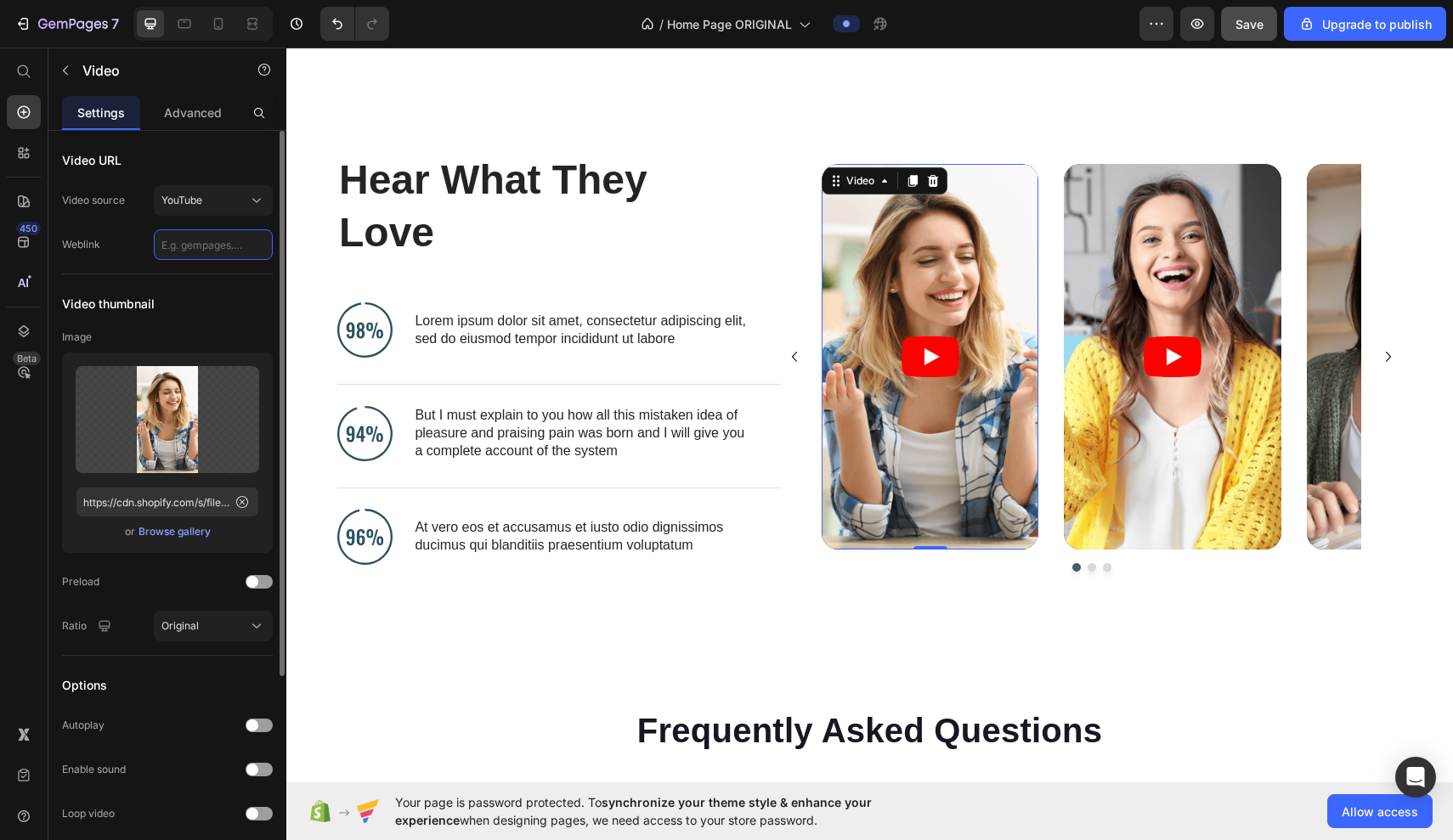 click 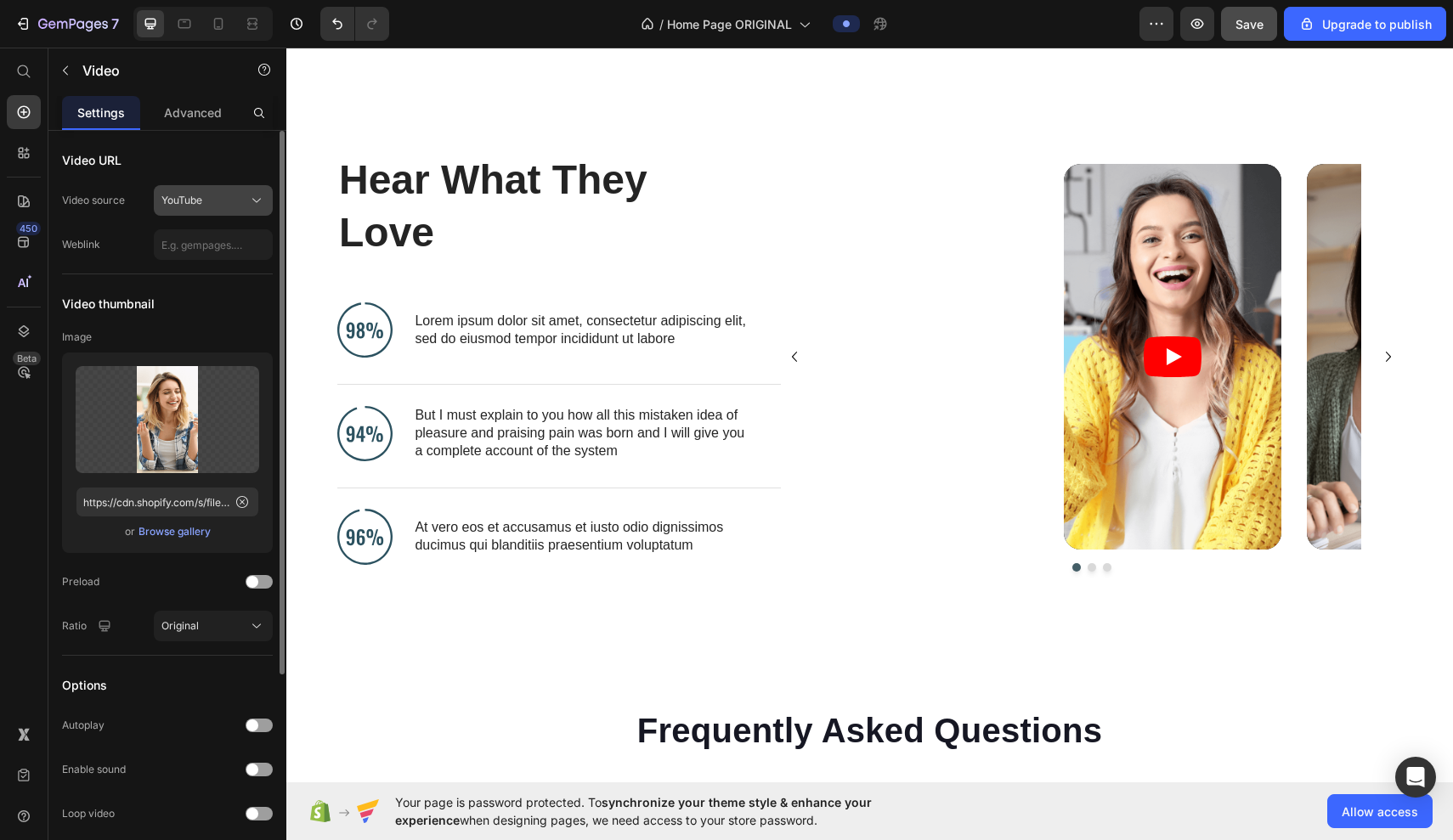 click on "YouTube" 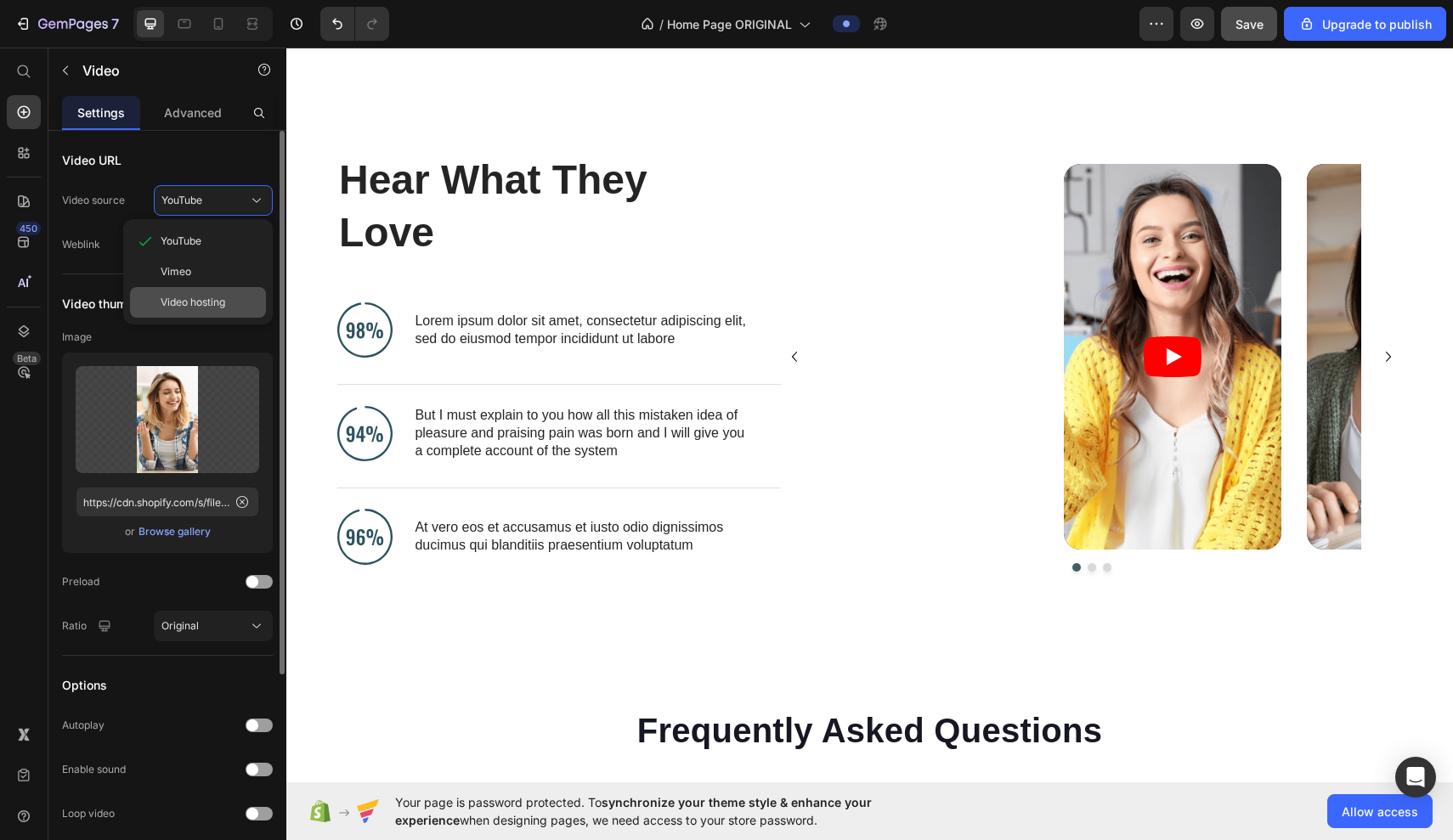 click on "Video hosting" at bounding box center (193, 302) 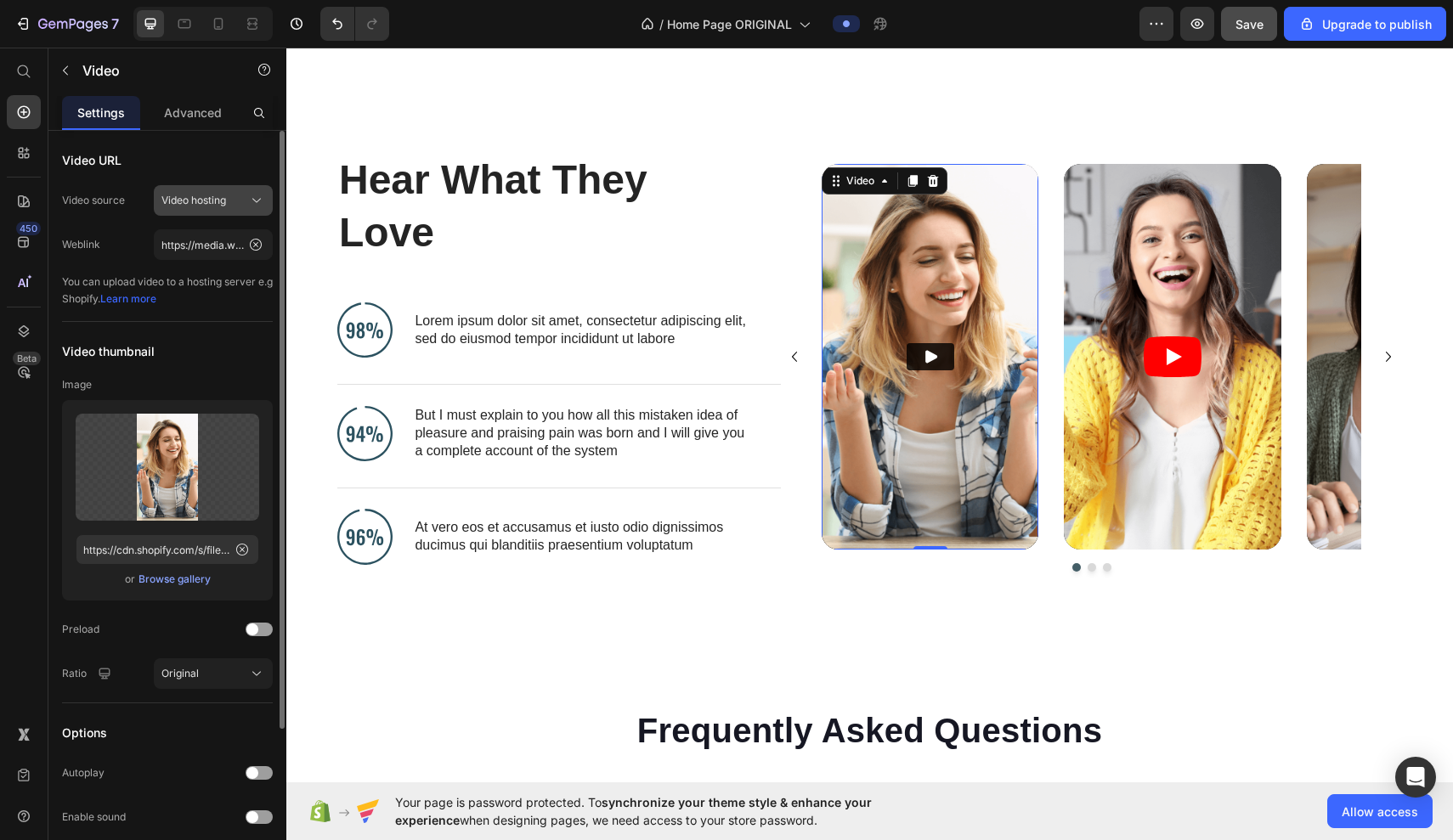 click on "Video hosting" at bounding box center (194, 200) 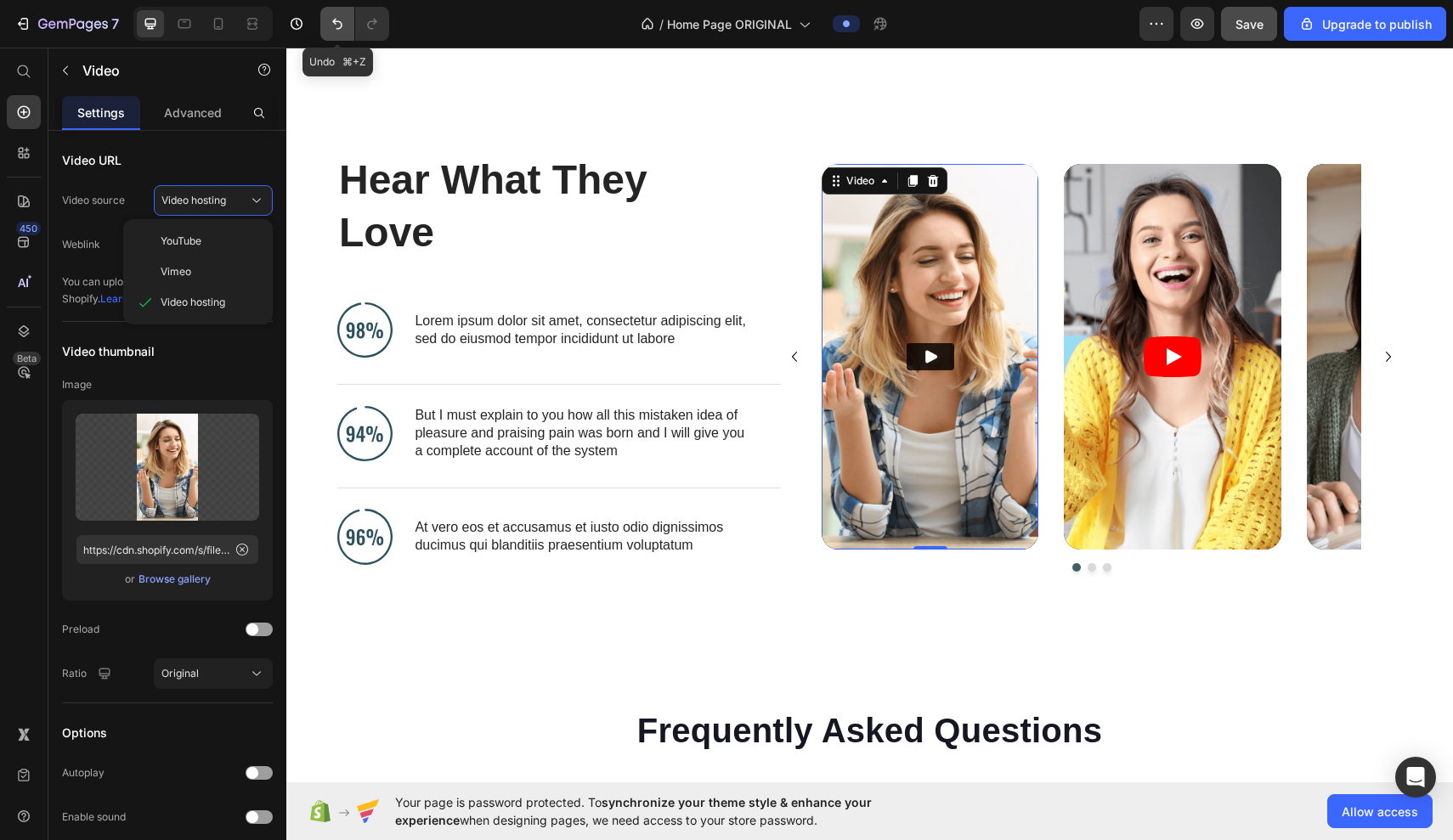 click 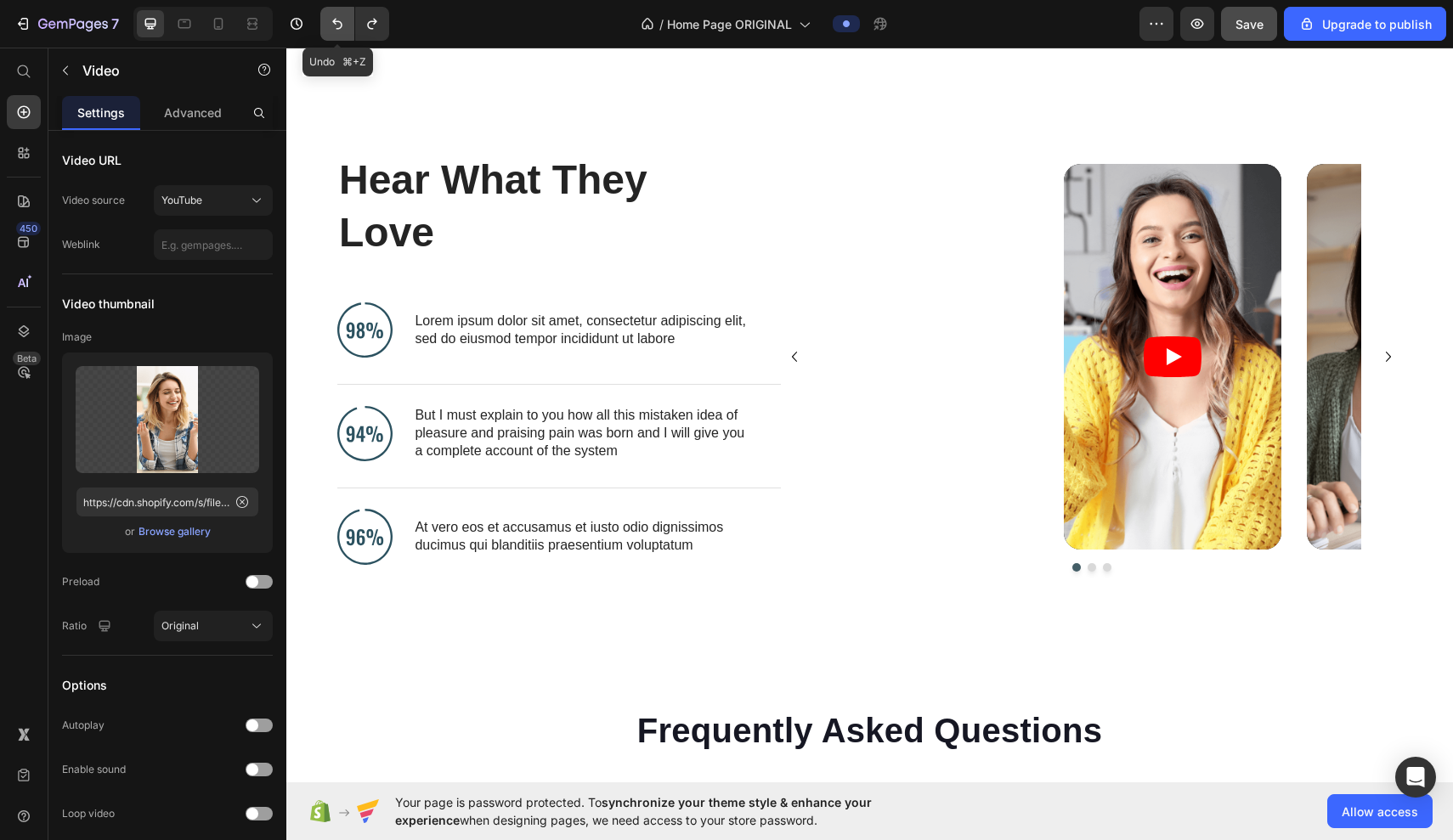 click 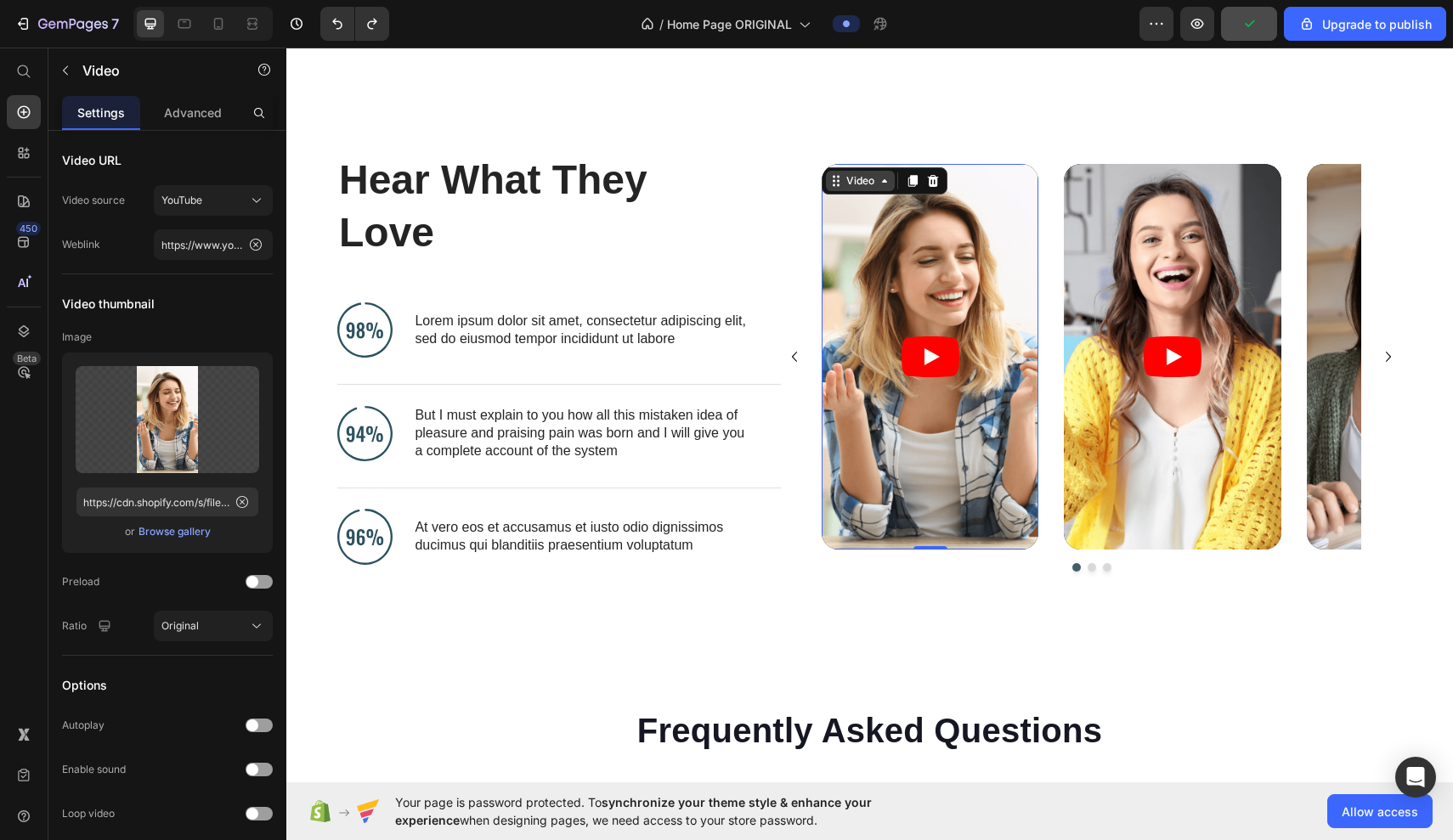 click on "Video" at bounding box center (860, 181) 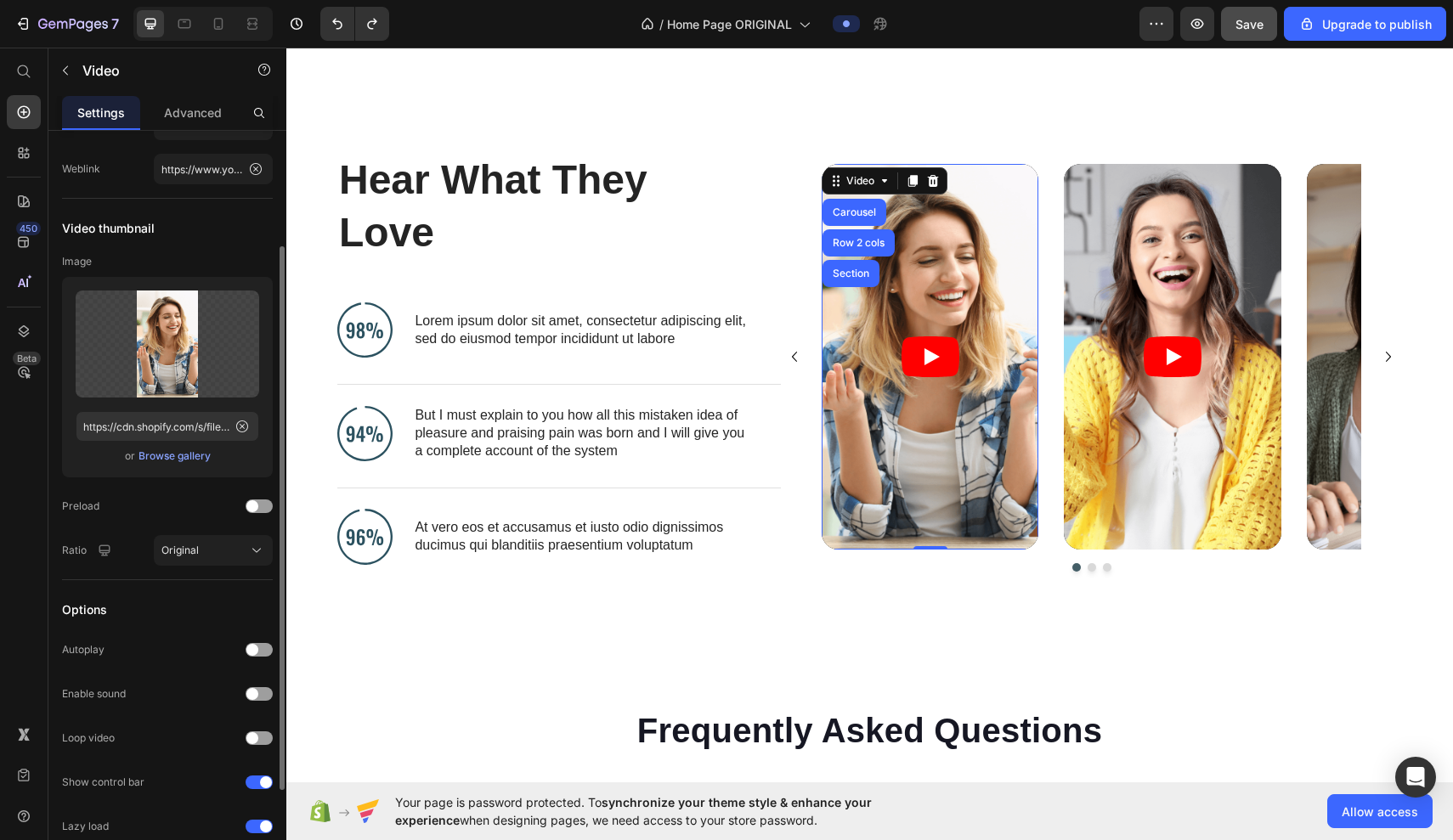 scroll, scrollTop: 0, scrollLeft: 0, axis: both 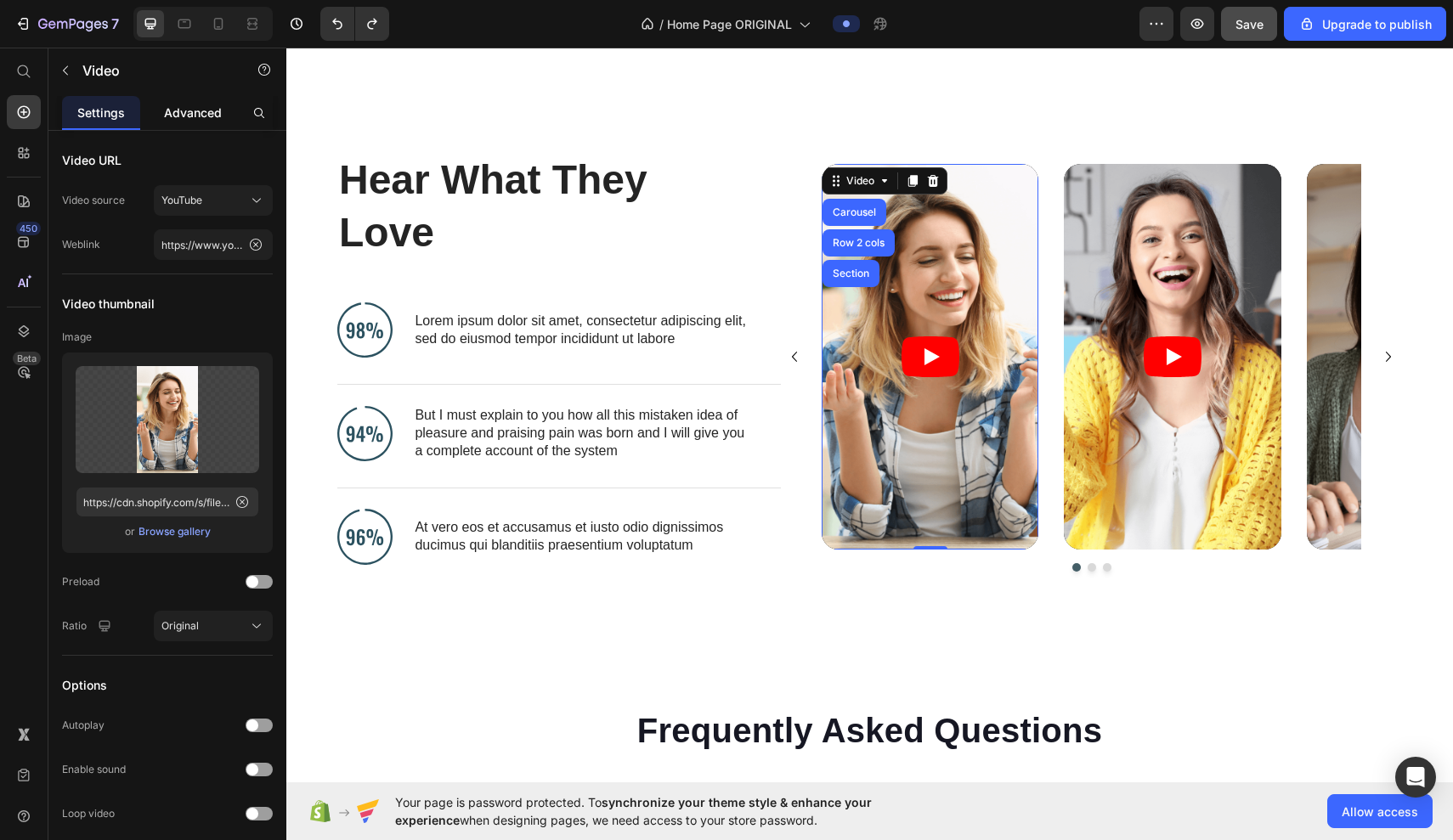 click on "Advanced" at bounding box center [193, 112] 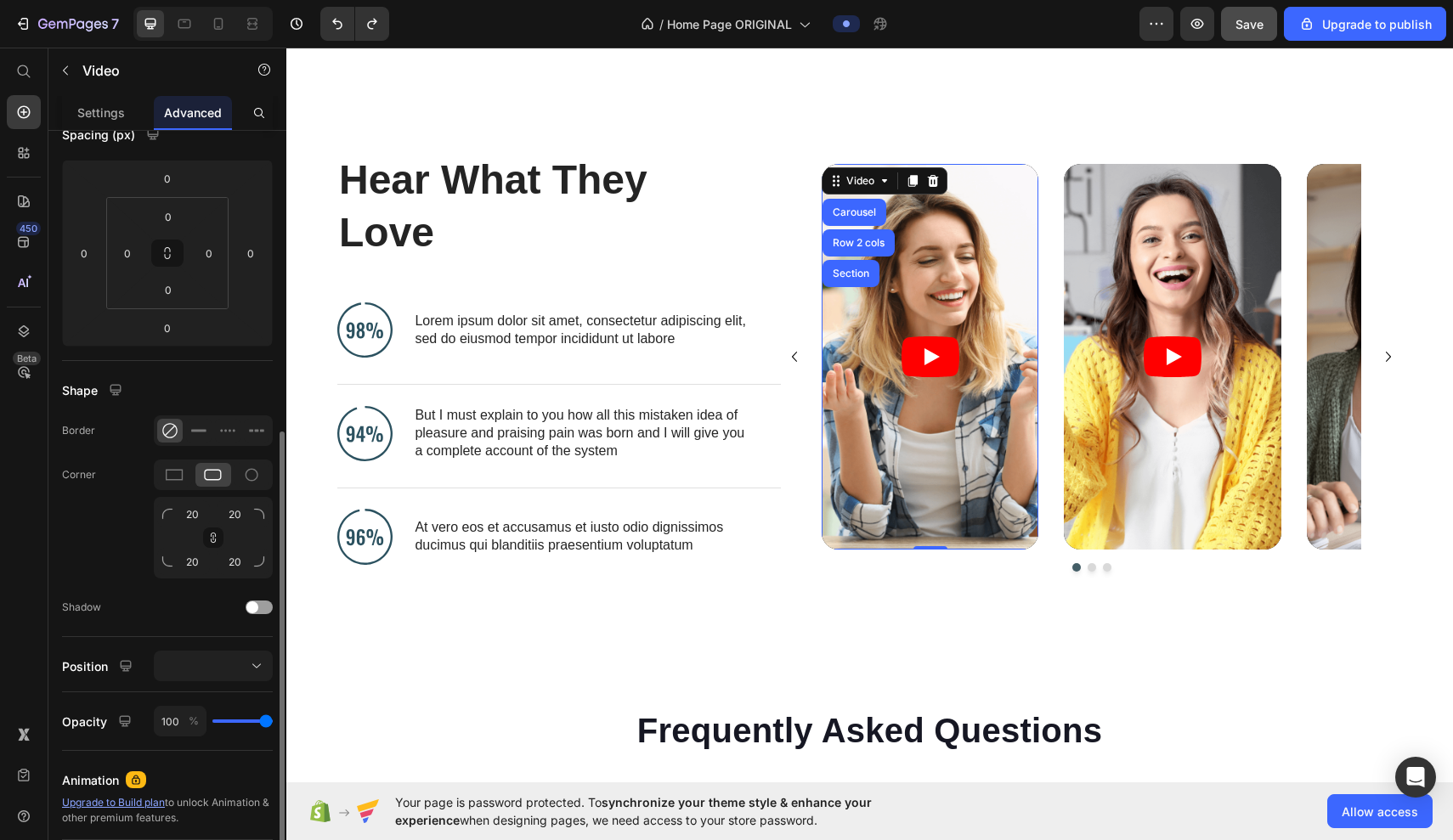 scroll, scrollTop: 0, scrollLeft: 0, axis: both 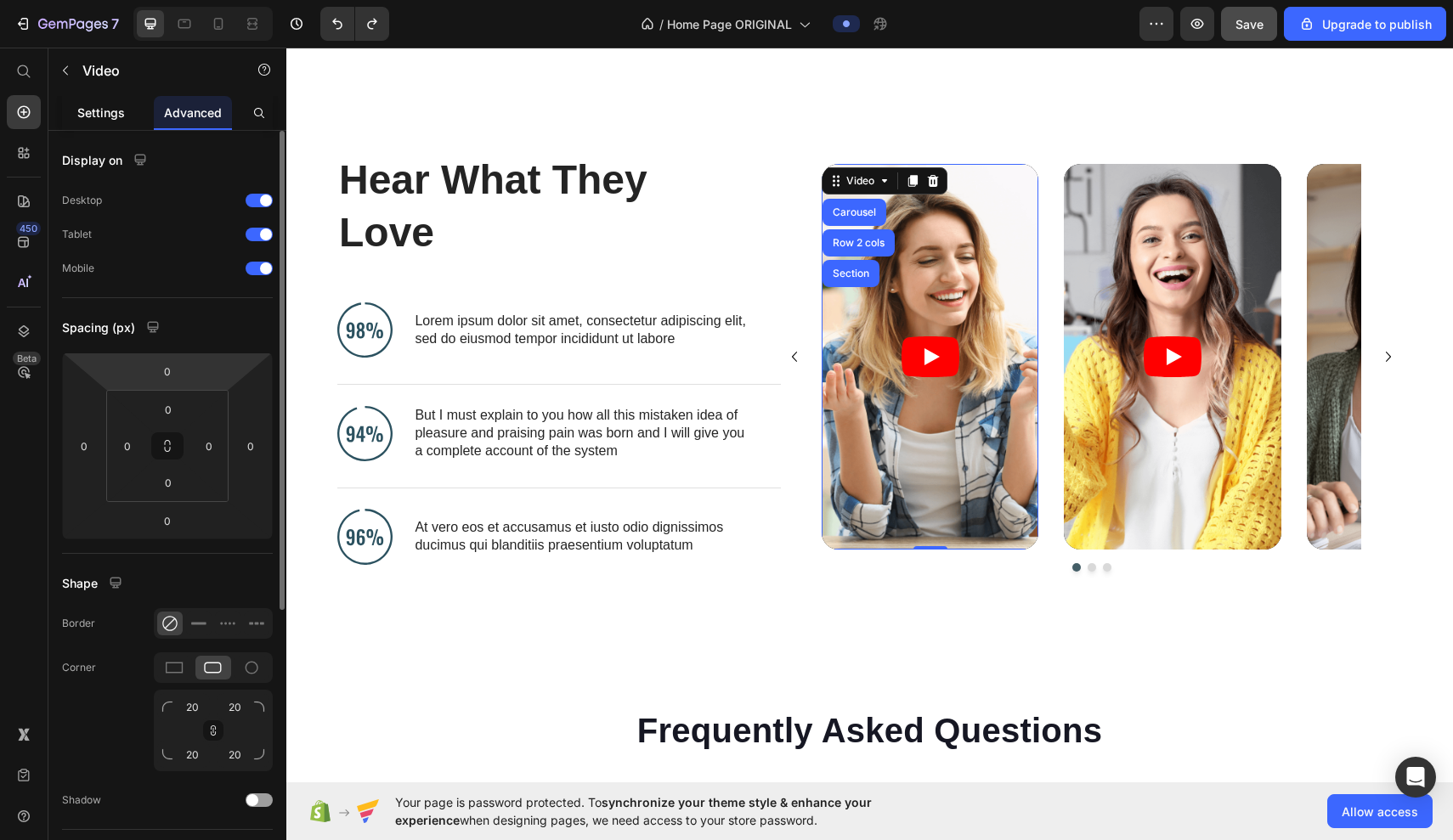 click on "Settings" at bounding box center [101, 112] 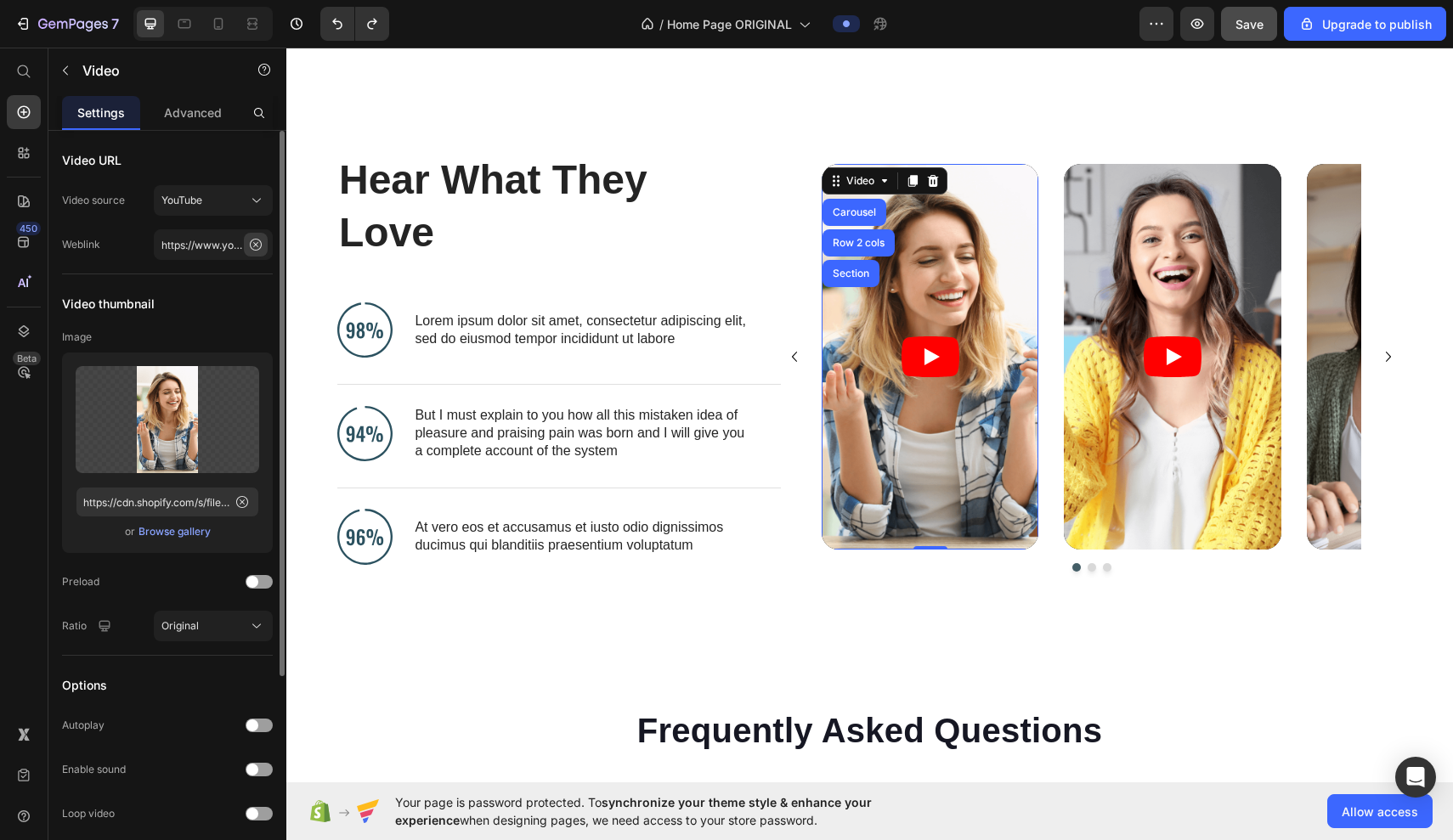 click 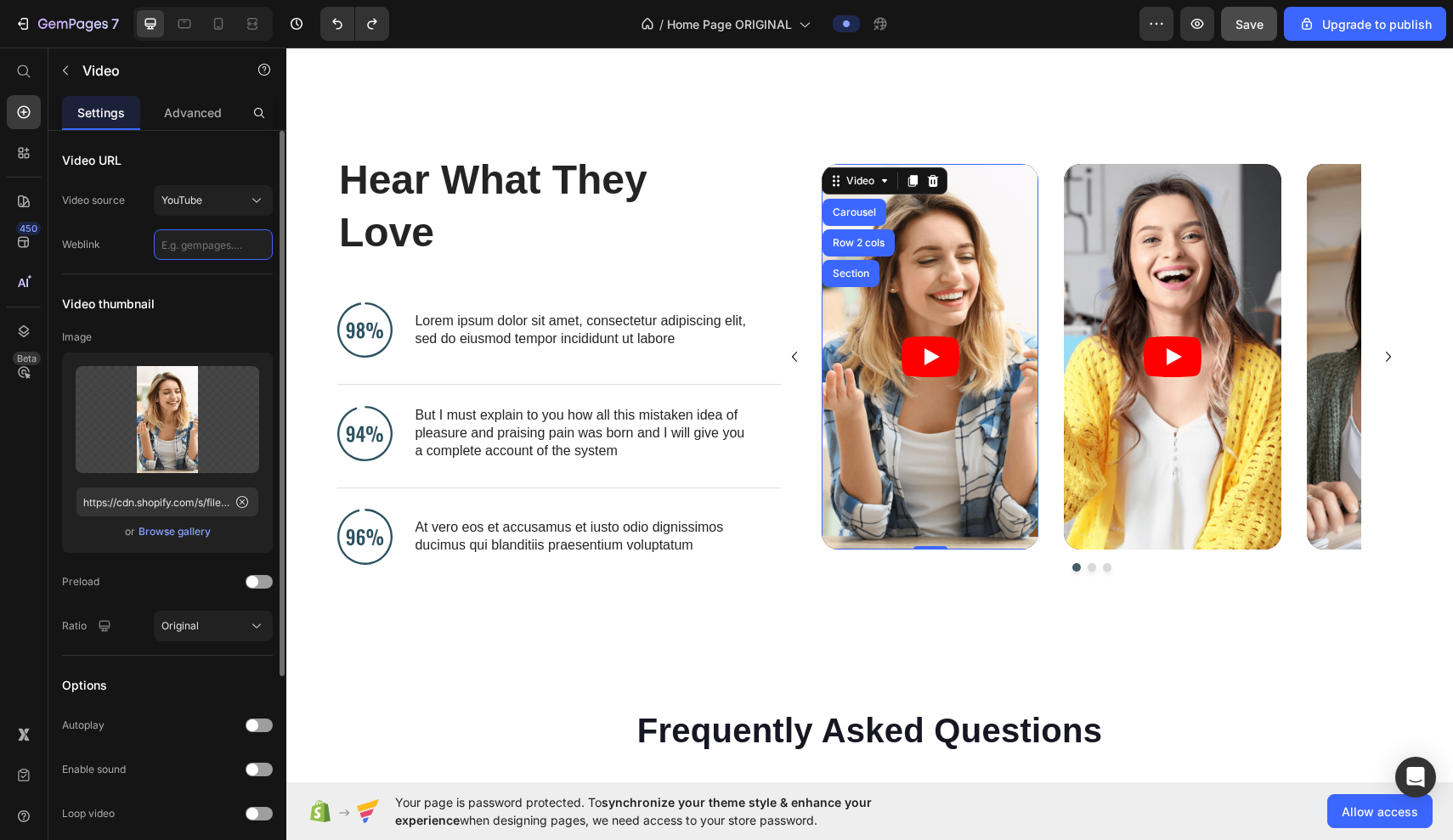 click 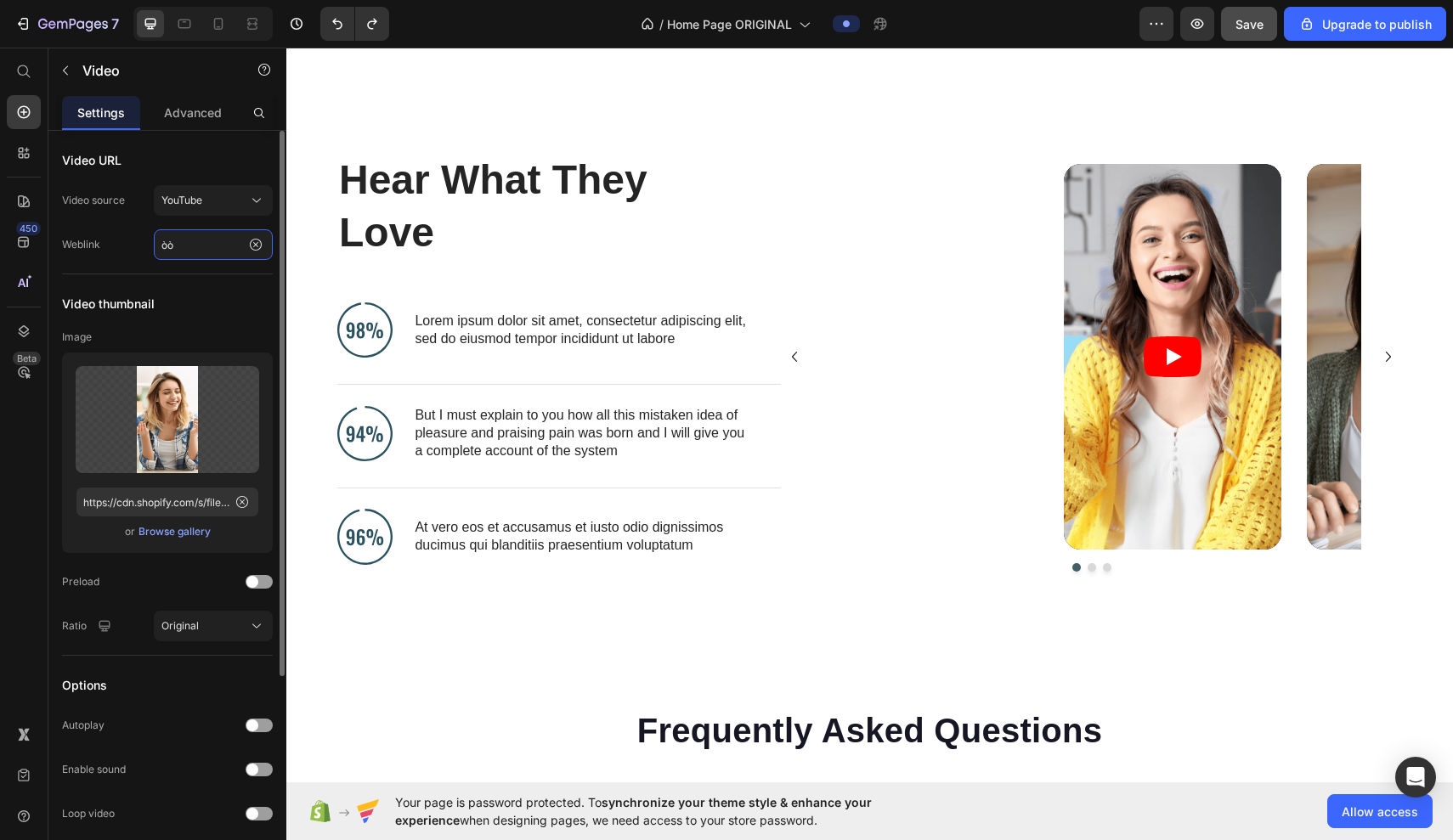 type on "ò" 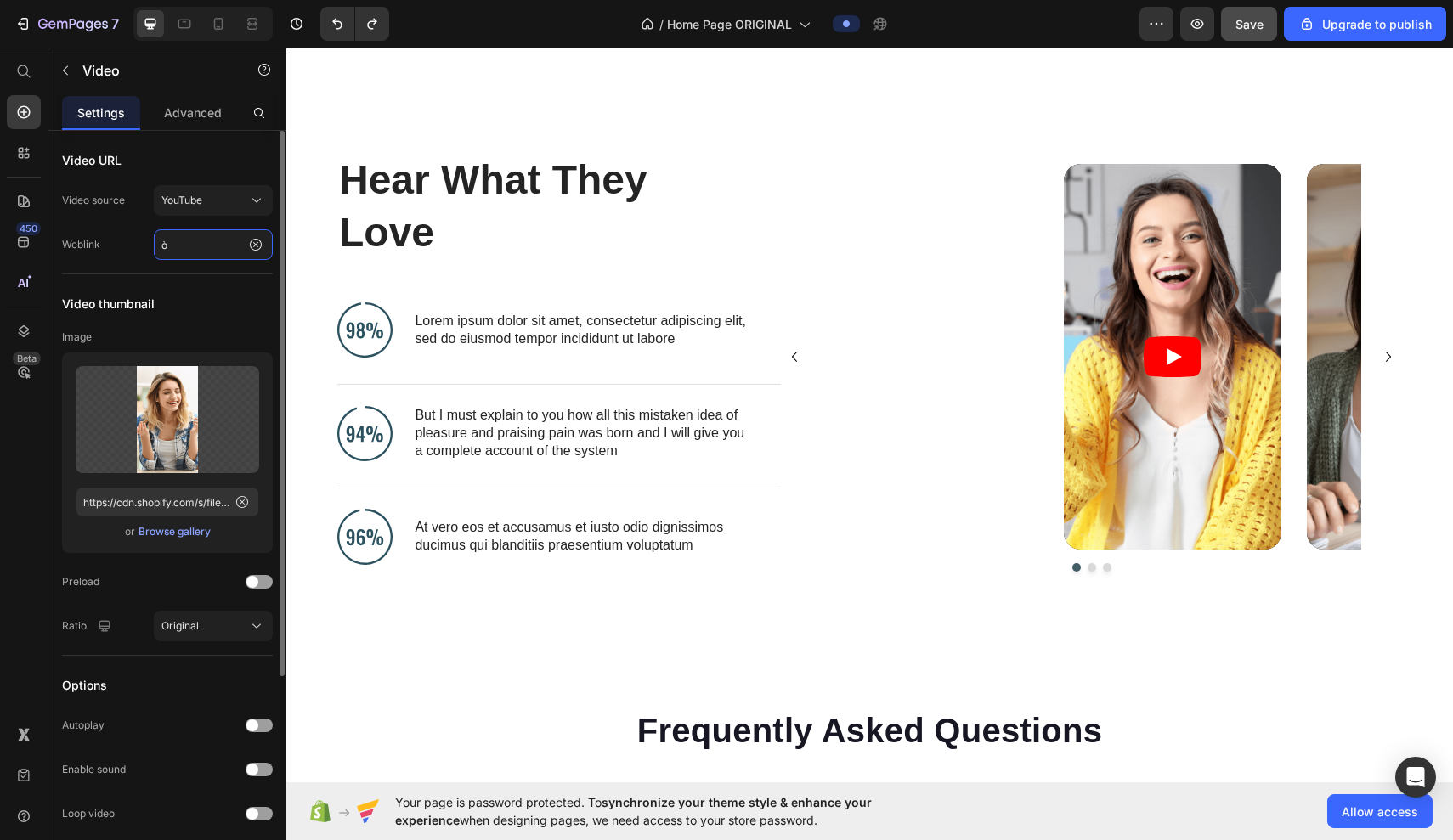 type 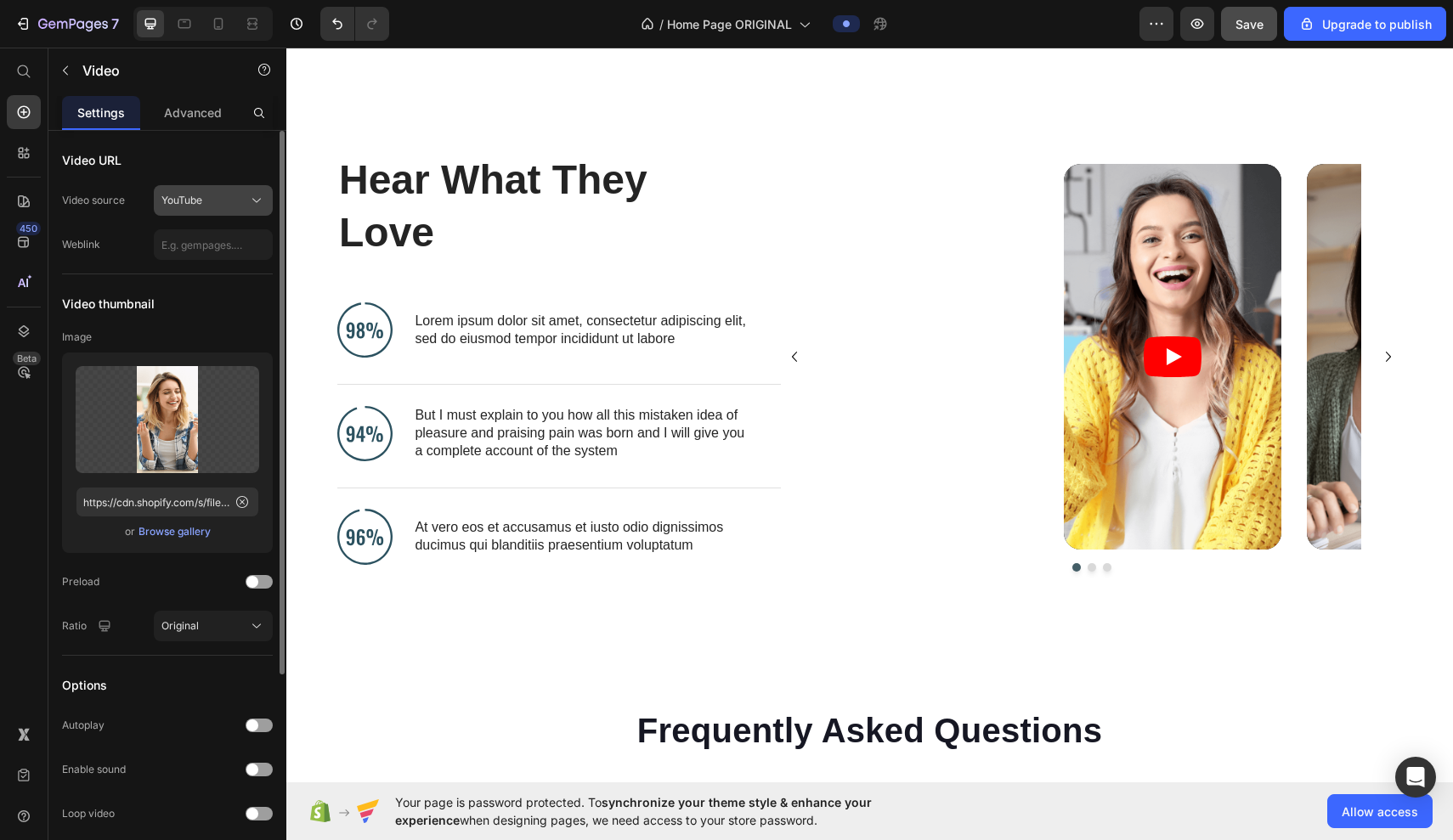 click on "YouTube" at bounding box center (213, 200) 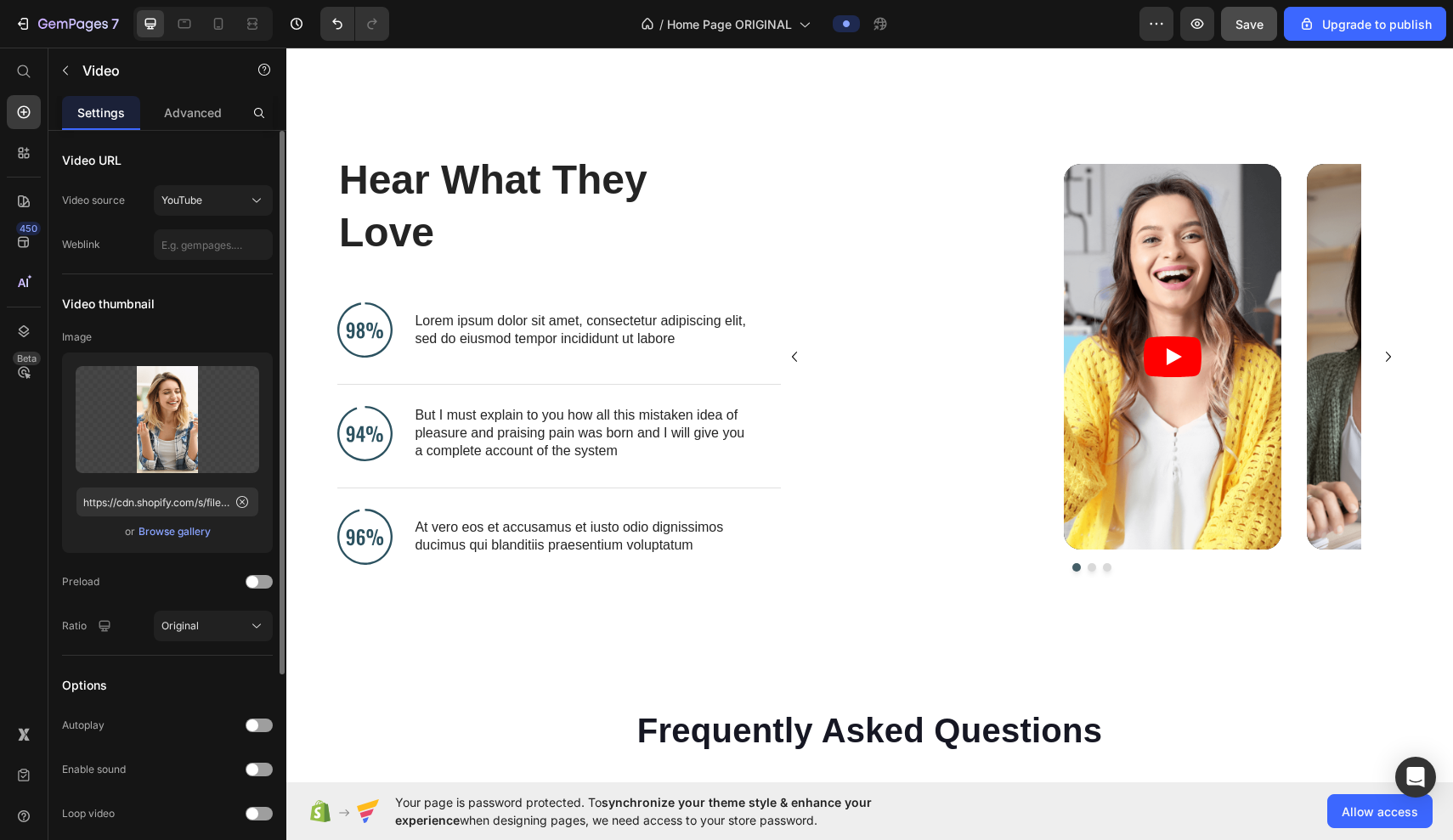 click on "Video URL" at bounding box center (167, 160) 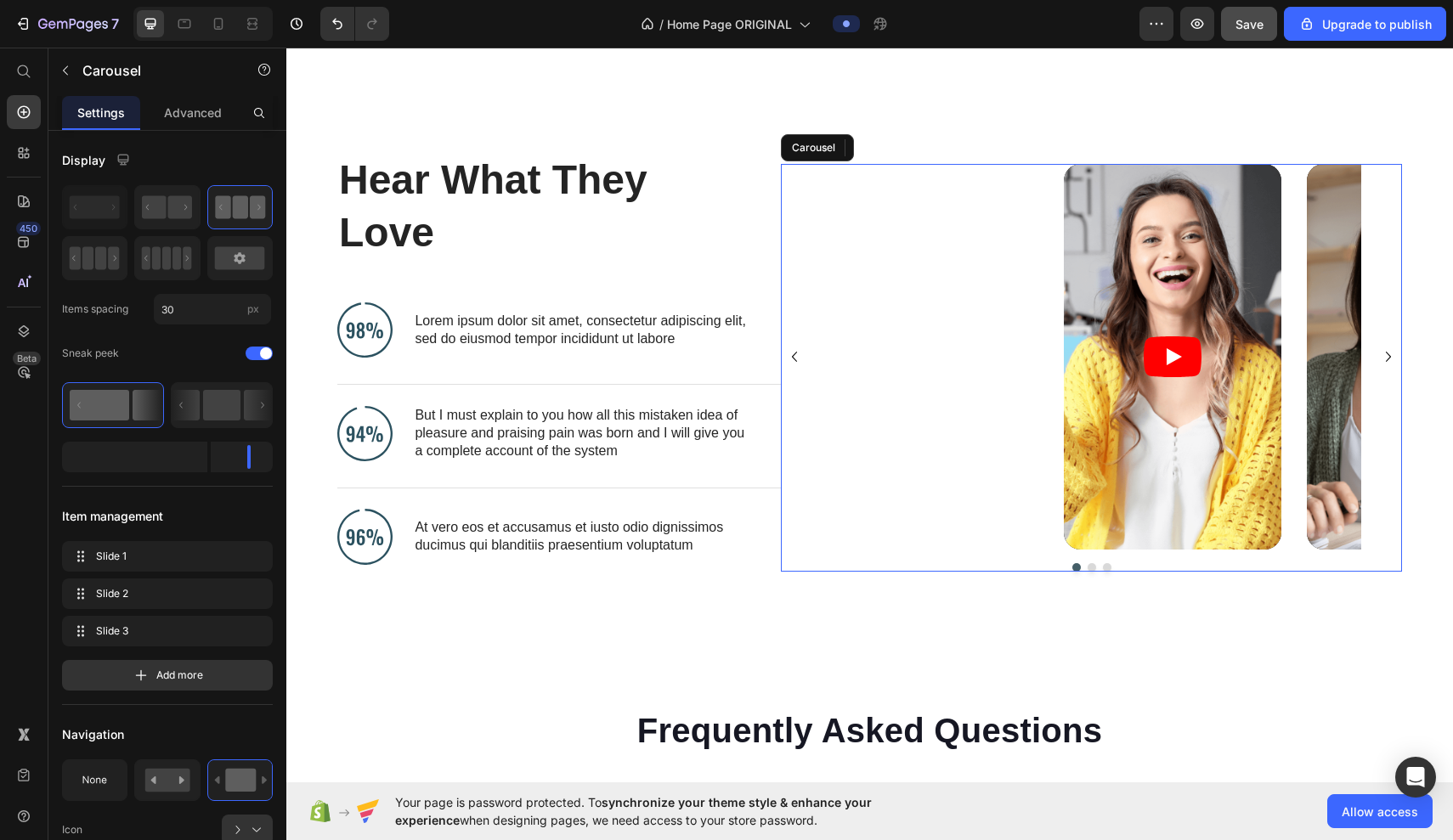 click on "Video Carousel Row 2 cols Section   0" at bounding box center (930, 357) 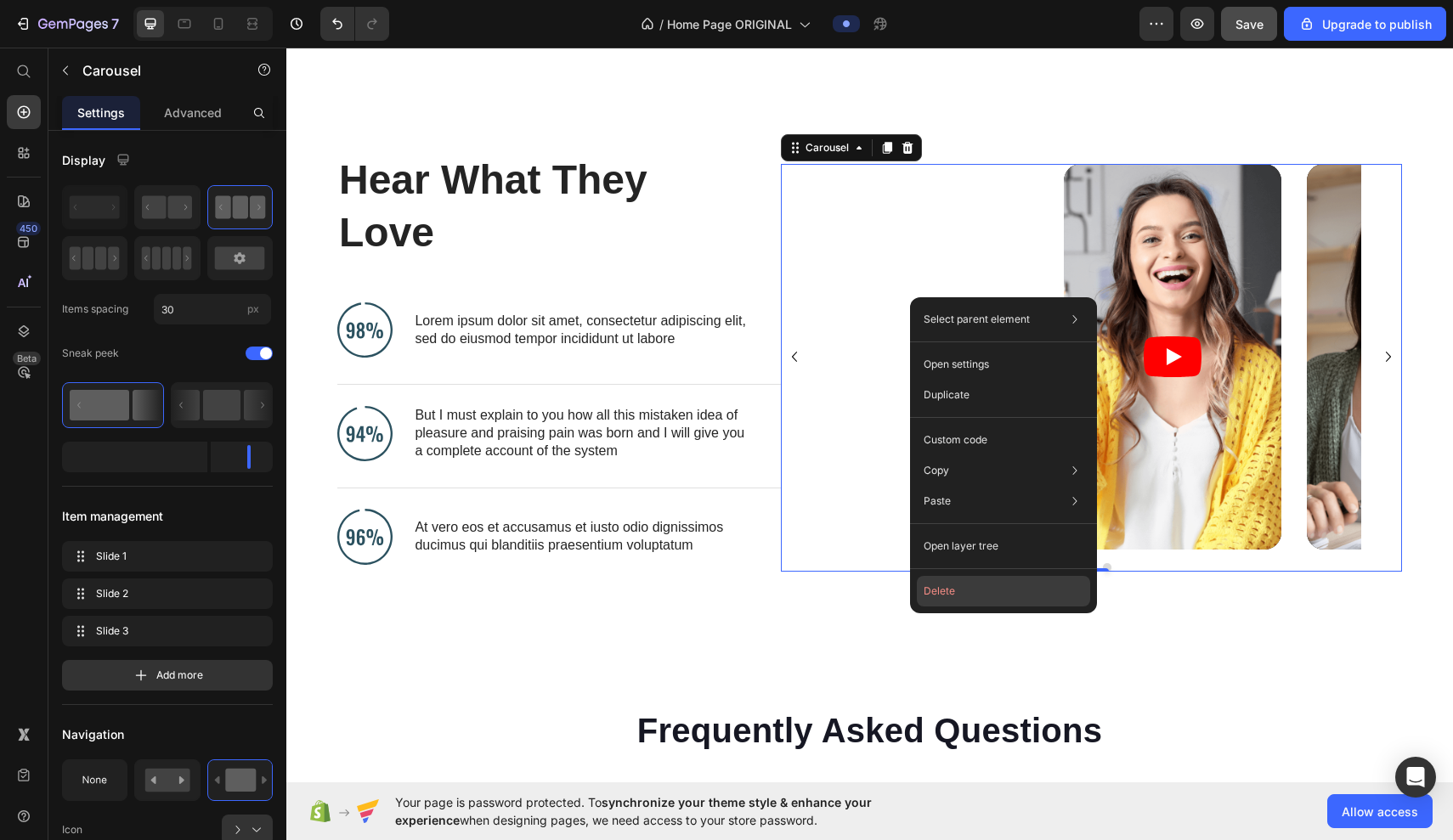 click on "Delete" 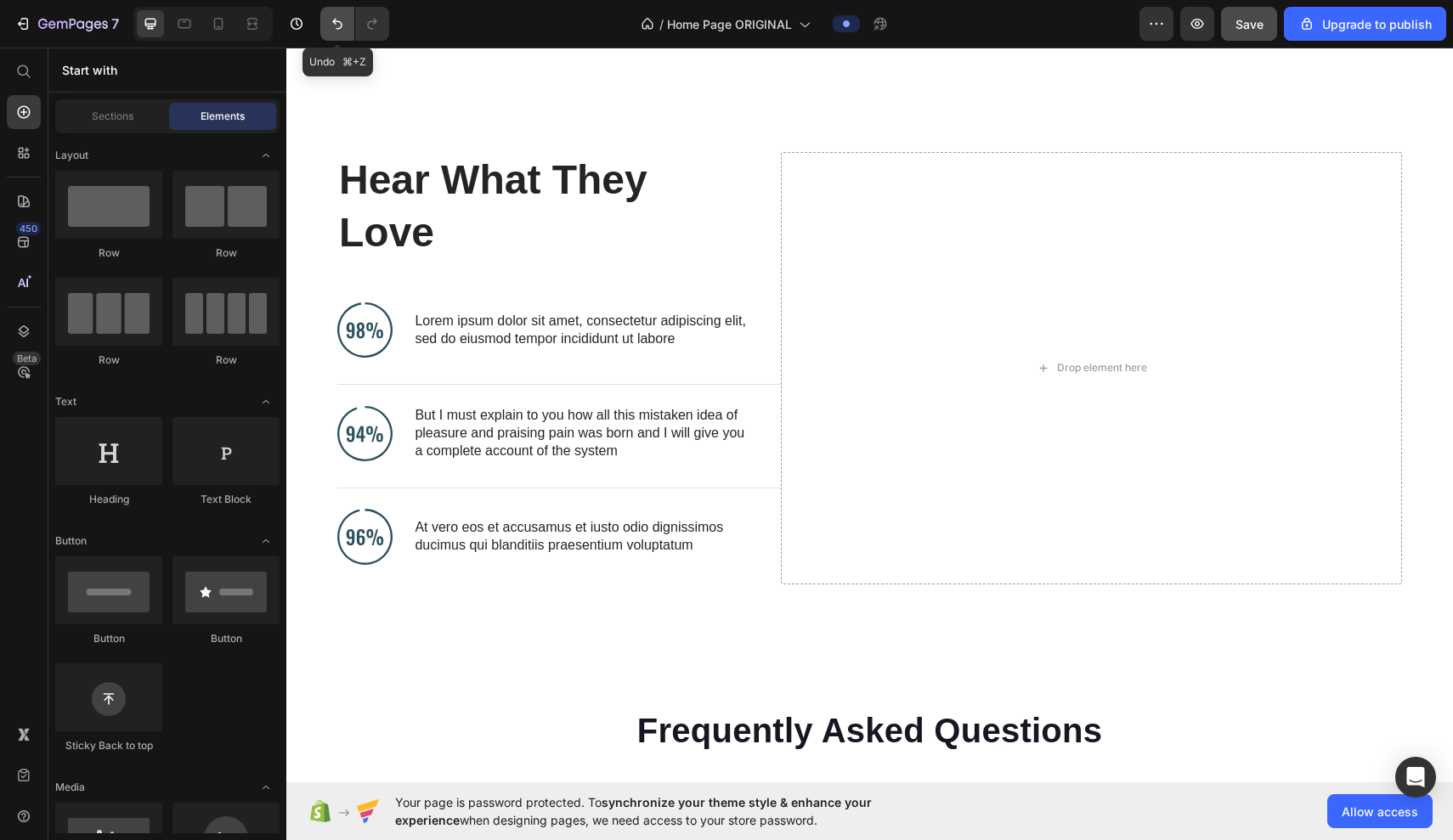click 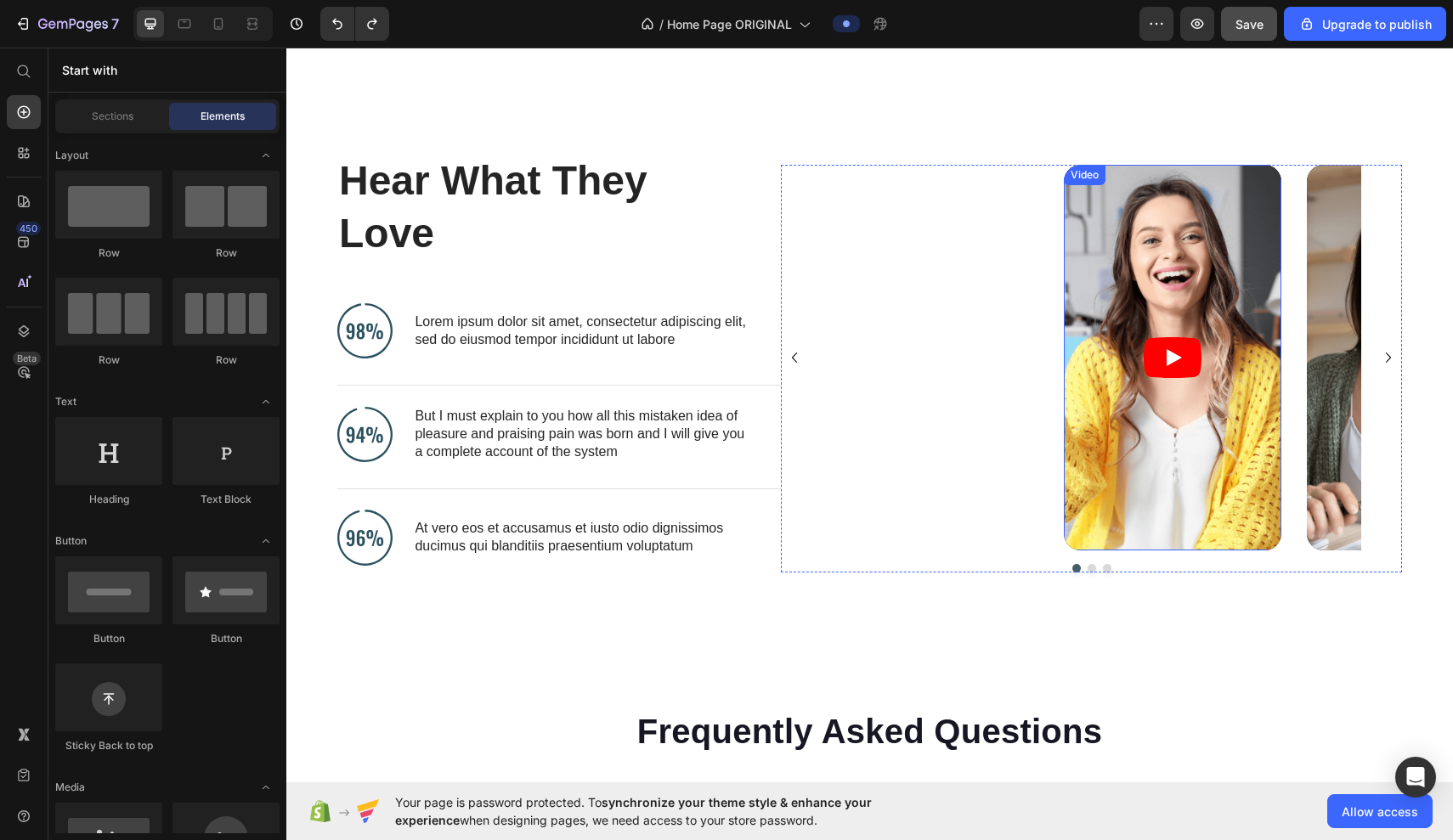 scroll, scrollTop: 7236, scrollLeft: 0, axis: vertical 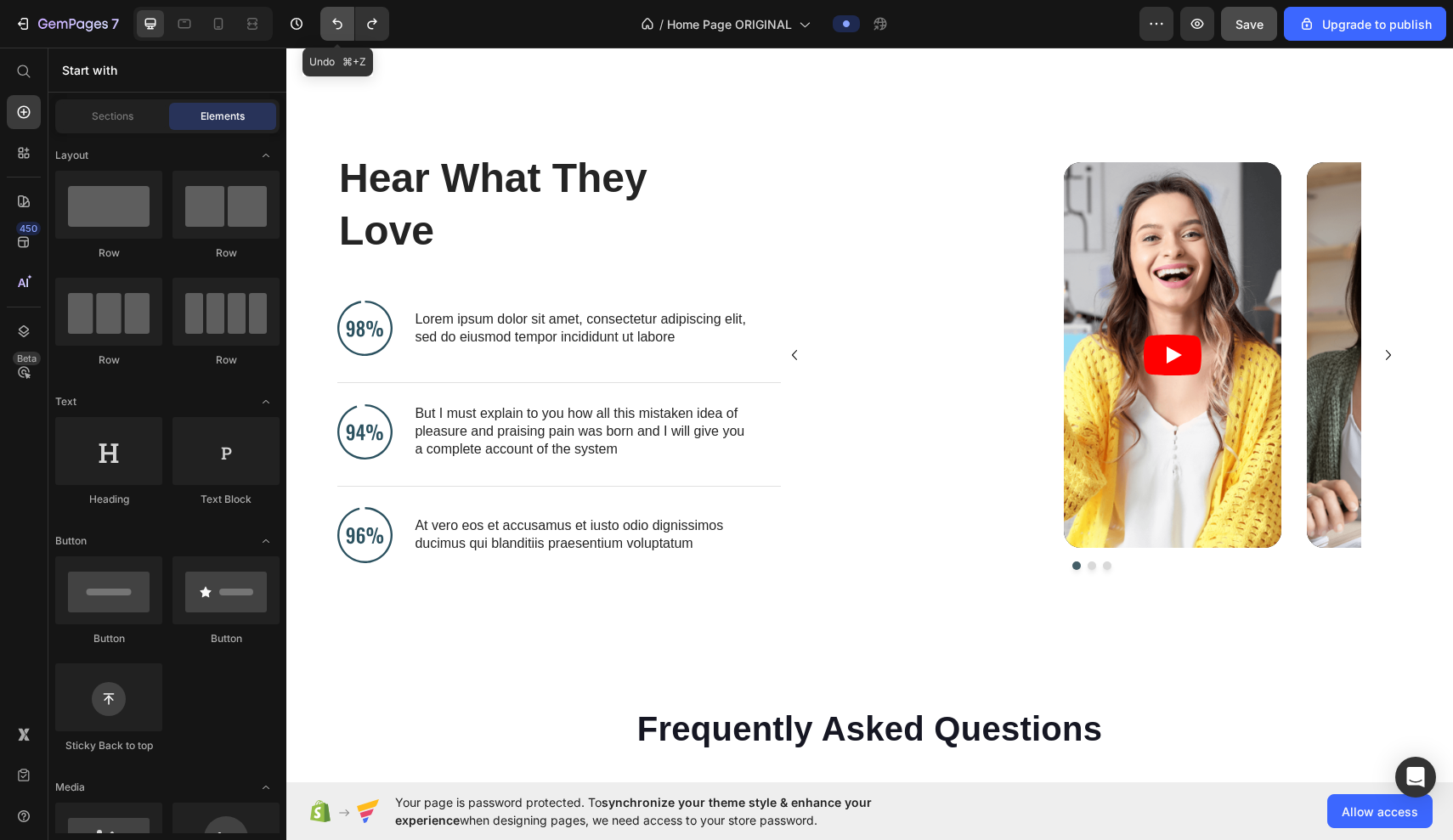 click 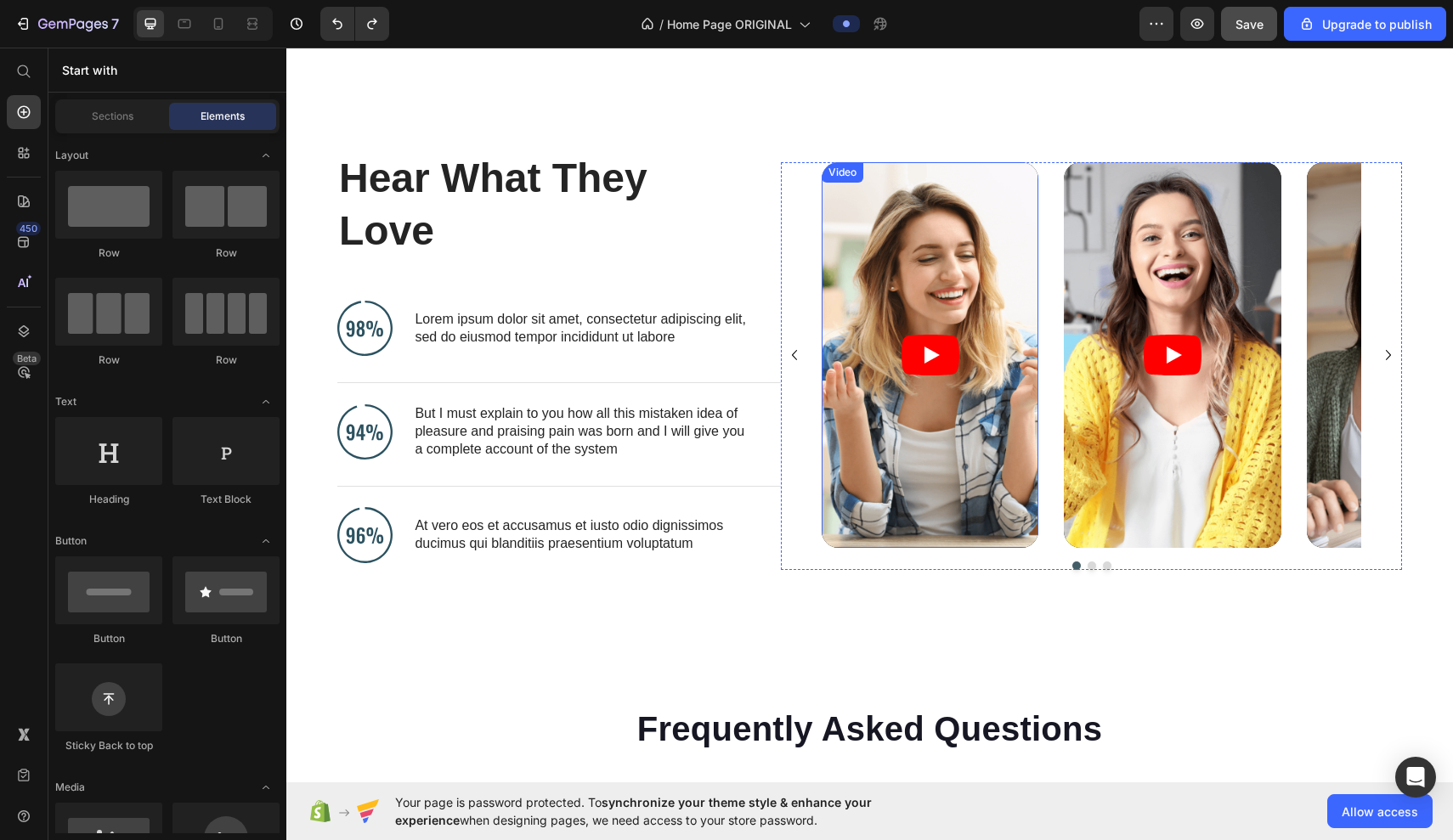 scroll, scrollTop: 7239, scrollLeft: 0, axis: vertical 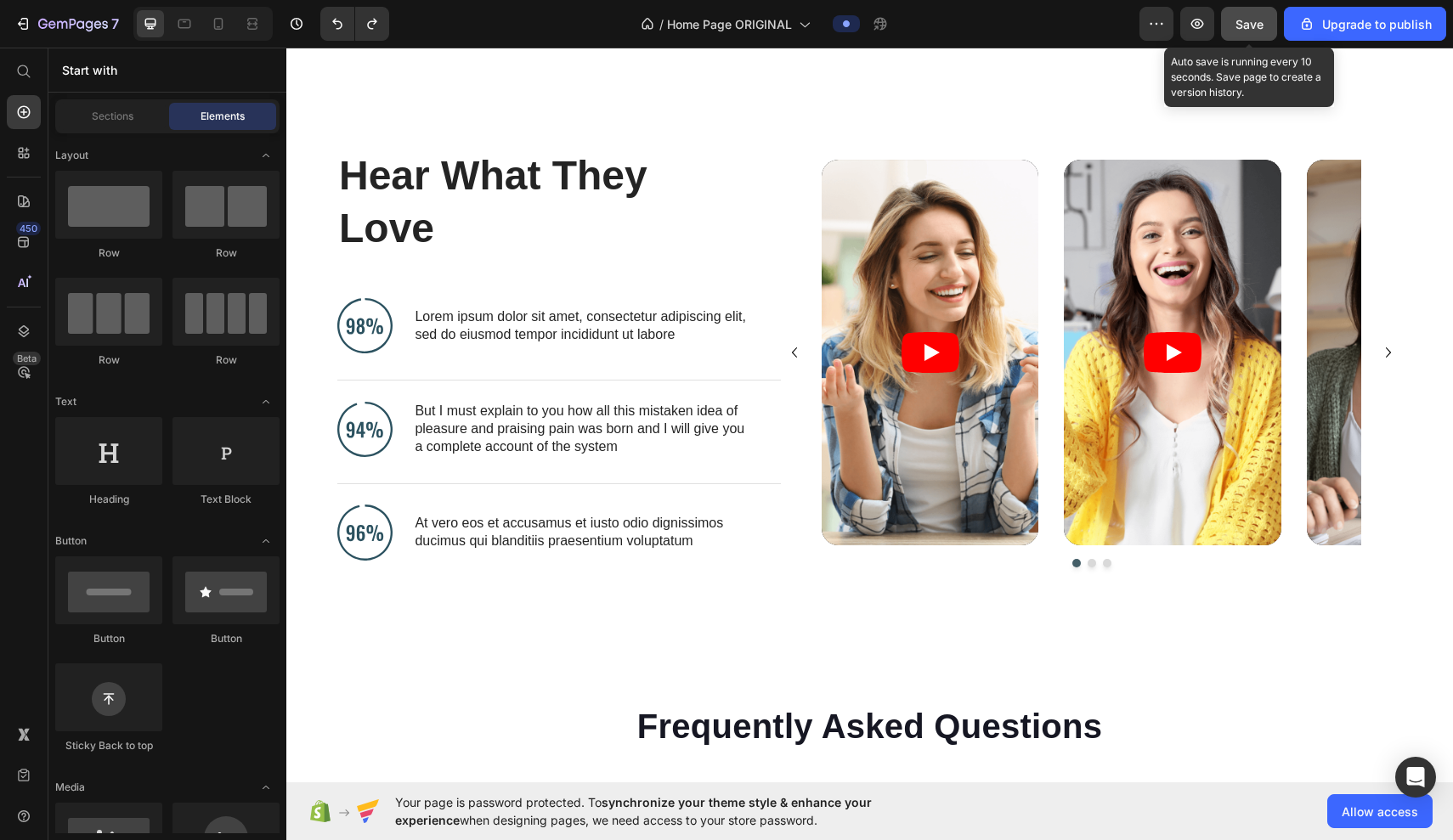 click on "Save" 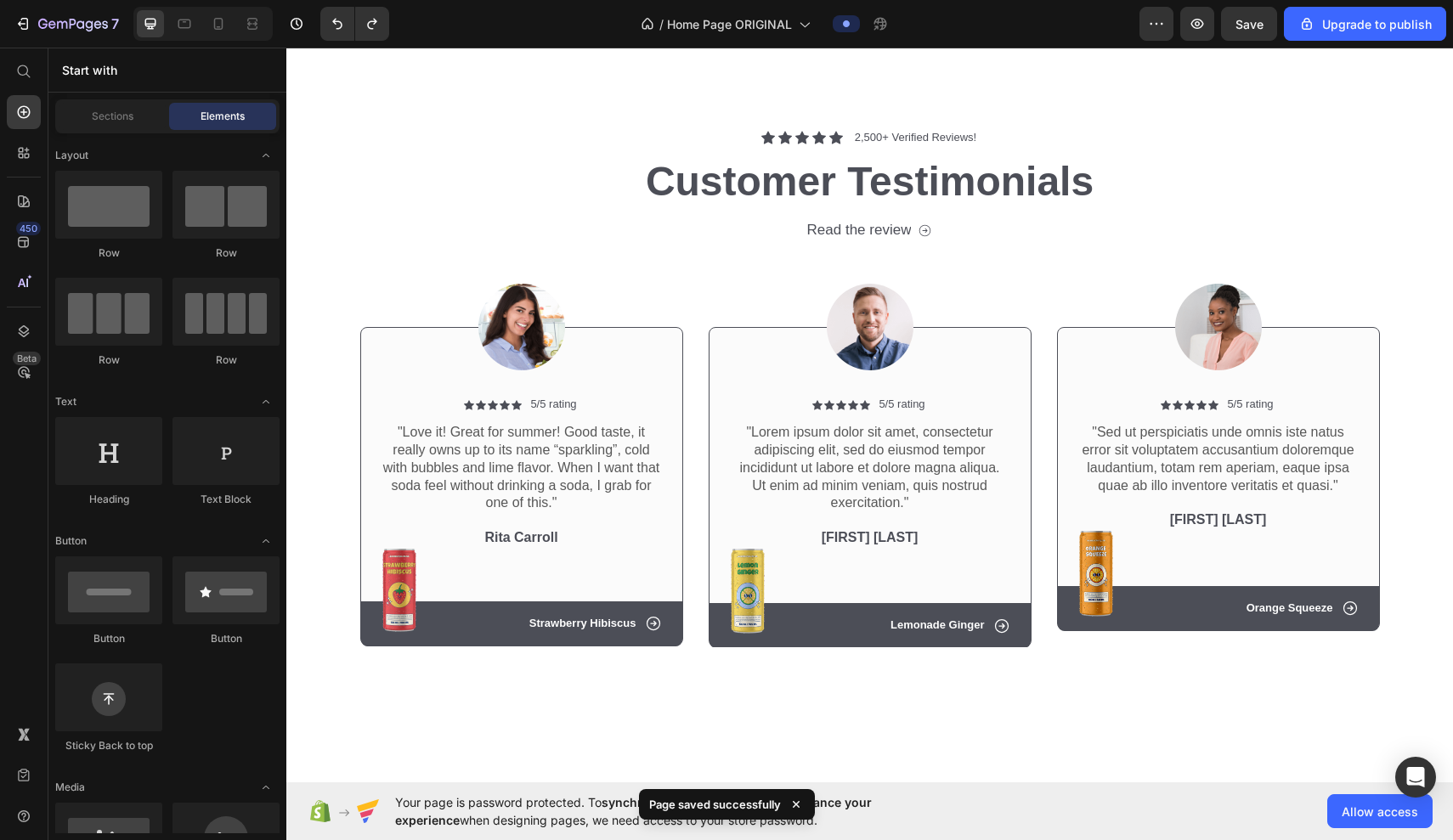 scroll, scrollTop: 6053, scrollLeft: 0, axis: vertical 